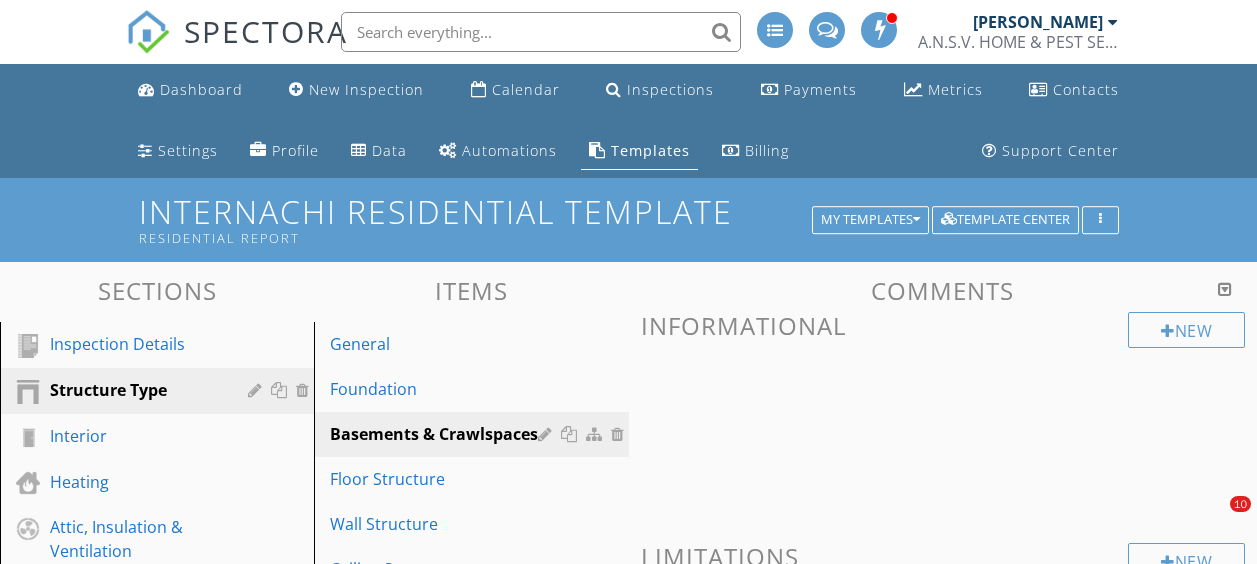 scroll, scrollTop: 1004, scrollLeft: 0, axis: vertical 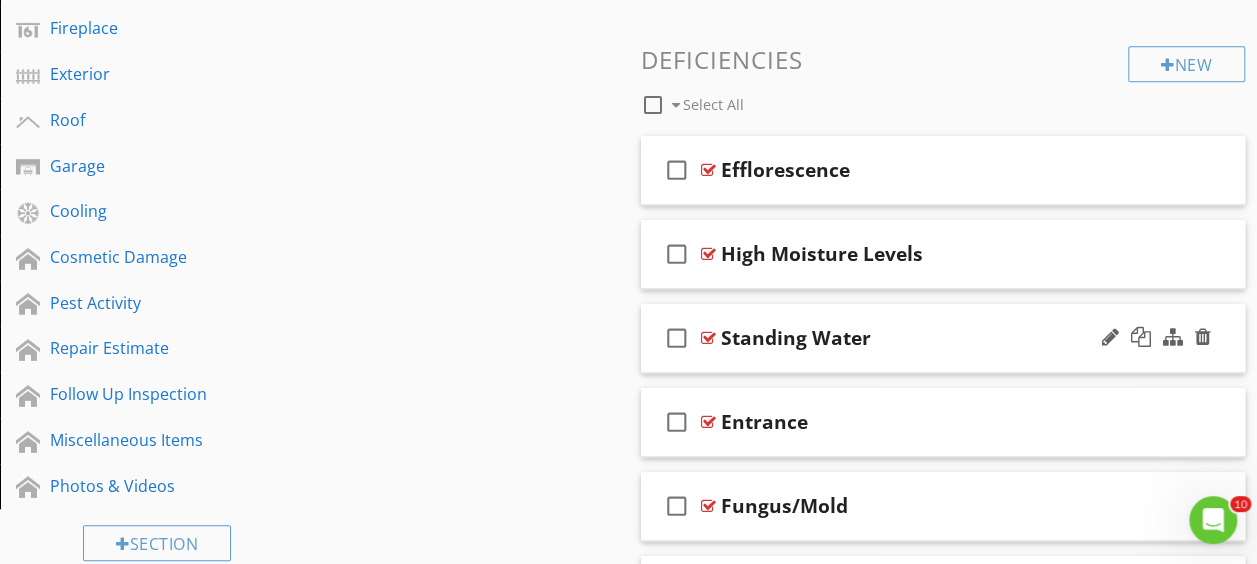 click at bounding box center (708, 338) 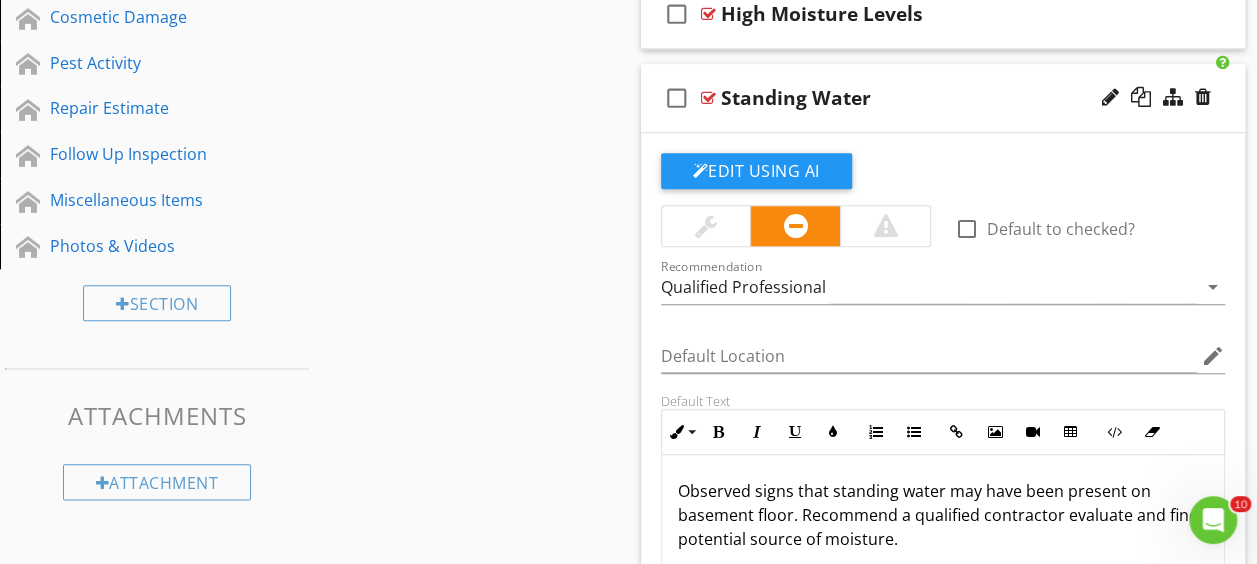 scroll, scrollTop: 904, scrollLeft: 0, axis: vertical 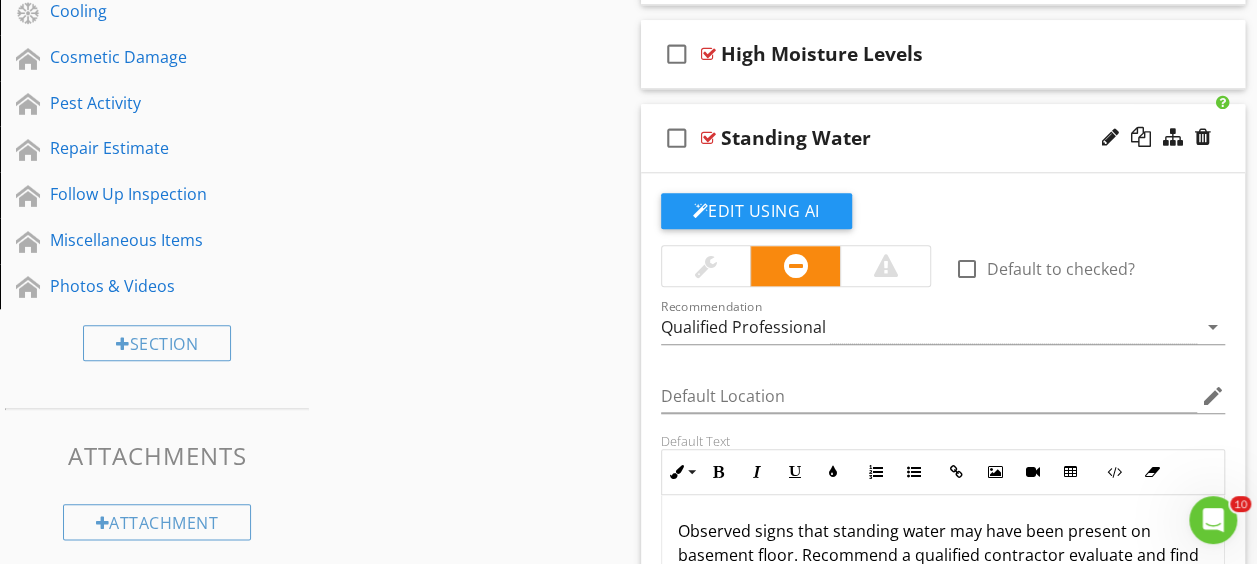 click at bounding box center (708, 138) 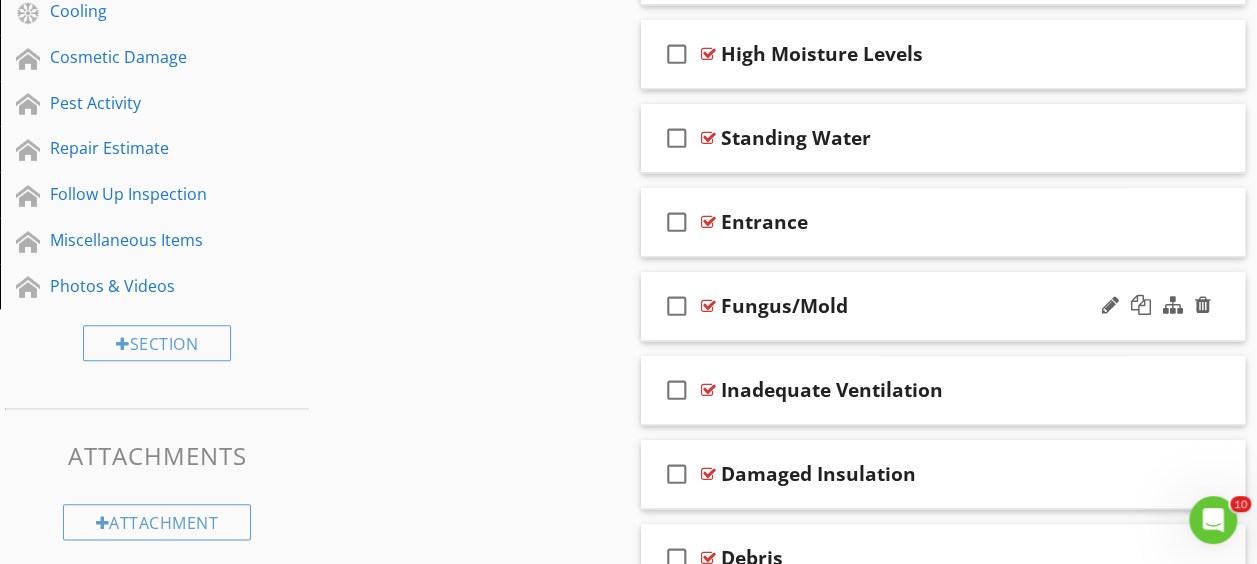 click at bounding box center [708, 306] 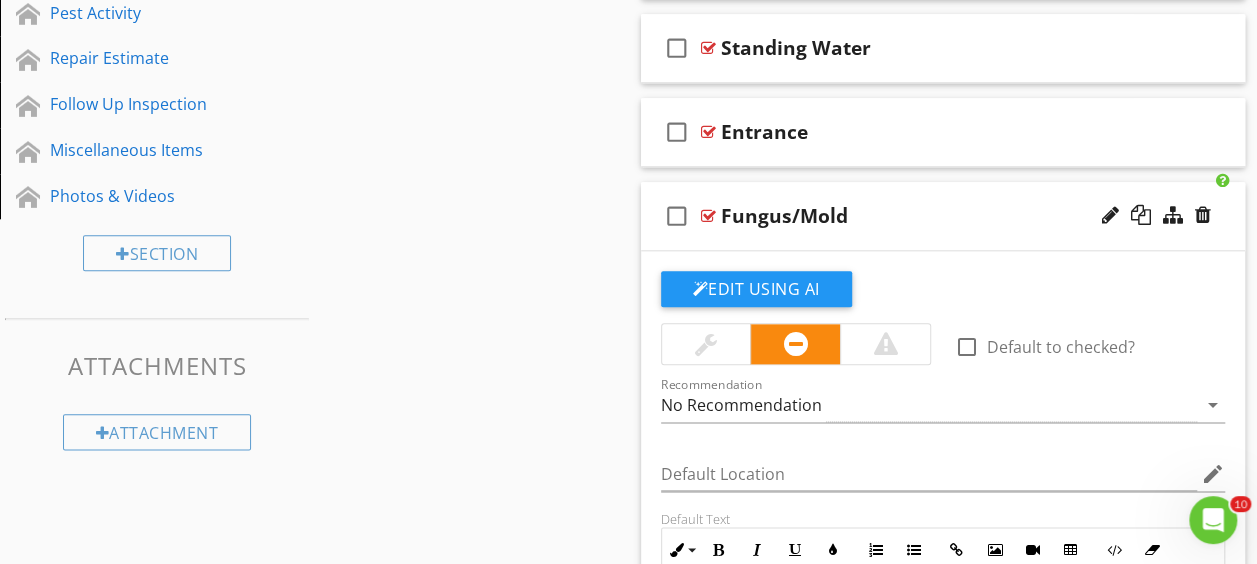 scroll, scrollTop: 1104, scrollLeft: 0, axis: vertical 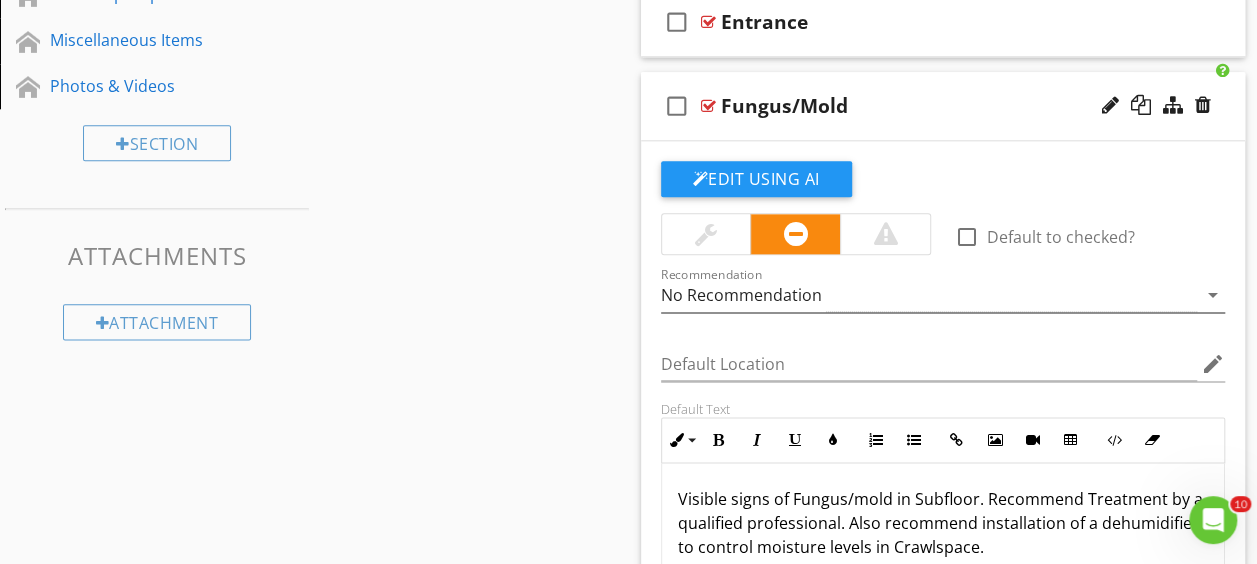 click on "No Recommendation" at bounding box center [741, 295] 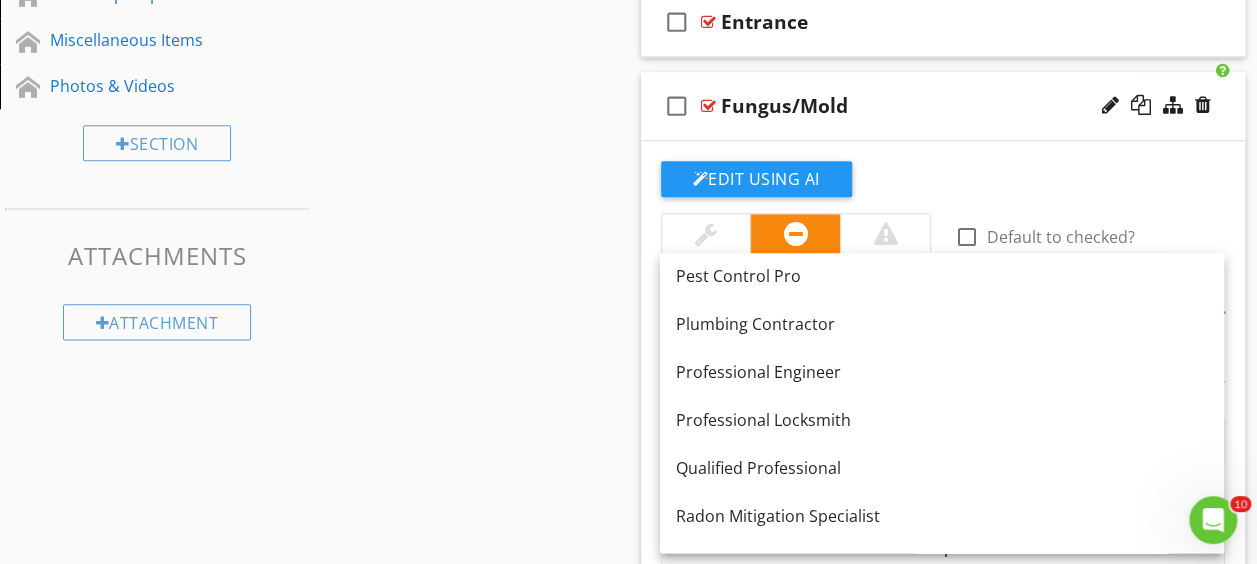 scroll, scrollTop: 2220, scrollLeft: 0, axis: vertical 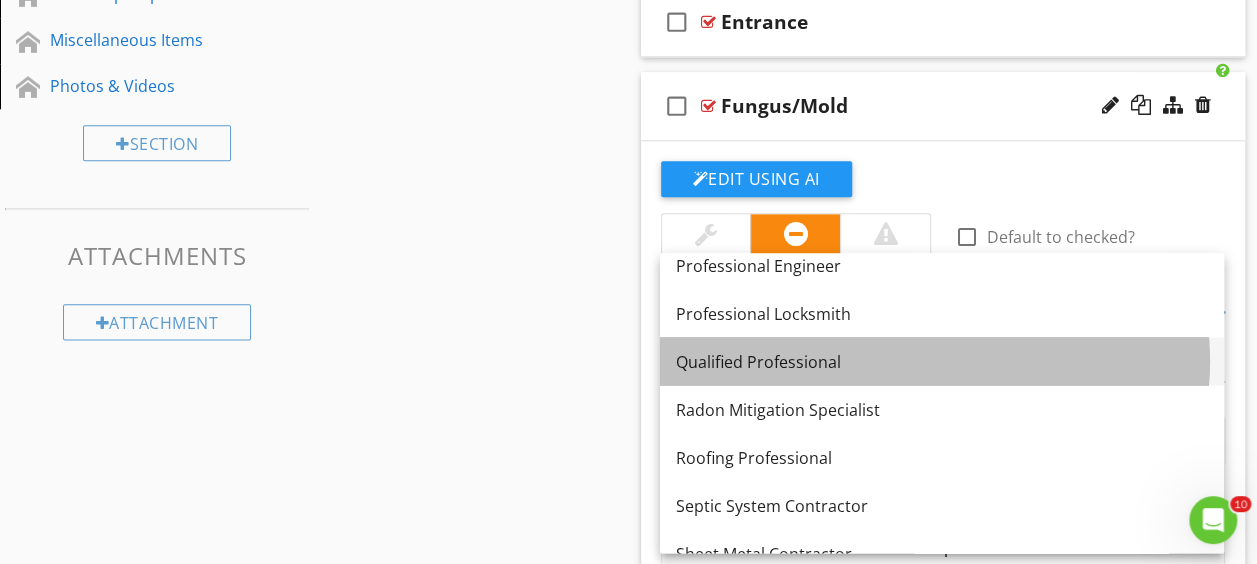 click on "Qualified Professional" at bounding box center (942, 361) 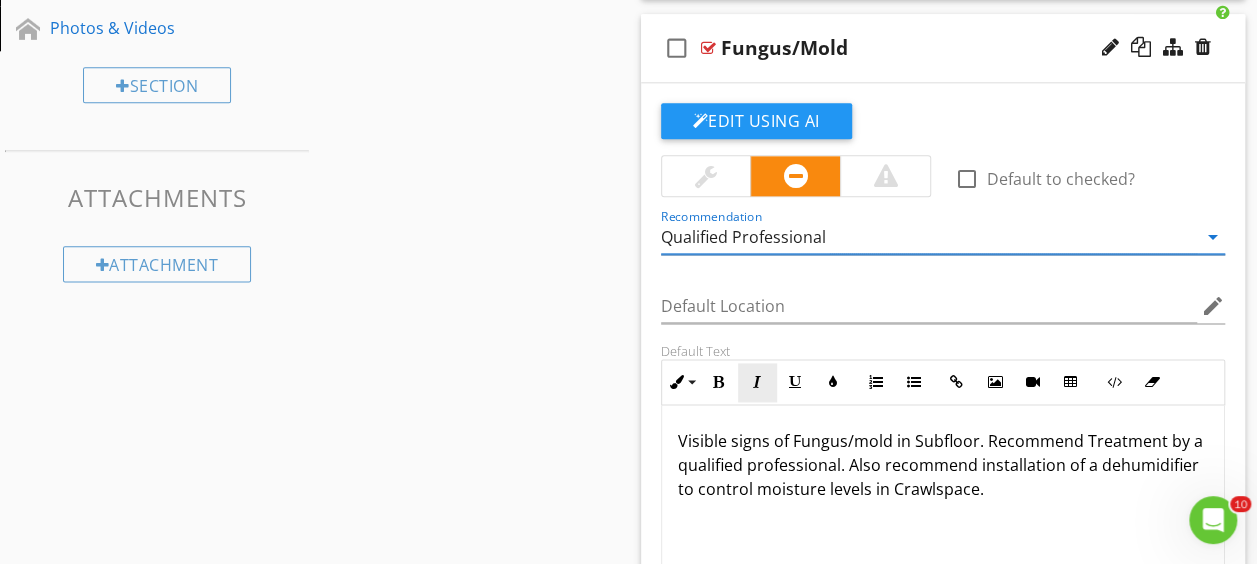 scroll, scrollTop: 1204, scrollLeft: 0, axis: vertical 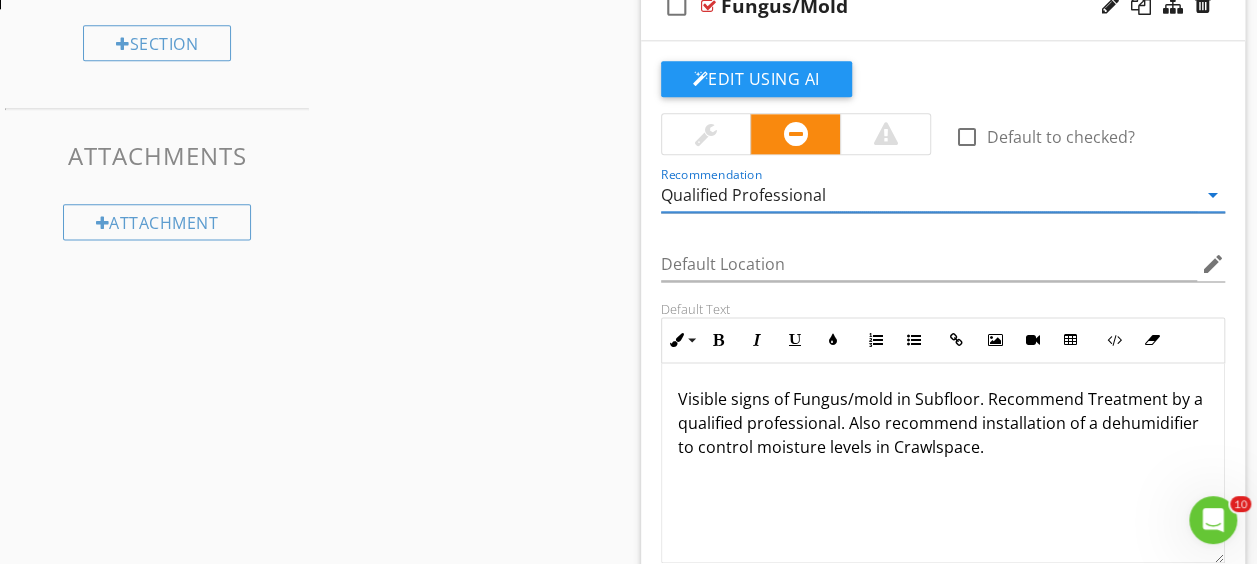 click on "Visible signs of Fungus/mold in Subfloor. Recommend Treatment by a qualified professional. Also recommend installation of a dehumidifier to control moisture levels in Crawlspace." at bounding box center [943, 423] 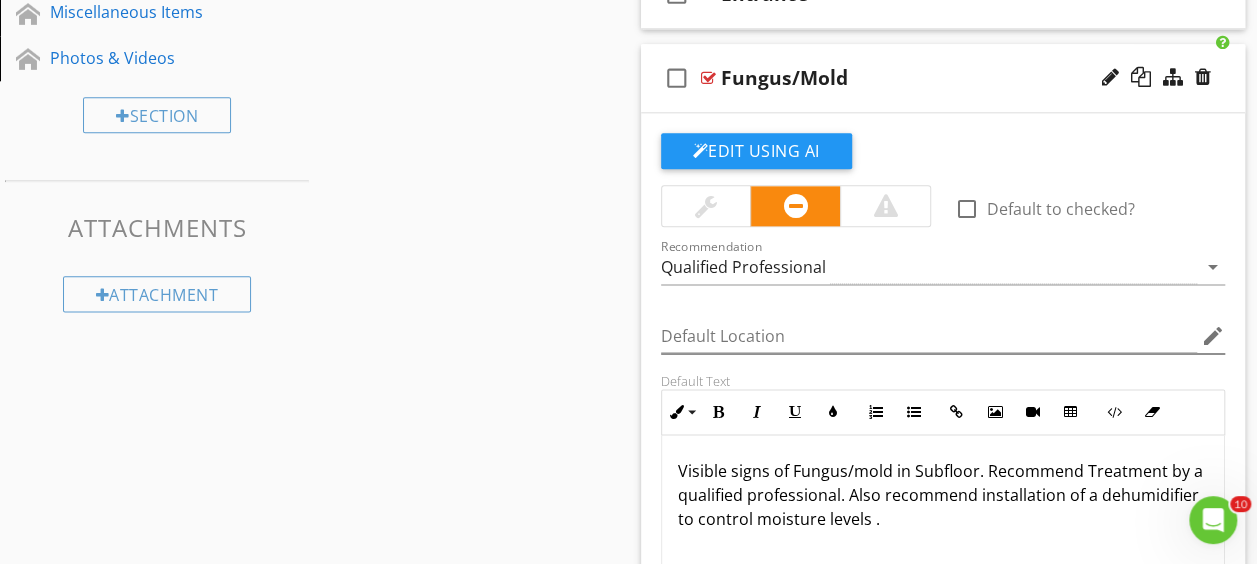 scroll, scrollTop: 1104, scrollLeft: 0, axis: vertical 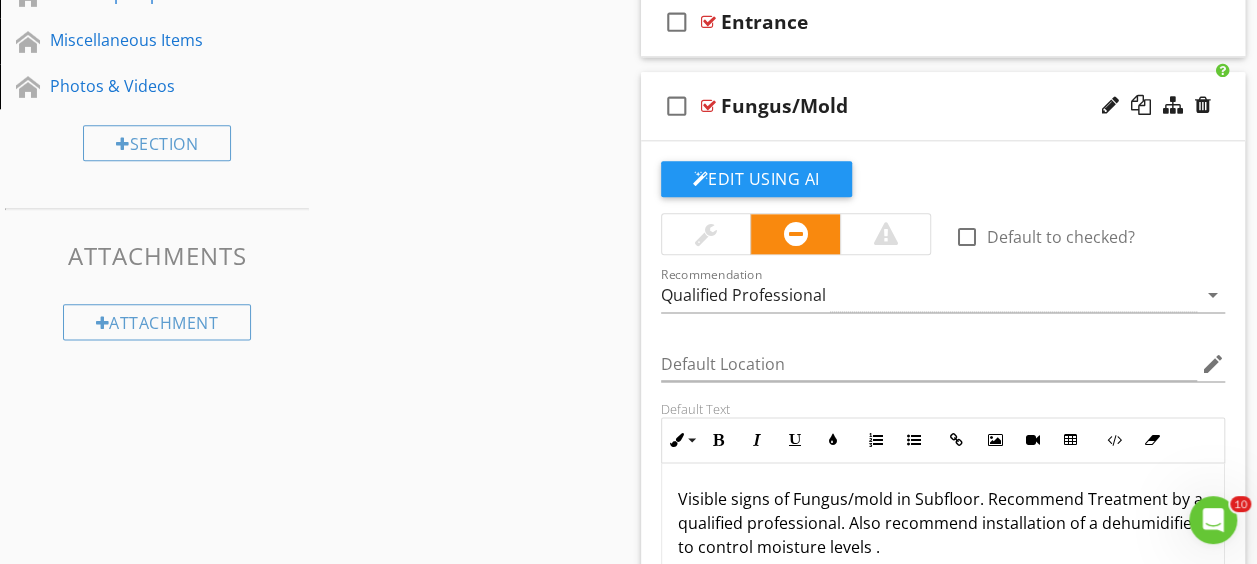 click at bounding box center (885, 234) 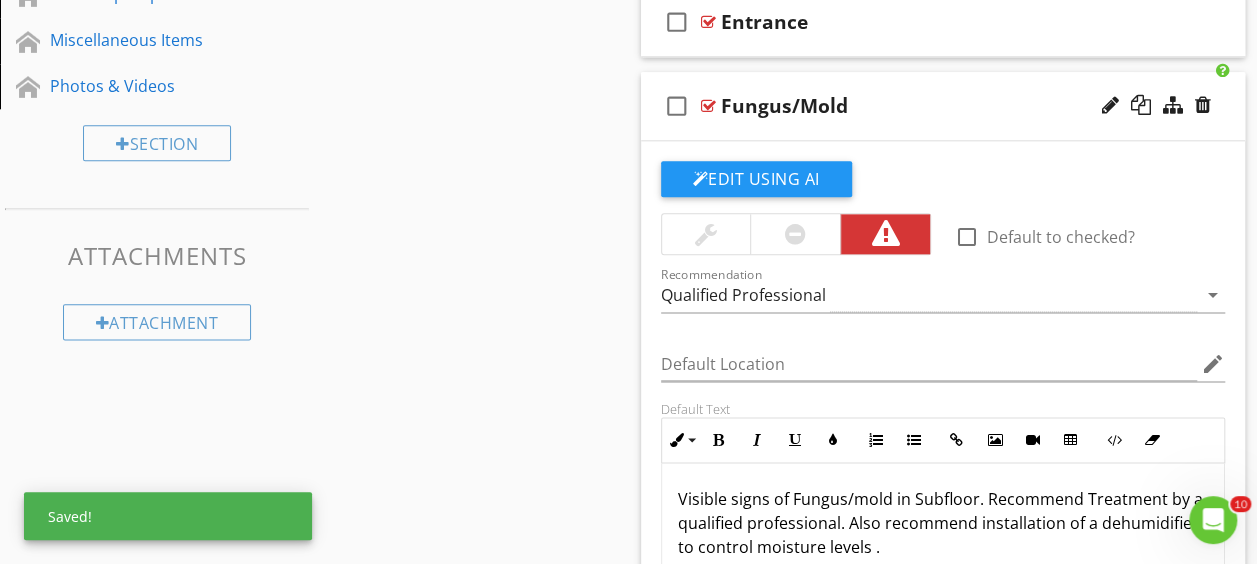 click at bounding box center (708, 106) 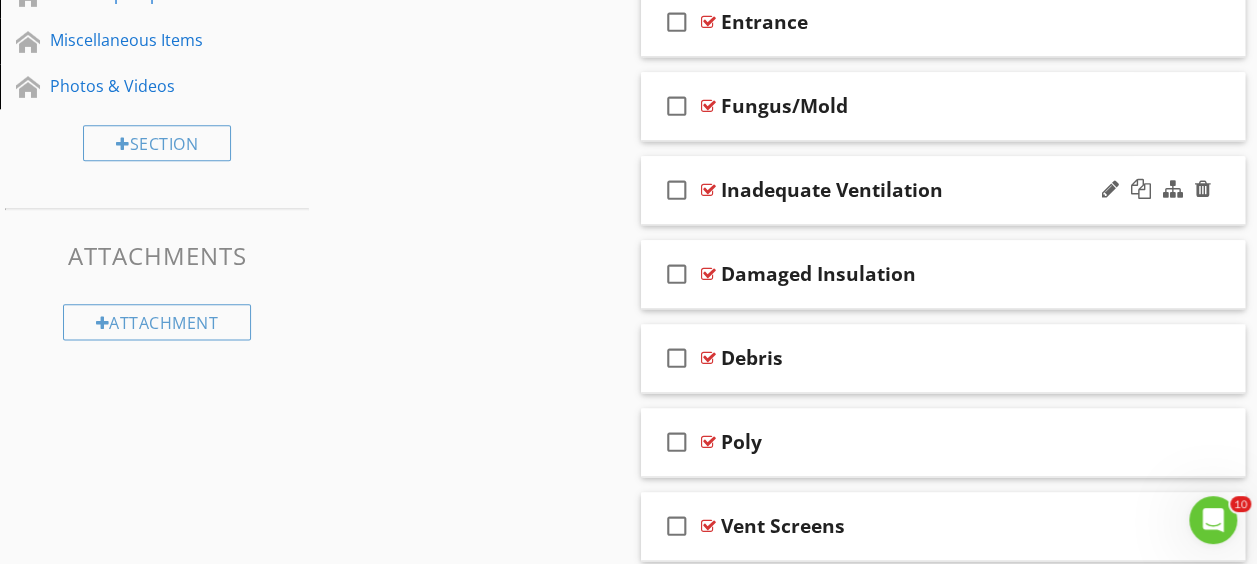 click at bounding box center (708, 190) 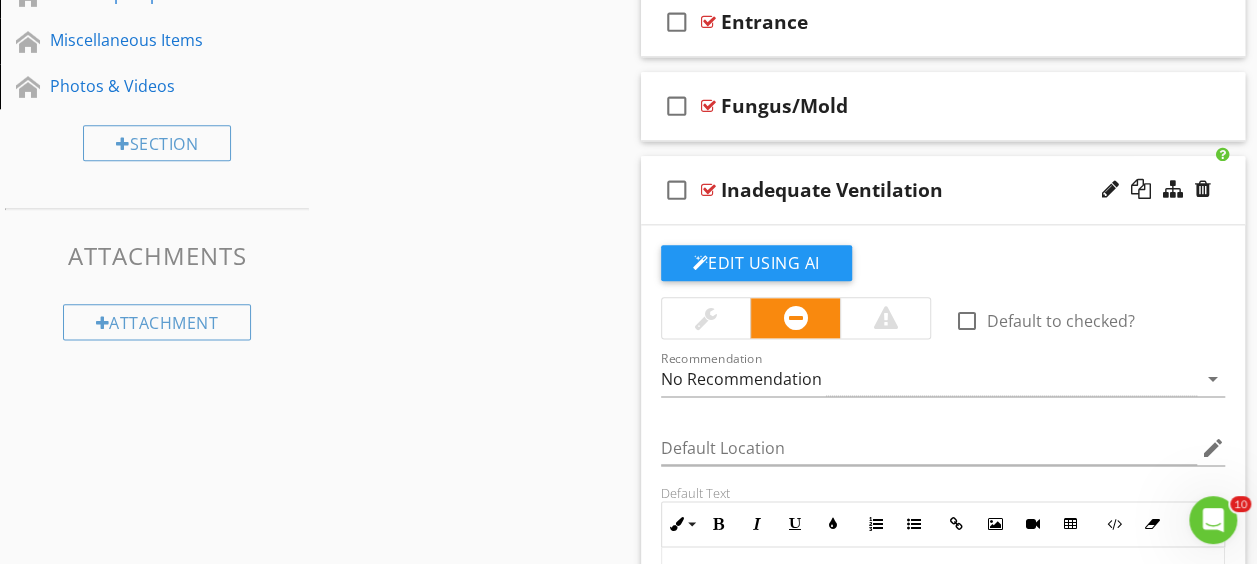 scroll, scrollTop: 1304, scrollLeft: 0, axis: vertical 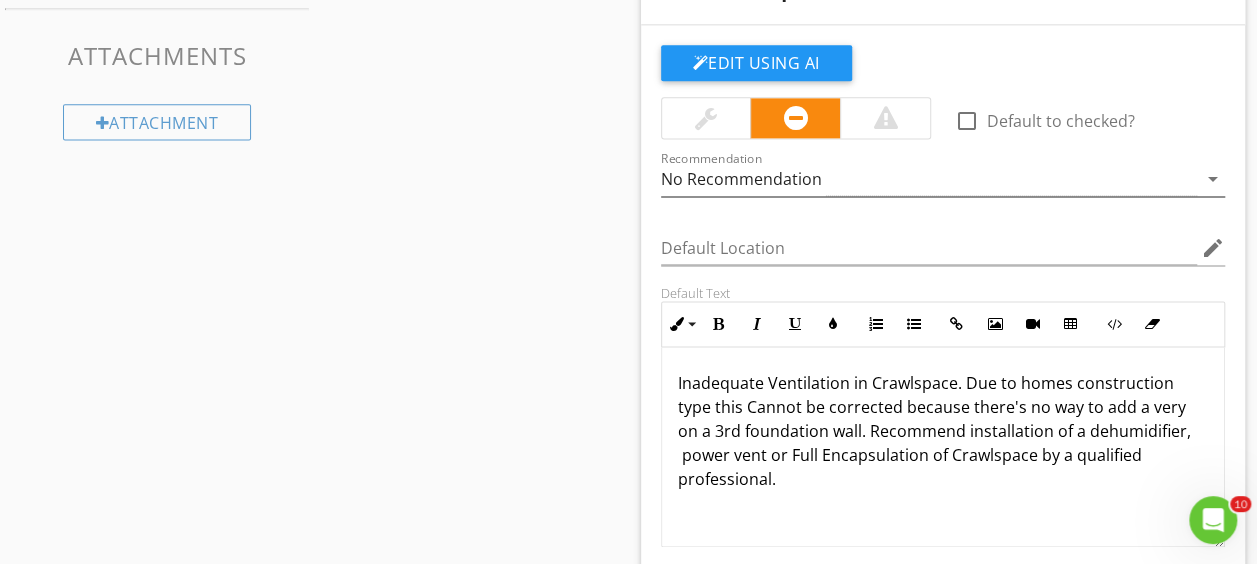 click on "No Recommendation" at bounding box center (741, 179) 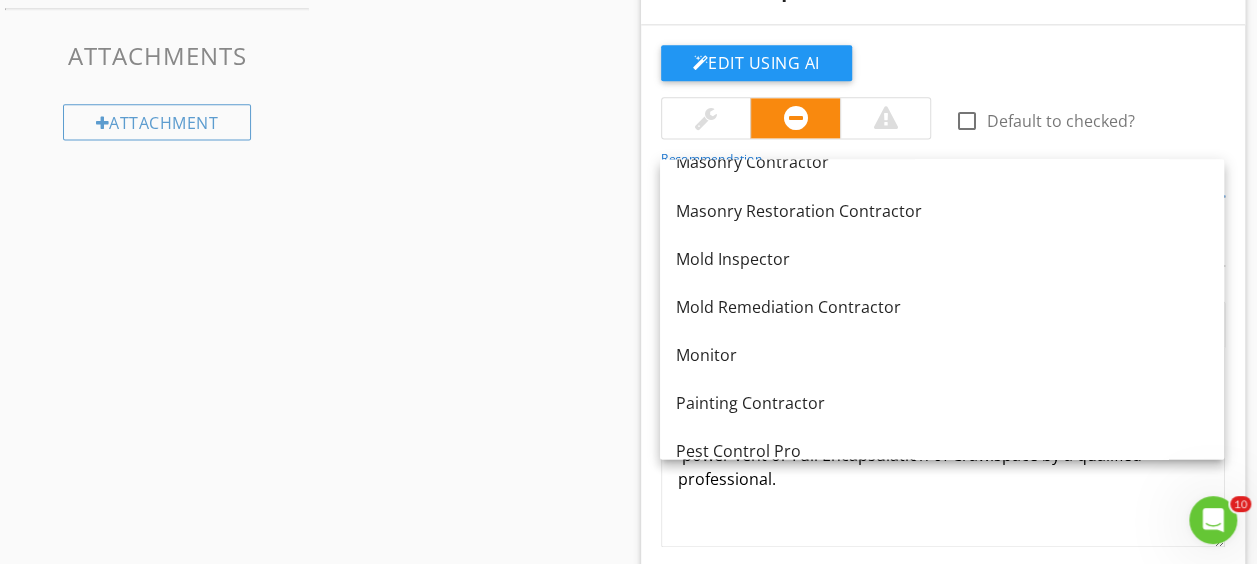 scroll, scrollTop: 2100, scrollLeft: 0, axis: vertical 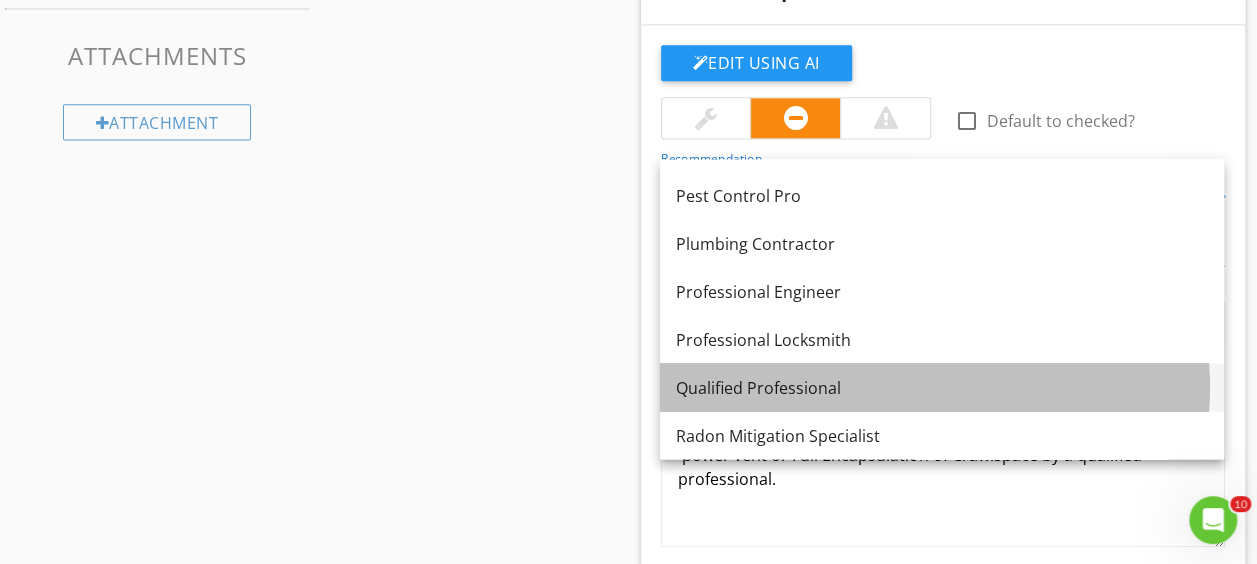 click on "Qualified Professional" at bounding box center (942, 387) 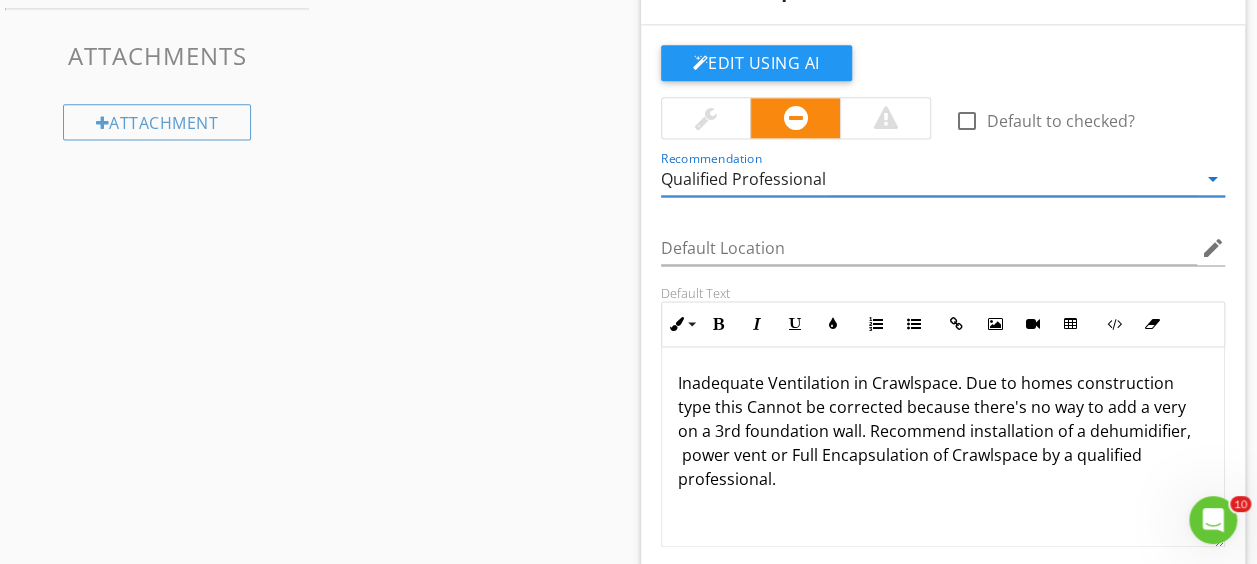 click on "Inadequate Ventilation in Crawlspace. Due to homes construction type this Cannot be corrected because there's no way to add a very on a 3rd foundation wall. Recommend installation of a dehumidifier,  power vent or Full Encapsulation of Crawlspace by a qualified professional." at bounding box center [943, 431] 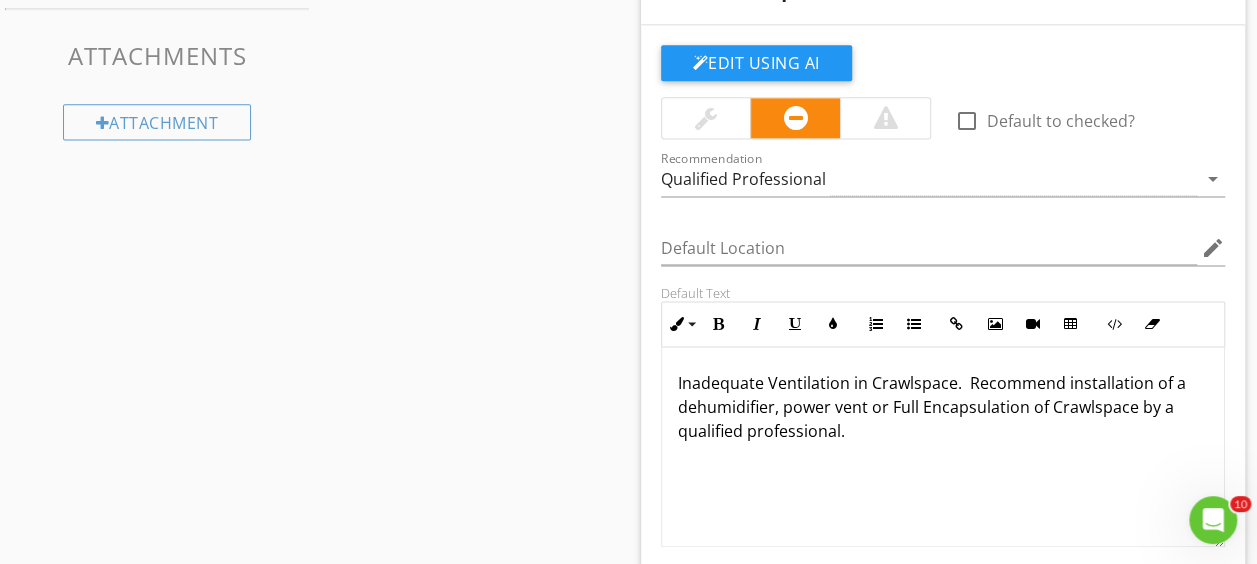 click on "Inadequate Ventilation in Crawlspace.  Recommend installation of a dehumidifier, power vent or Full Encapsulation of Crawlspace by a qualified professional." at bounding box center [943, 407] 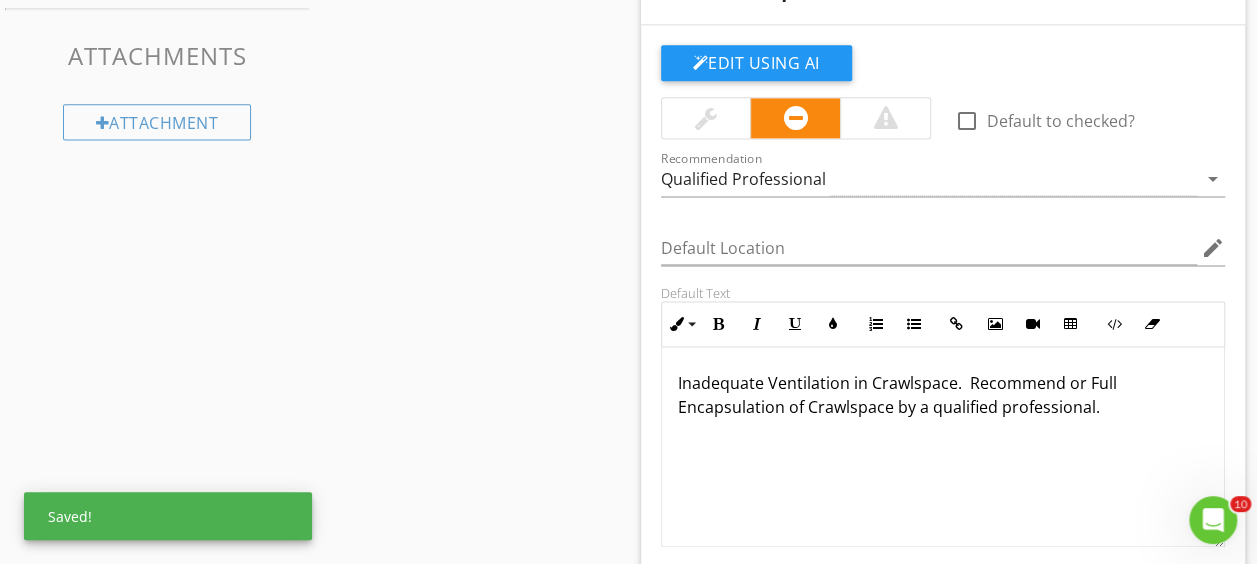 type 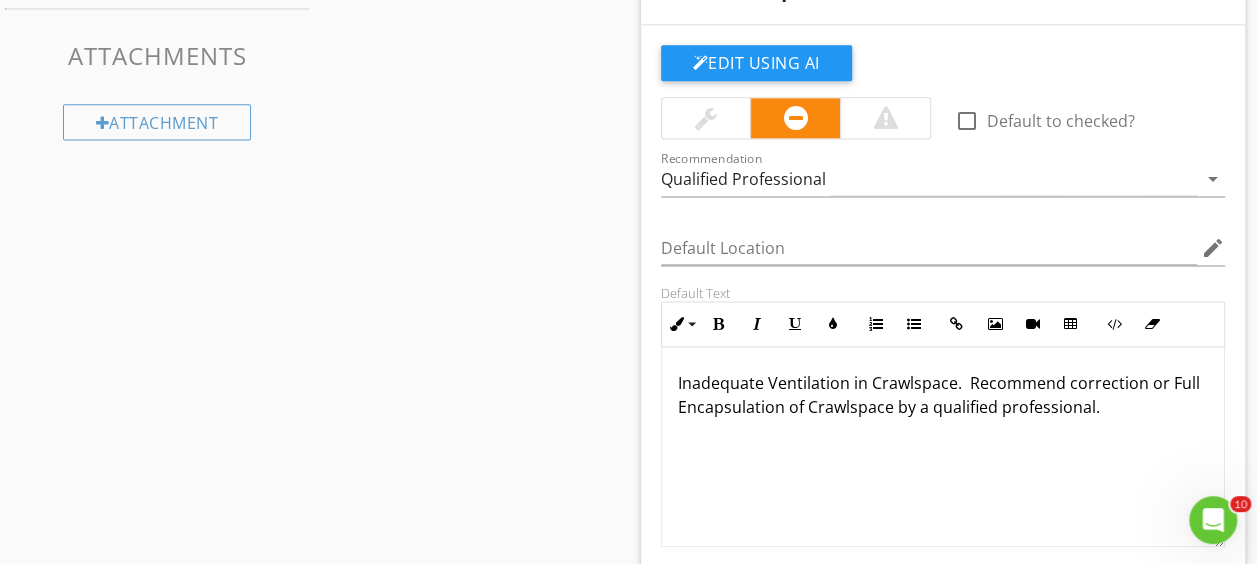 scroll, scrollTop: 1104, scrollLeft: 0, axis: vertical 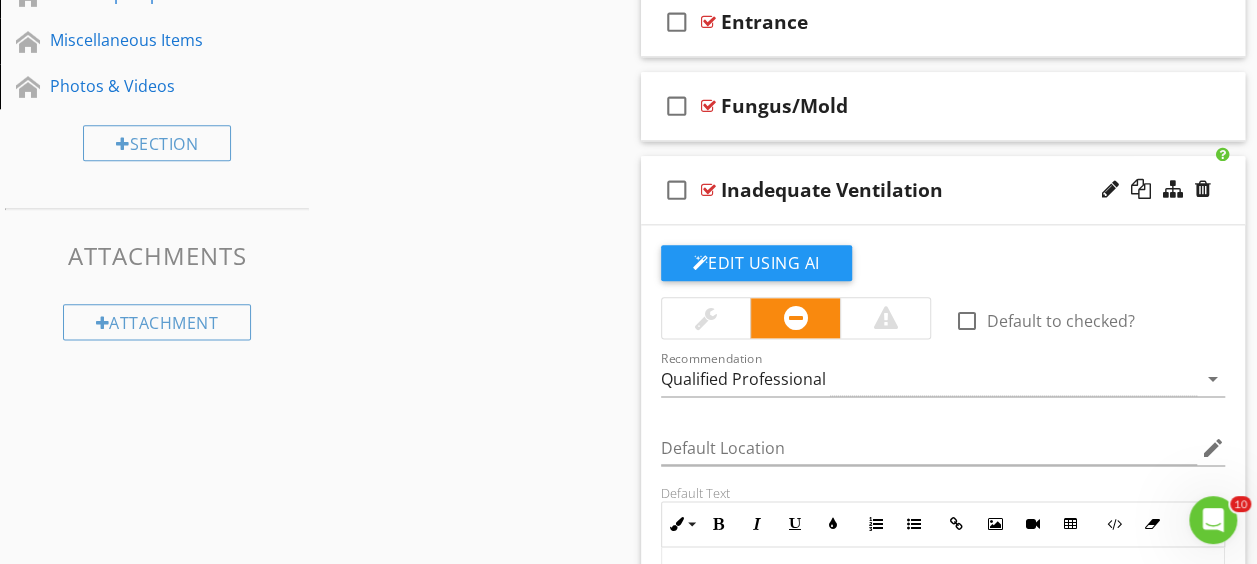 click at bounding box center [708, 190] 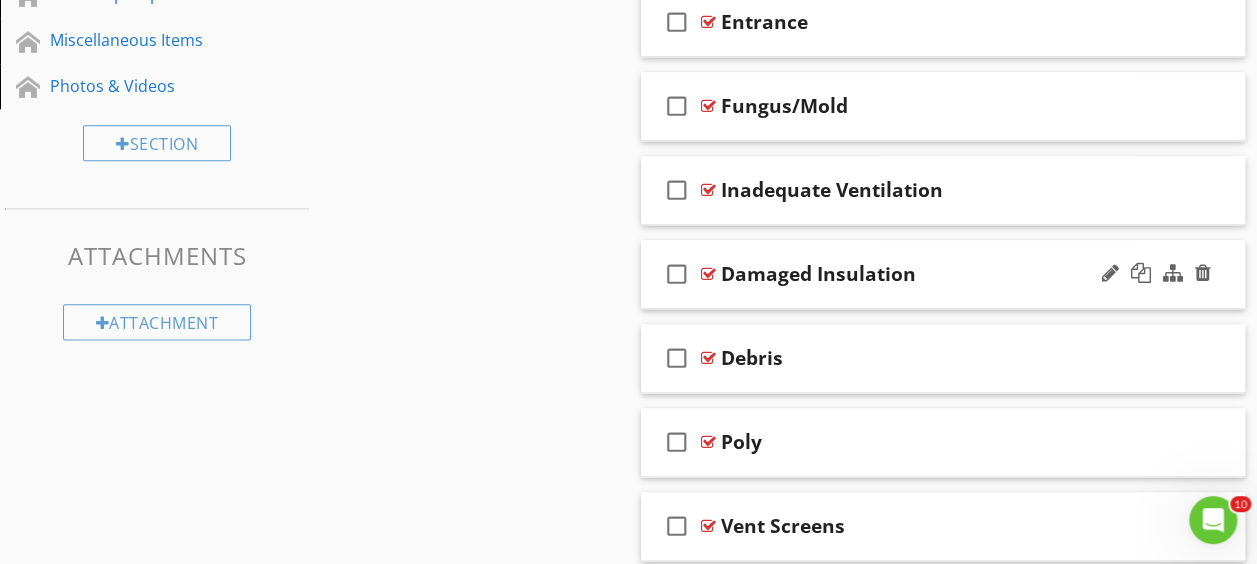 click at bounding box center [708, 274] 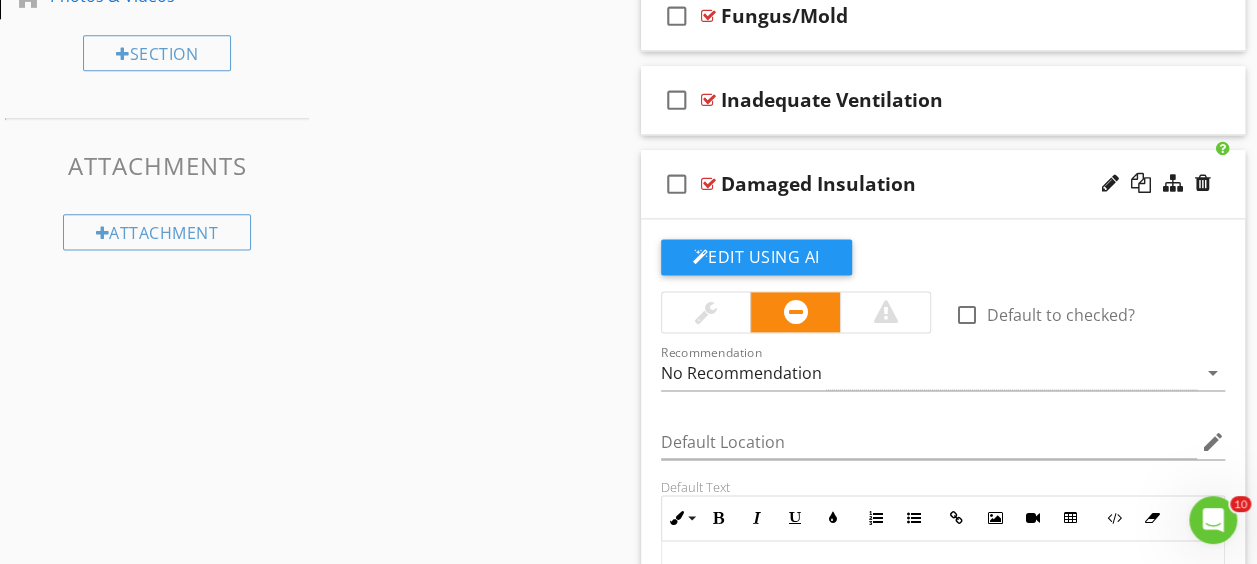 scroll, scrollTop: 1304, scrollLeft: 0, axis: vertical 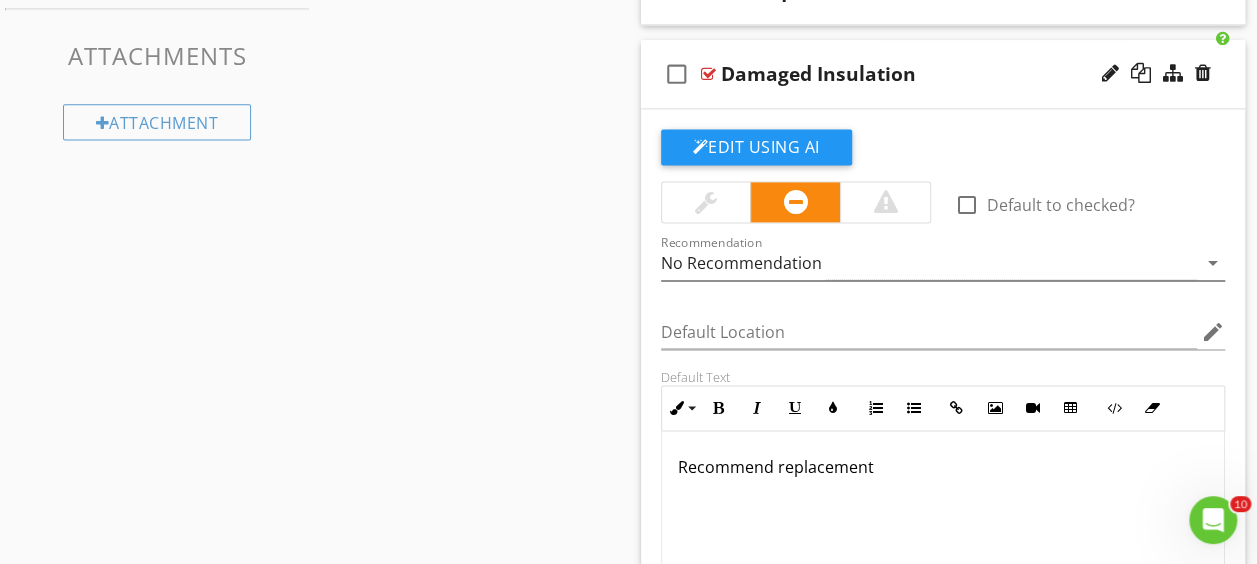 click on "No Recommendation" at bounding box center [741, 263] 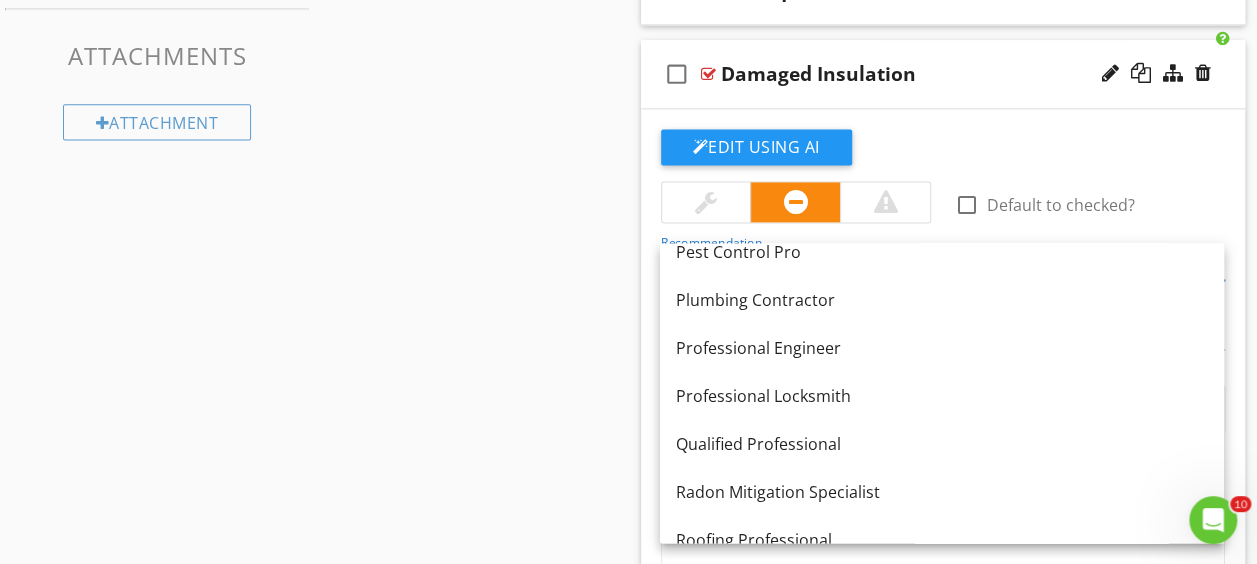scroll, scrollTop: 2200, scrollLeft: 0, axis: vertical 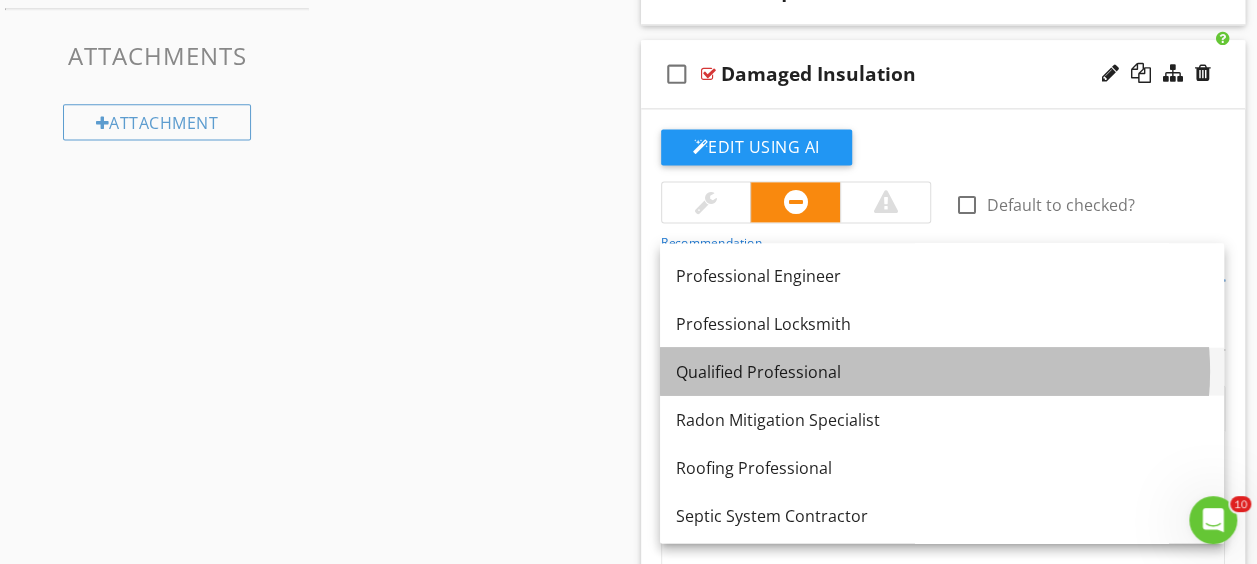 click on "Qualified Professional" at bounding box center (942, 371) 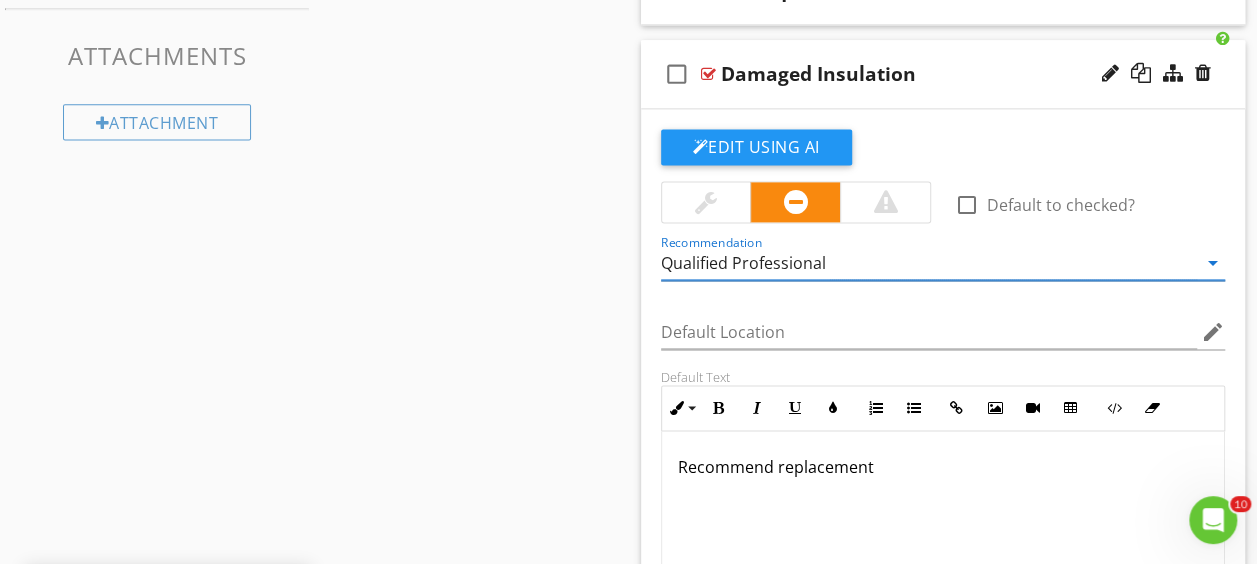 click on "Recommend replacement" at bounding box center (943, 467) 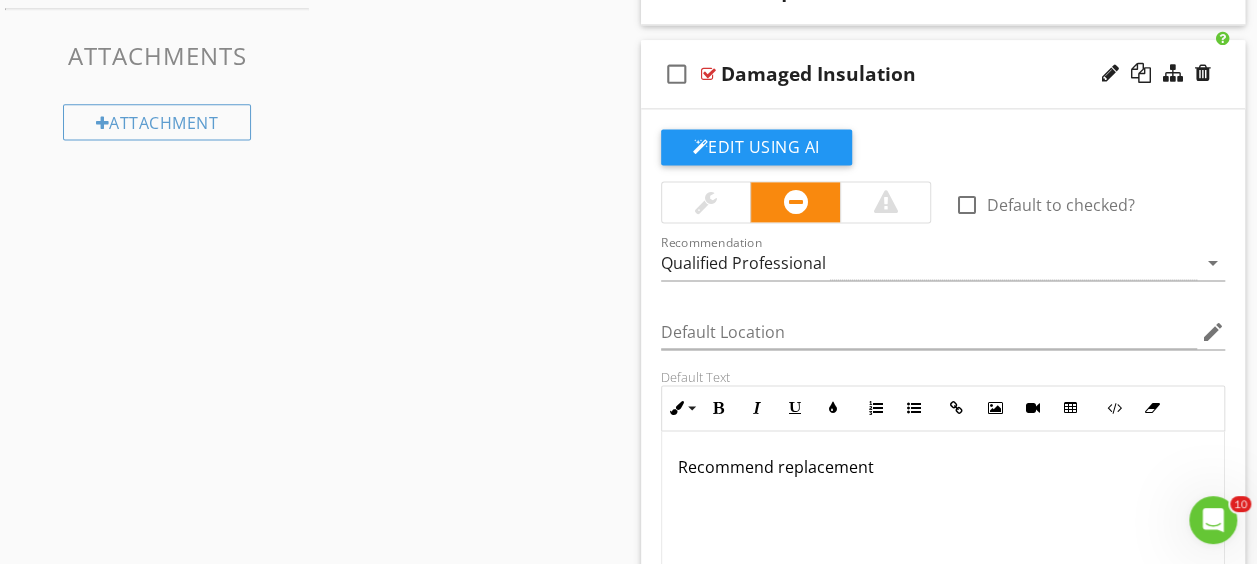 type 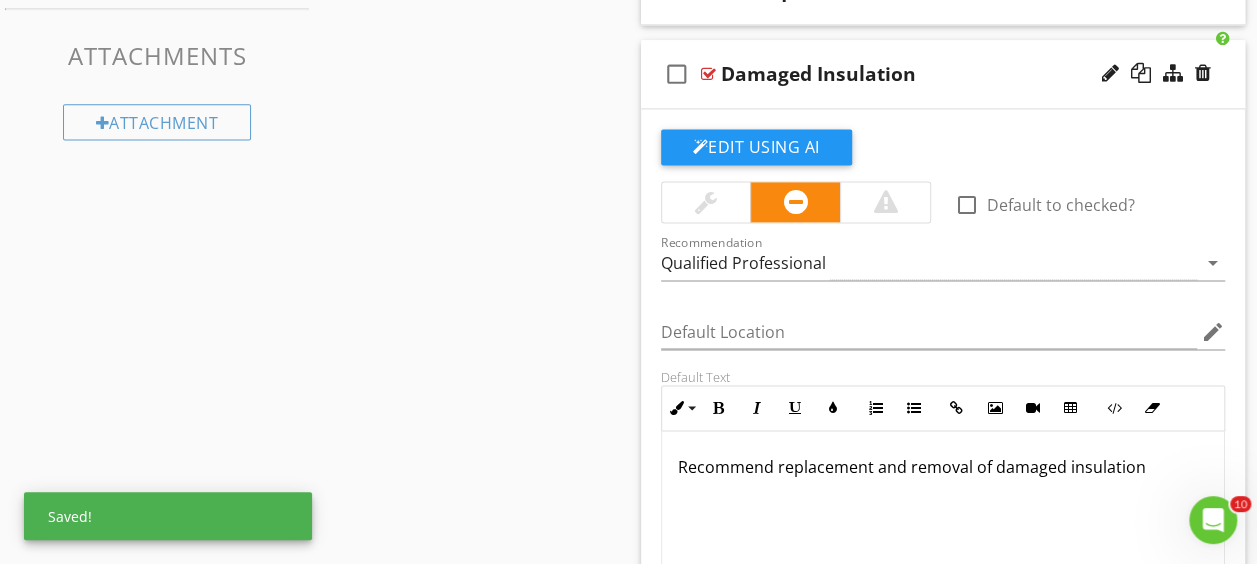 click at bounding box center (708, 74) 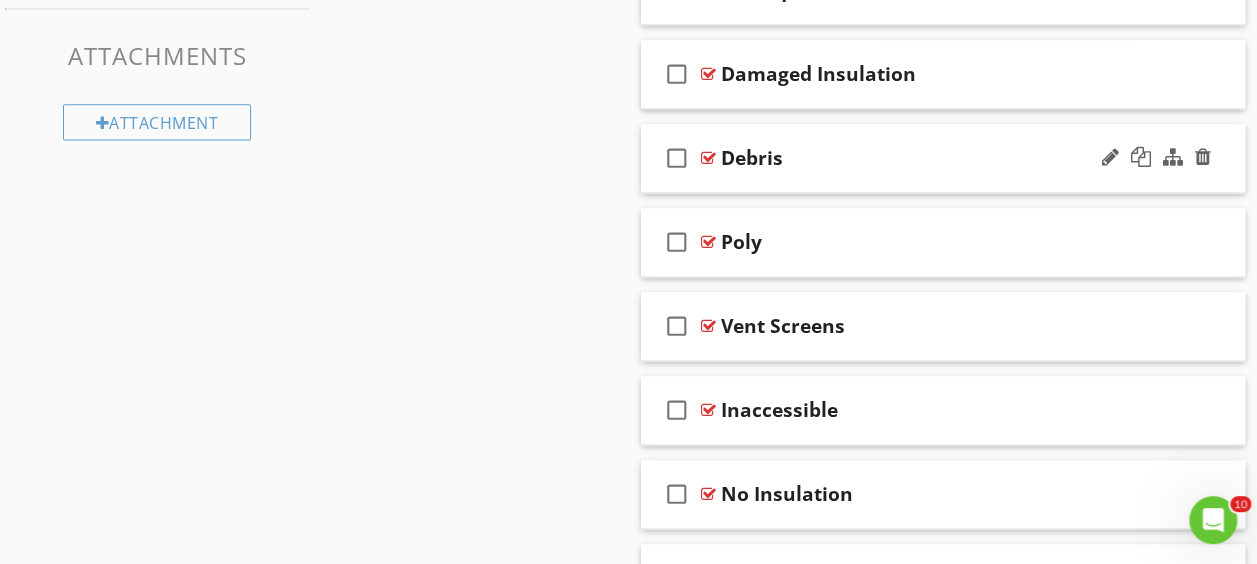 click at bounding box center (708, 158) 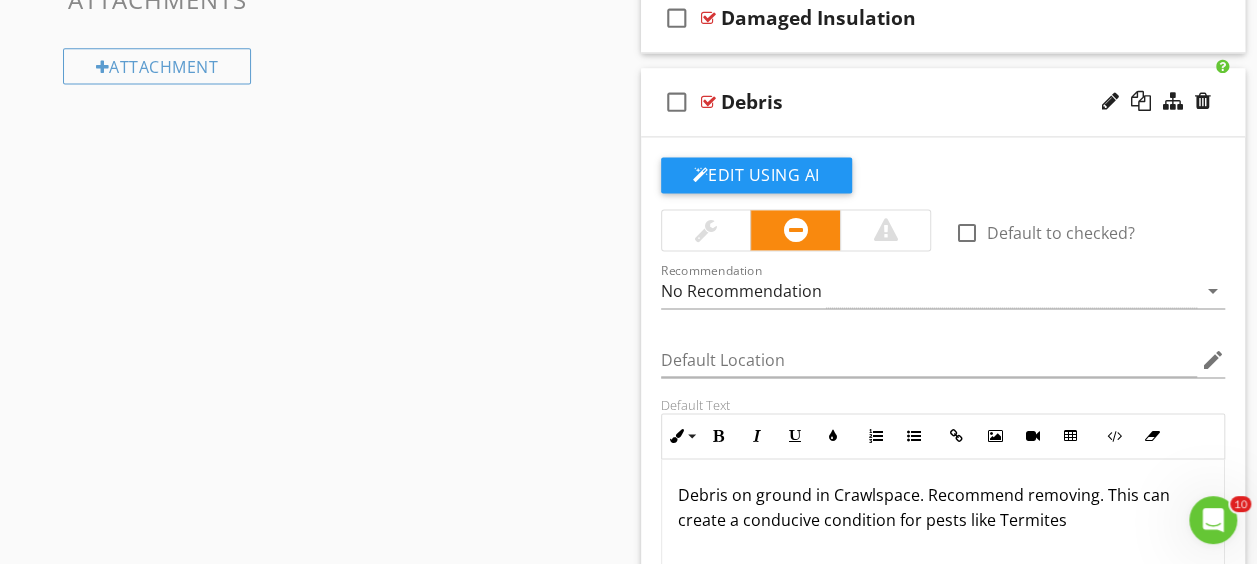 scroll, scrollTop: 1404, scrollLeft: 0, axis: vertical 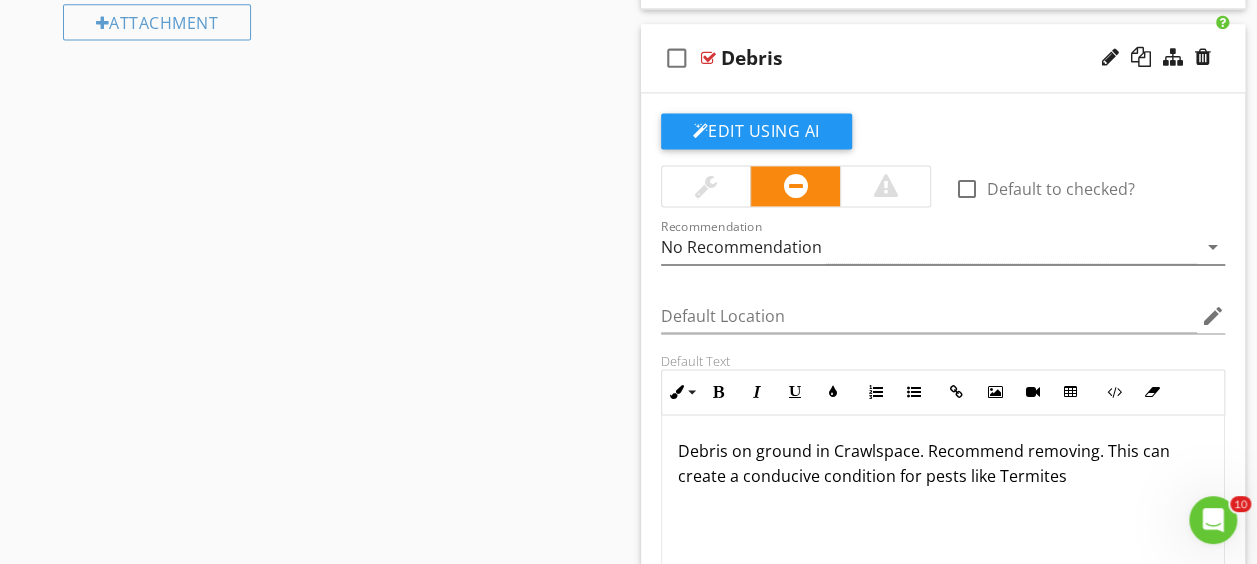 click on "No Recommendation" at bounding box center [741, 247] 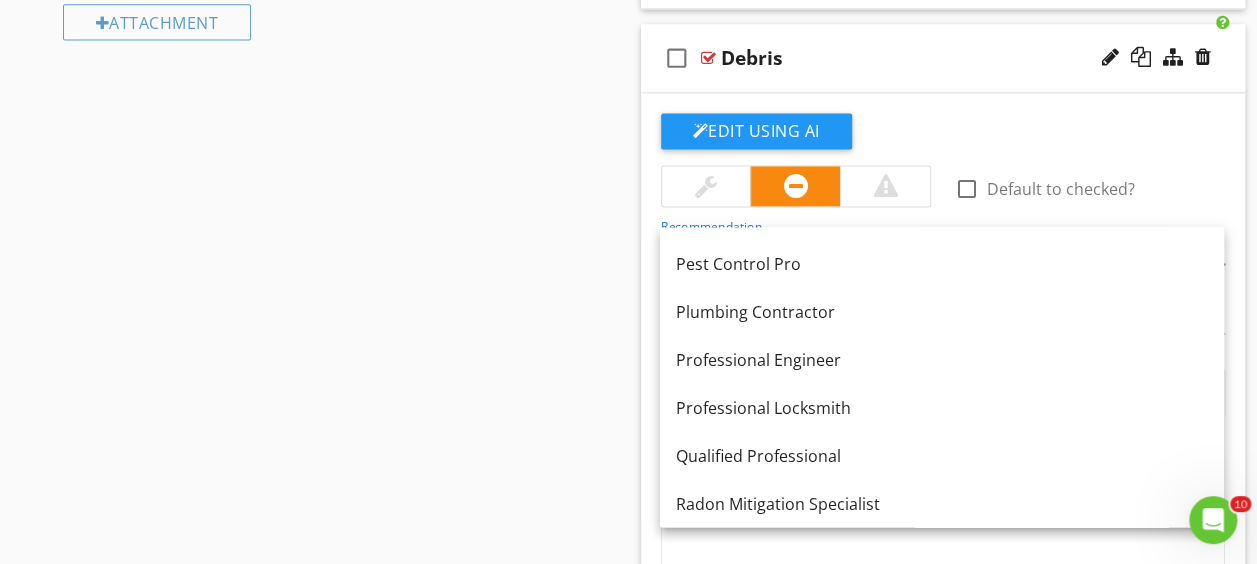 scroll, scrollTop: 2300, scrollLeft: 0, axis: vertical 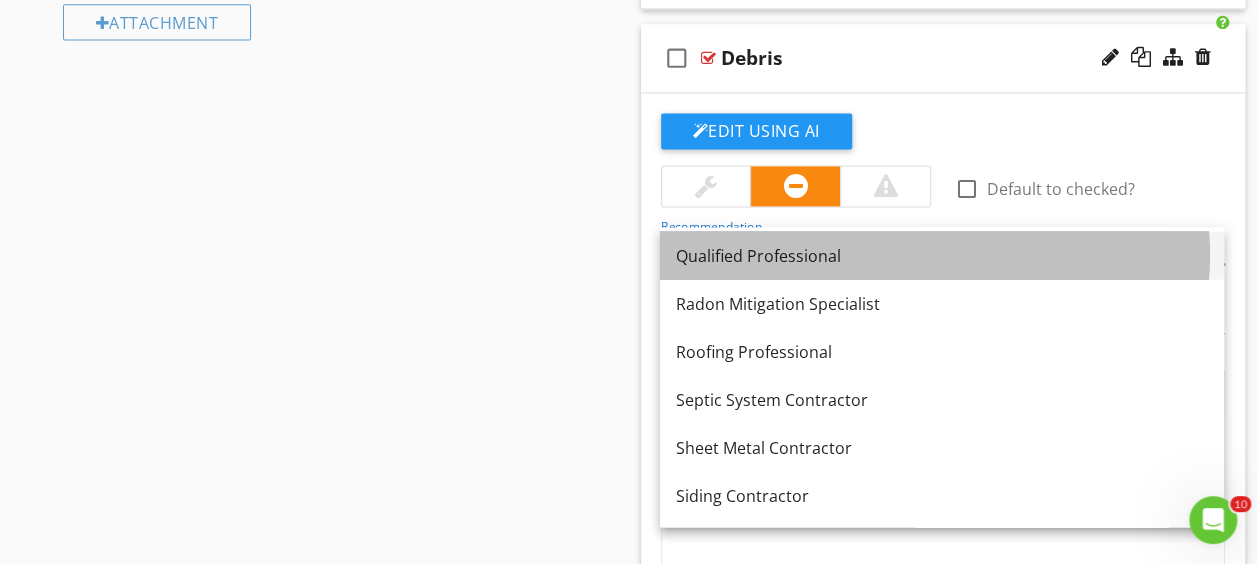 click on "Qualified Professional" at bounding box center [942, 255] 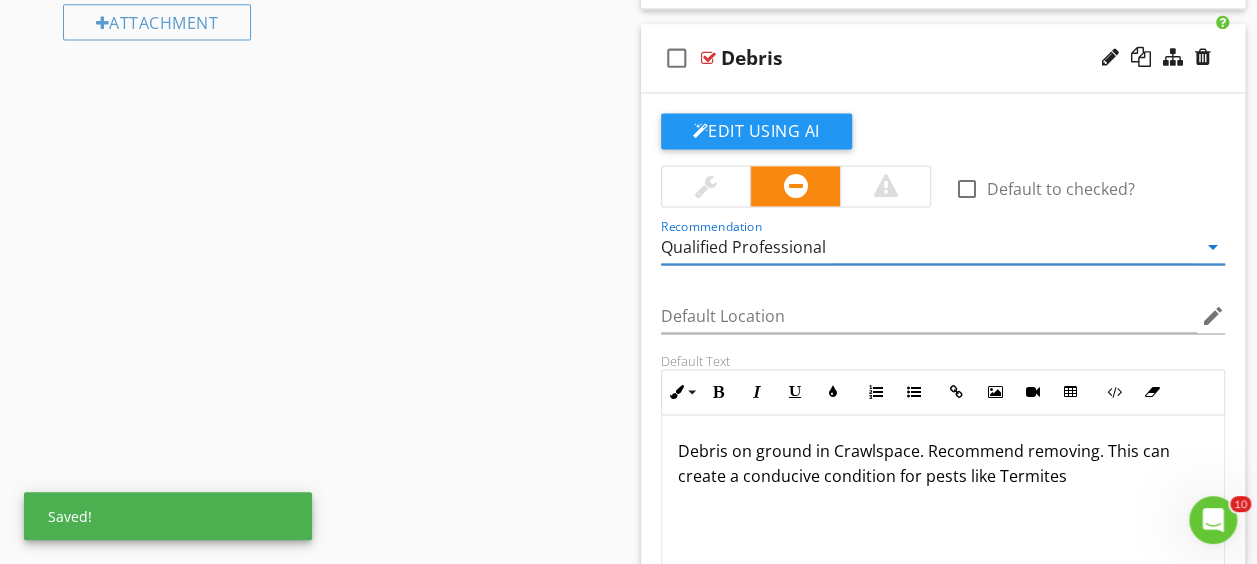 click at bounding box center (708, 58) 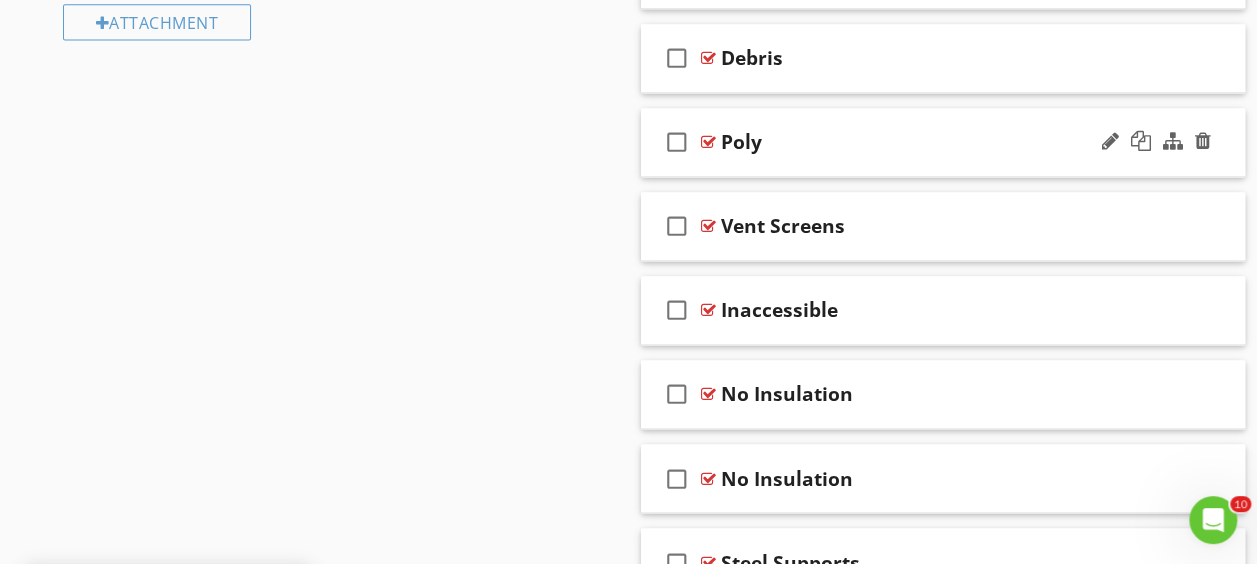 click at bounding box center (708, 142) 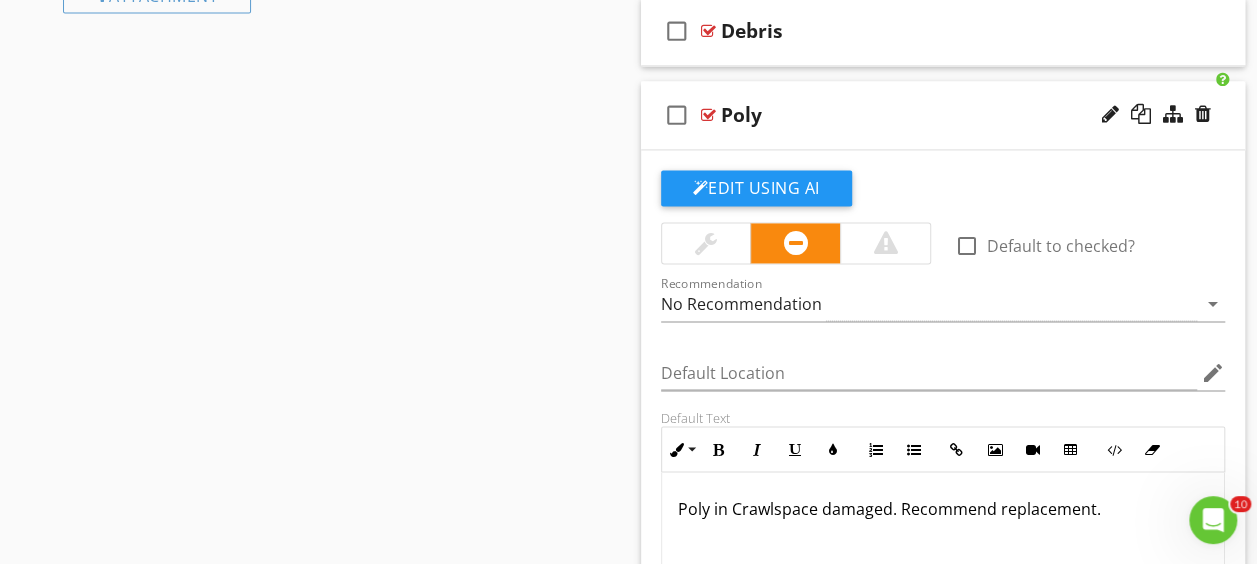 scroll, scrollTop: 1504, scrollLeft: 0, axis: vertical 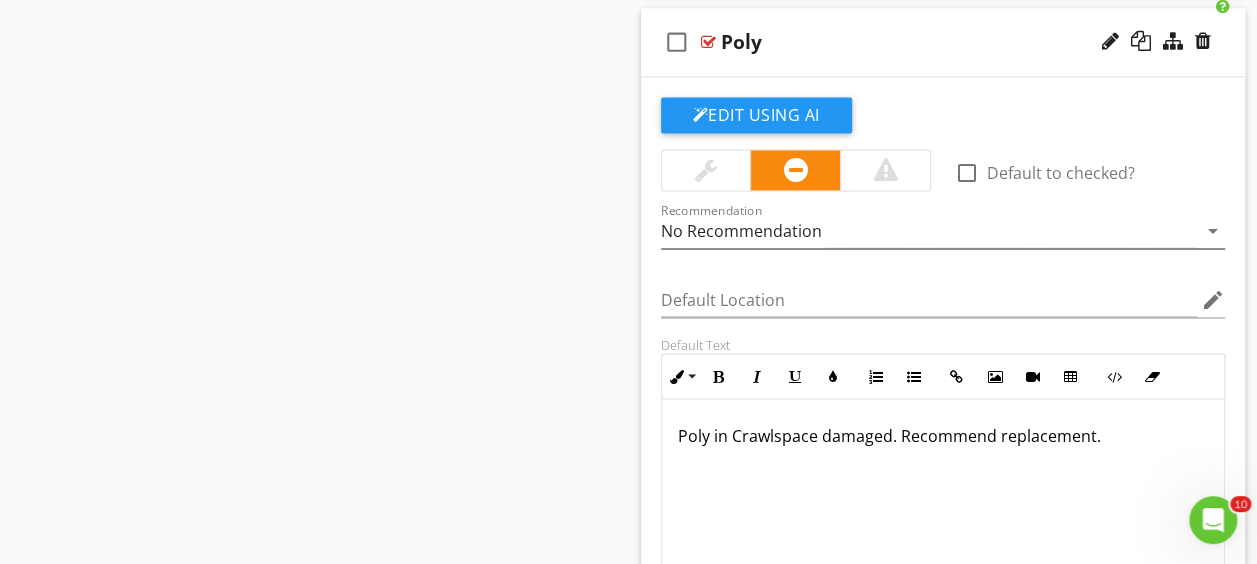 click on "No Recommendation" at bounding box center (929, 231) 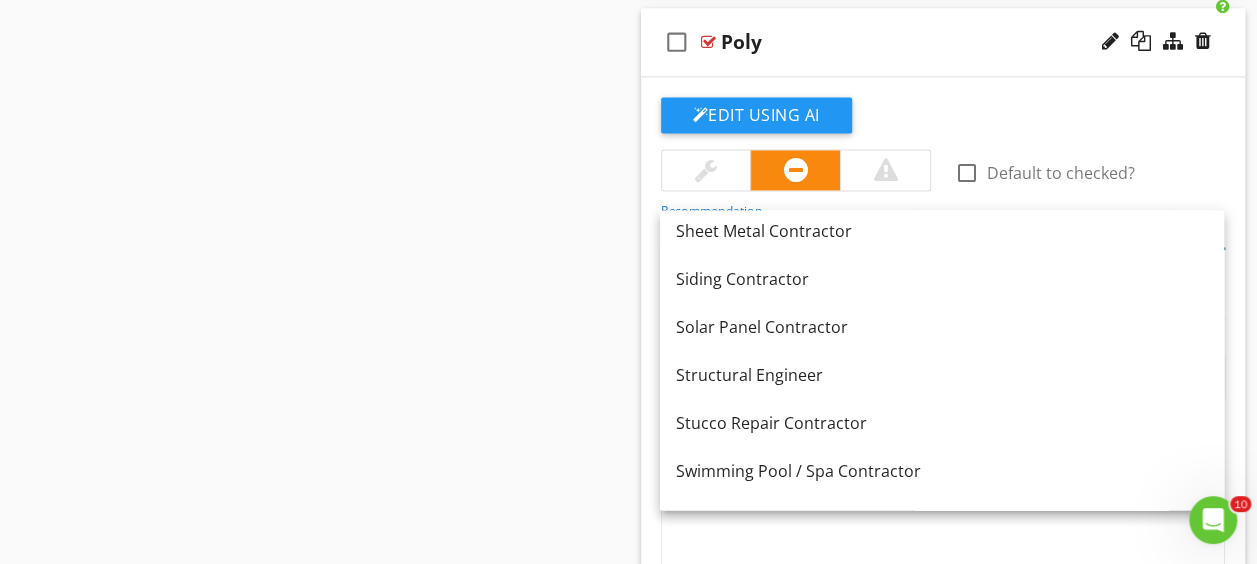 scroll, scrollTop: 2300, scrollLeft: 0, axis: vertical 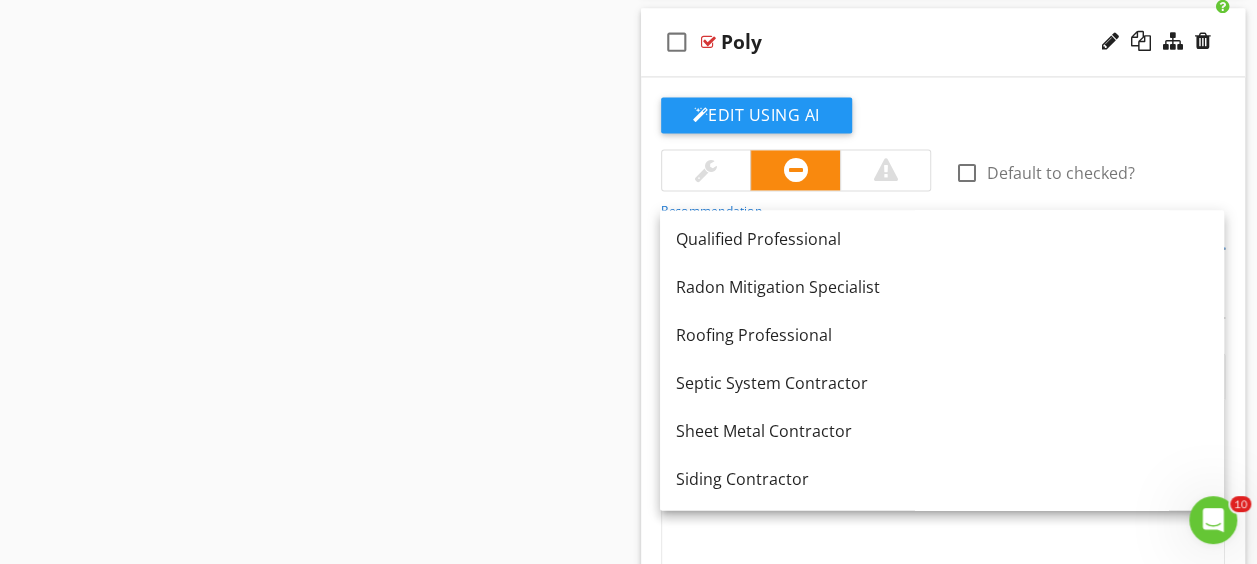 click on "Qualified Professional" at bounding box center (942, 238) 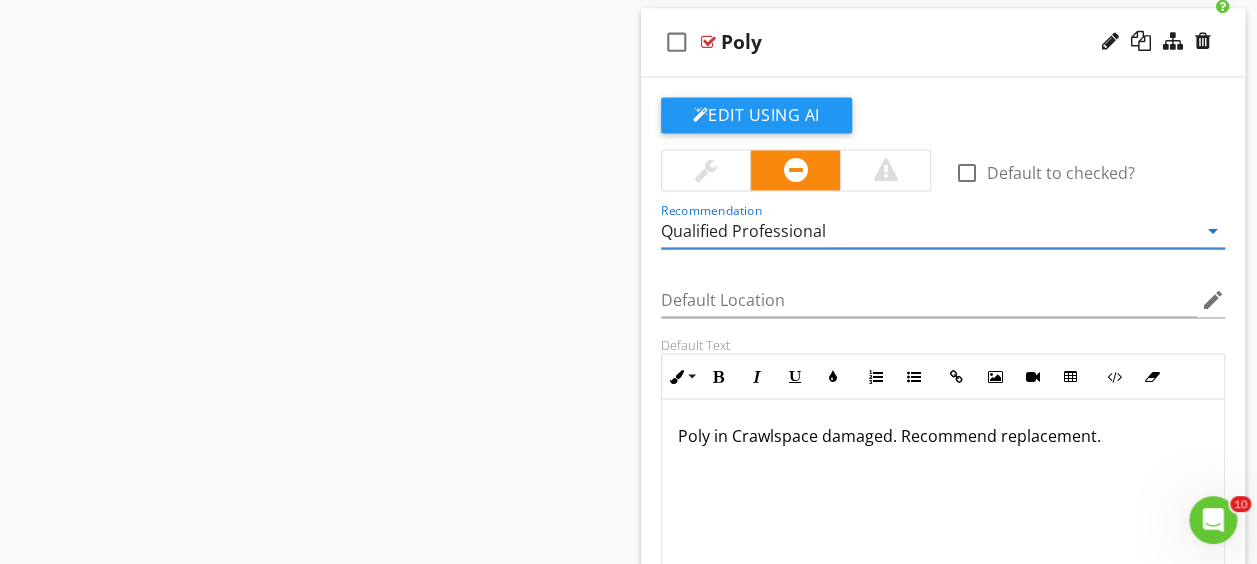 click at bounding box center (708, 42) 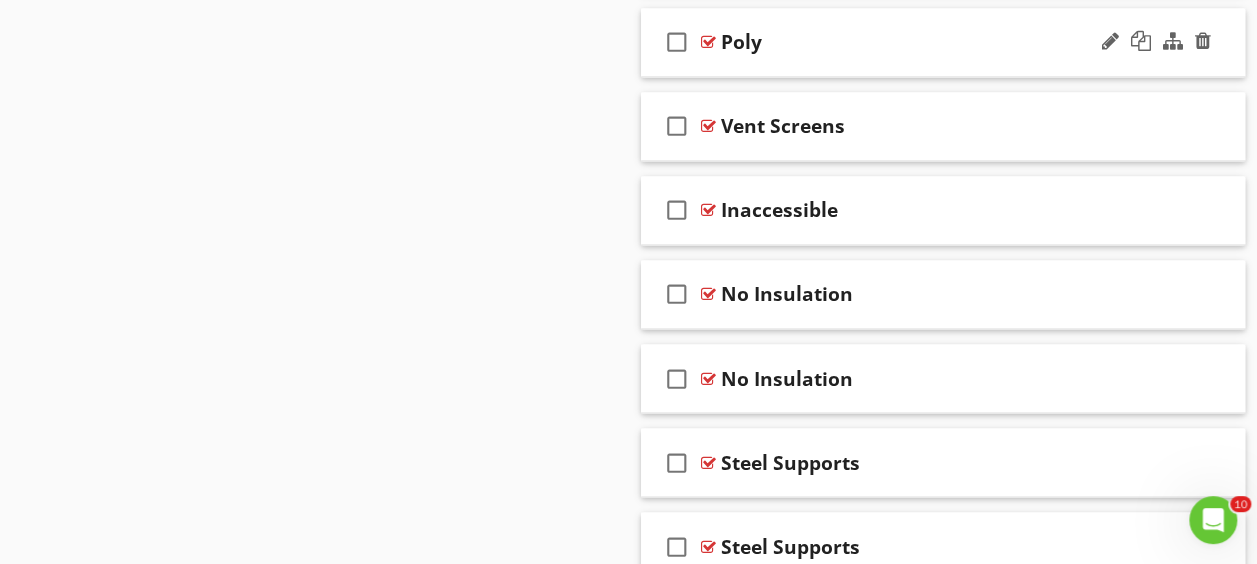 scroll, scrollTop: 1604, scrollLeft: 0, axis: vertical 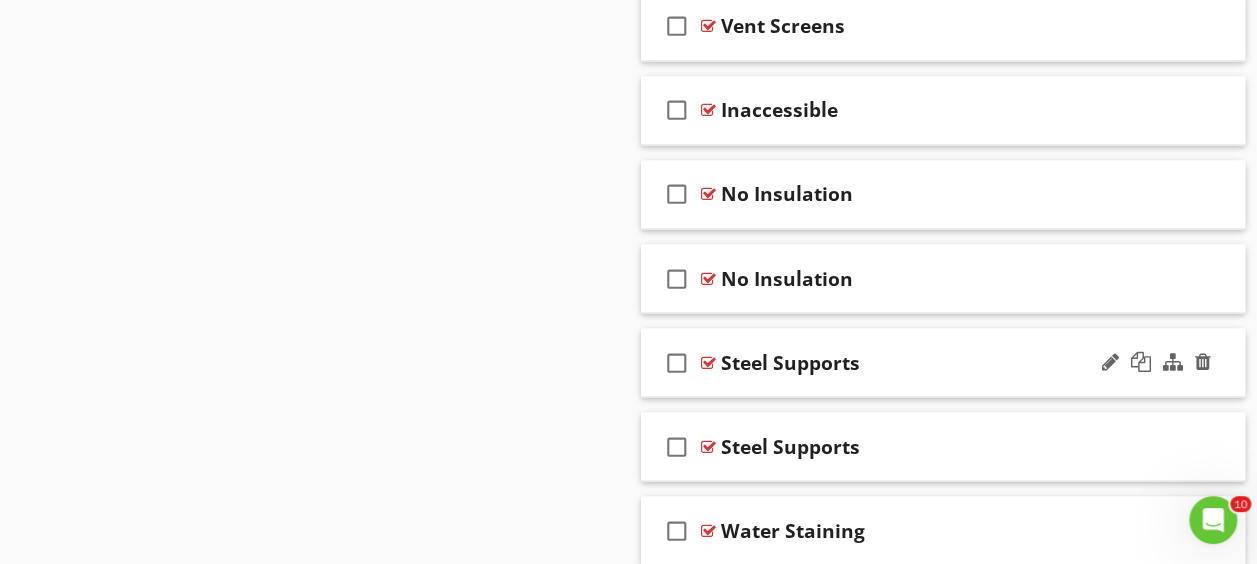 click on "check_box_outline_blank
Steel Supports" at bounding box center [943, 362] 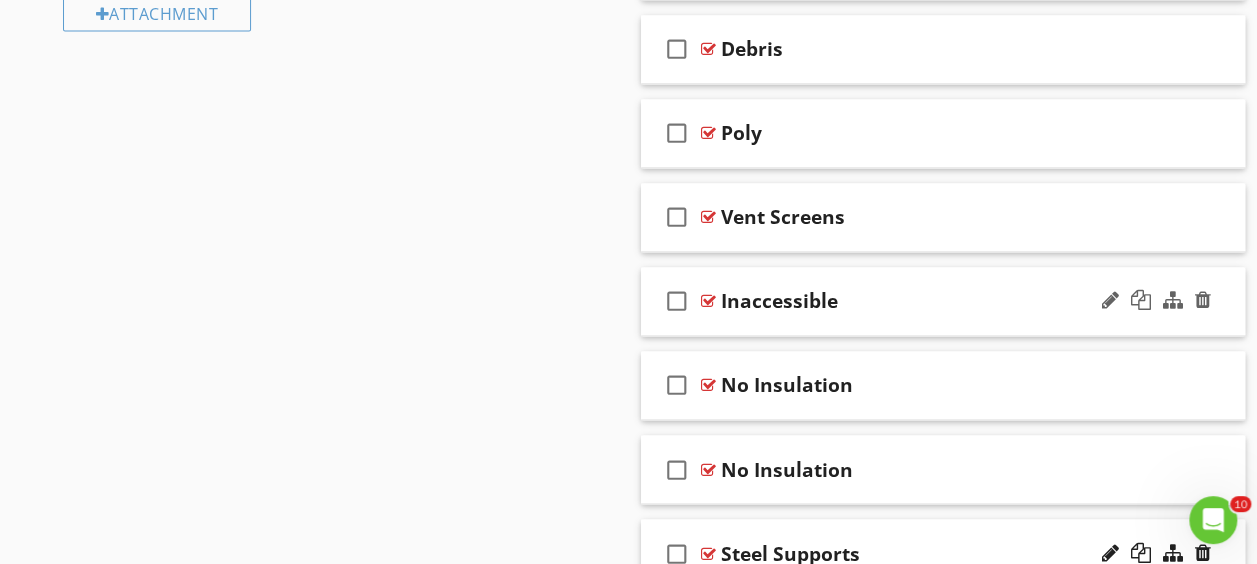 scroll, scrollTop: 1404, scrollLeft: 0, axis: vertical 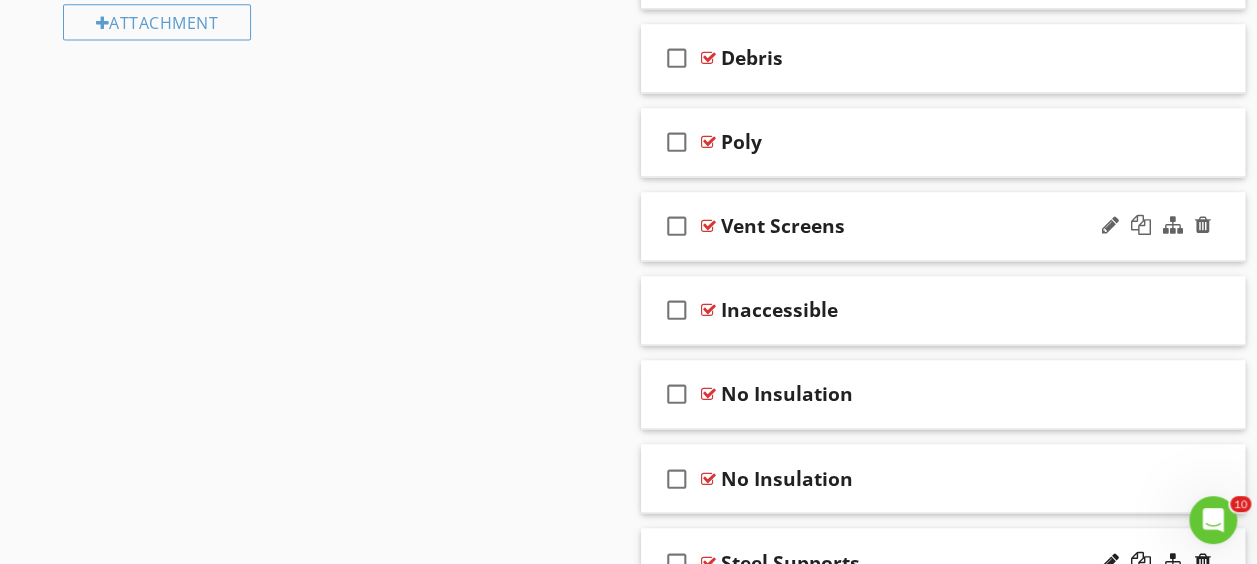 click at bounding box center [708, 226] 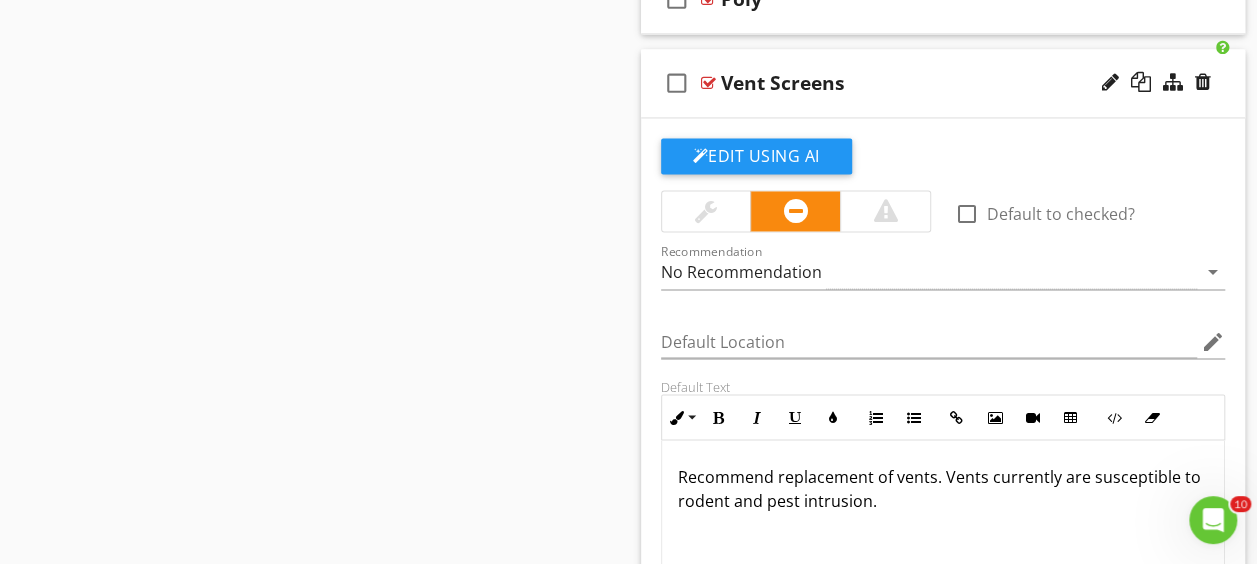 scroll, scrollTop: 1504, scrollLeft: 0, axis: vertical 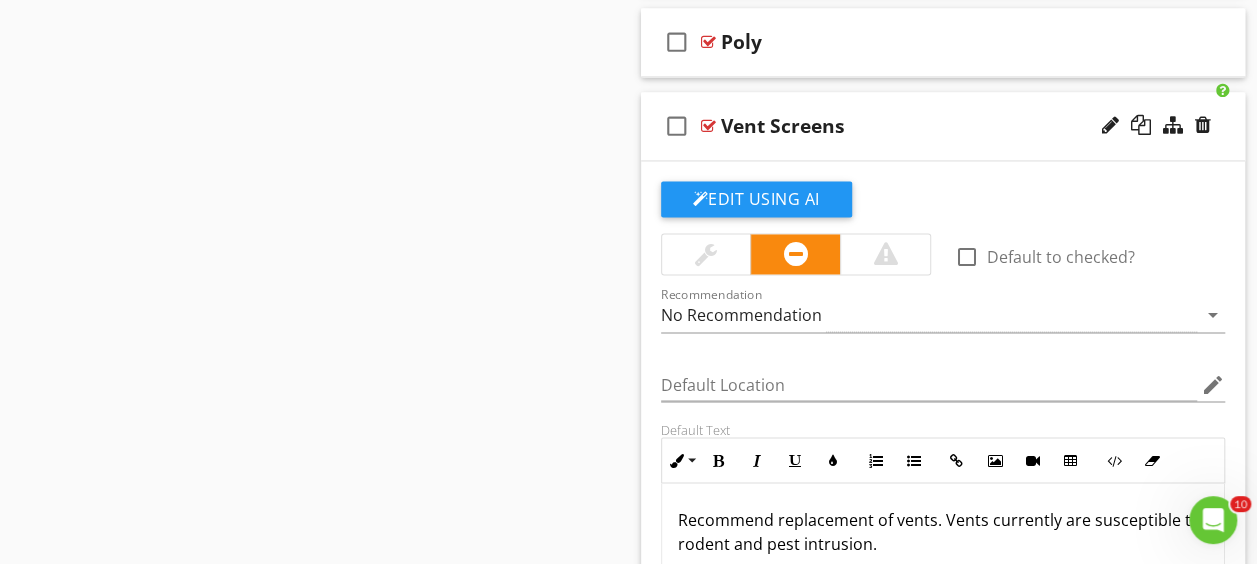 click at bounding box center (708, 126) 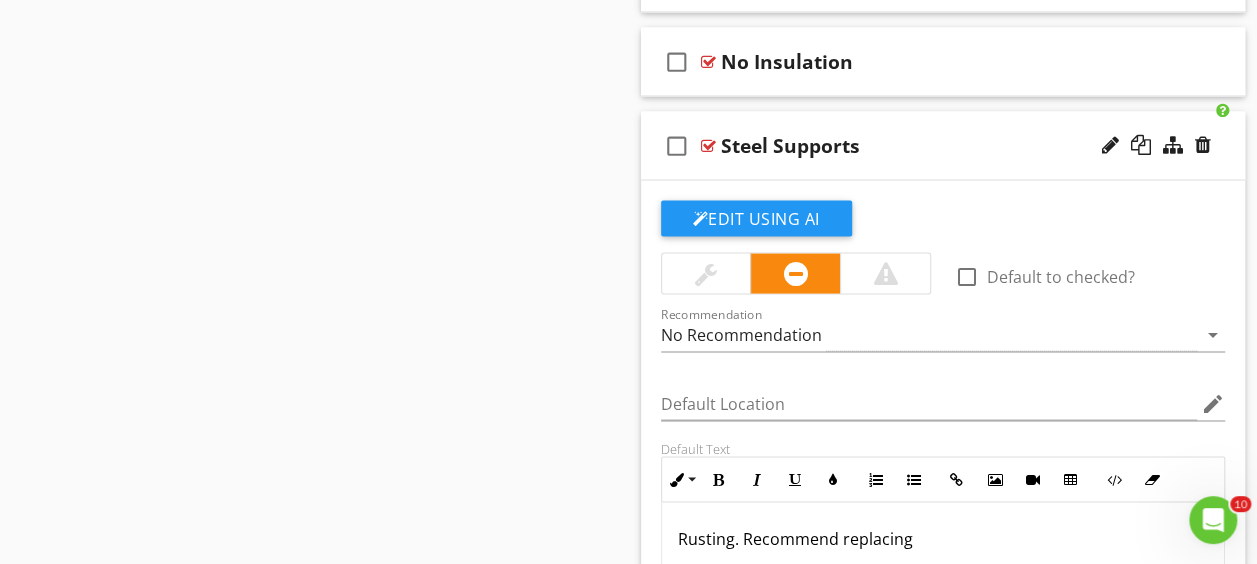 scroll, scrollTop: 1804, scrollLeft: 0, axis: vertical 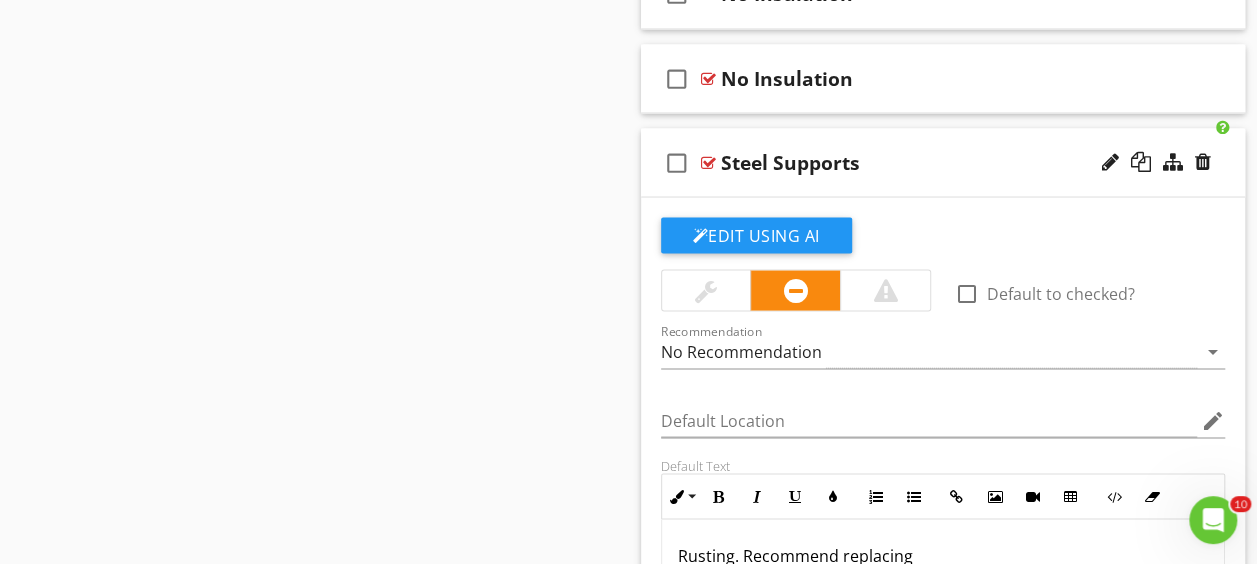 click at bounding box center (708, 162) 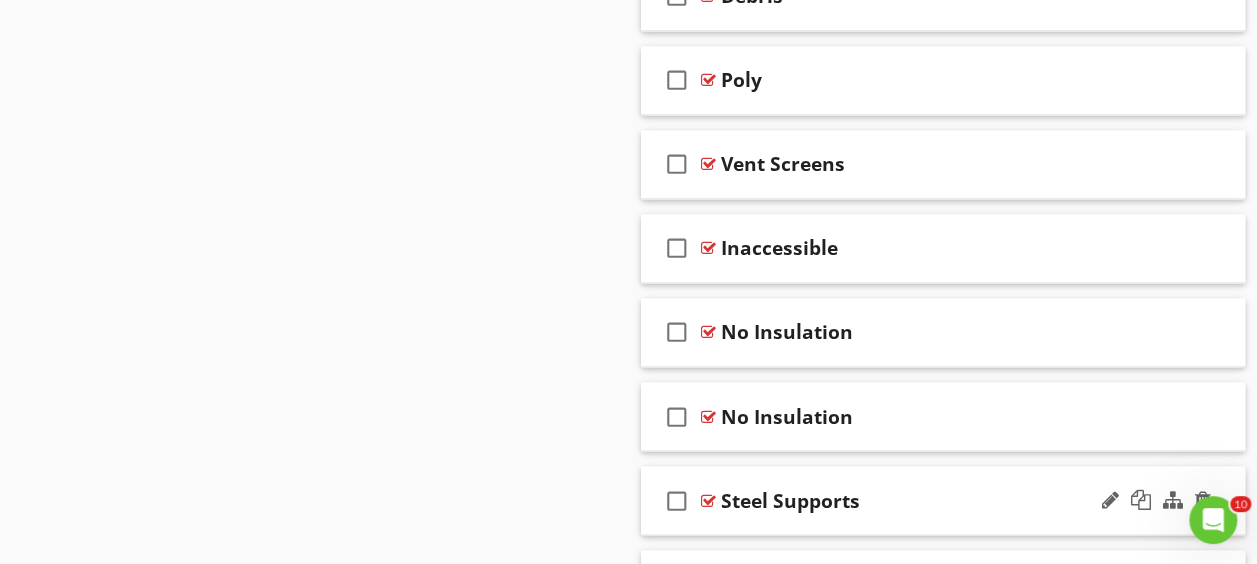 scroll, scrollTop: 1366, scrollLeft: 0, axis: vertical 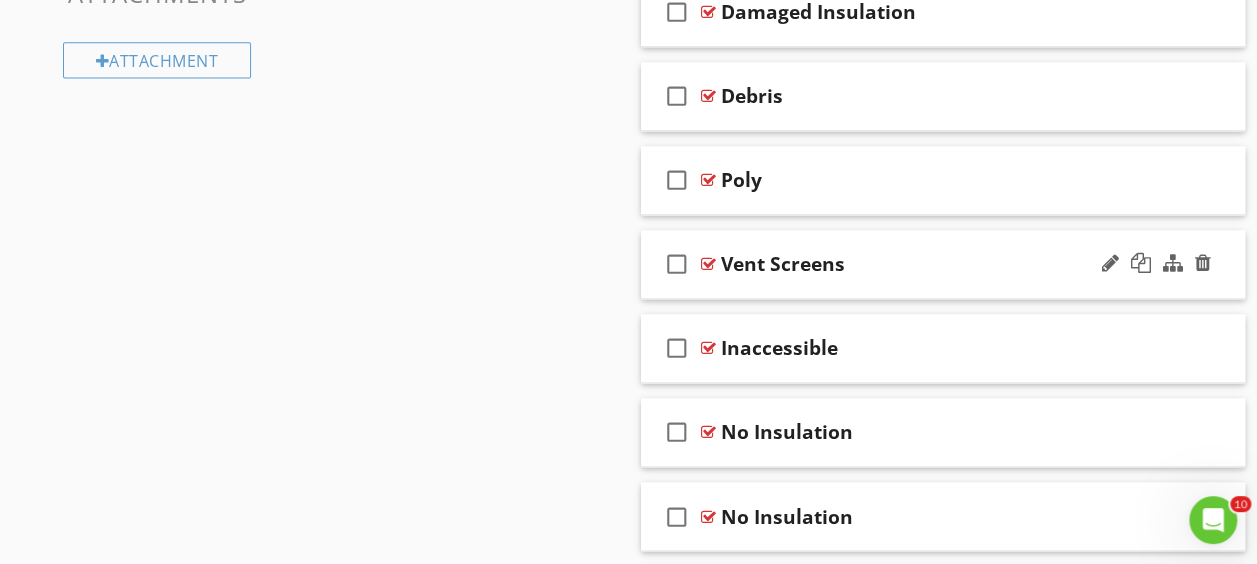 click on "Vent Screens" at bounding box center (783, 264) 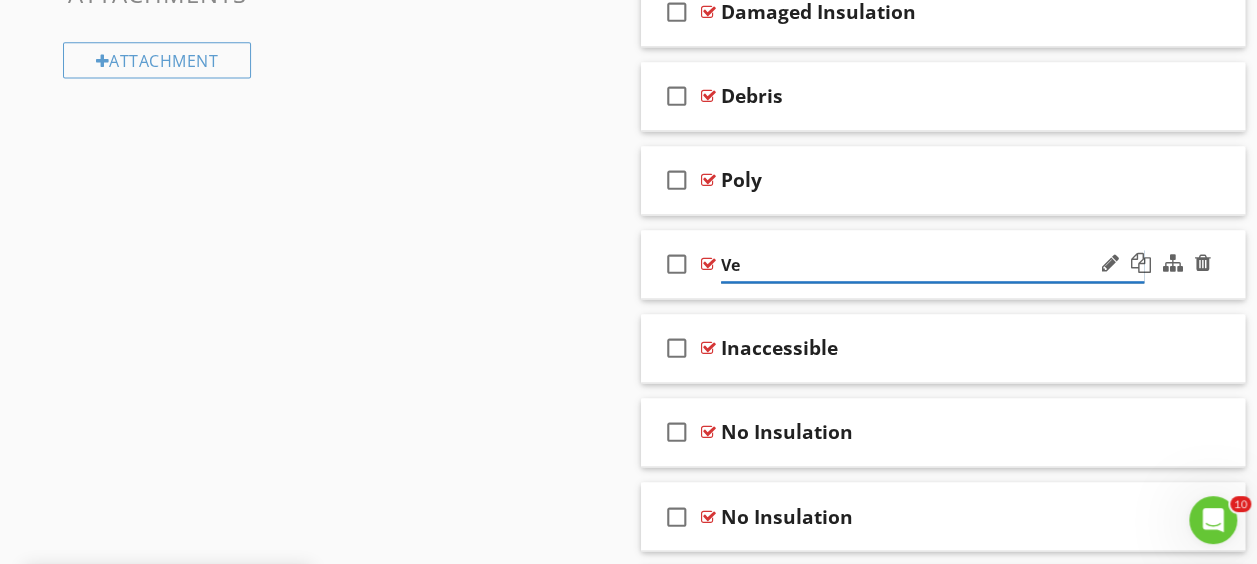 type on "V" 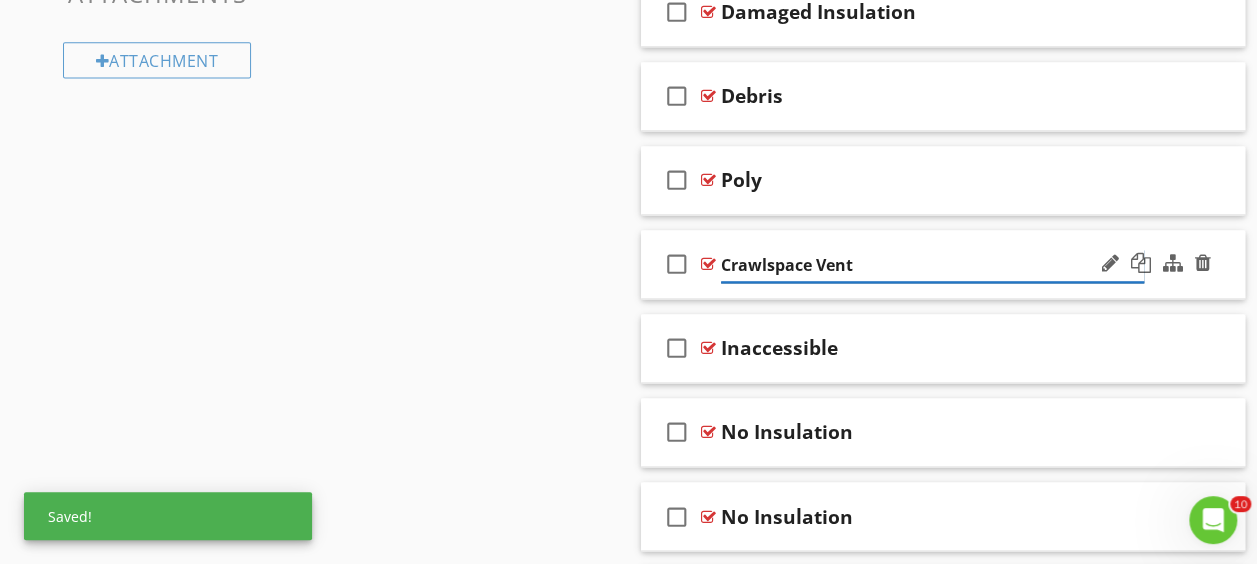 type on "Crawlspace Vents" 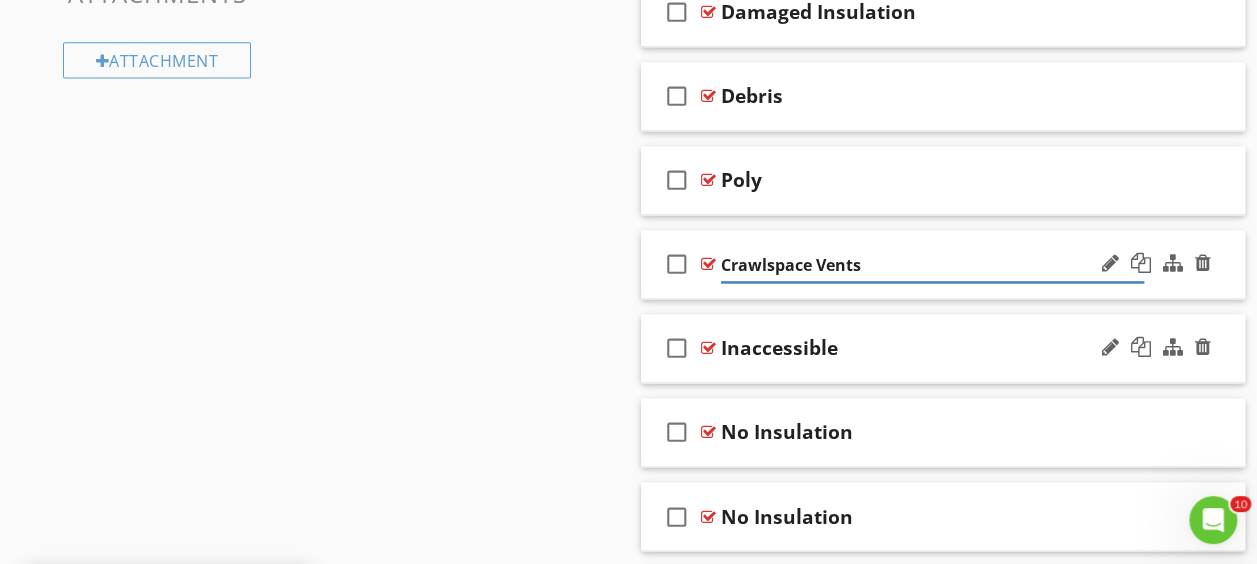 click at bounding box center (708, 348) 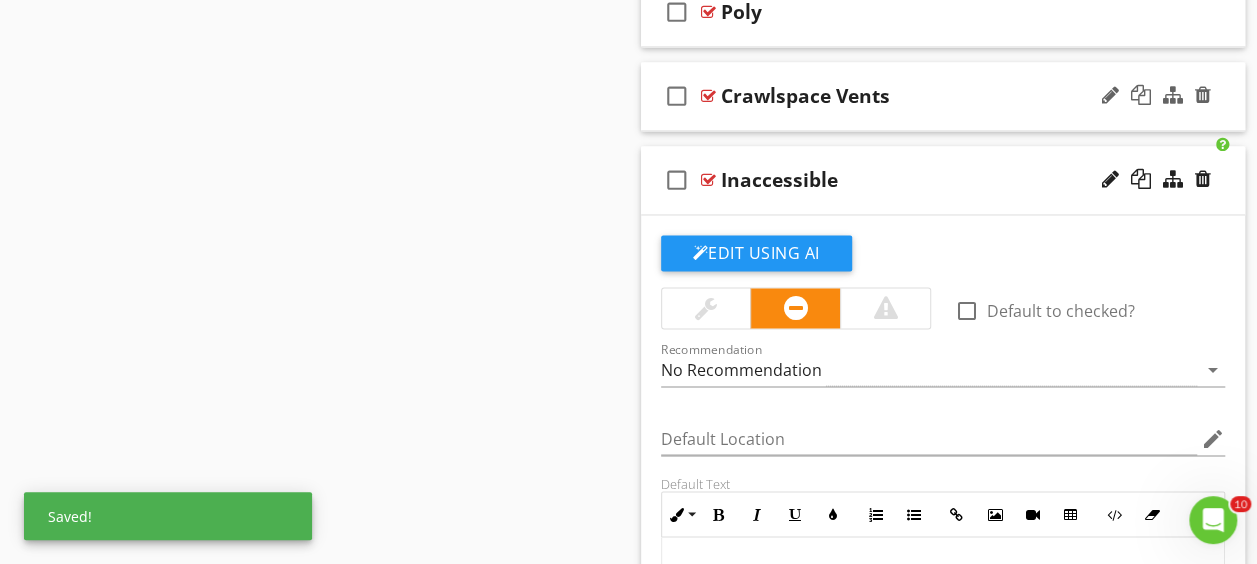 scroll, scrollTop: 1566, scrollLeft: 0, axis: vertical 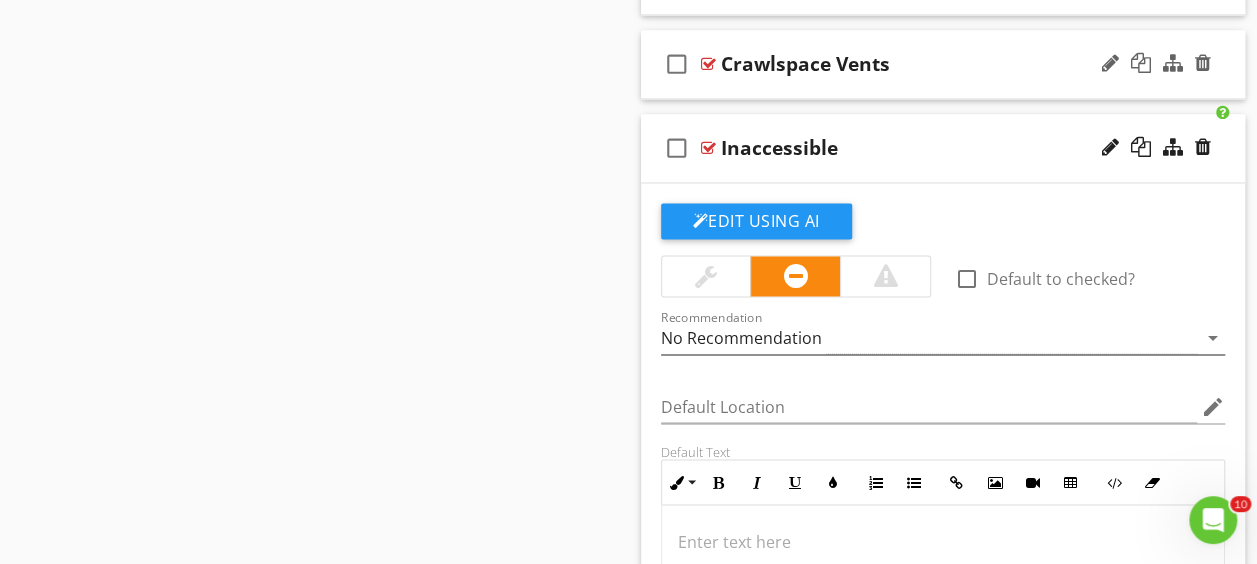 click on "No Recommendation" at bounding box center (741, 337) 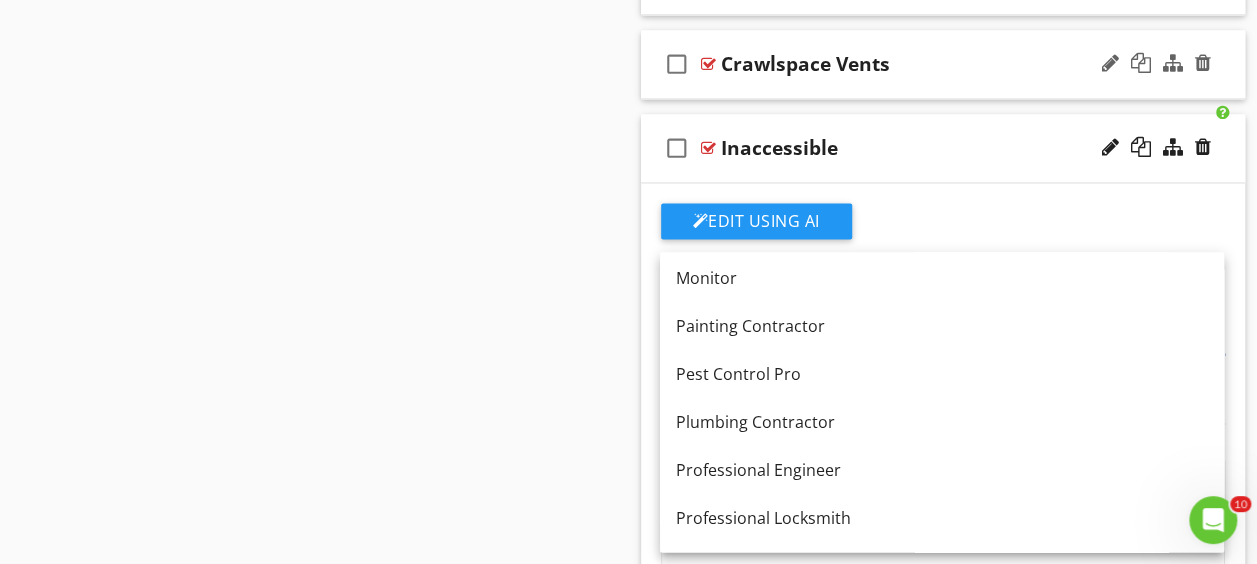 scroll, scrollTop: 2200, scrollLeft: 0, axis: vertical 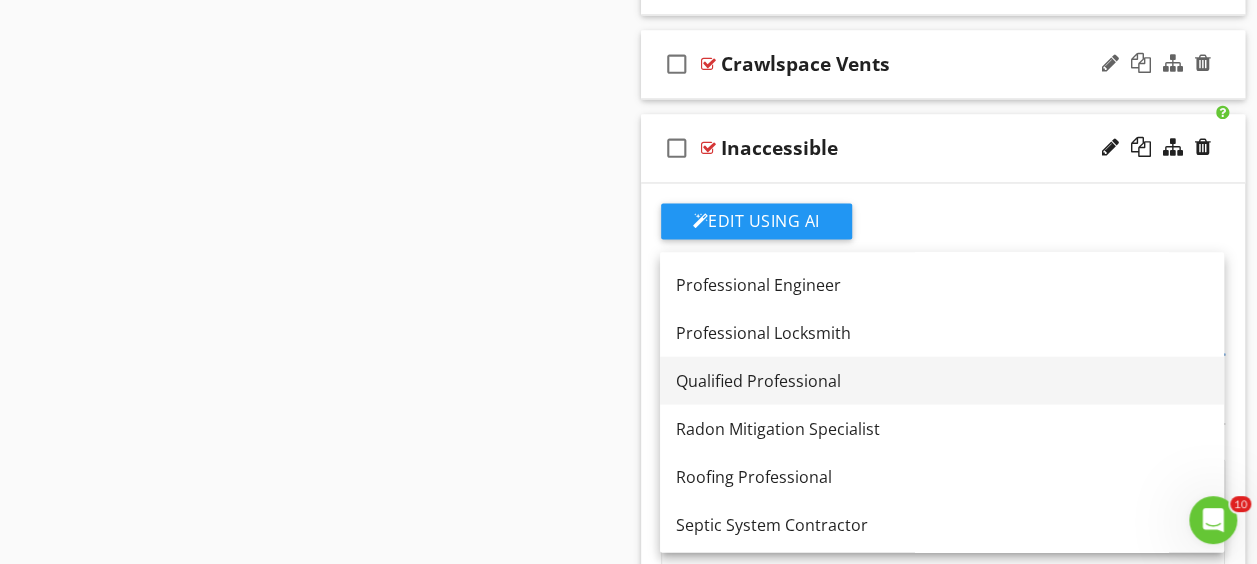 click on "Qualified Professional" at bounding box center (942, 380) 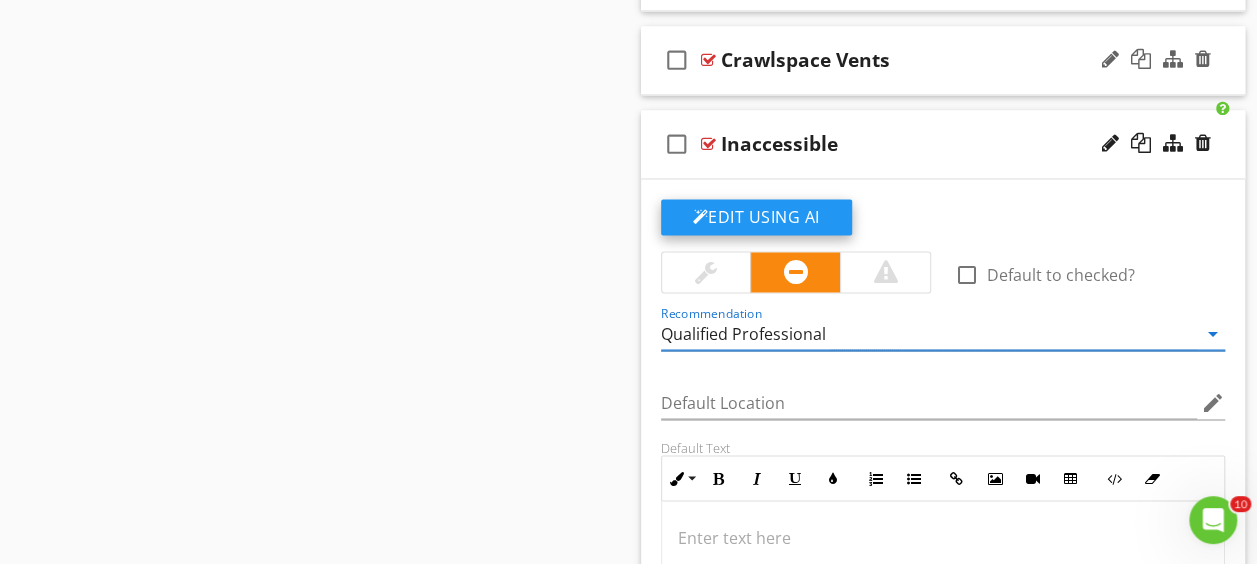scroll, scrollTop: 1666, scrollLeft: 0, axis: vertical 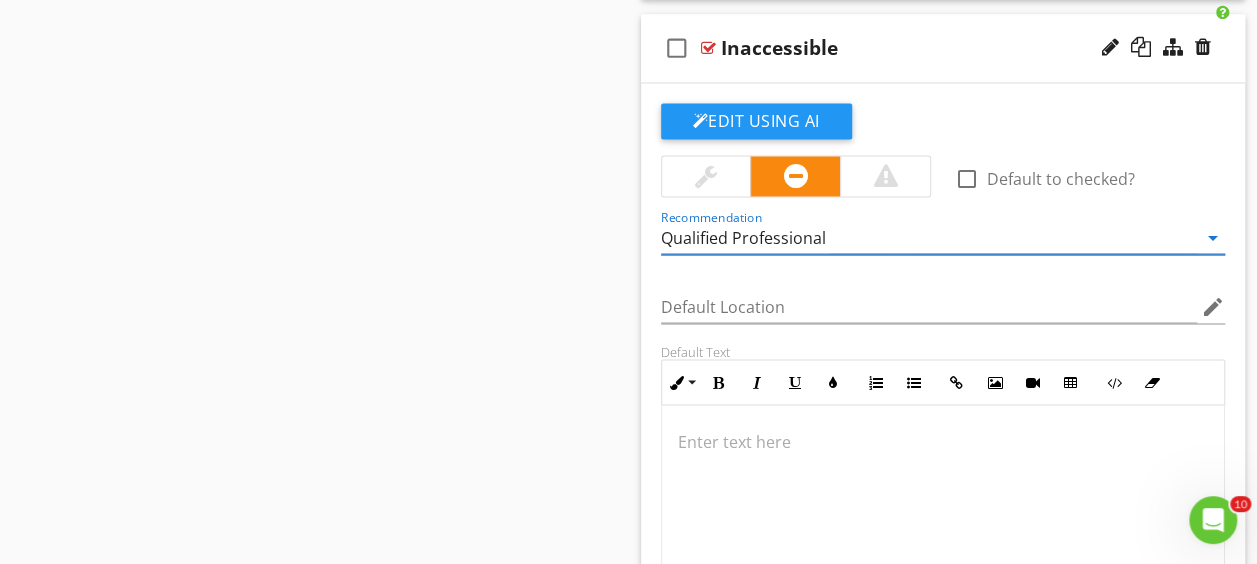 click at bounding box center [943, 441] 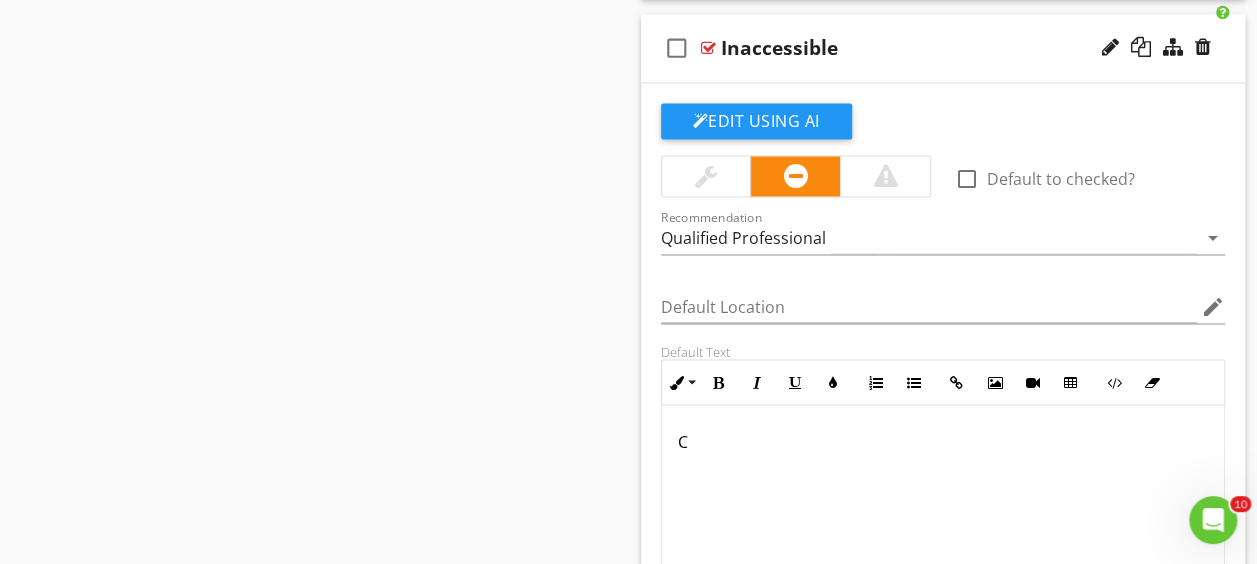 type 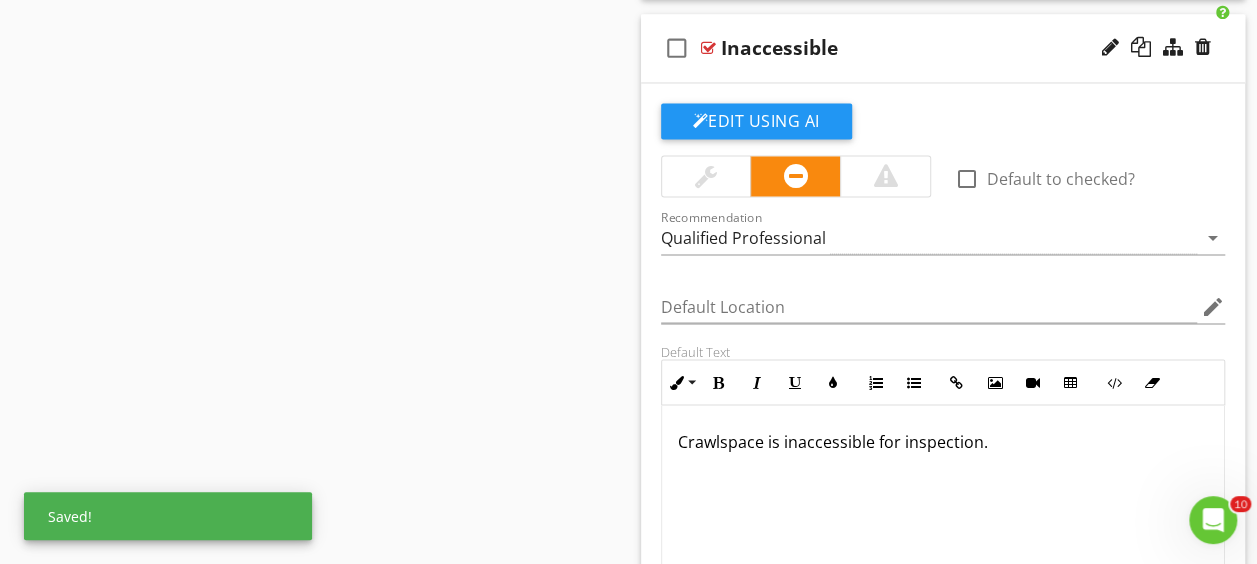 scroll, scrollTop: 0, scrollLeft: 0, axis: both 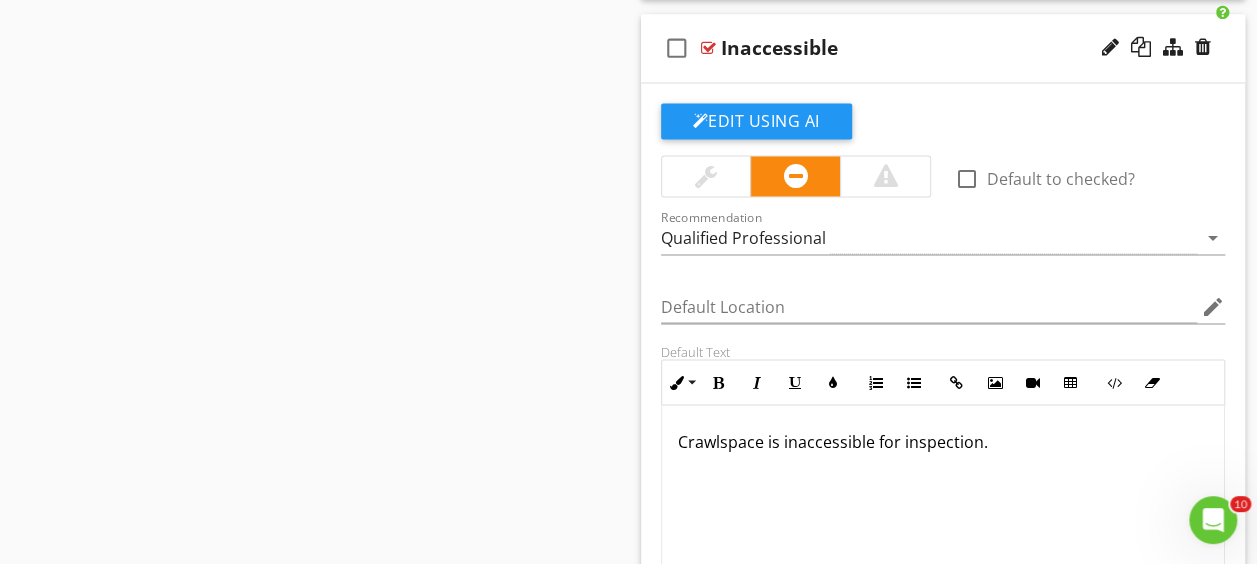 click at bounding box center [708, 48] 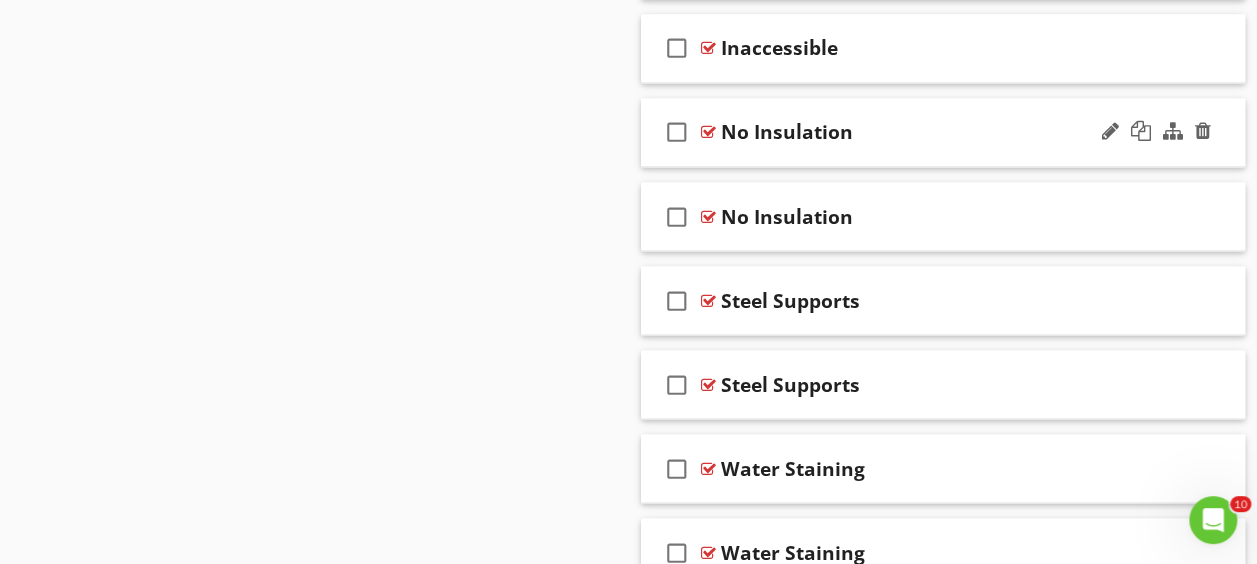 click at bounding box center (708, 132) 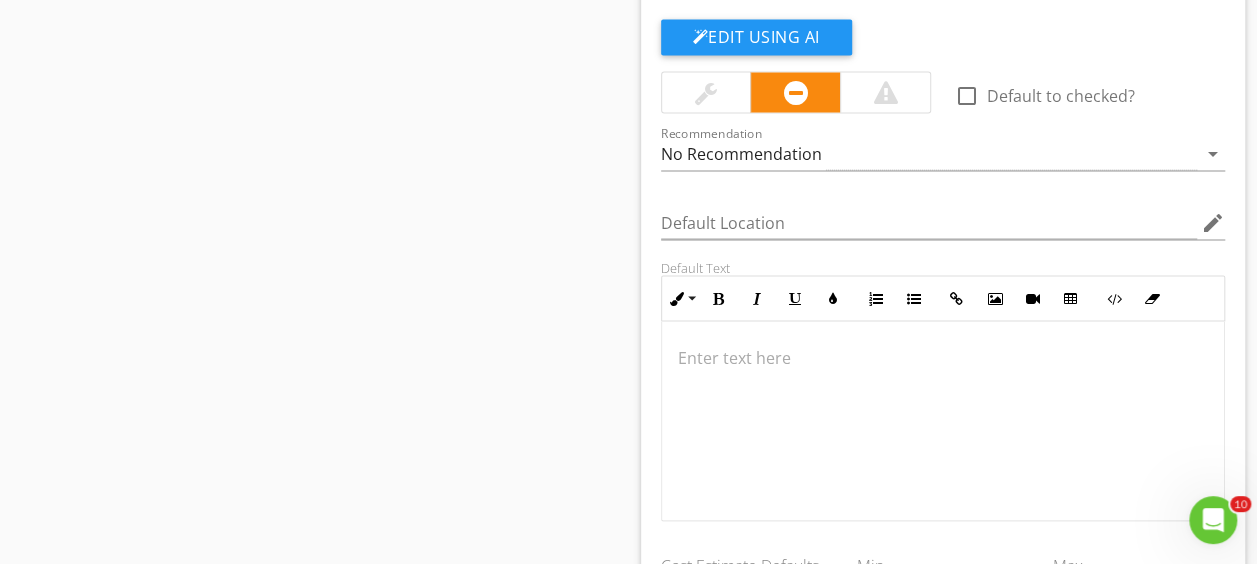 scroll, scrollTop: 1866, scrollLeft: 0, axis: vertical 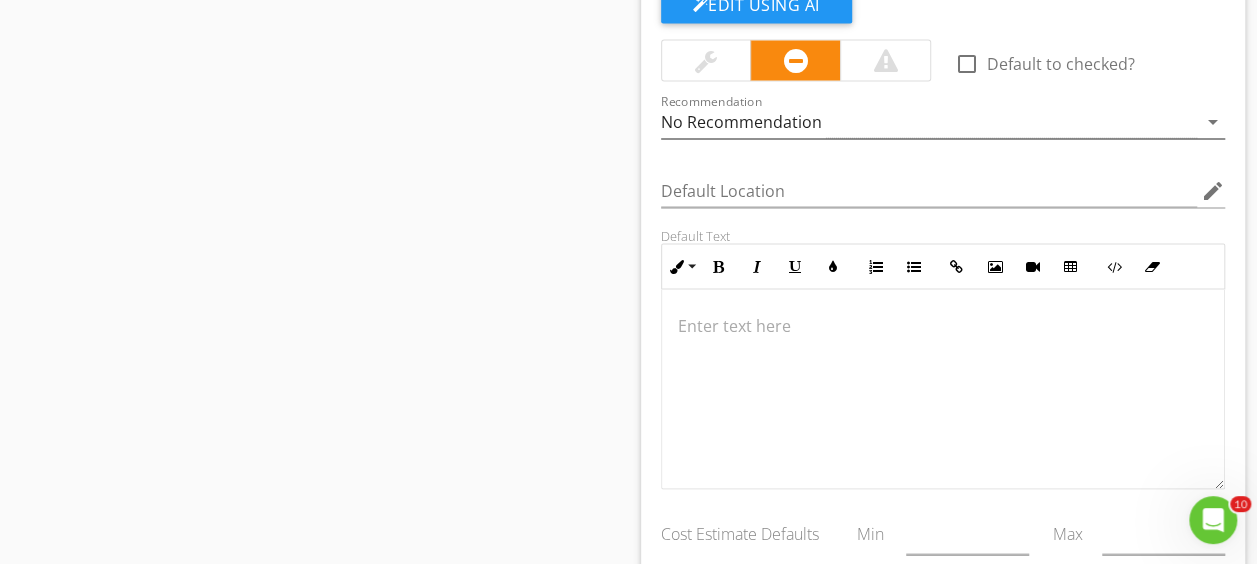 click on "No Recommendation" at bounding box center (741, 121) 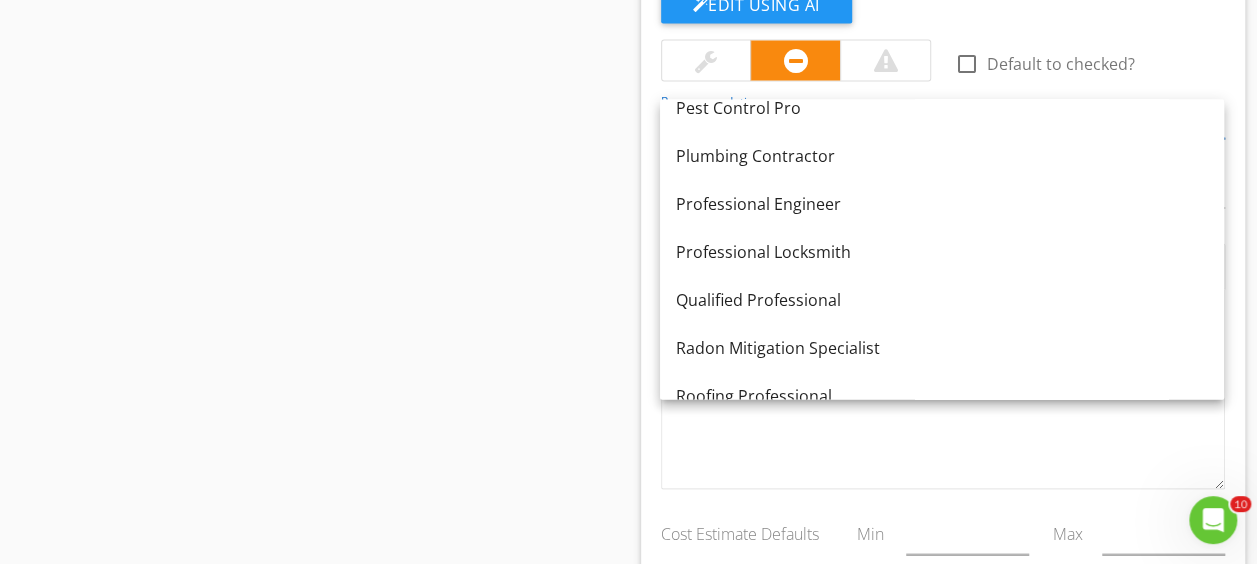 scroll, scrollTop: 2220, scrollLeft: 0, axis: vertical 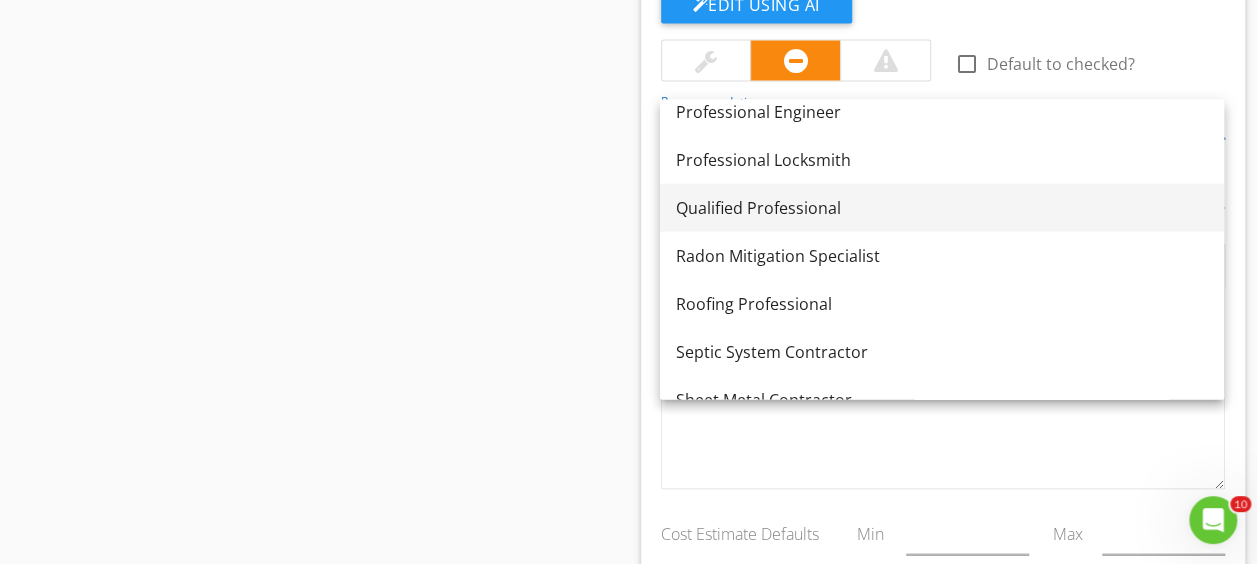 click on "Qualified Professional" at bounding box center [942, 207] 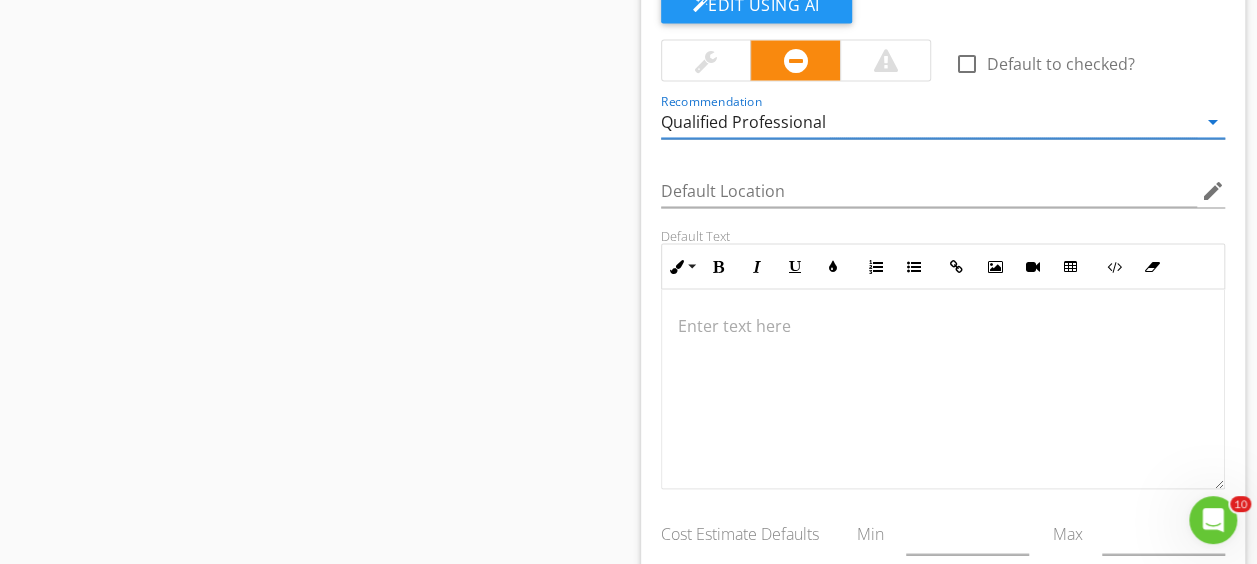 click at bounding box center (943, 325) 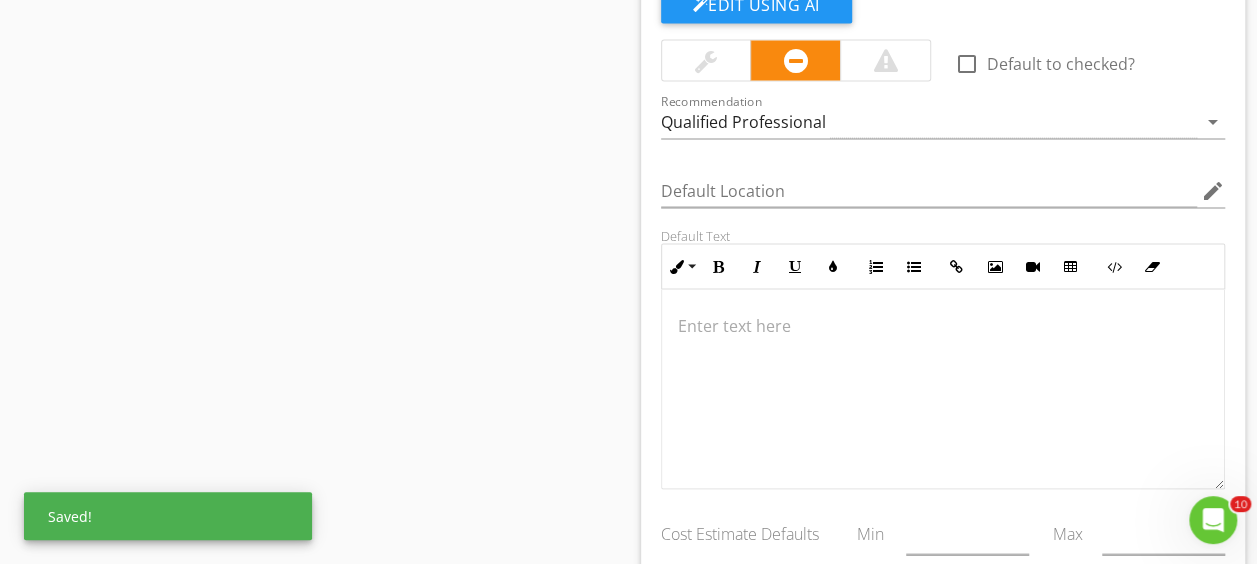 type 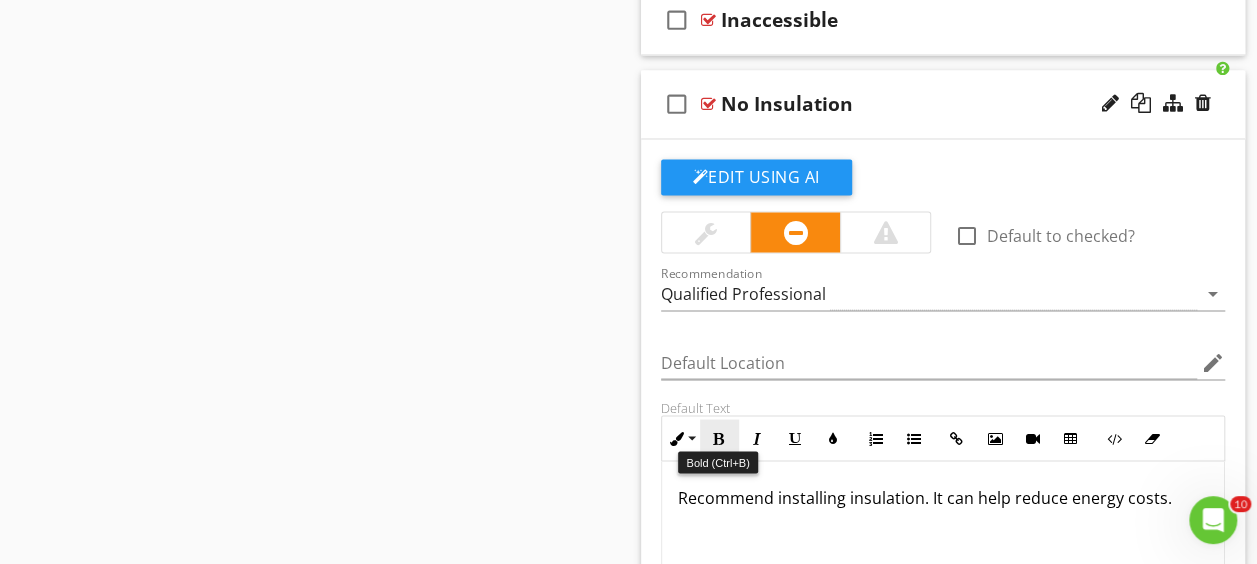 scroll, scrollTop: 1666, scrollLeft: 0, axis: vertical 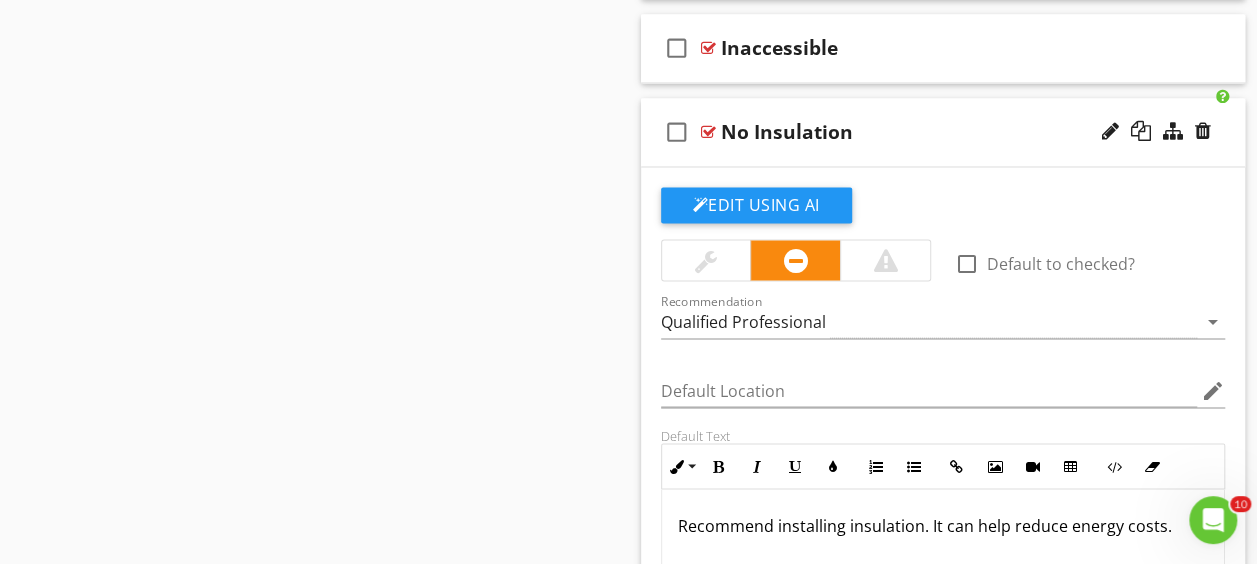 click at bounding box center [708, 132] 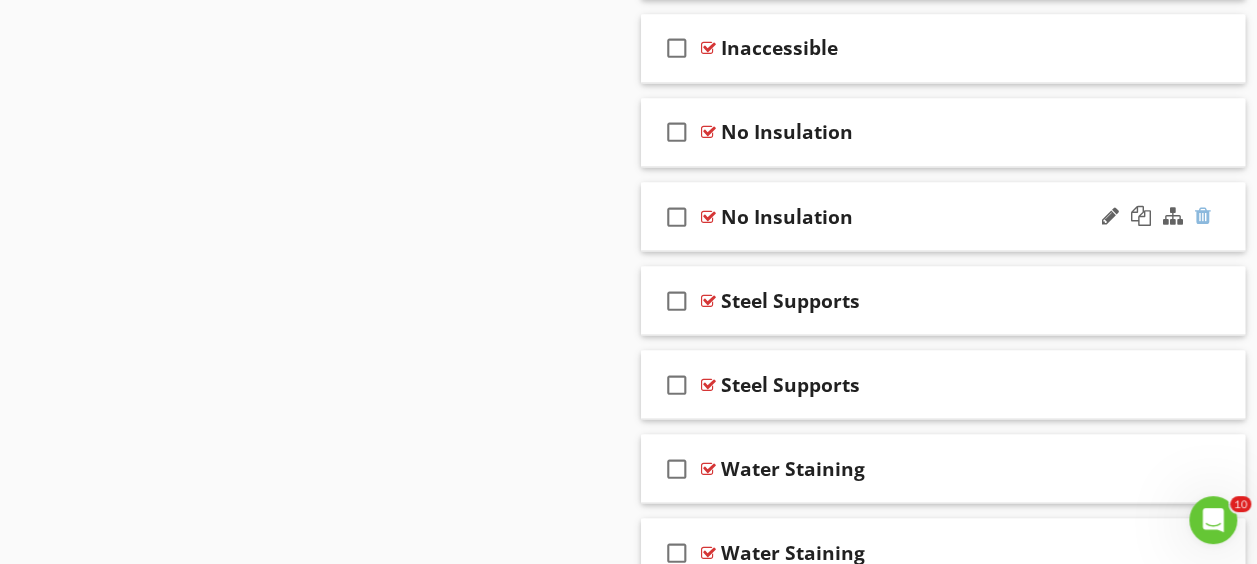 click at bounding box center [1203, 215] 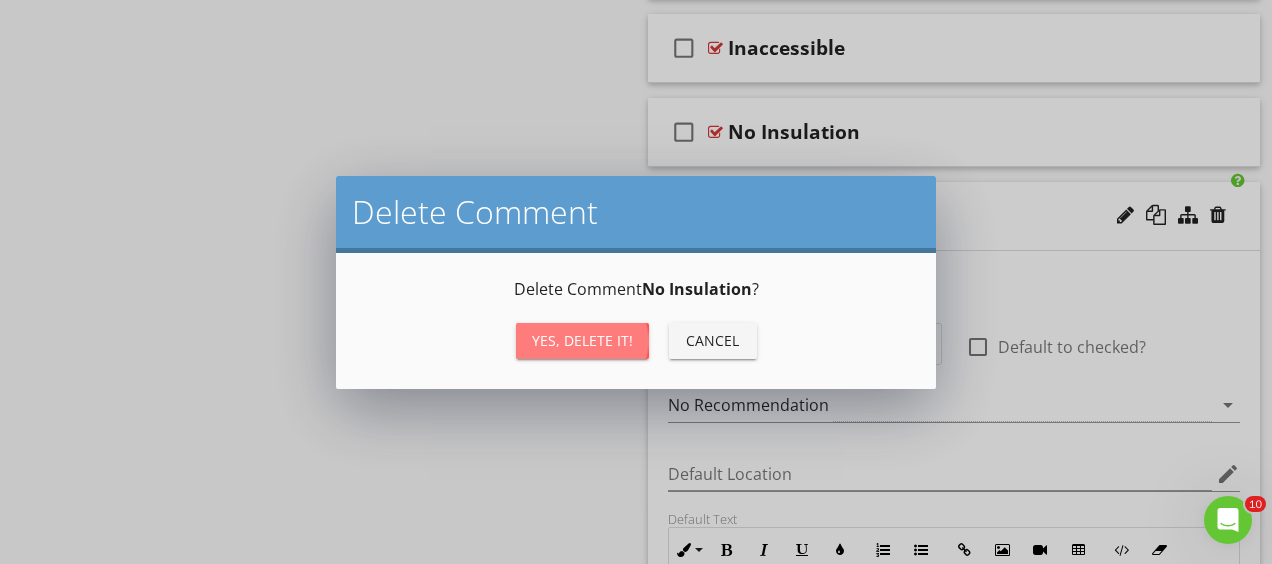 click on "Yes, Delete it!" at bounding box center (582, 340) 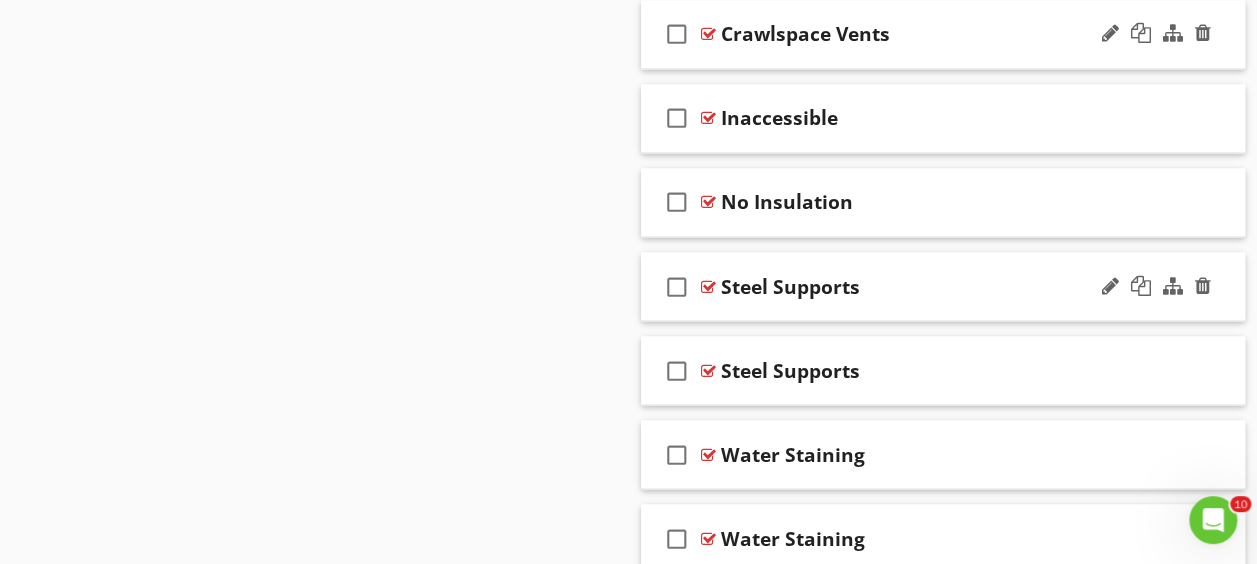 scroll, scrollTop: 1566, scrollLeft: 0, axis: vertical 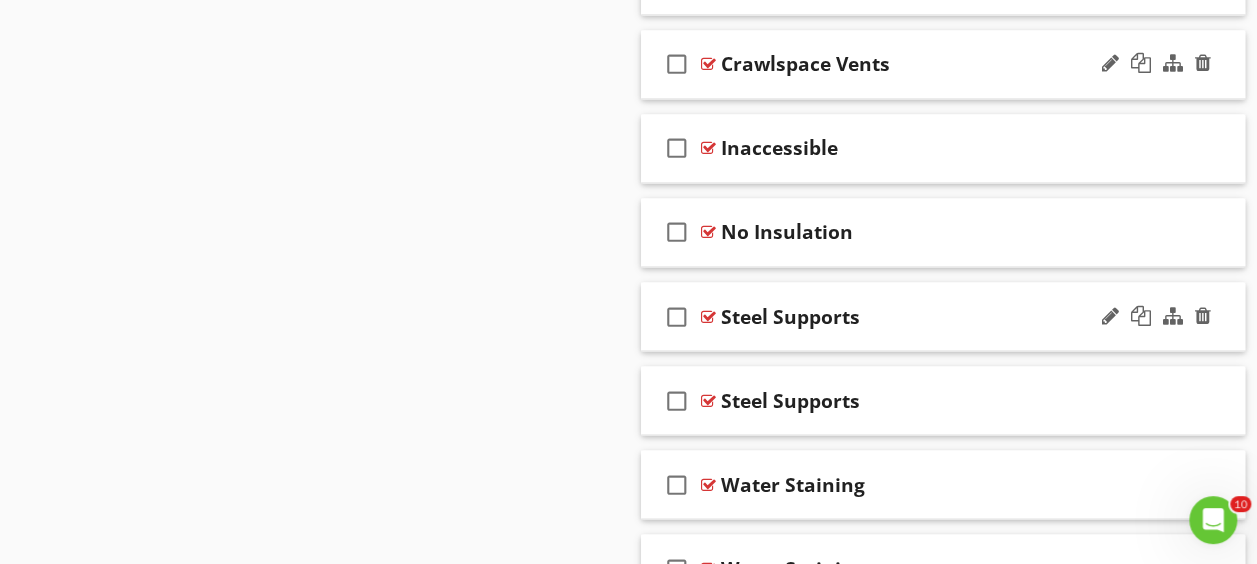 click at bounding box center (708, 316) 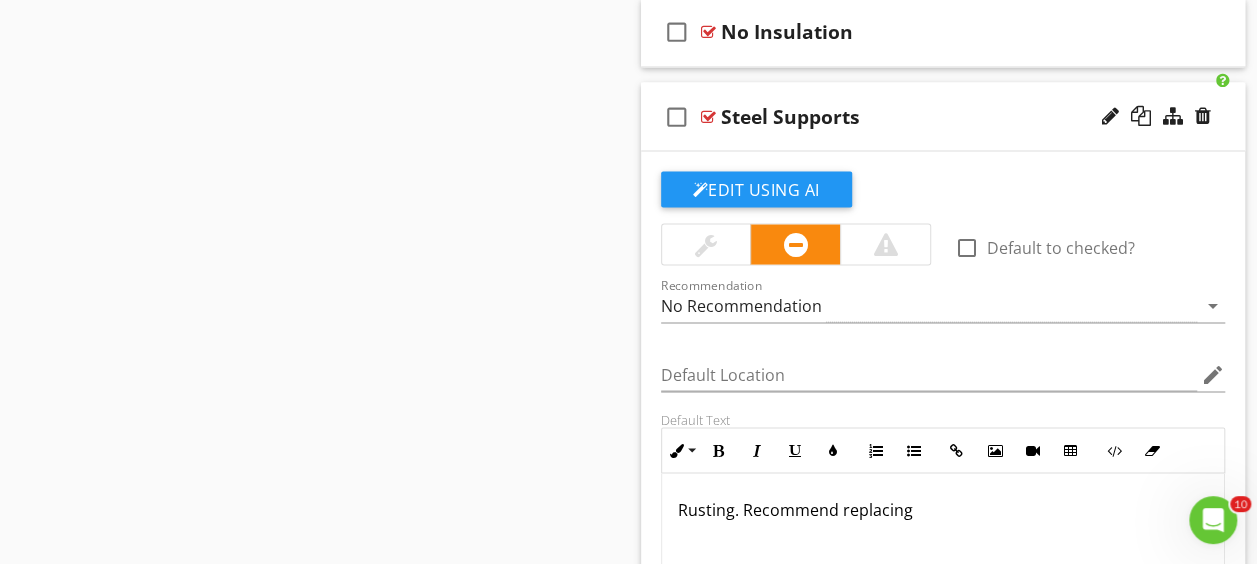 scroll, scrollTop: 1666, scrollLeft: 0, axis: vertical 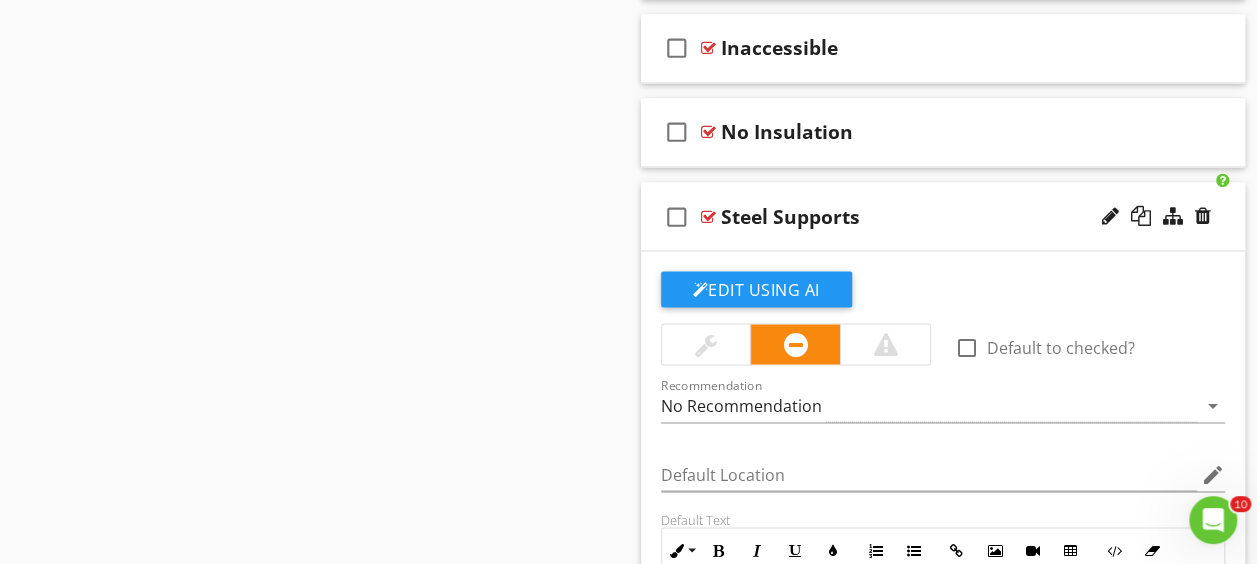 click at bounding box center (708, 216) 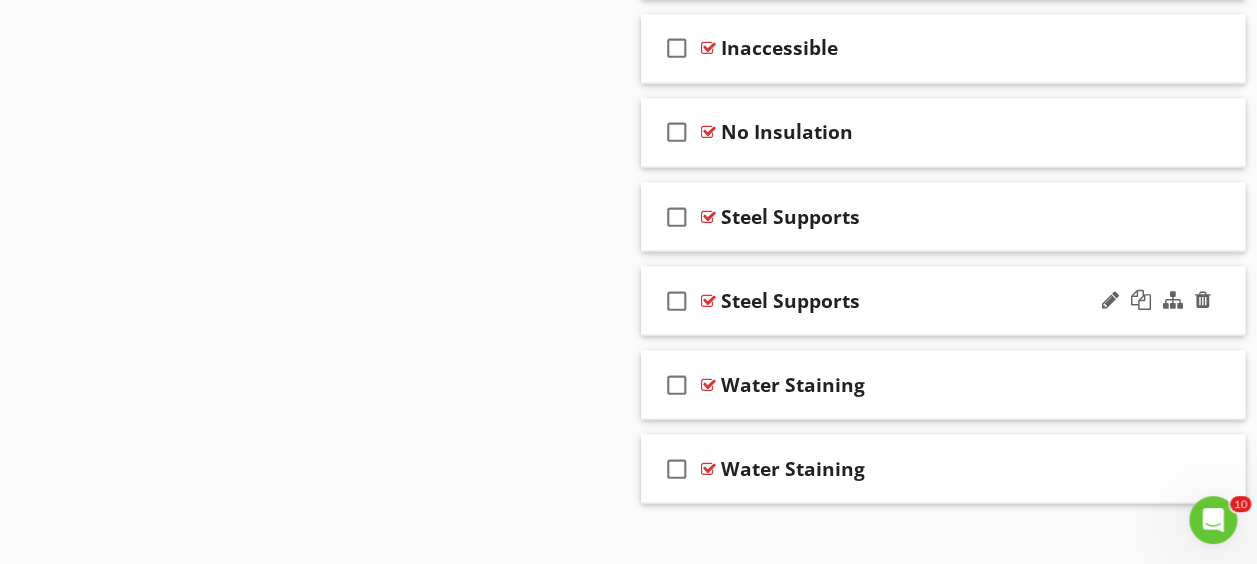 click on "check_box_outline_blank
Steel Supports" at bounding box center [943, 300] 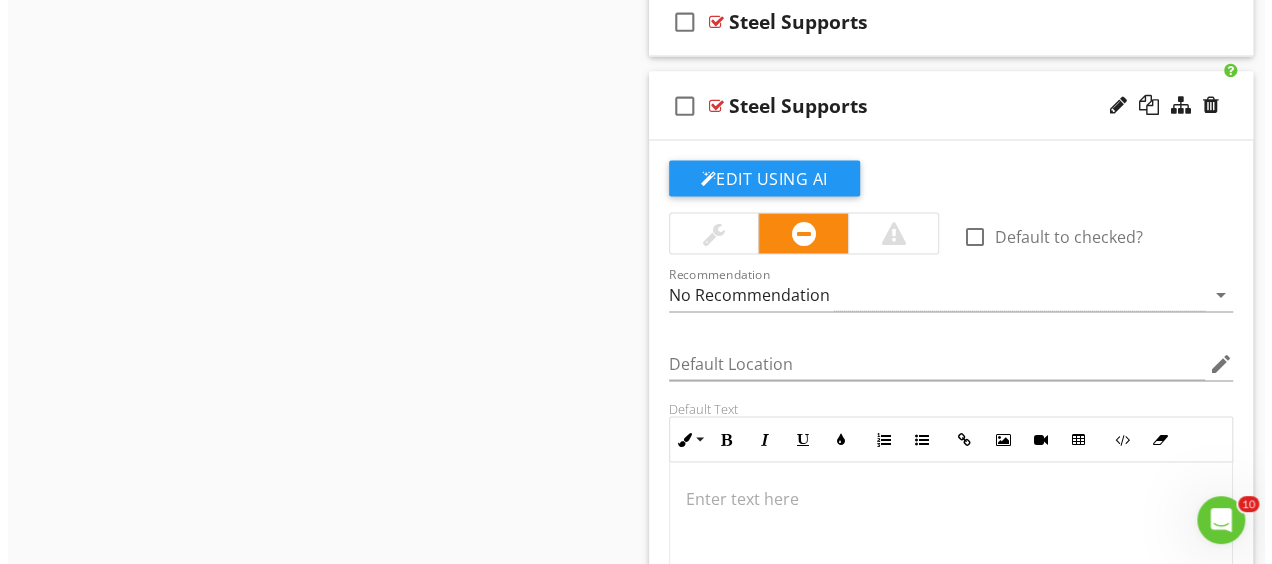 scroll, scrollTop: 1766, scrollLeft: 0, axis: vertical 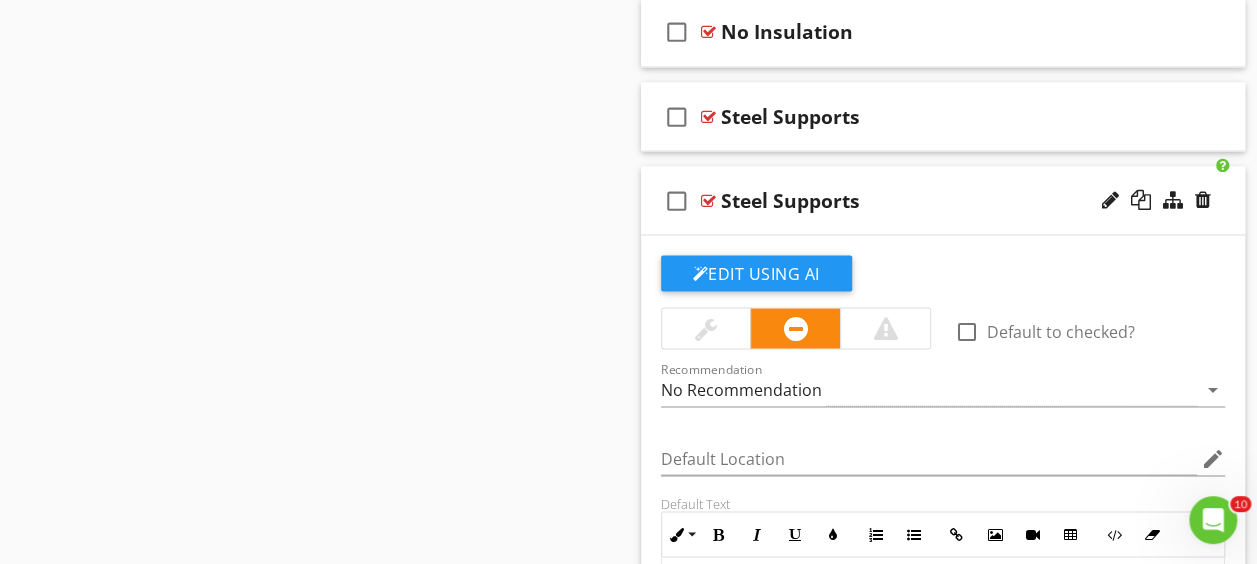 click at bounding box center [1203, 199] 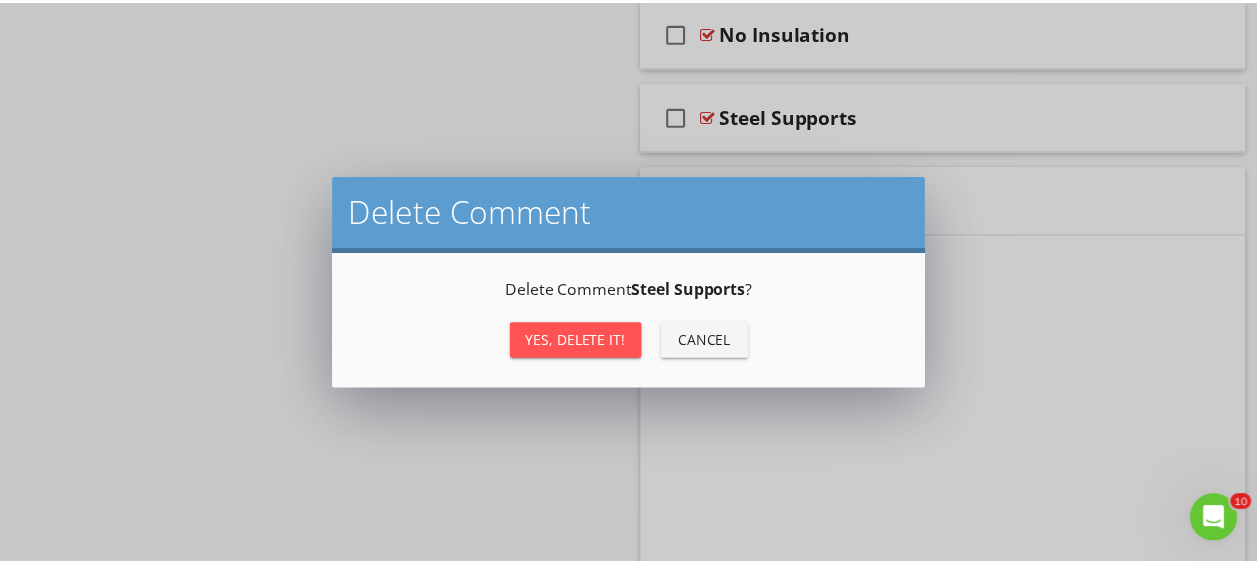 scroll, scrollTop: 1682, scrollLeft: 0, axis: vertical 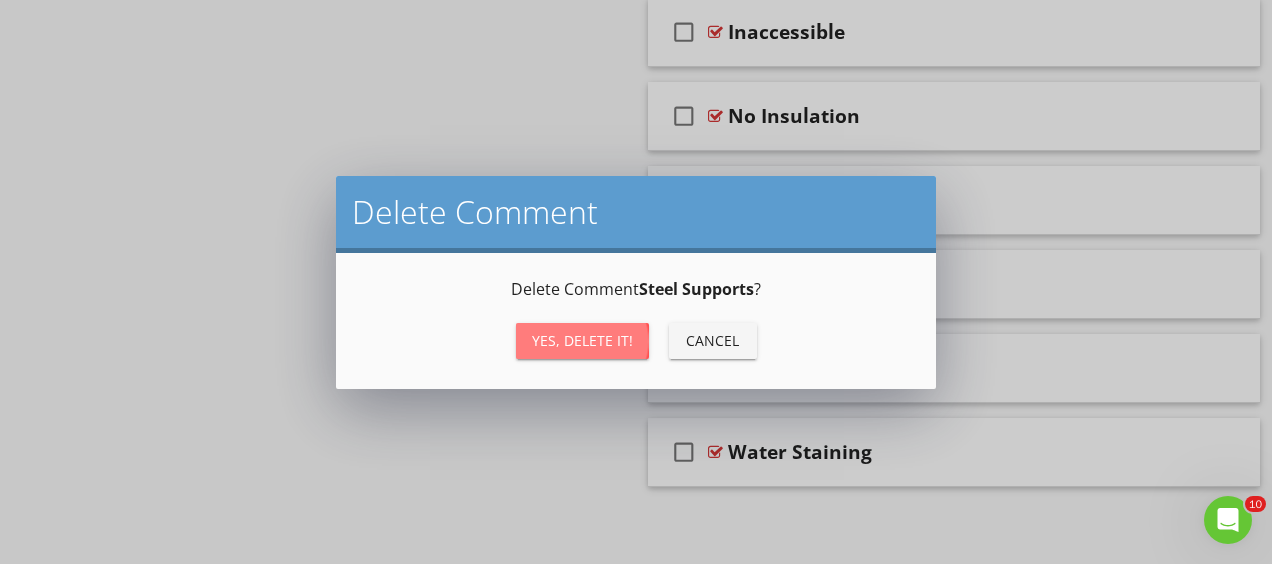 click on "Yes, Delete it!" at bounding box center (582, 340) 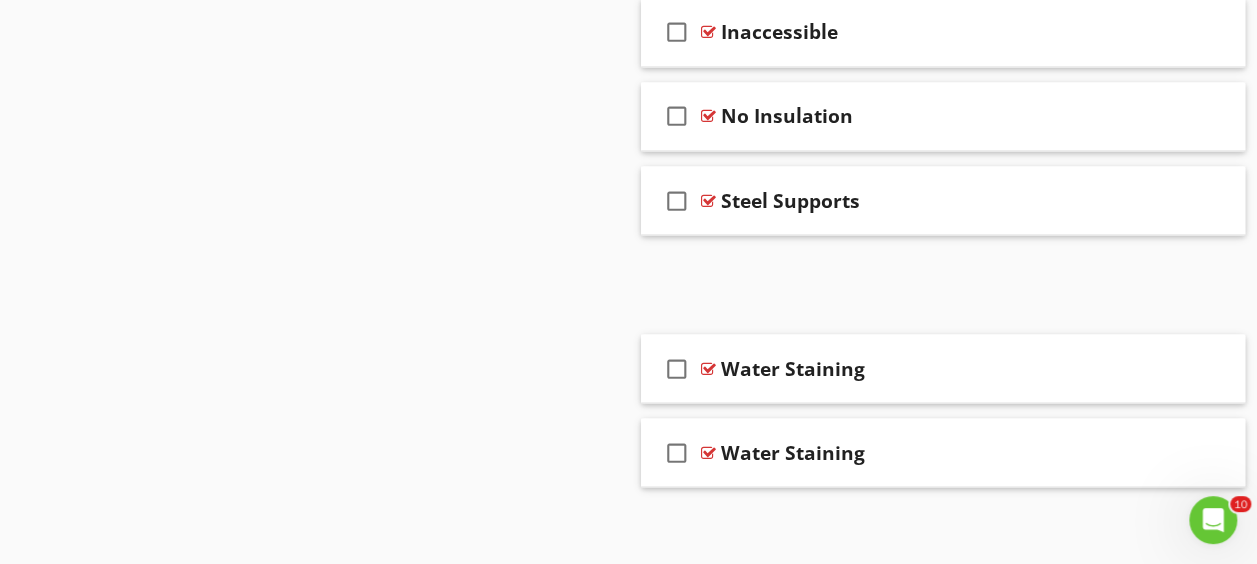 scroll, scrollTop: 1598, scrollLeft: 0, axis: vertical 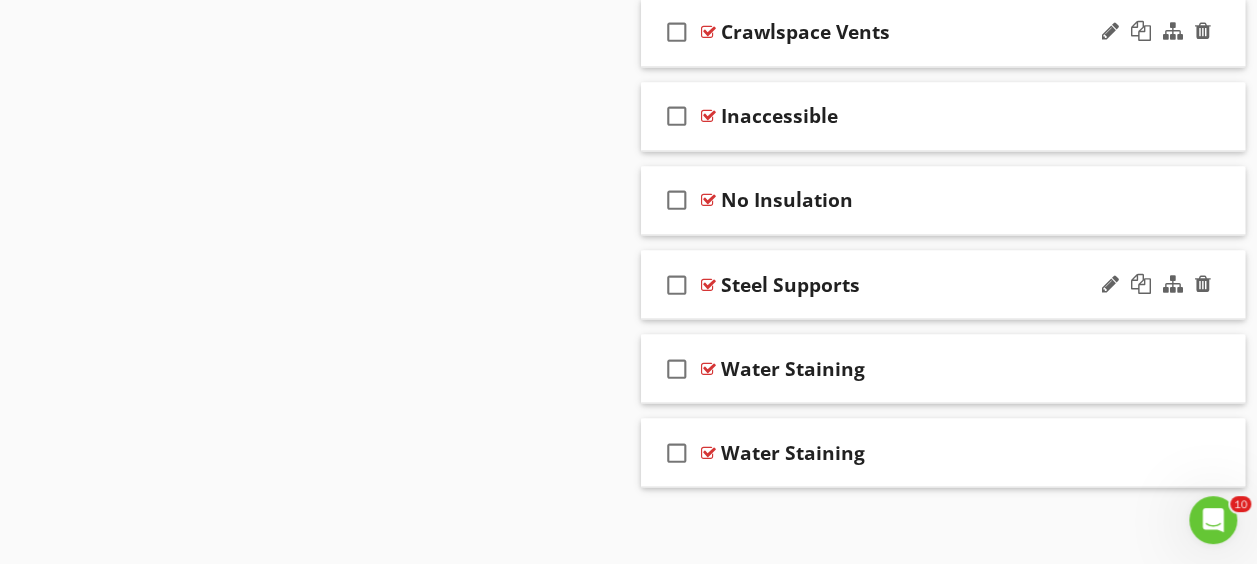 click at bounding box center [708, 284] 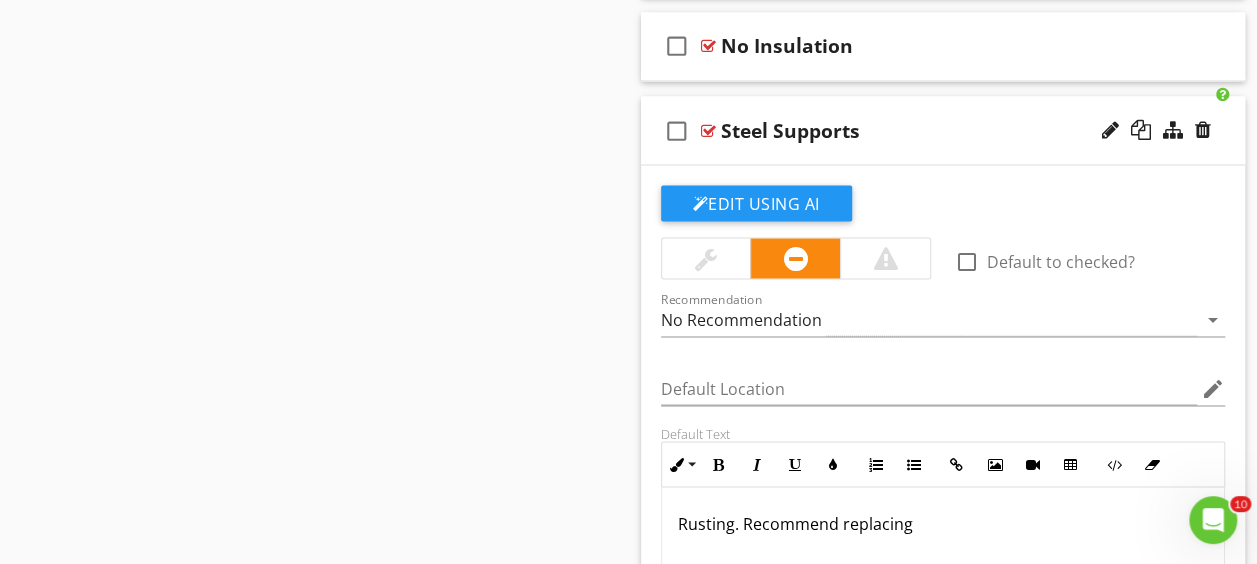 scroll, scrollTop: 1782, scrollLeft: 0, axis: vertical 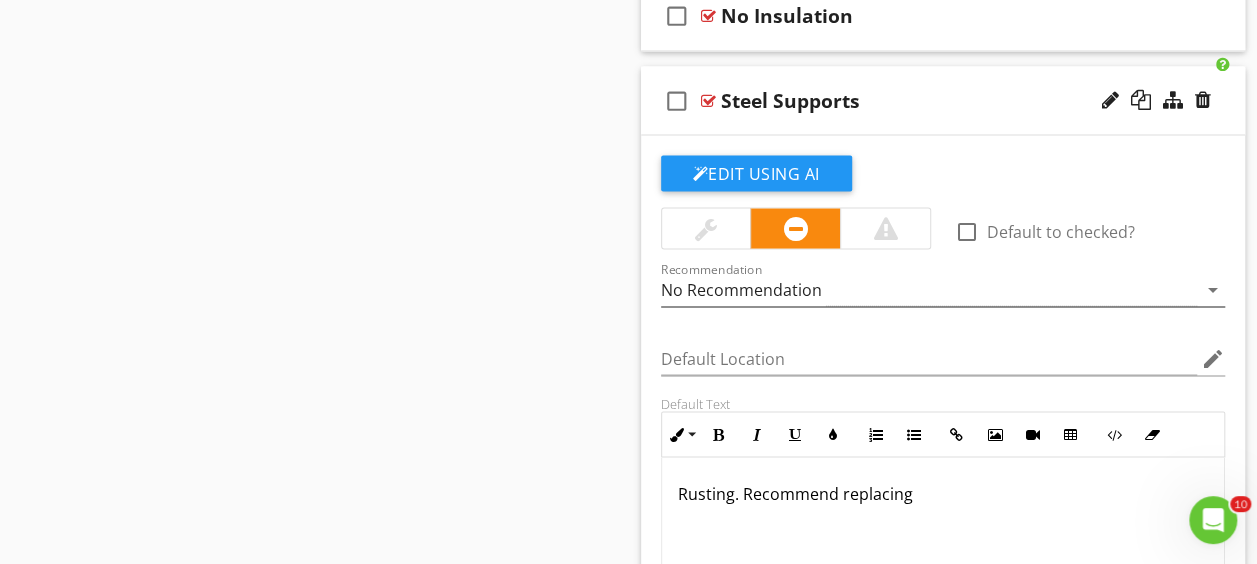 click on "No Recommendation" at bounding box center [929, 289] 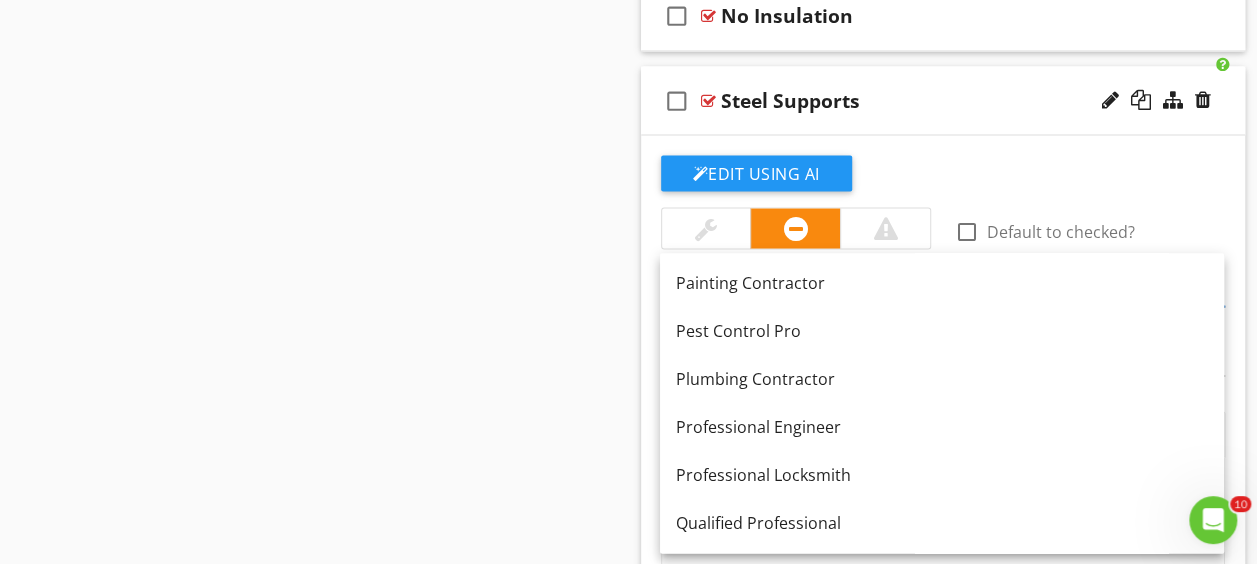scroll, scrollTop: 2060, scrollLeft: 0, axis: vertical 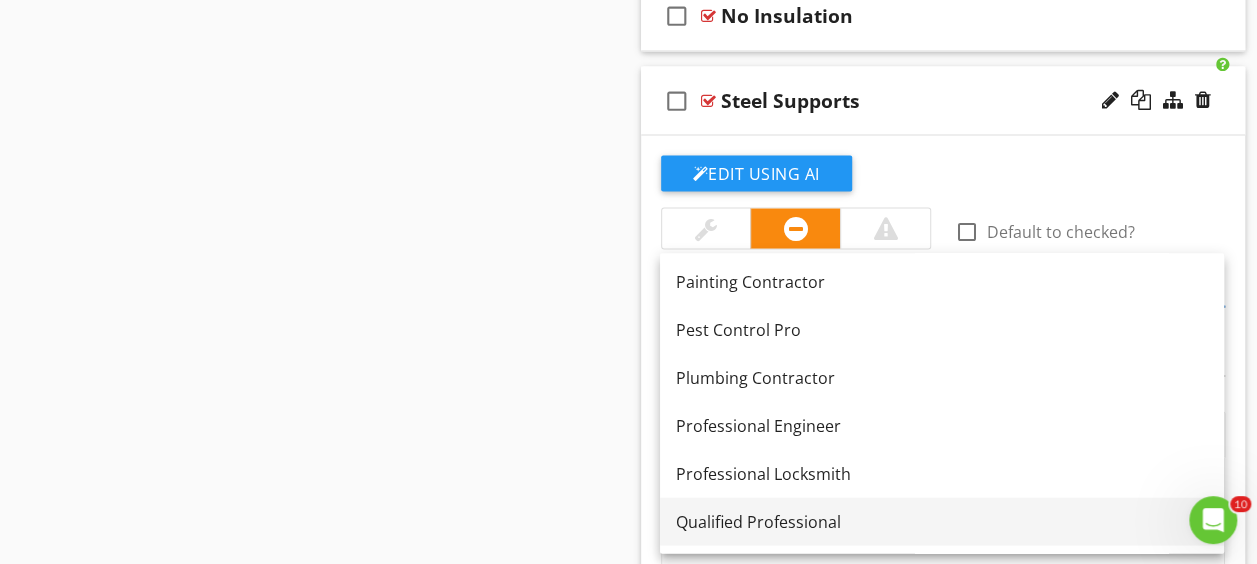 click on "Qualified Professional" at bounding box center [942, 521] 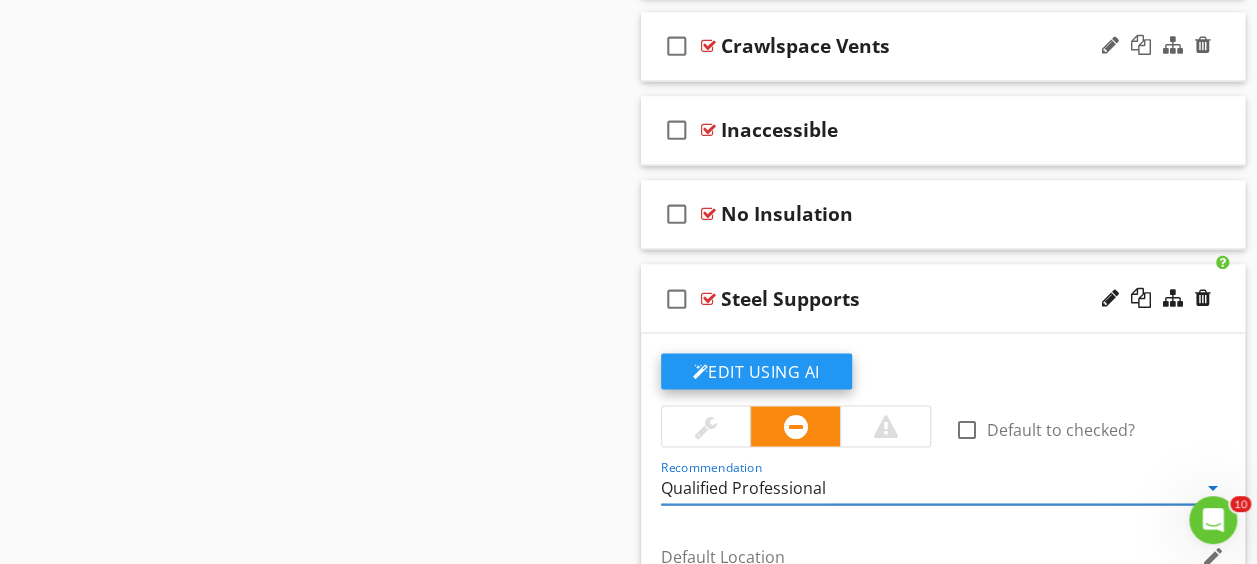 scroll, scrollTop: 1582, scrollLeft: 0, axis: vertical 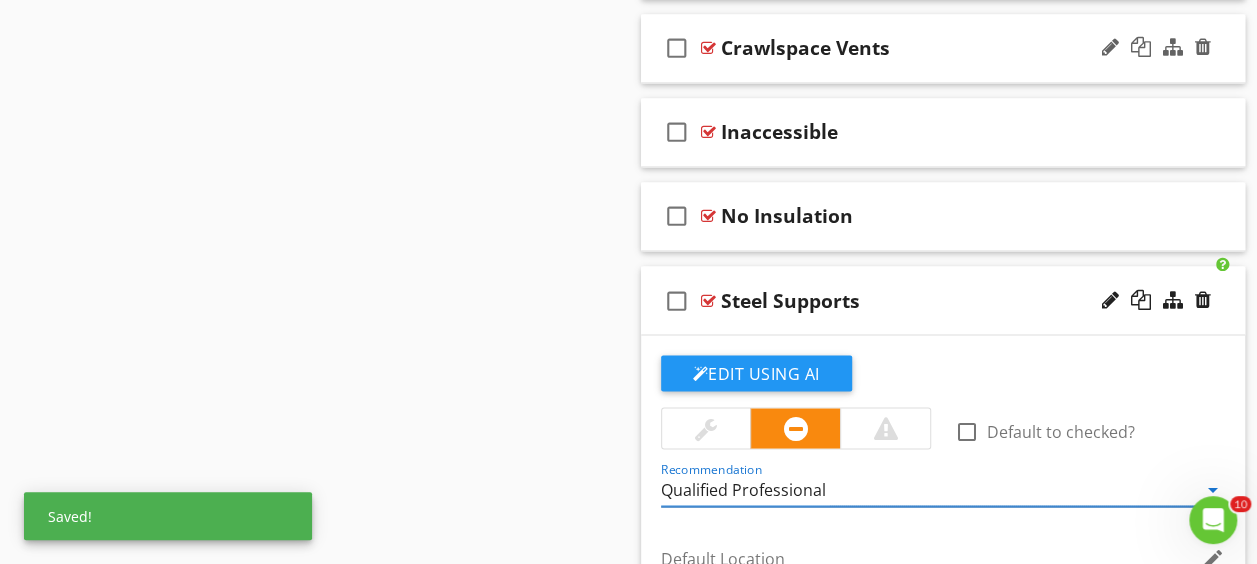 click on "check_box_outline_blank
Steel Supports" at bounding box center (943, 300) 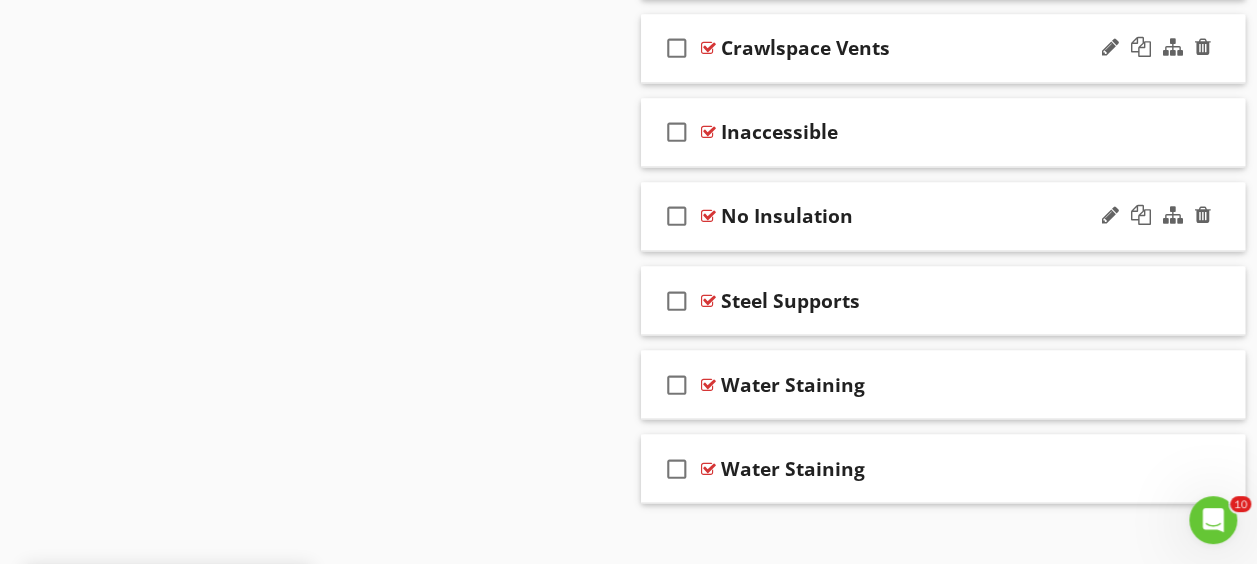 click on "check_box_outline_blank
No Insulation" at bounding box center [943, 216] 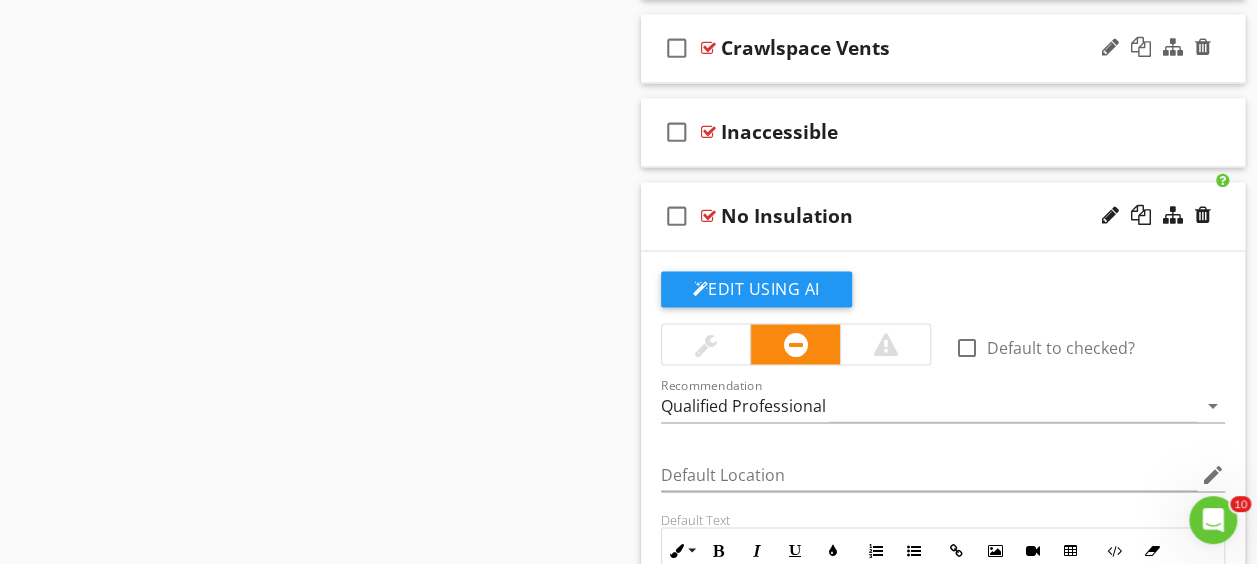 click on "check_box_outline_blank
No Insulation" at bounding box center (943, 216) 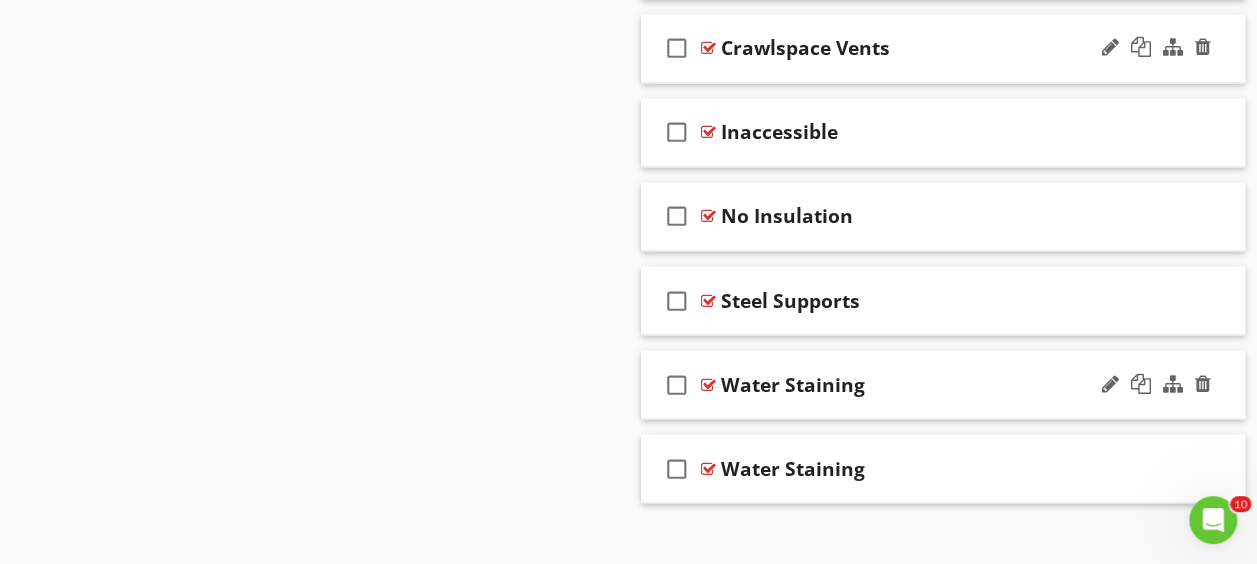 click at bounding box center [708, 384] 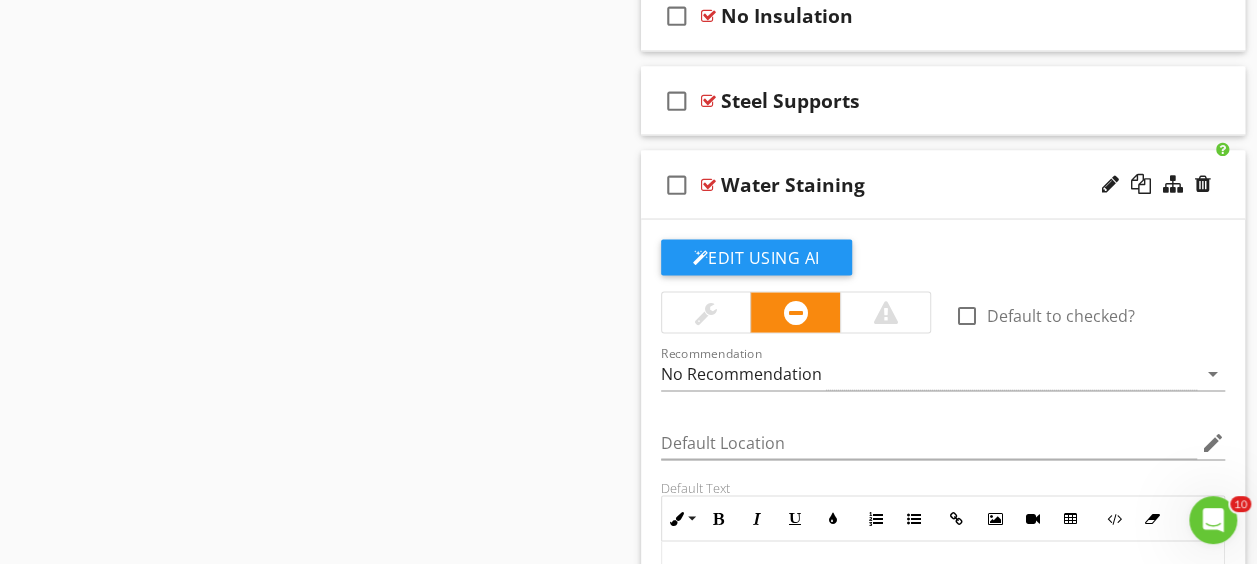 scroll, scrollTop: 1982, scrollLeft: 0, axis: vertical 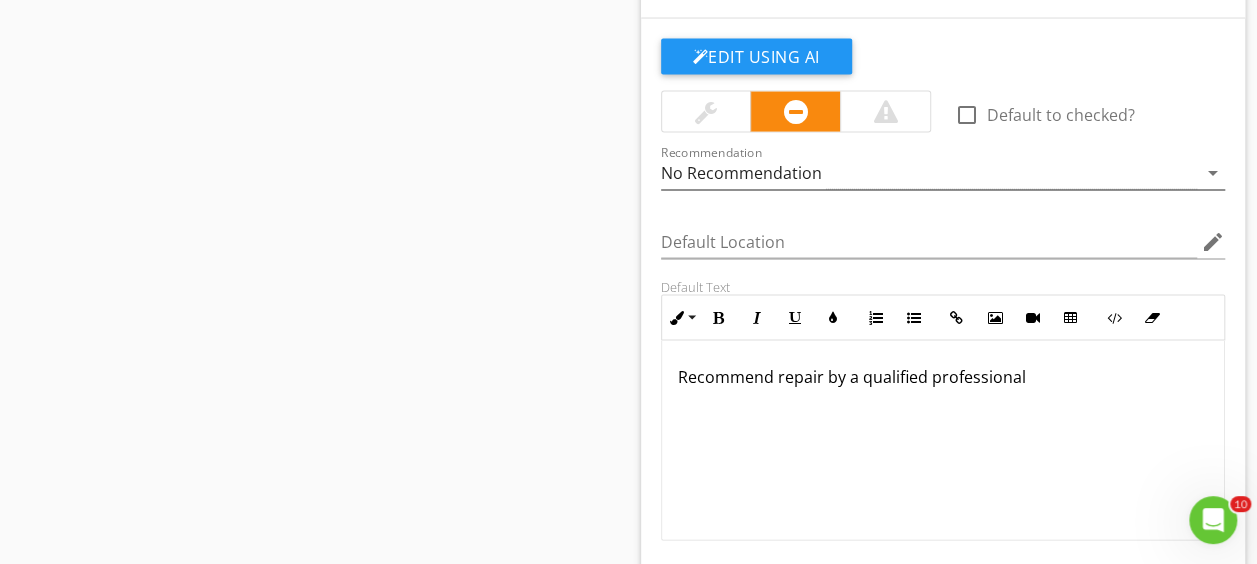 click on "No Recommendation" at bounding box center [741, 173] 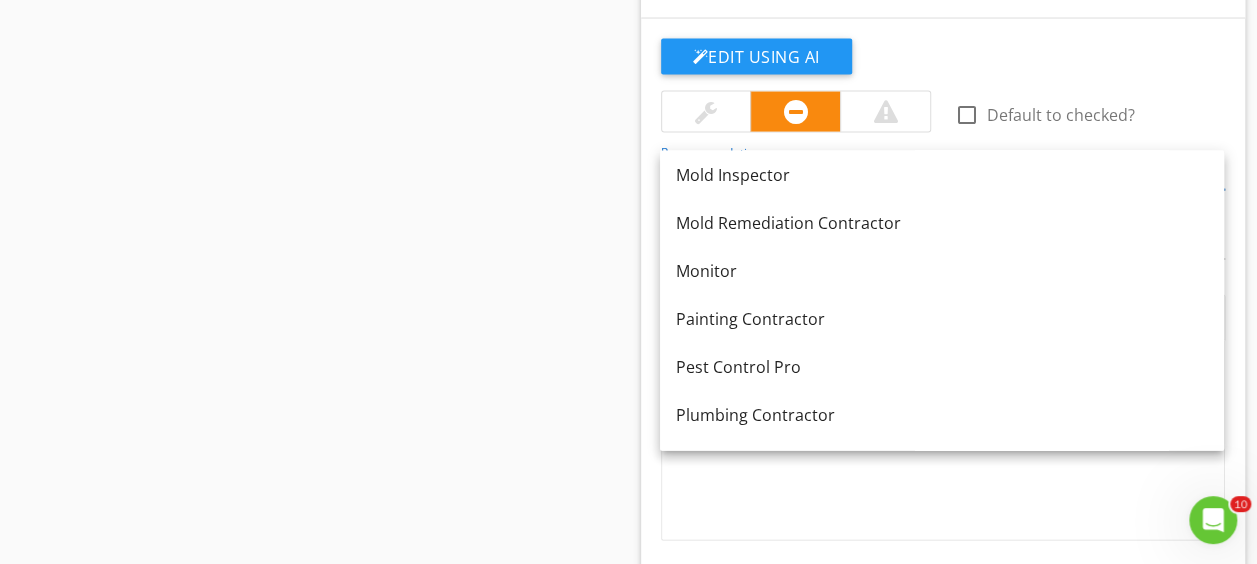 scroll, scrollTop: 2220, scrollLeft: 0, axis: vertical 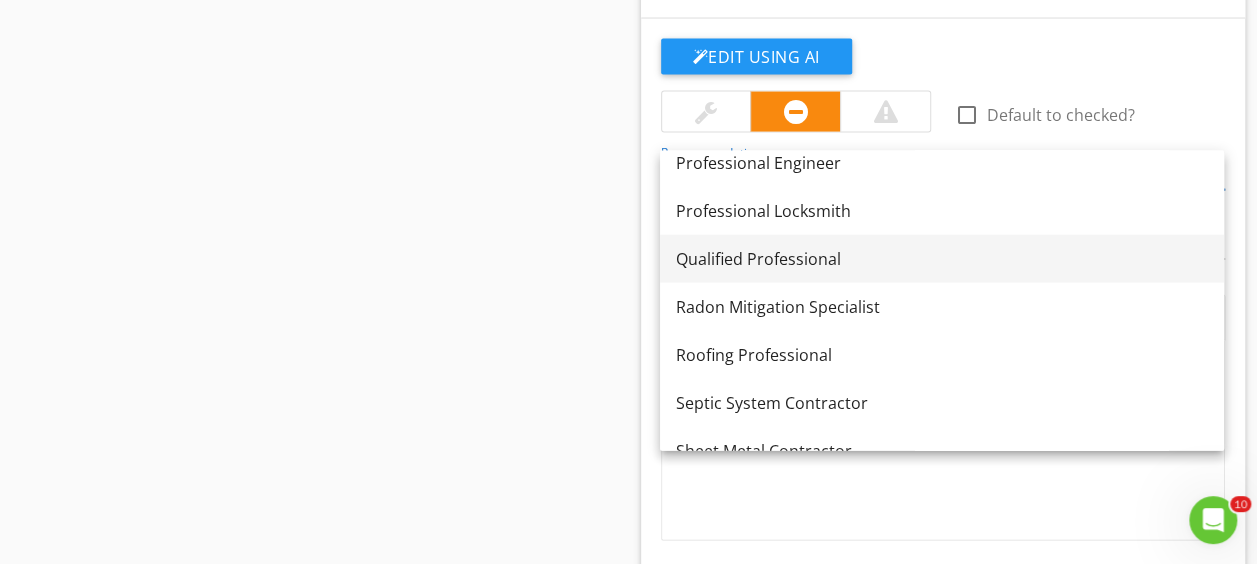 click on "Qualified Professional" at bounding box center [942, 259] 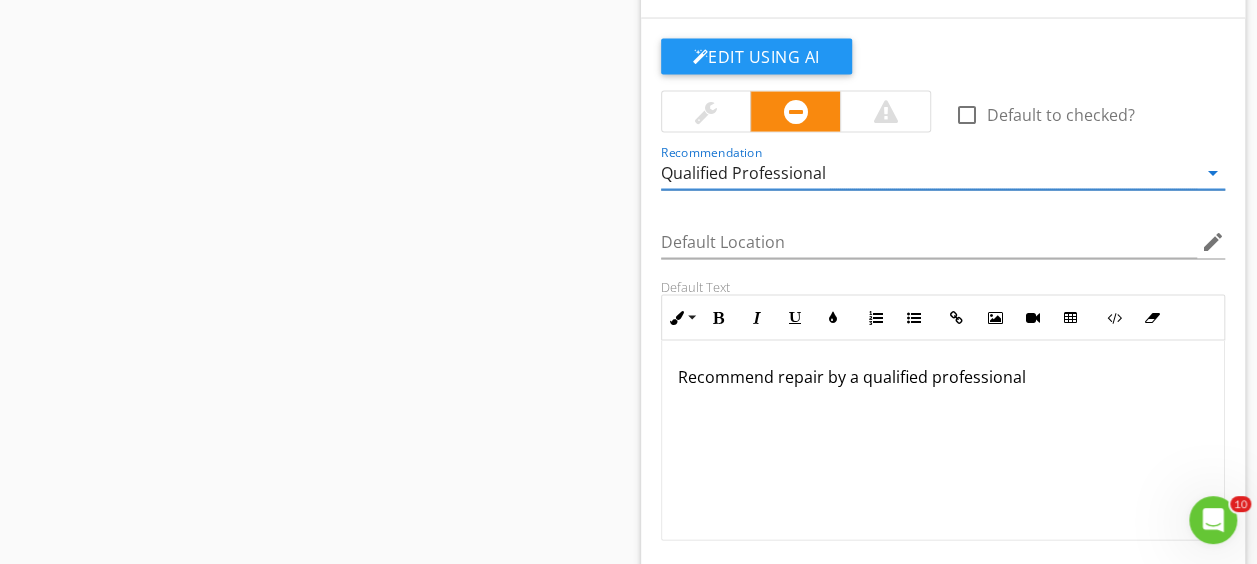 scroll, scrollTop: 1782, scrollLeft: 0, axis: vertical 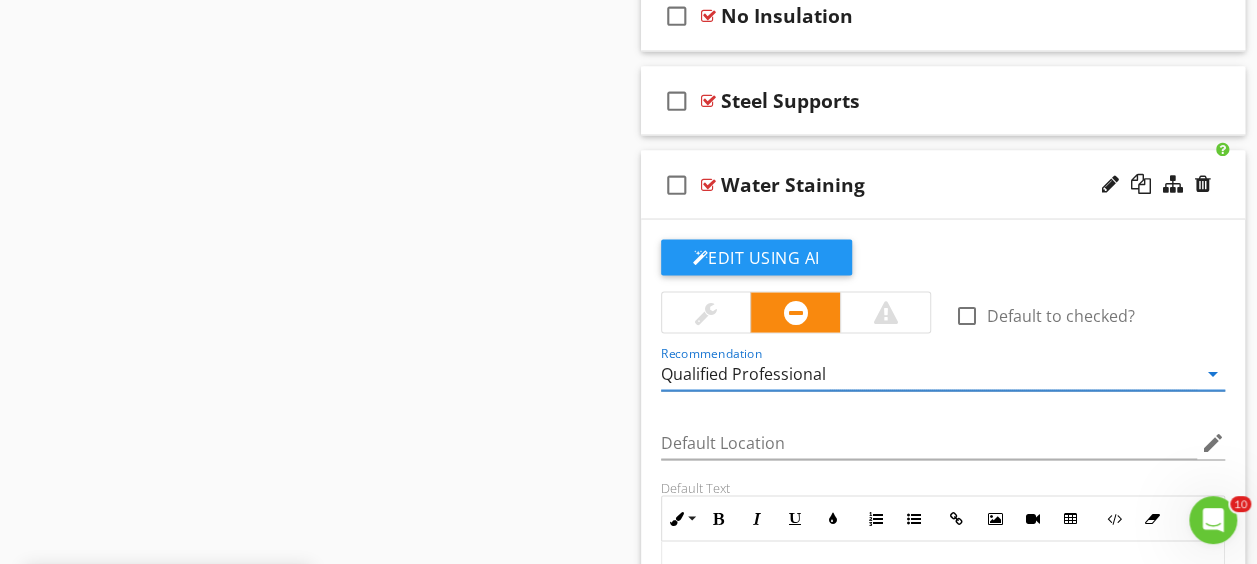 click at bounding box center [708, 184] 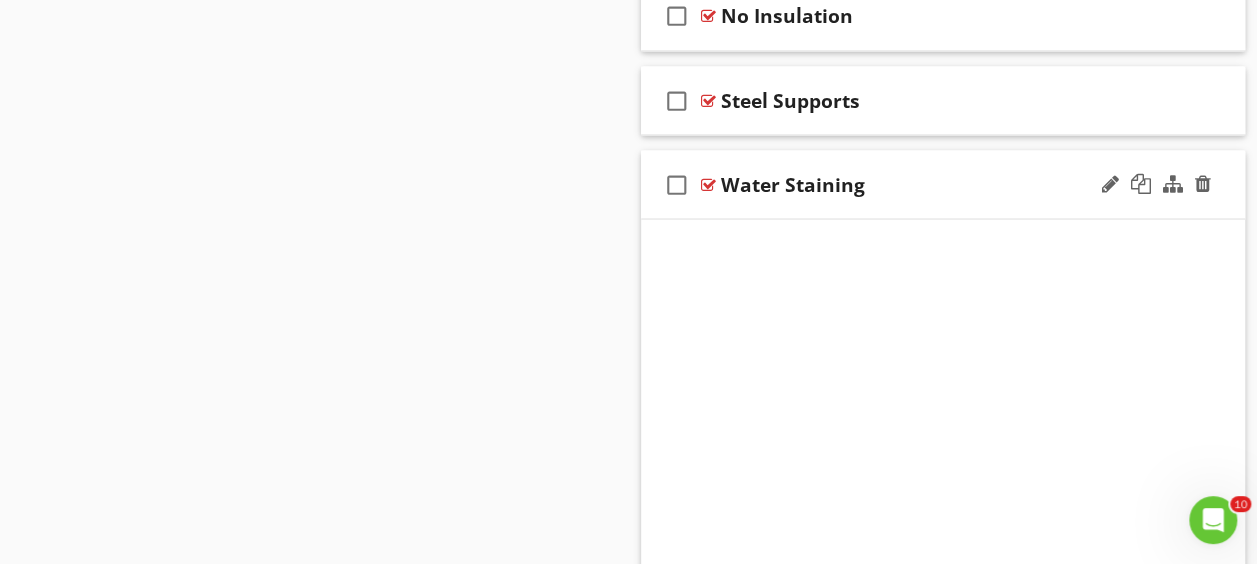 scroll, scrollTop: 1598, scrollLeft: 0, axis: vertical 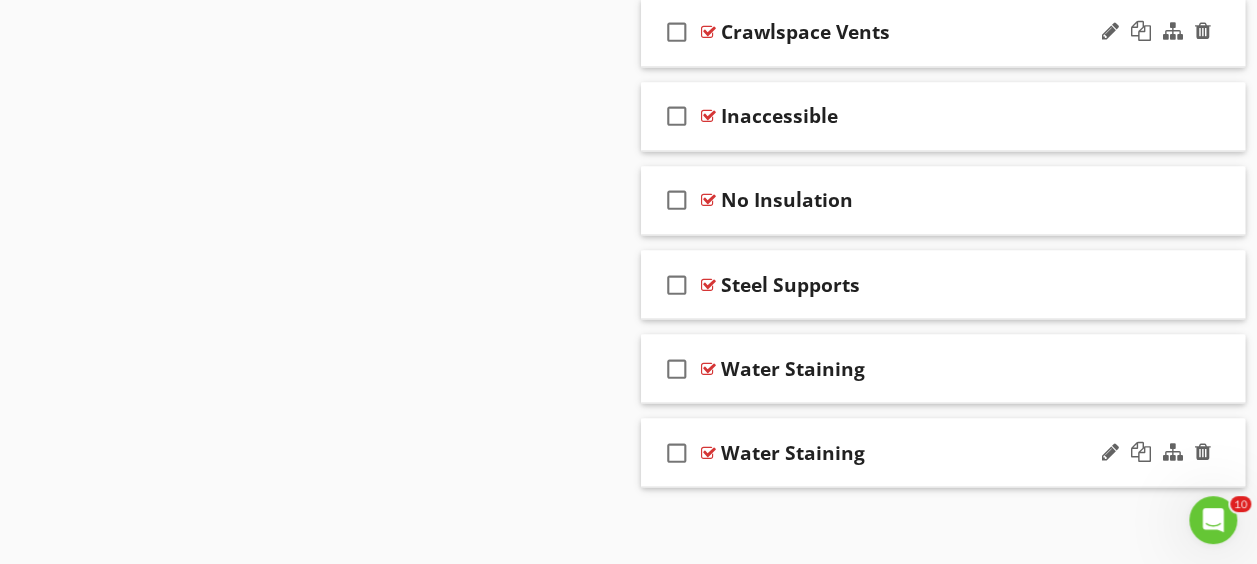 click at bounding box center [708, 452] 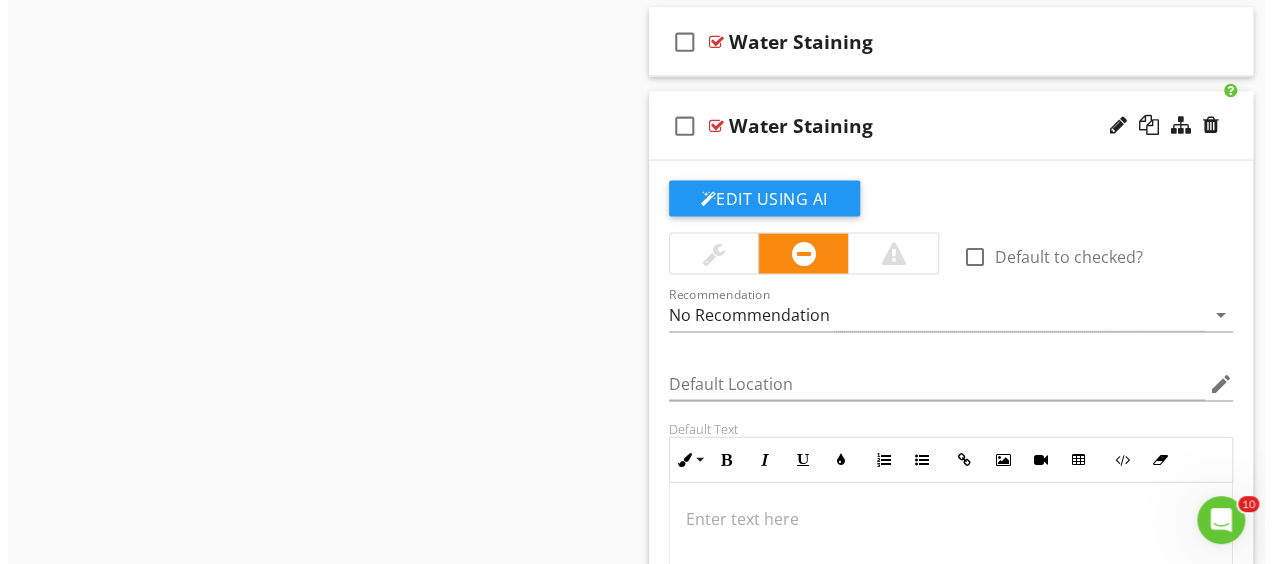 scroll, scrollTop: 1782, scrollLeft: 0, axis: vertical 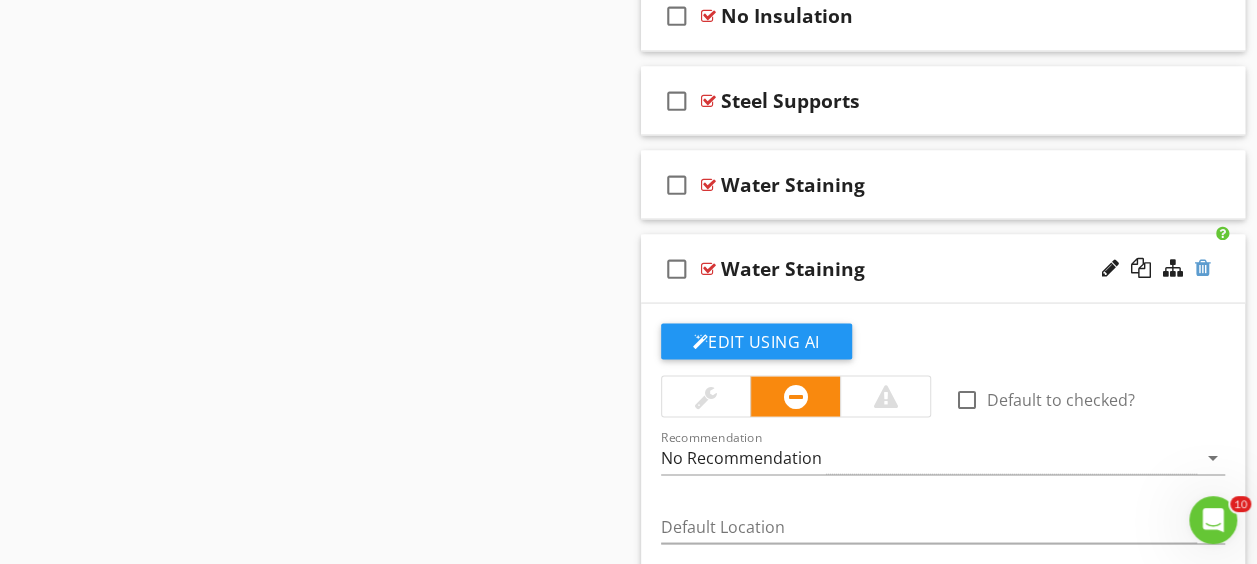 click at bounding box center (1203, 267) 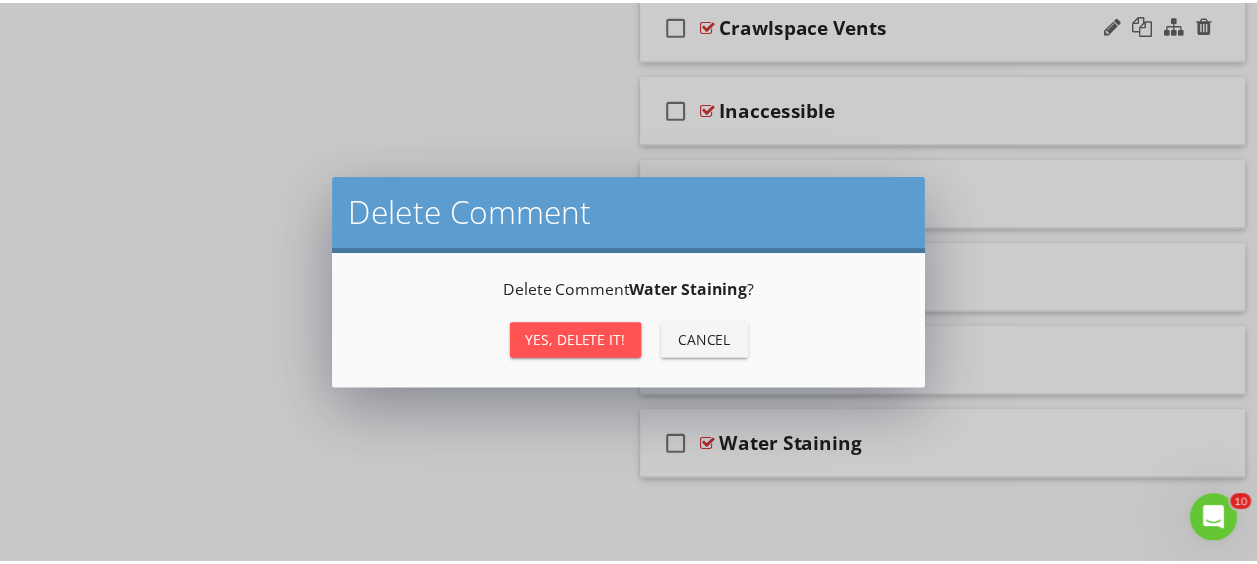 scroll, scrollTop: 1598, scrollLeft: 0, axis: vertical 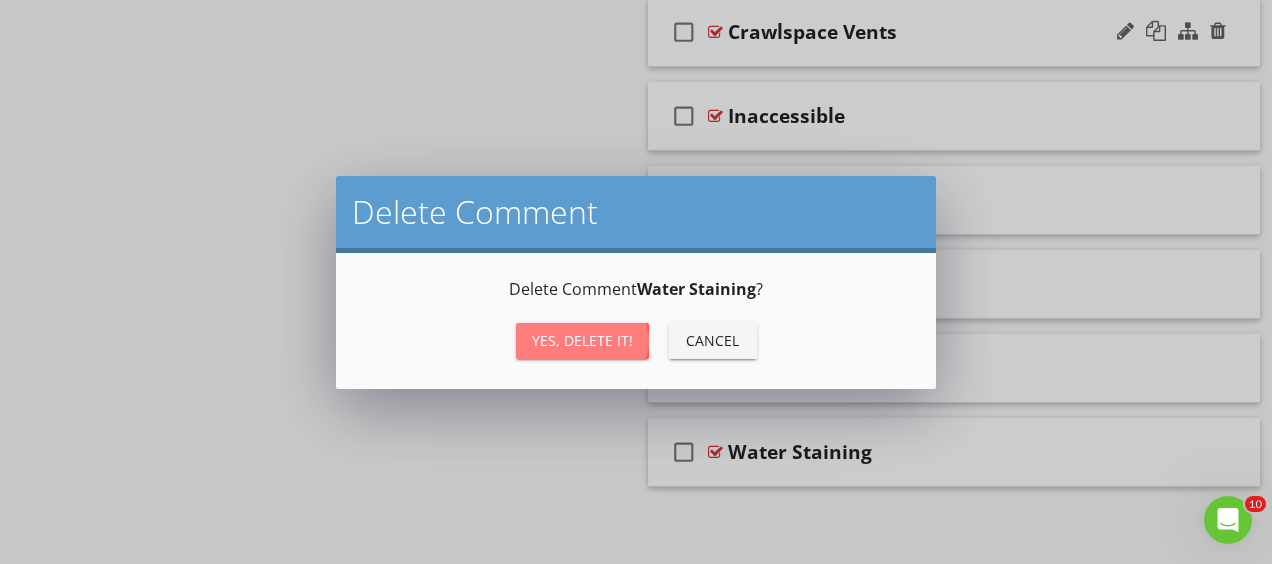 click on "Yes, Delete it!" at bounding box center (582, 340) 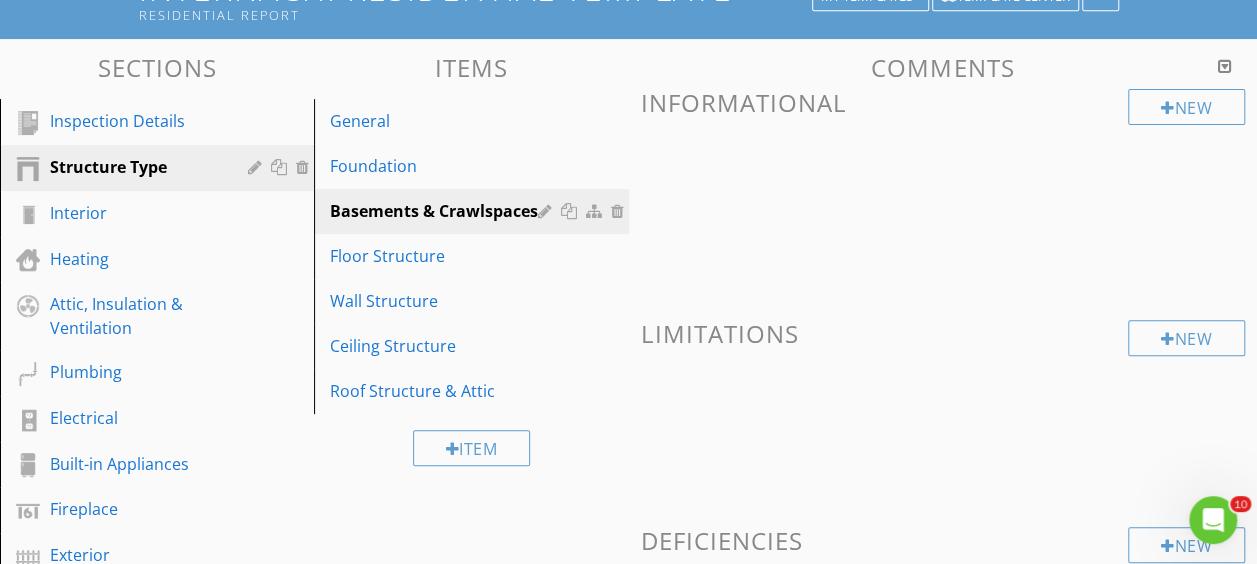 scroll, scrollTop: 215, scrollLeft: 0, axis: vertical 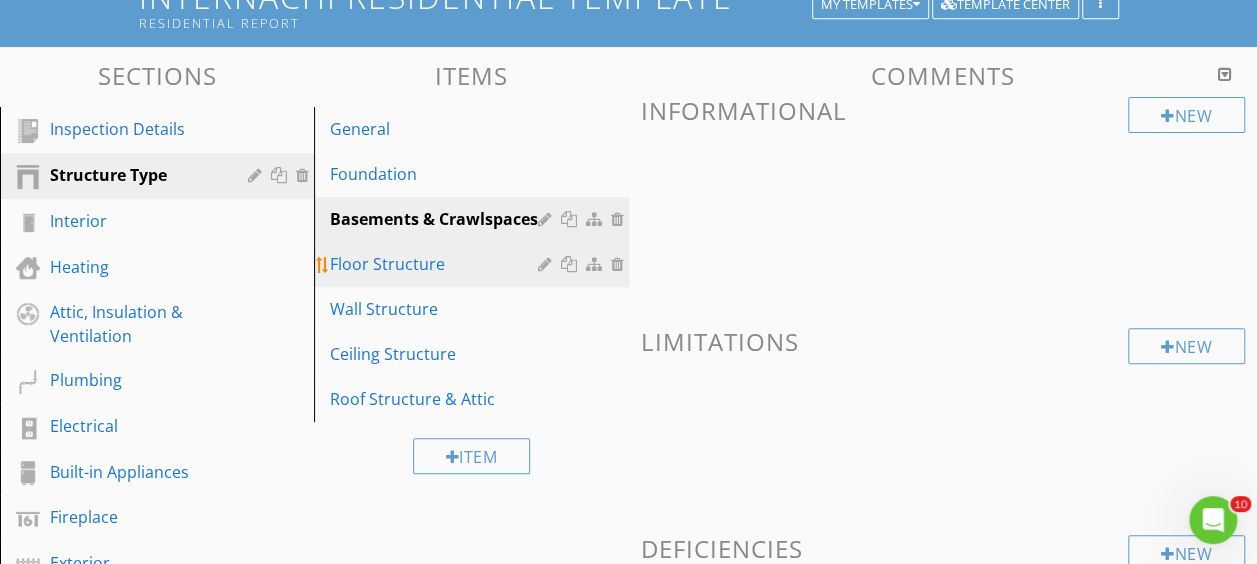 click on "Floor Structure" at bounding box center [436, 264] 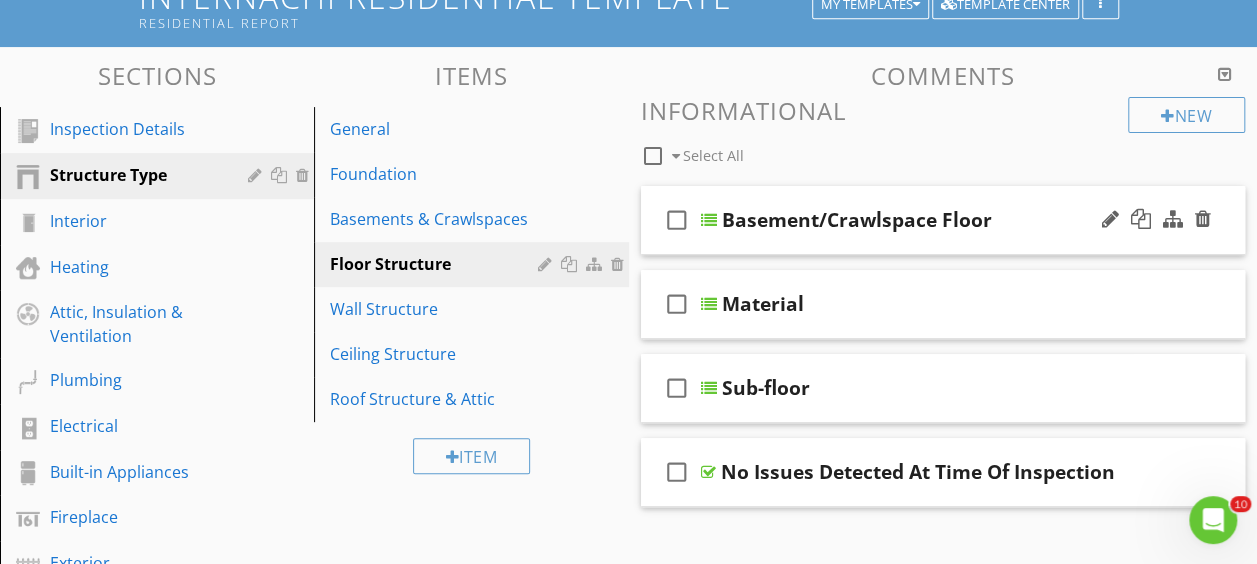 click at bounding box center (709, 220) 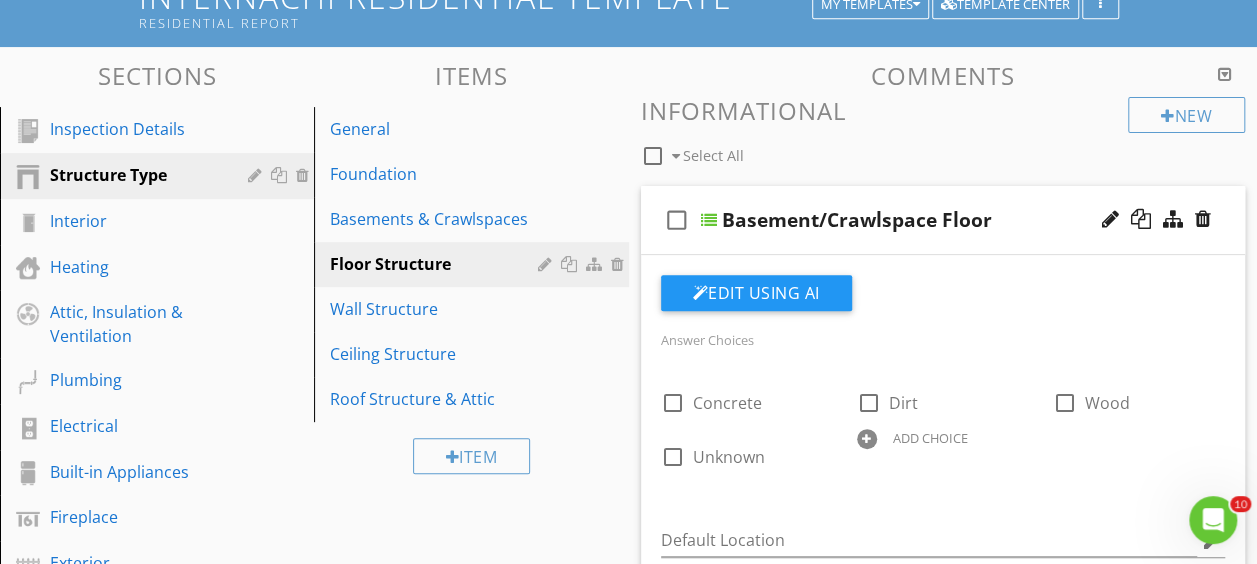 click at bounding box center (709, 220) 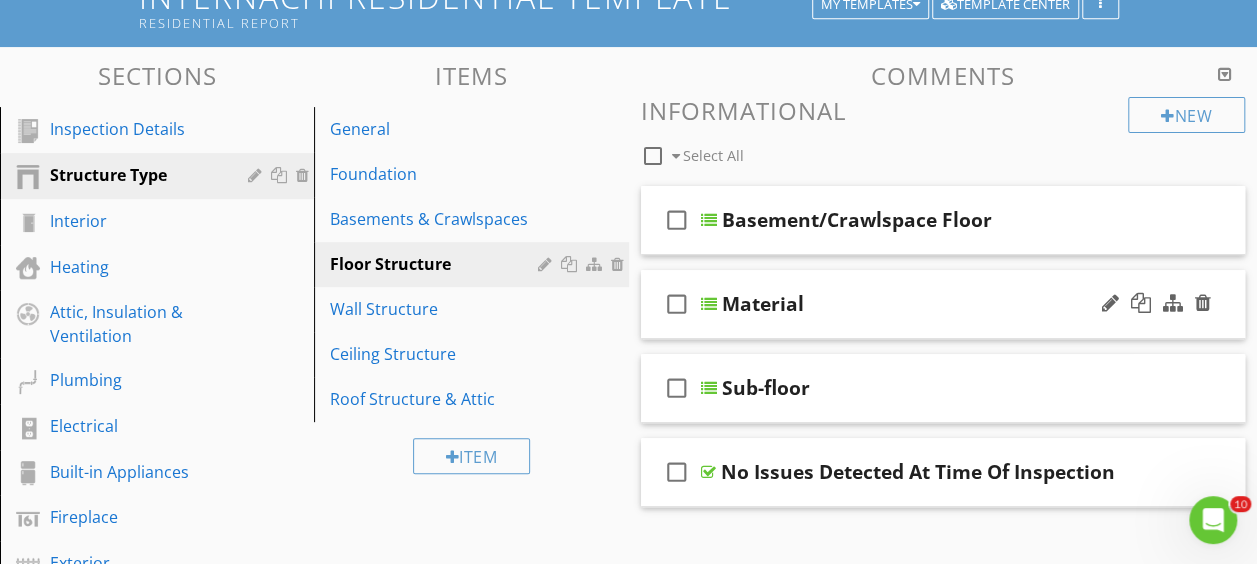 click at bounding box center (709, 304) 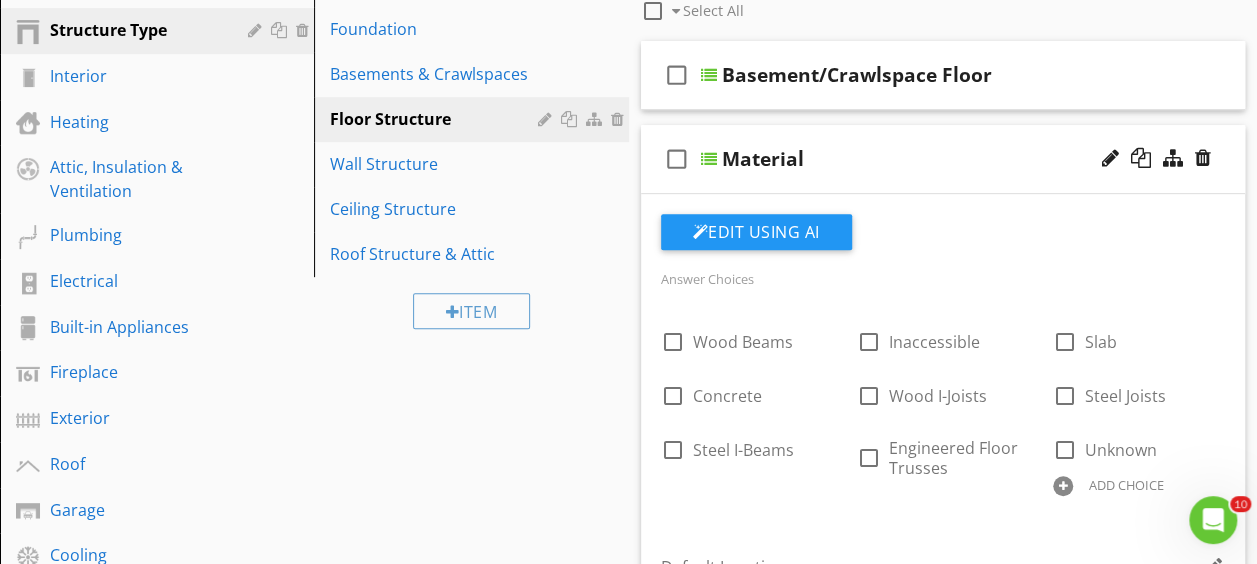 scroll, scrollTop: 315, scrollLeft: 0, axis: vertical 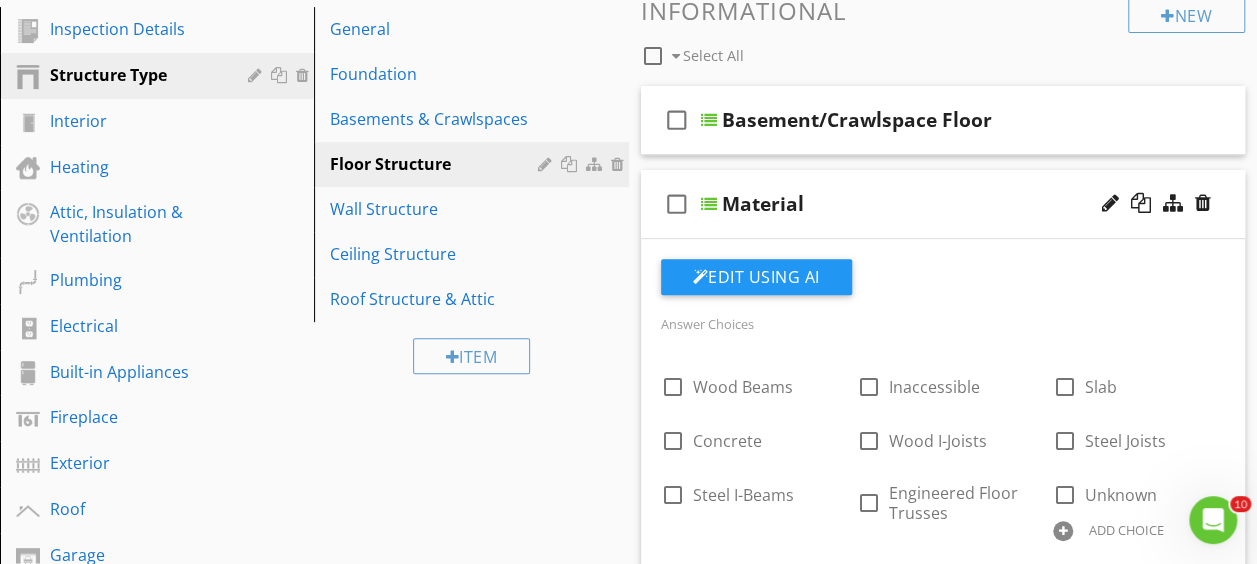 click at bounding box center [709, 204] 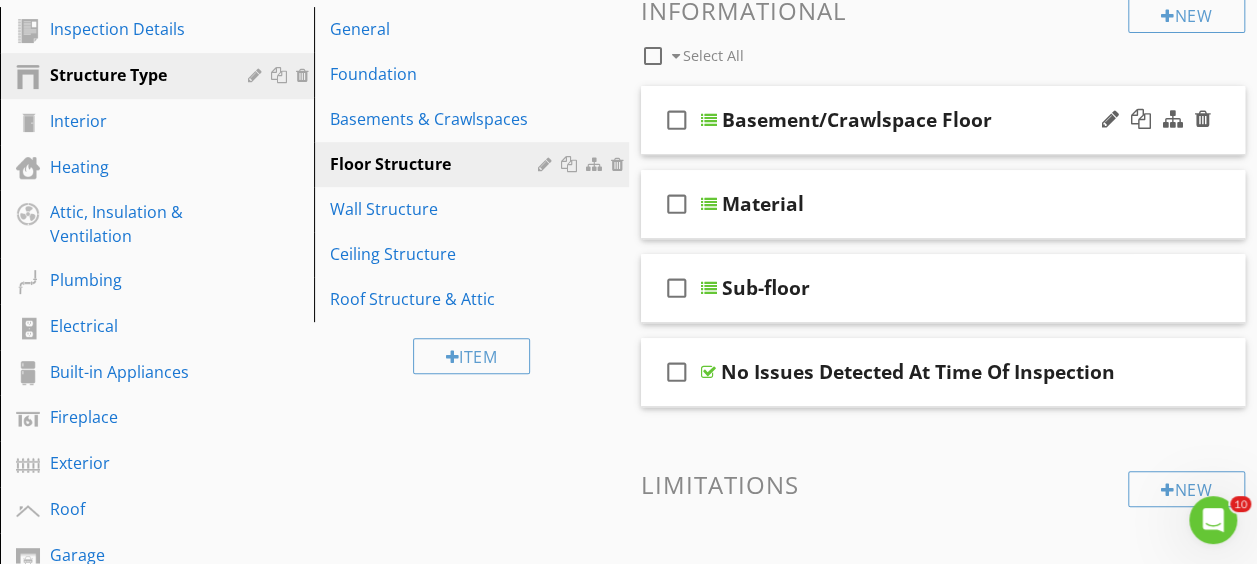 click at bounding box center (709, 120) 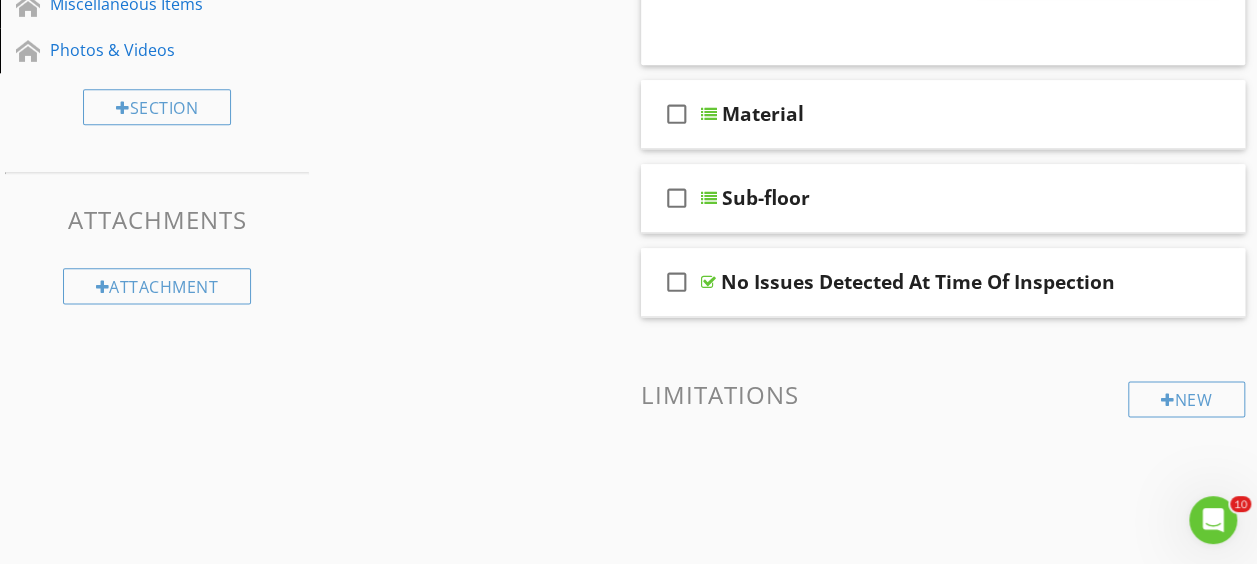 scroll, scrollTop: 1015, scrollLeft: 0, axis: vertical 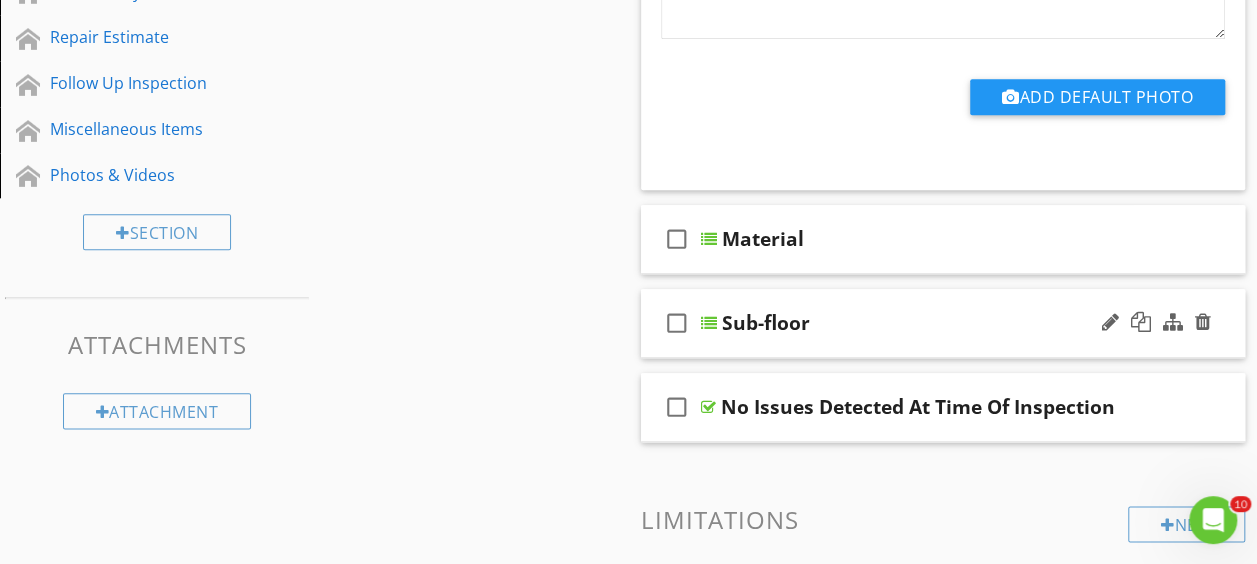click at bounding box center [709, 323] 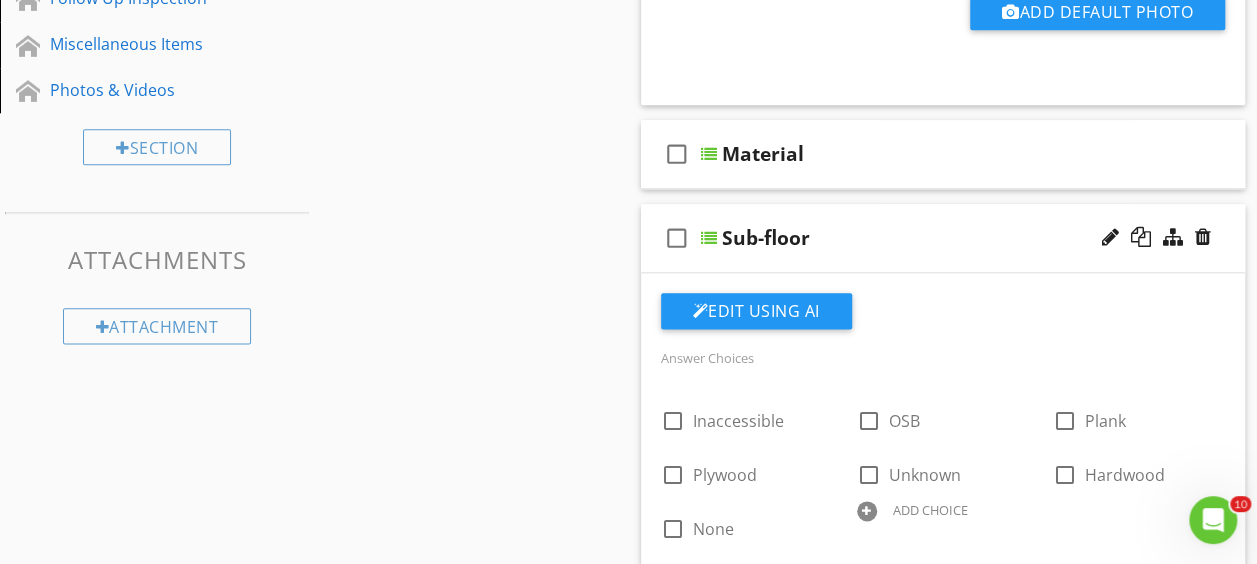 scroll, scrollTop: 1015, scrollLeft: 0, axis: vertical 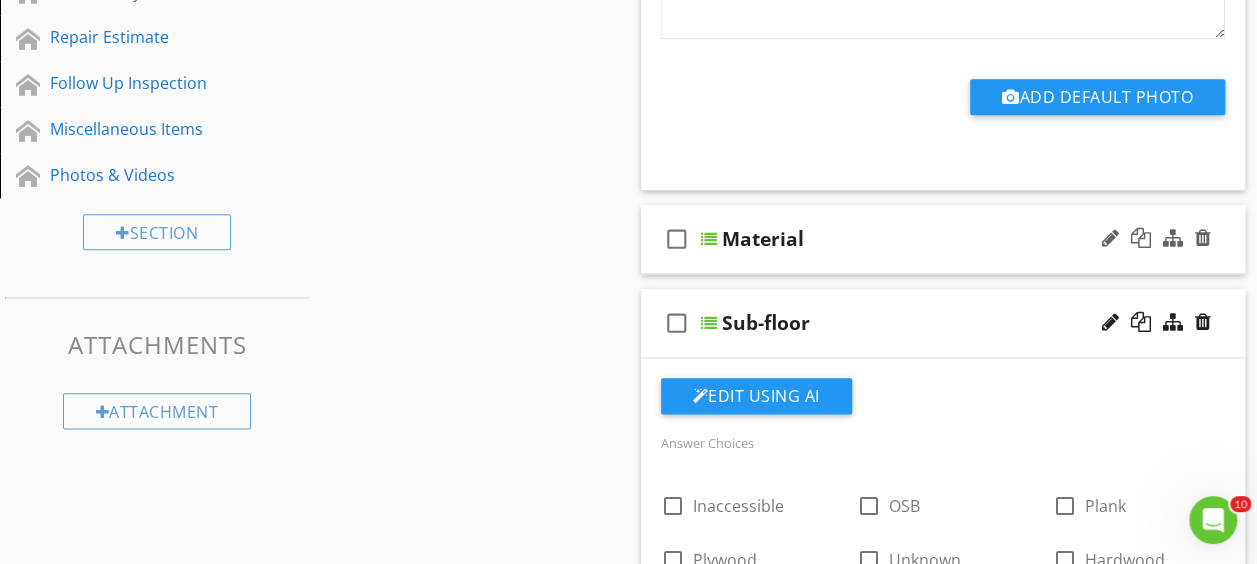 click at bounding box center [709, 239] 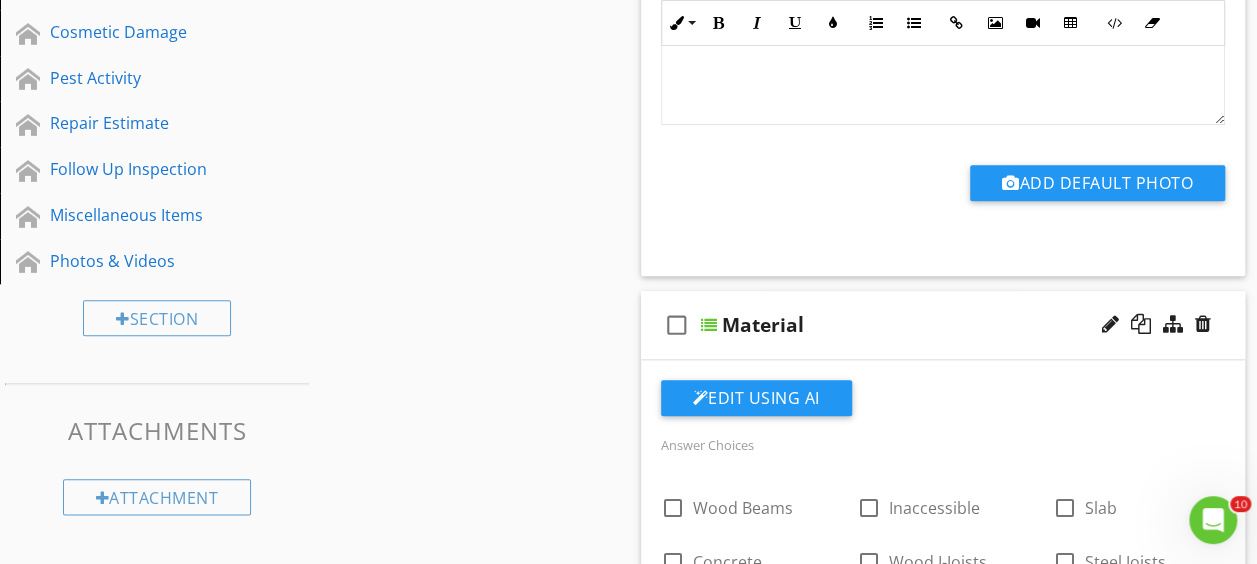 scroll, scrollTop: 915, scrollLeft: 0, axis: vertical 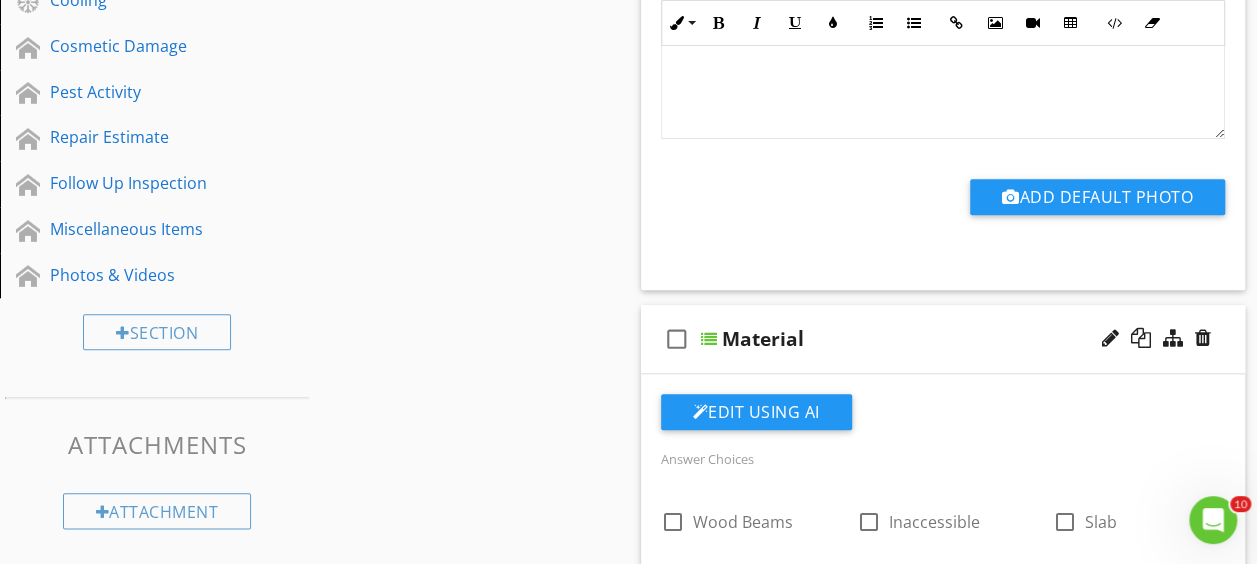 click at bounding box center [709, 339] 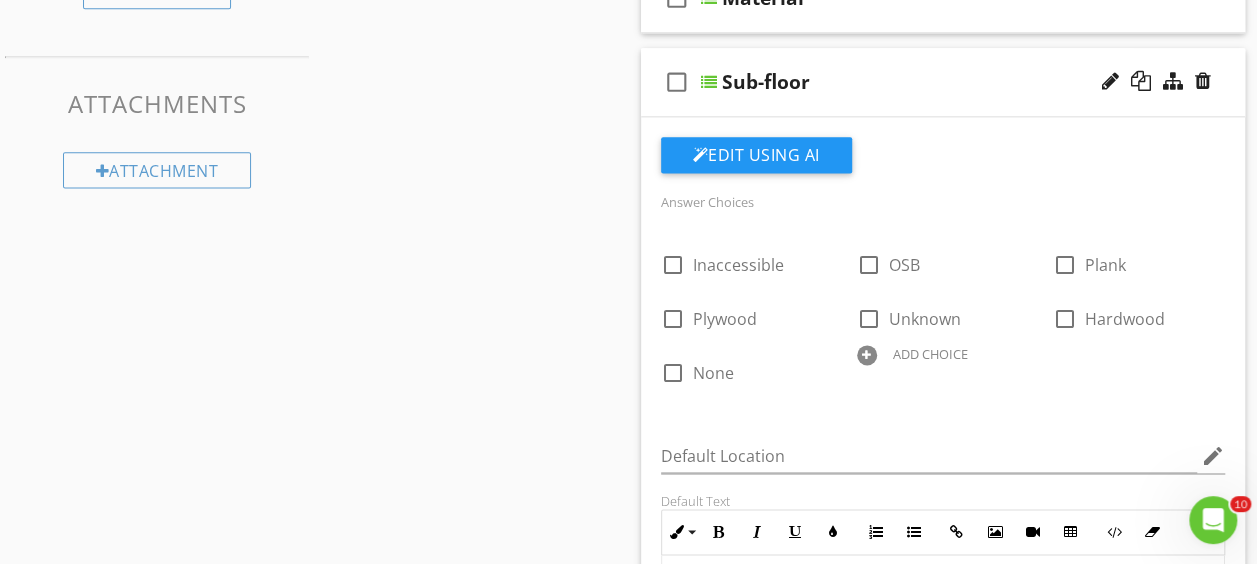 scroll, scrollTop: 1015, scrollLeft: 0, axis: vertical 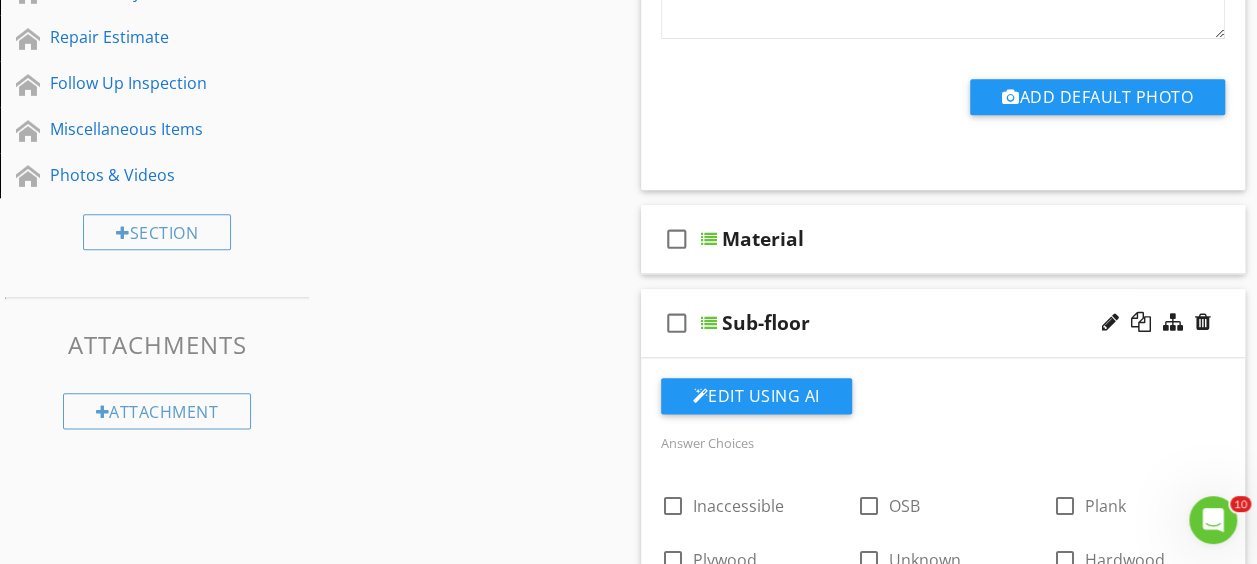 click at bounding box center [709, 323] 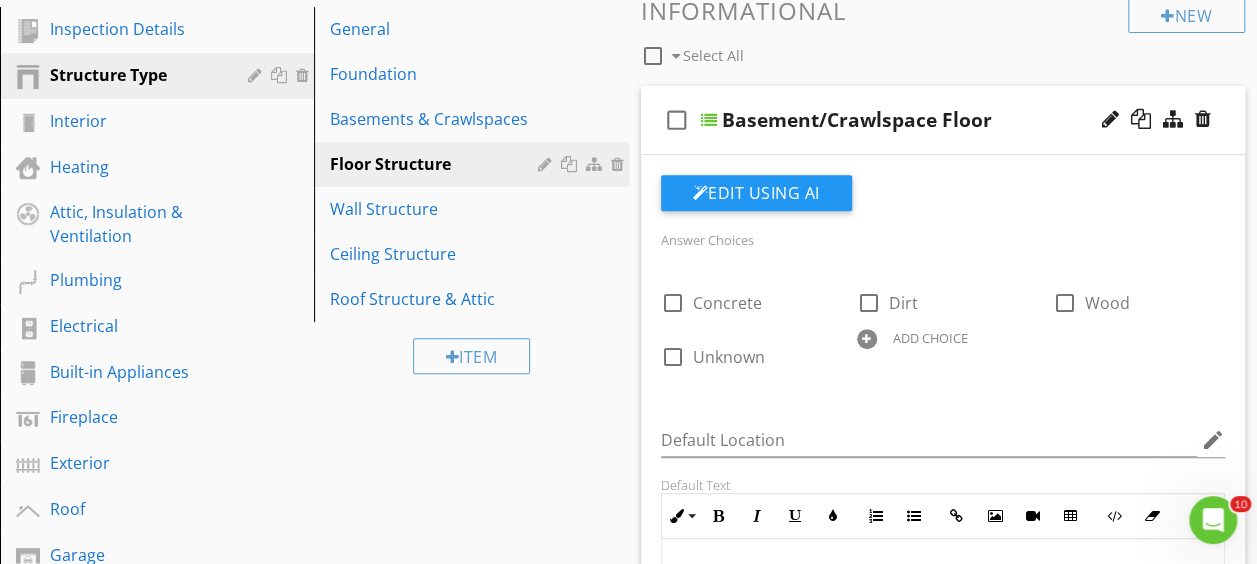 scroll, scrollTop: 115, scrollLeft: 0, axis: vertical 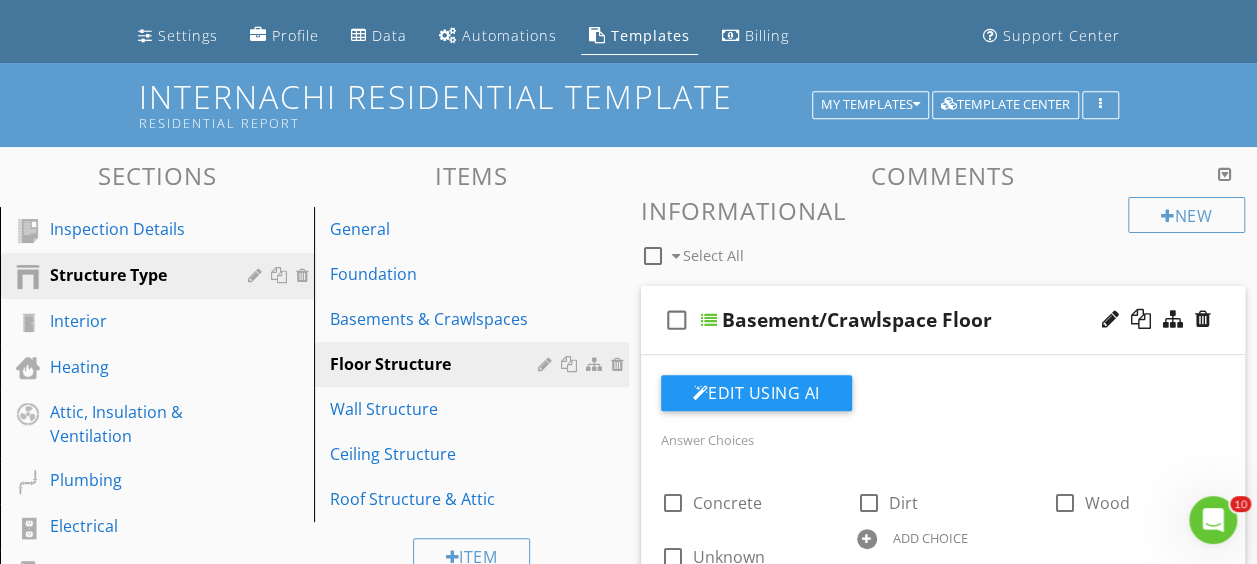 click at bounding box center (709, 320) 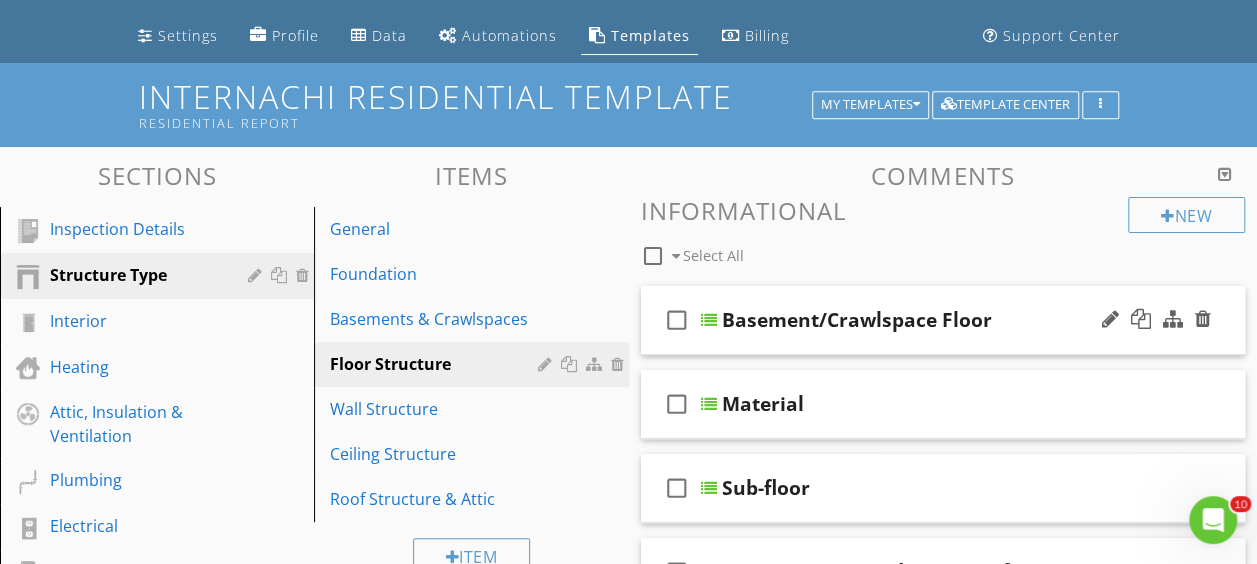 click at bounding box center [709, 320] 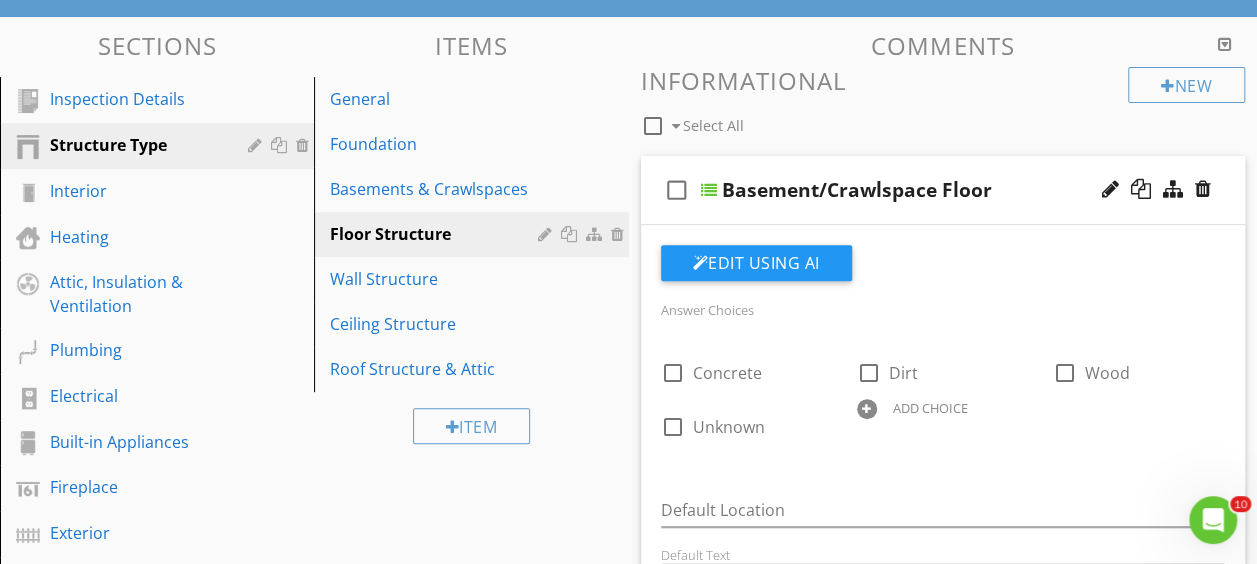 scroll, scrollTop: 115, scrollLeft: 0, axis: vertical 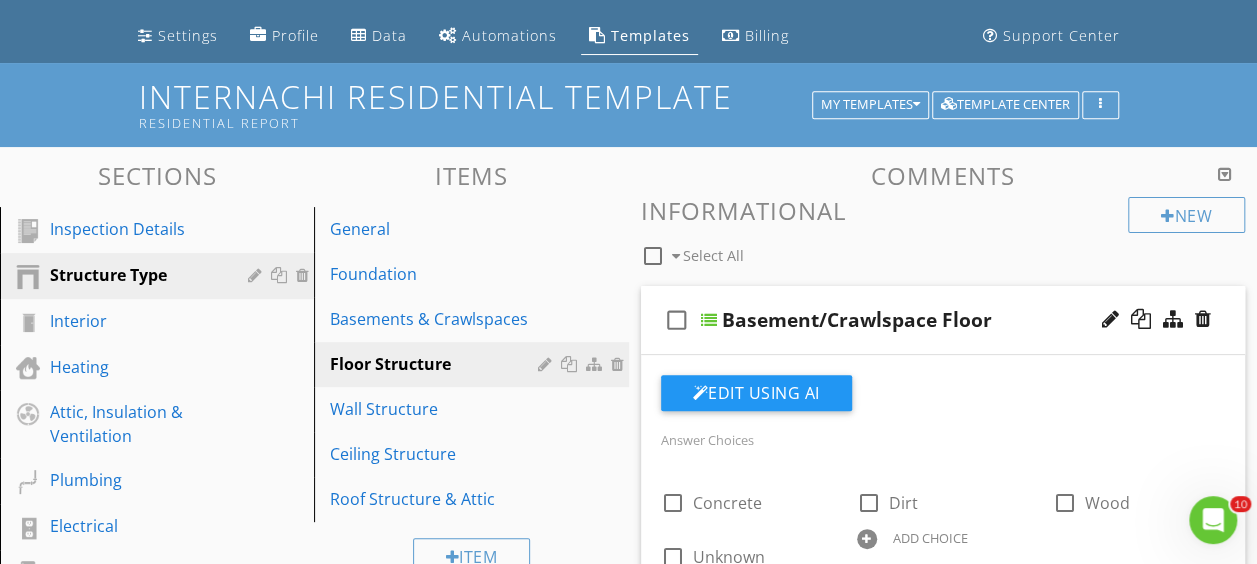 click at bounding box center [709, 320] 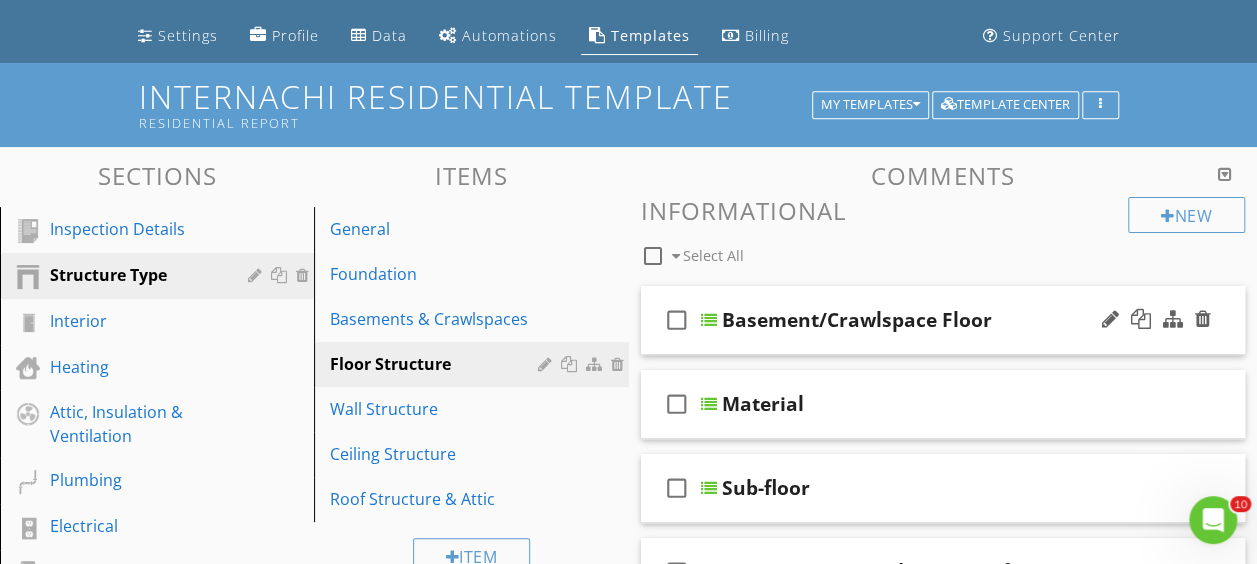click at bounding box center (1156, 320) 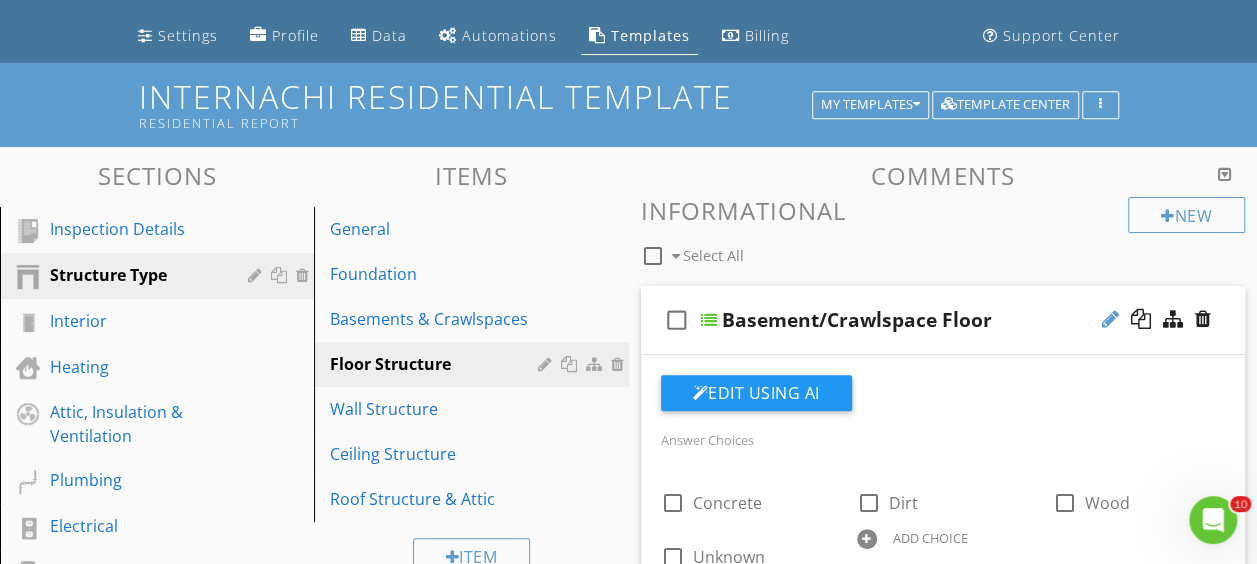 click at bounding box center (1110, 319) 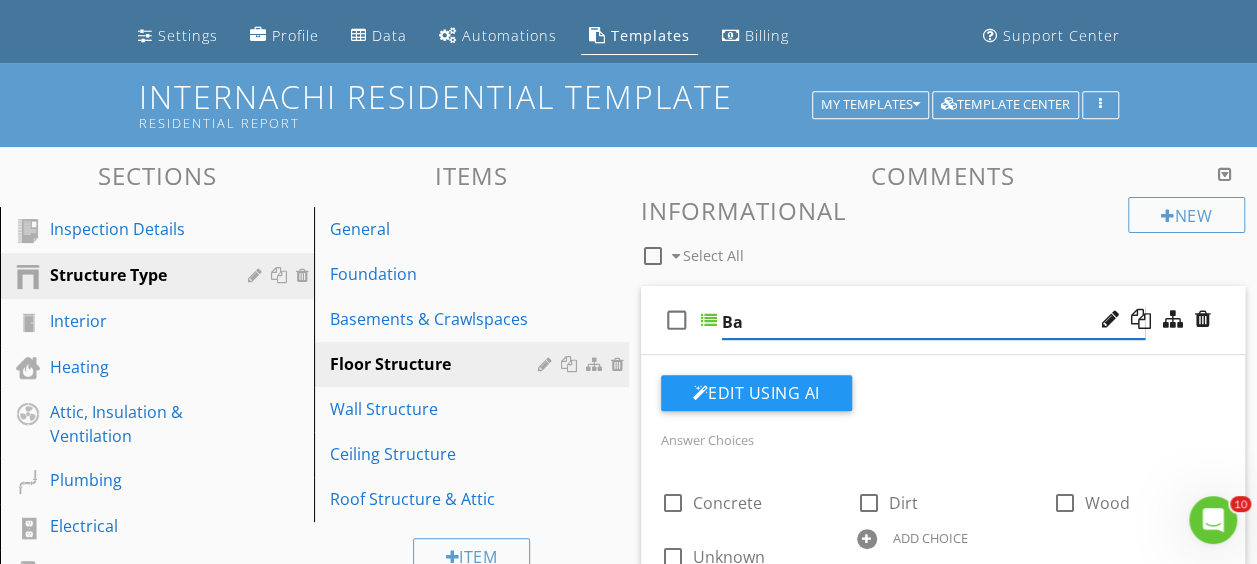 type on "B" 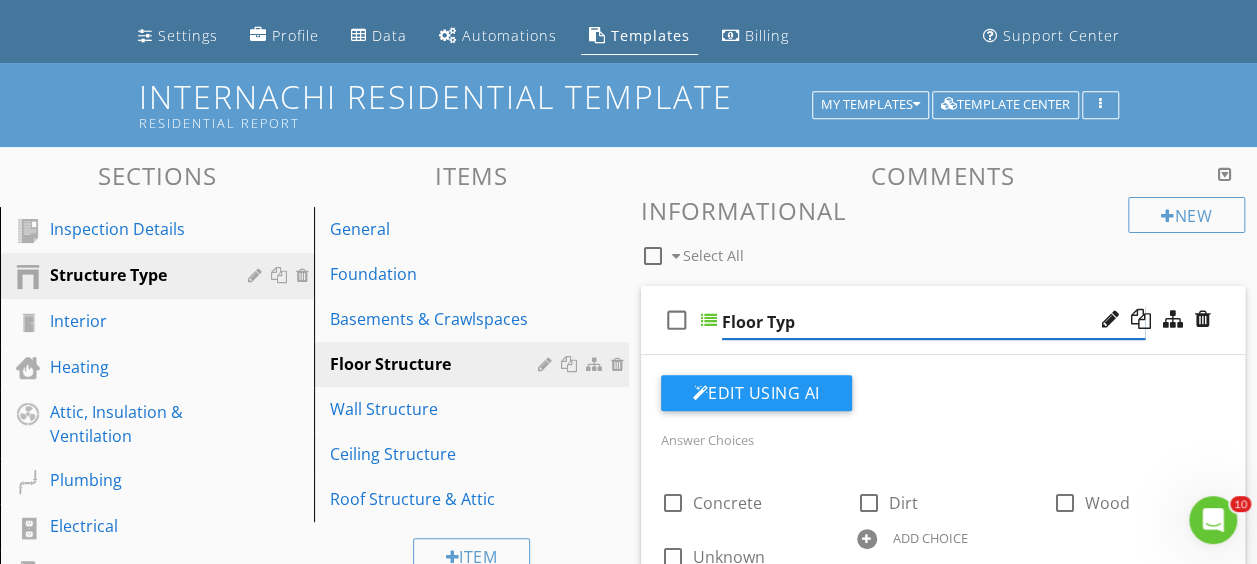 type on "Floor Type" 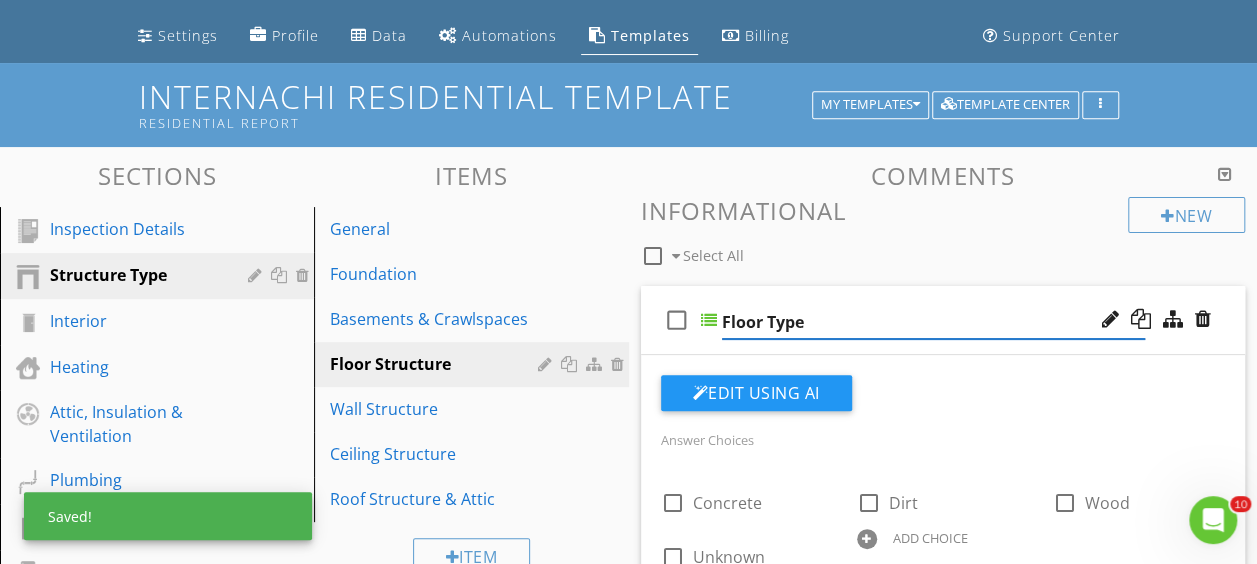 click at bounding box center (709, 320) 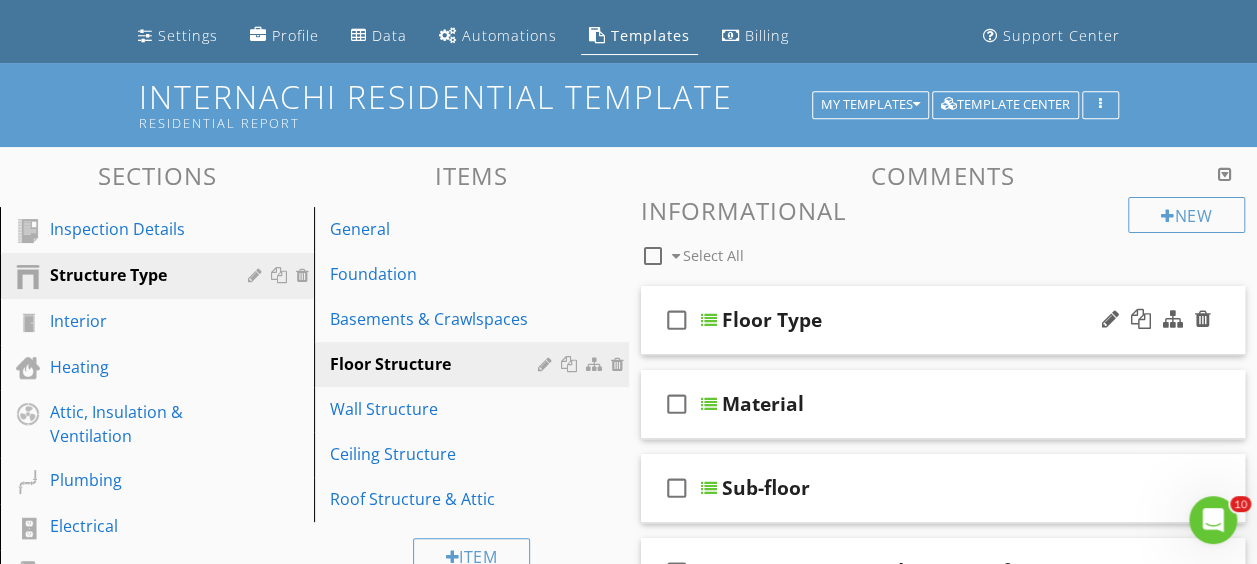 click at bounding box center [709, 320] 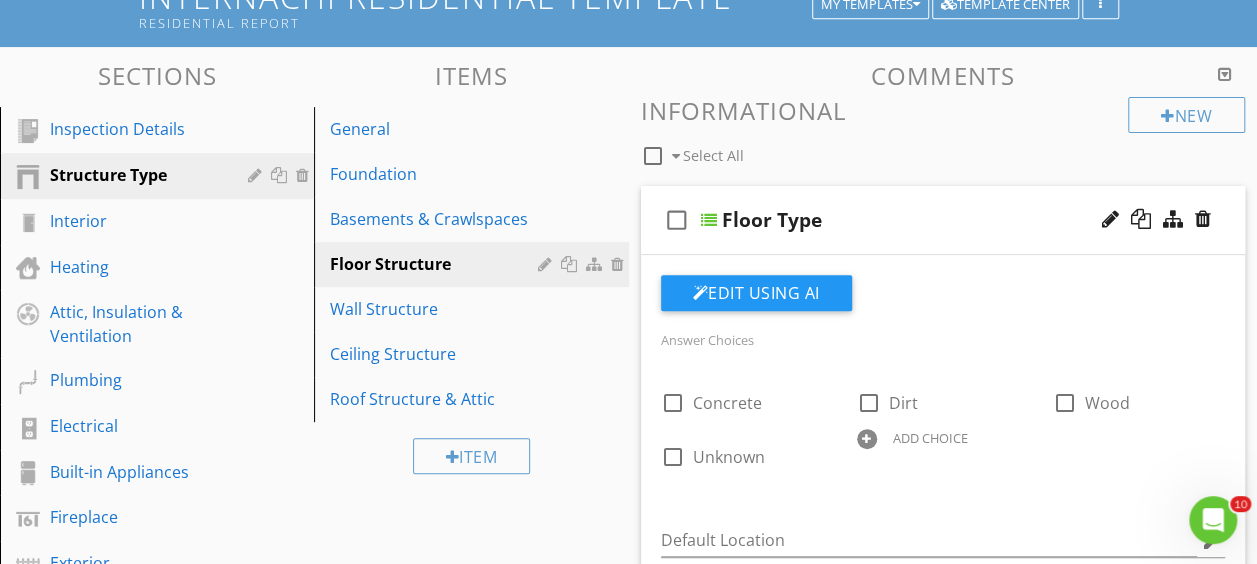 scroll, scrollTop: 115, scrollLeft: 0, axis: vertical 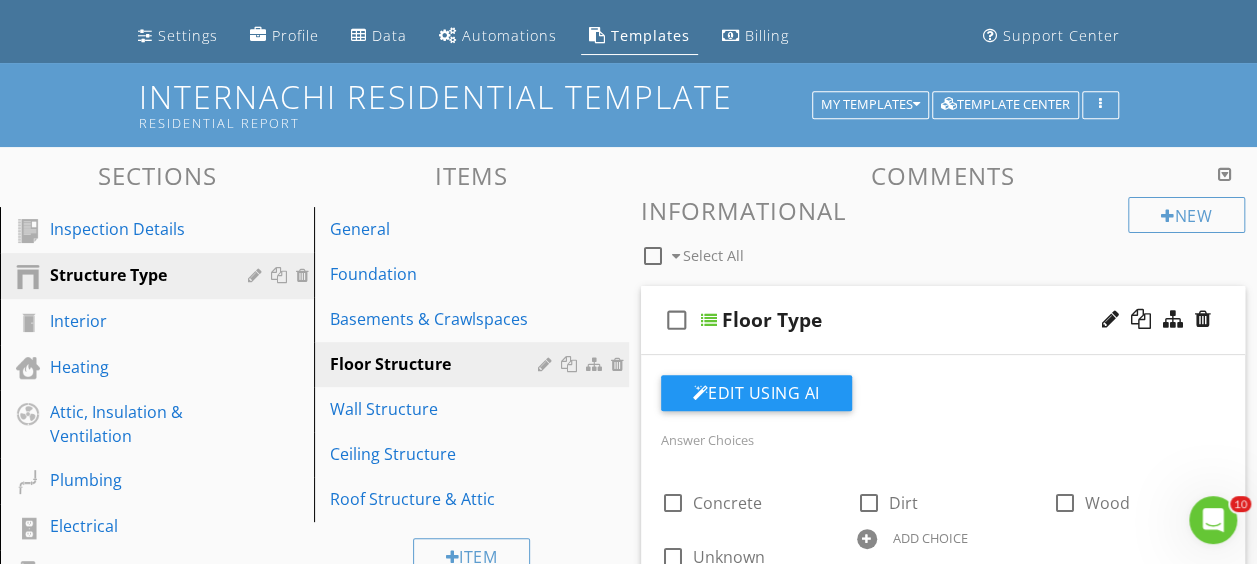 click at bounding box center [709, 320] 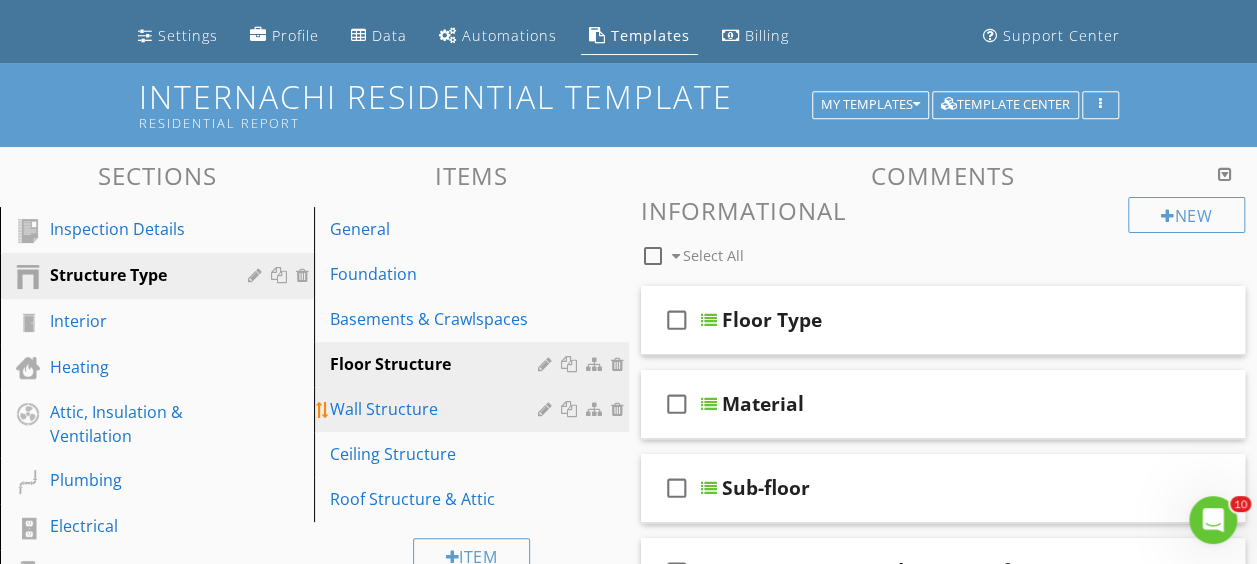 click on "Wall Structure" at bounding box center [436, 409] 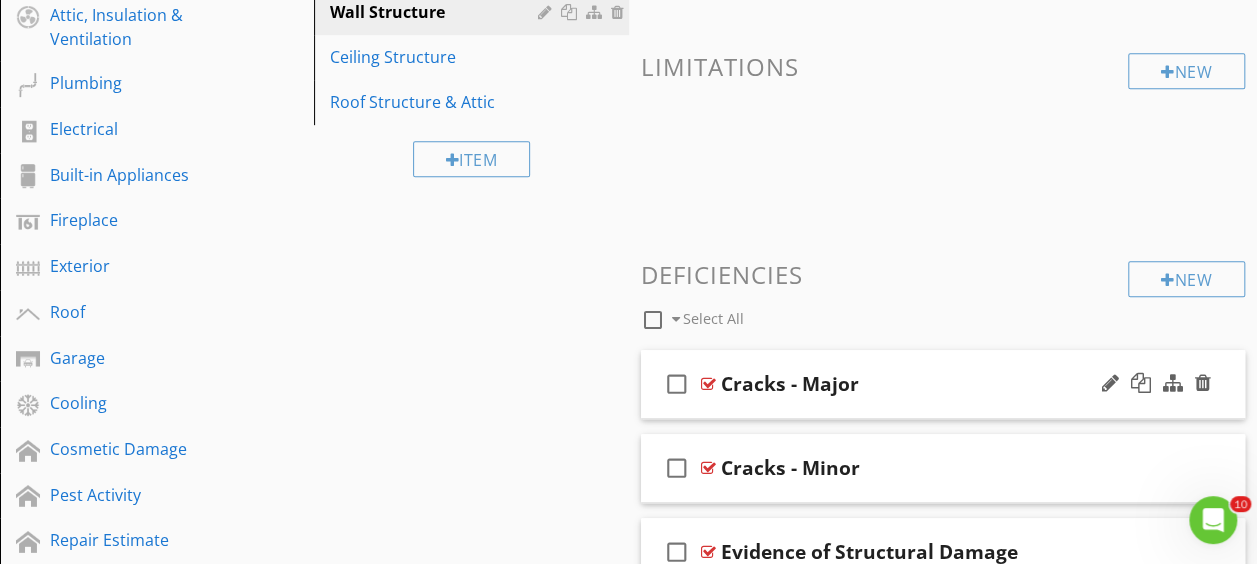 scroll, scrollTop: 415, scrollLeft: 0, axis: vertical 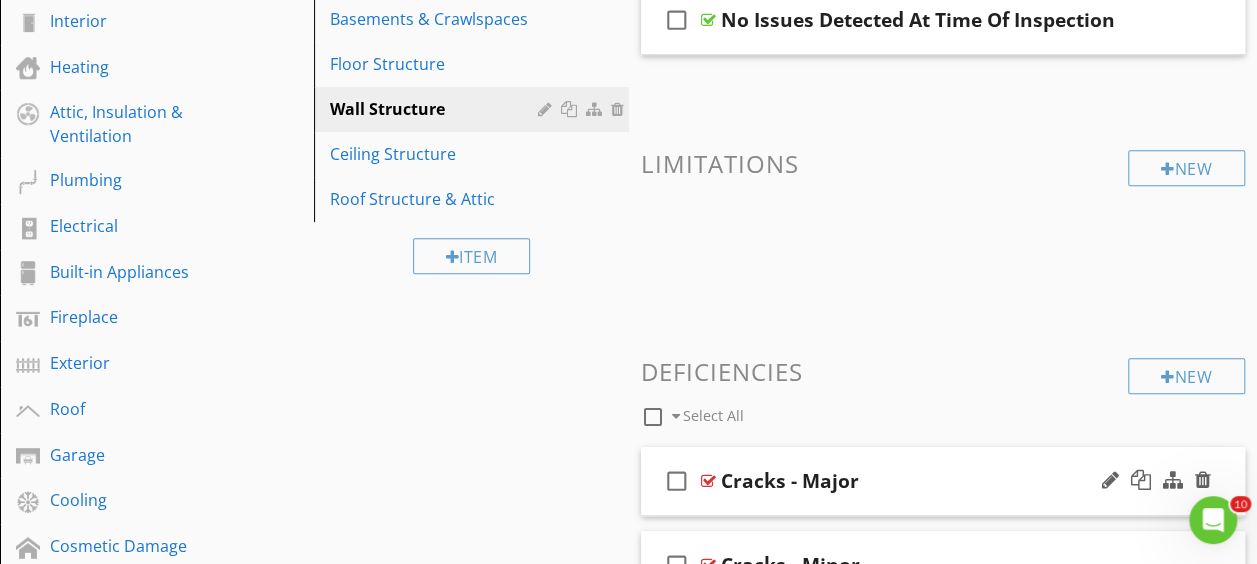click at bounding box center [708, 481] 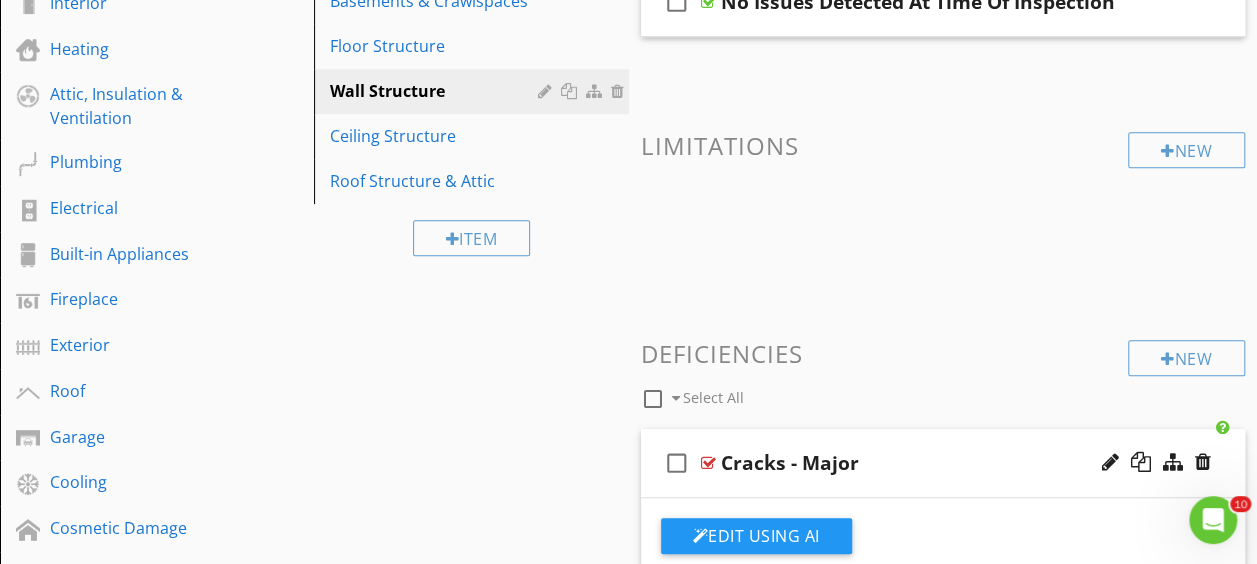 scroll, scrollTop: 415, scrollLeft: 0, axis: vertical 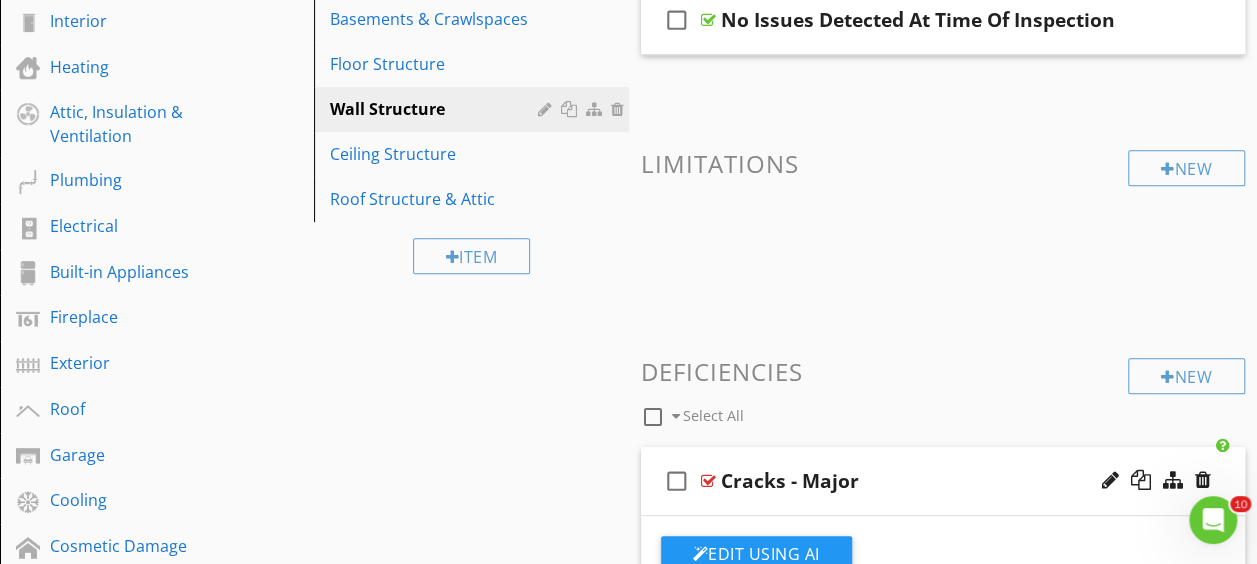 click at bounding box center (708, 481) 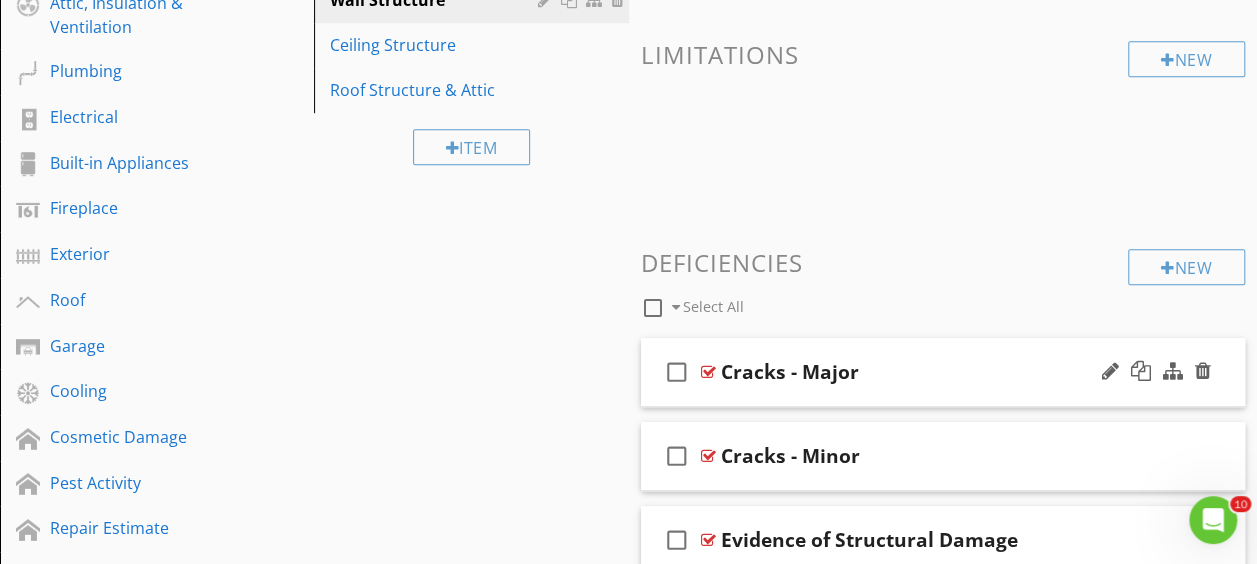 scroll, scrollTop: 615, scrollLeft: 0, axis: vertical 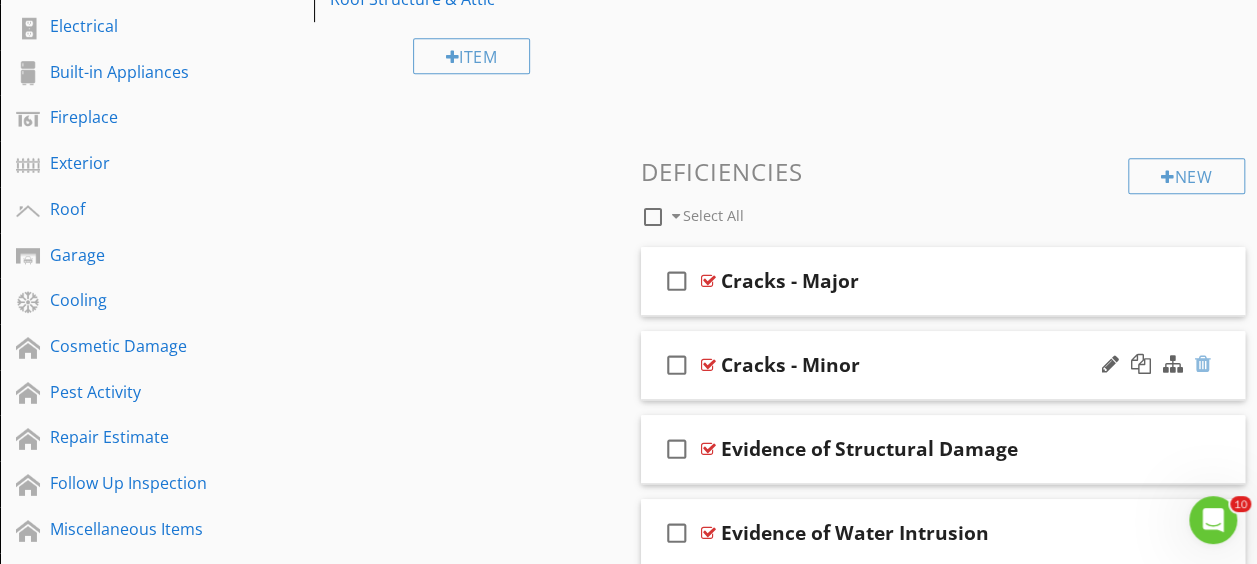 click at bounding box center [1203, 364] 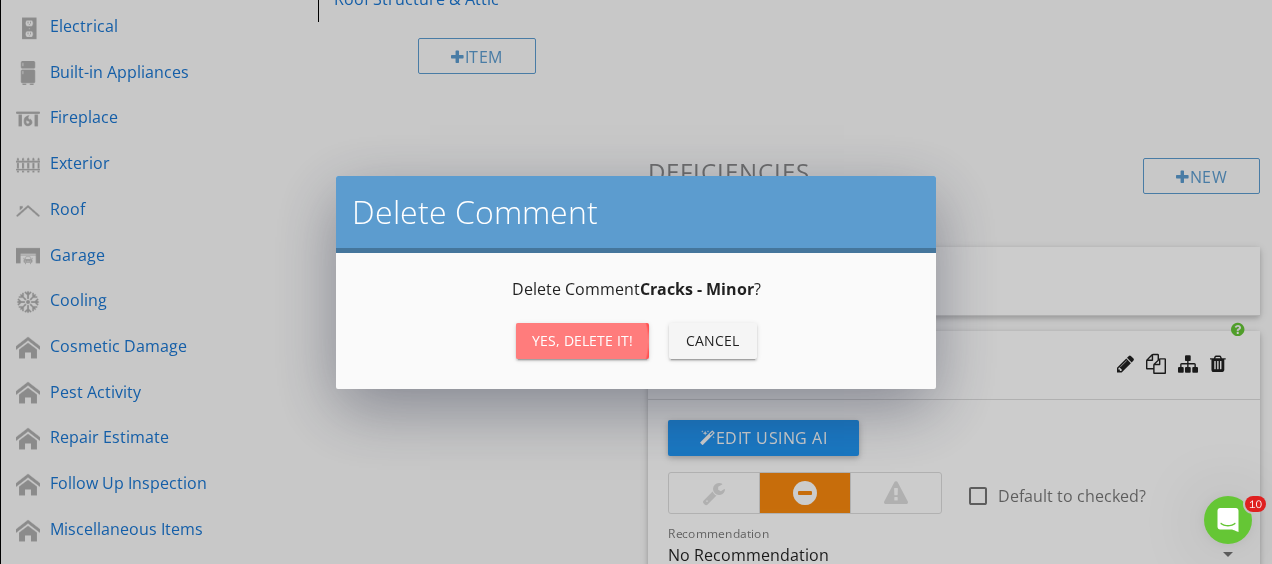 click on "Yes, Delete it!" at bounding box center [582, 340] 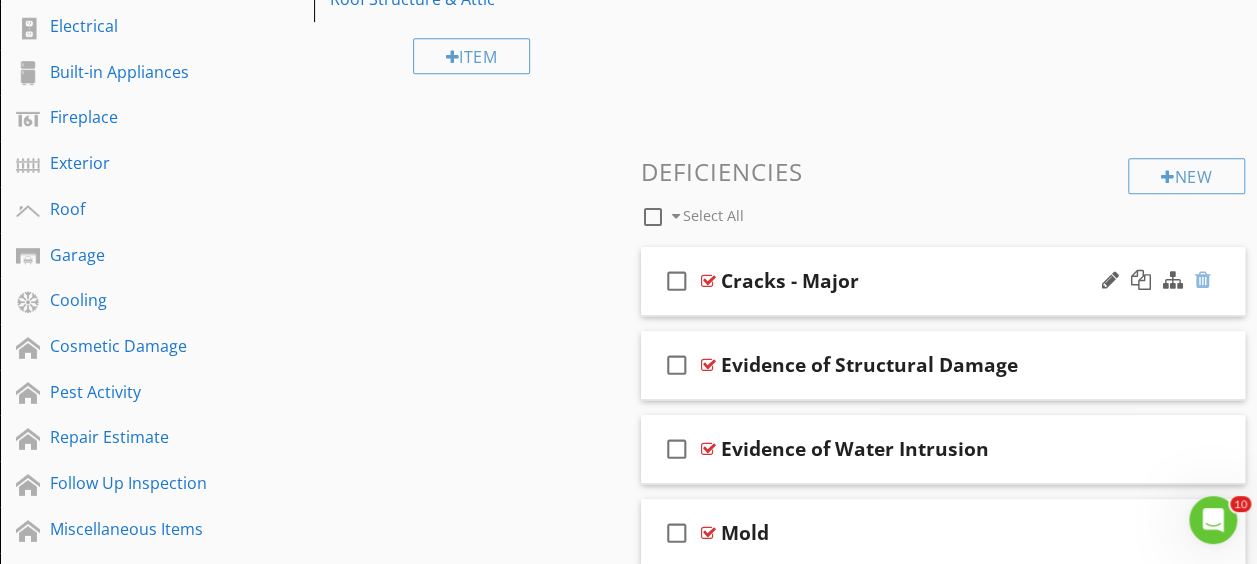 click at bounding box center (1203, 280) 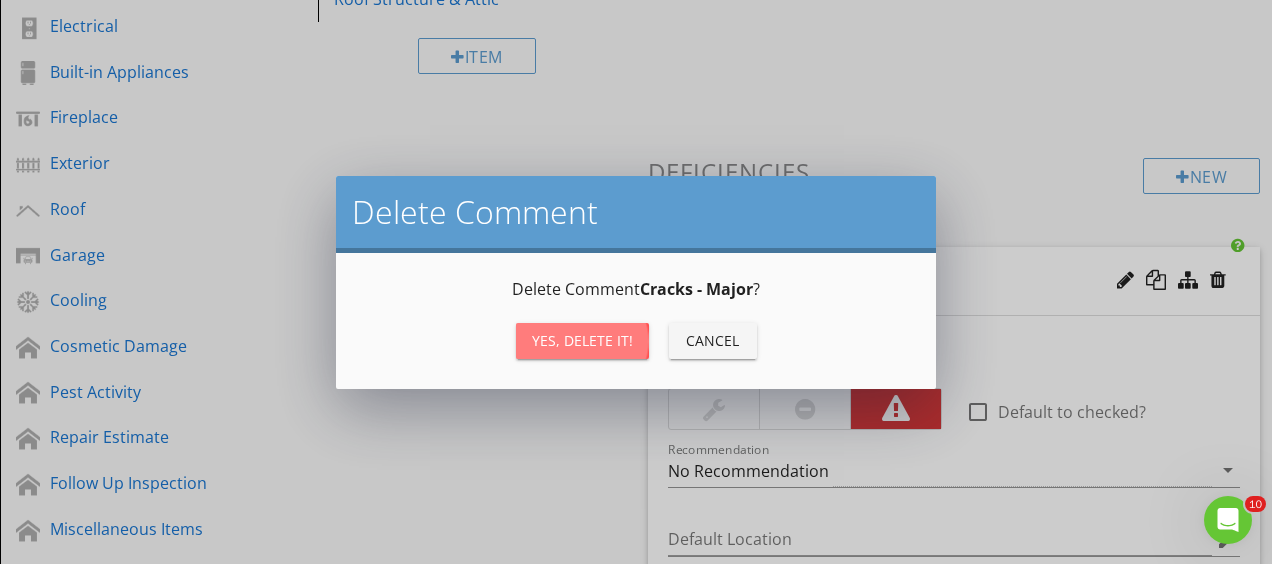 click on "Yes, Delete it!" at bounding box center [582, 340] 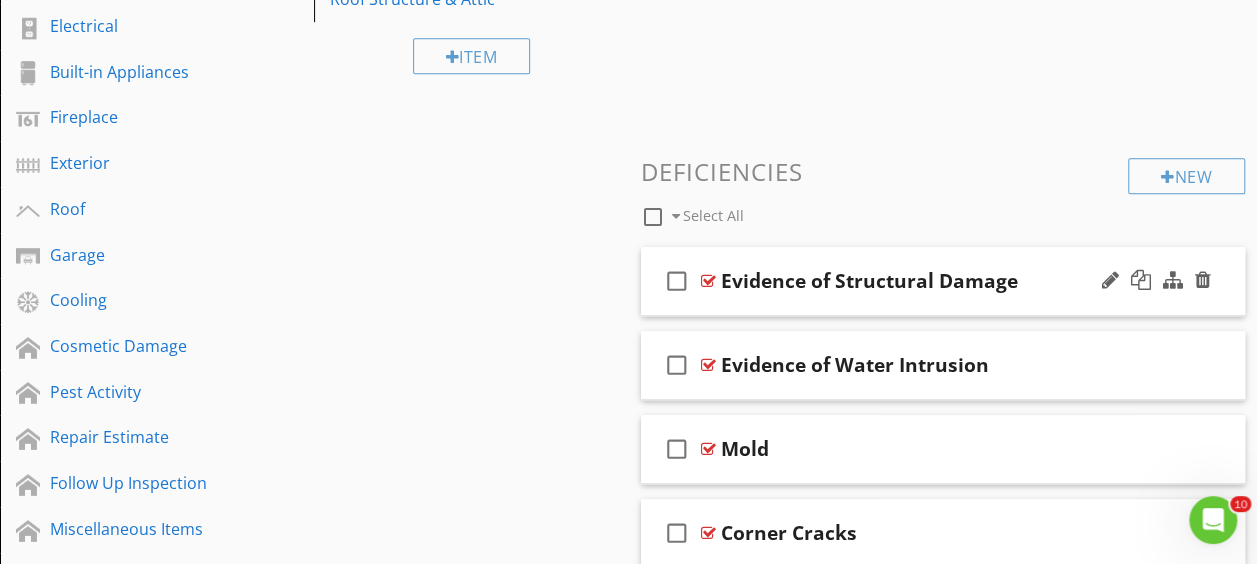 click at bounding box center (708, 281) 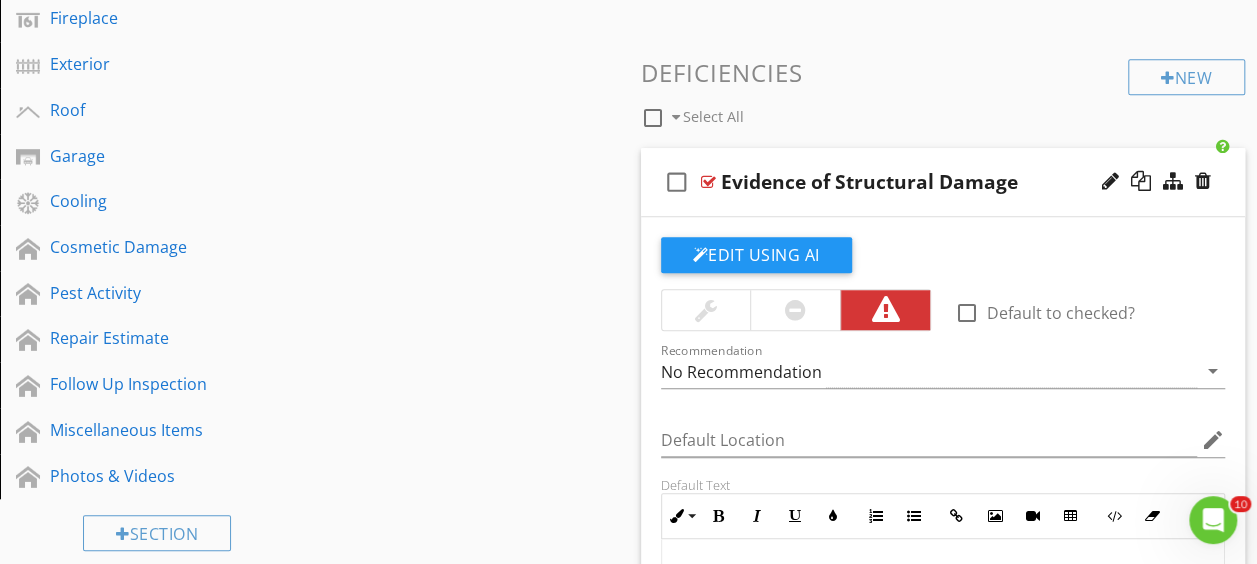 scroll, scrollTop: 915, scrollLeft: 0, axis: vertical 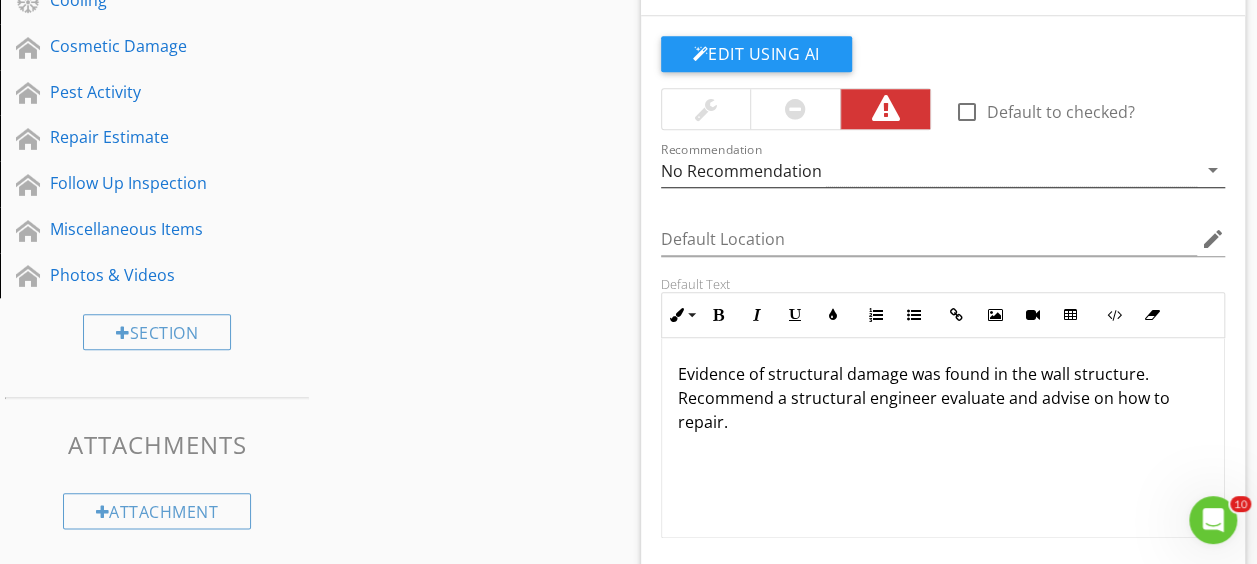 click on "No Recommendation" at bounding box center (929, 170) 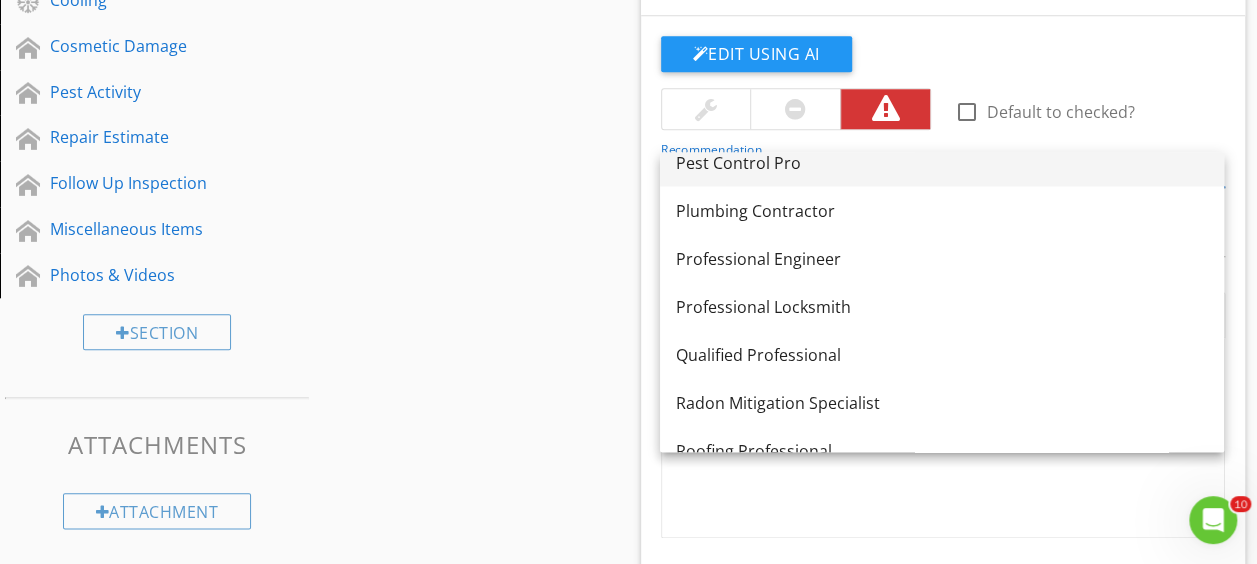 scroll, scrollTop: 2220, scrollLeft: 0, axis: vertical 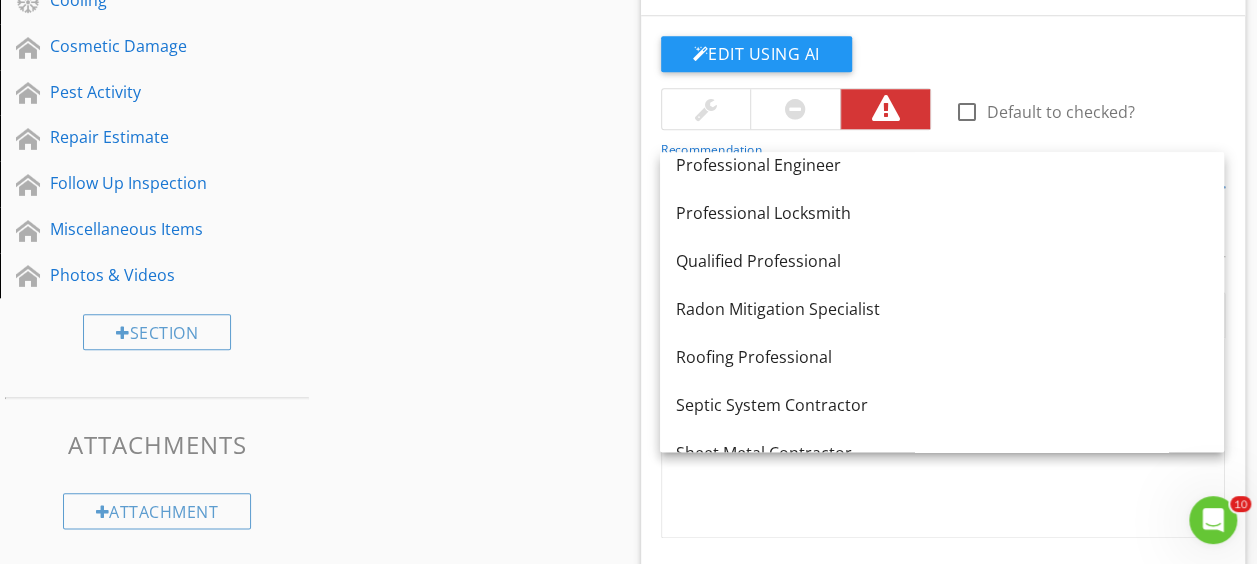 click on "Qualified Professional" at bounding box center (942, 260) 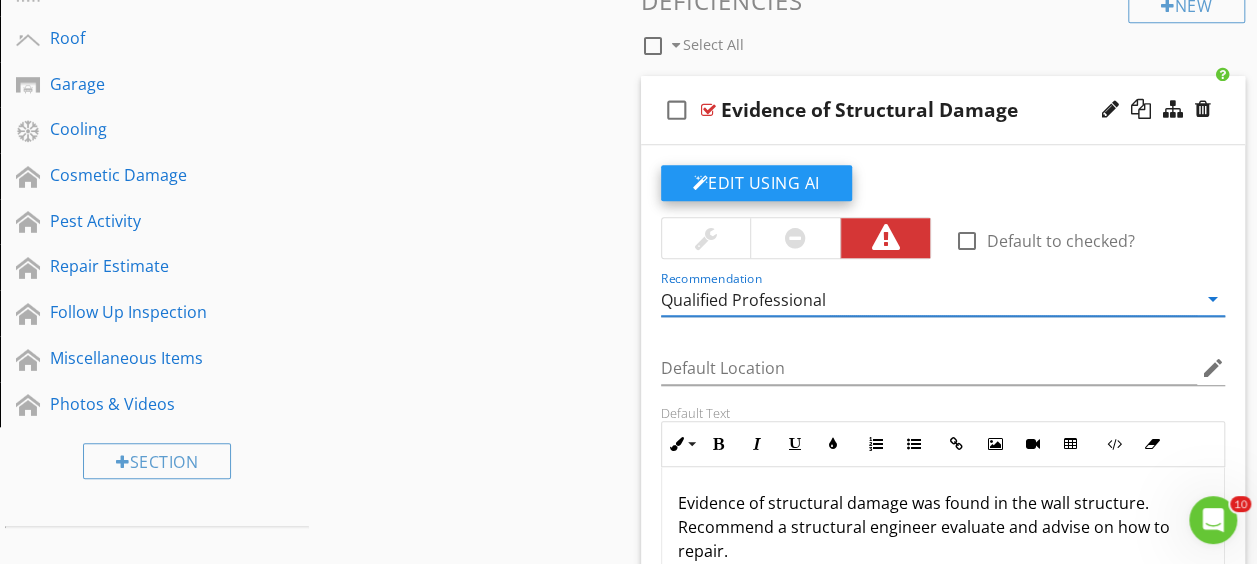 scroll, scrollTop: 815, scrollLeft: 0, axis: vertical 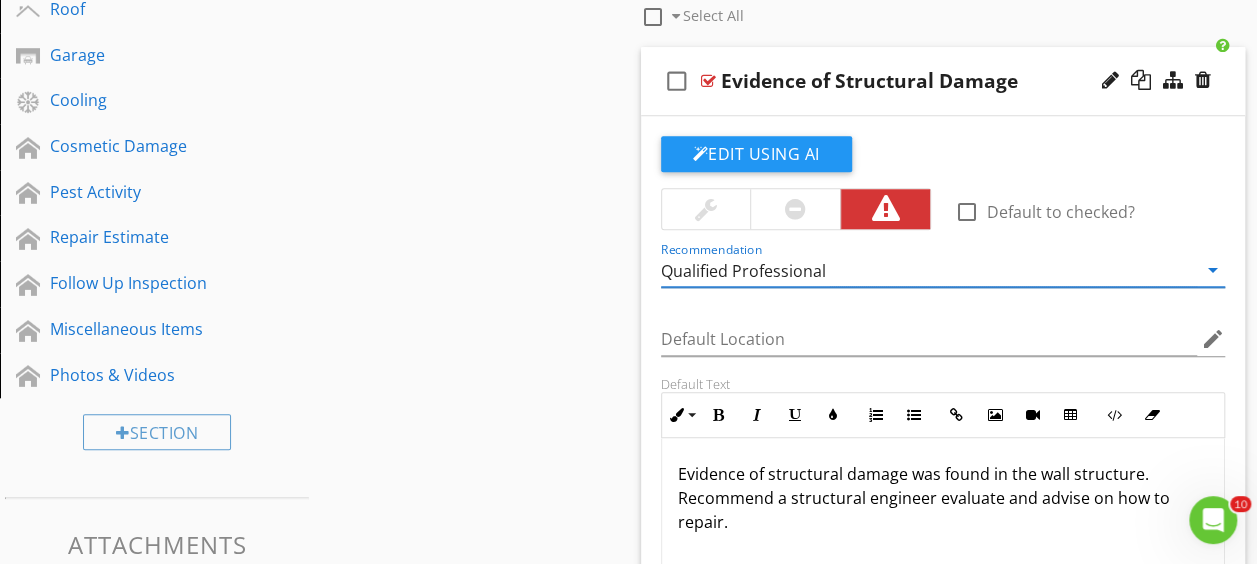 click at bounding box center (795, 209) 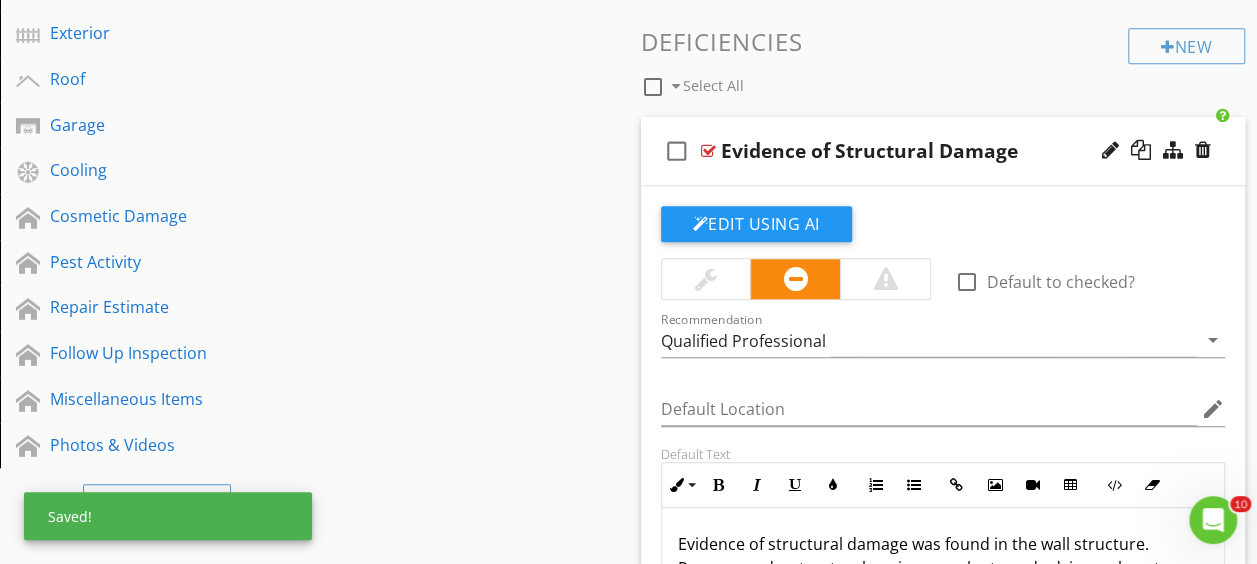 scroll, scrollTop: 715, scrollLeft: 0, axis: vertical 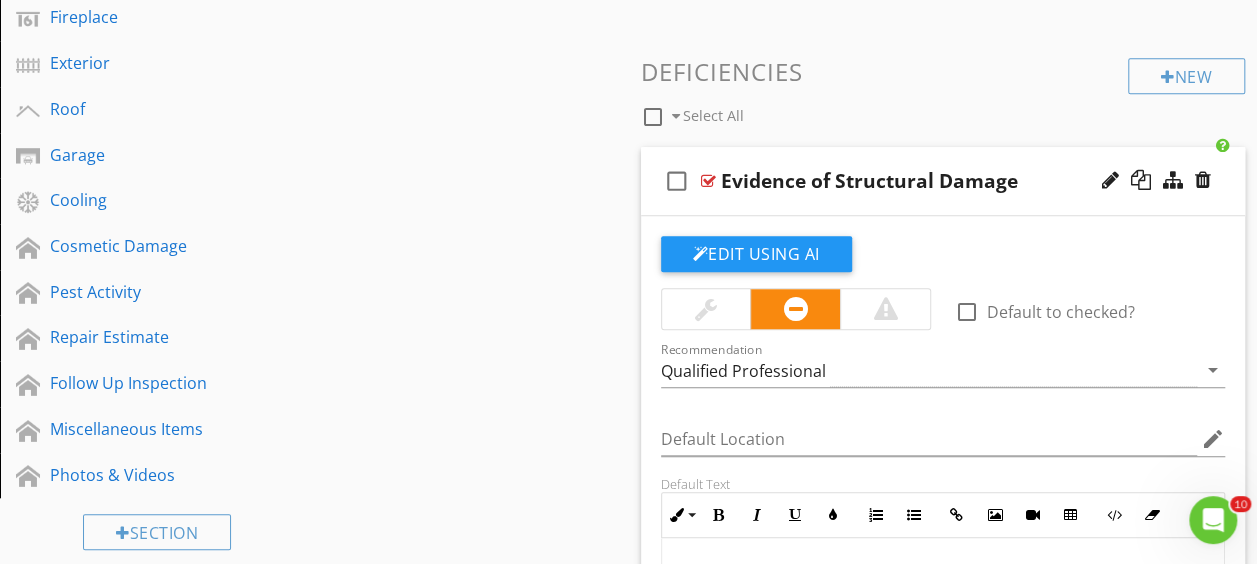 click at bounding box center (708, 181) 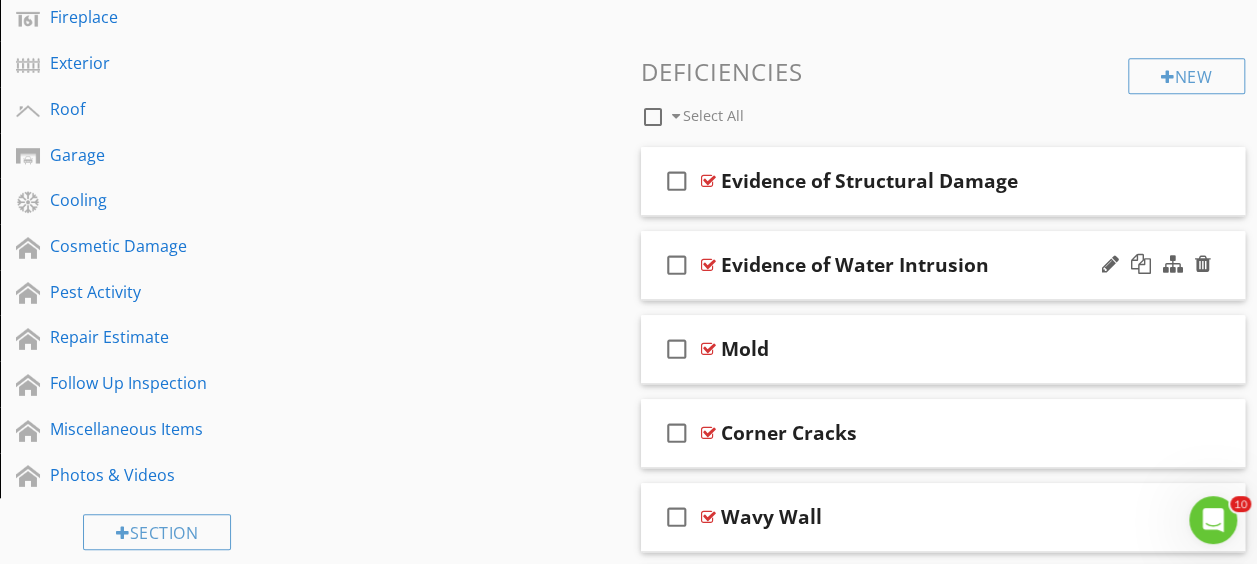 click at bounding box center (708, 265) 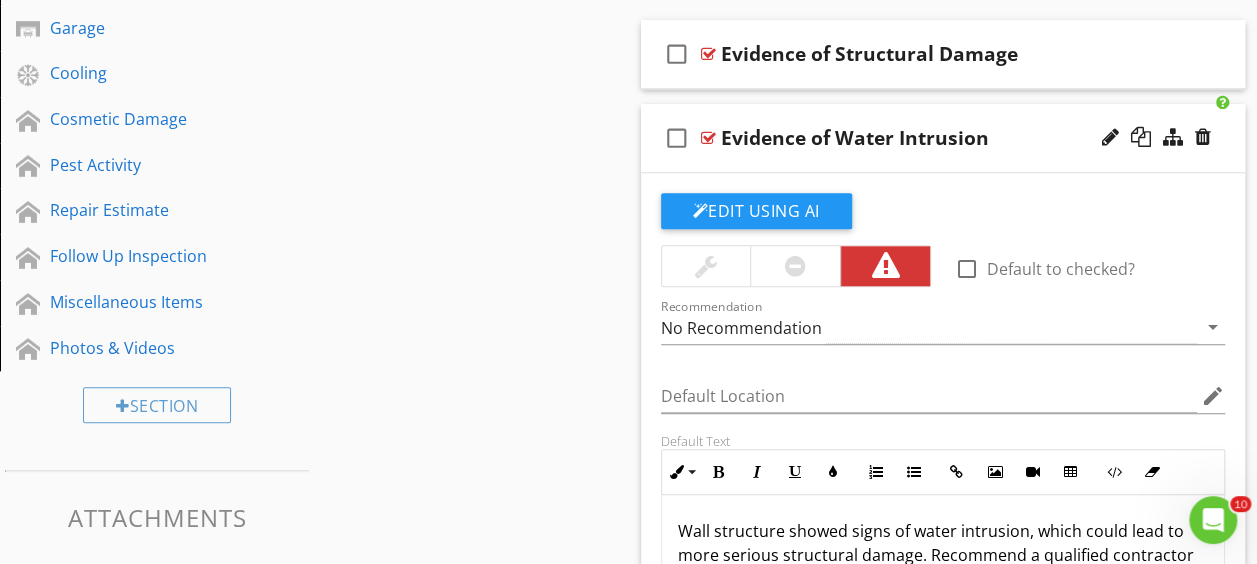 scroll, scrollTop: 1015, scrollLeft: 0, axis: vertical 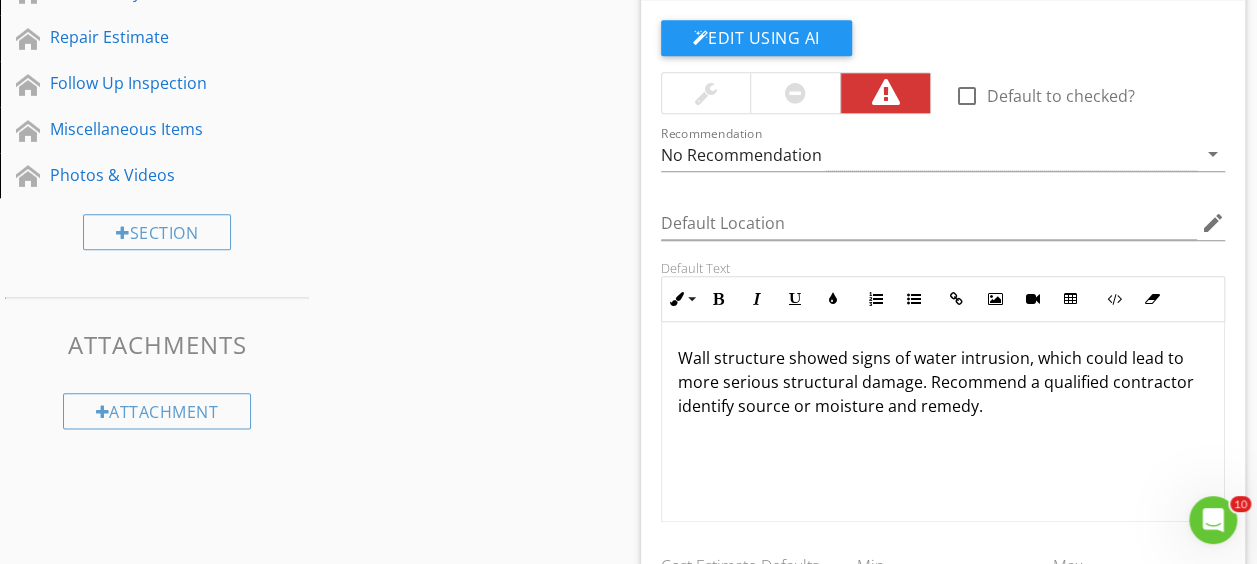 click at bounding box center (795, 93) 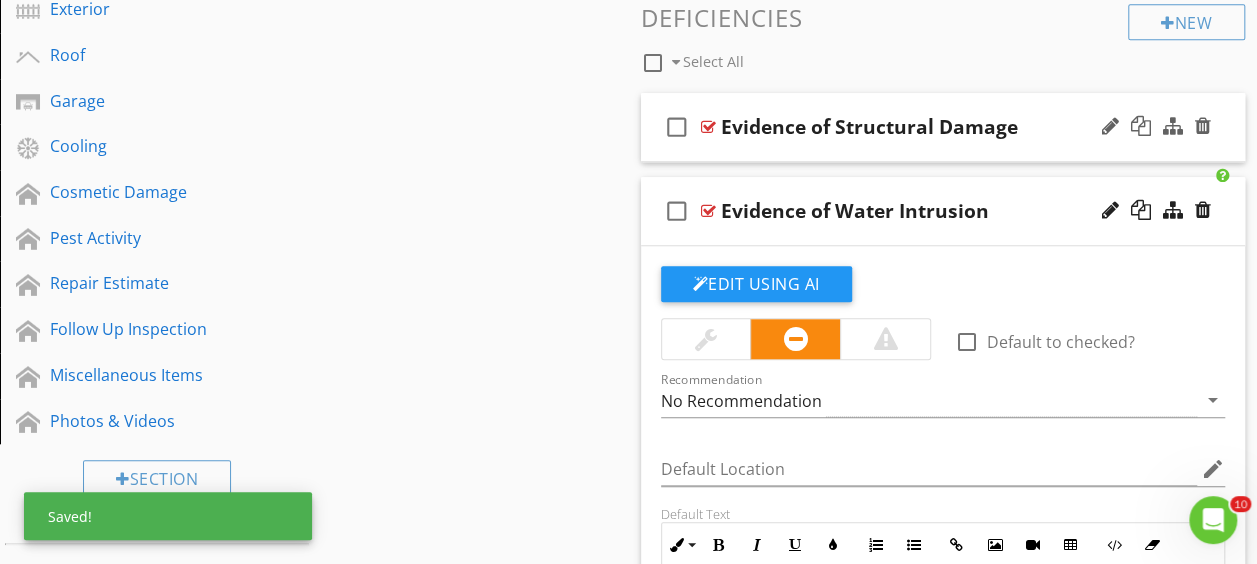scroll, scrollTop: 715, scrollLeft: 0, axis: vertical 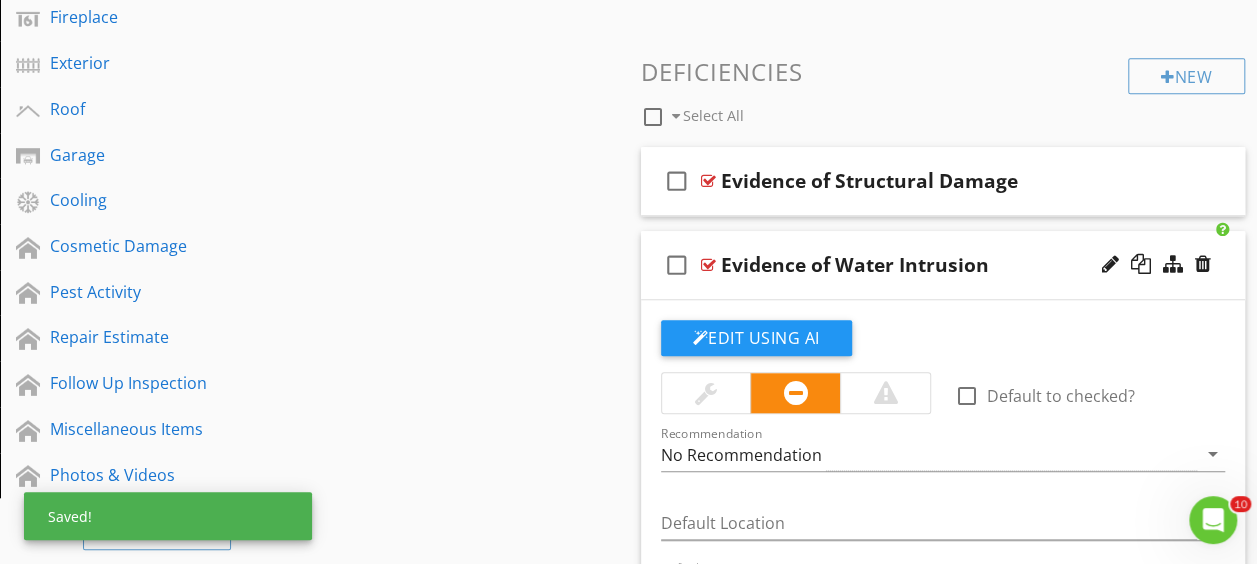 click at bounding box center [708, 265] 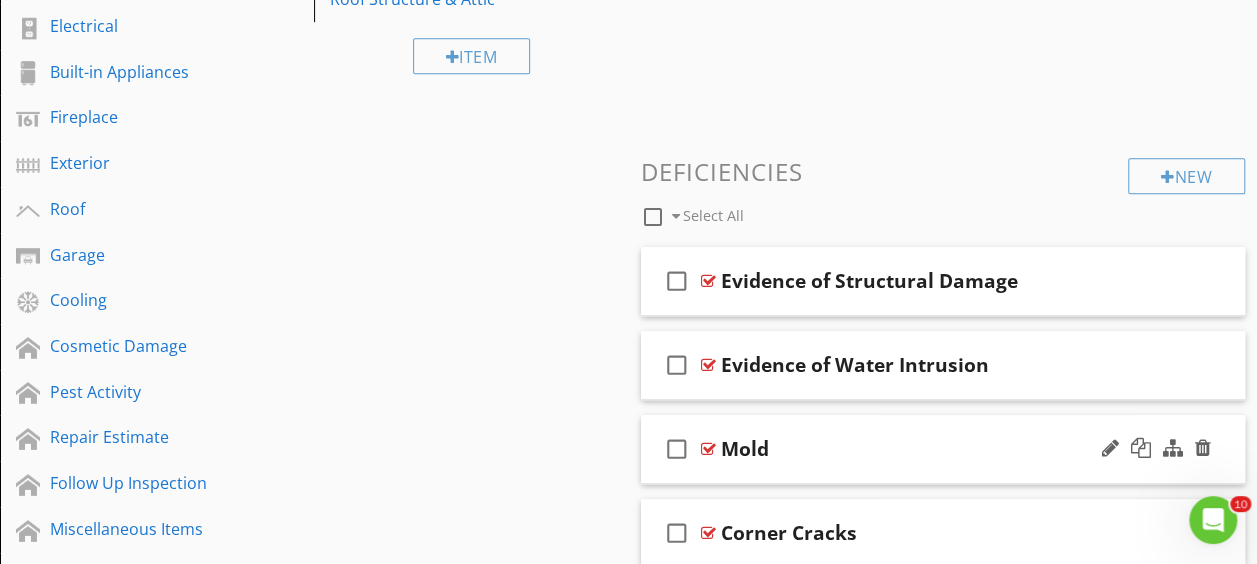 scroll, scrollTop: 715, scrollLeft: 0, axis: vertical 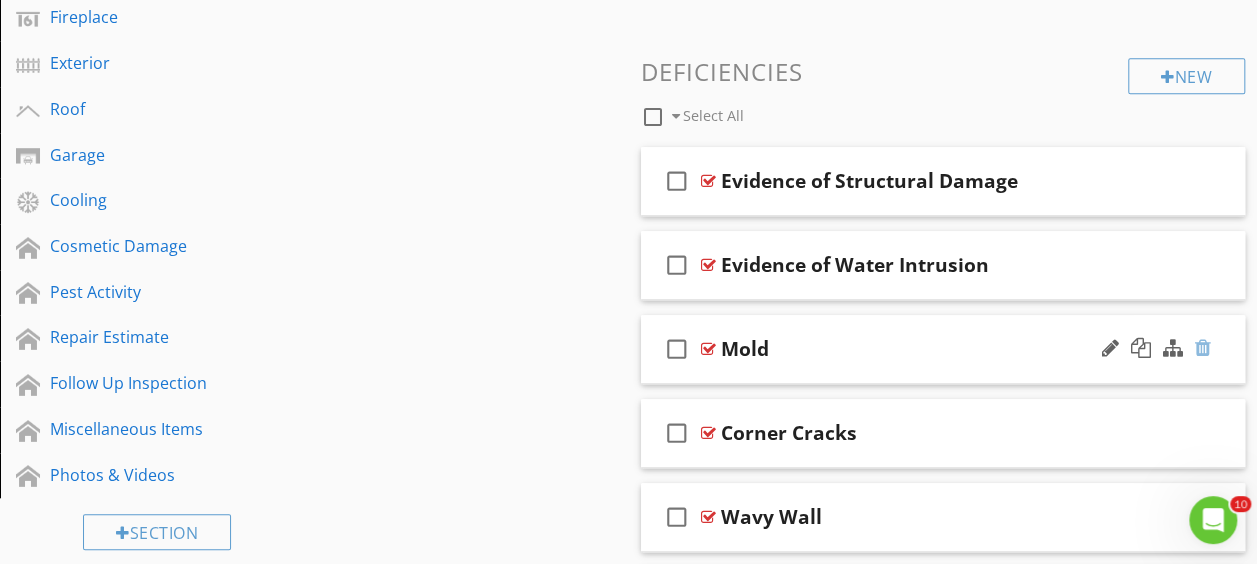 click at bounding box center [1203, 348] 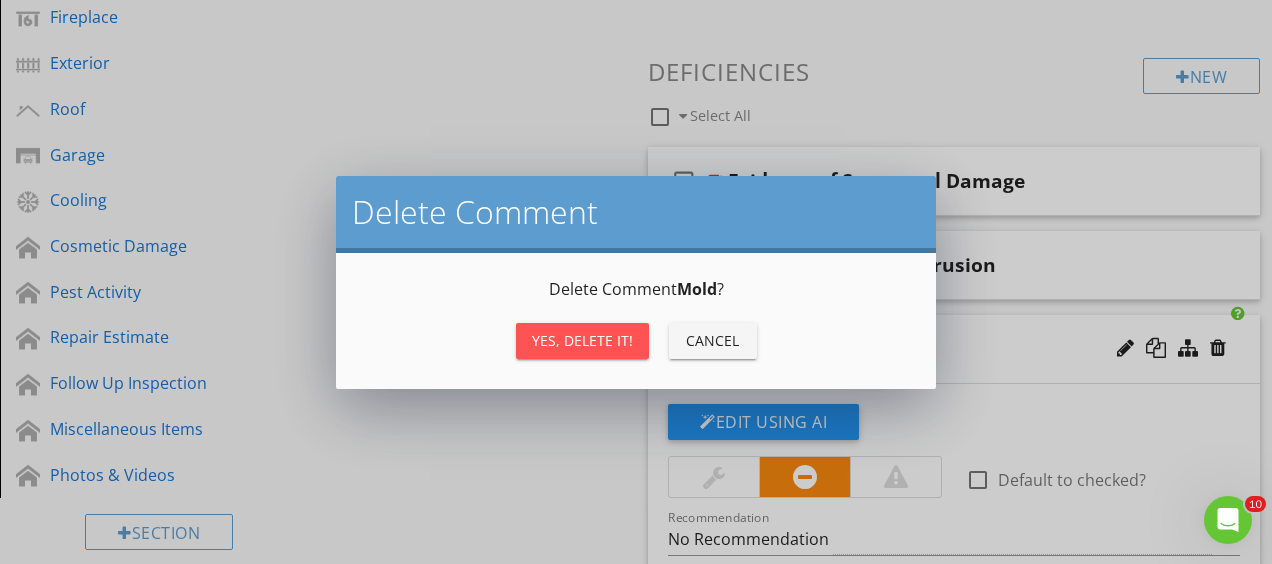click on "Yes, Delete it!" at bounding box center [582, 340] 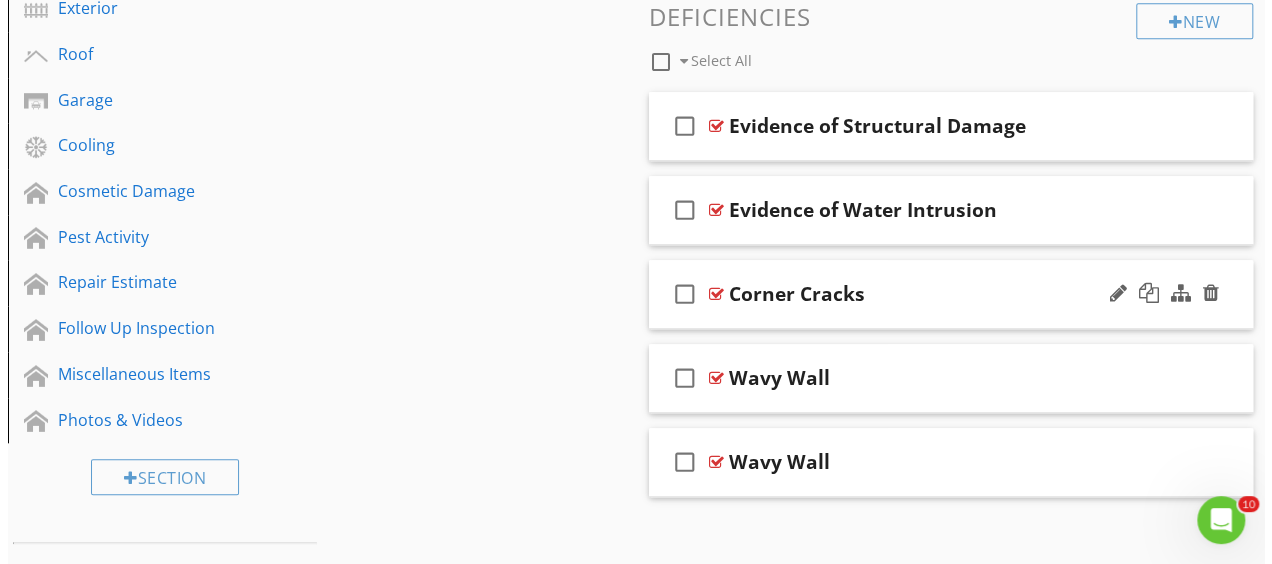 scroll, scrollTop: 815, scrollLeft: 0, axis: vertical 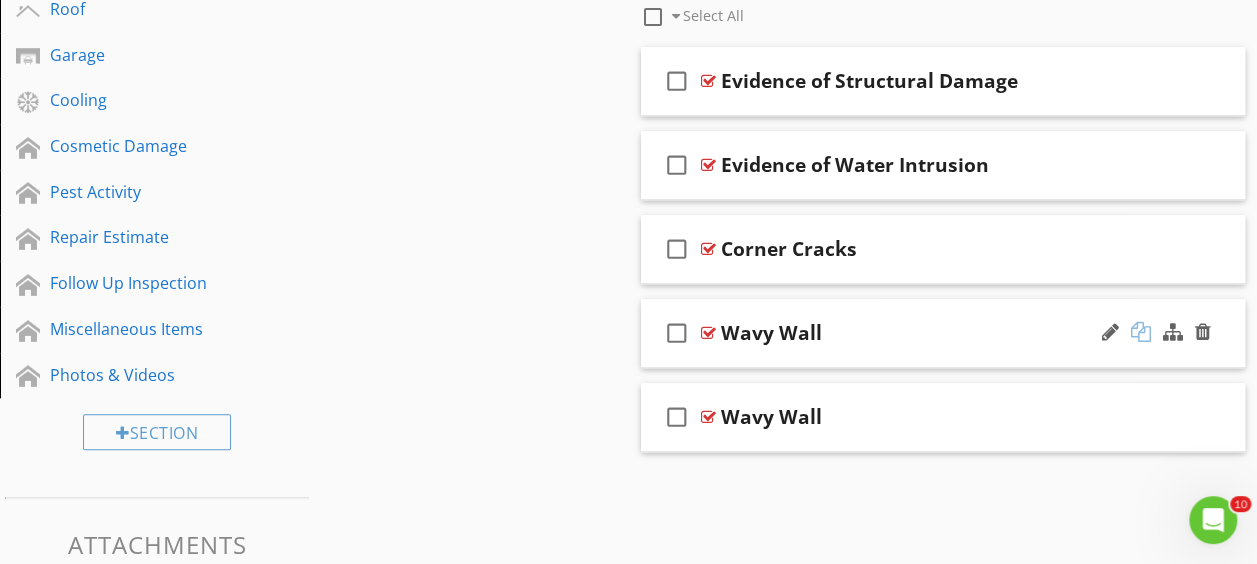 click at bounding box center (1141, 332) 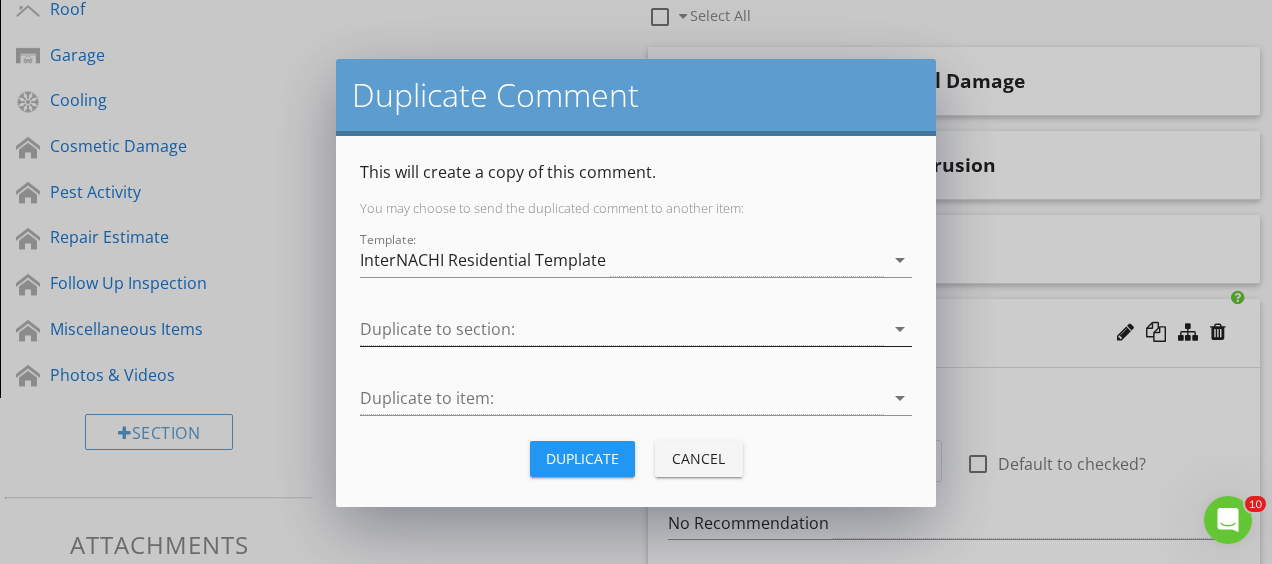 click on "arrow_drop_down" at bounding box center (900, 329) 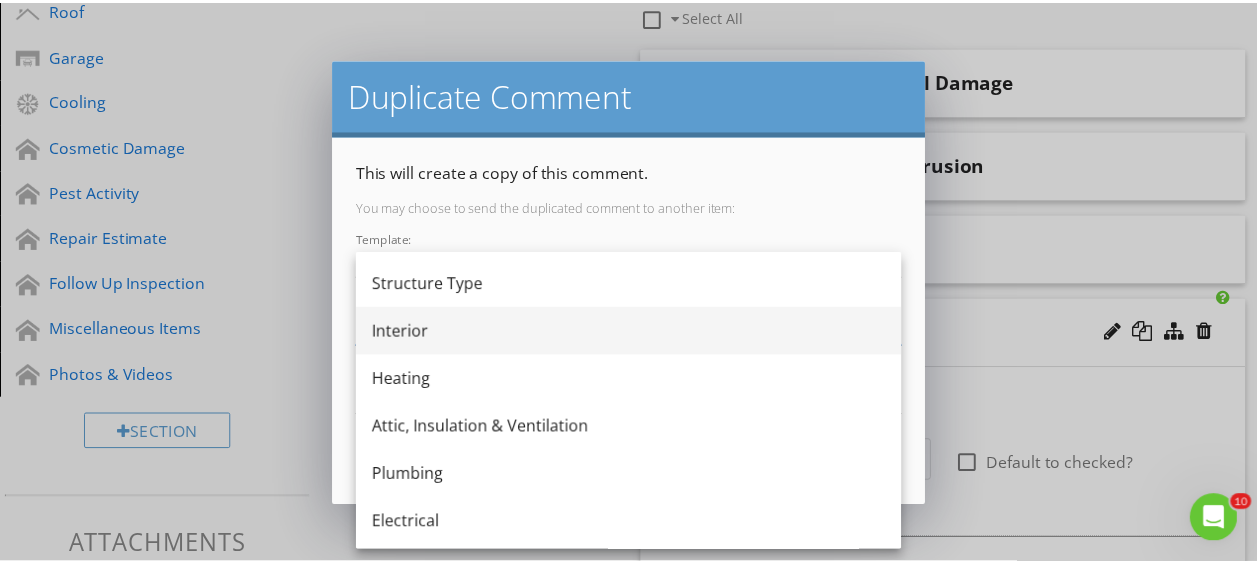 scroll, scrollTop: 0, scrollLeft: 0, axis: both 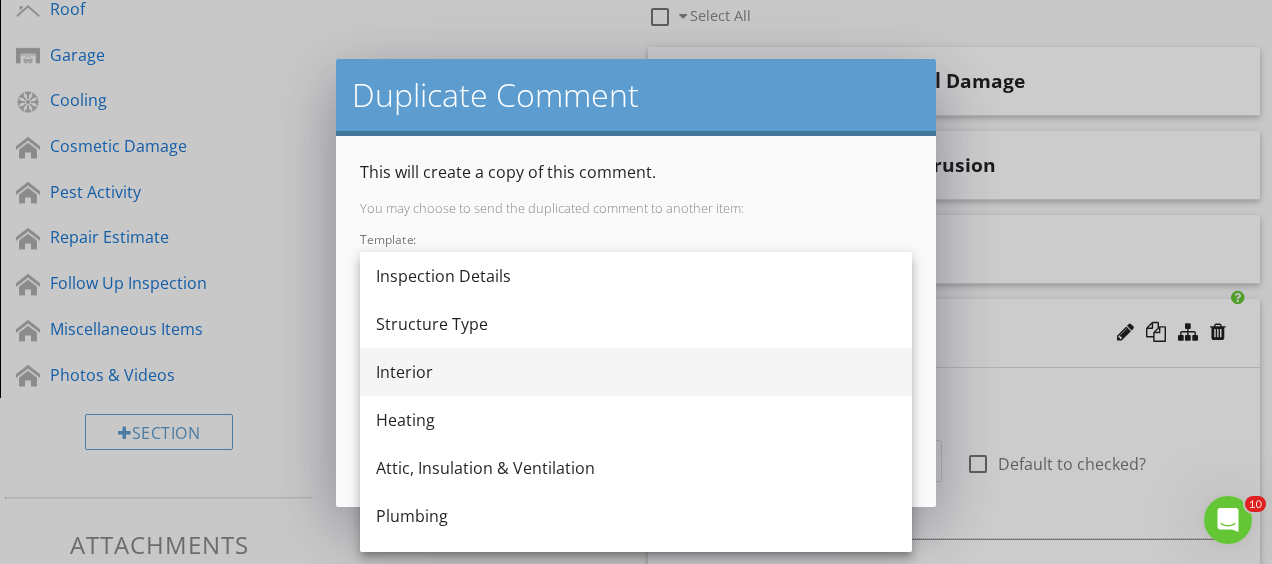 click on "Interior" at bounding box center [636, 372] 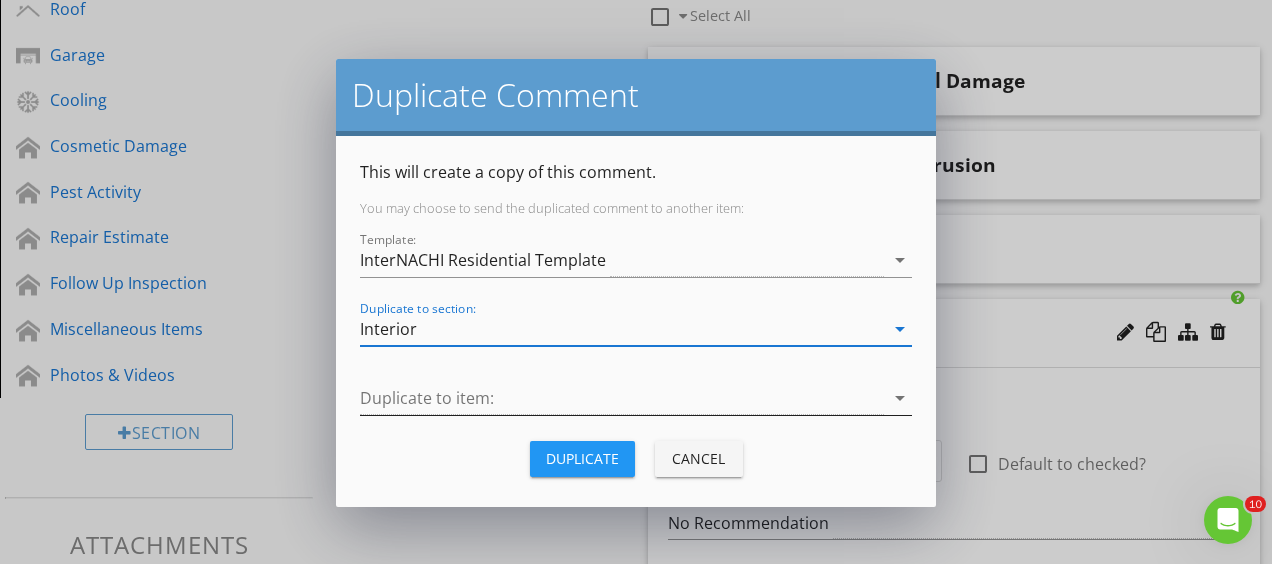click on "arrow_drop_down" at bounding box center [900, 398] 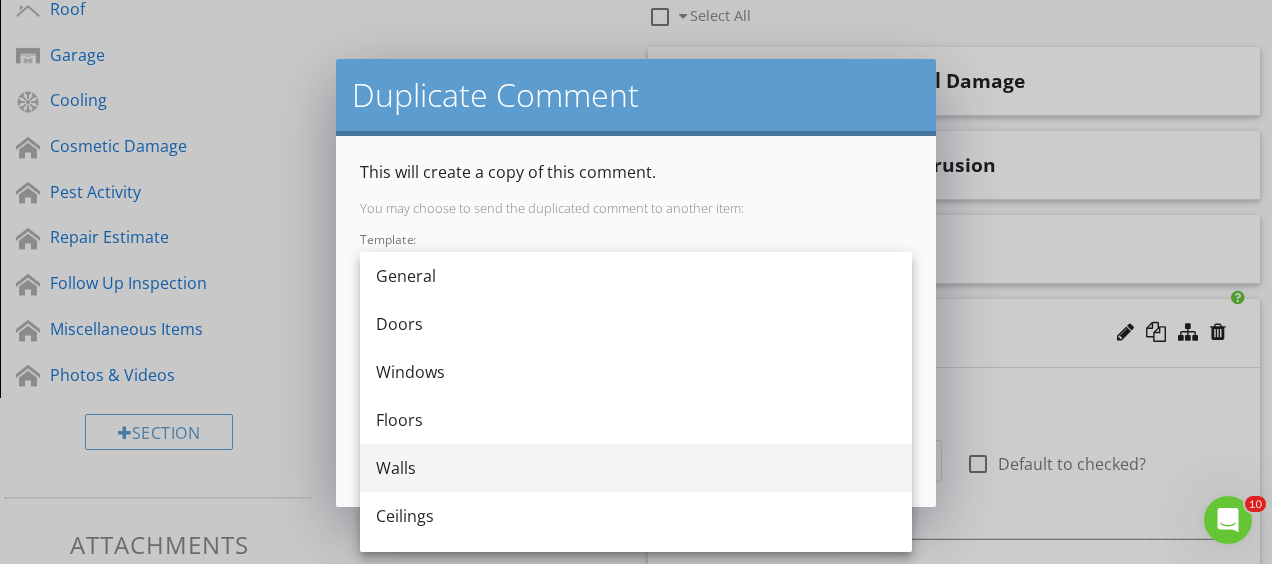 click on "Walls" at bounding box center (636, 468) 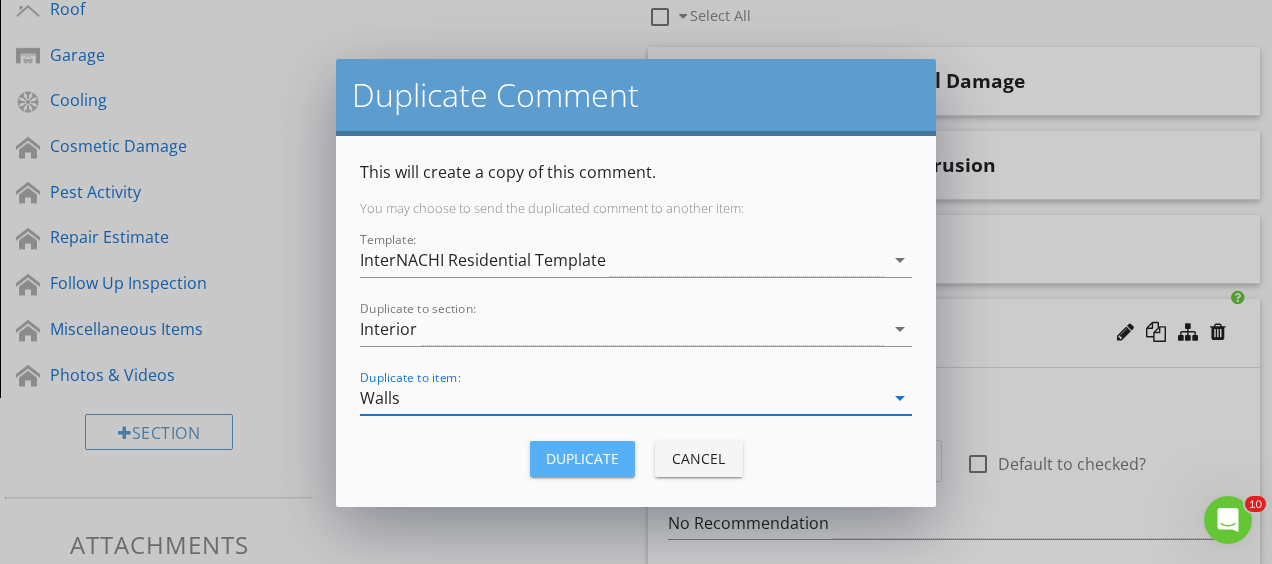 click on "Duplicate" at bounding box center (582, 458) 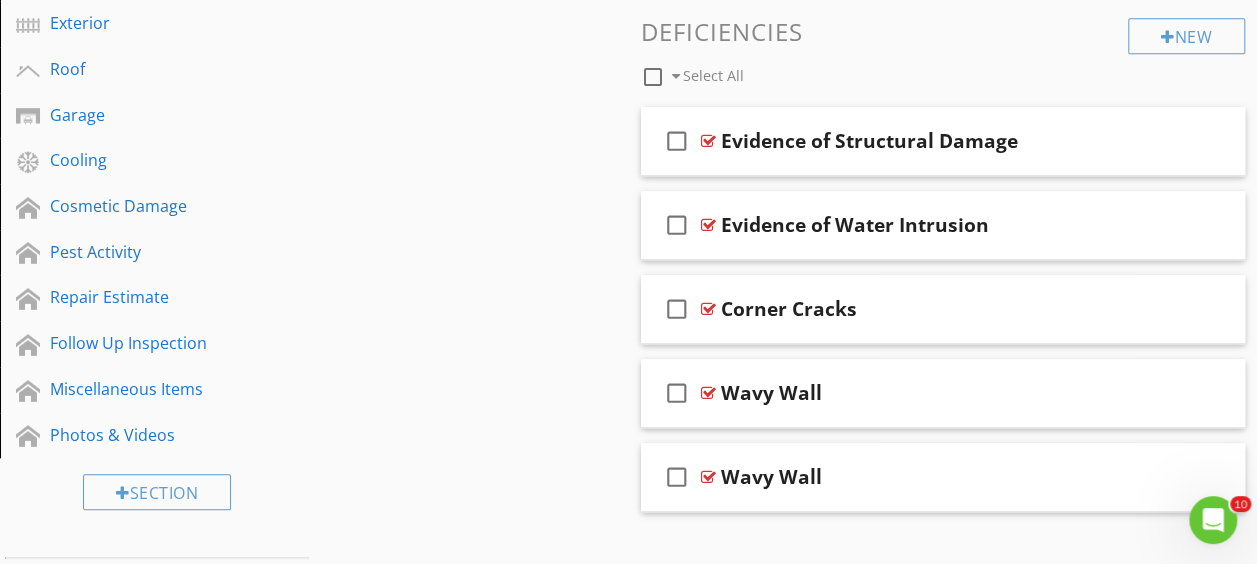 scroll, scrollTop: 715, scrollLeft: 0, axis: vertical 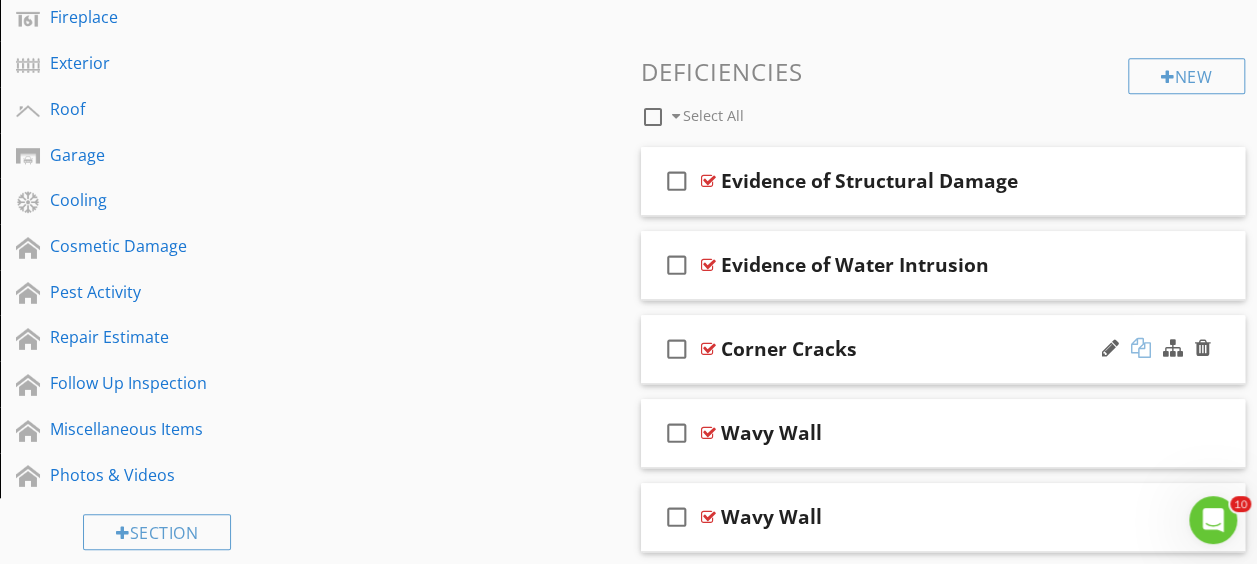 click at bounding box center (1141, 348) 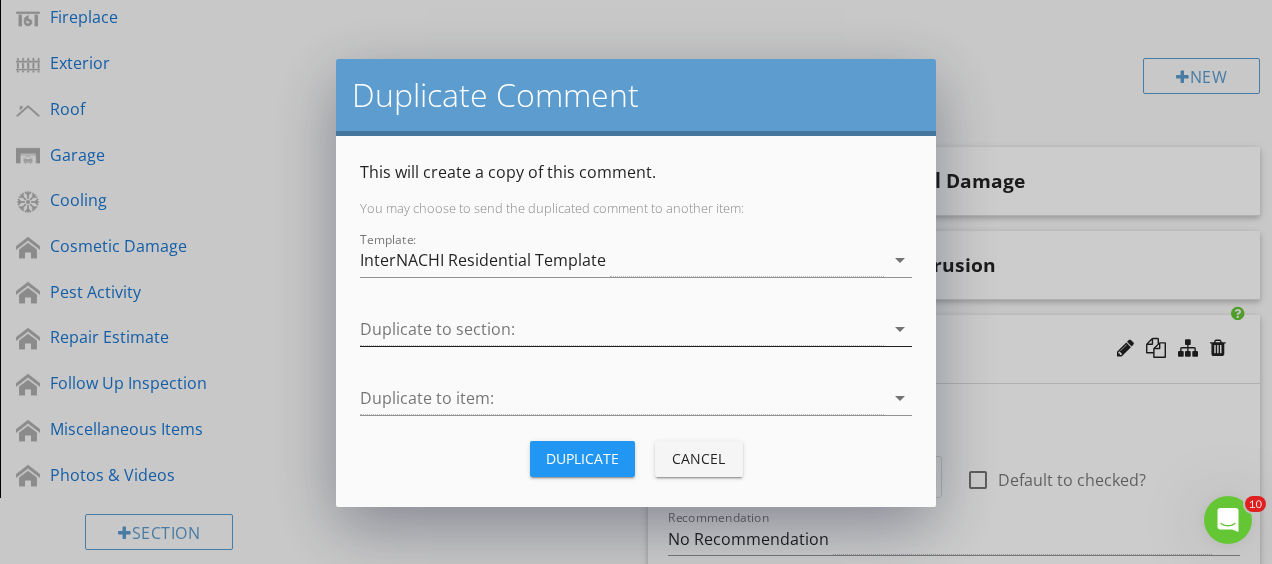 click at bounding box center (622, 329) 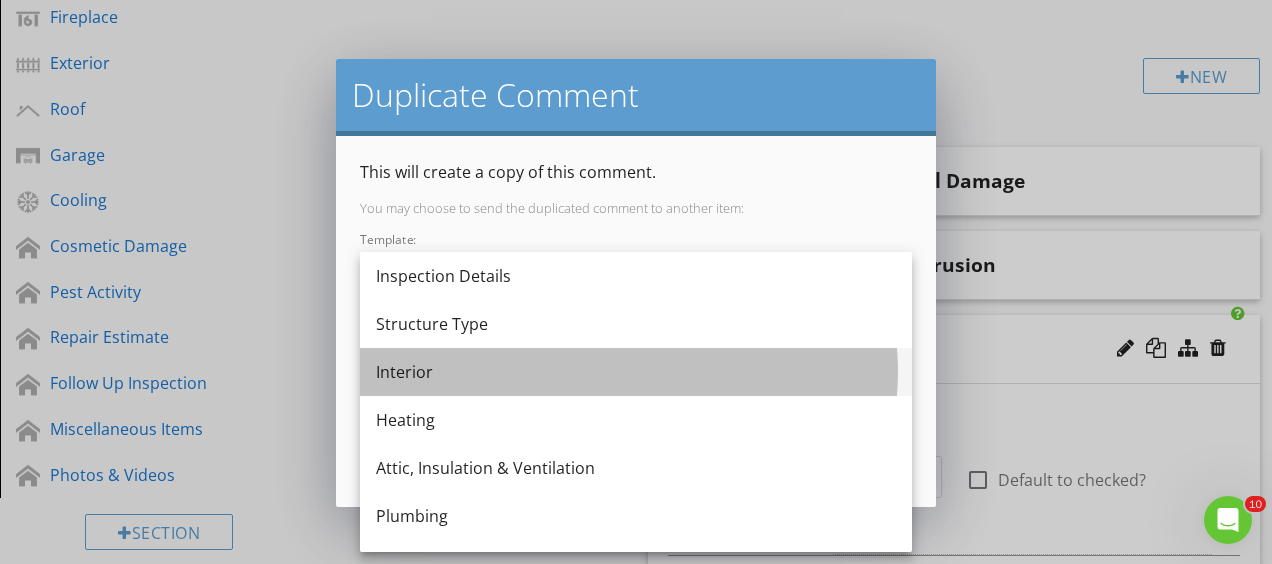 click on "Interior" at bounding box center (636, 372) 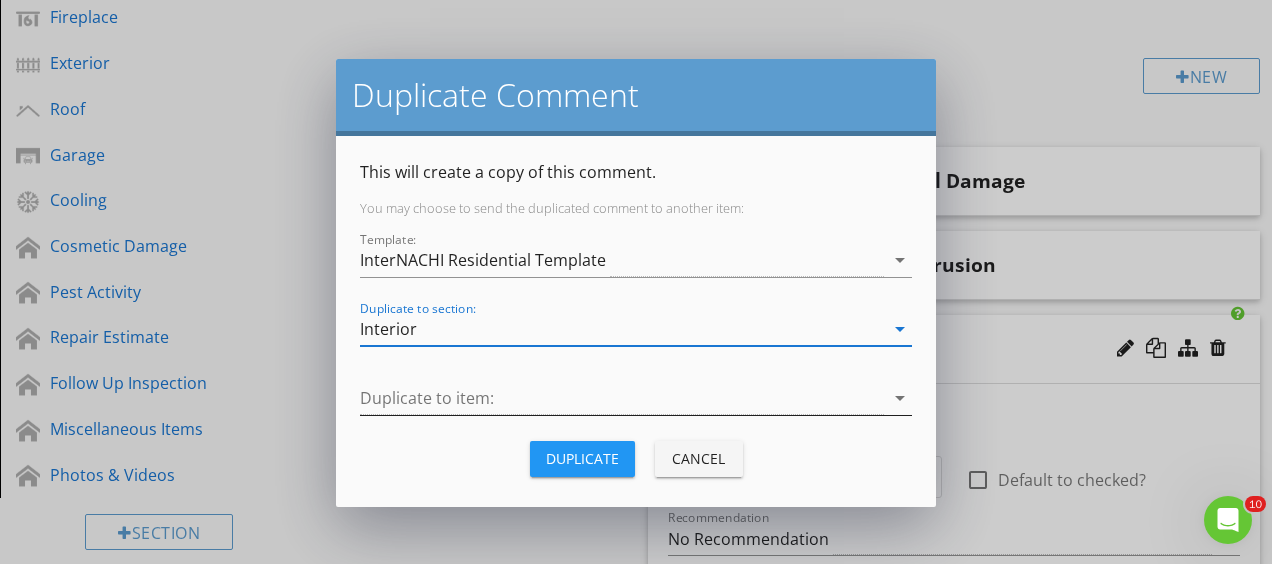 click at bounding box center (622, 398) 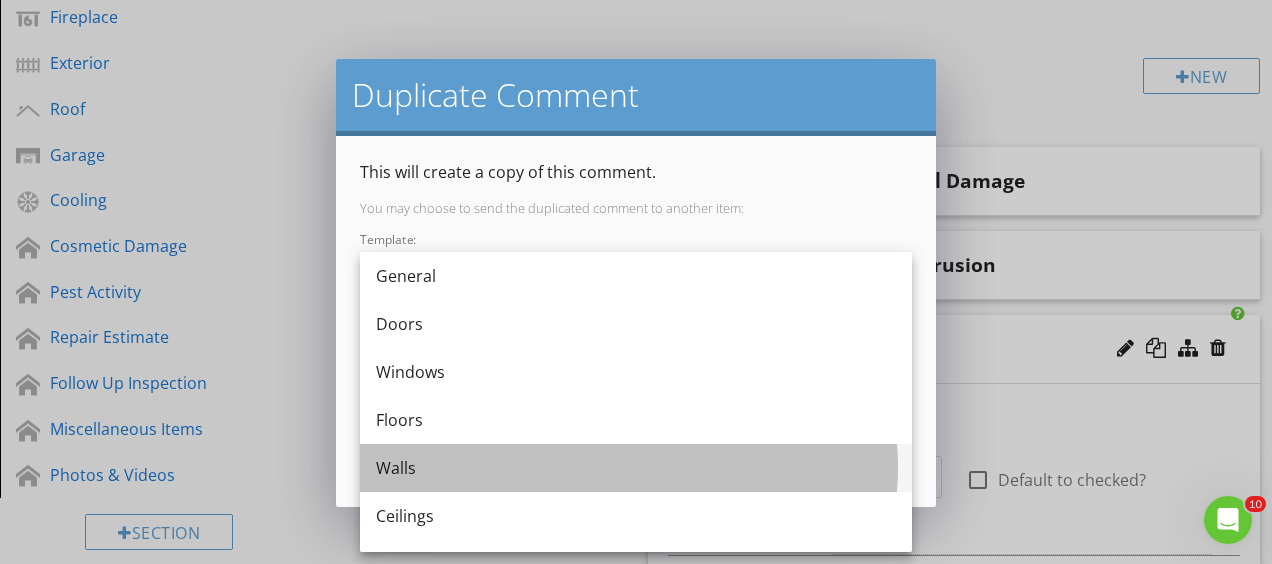 click on "Walls" at bounding box center (636, 468) 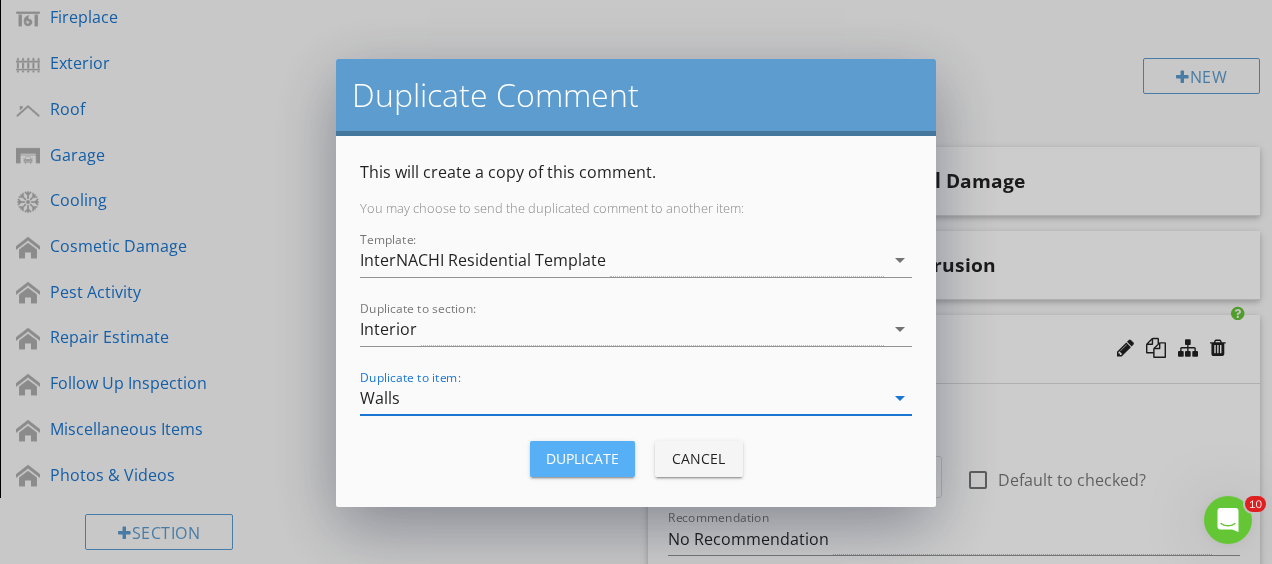 click on "Duplicate" at bounding box center (582, 458) 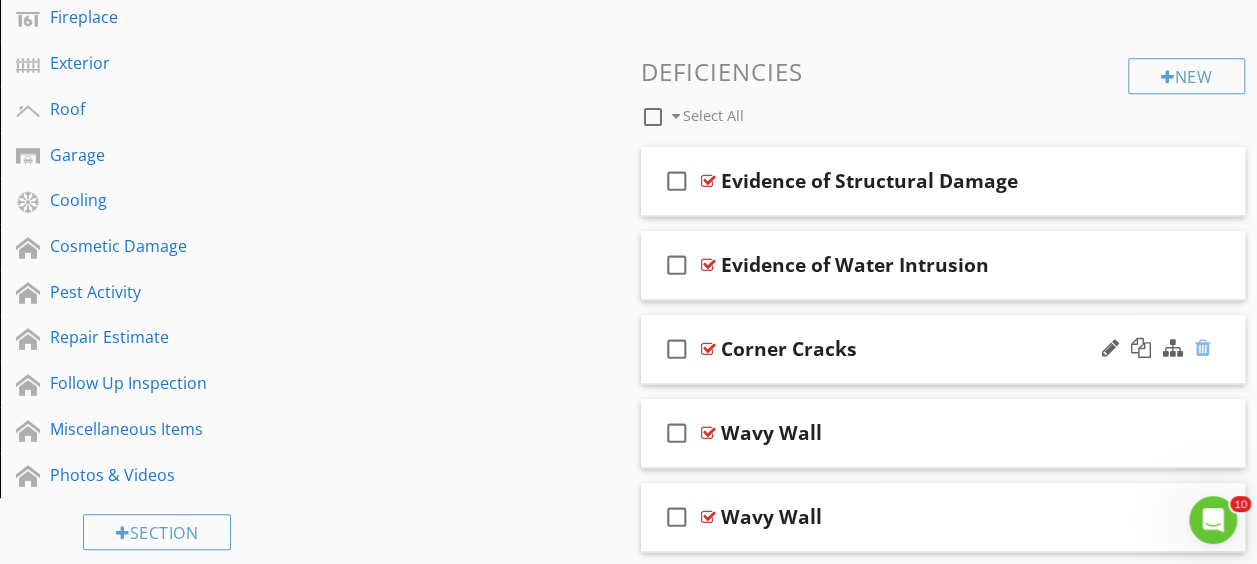 click at bounding box center (1203, 348) 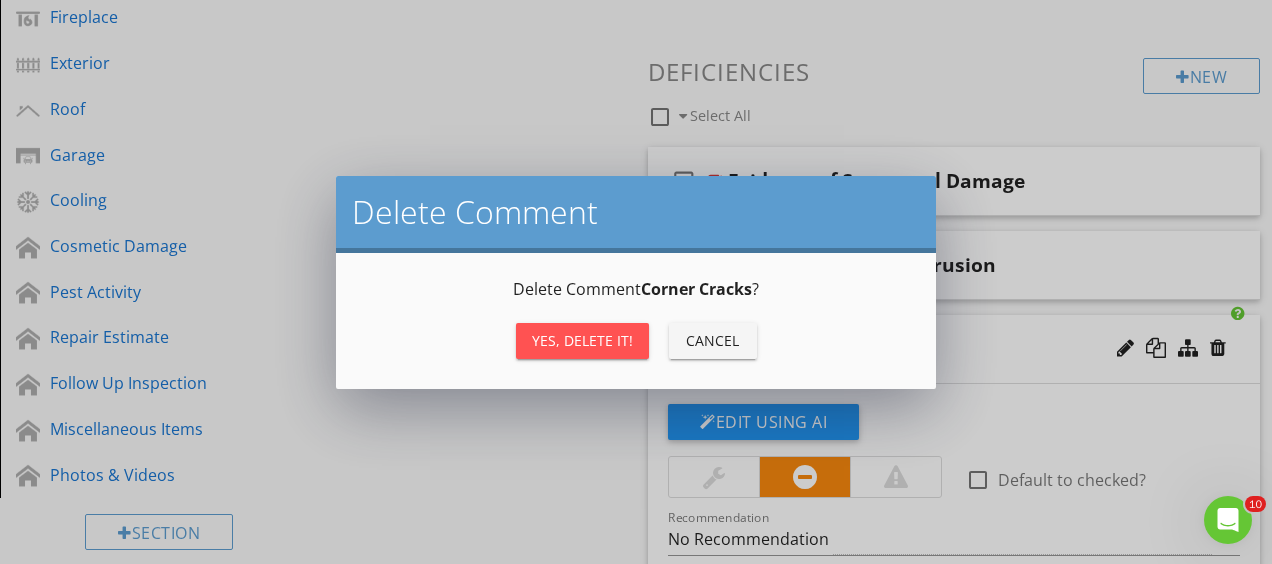 click on "Yes, Delete it!" at bounding box center (582, 340) 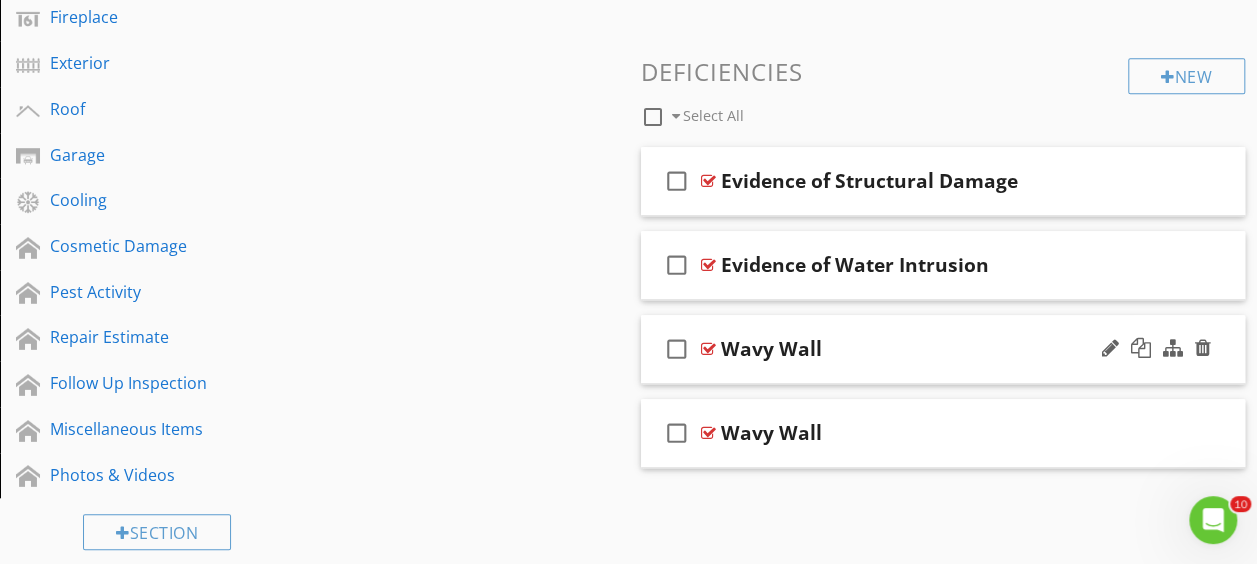 click at bounding box center (708, 349) 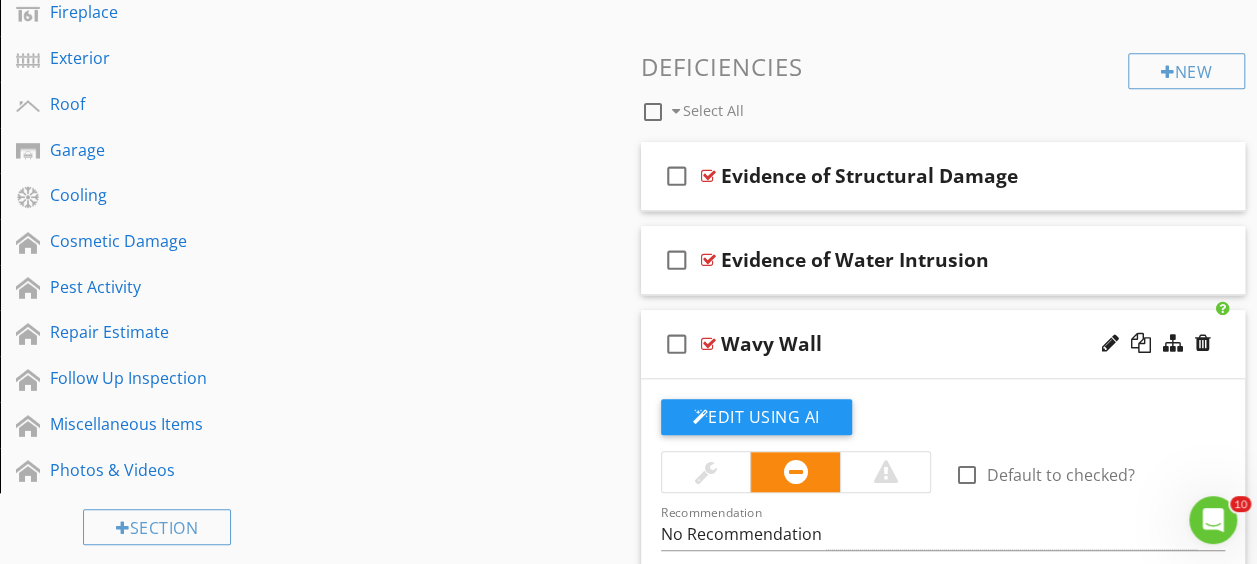 scroll, scrollTop: 715, scrollLeft: 0, axis: vertical 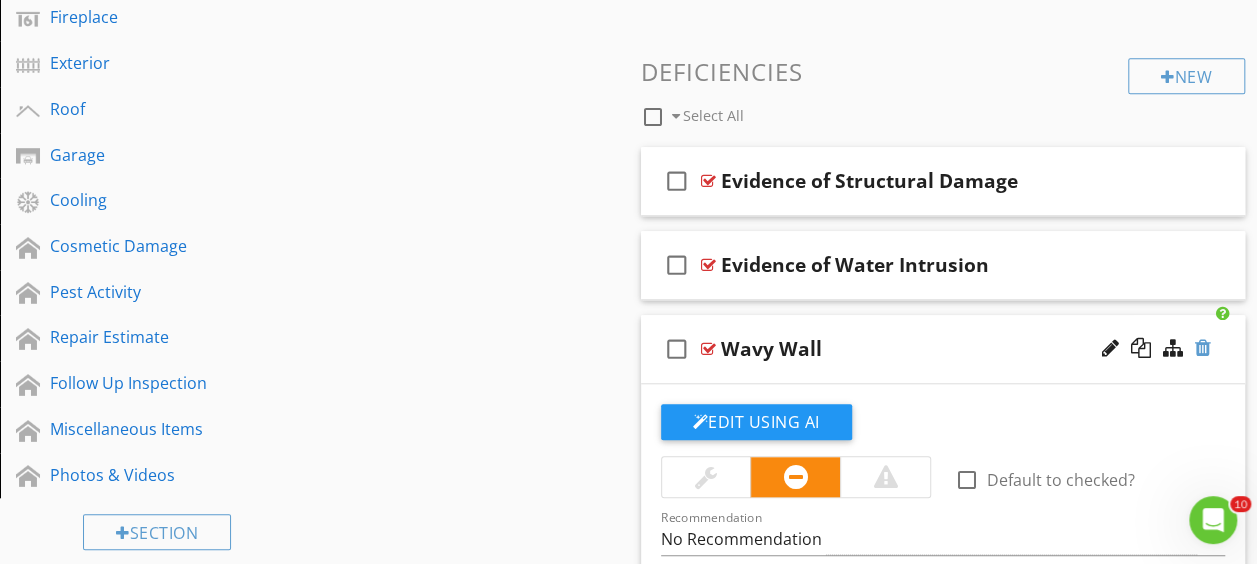 click at bounding box center [1203, 348] 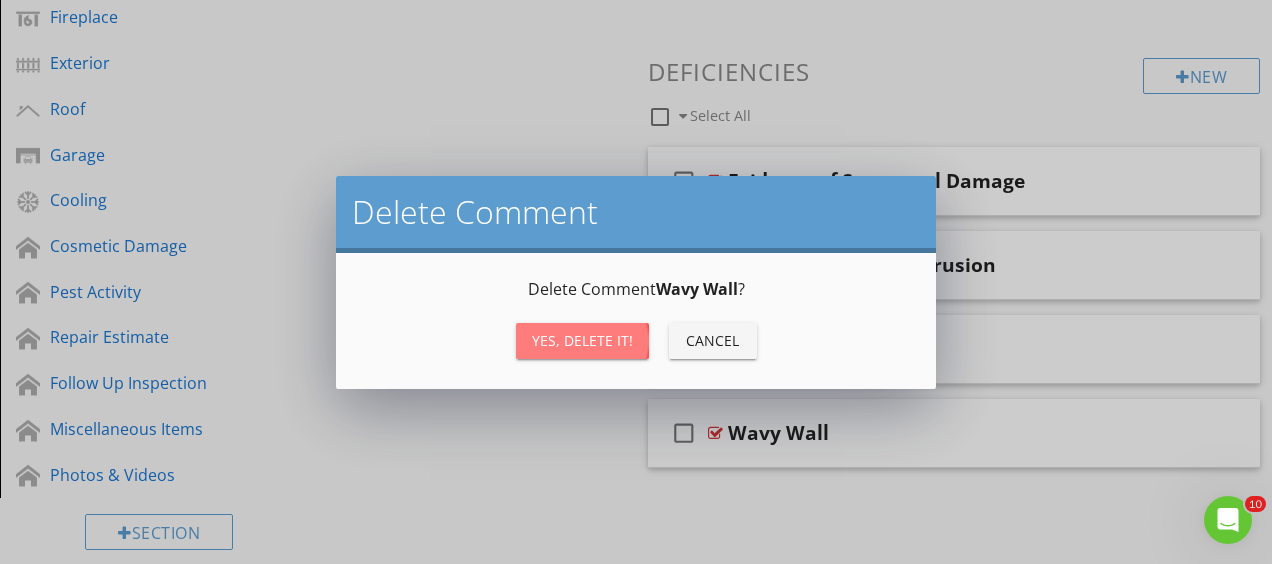 click on "Yes, Delete it!" at bounding box center (582, 340) 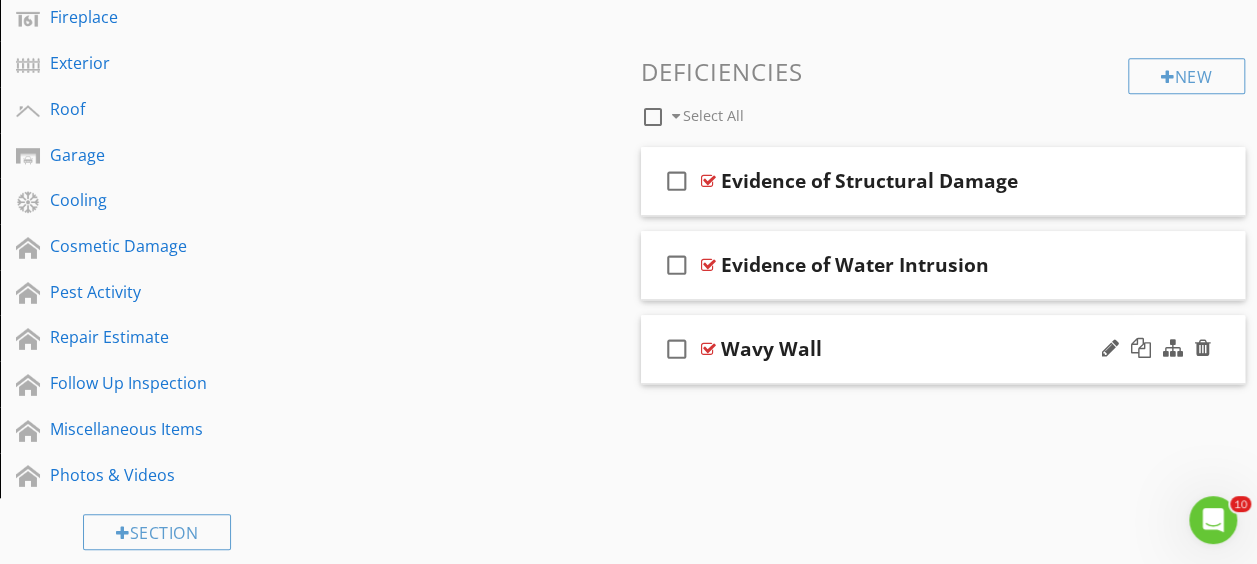 click at bounding box center (708, 349) 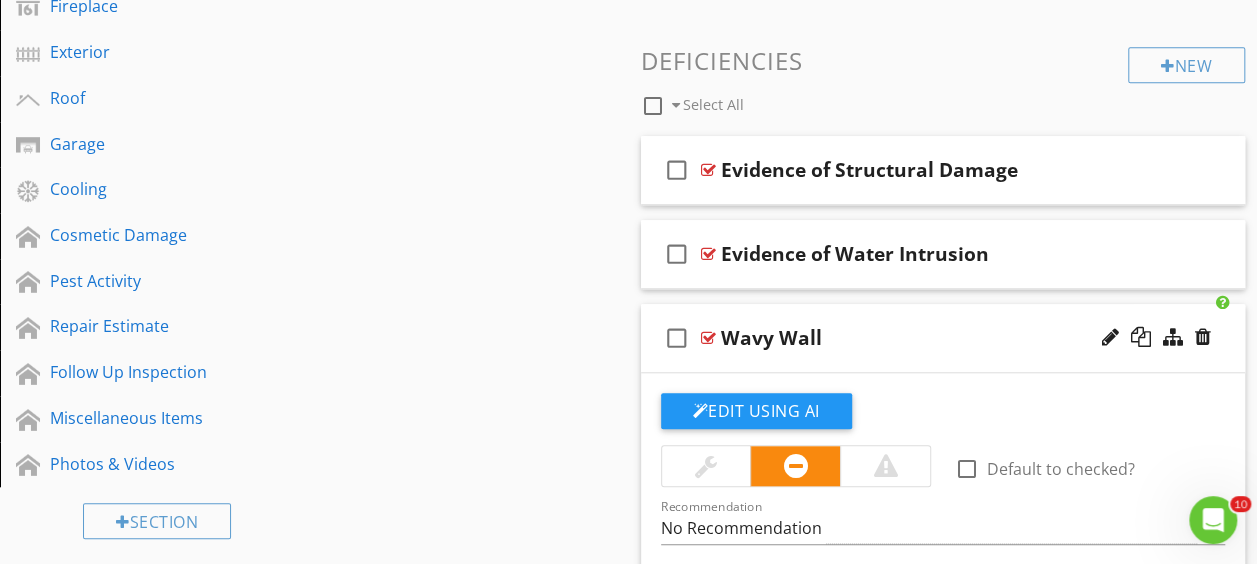 scroll, scrollTop: 715, scrollLeft: 0, axis: vertical 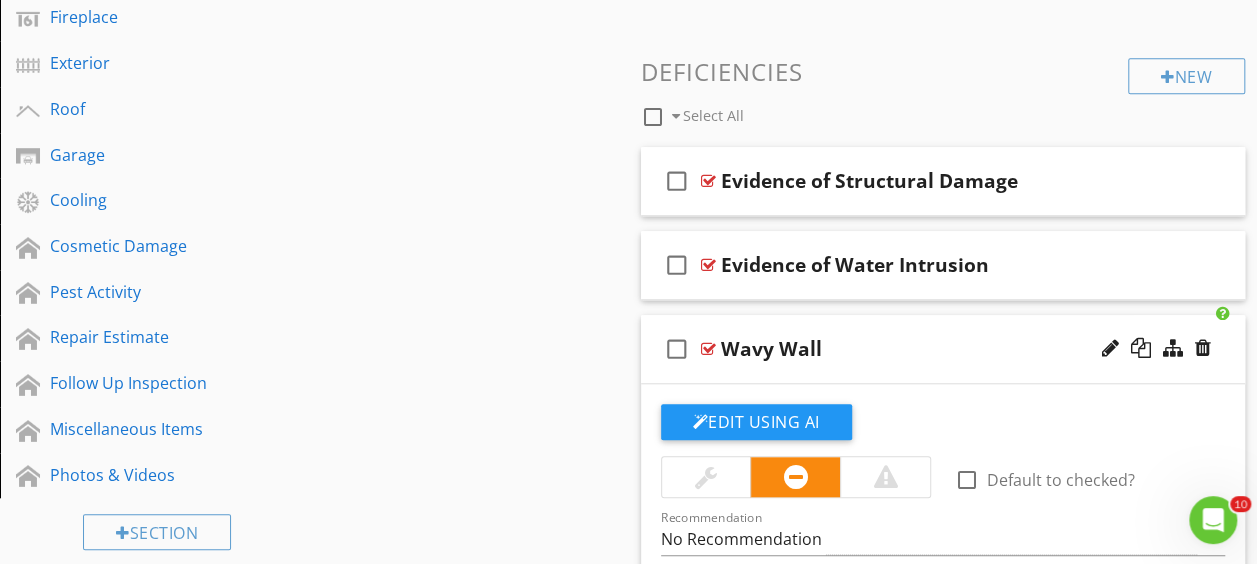 click at bounding box center (708, 349) 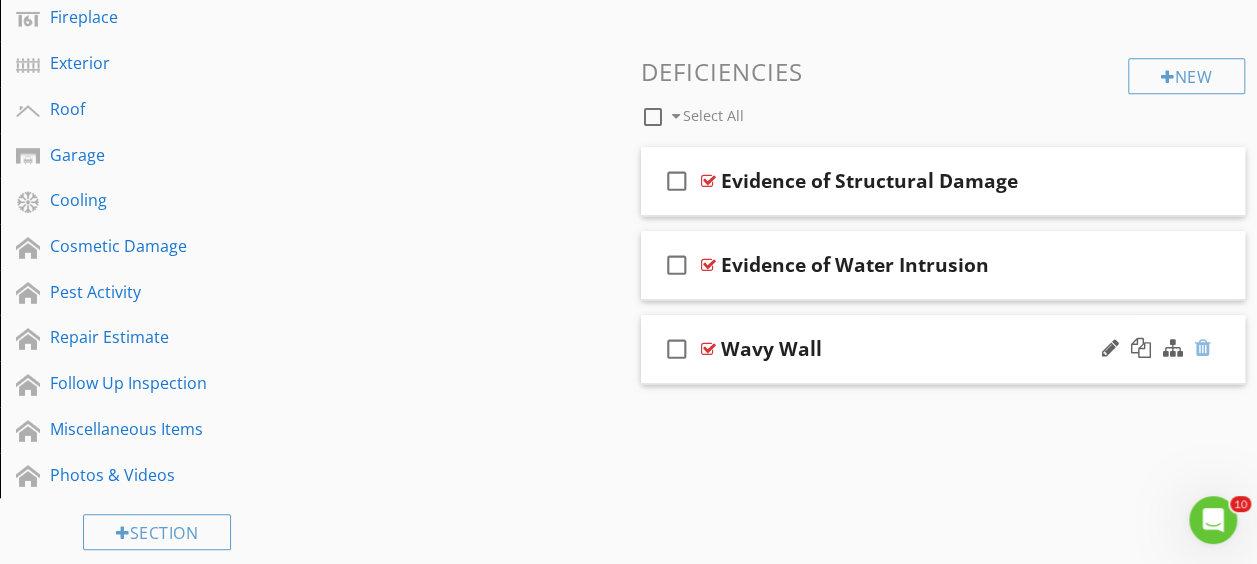 click at bounding box center [1203, 348] 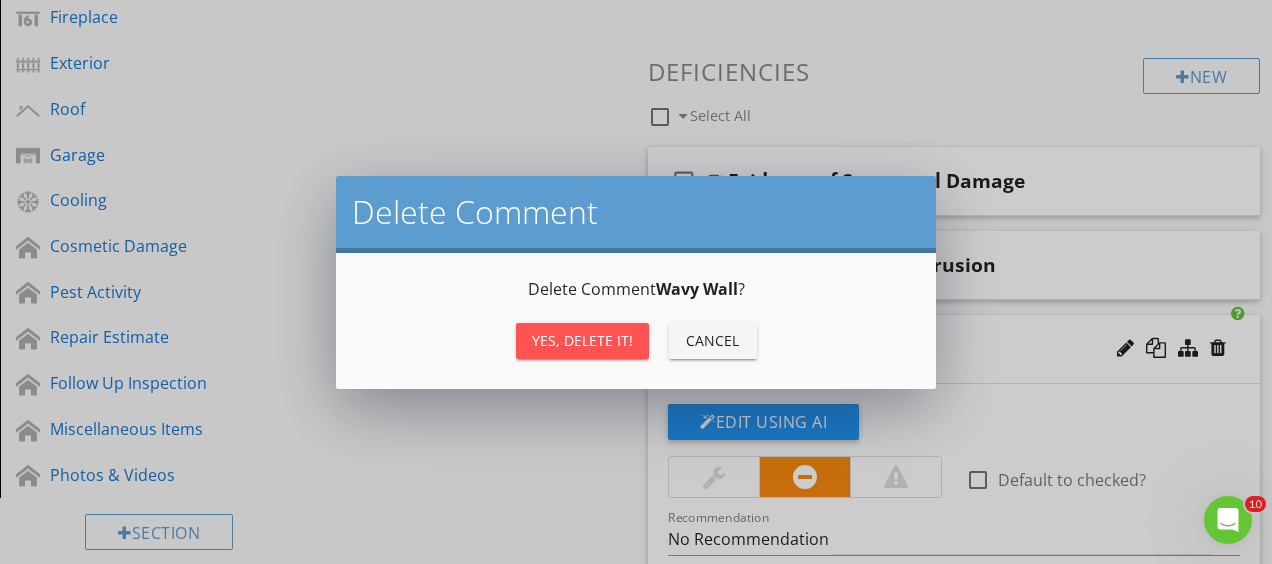 click on "Yes, Delete it!" at bounding box center (582, 340) 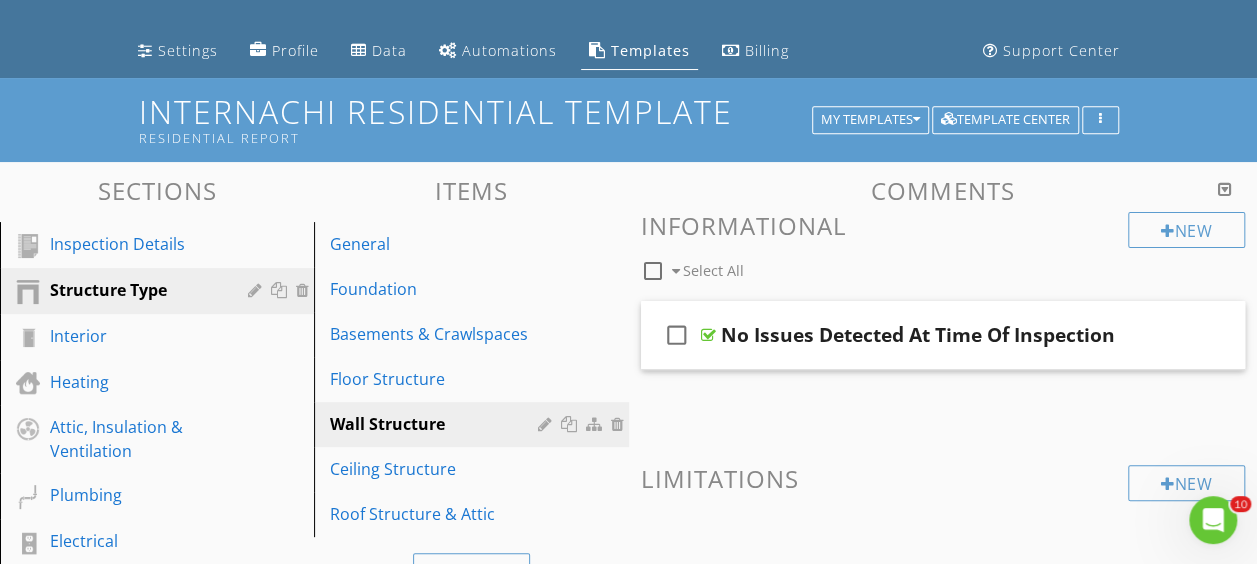 scroll, scrollTop: 215, scrollLeft: 0, axis: vertical 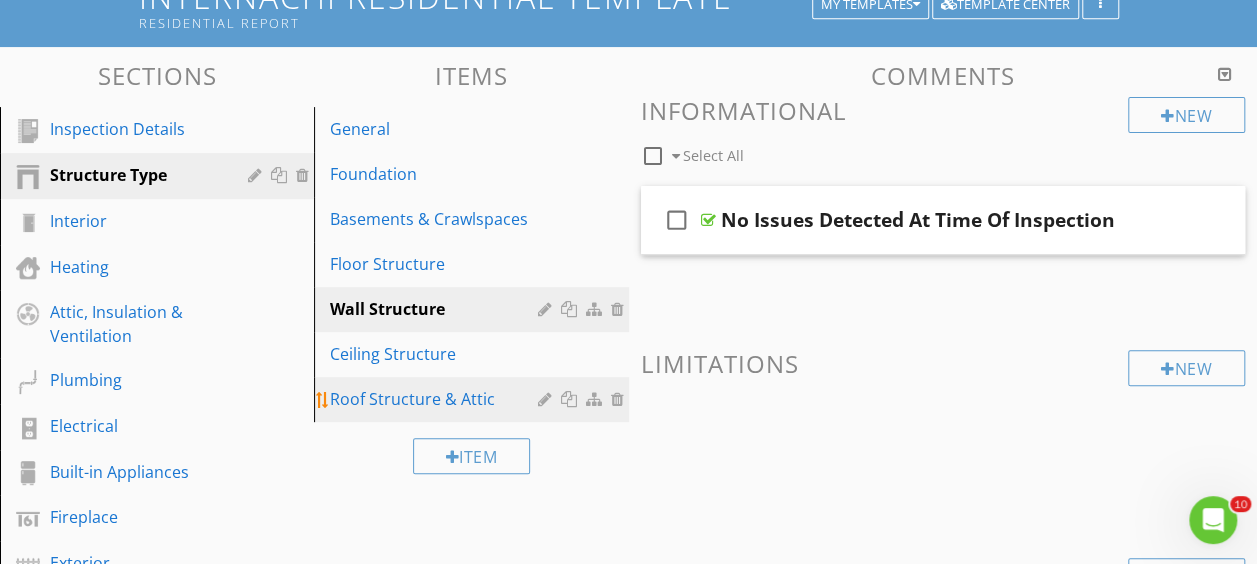 click on "Roof Structure & Attic" at bounding box center (436, 399) 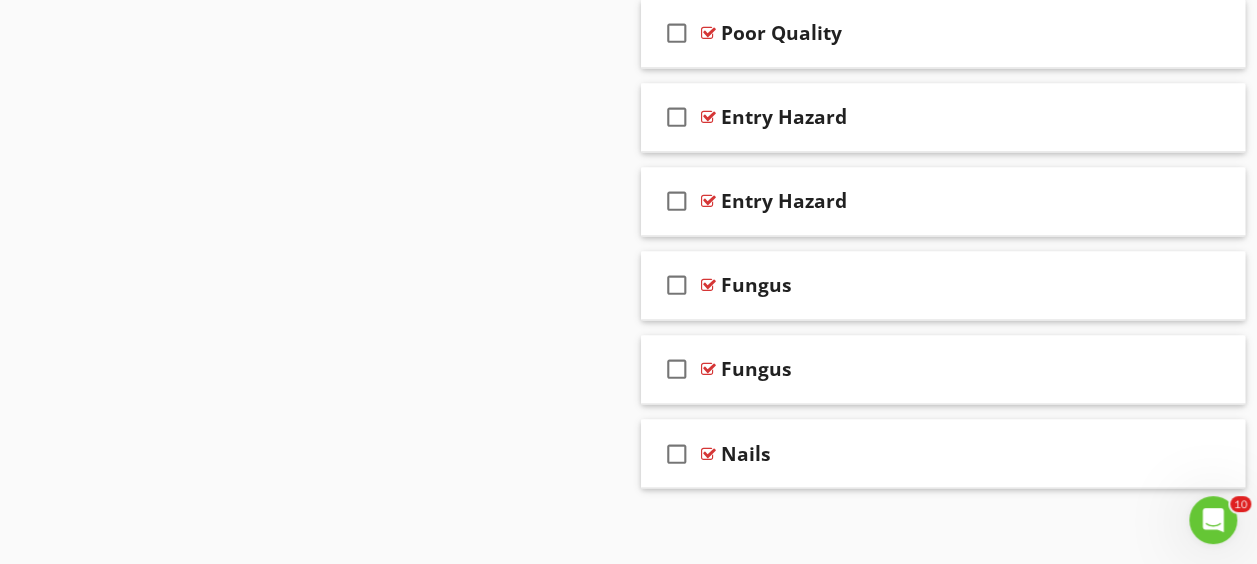 scroll, scrollTop: 1469, scrollLeft: 0, axis: vertical 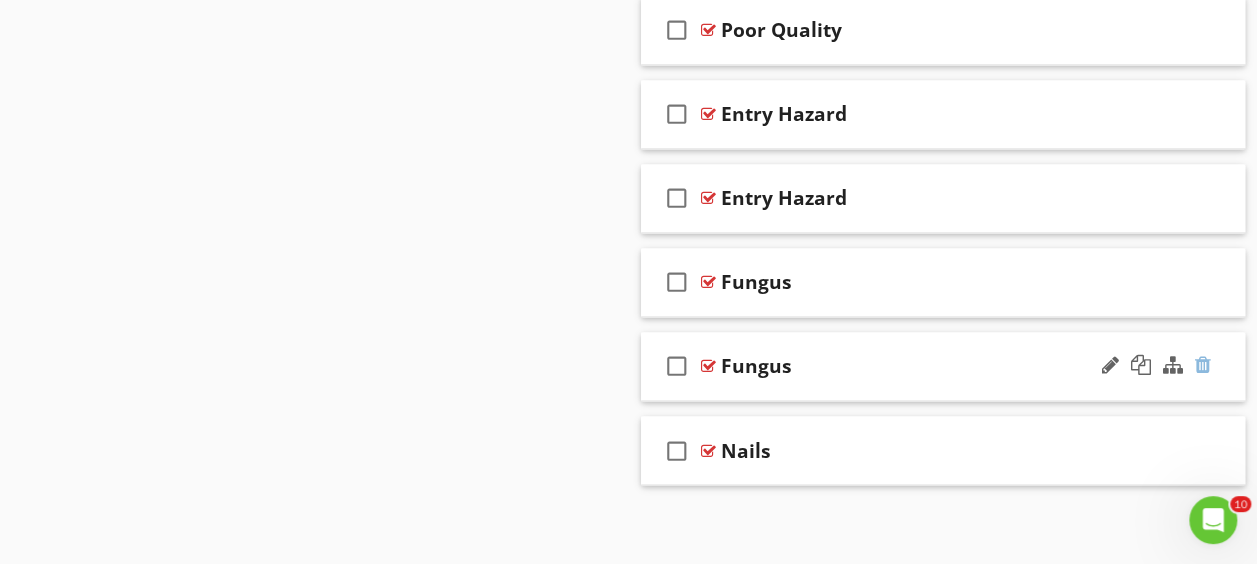 click at bounding box center [1203, 365] 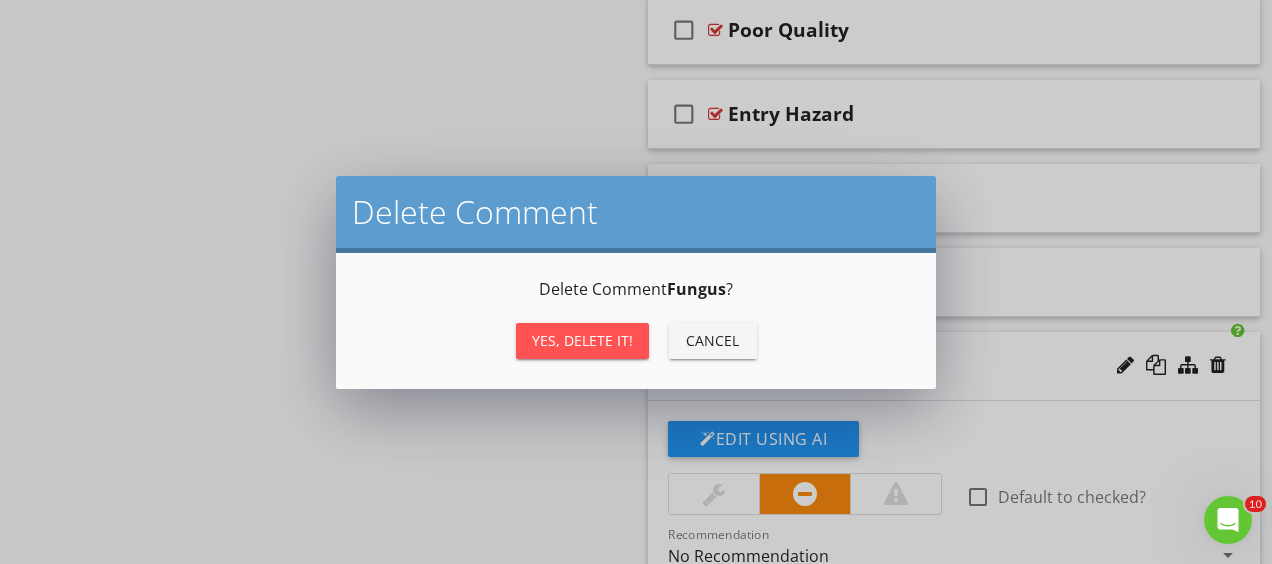 click on "Yes, Delete it!" at bounding box center (582, 341) 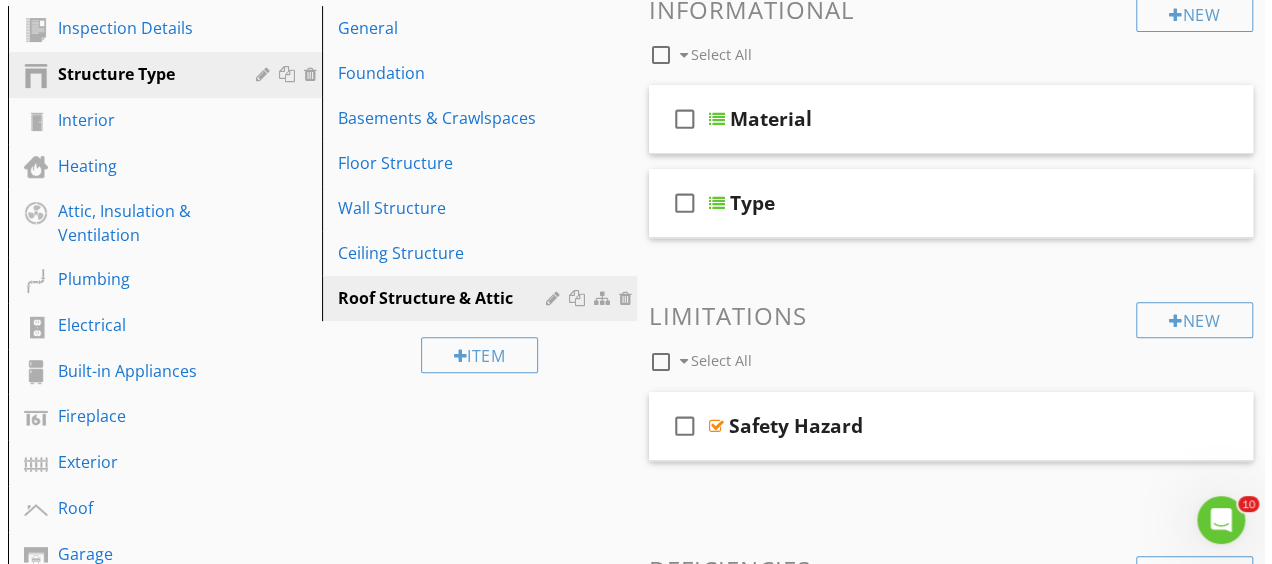 scroll, scrollTop: 285, scrollLeft: 0, axis: vertical 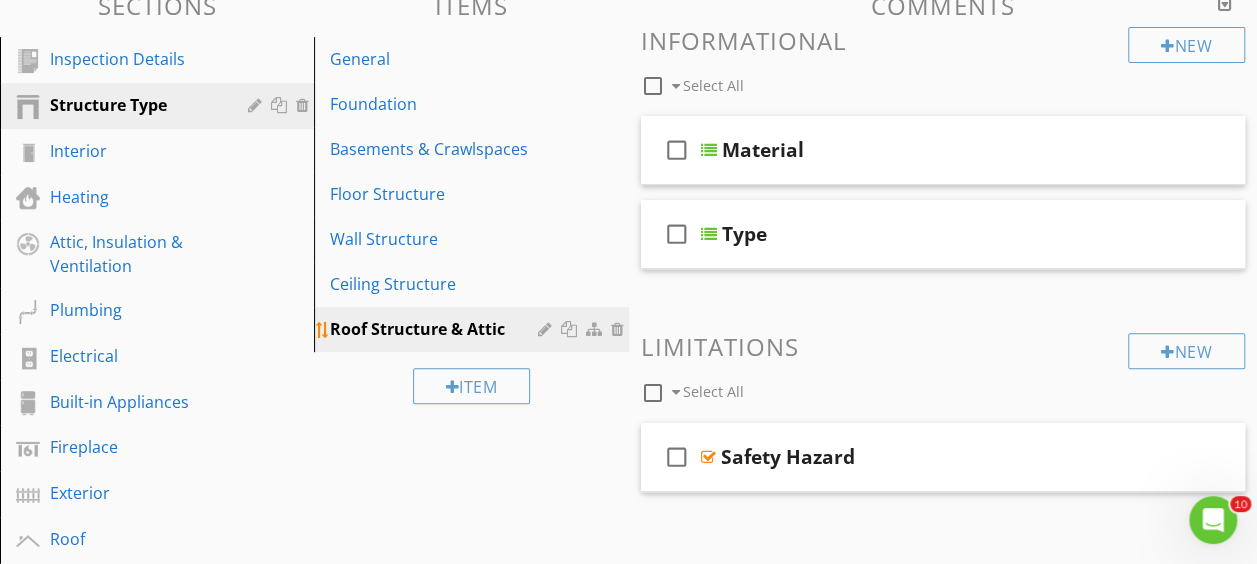 click at bounding box center [547, 329] 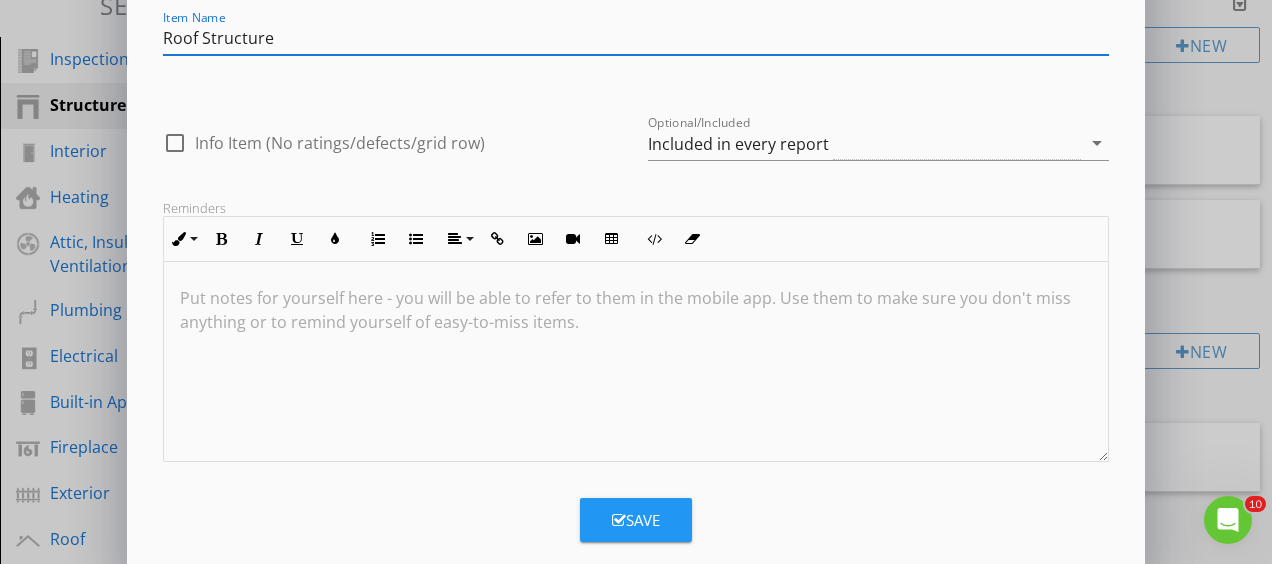 scroll, scrollTop: 106, scrollLeft: 0, axis: vertical 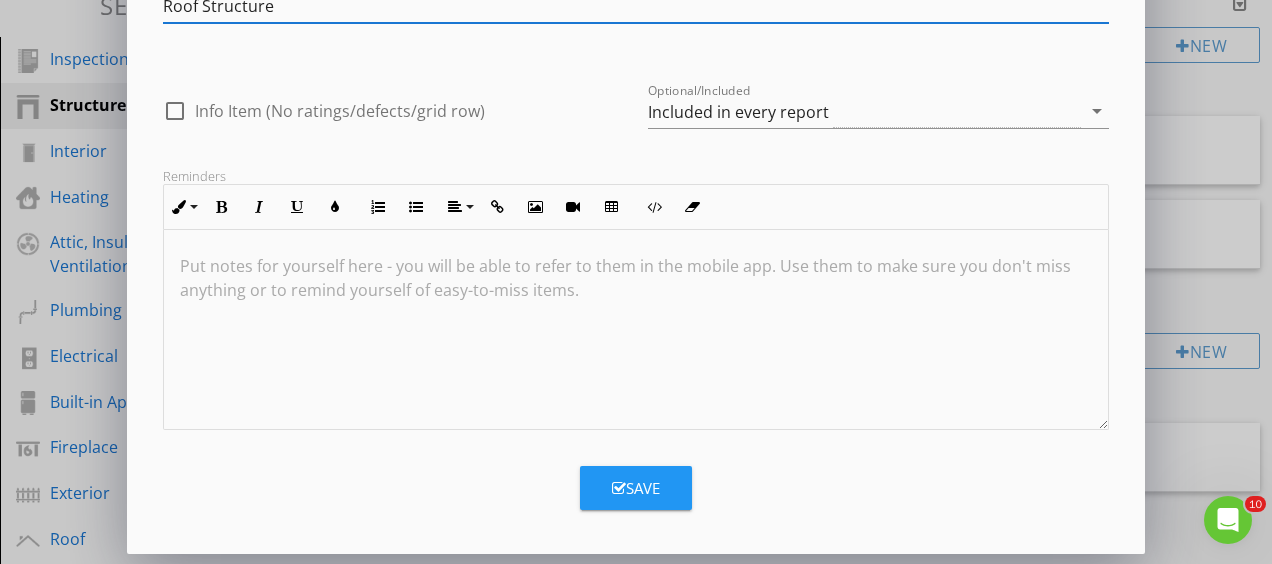 type on "Roof Structure" 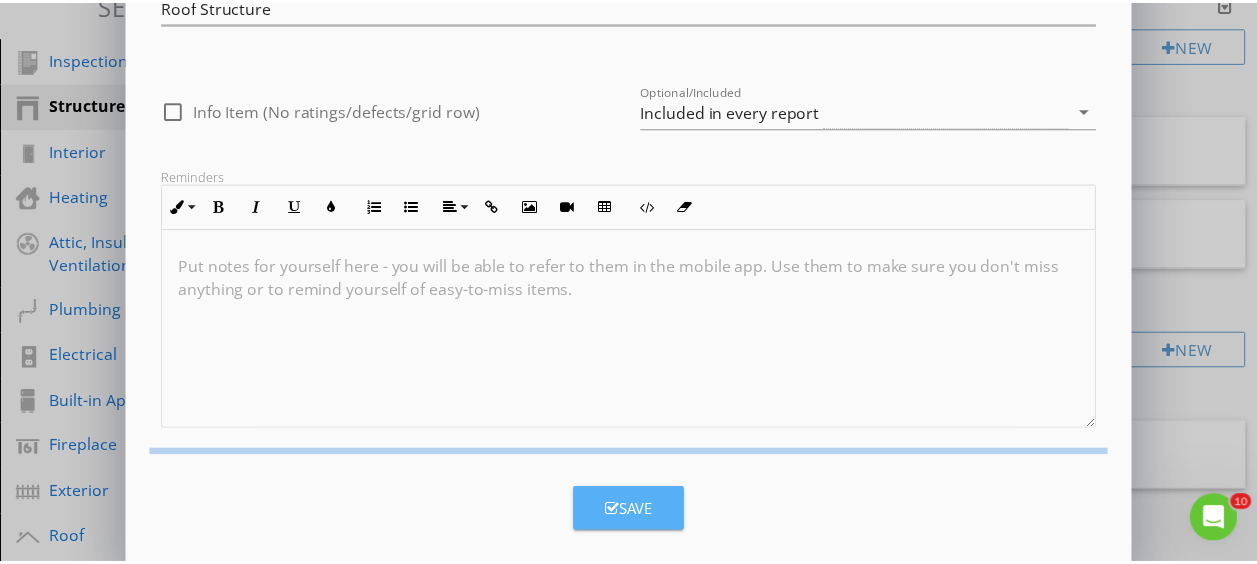 scroll, scrollTop: 10, scrollLeft: 0, axis: vertical 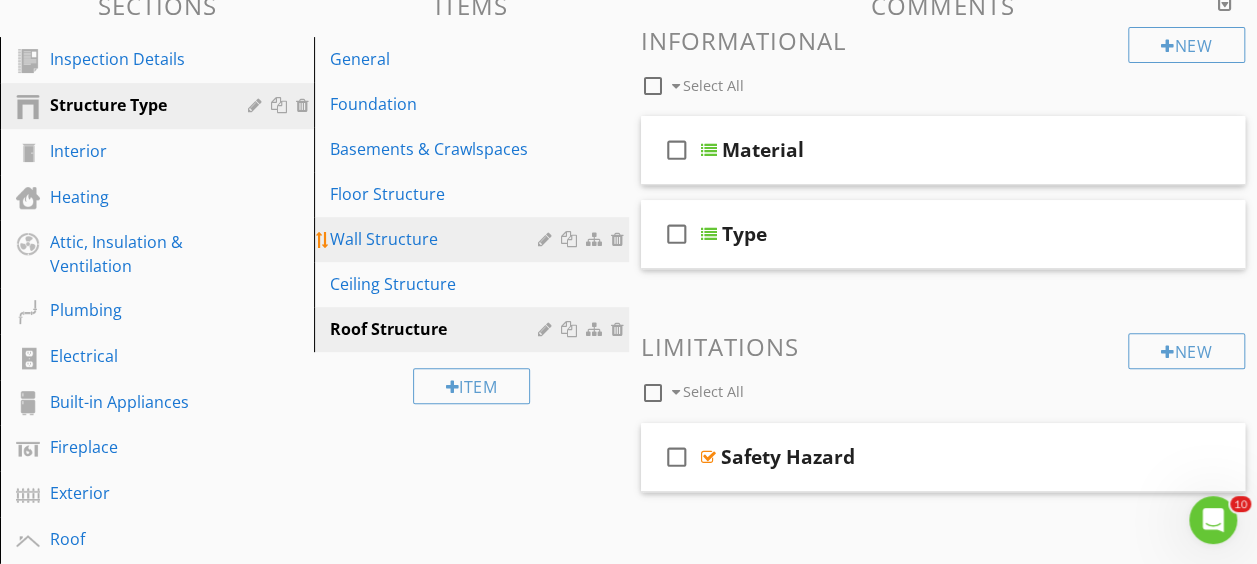 click on "Wall Structure" at bounding box center (436, 239) 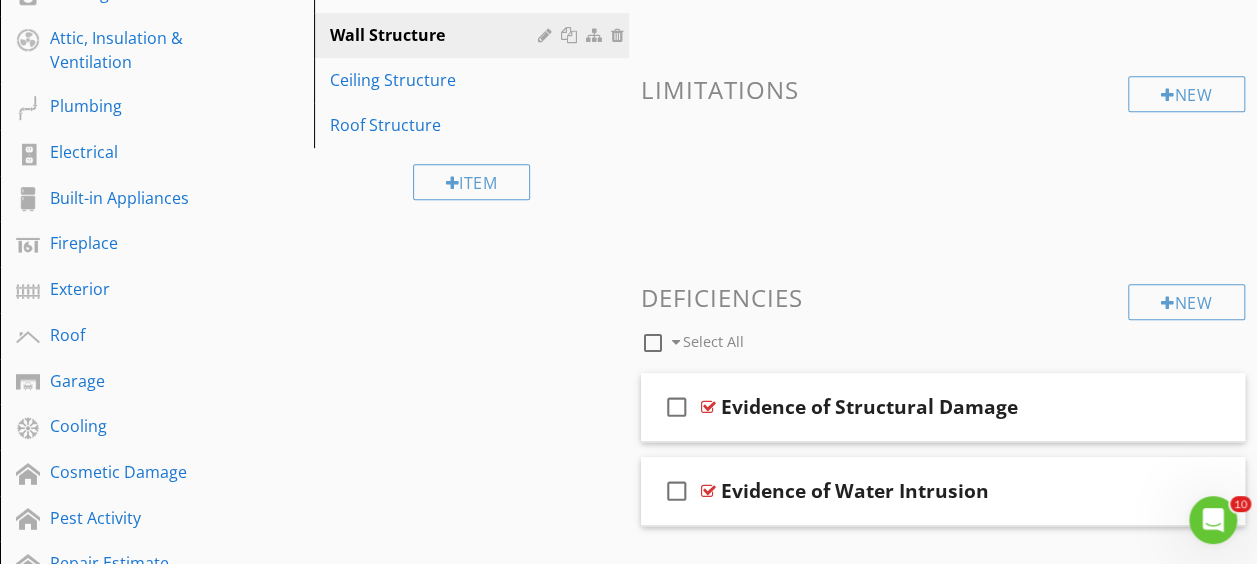 scroll, scrollTop: 585, scrollLeft: 0, axis: vertical 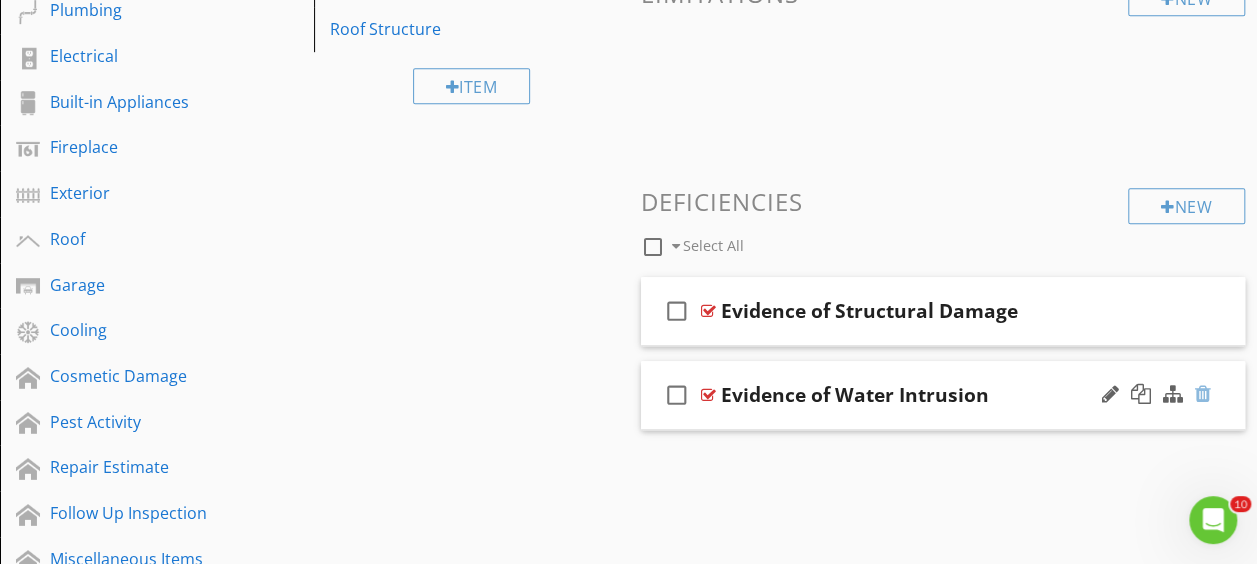 click at bounding box center (1203, 394) 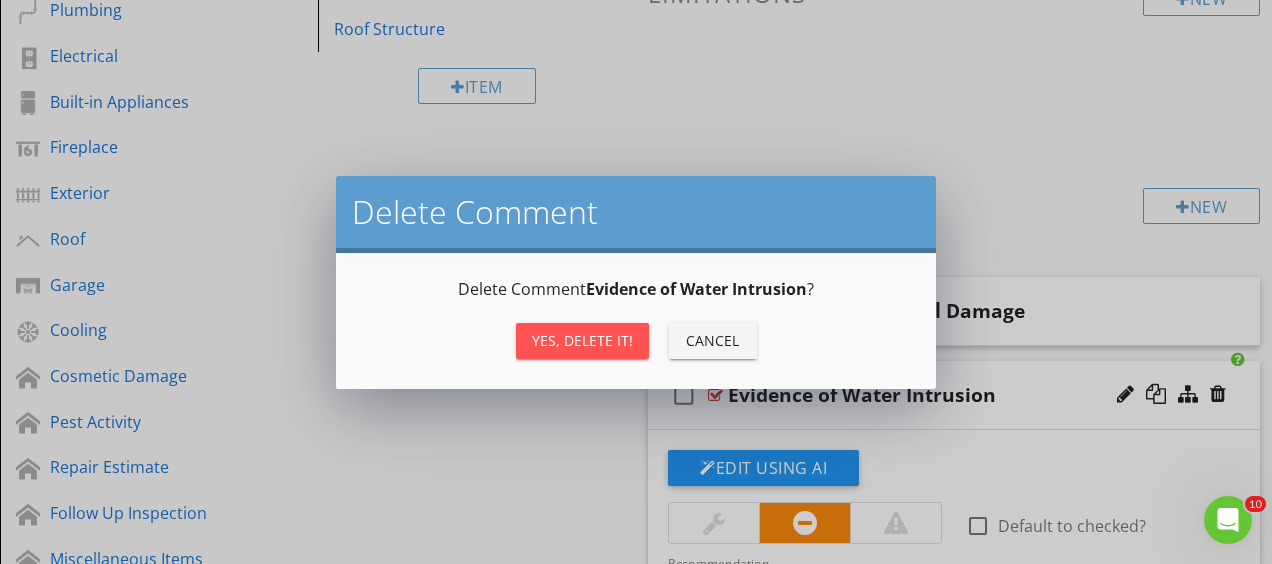 click on "Yes, Delete it!" at bounding box center (582, 340) 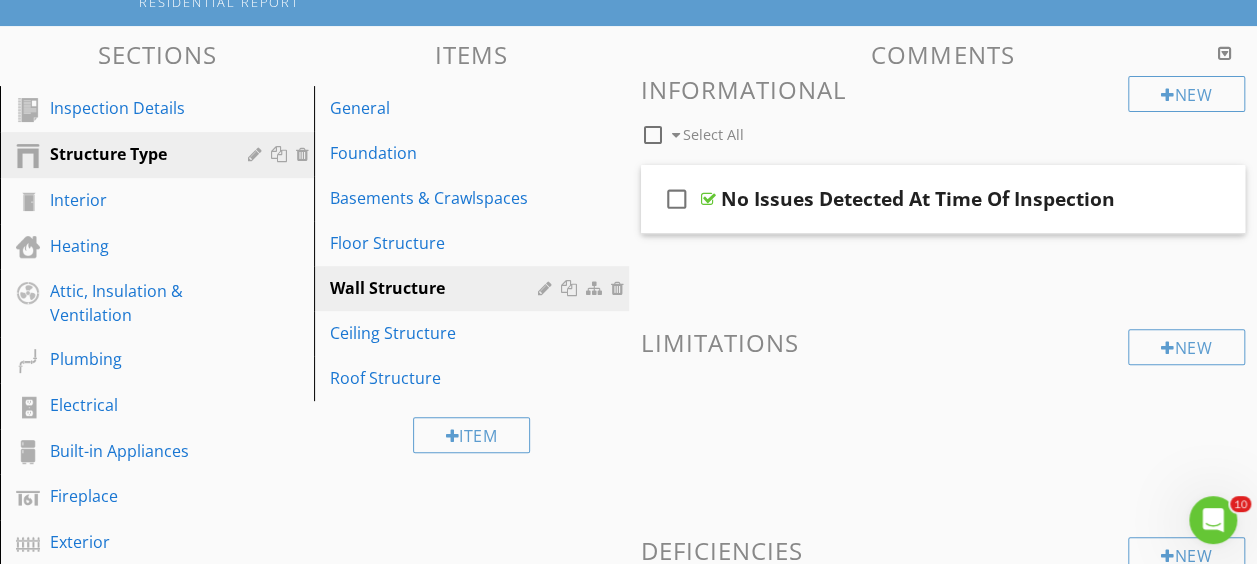 scroll, scrollTop: 185, scrollLeft: 0, axis: vertical 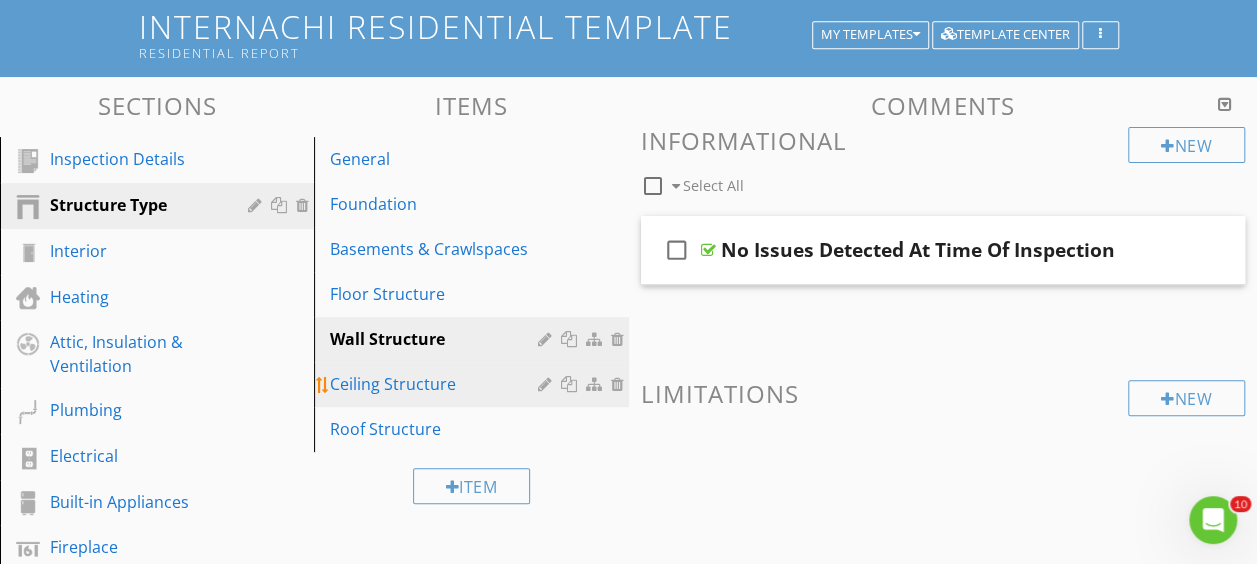 click on "Ceiling Structure" at bounding box center [436, 384] 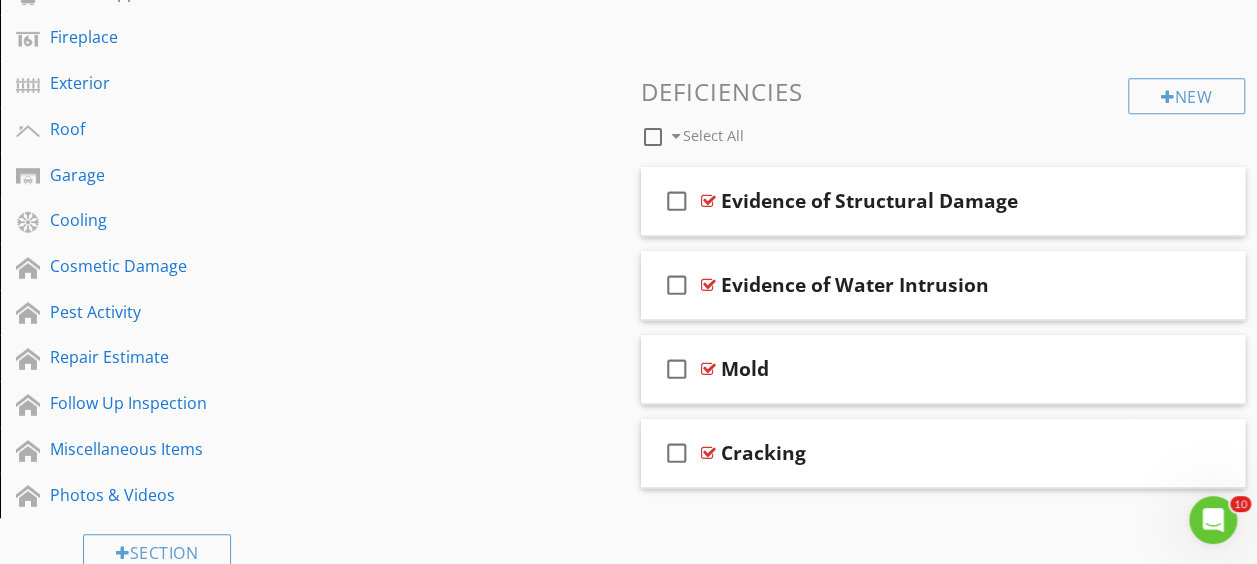 scroll, scrollTop: 700, scrollLeft: 0, axis: vertical 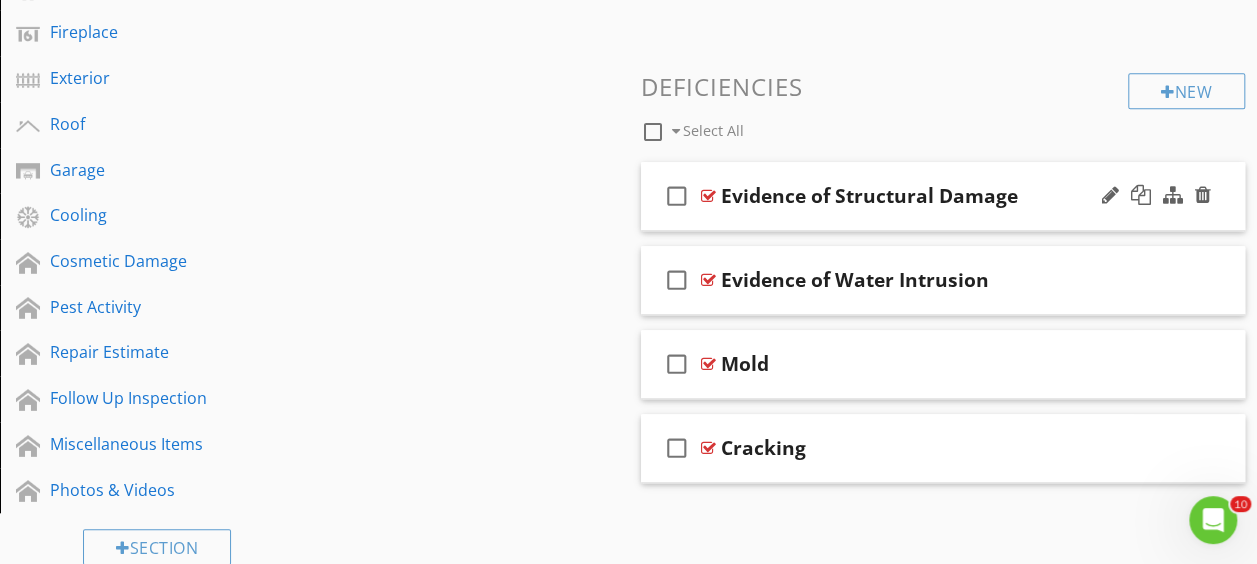 click at bounding box center (708, 196) 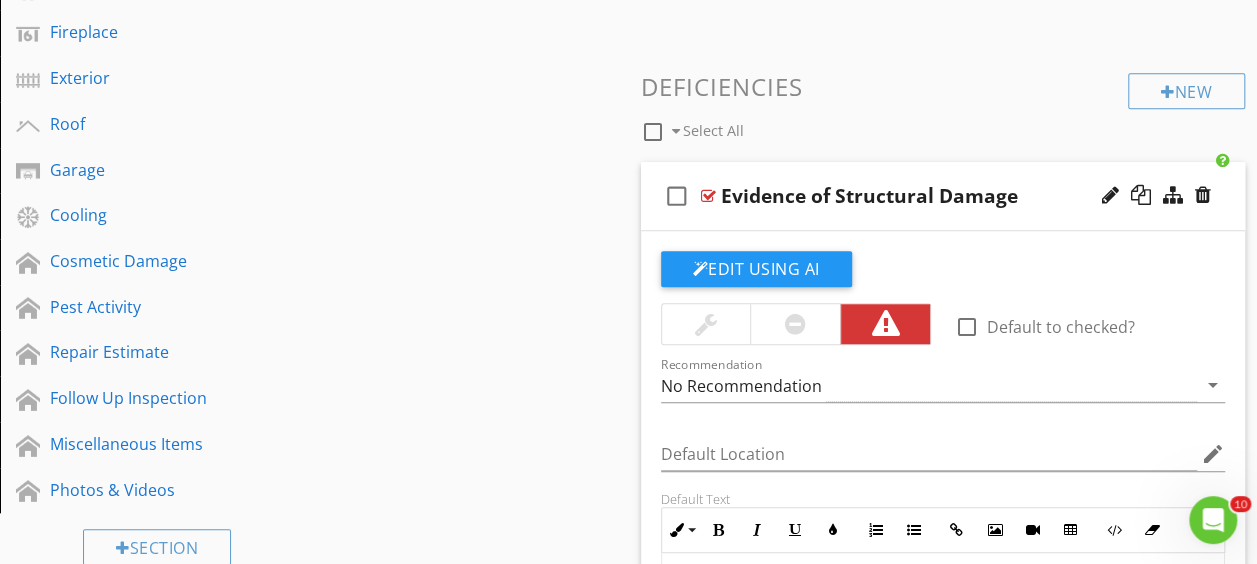 click at bounding box center (708, 196) 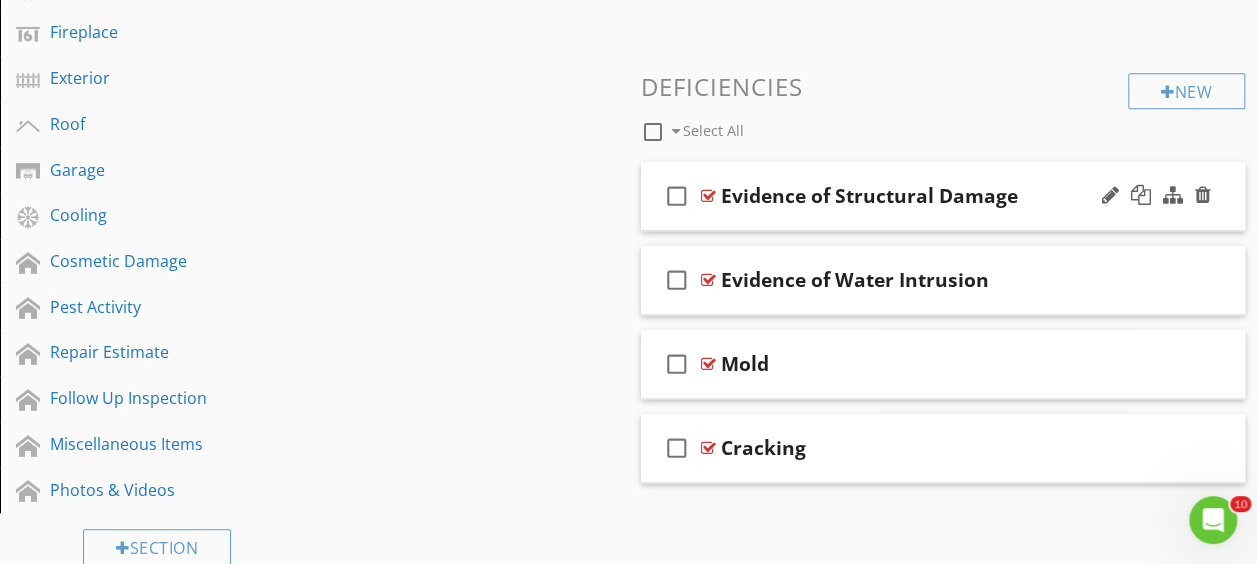 click at bounding box center [708, 196] 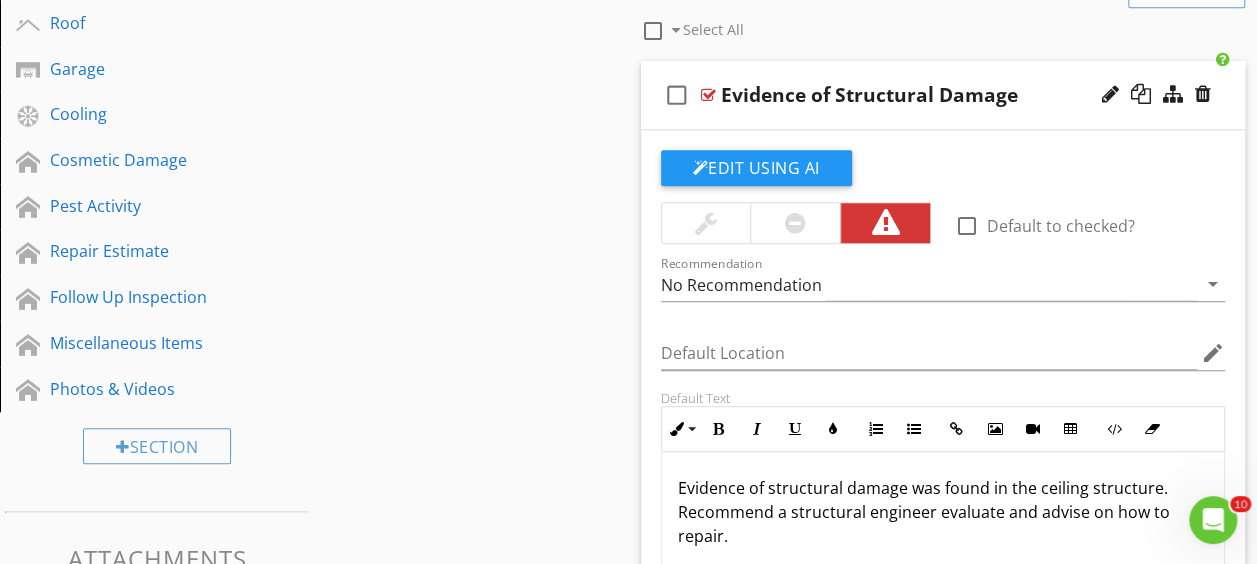 scroll, scrollTop: 900, scrollLeft: 0, axis: vertical 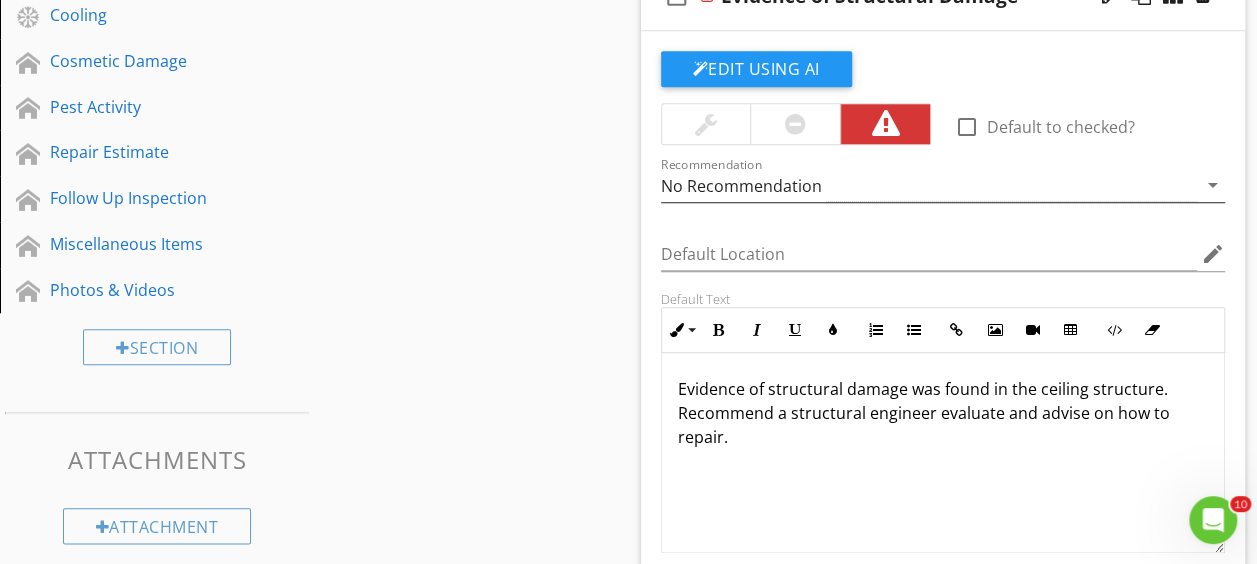click on "No Recommendation" at bounding box center (741, 186) 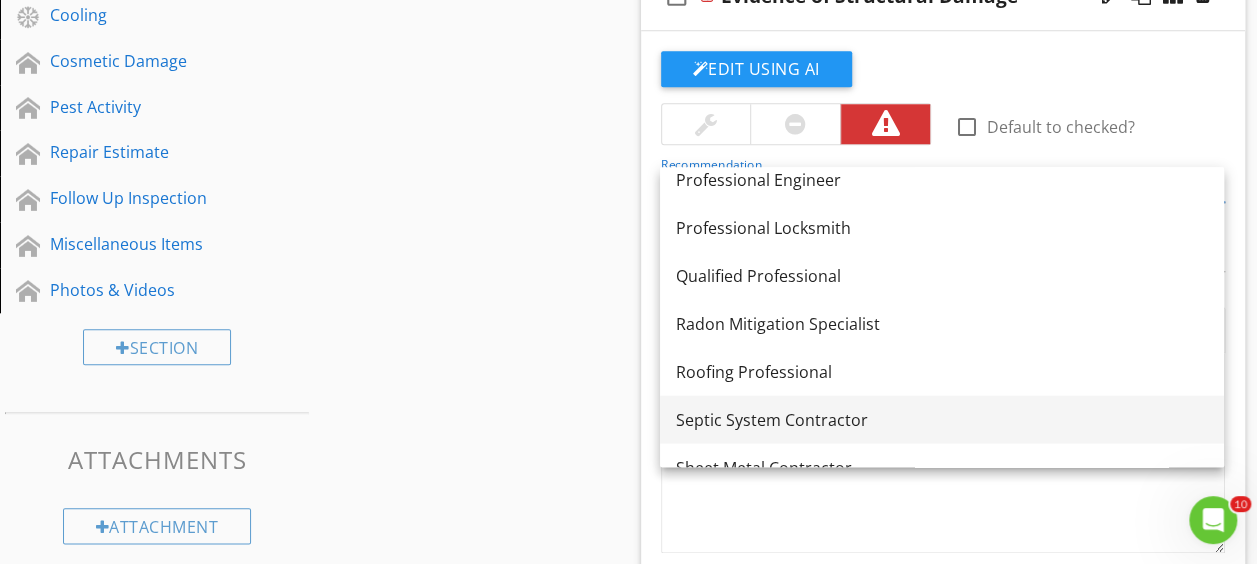 scroll, scrollTop: 2520, scrollLeft: 0, axis: vertical 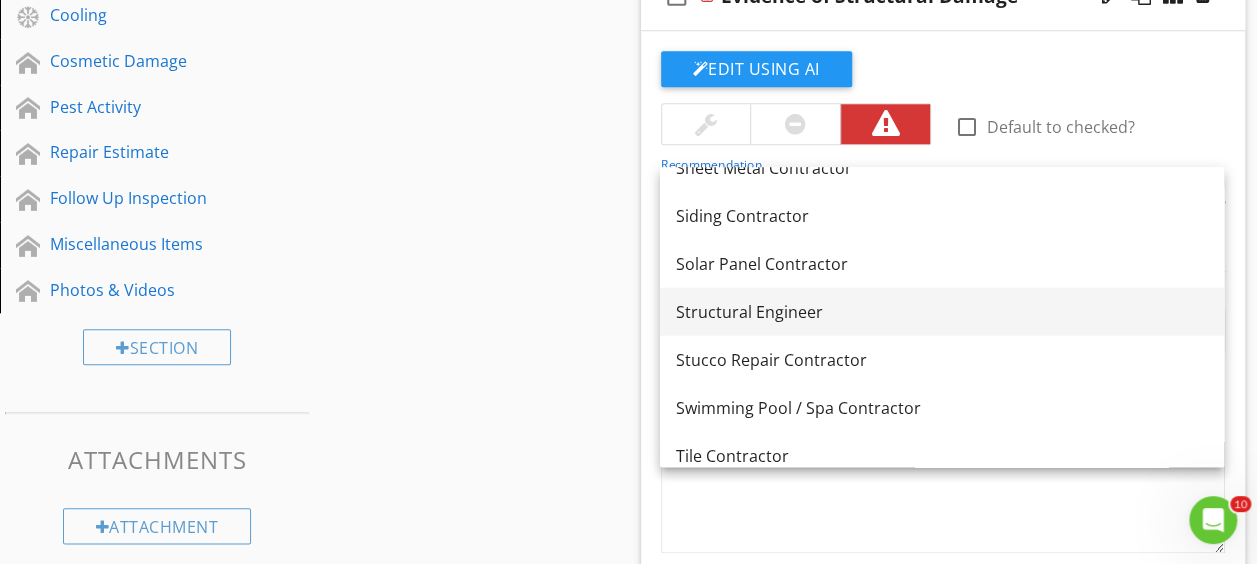 click on "Structural Engineer" at bounding box center (942, 311) 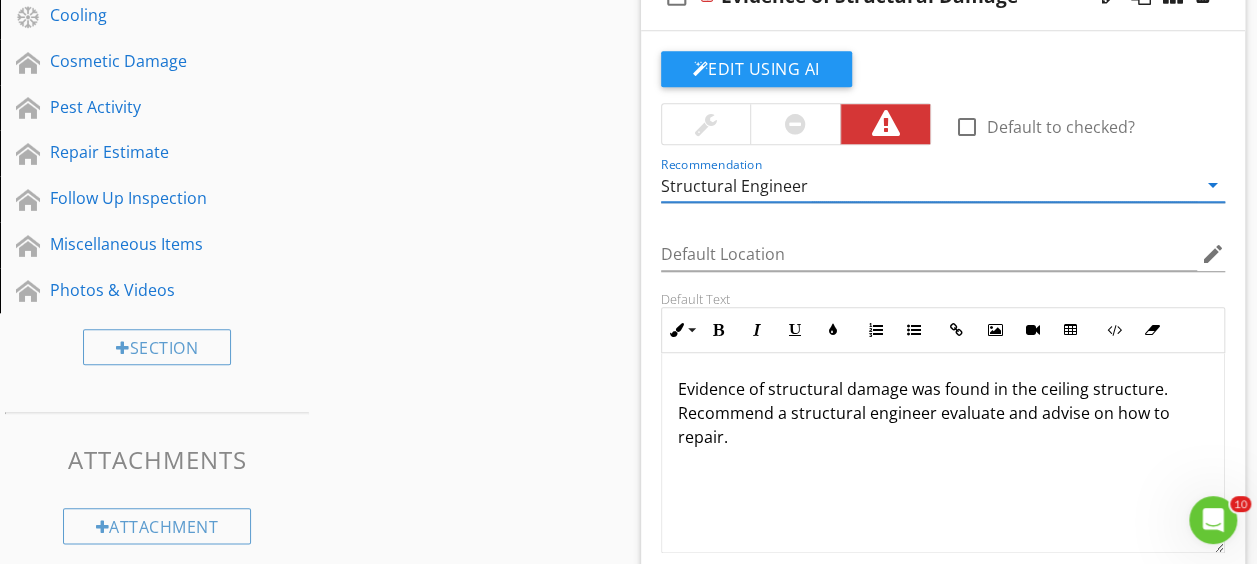 scroll, scrollTop: 600, scrollLeft: 0, axis: vertical 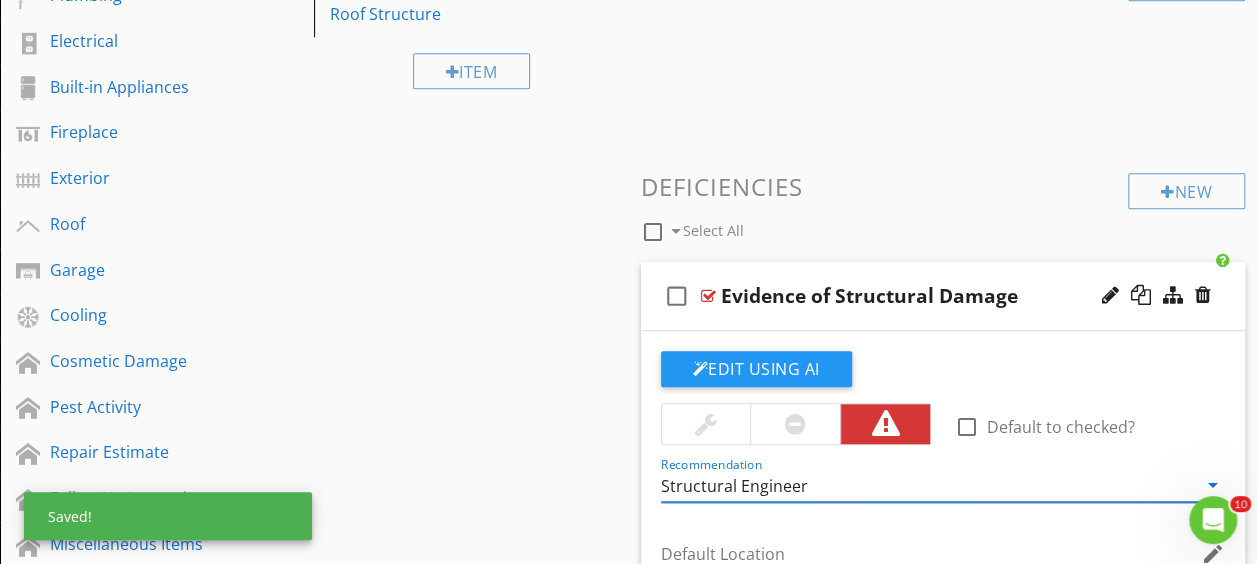 click at bounding box center [708, 296] 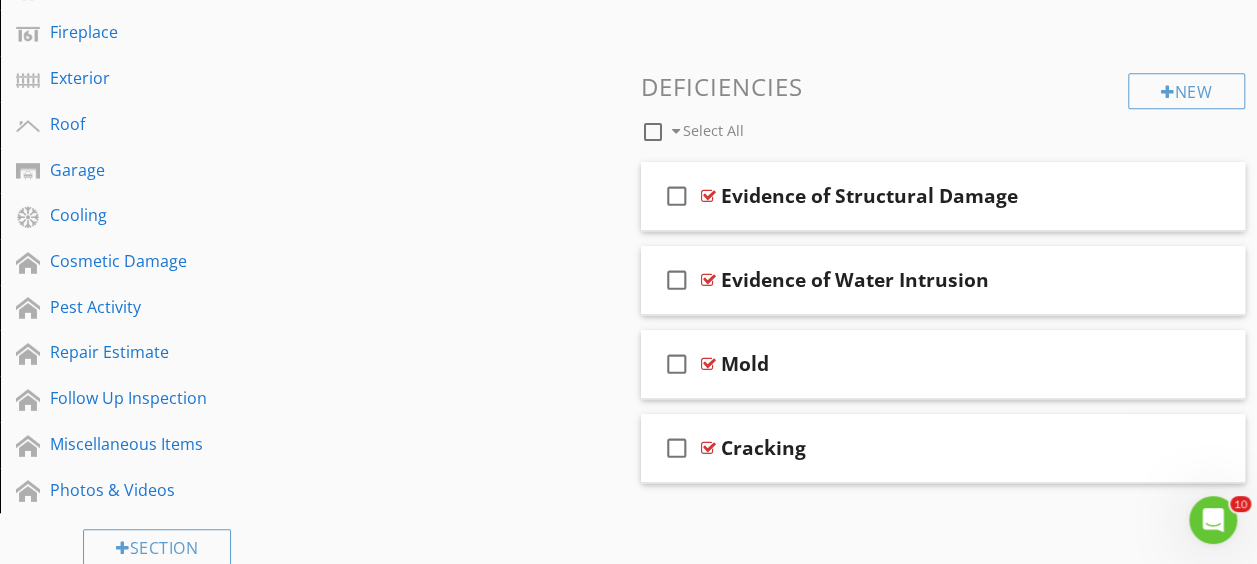 scroll, scrollTop: 500, scrollLeft: 0, axis: vertical 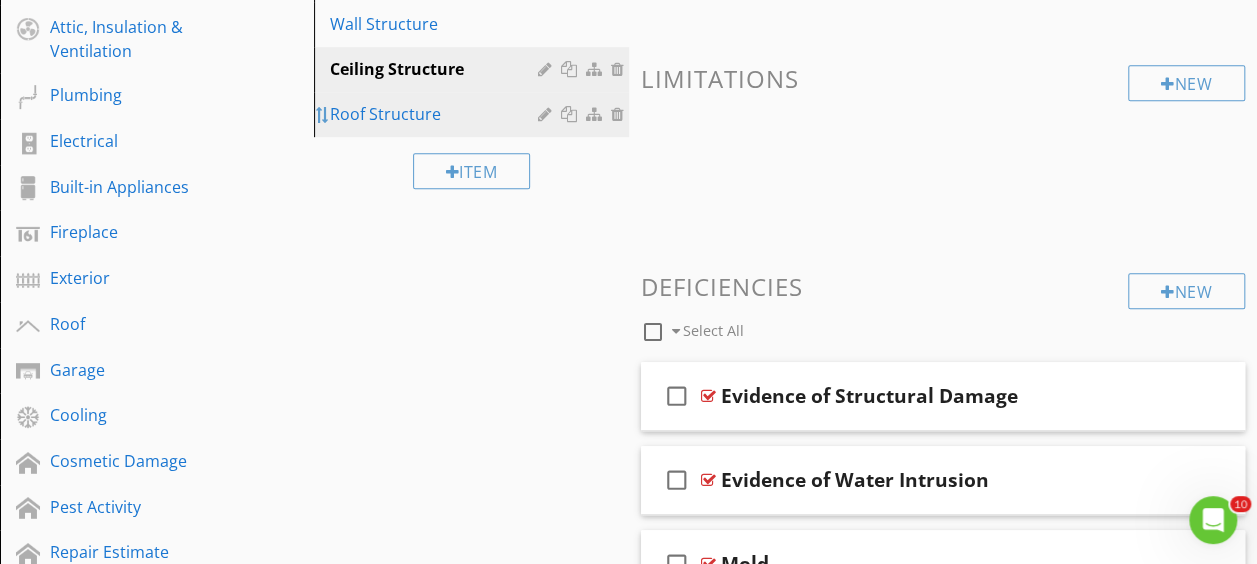 click at bounding box center (323, 115) 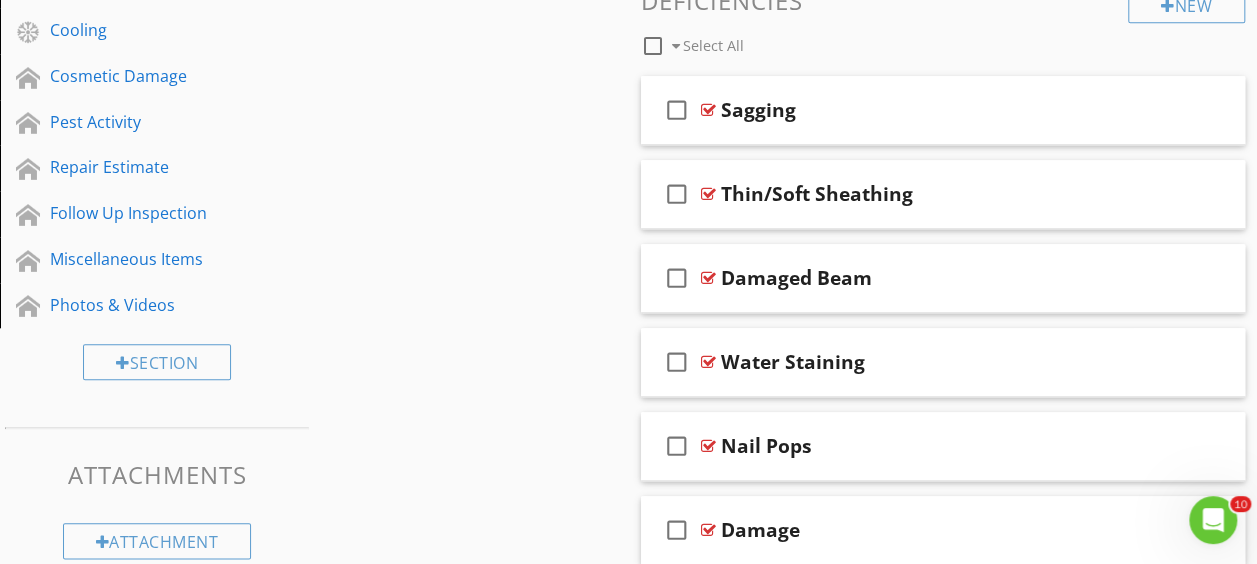 scroll, scrollTop: 485, scrollLeft: 0, axis: vertical 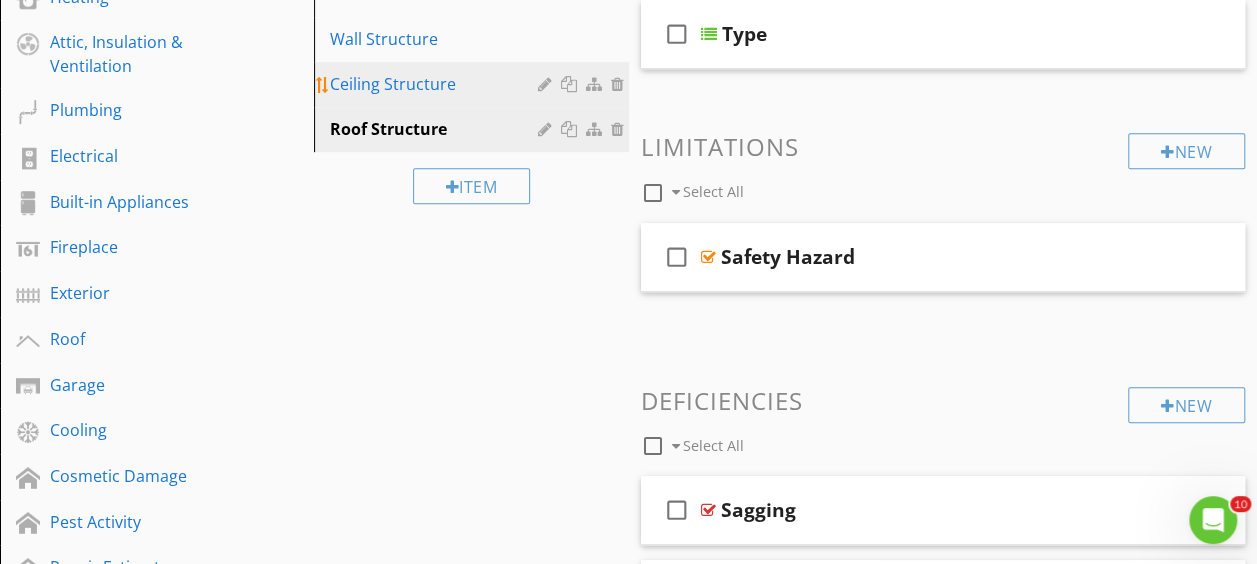 click on "Ceiling Structure" at bounding box center (436, 84) 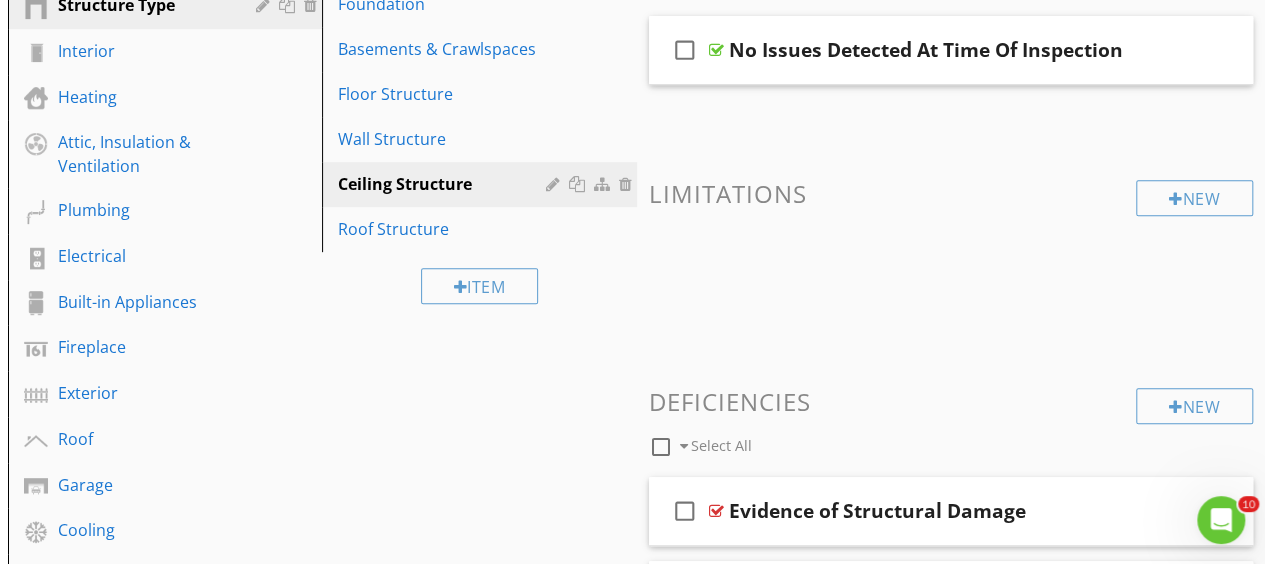 scroll, scrollTop: 585, scrollLeft: 0, axis: vertical 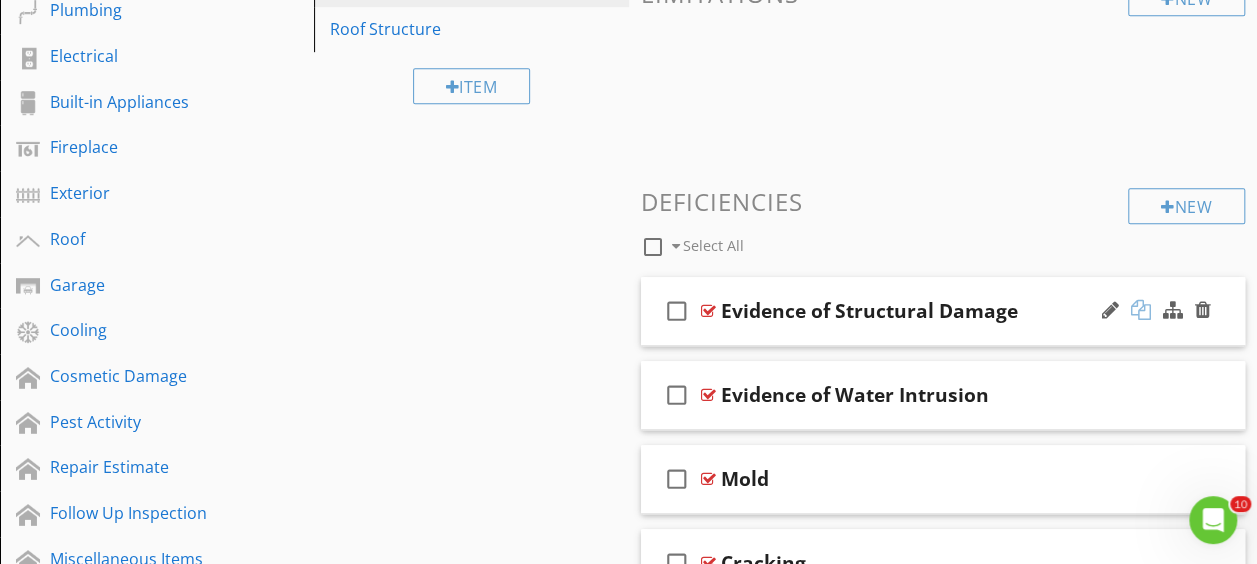 click at bounding box center (1141, 310) 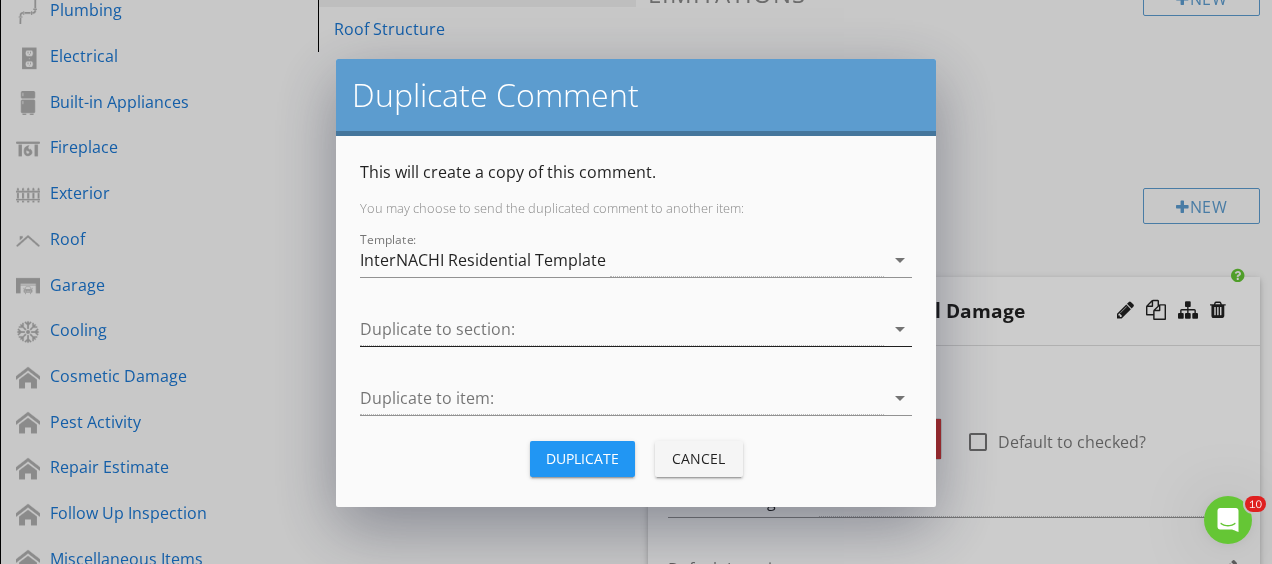 click at bounding box center (622, 329) 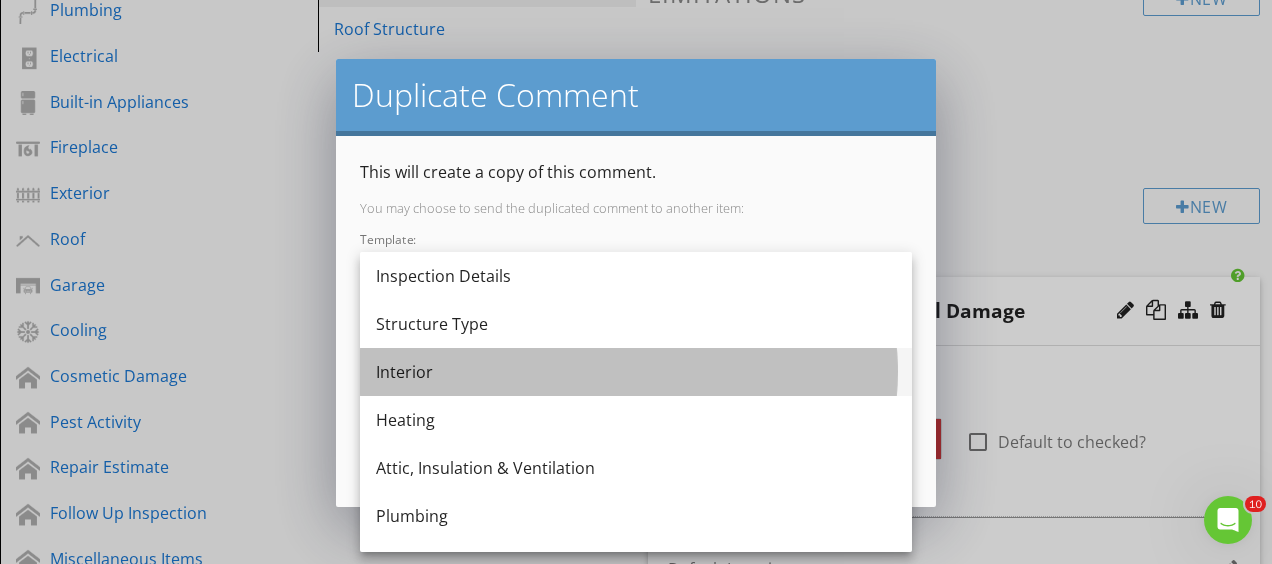 click on "Interior" at bounding box center [636, 372] 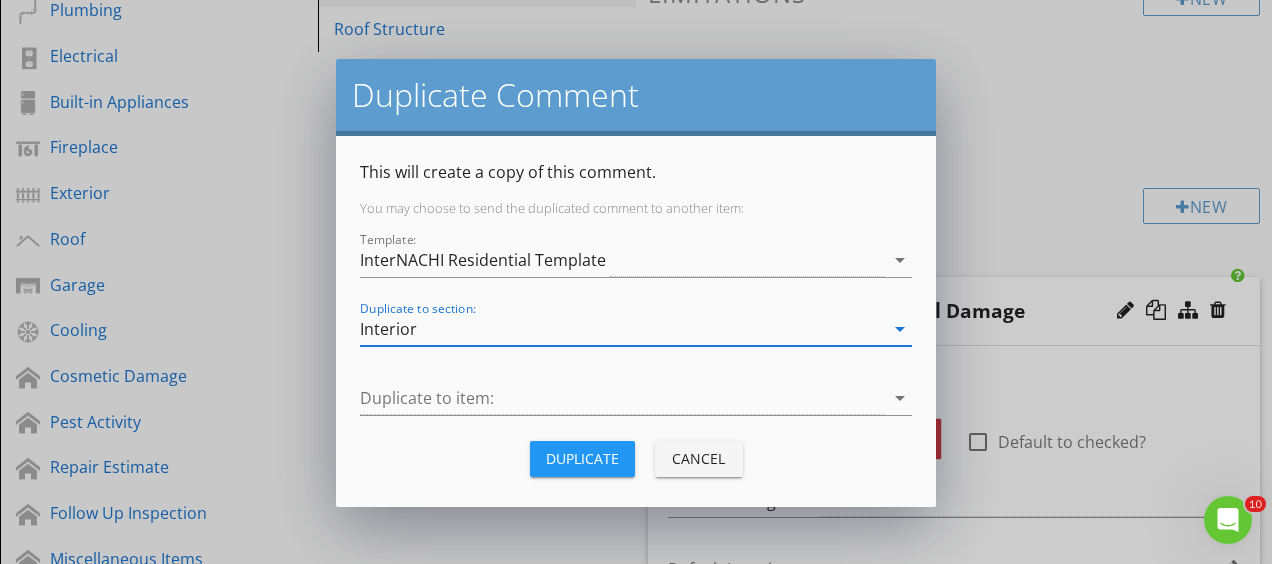 click at bounding box center (622, 398) 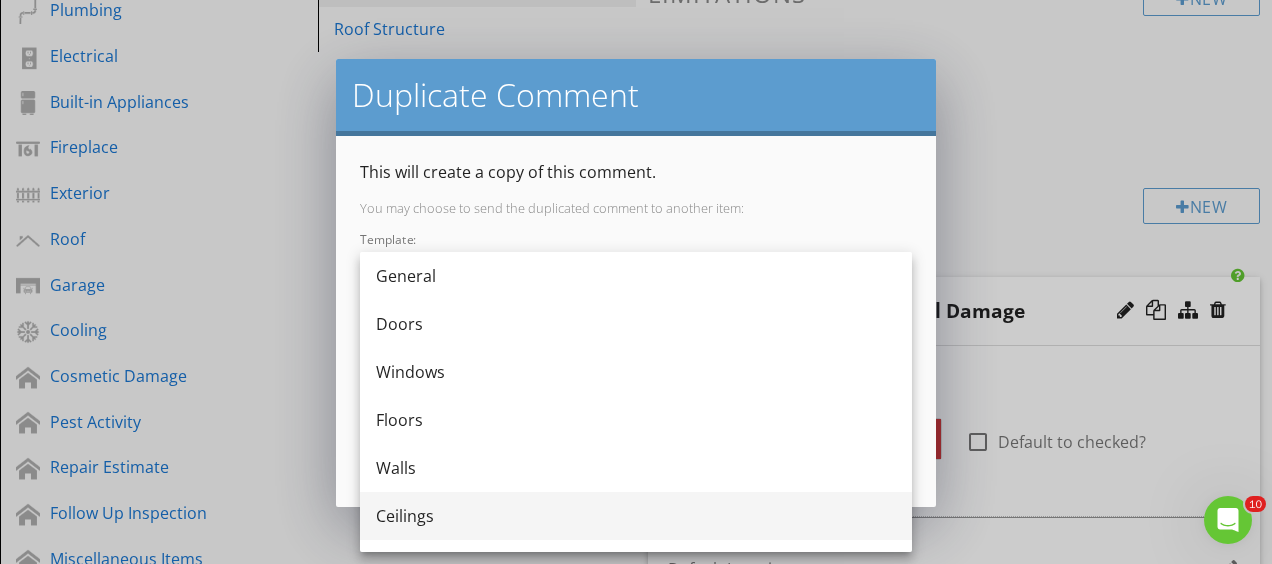click on "Ceilings" at bounding box center [636, 516] 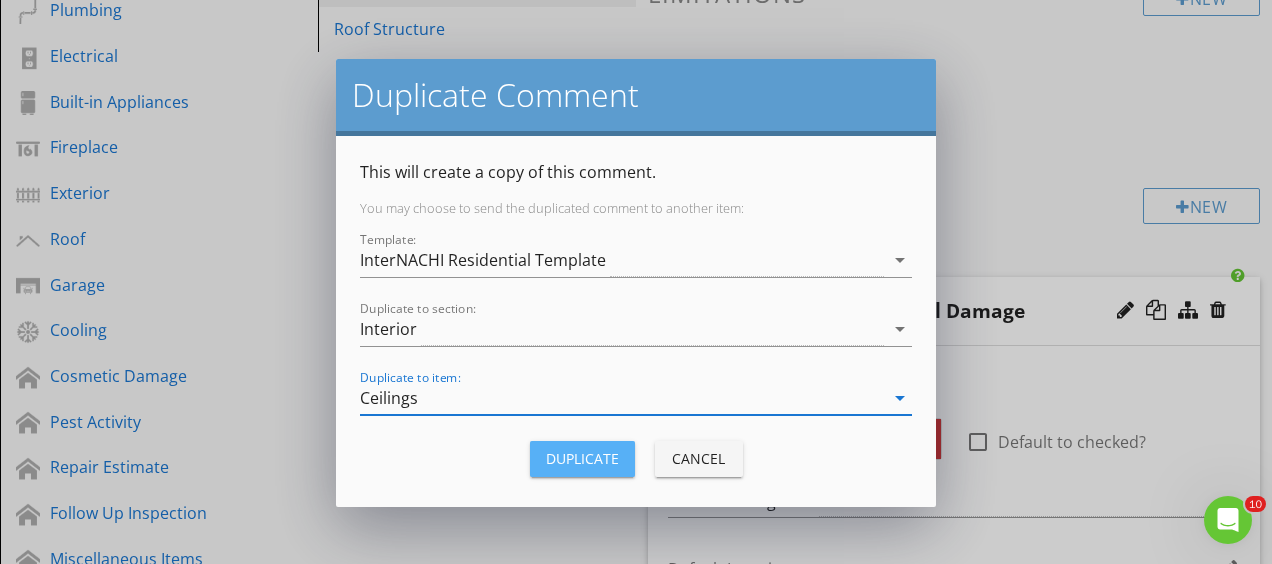 click on "Duplicate" at bounding box center [582, 458] 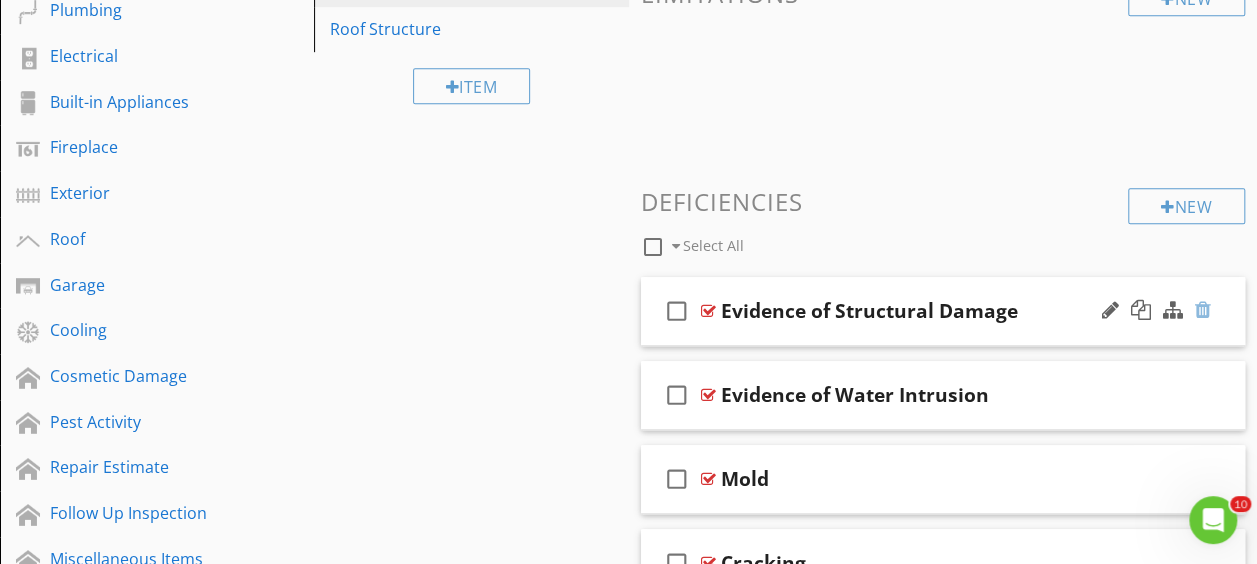 click at bounding box center (1203, 310) 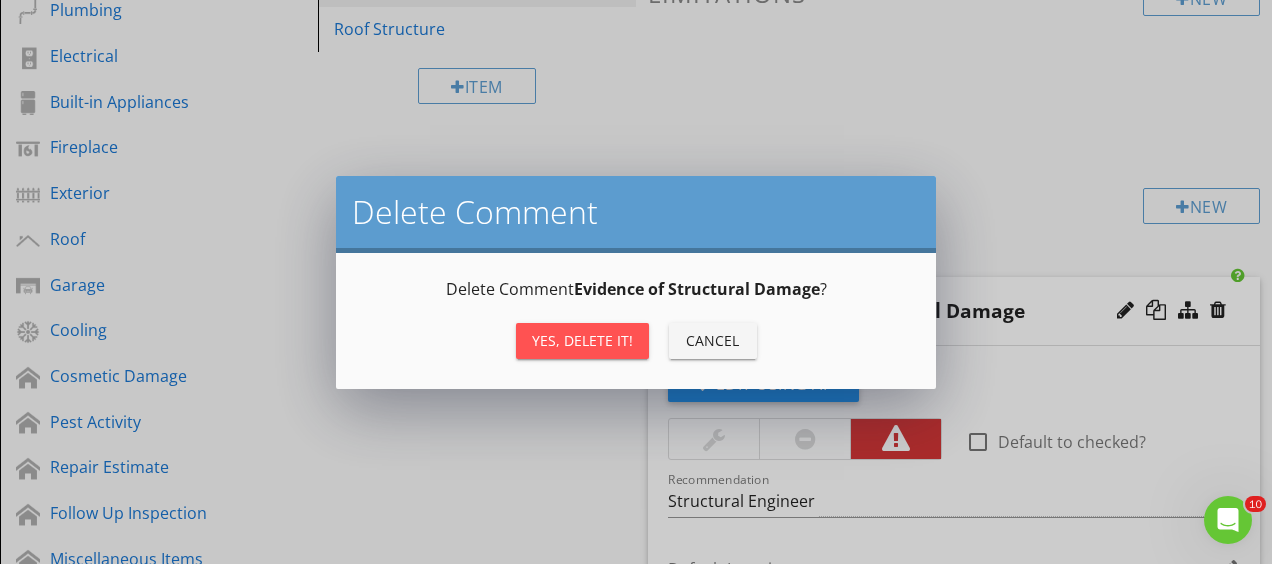 click on "Yes, Delete it!" at bounding box center [582, 341] 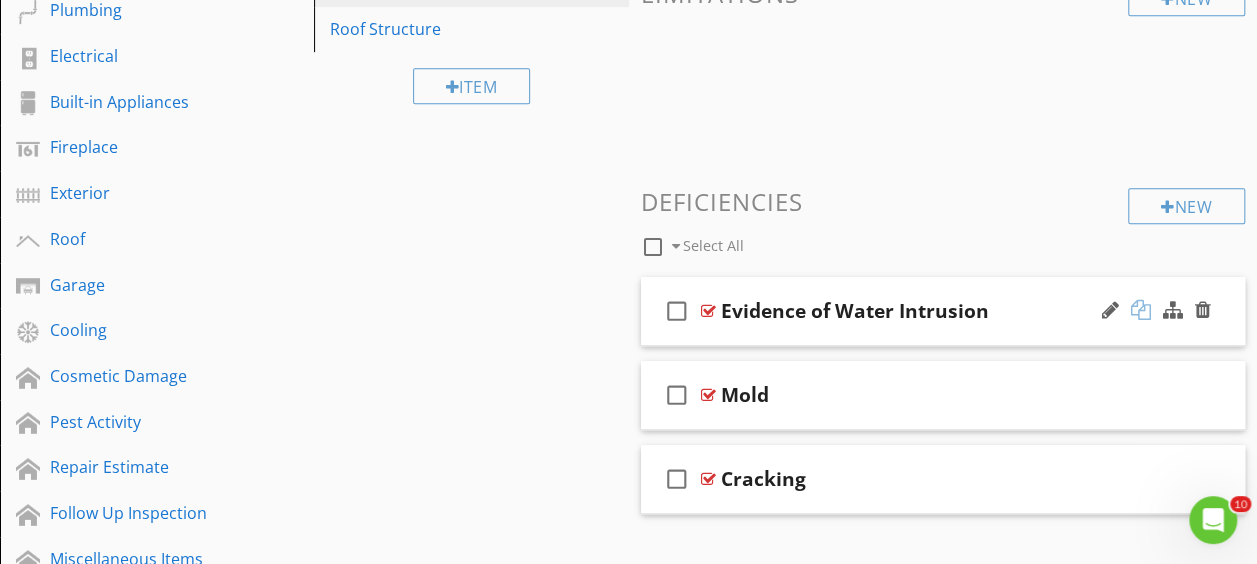 click at bounding box center [1141, 310] 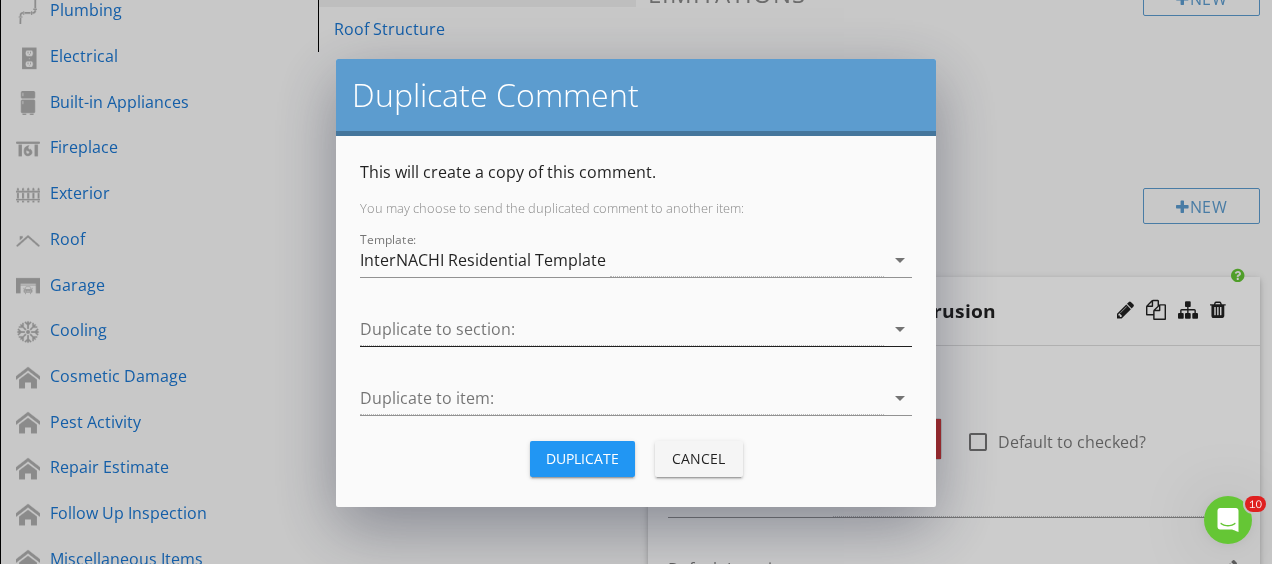click at bounding box center (622, 329) 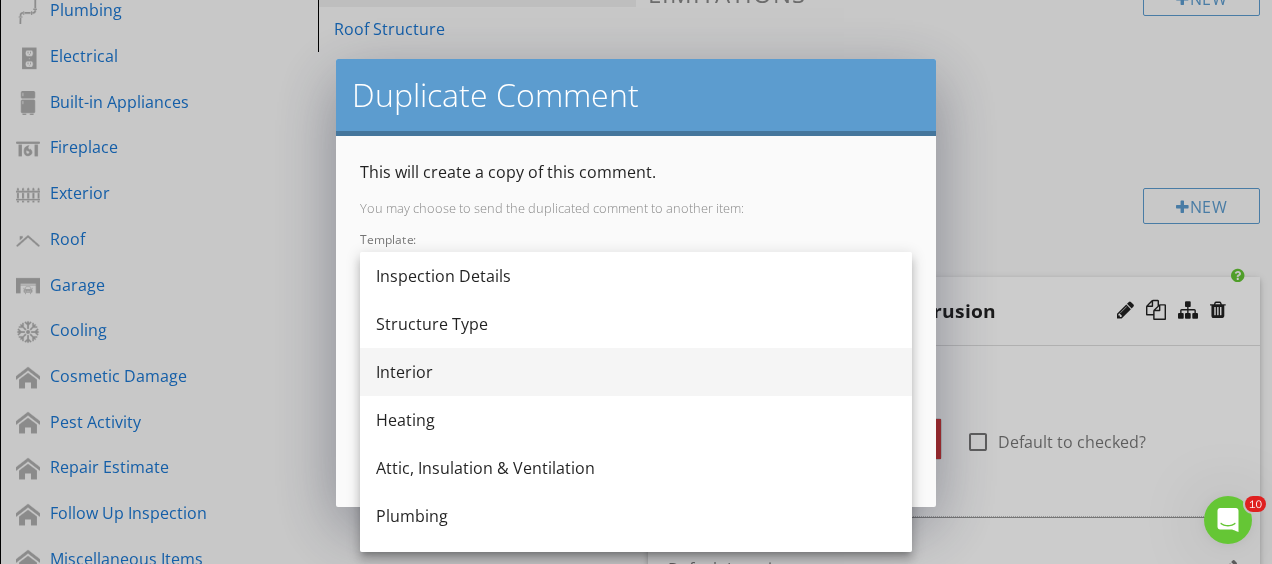 click on "Interior" at bounding box center (636, 372) 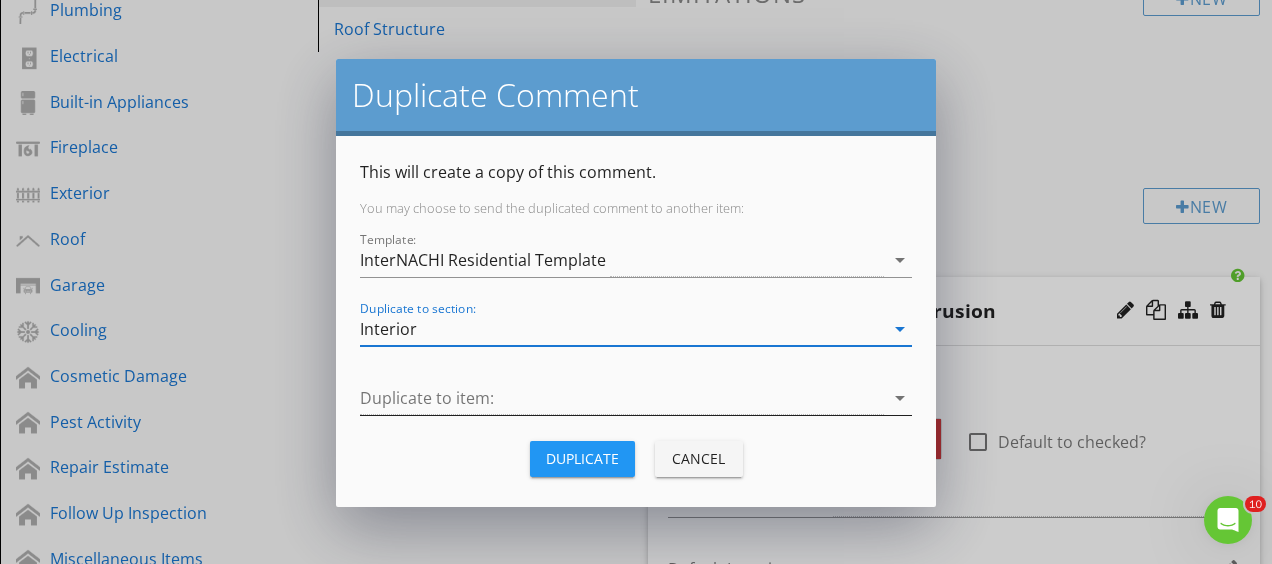 click at bounding box center (622, 398) 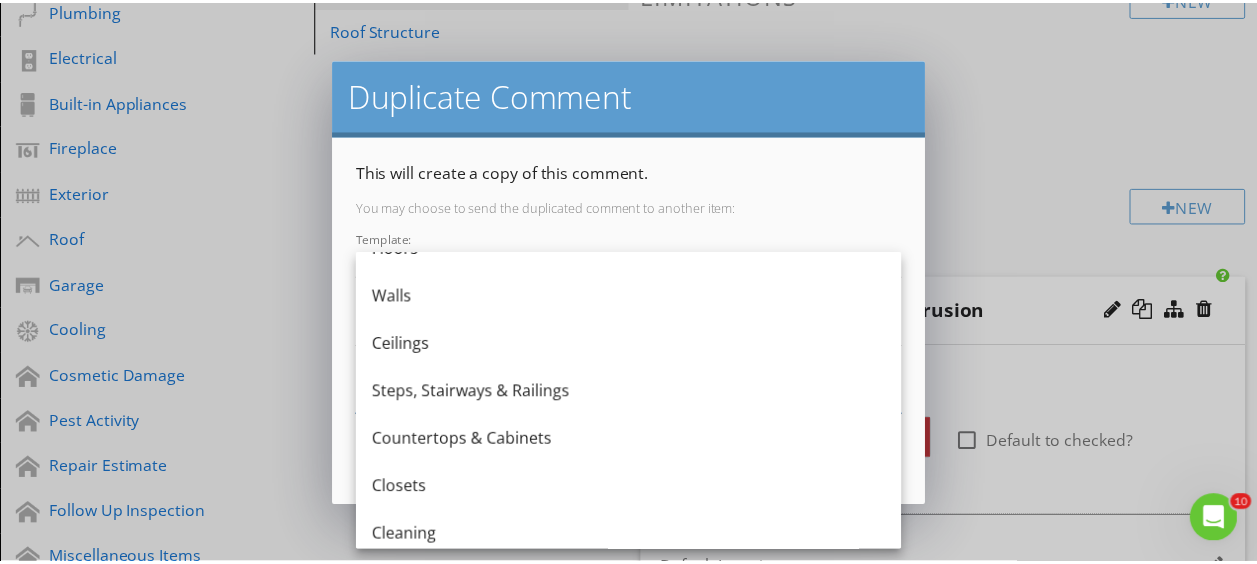 scroll, scrollTop: 180, scrollLeft: 0, axis: vertical 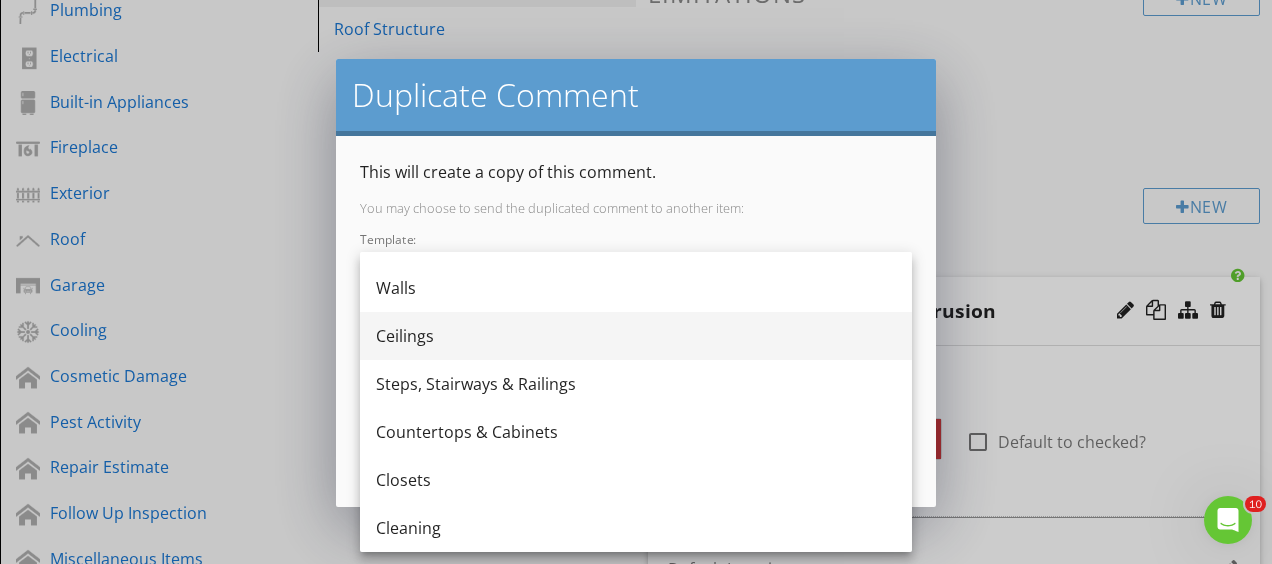 click on "Ceilings" at bounding box center (636, 336) 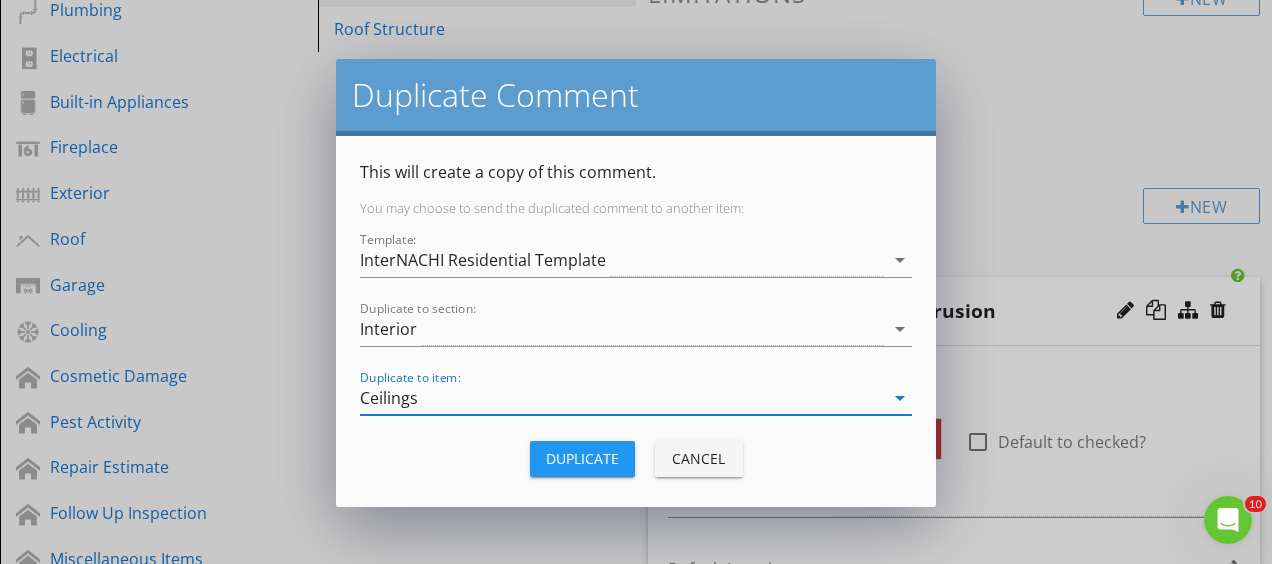 click on "Duplicate" at bounding box center [582, 458] 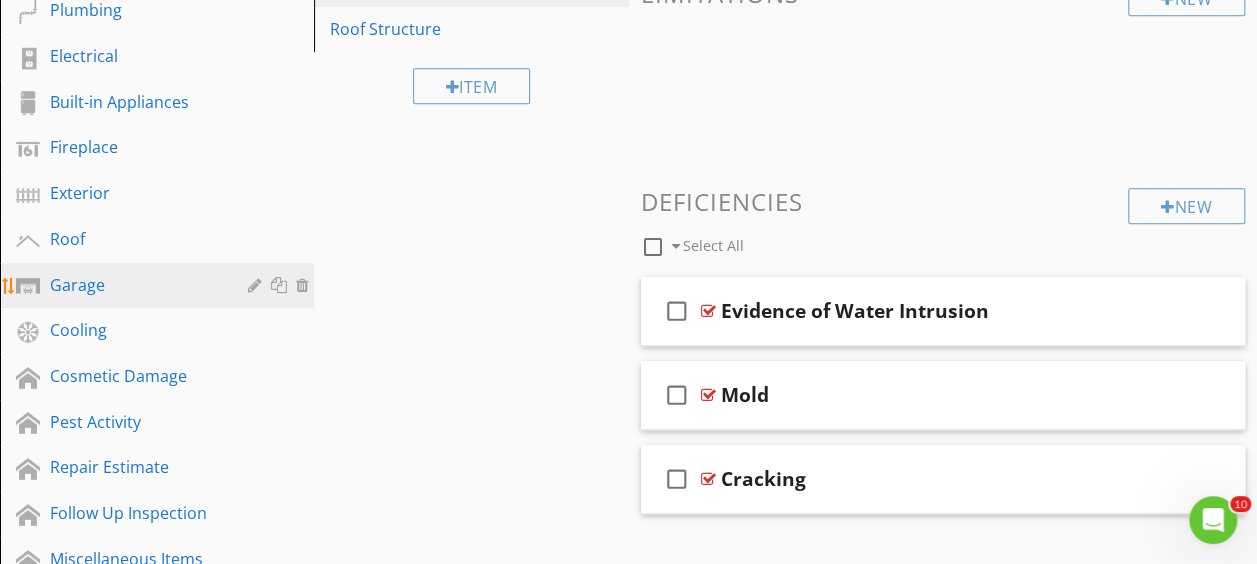 scroll, scrollTop: 385, scrollLeft: 0, axis: vertical 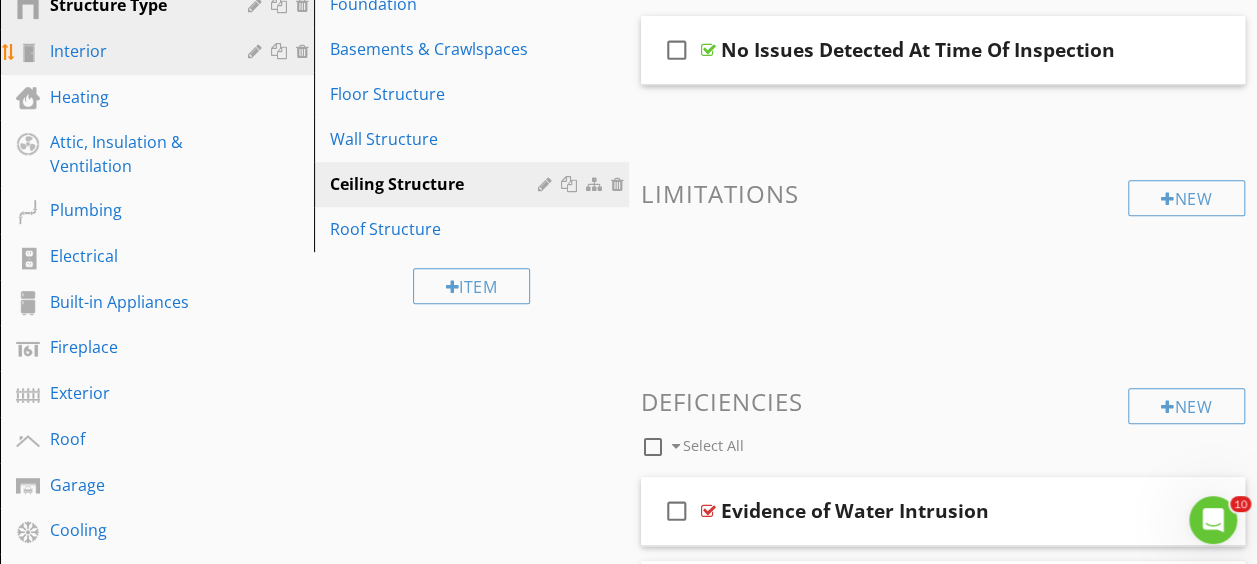 click on "Interior" at bounding box center [134, 51] 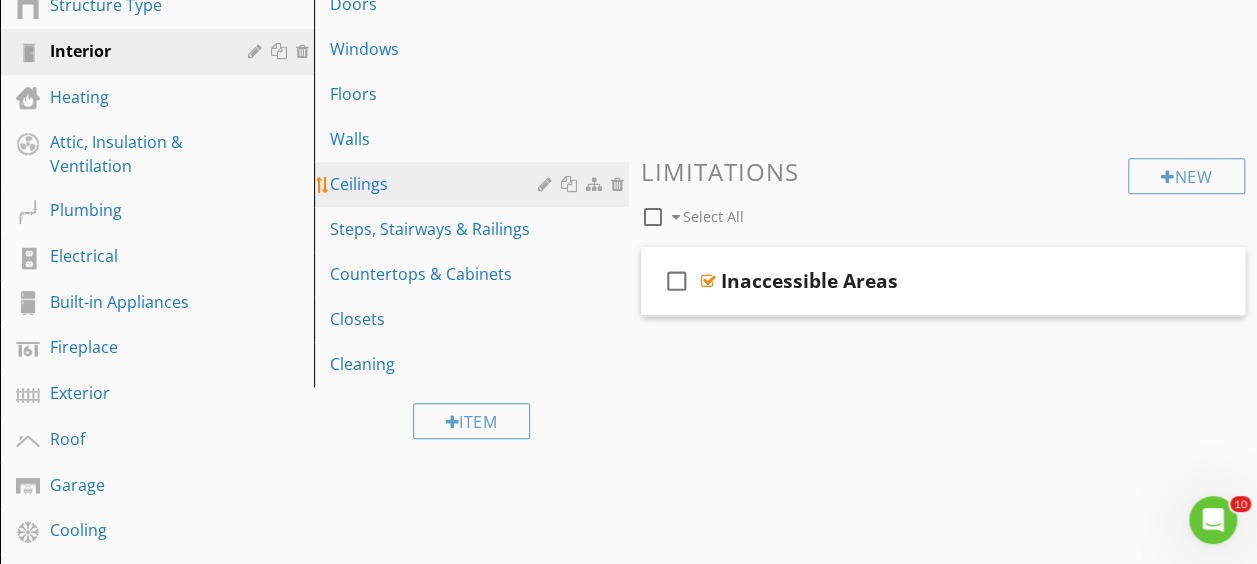 click on "Ceilings" at bounding box center [436, 184] 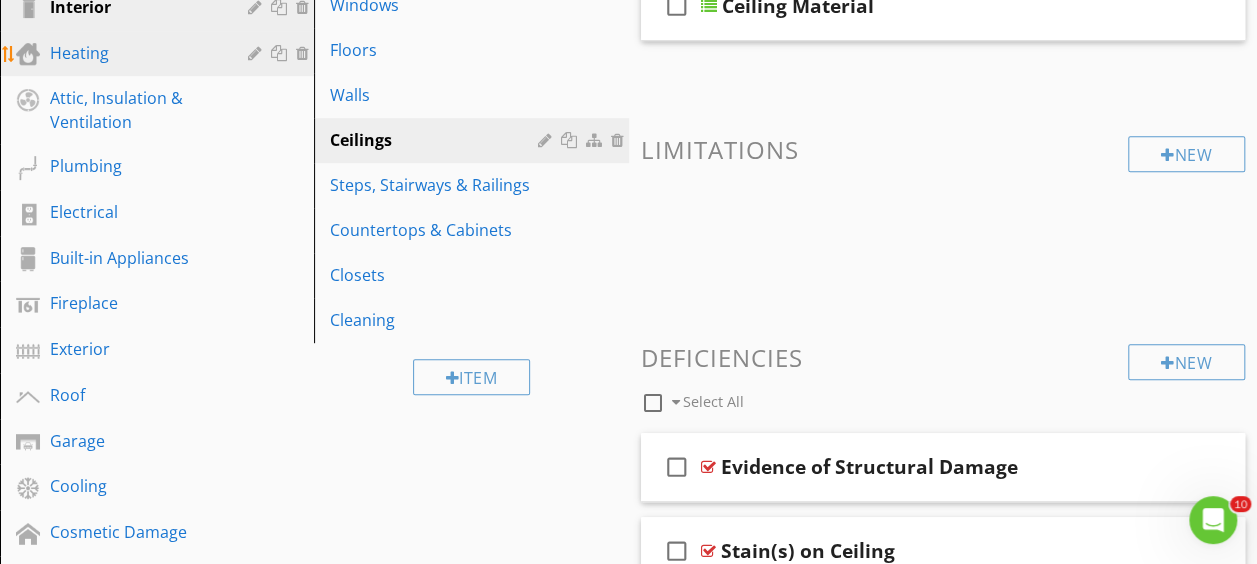 scroll, scrollTop: 285, scrollLeft: 0, axis: vertical 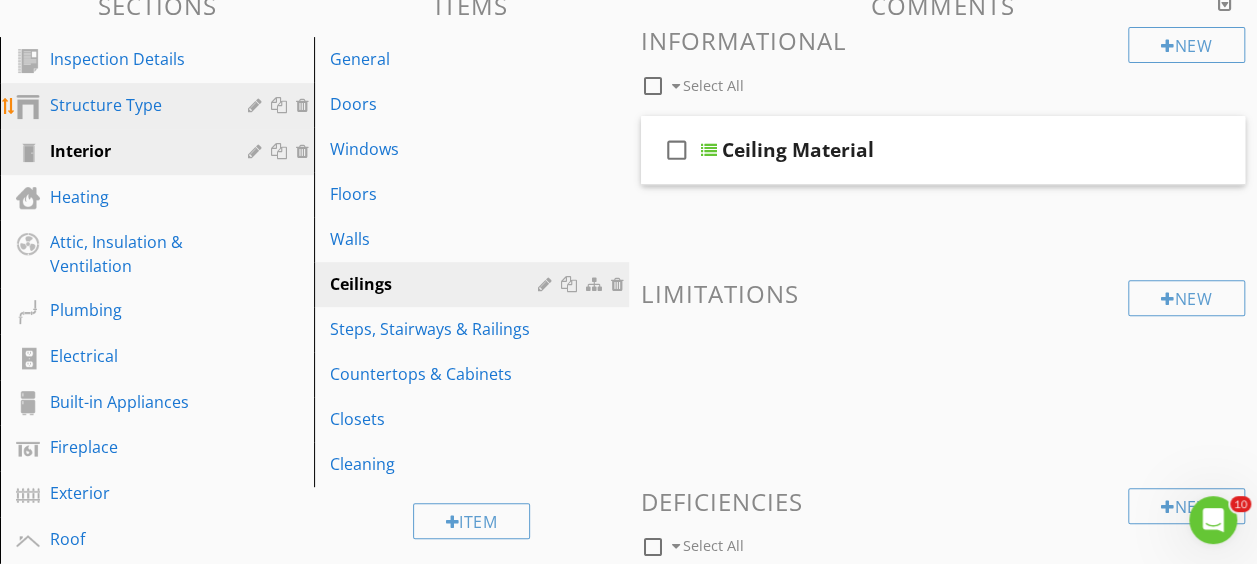 click on "Structure Type" at bounding box center [172, 106] 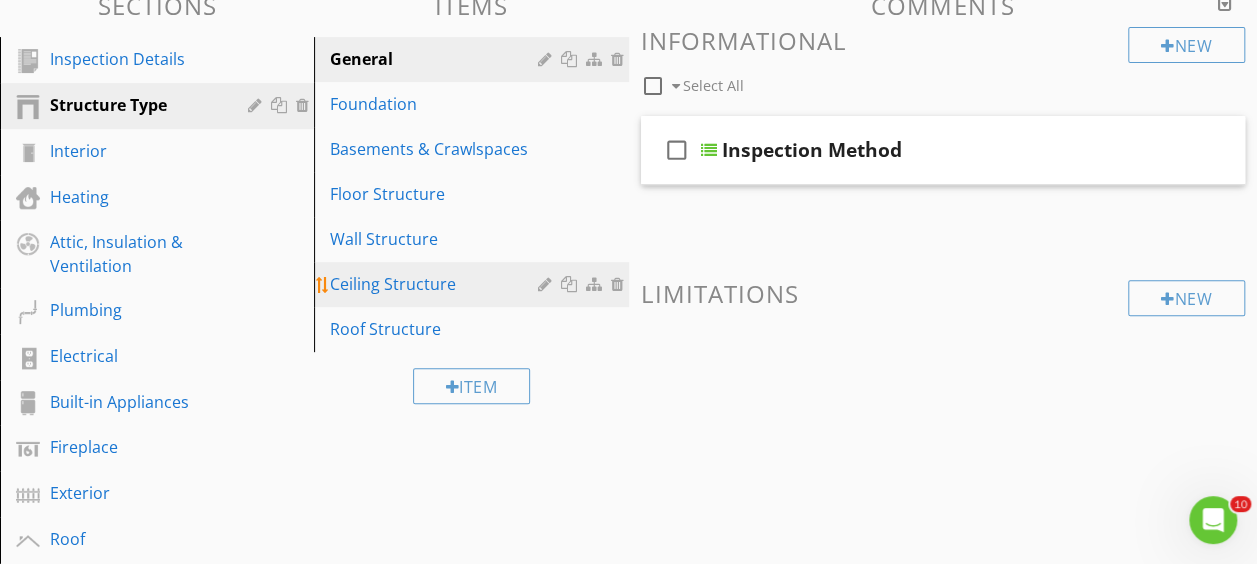 click on "Ceiling Structure" at bounding box center (436, 284) 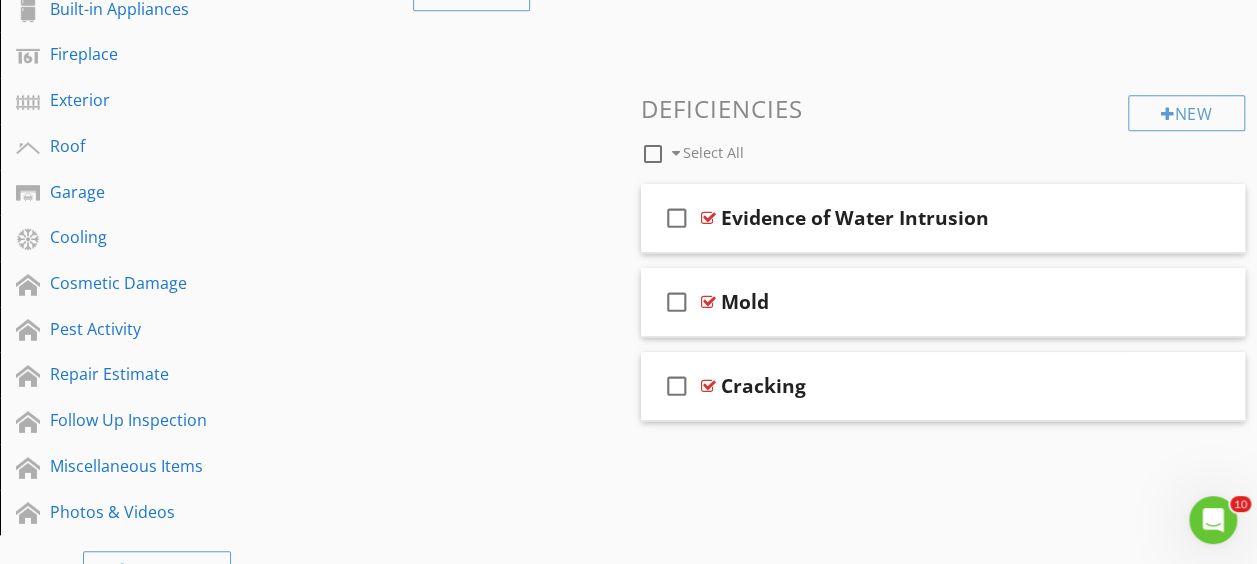 scroll, scrollTop: 685, scrollLeft: 0, axis: vertical 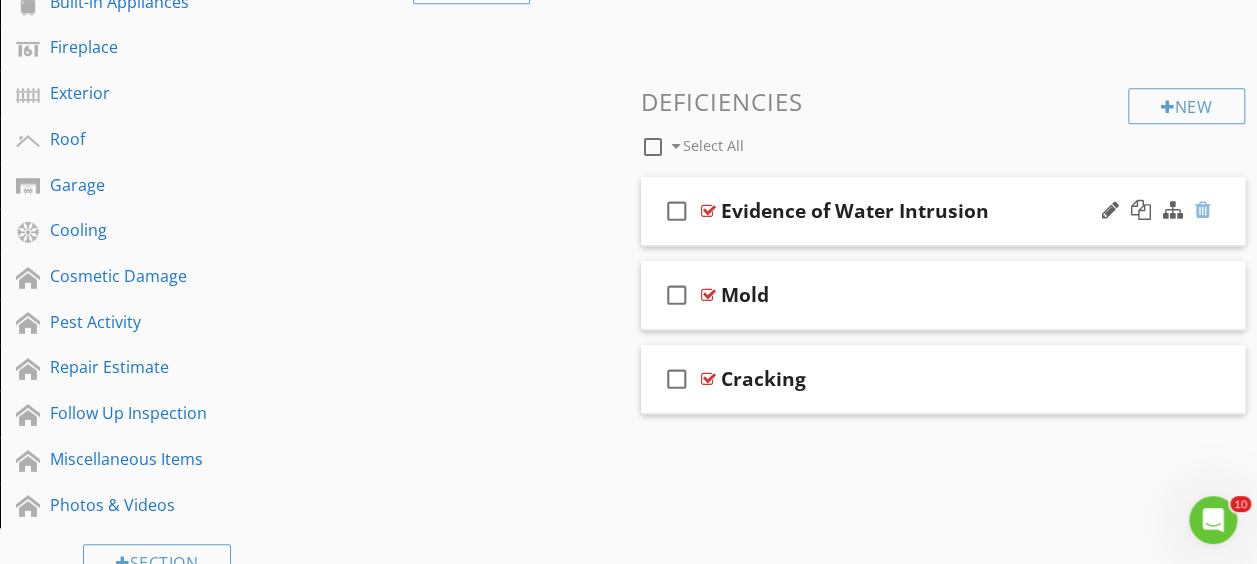 click at bounding box center [1203, 210] 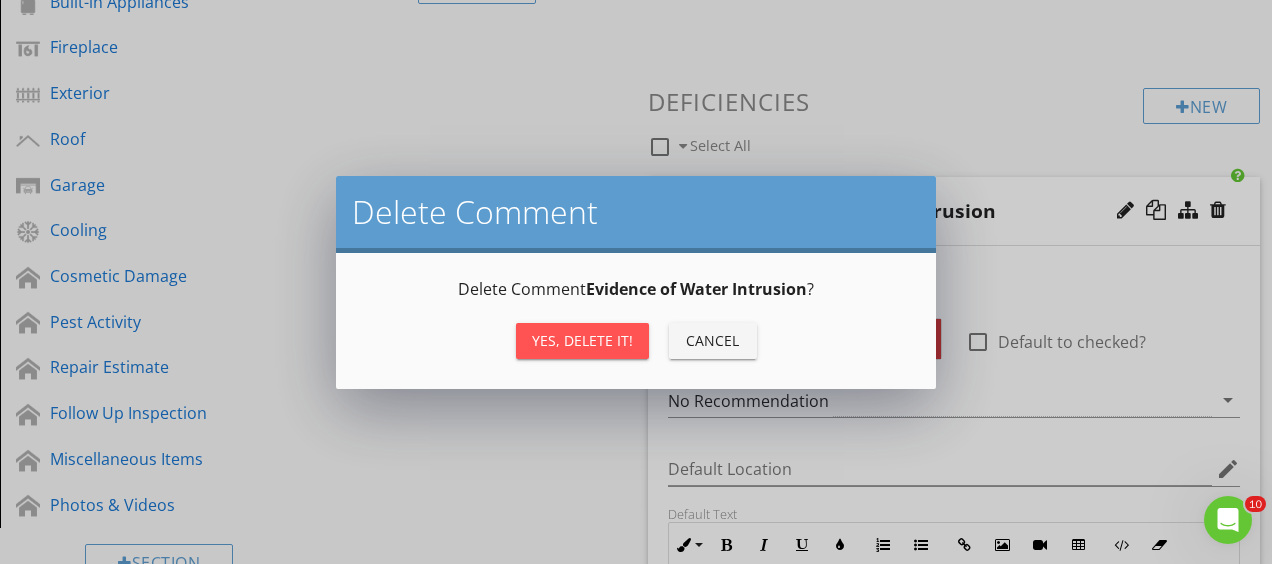 click on "Yes, Delete it!" at bounding box center (582, 340) 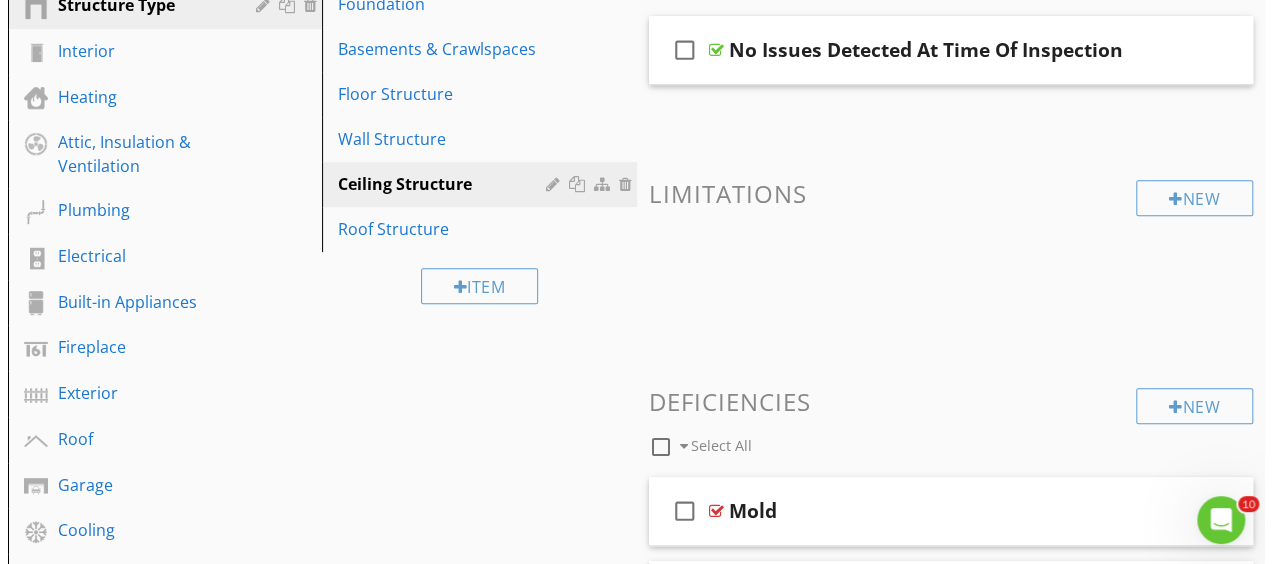 scroll, scrollTop: 585, scrollLeft: 0, axis: vertical 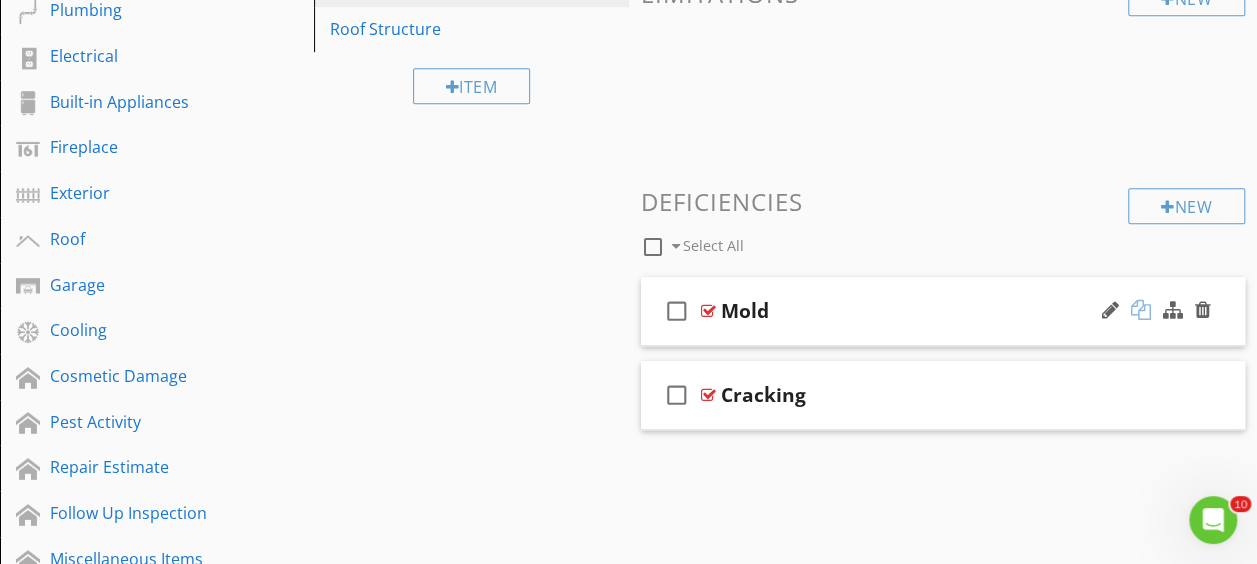click at bounding box center [1141, 310] 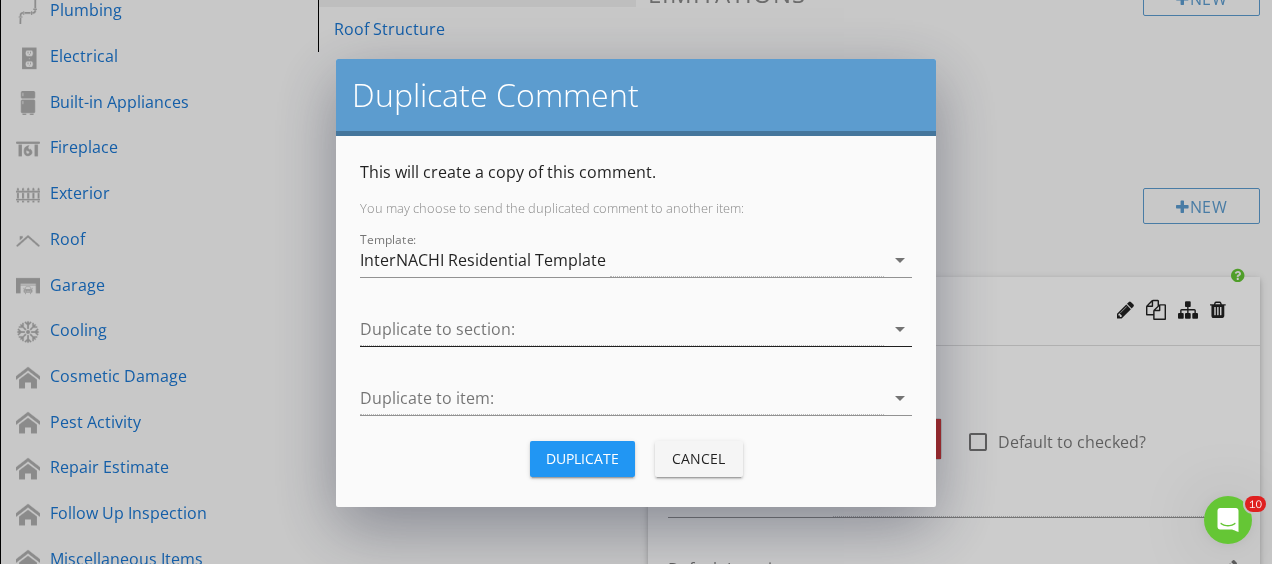 click at bounding box center (622, 329) 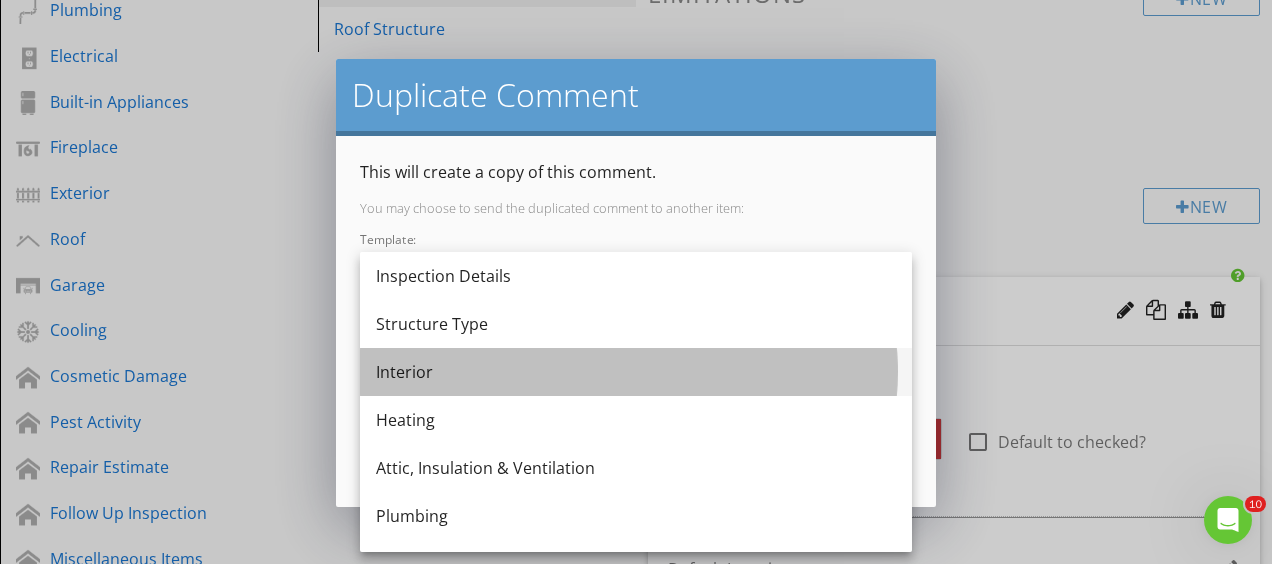 click on "Interior" at bounding box center (636, 372) 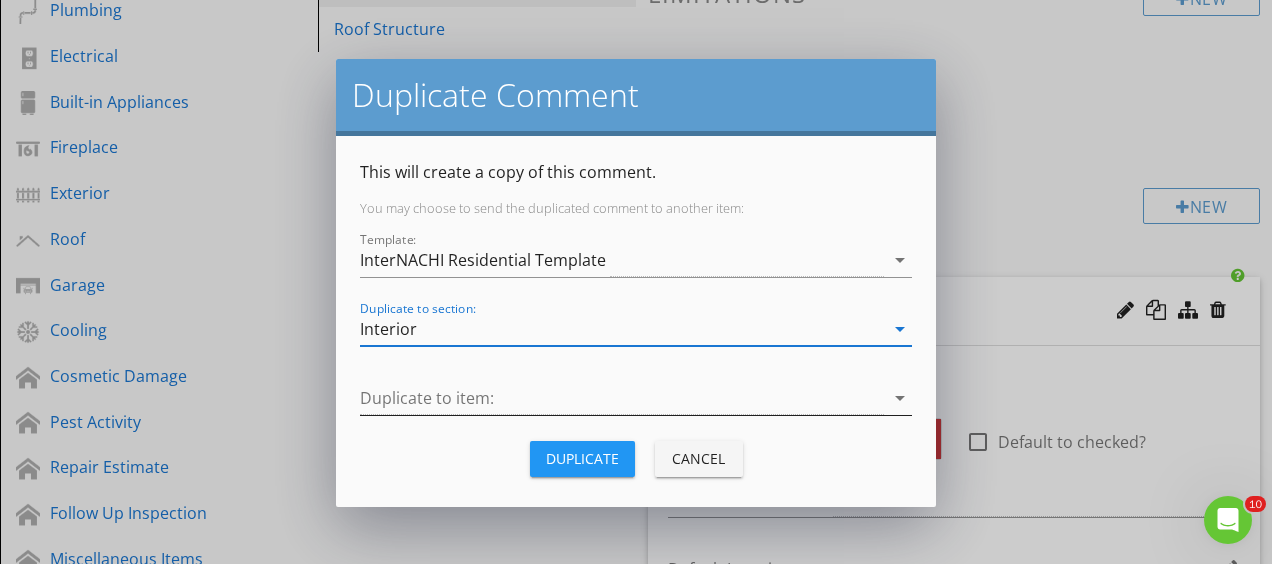 click at bounding box center [622, 398] 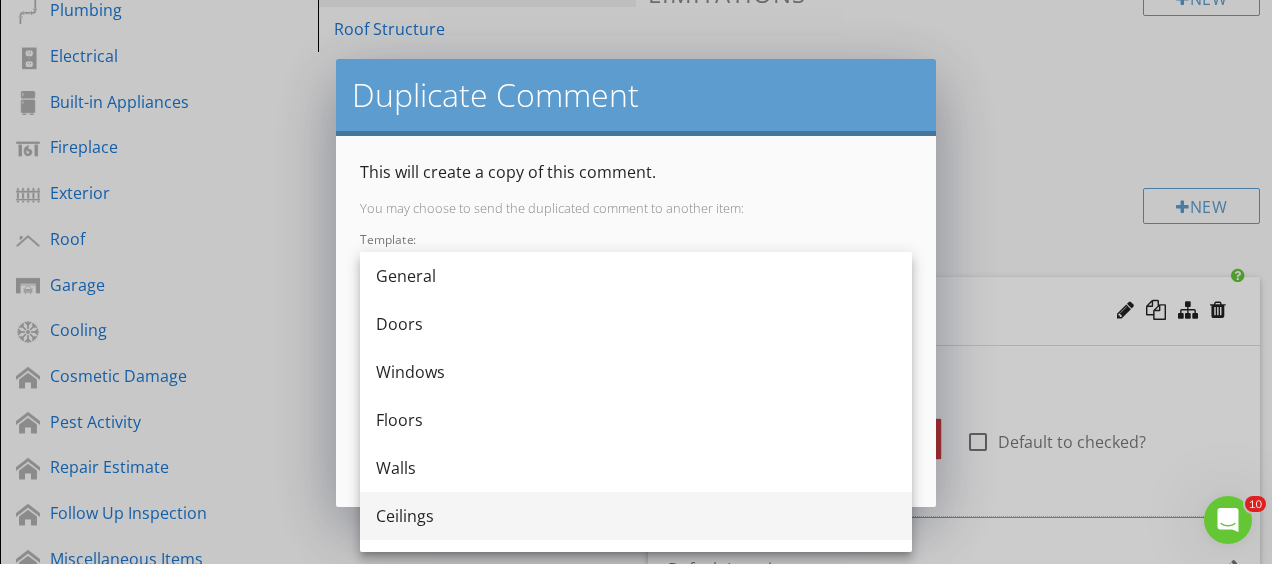 click on "Ceilings" at bounding box center [636, 516] 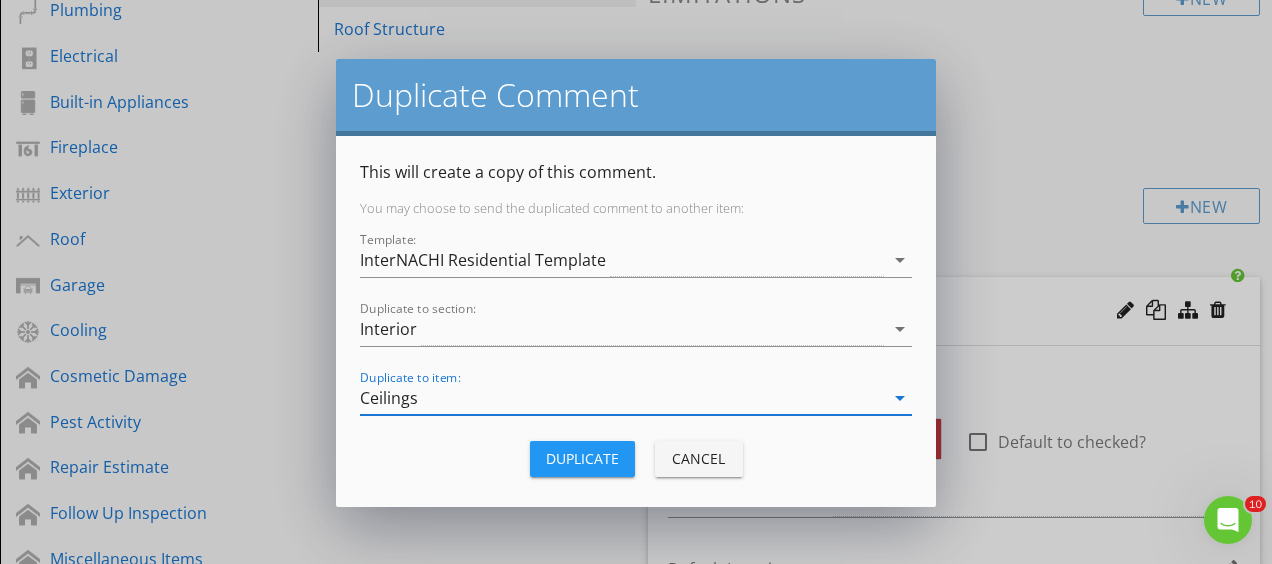 click on "Duplicate" at bounding box center [582, 458] 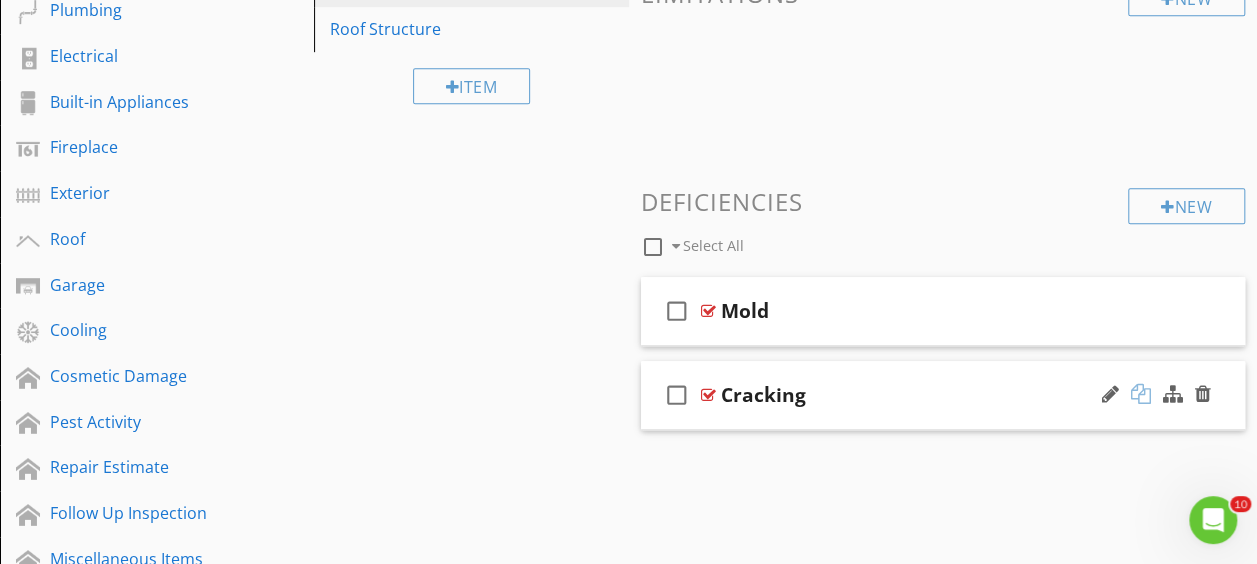 click at bounding box center (1141, 394) 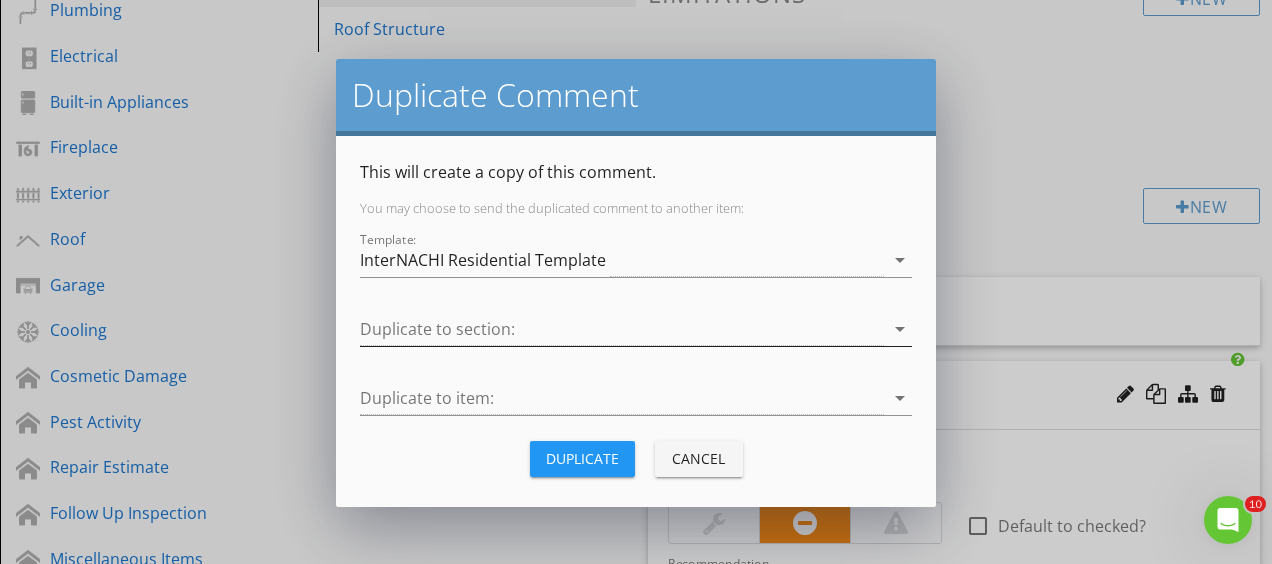 click at bounding box center [622, 329] 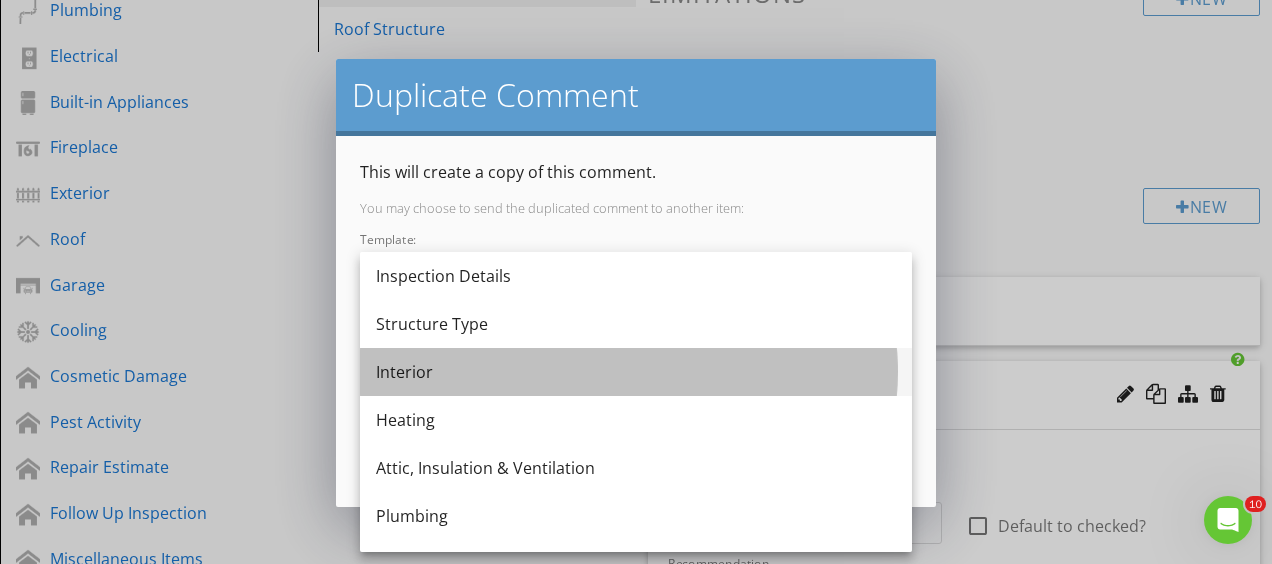 click on "Interior" at bounding box center (636, 372) 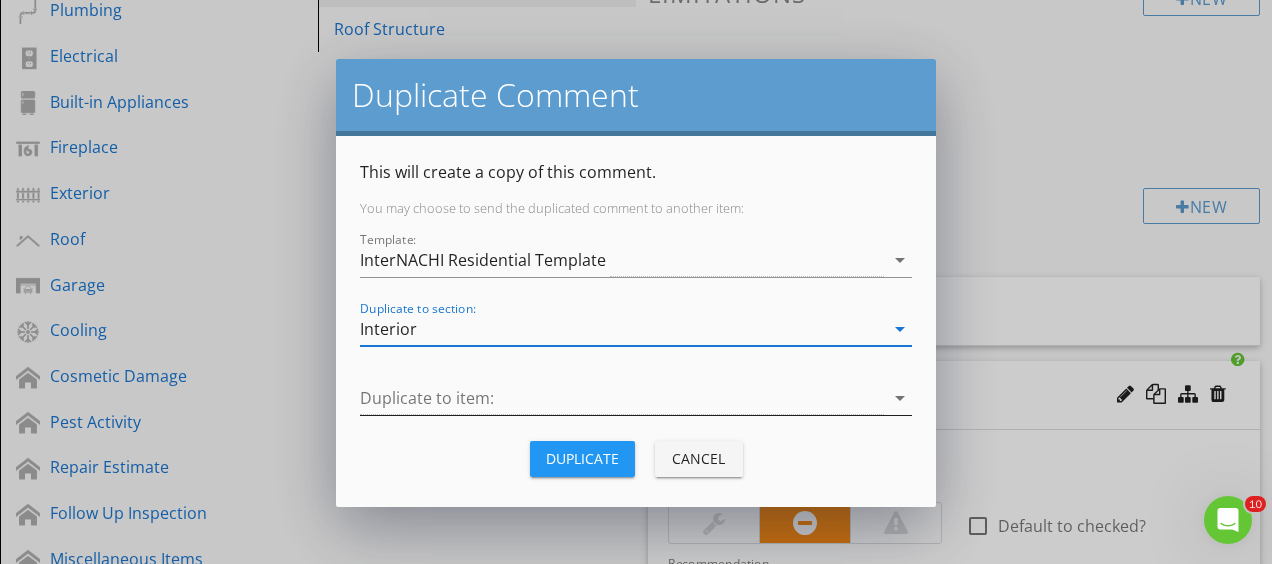 click at bounding box center (622, 398) 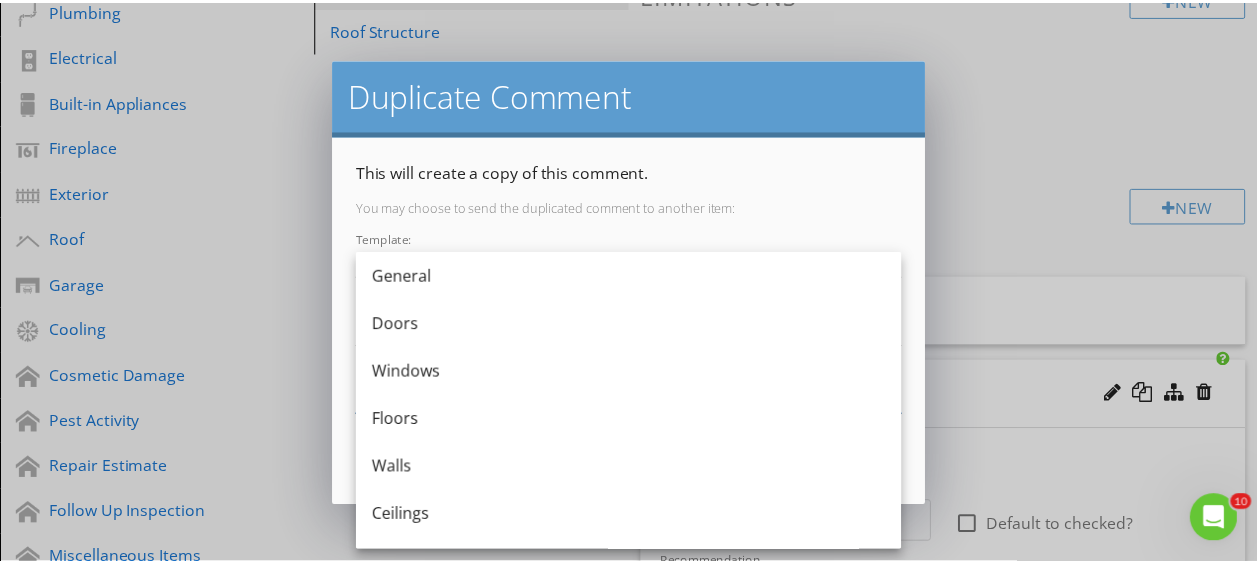 scroll, scrollTop: 100, scrollLeft: 0, axis: vertical 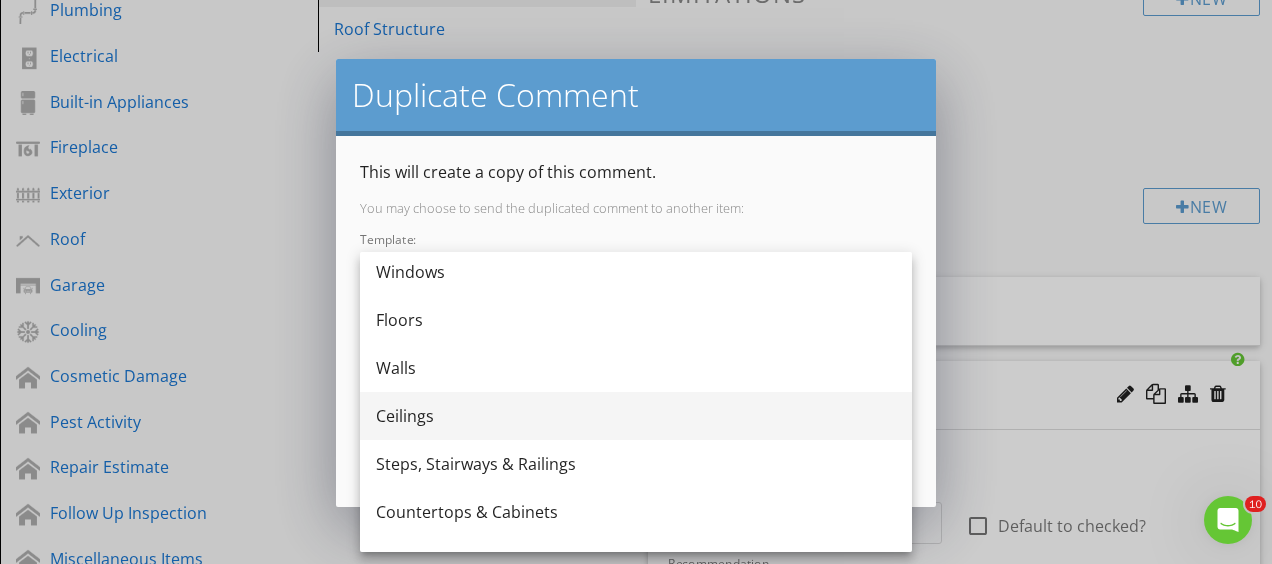 click on "Ceilings" at bounding box center [636, 416] 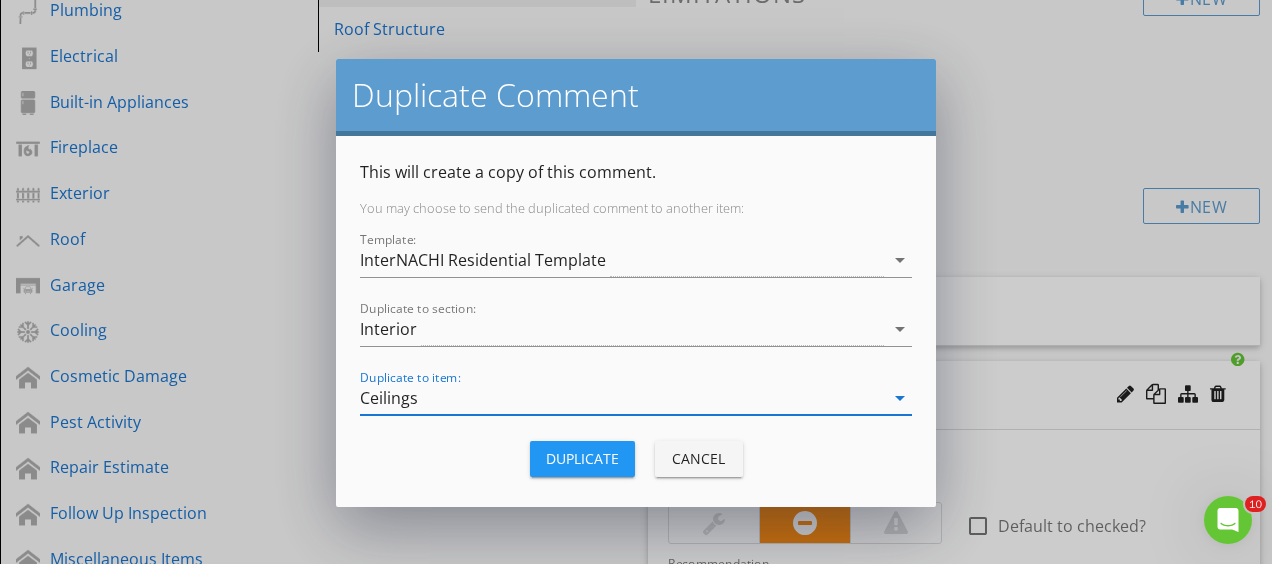 click on "Duplicate" at bounding box center (582, 458) 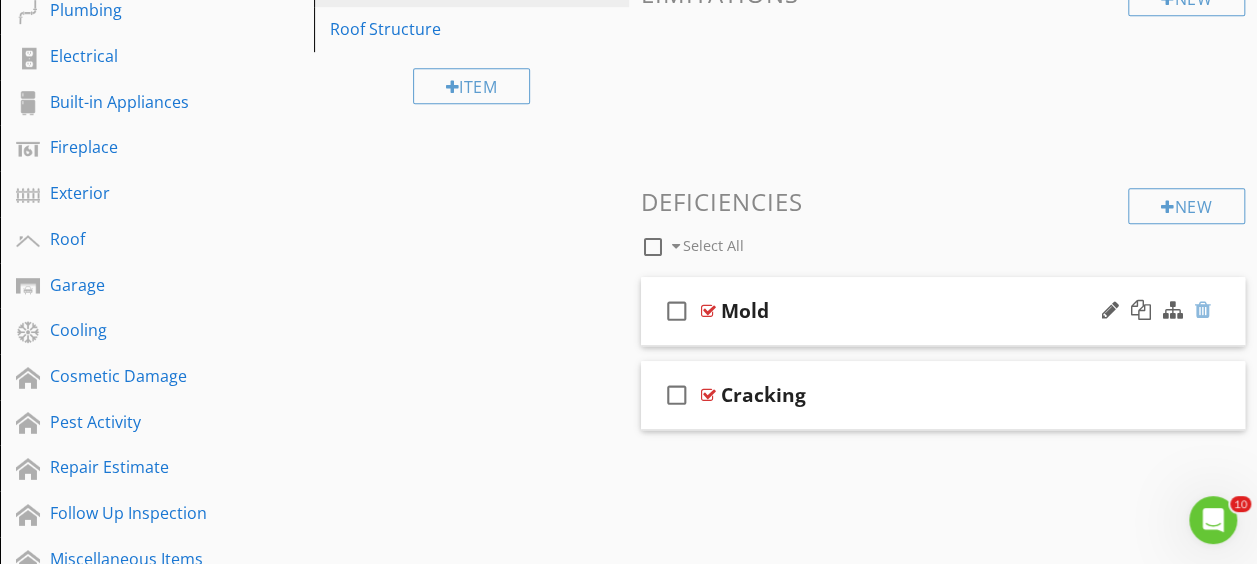 click at bounding box center (1203, 310) 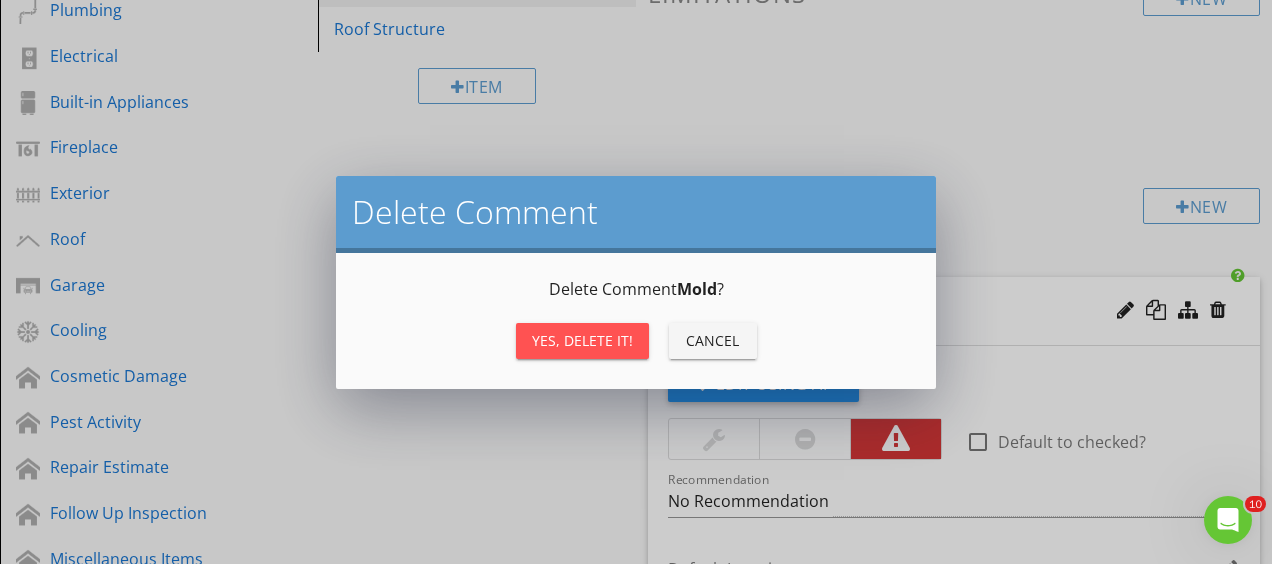 click on "Yes, Delete it!" at bounding box center (582, 340) 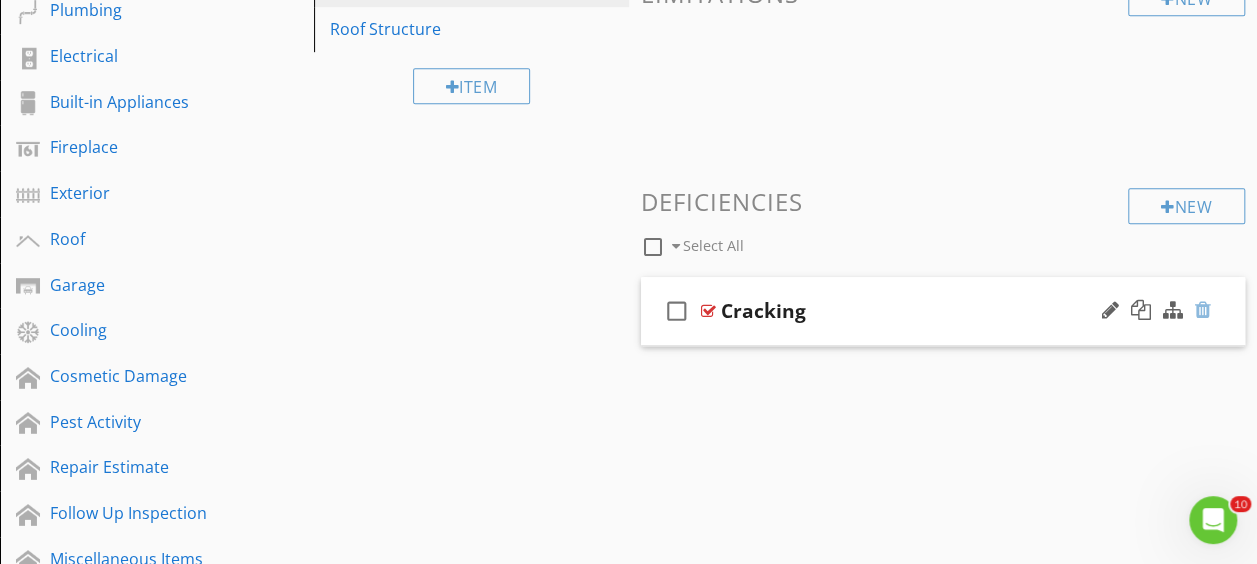 click at bounding box center [1203, 310] 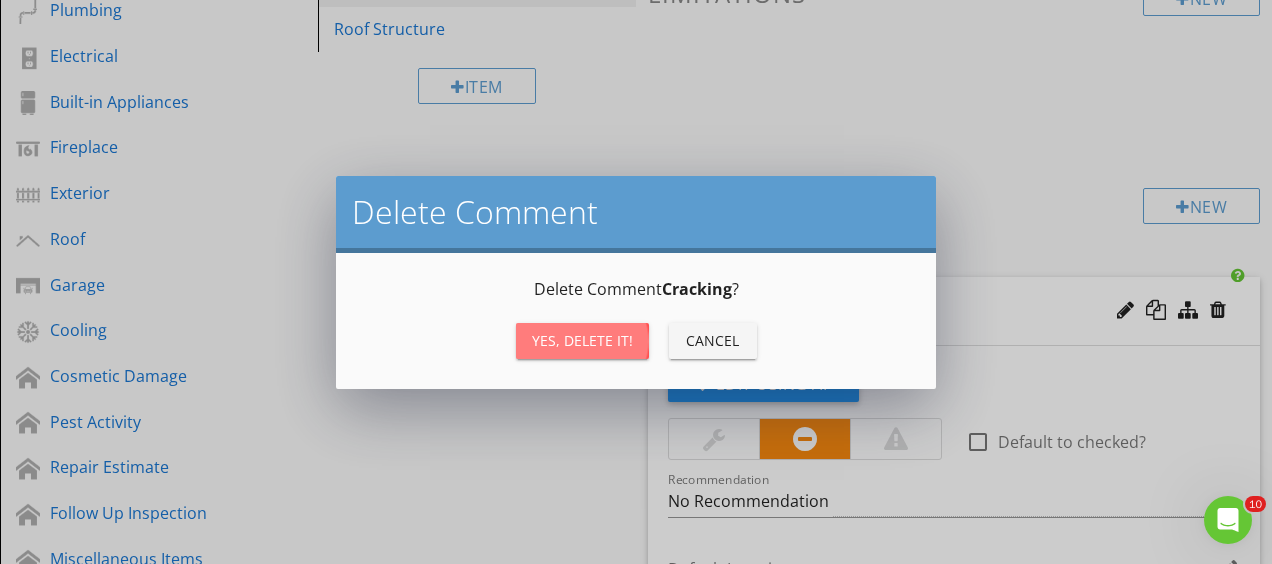 click on "Yes, Delete it!" at bounding box center (582, 340) 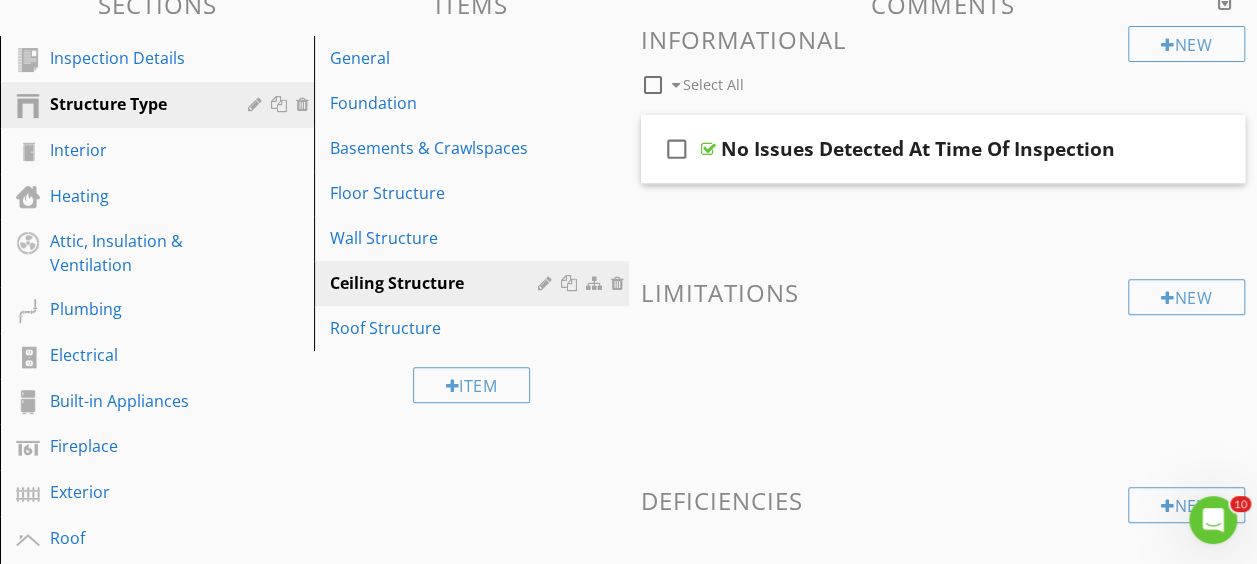 scroll, scrollTop: 285, scrollLeft: 0, axis: vertical 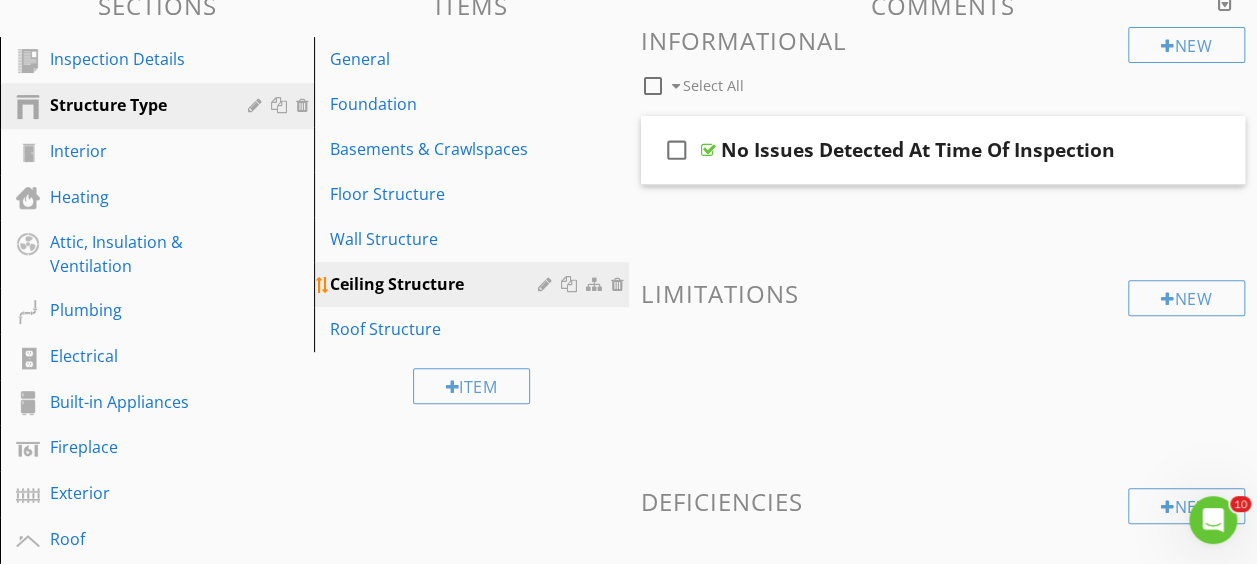 click at bounding box center (620, 284) 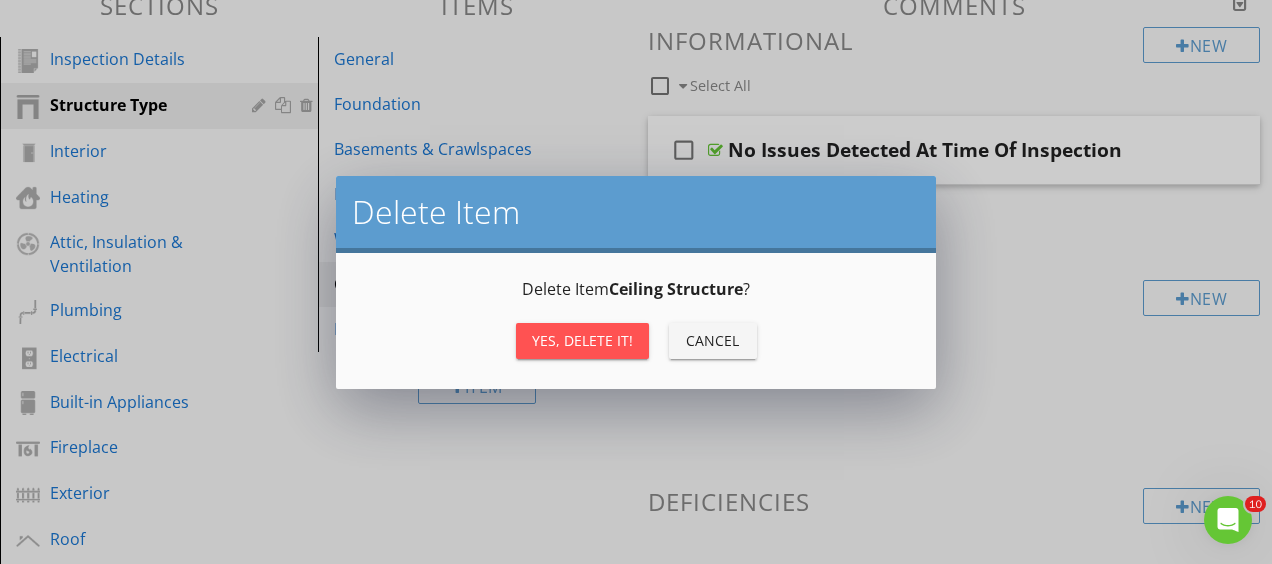 click on "Yes, Delete it!" at bounding box center [582, 340] 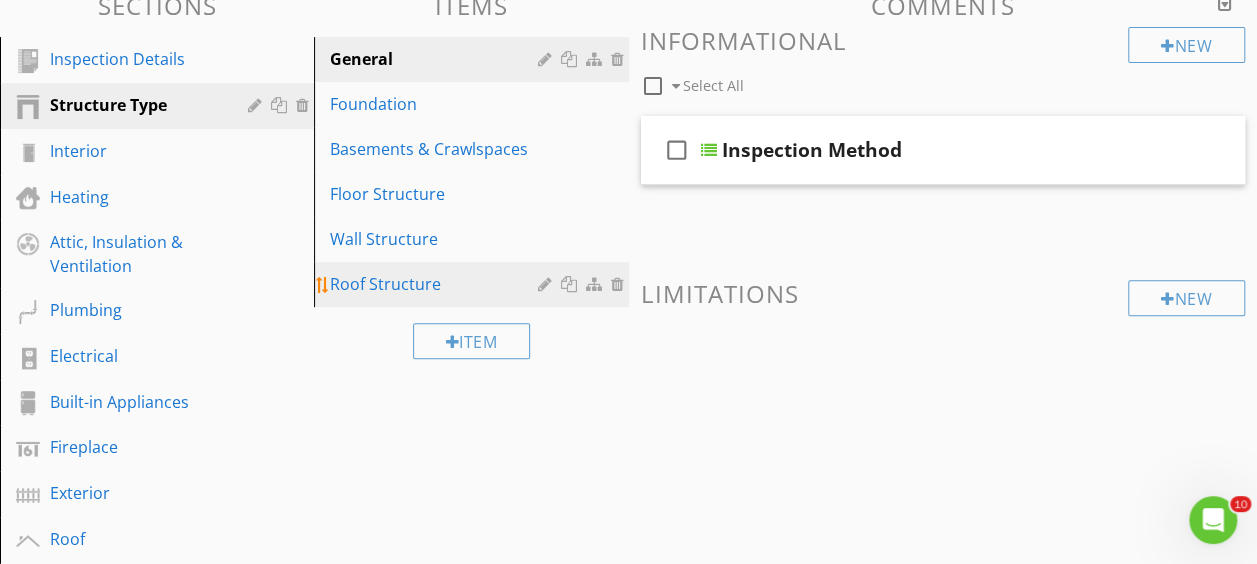 click on "Roof Structure" at bounding box center (436, 284) 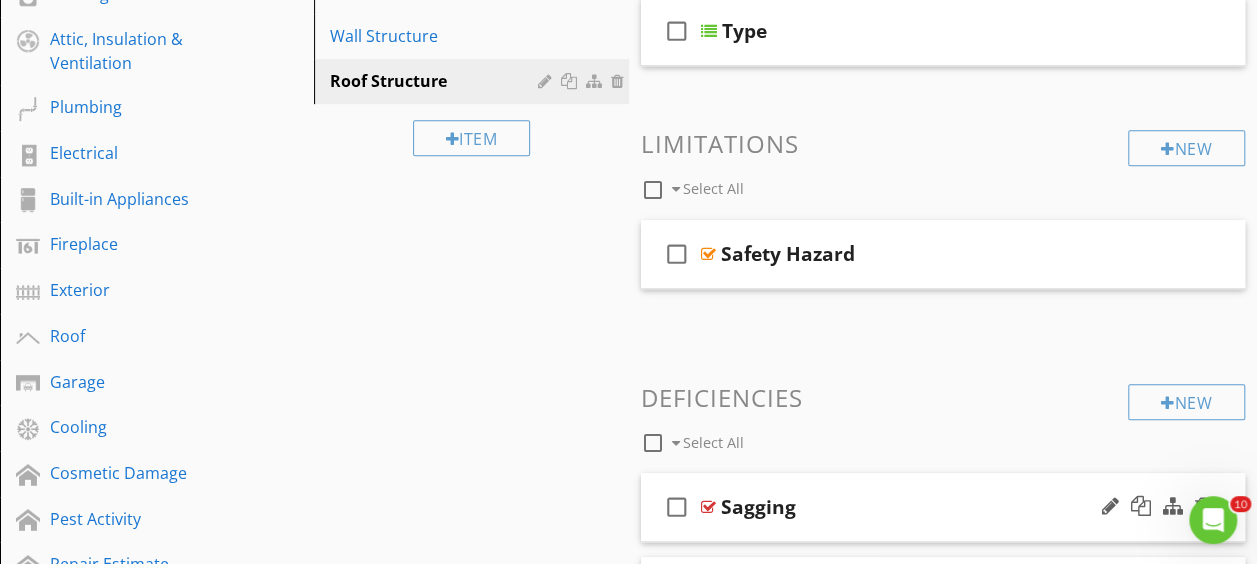 scroll, scrollTop: 485, scrollLeft: 0, axis: vertical 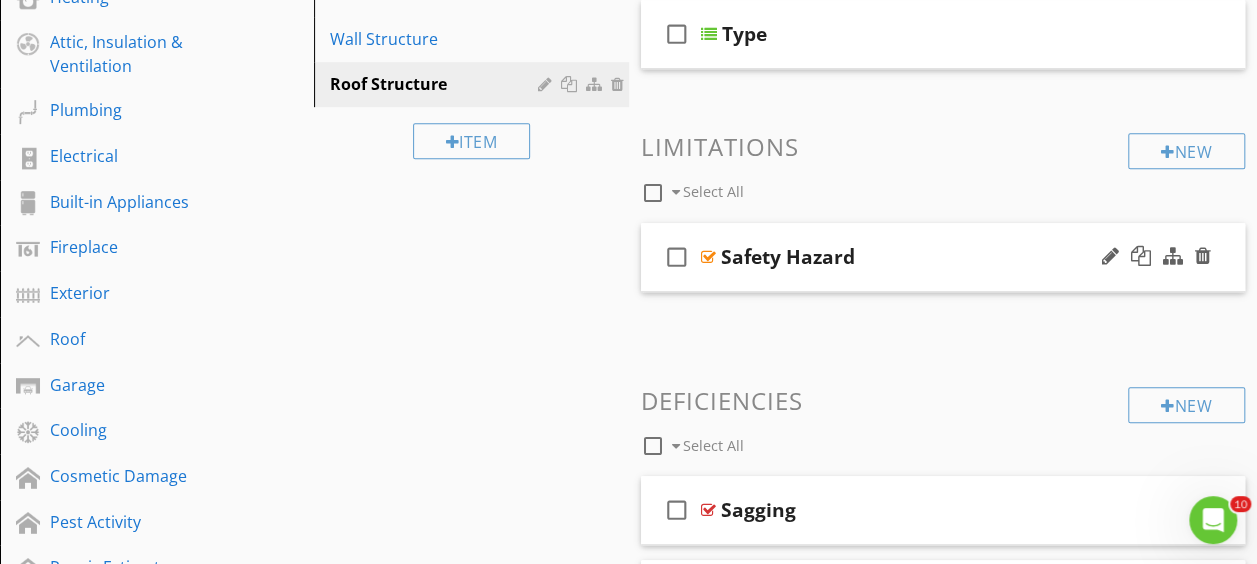 click at bounding box center (708, 257) 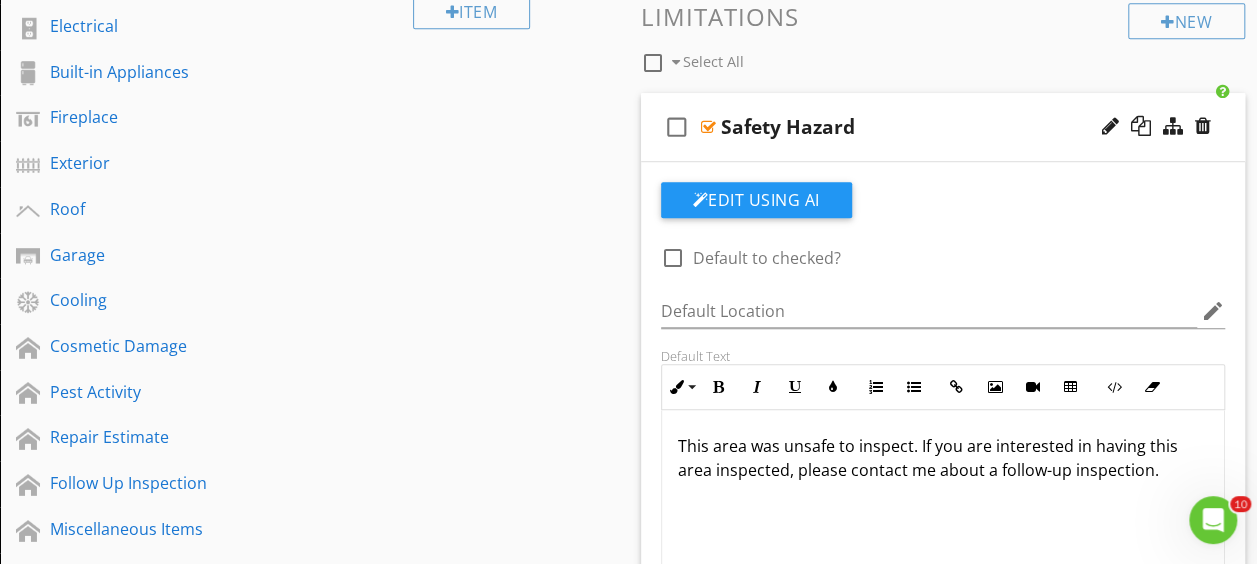 scroll, scrollTop: 585, scrollLeft: 0, axis: vertical 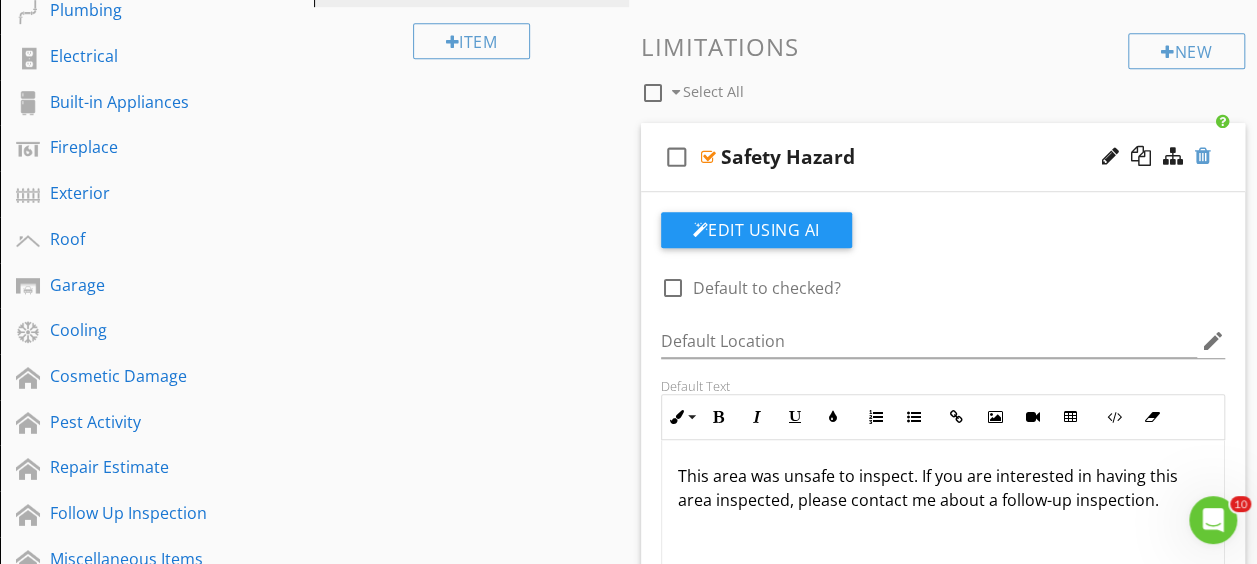 click at bounding box center (1203, 156) 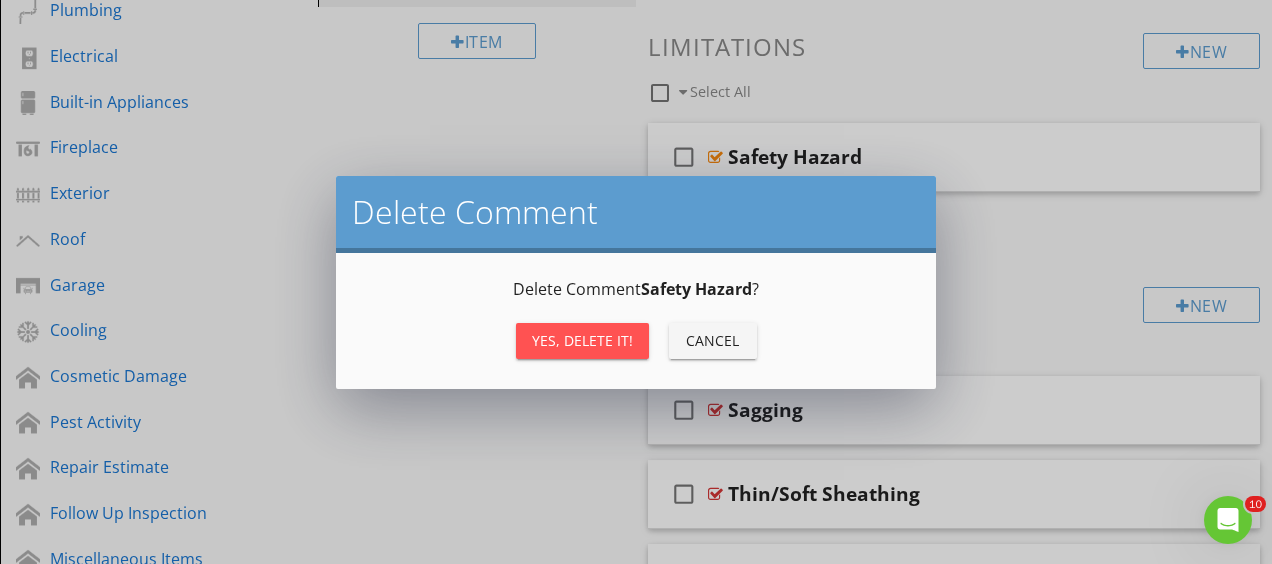 click on "Yes, Delete it!" at bounding box center [582, 340] 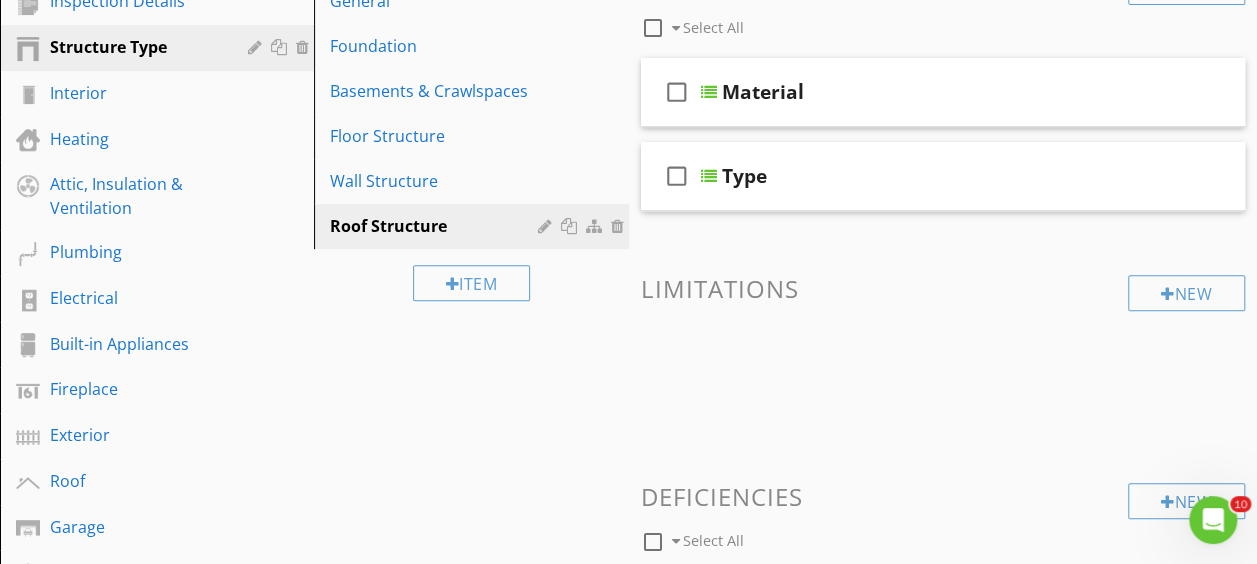 scroll, scrollTop: 485, scrollLeft: 0, axis: vertical 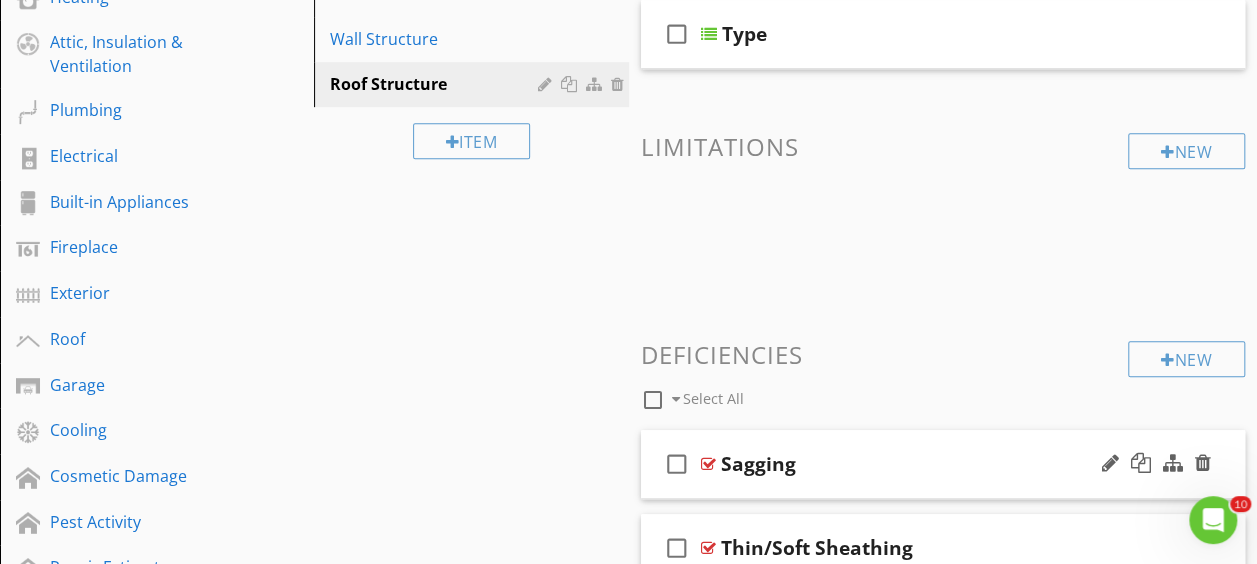 click at bounding box center (708, 464) 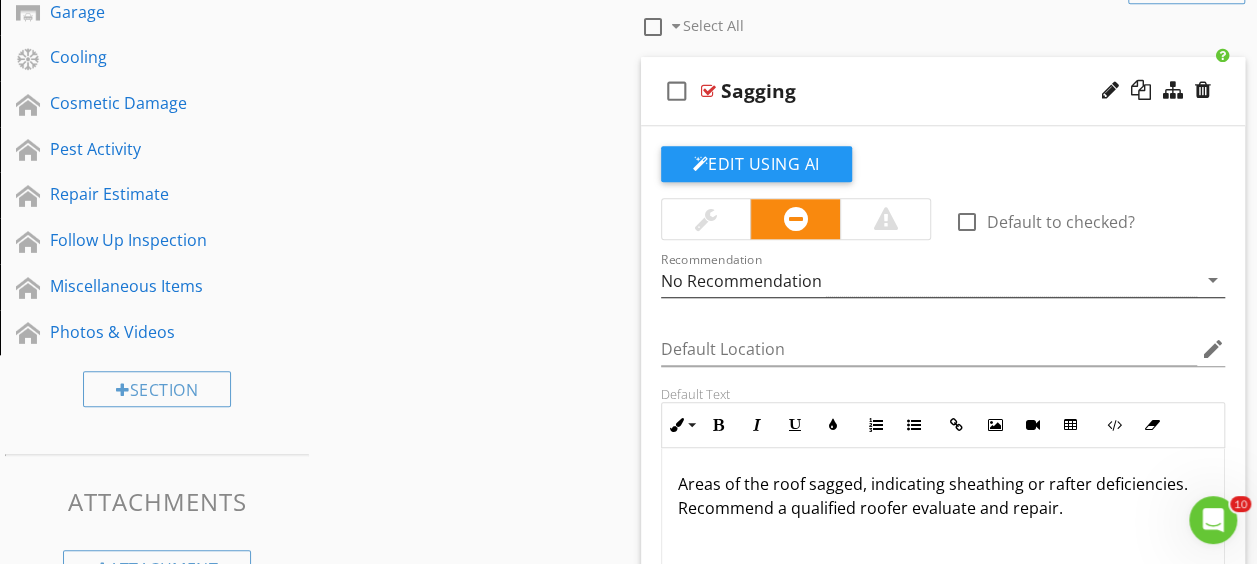 scroll, scrollTop: 885, scrollLeft: 0, axis: vertical 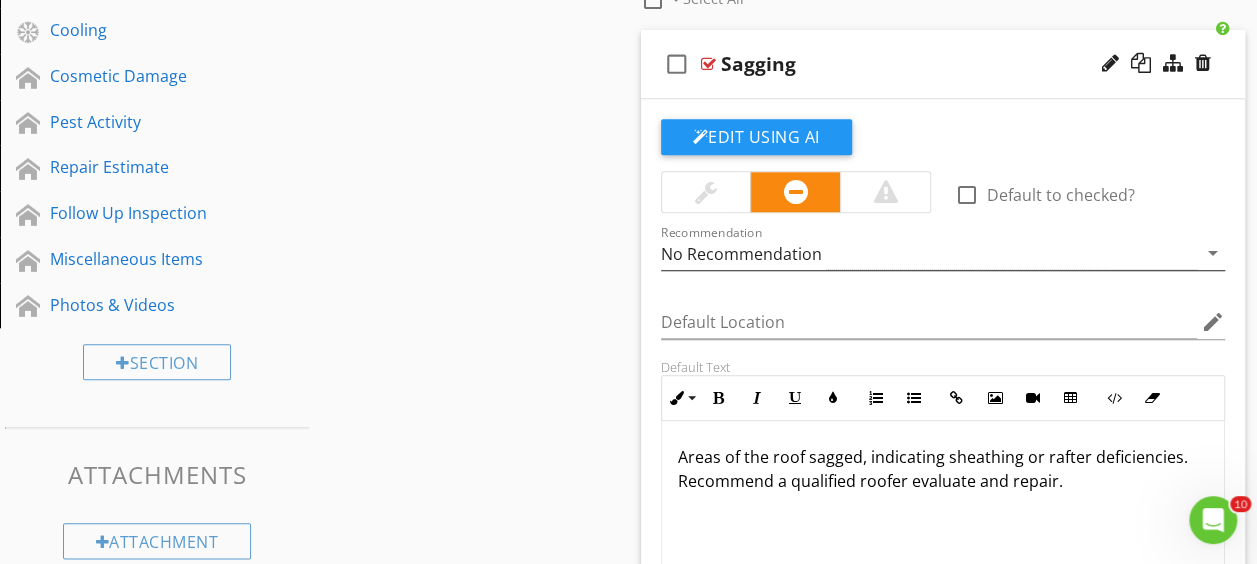 click on "No Recommendation" at bounding box center [741, 254] 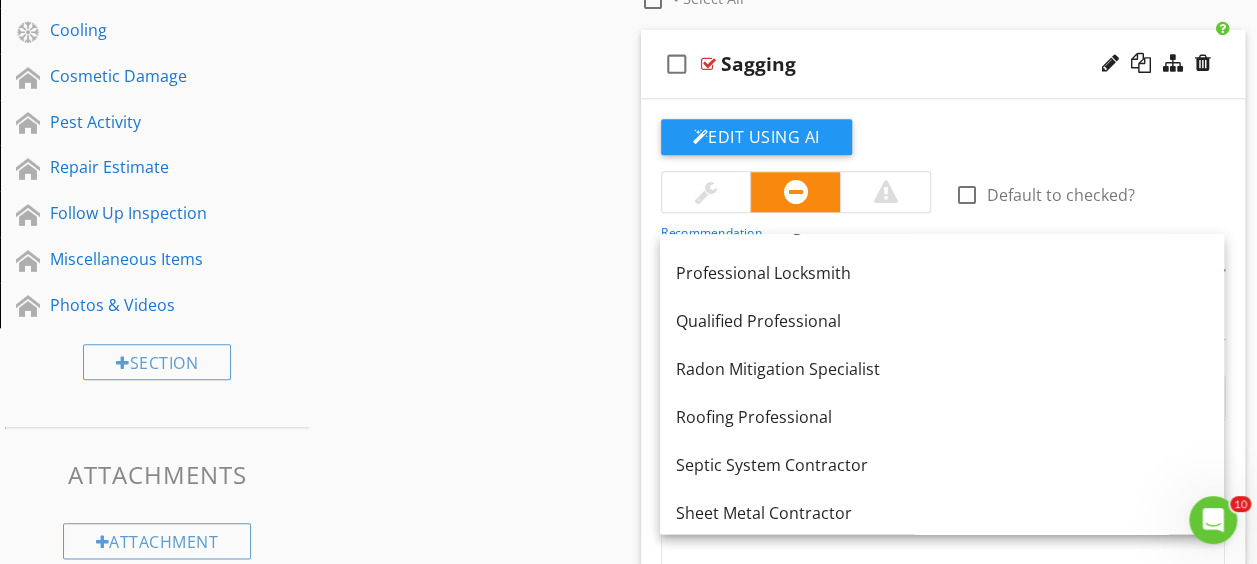 scroll, scrollTop: 2220, scrollLeft: 0, axis: vertical 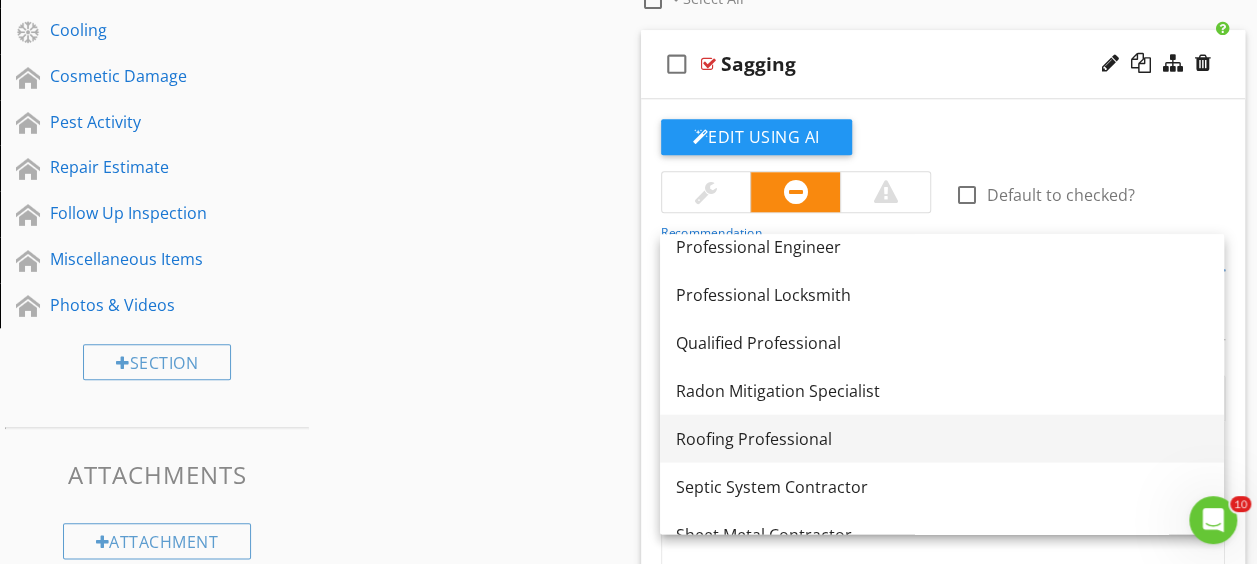click on "Roofing Professional" at bounding box center [942, 438] 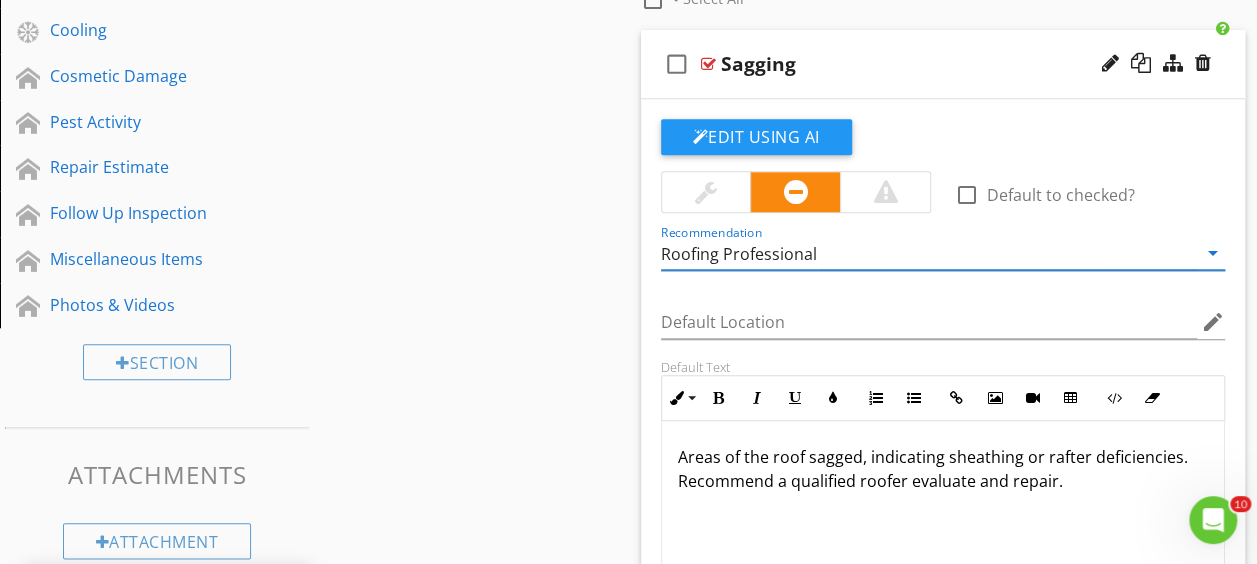 click at bounding box center [708, 64] 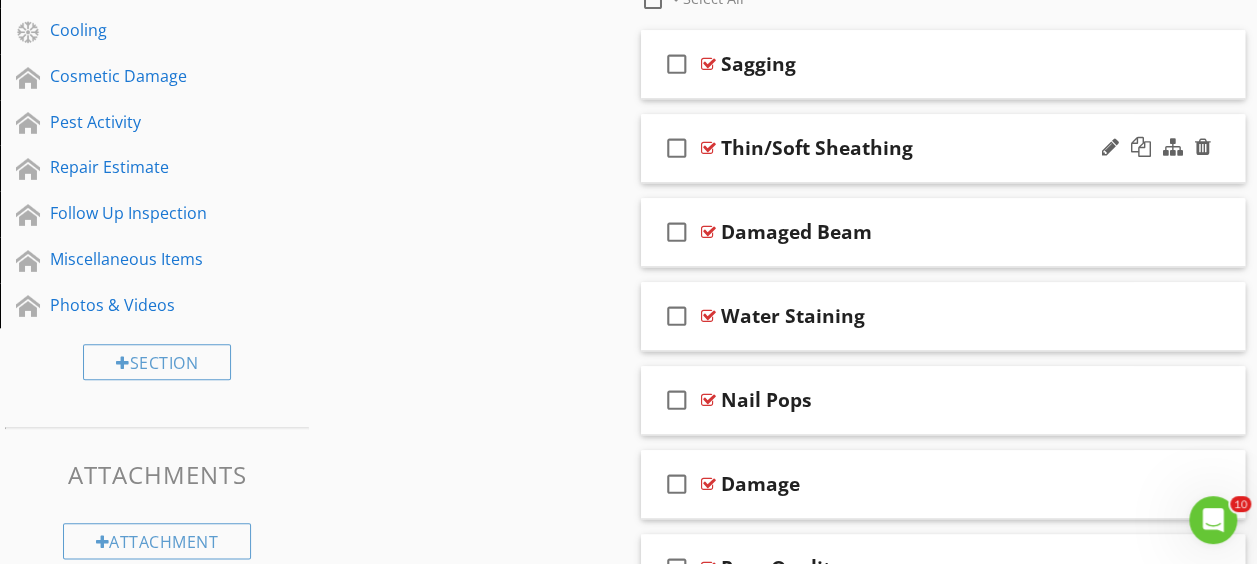 click at bounding box center [708, 148] 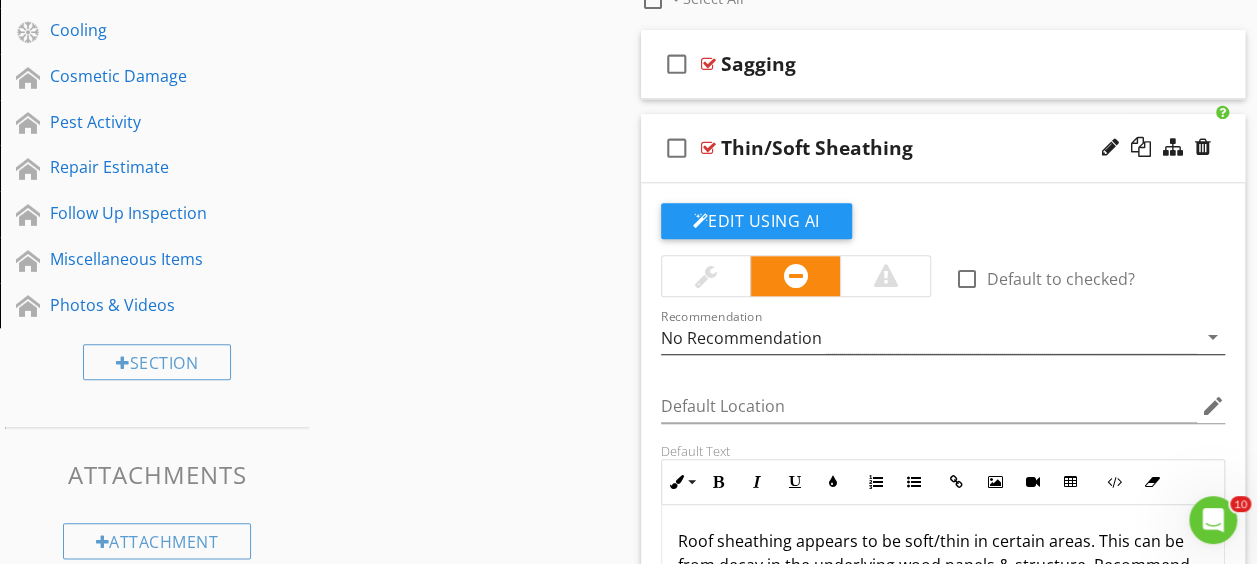 click on "No Recommendation" at bounding box center [741, 338] 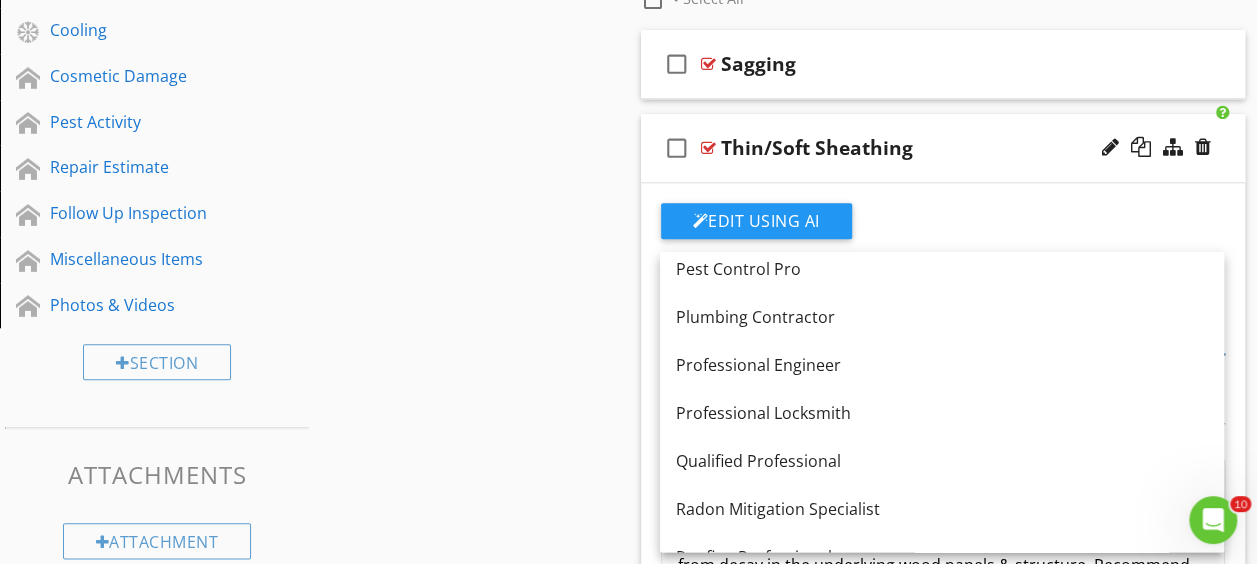 scroll, scrollTop: 2320, scrollLeft: 0, axis: vertical 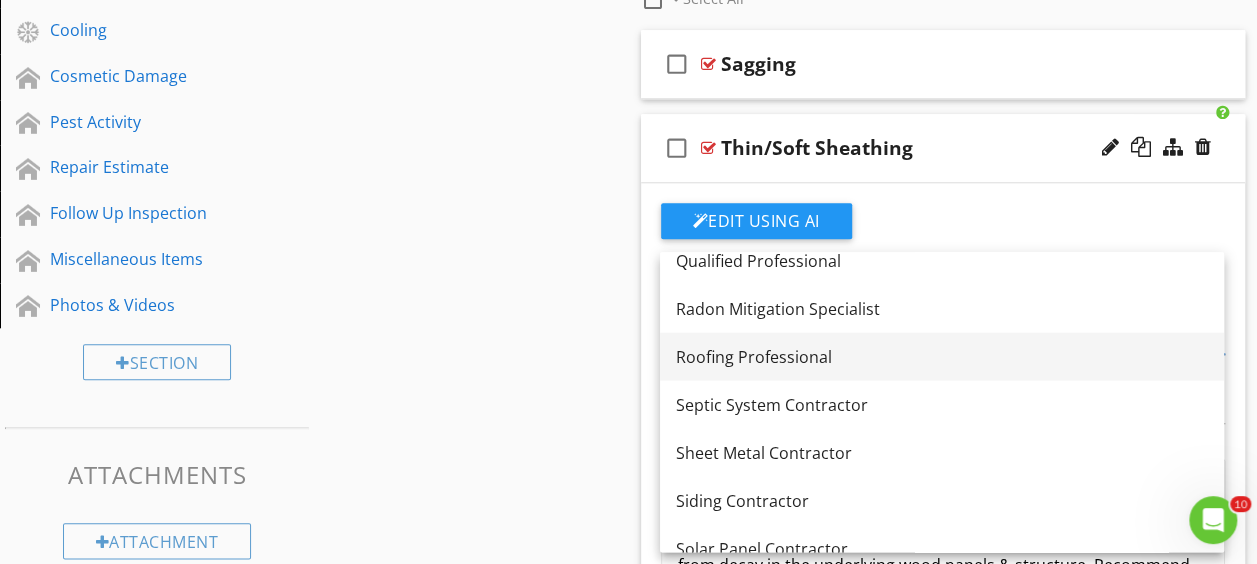 click on "Roofing Professional" at bounding box center [942, 356] 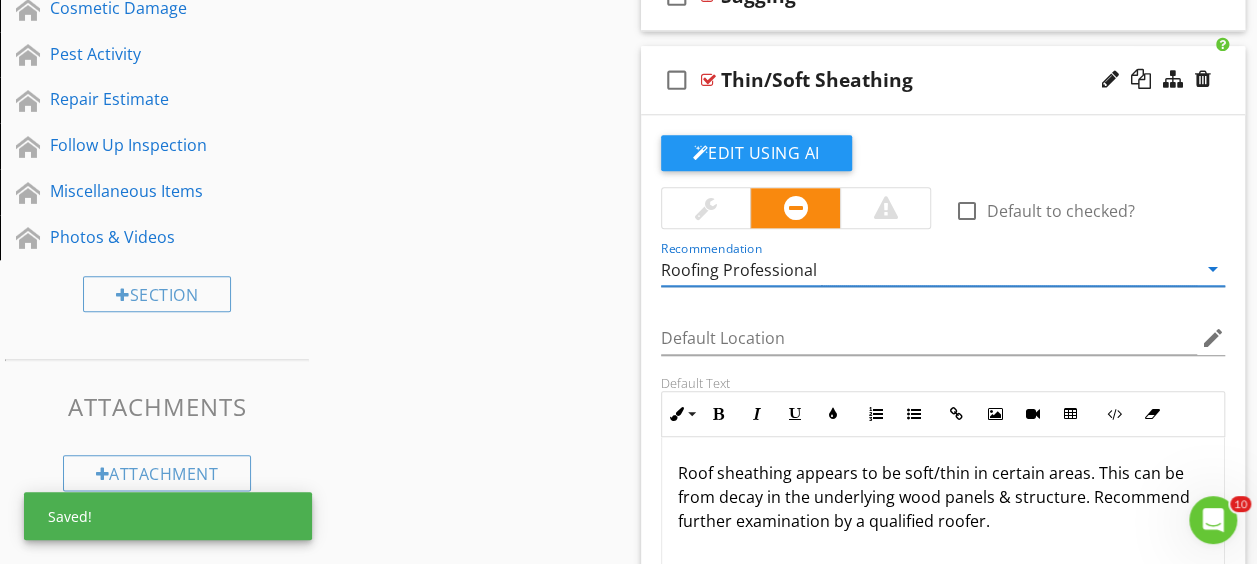 scroll, scrollTop: 985, scrollLeft: 0, axis: vertical 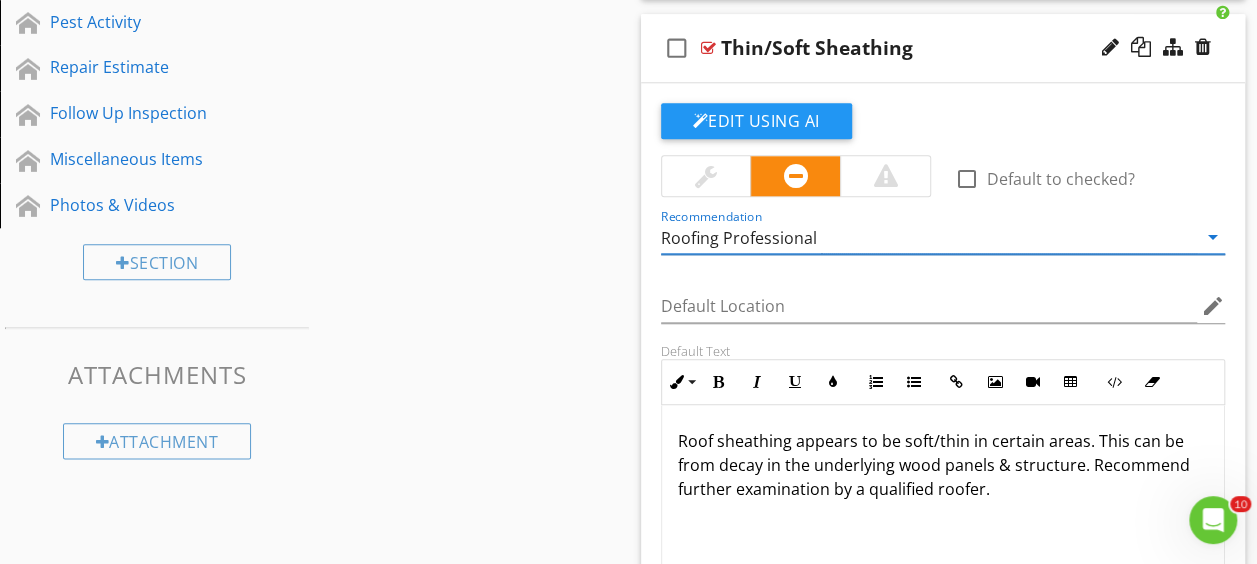 click on "check_box_outline_blank
Thin/Soft Sheathing" at bounding box center (943, 48) 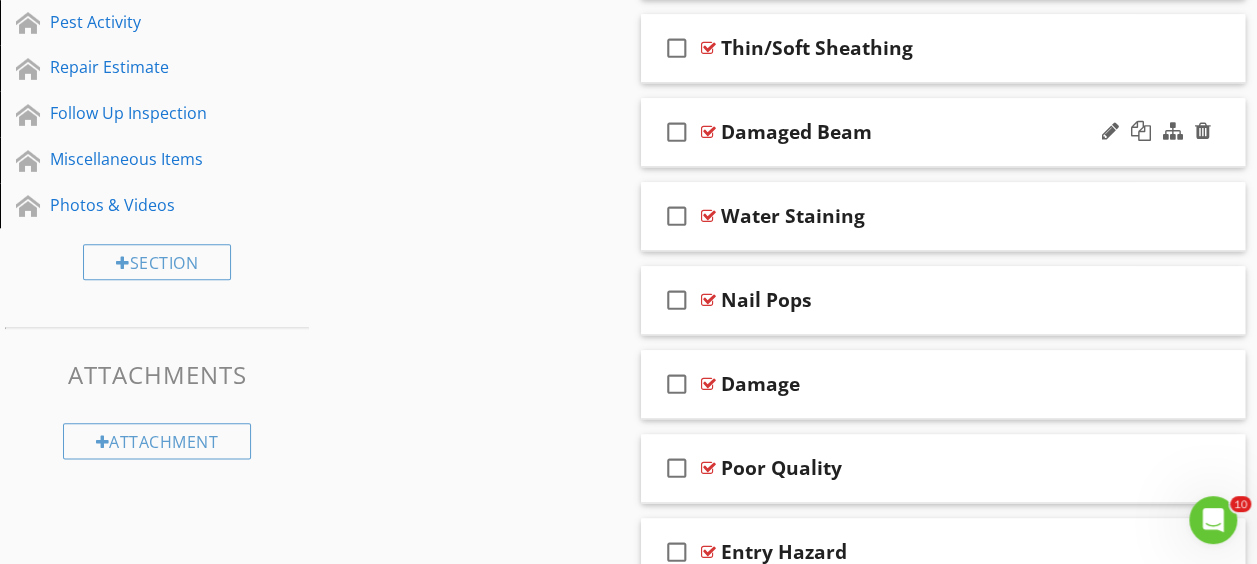 click at bounding box center (708, 132) 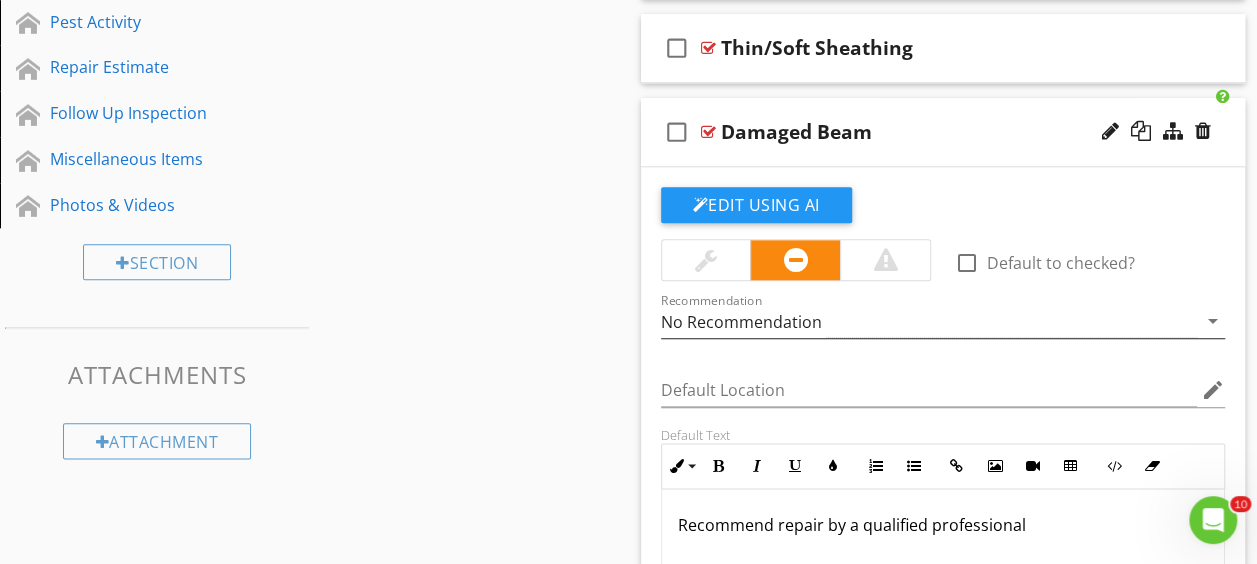 click on "No Recommendation" at bounding box center [741, 322] 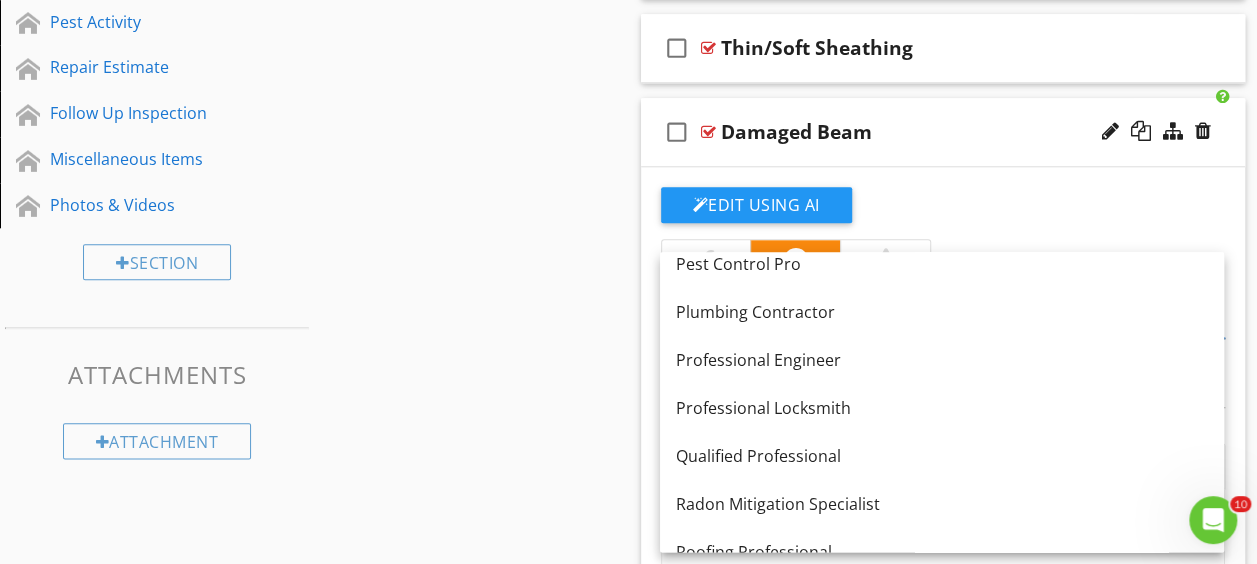 scroll, scrollTop: 2220, scrollLeft: 0, axis: vertical 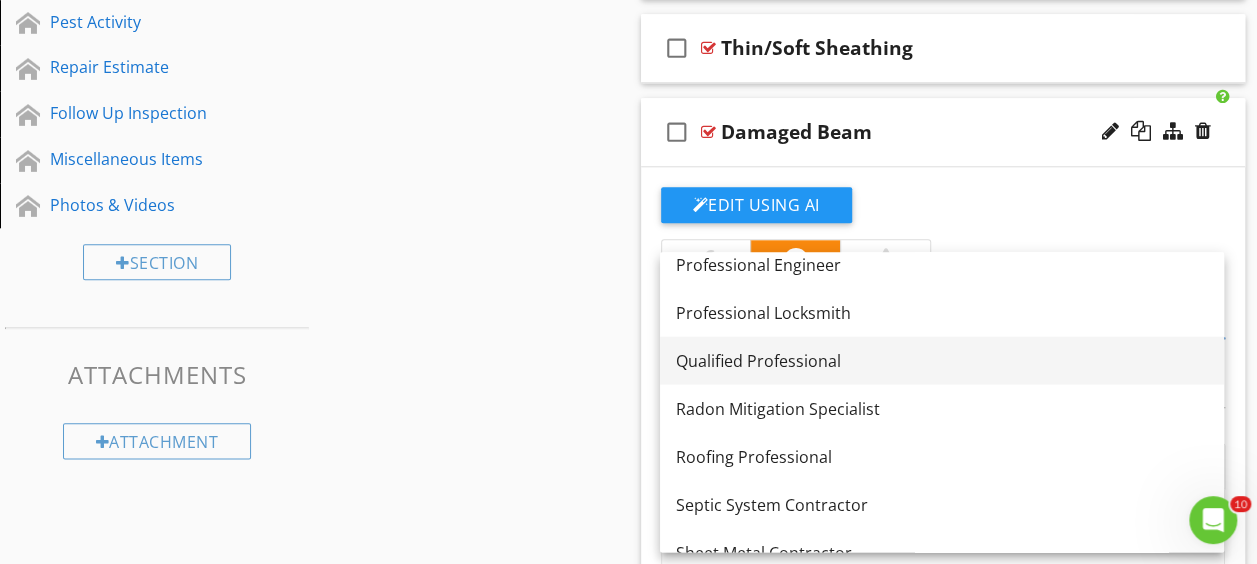 click on "Qualified Professional" at bounding box center (942, 360) 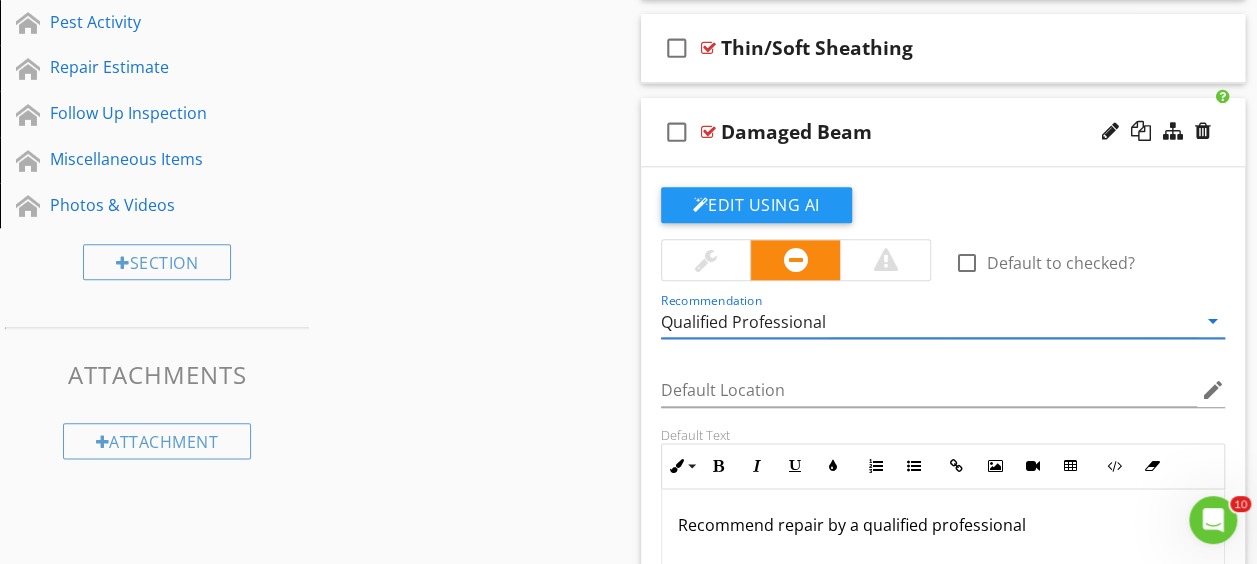click at bounding box center [708, 132] 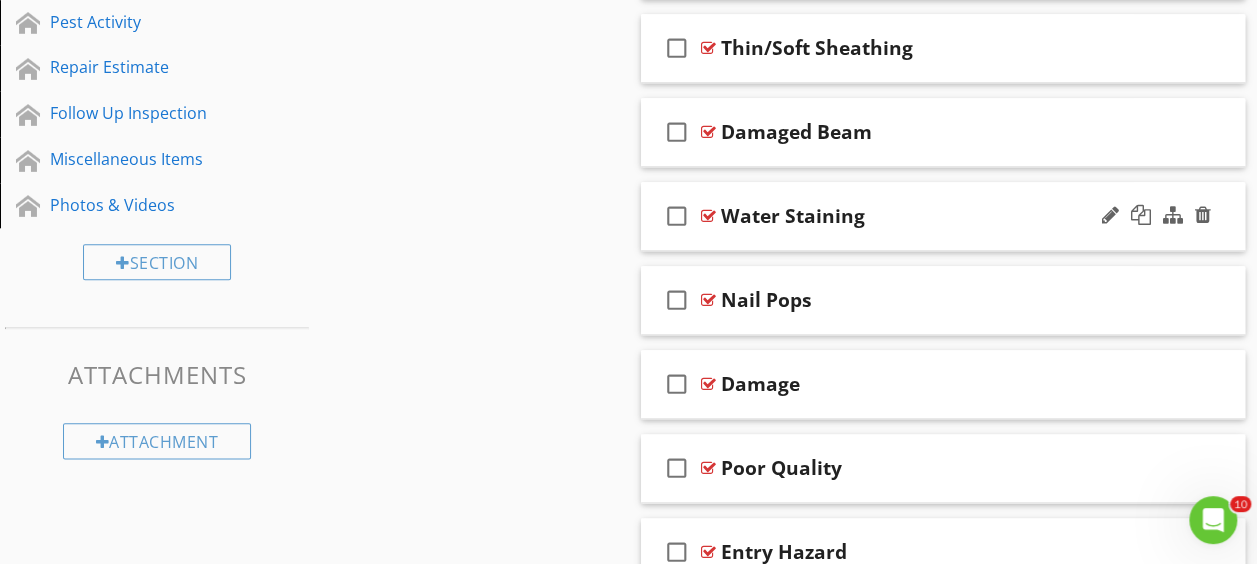 click at bounding box center (708, 216) 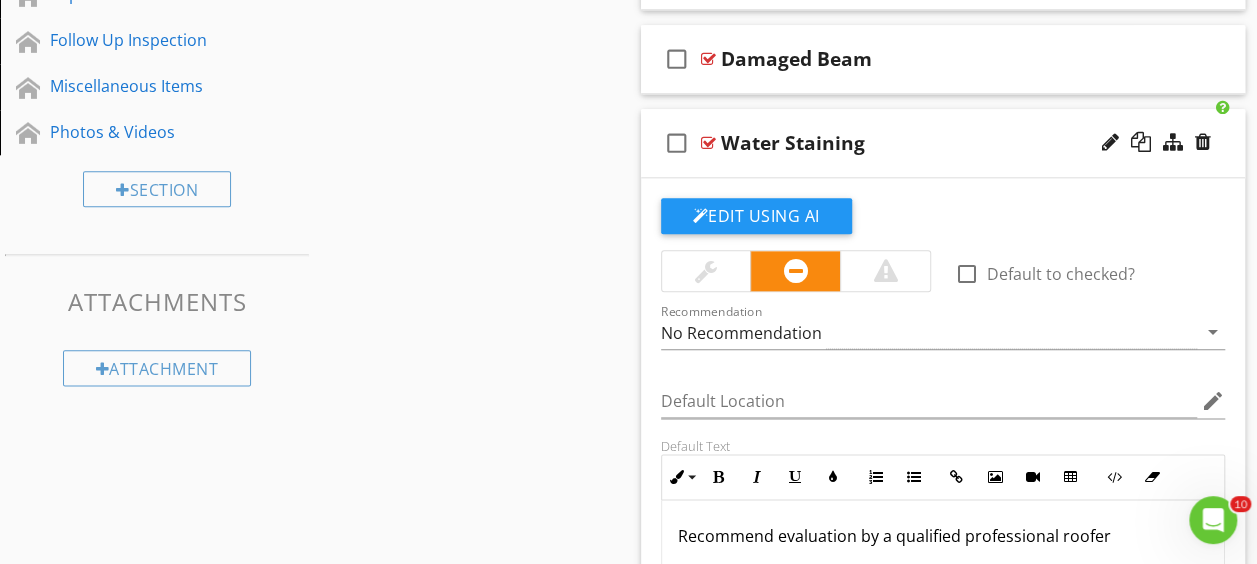 scroll, scrollTop: 1085, scrollLeft: 0, axis: vertical 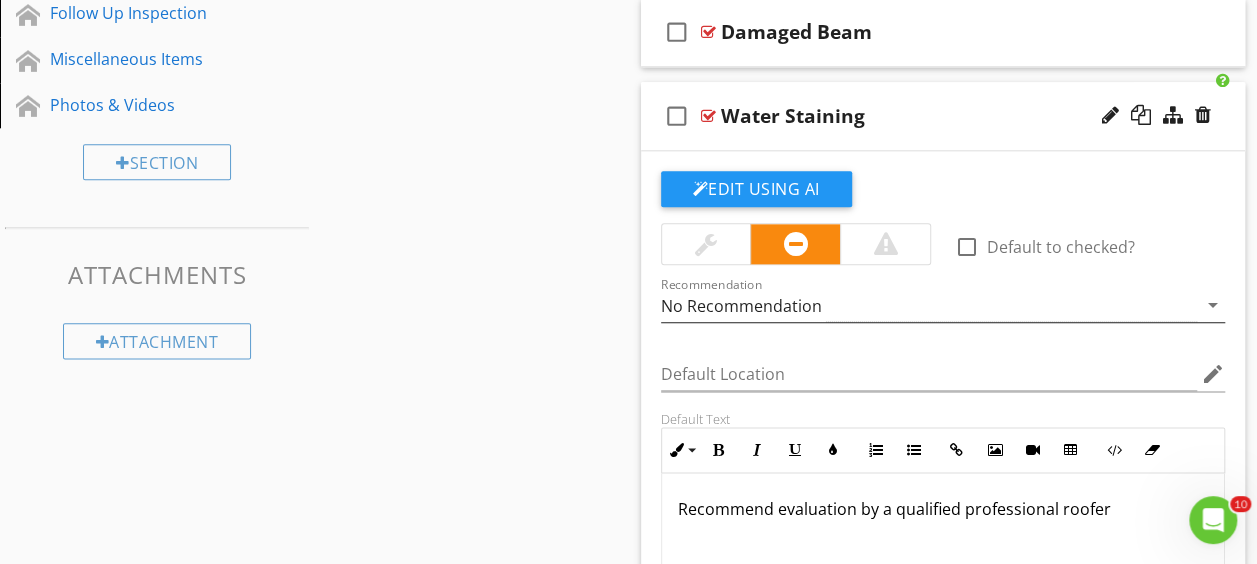 click on "No Recommendation" at bounding box center (741, 306) 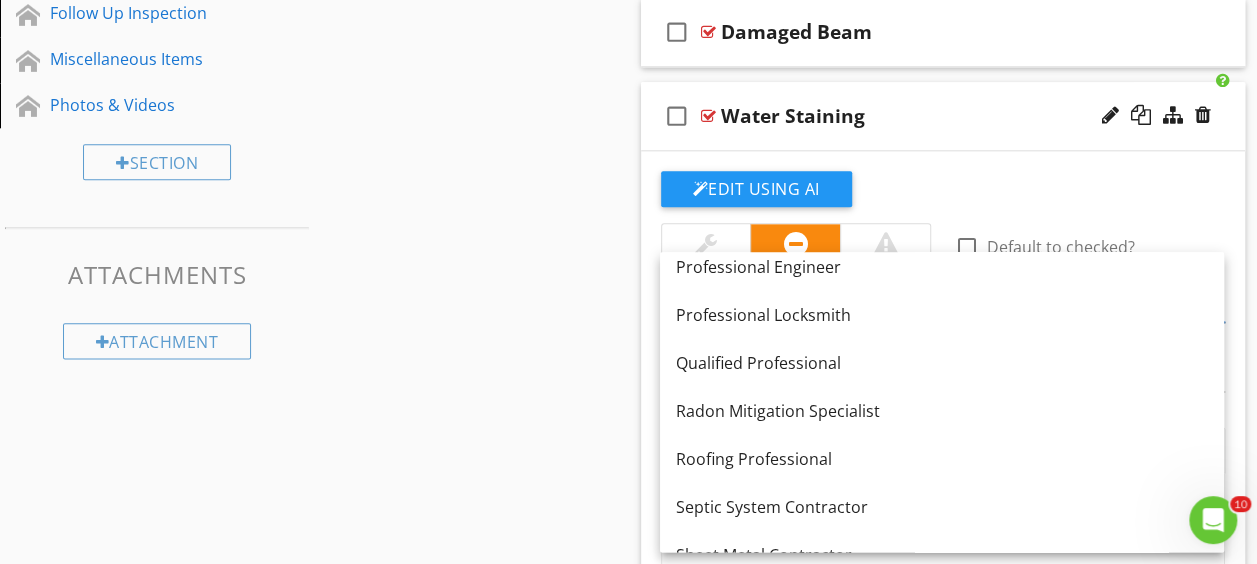 scroll, scrollTop: 2300, scrollLeft: 0, axis: vertical 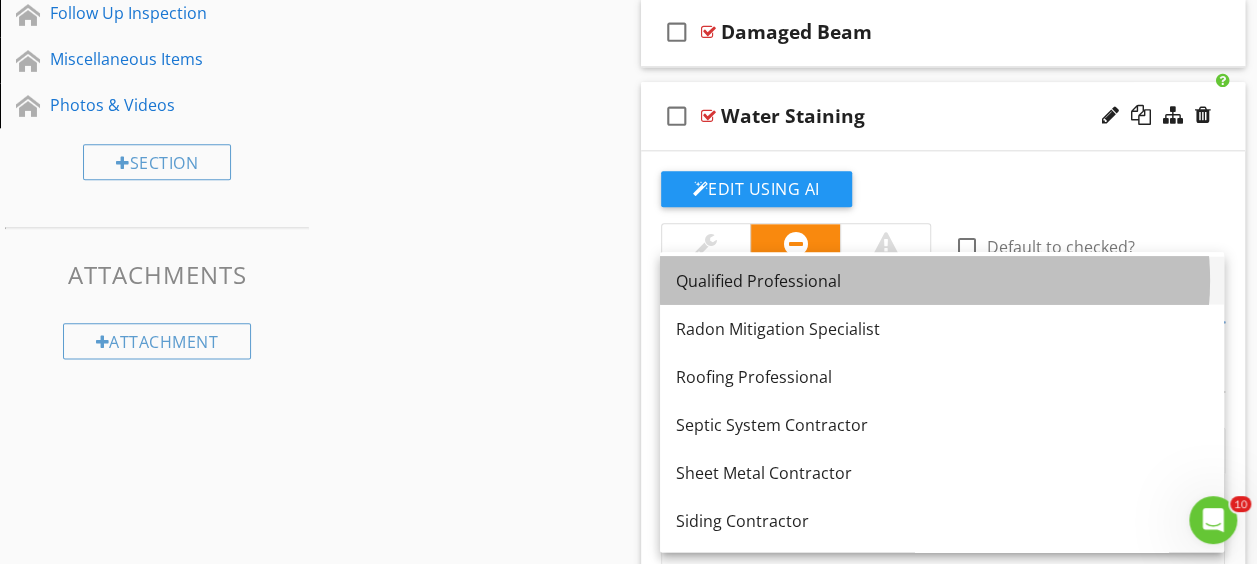click on "Qualified Professional" at bounding box center (942, 280) 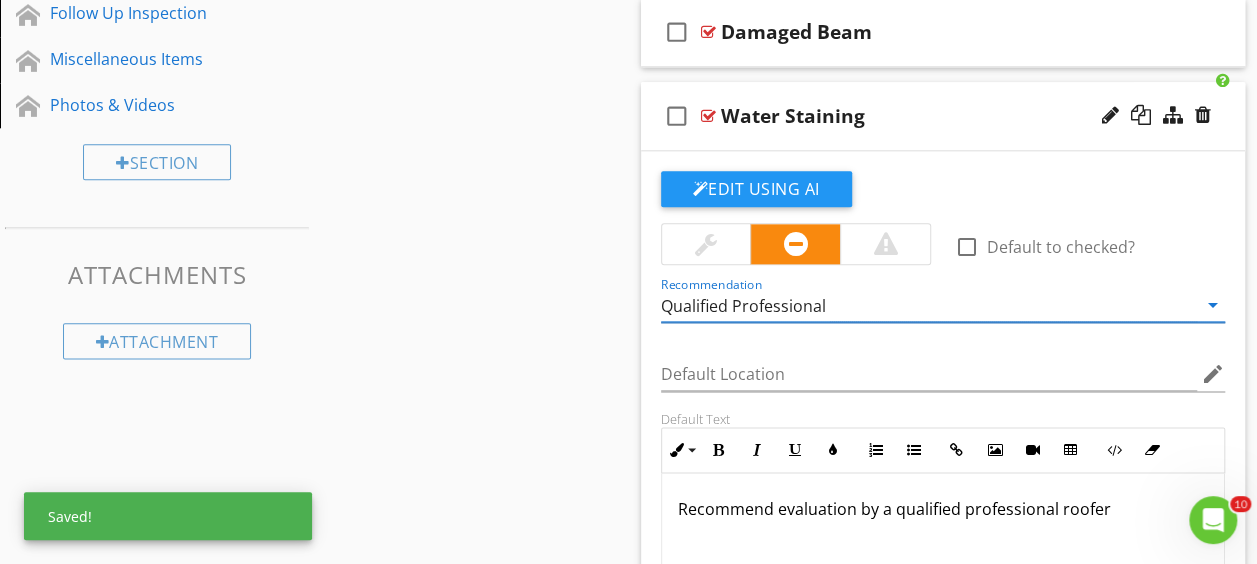 click at bounding box center [708, 116] 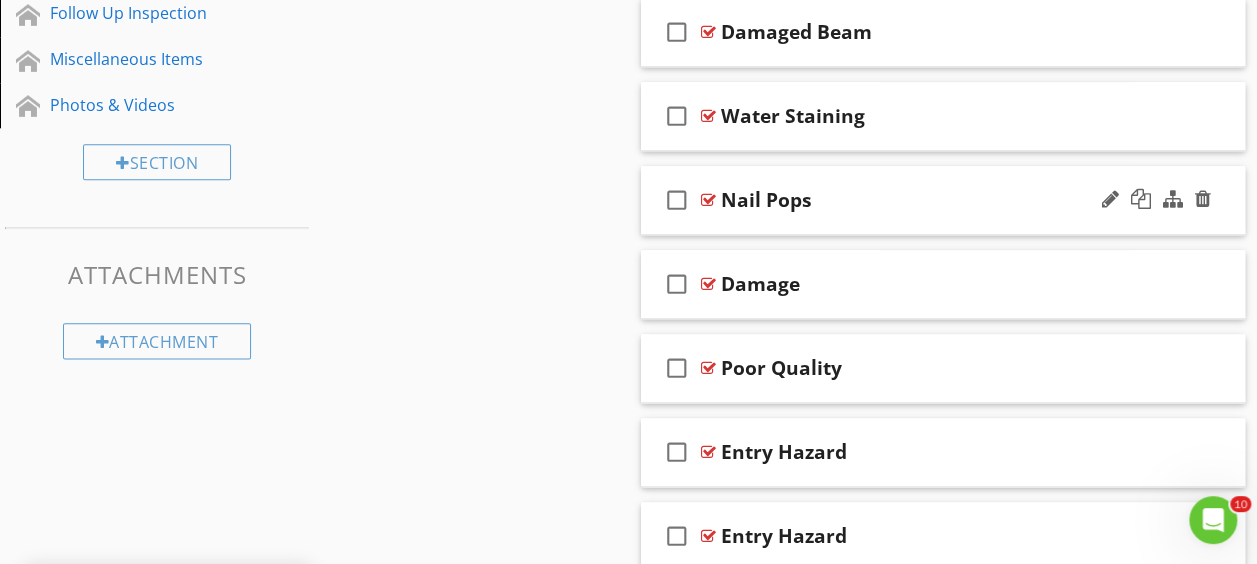 click at bounding box center [708, 200] 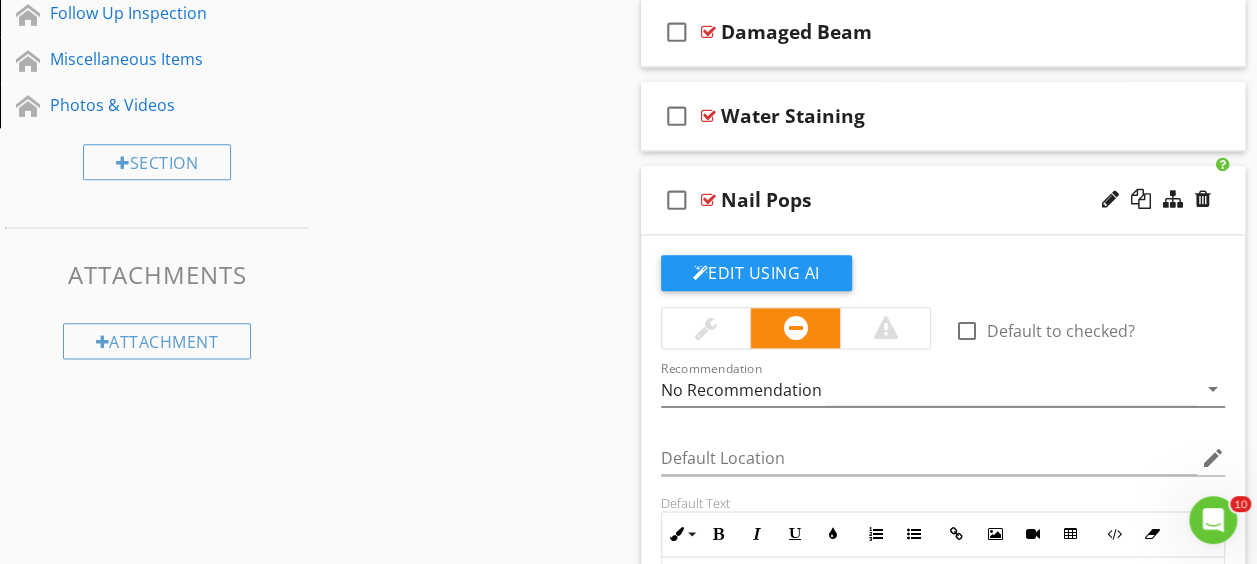click on "No Recommendation" at bounding box center (741, 390) 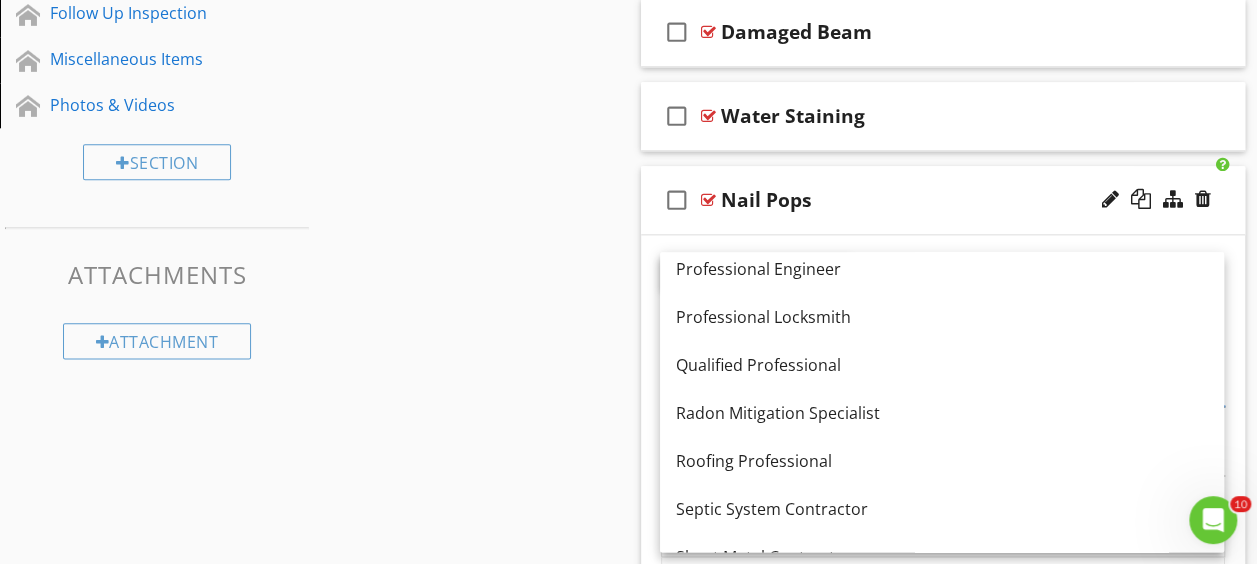 scroll, scrollTop: 2220, scrollLeft: 0, axis: vertical 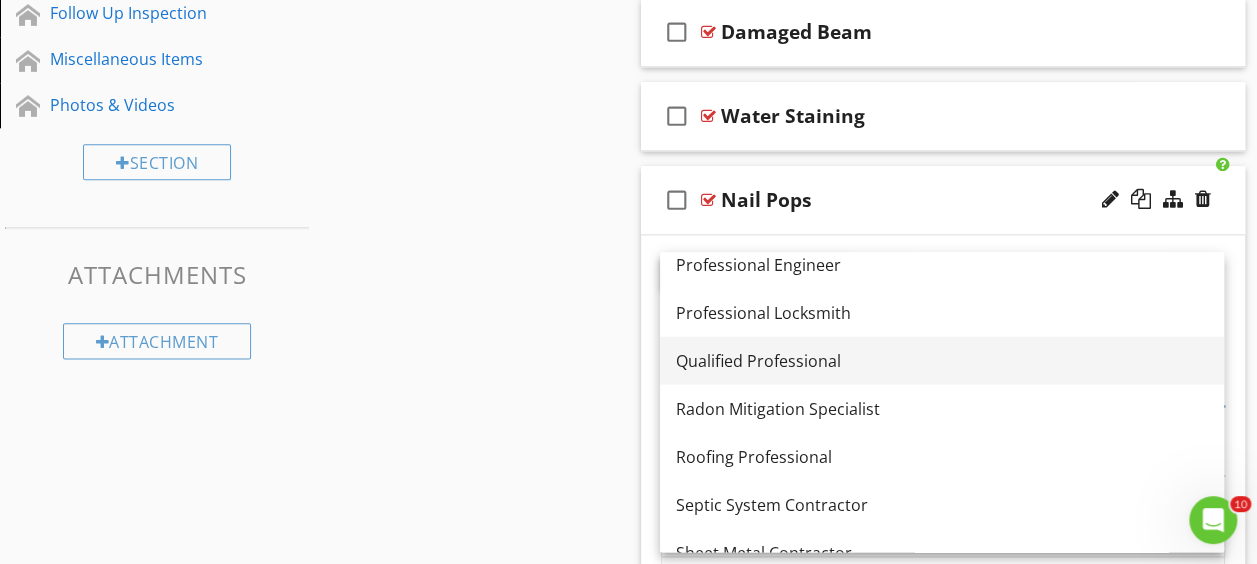 click on "Qualified Professional" at bounding box center (942, 360) 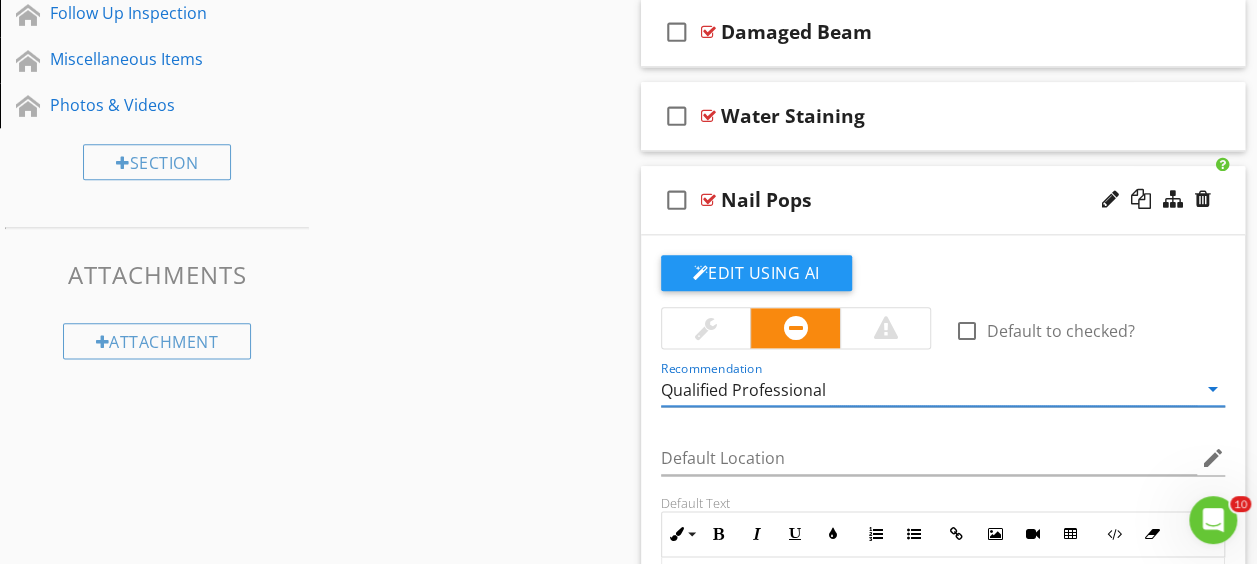 click at bounding box center [708, 200] 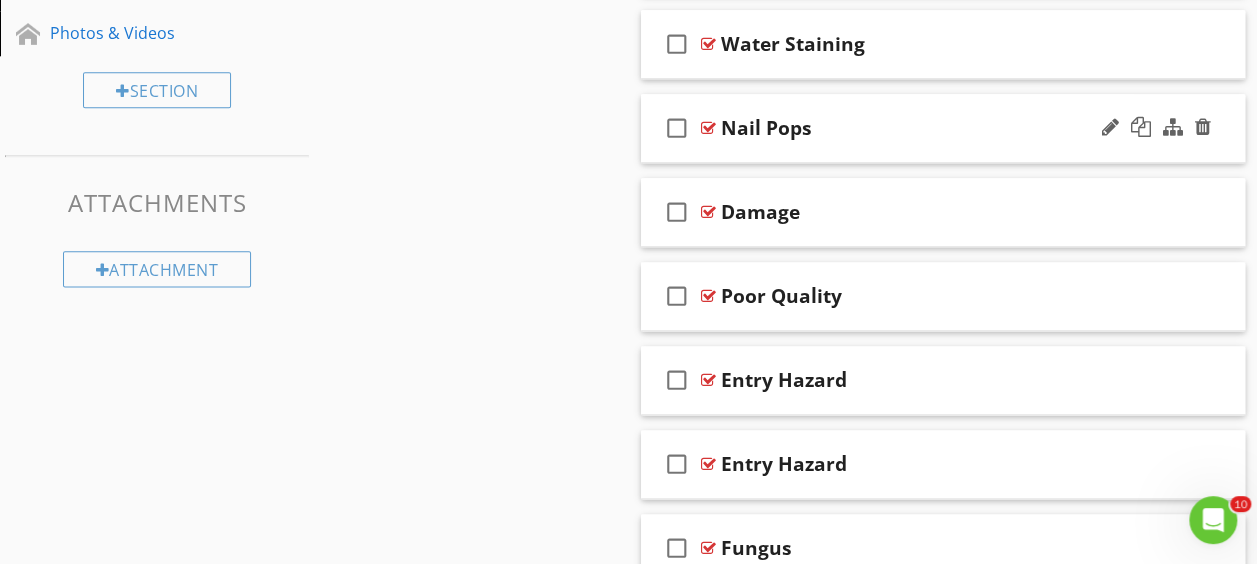scroll, scrollTop: 1185, scrollLeft: 0, axis: vertical 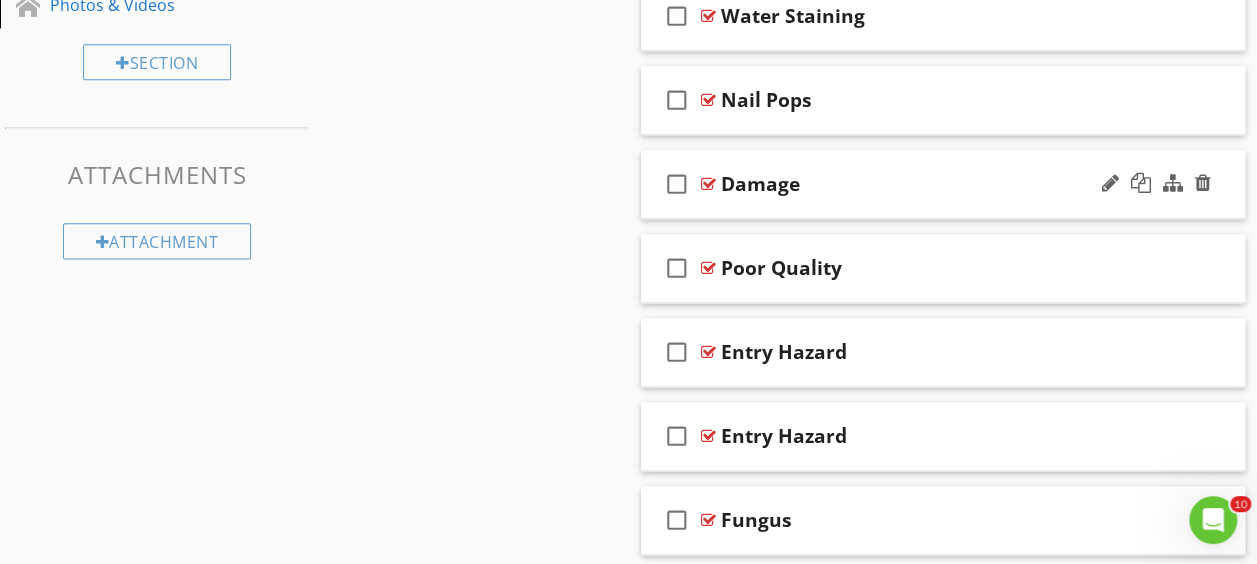 click at bounding box center [708, 184] 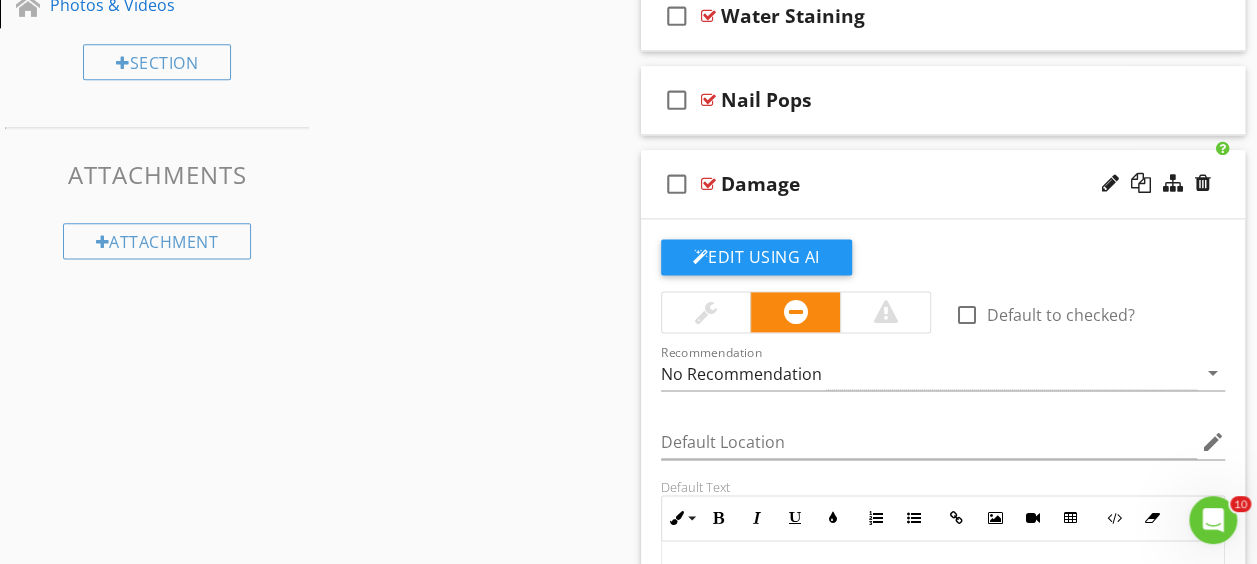 scroll, scrollTop: 1285, scrollLeft: 0, axis: vertical 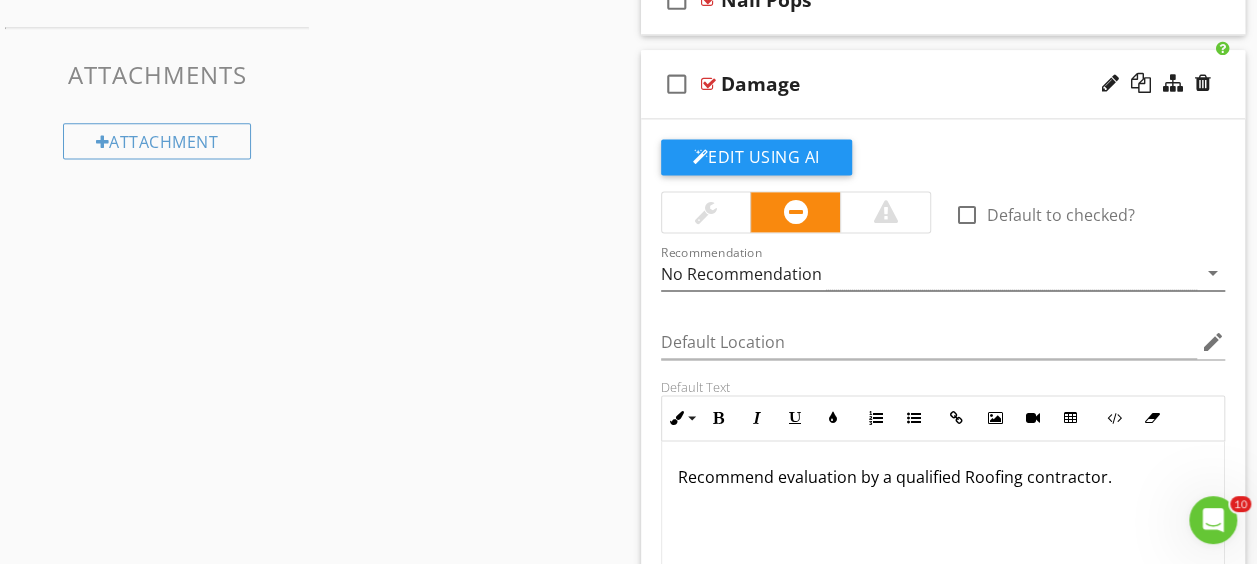 click on "No Recommendation" at bounding box center [741, 274] 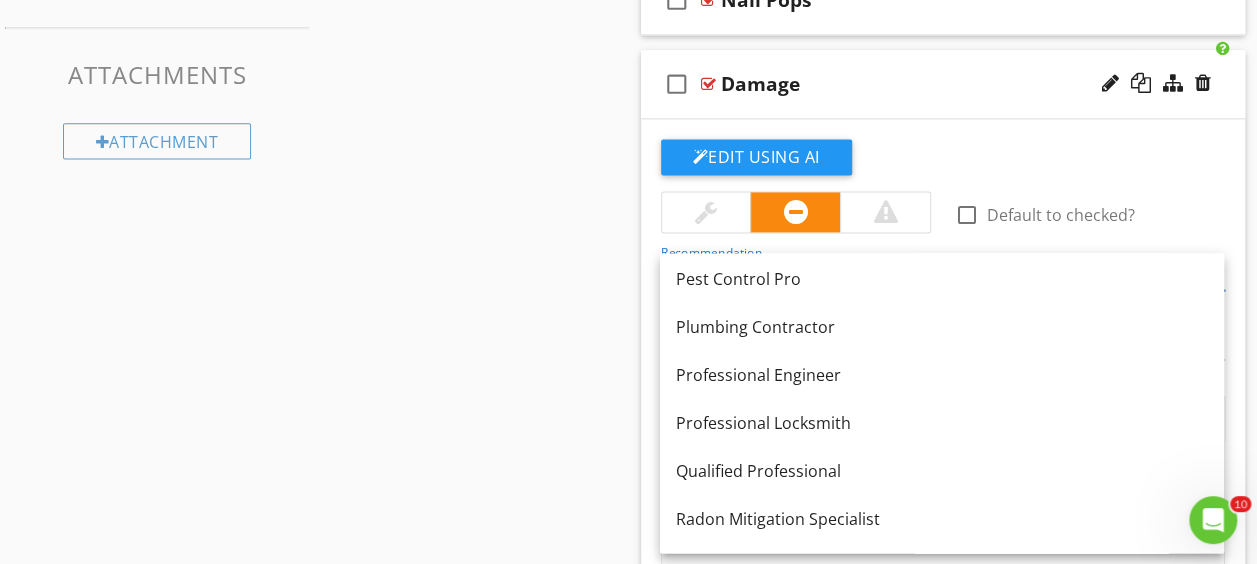 scroll, scrollTop: 2220, scrollLeft: 0, axis: vertical 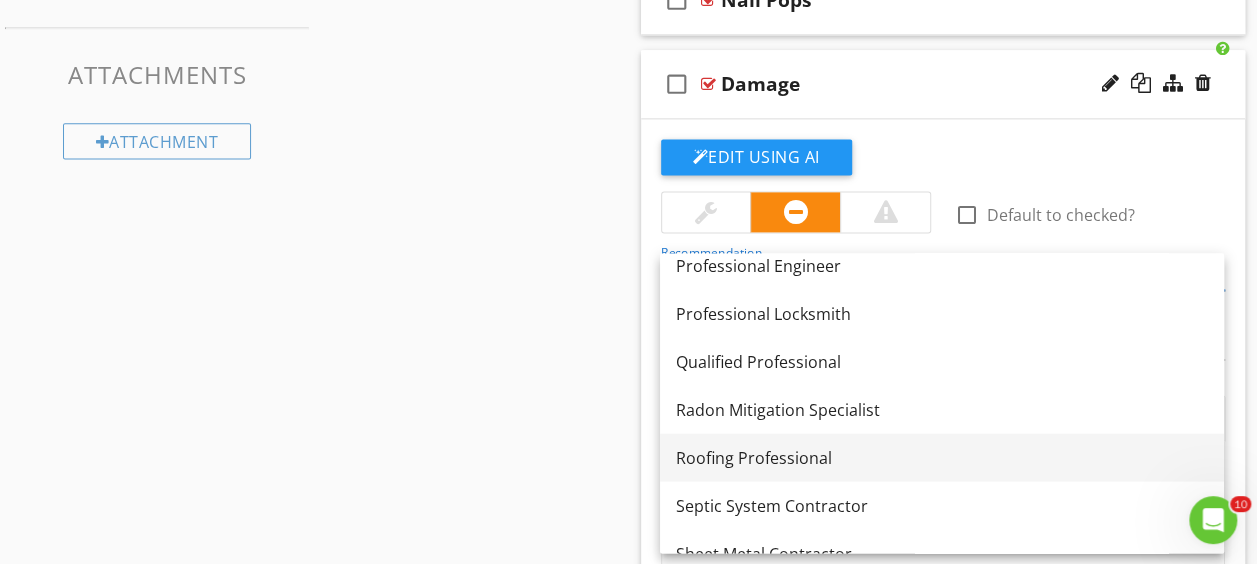 click on "Roofing Professional" at bounding box center [942, 457] 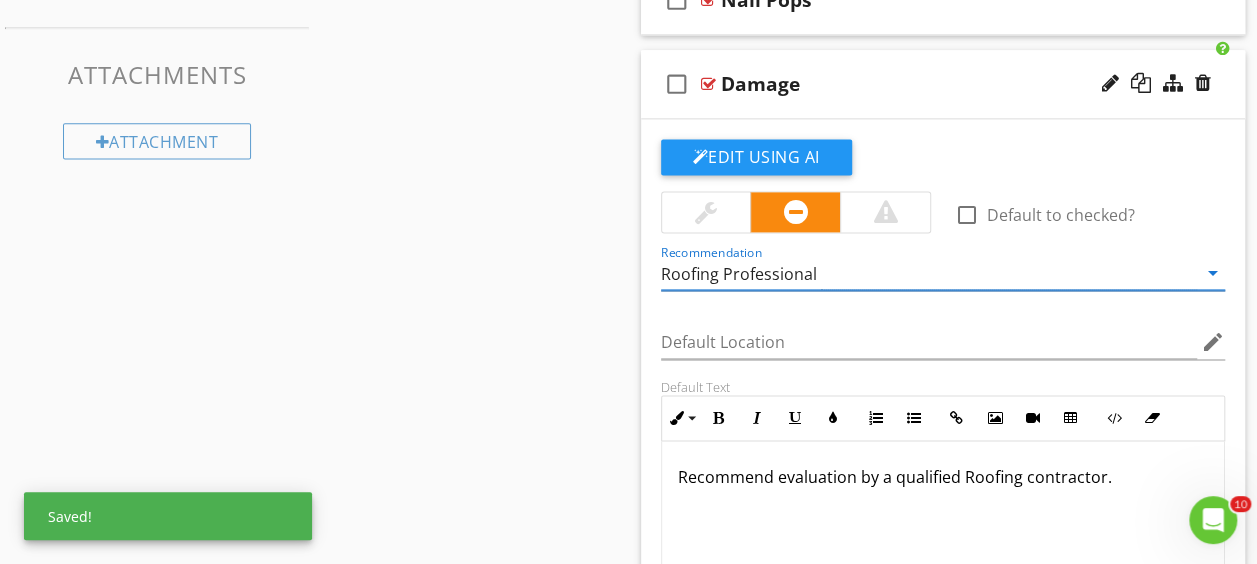click at bounding box center [708, 84] 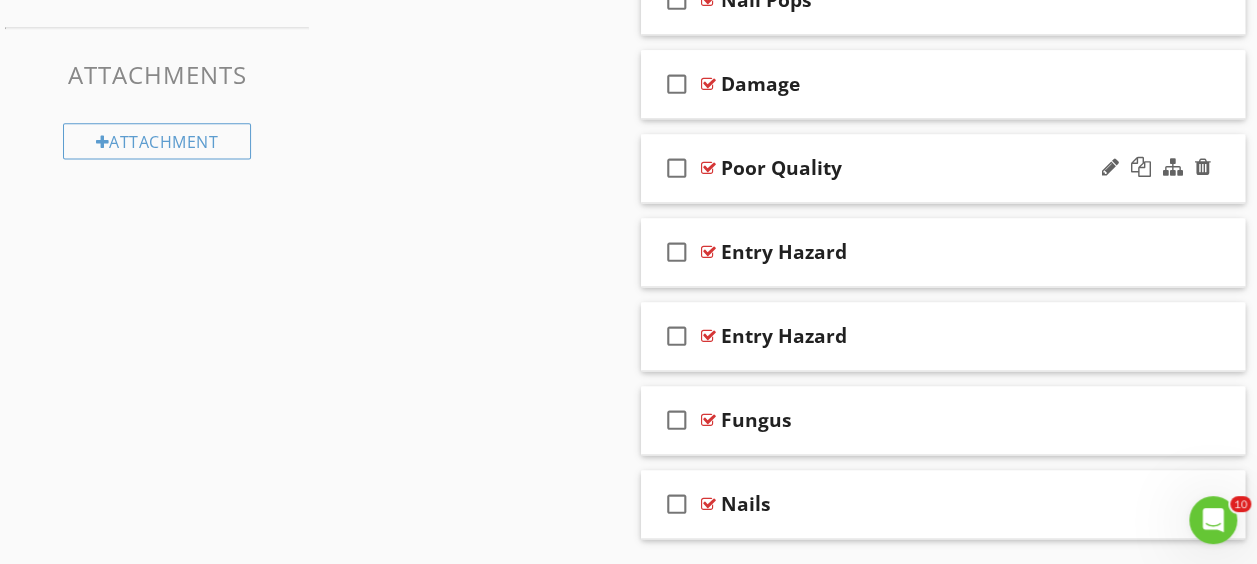 click at bounding box center [708, 168] 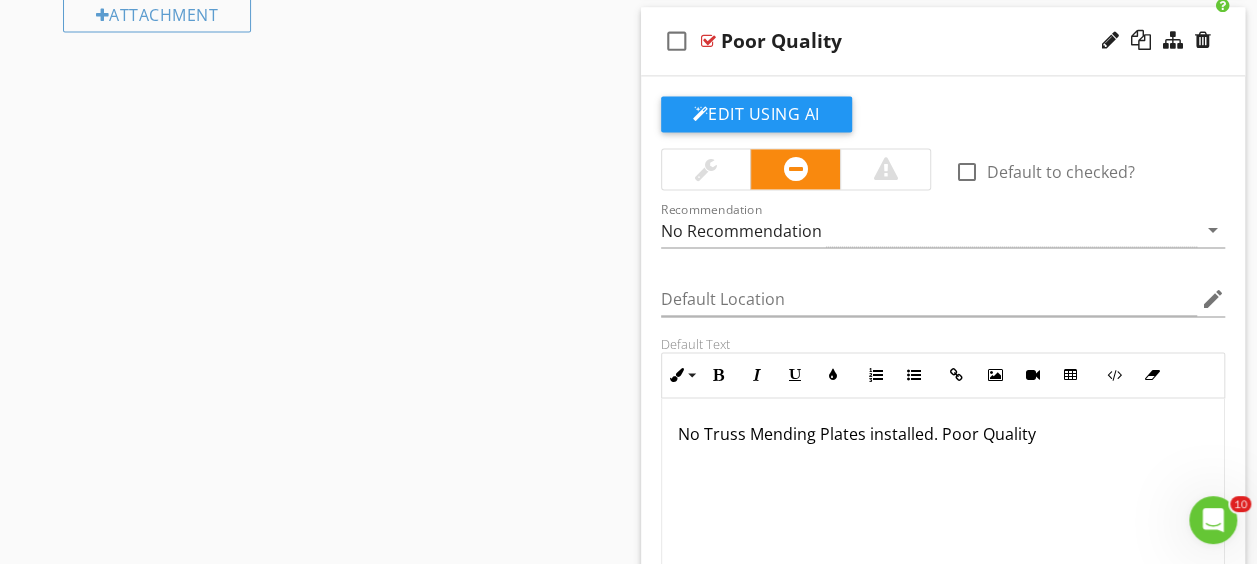 scroll, scrollTop: 1285, scrollLeft: 0, axis: vertical 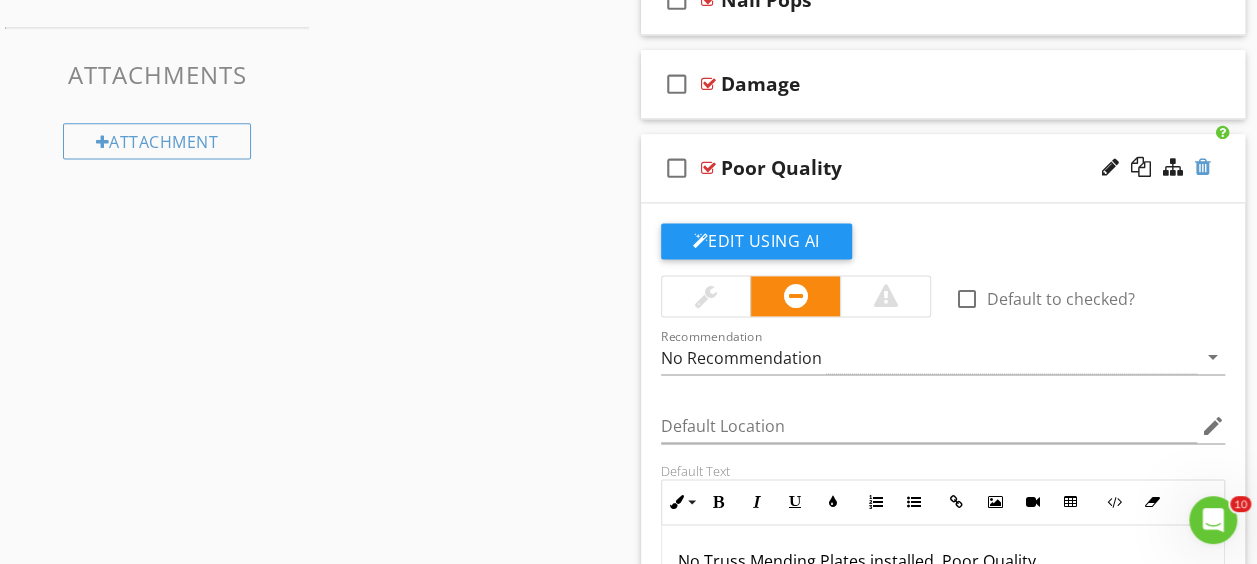 click at bounding box center (1203, 167) 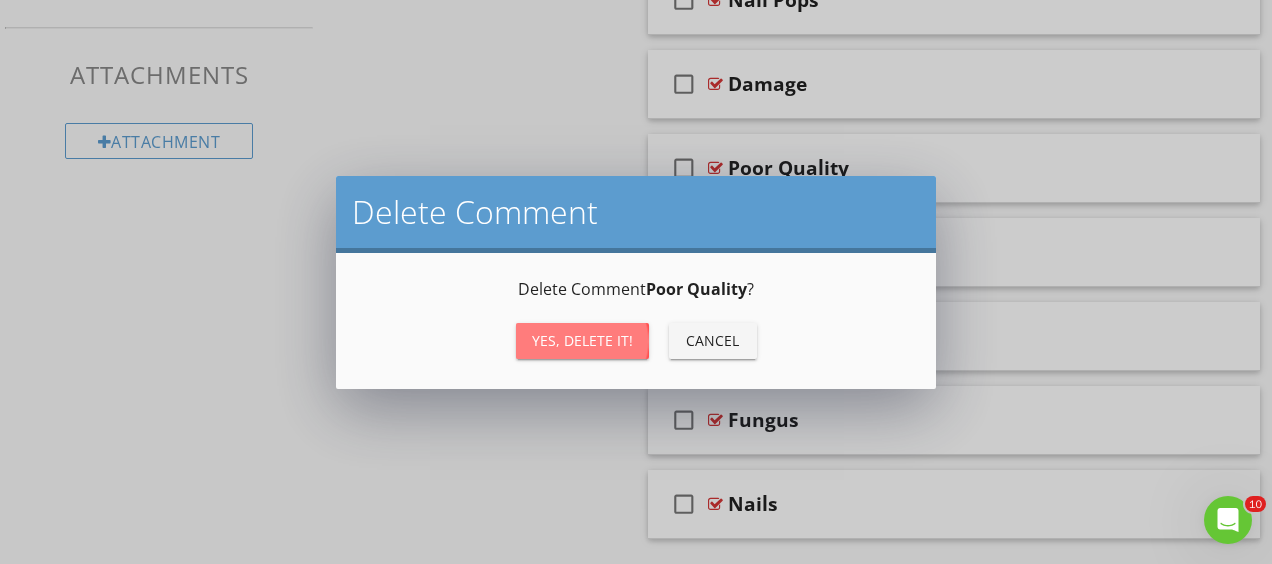 click on "Yes, Delete it!" at bounding box center [582, 340] 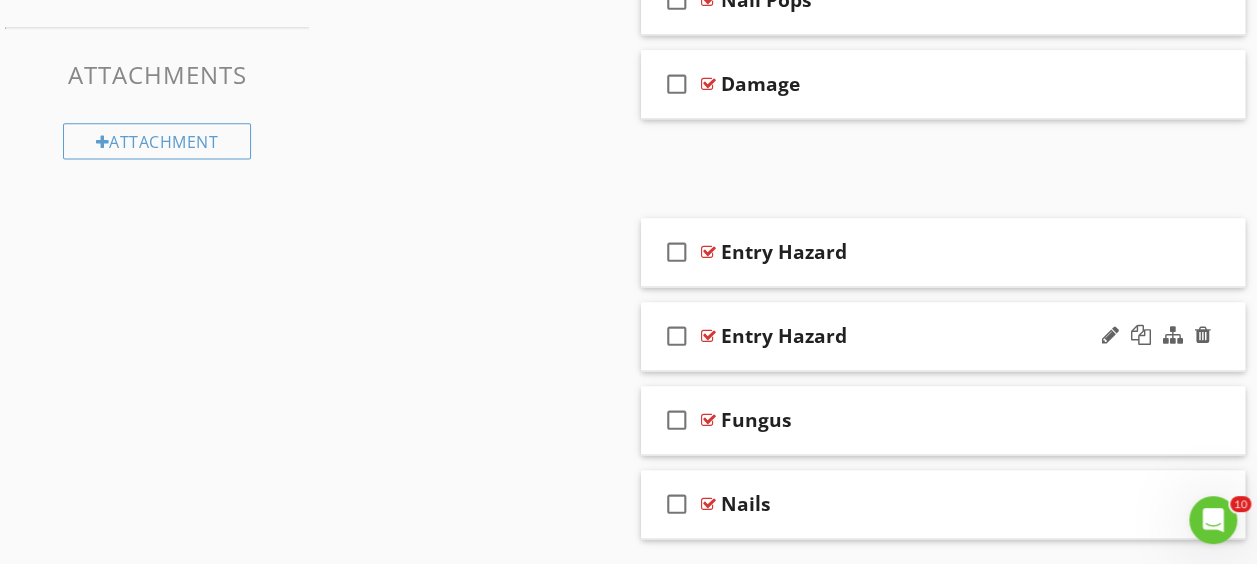 scroll, scrollTop: 1255, scrollLeft: 0, axis: vertical 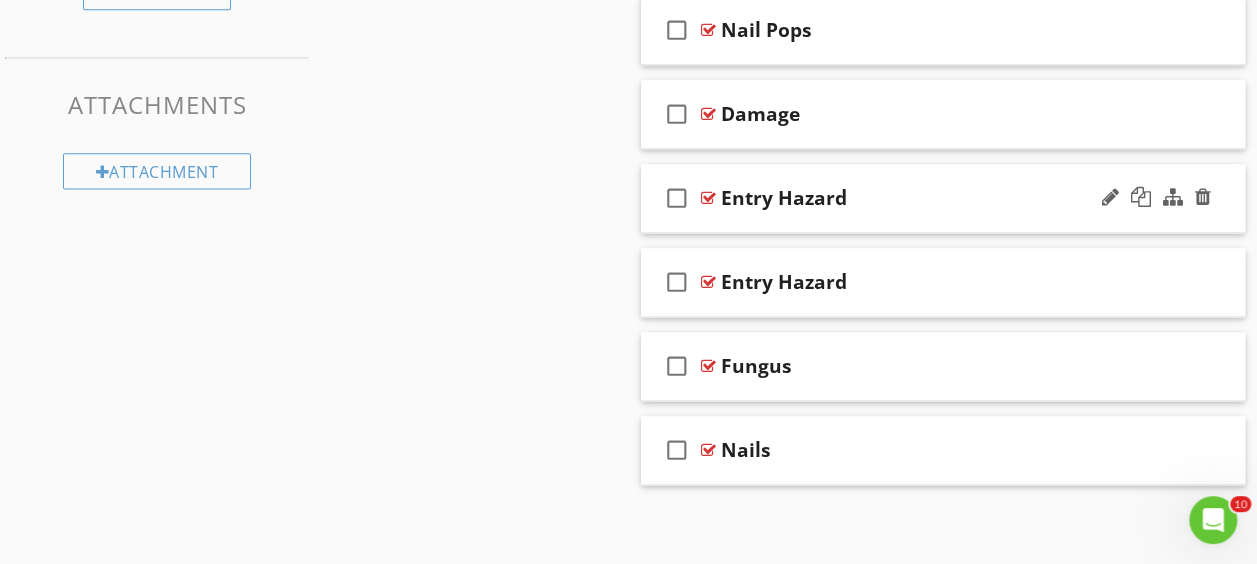 click at bounding box center (708, 198) 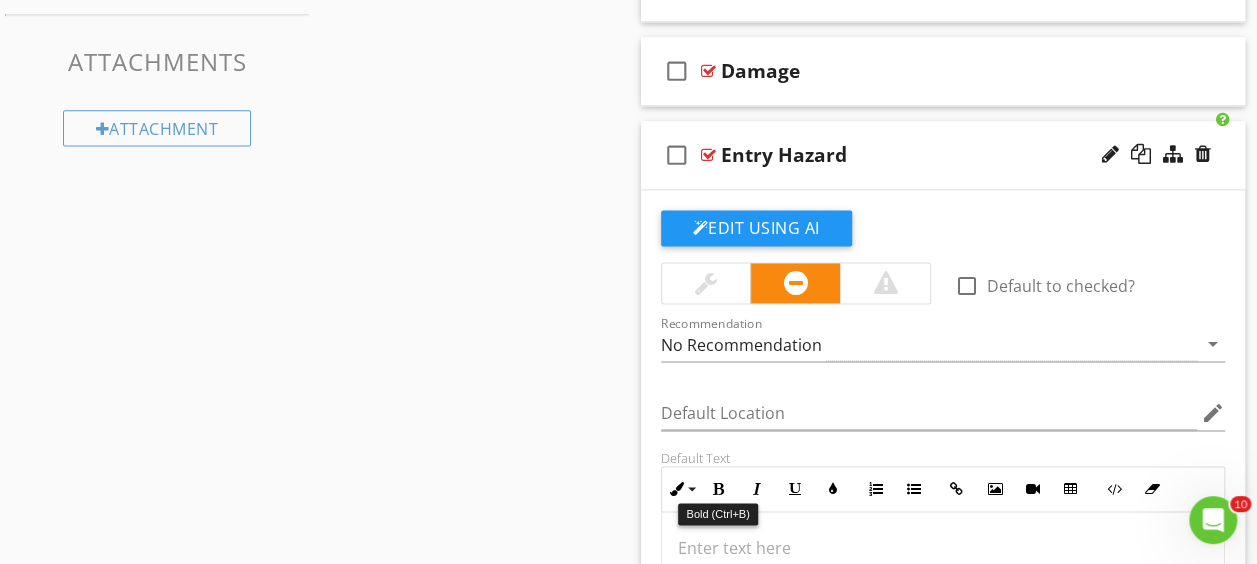 scroll, scrollTop: 1285, scrollLeft: 0, axis: vertical 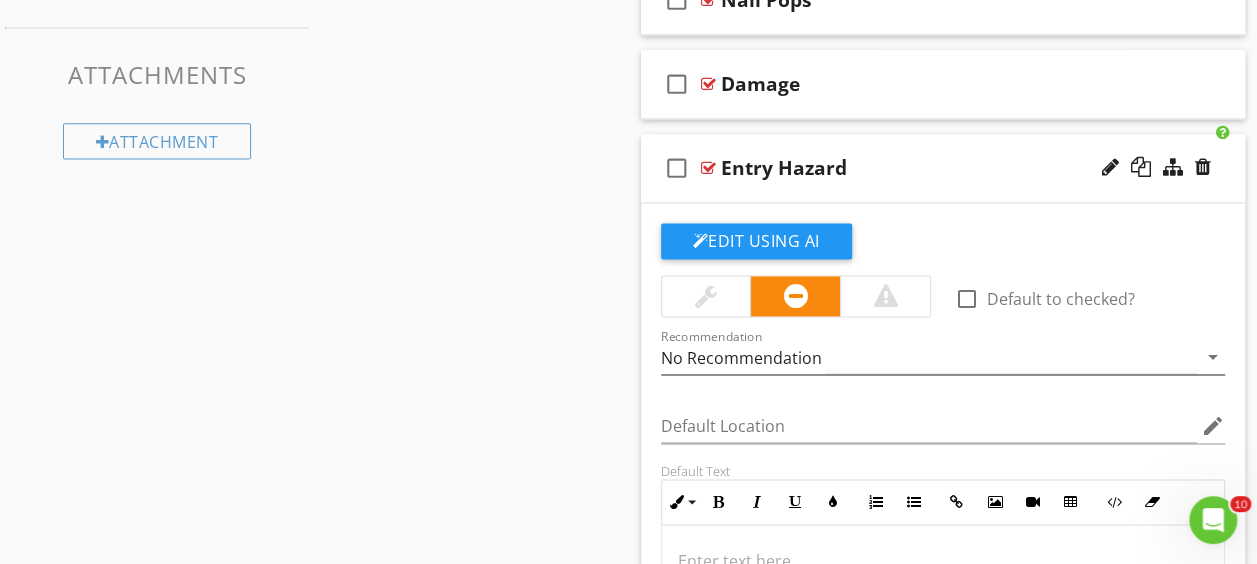 click on "No Recommendation" at bounding box center (741, 358) 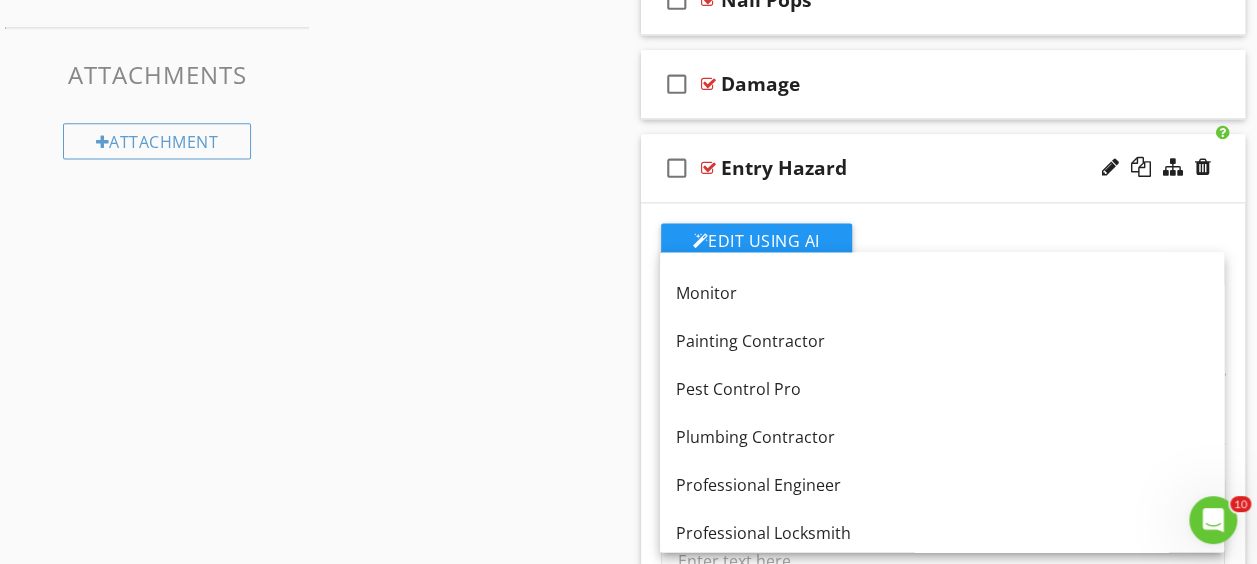 scroll, scrollTop: 2200, scrollLeft: 0, axis: vertical 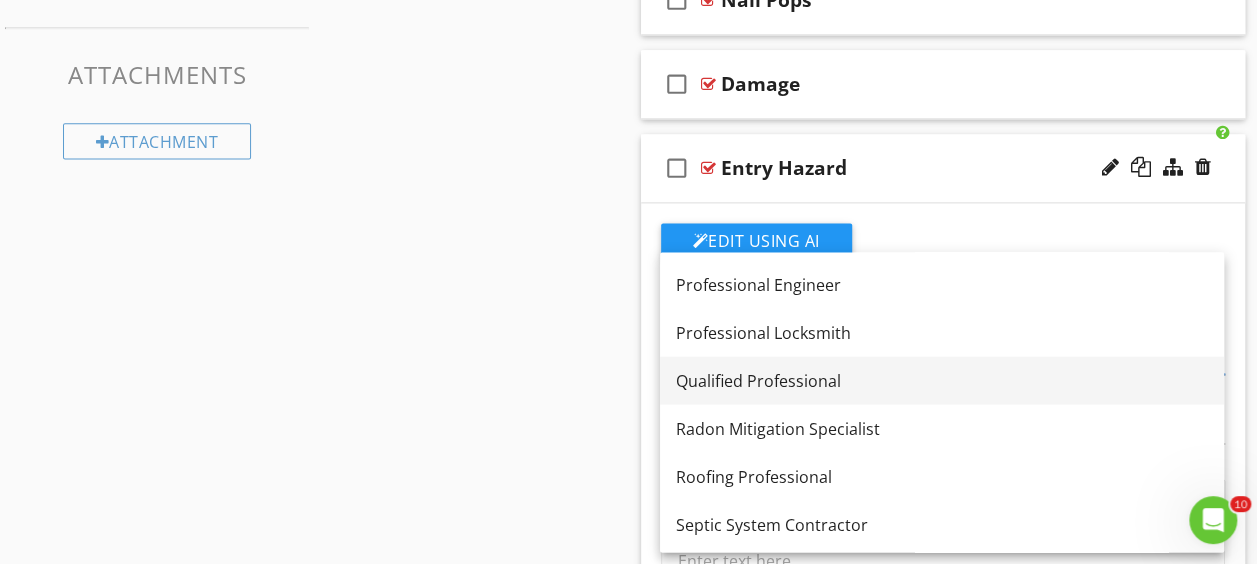 click on "Qualified Professional" at bounding box center (942, 380) 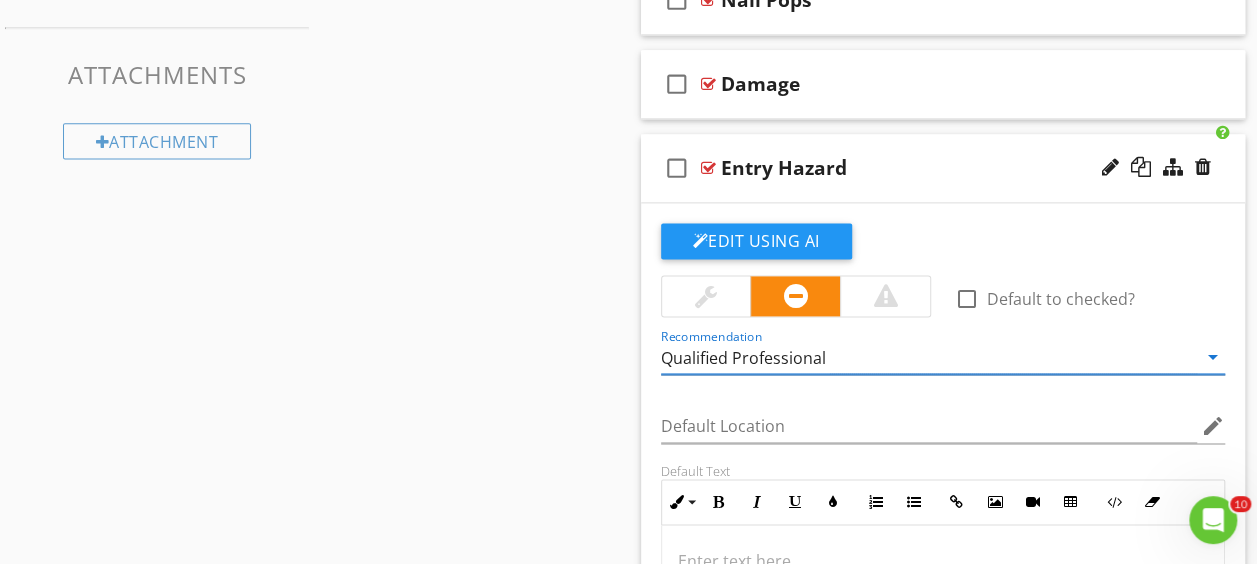 click at bounding box center (708, 168) 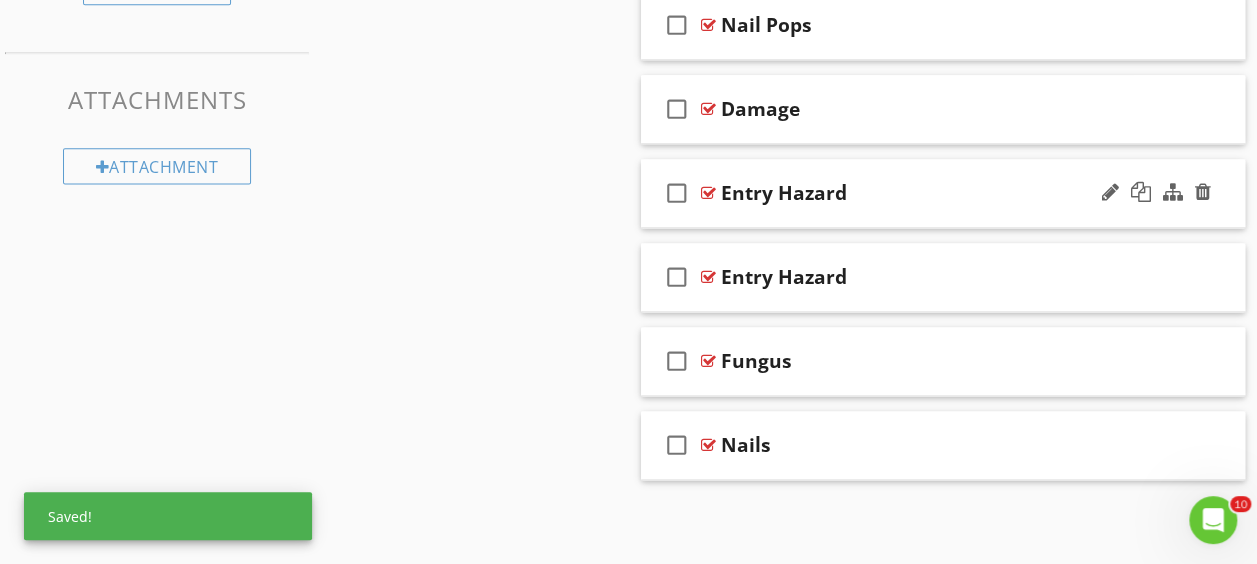 scroll, scrollTop: 1255, scrollLeft: 0, axis: vertical 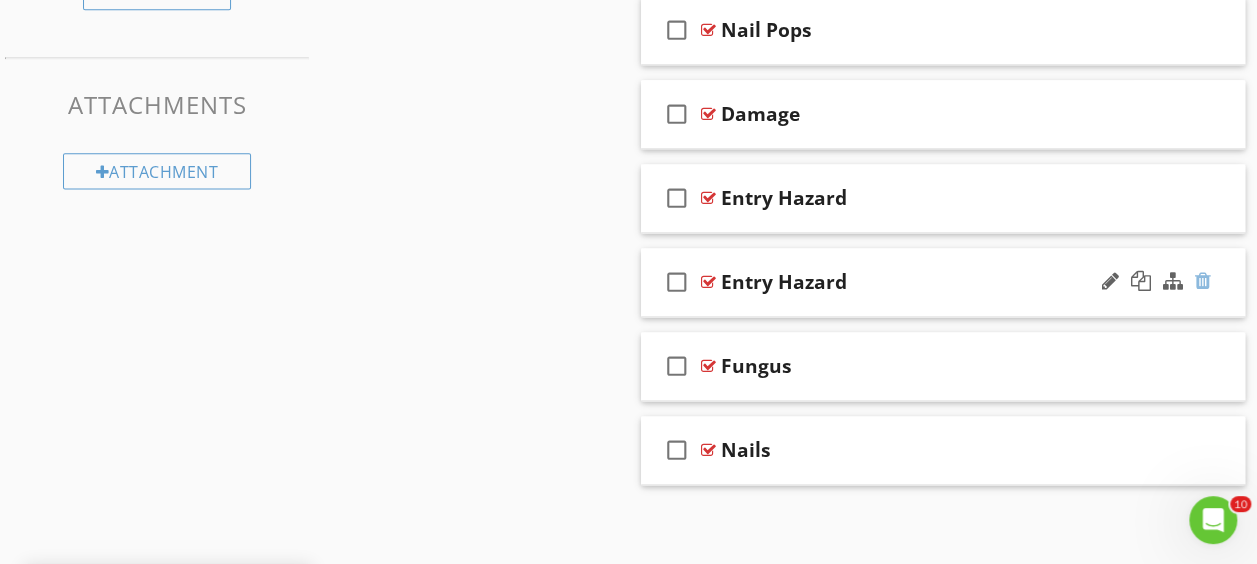 click at bounding box center [1203, 281] 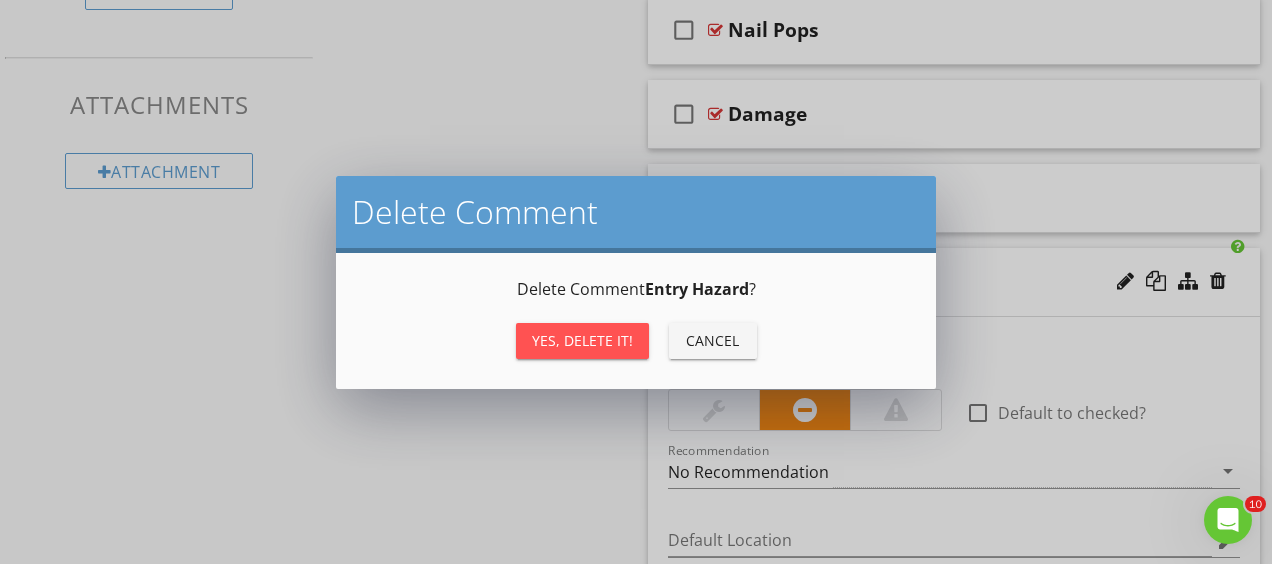 click on "Yes, Delete it!" at bounding box center (582, 340) 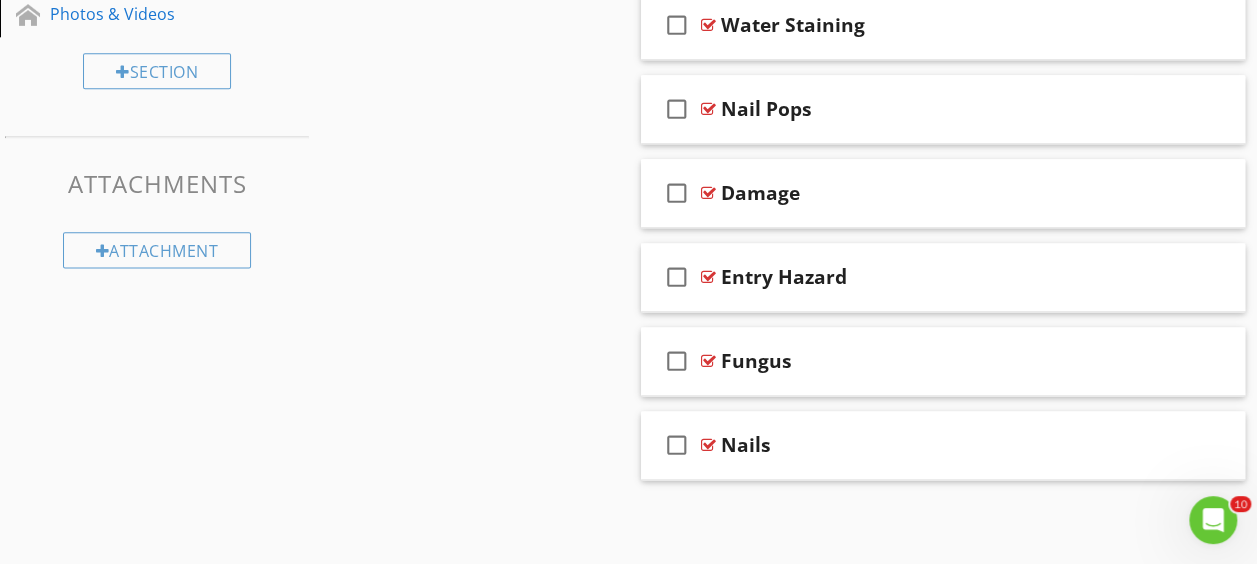 scroll, scrollTop: 1172, scrollLeft: 0, axis: vertical 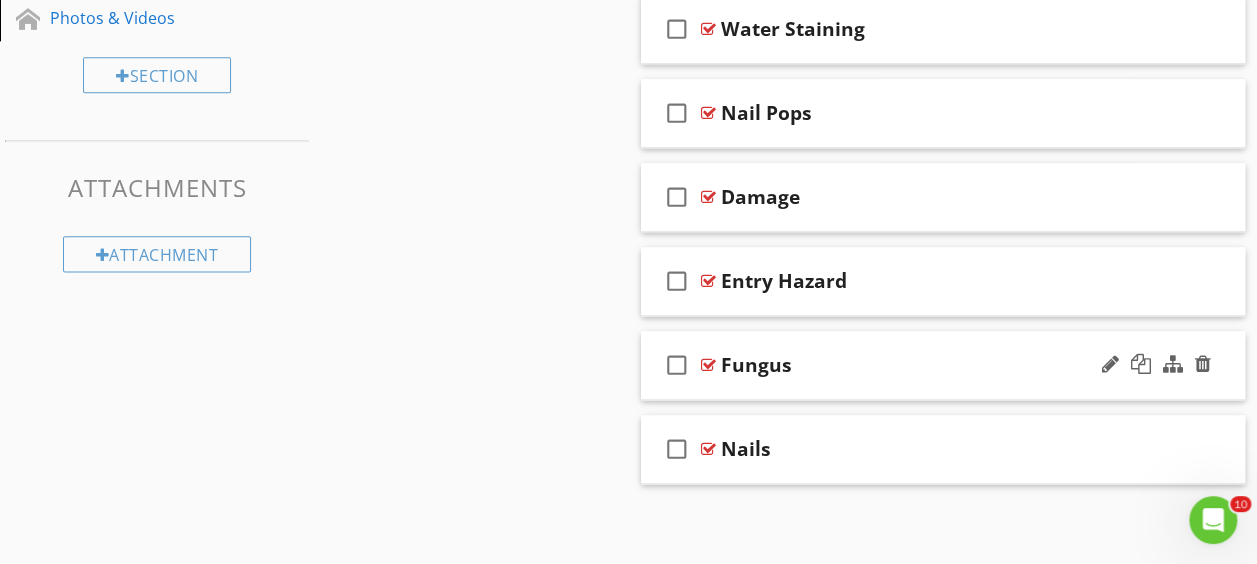 click at bounding box center (708, 365) 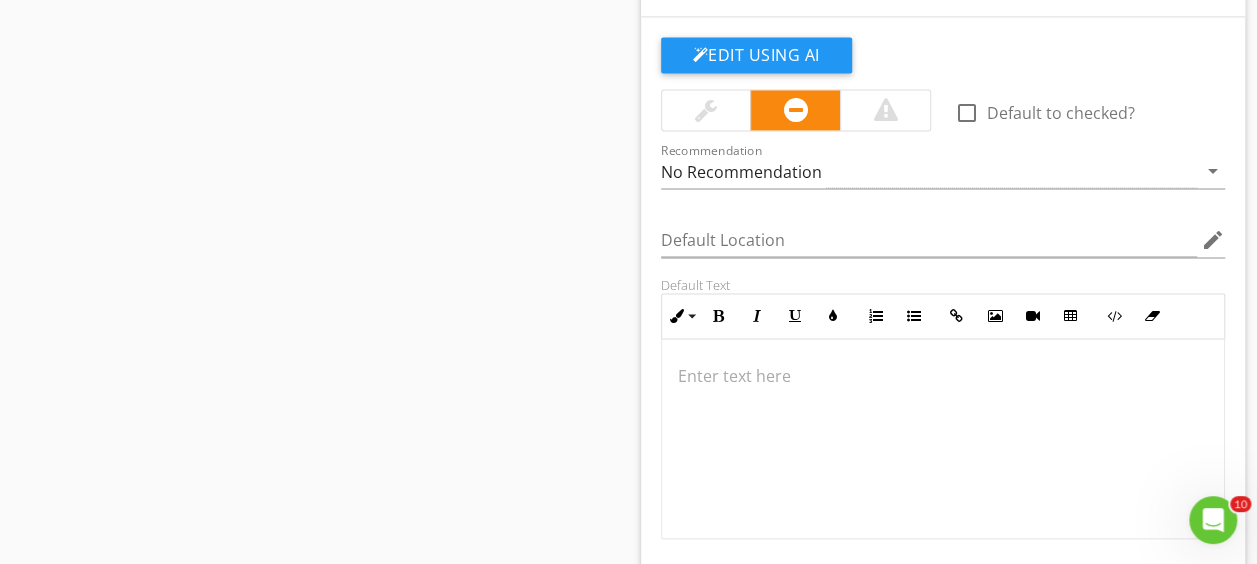 scroll, scrollTop: 1355, scrollLeft: 0, axis: vertical 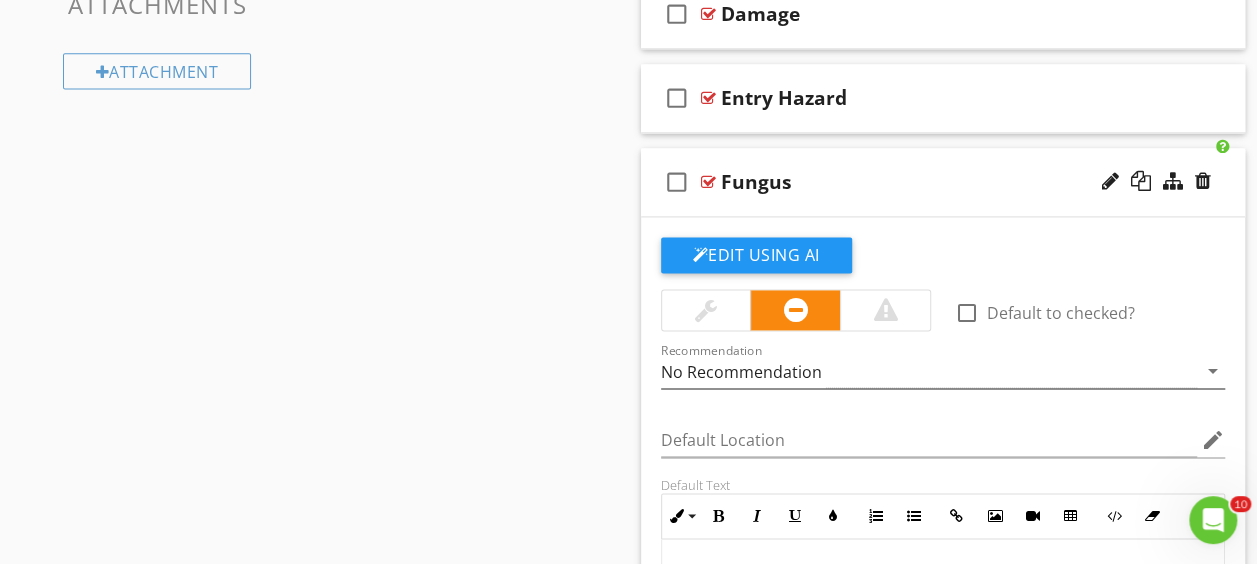 click on "No Recommendation" at bounding box center (741, 372) 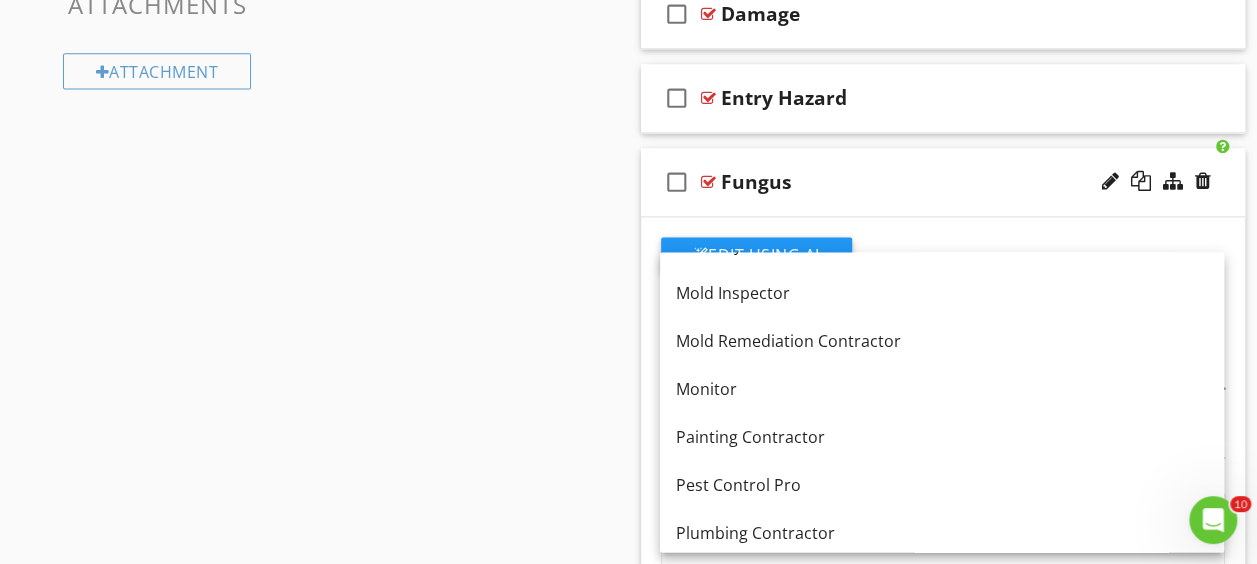 scroll, scrollTop: 2100, scrollLeft: 0, axis: vertical 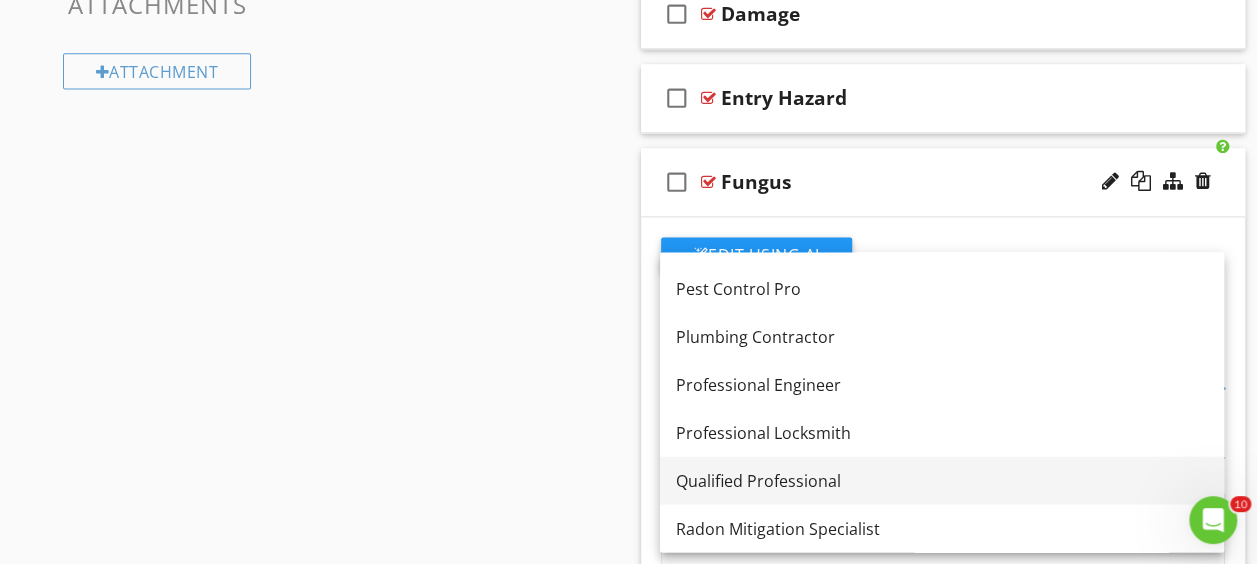 click on "Qualified Professional" at bounding box center [942, 480] 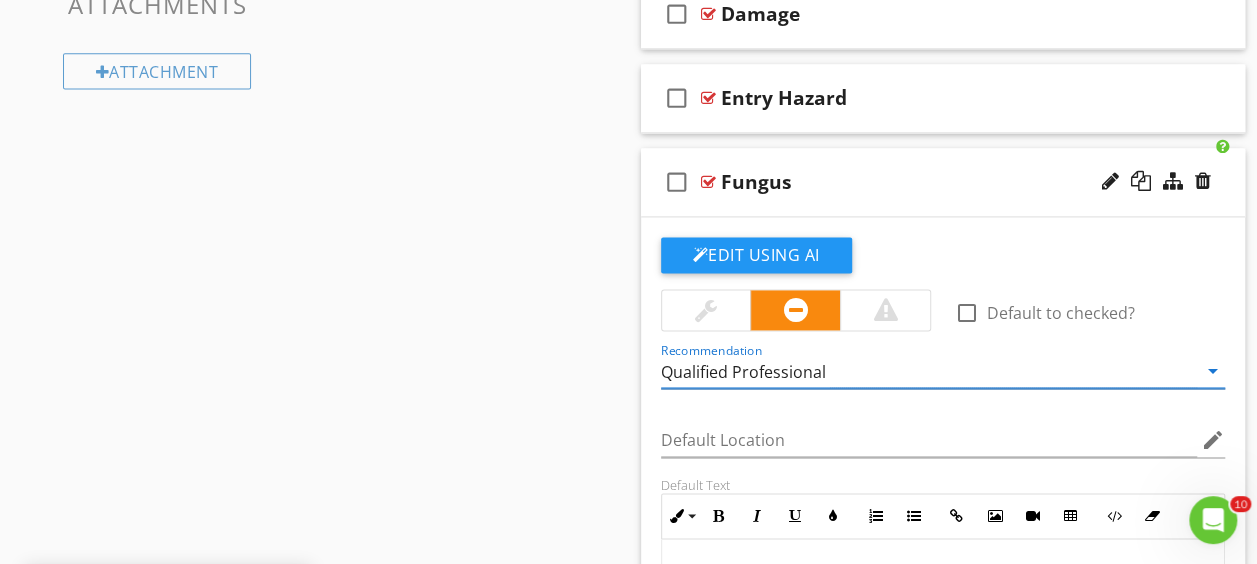 click at bounding box center (708, 182) 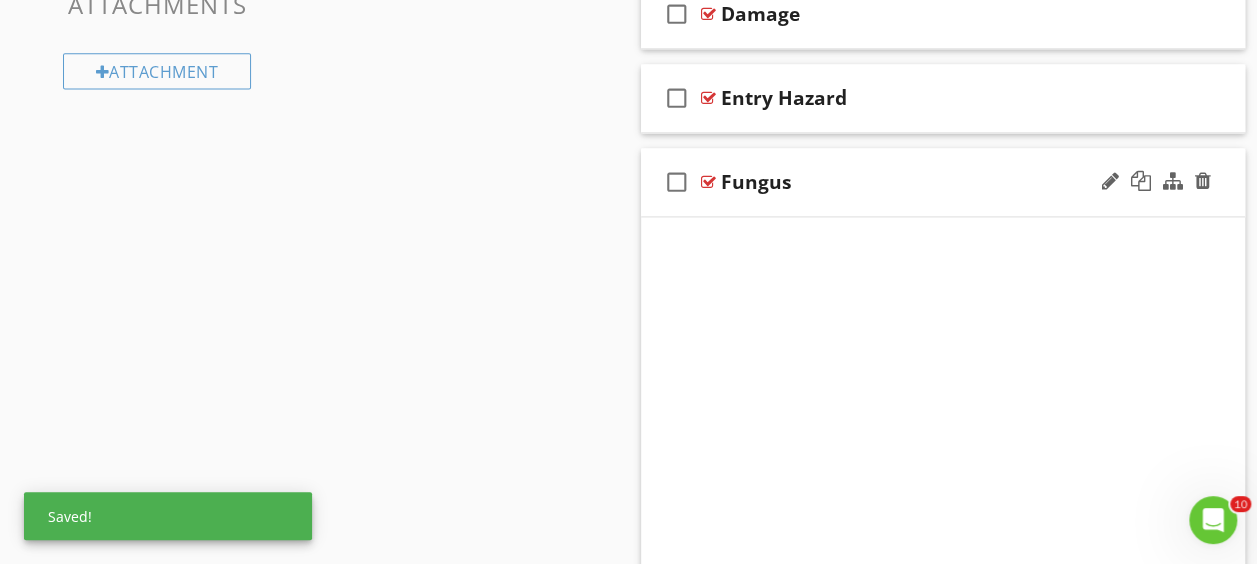 scroll, scrollTop: 1172, scrollLeft: 0, axis: vertical 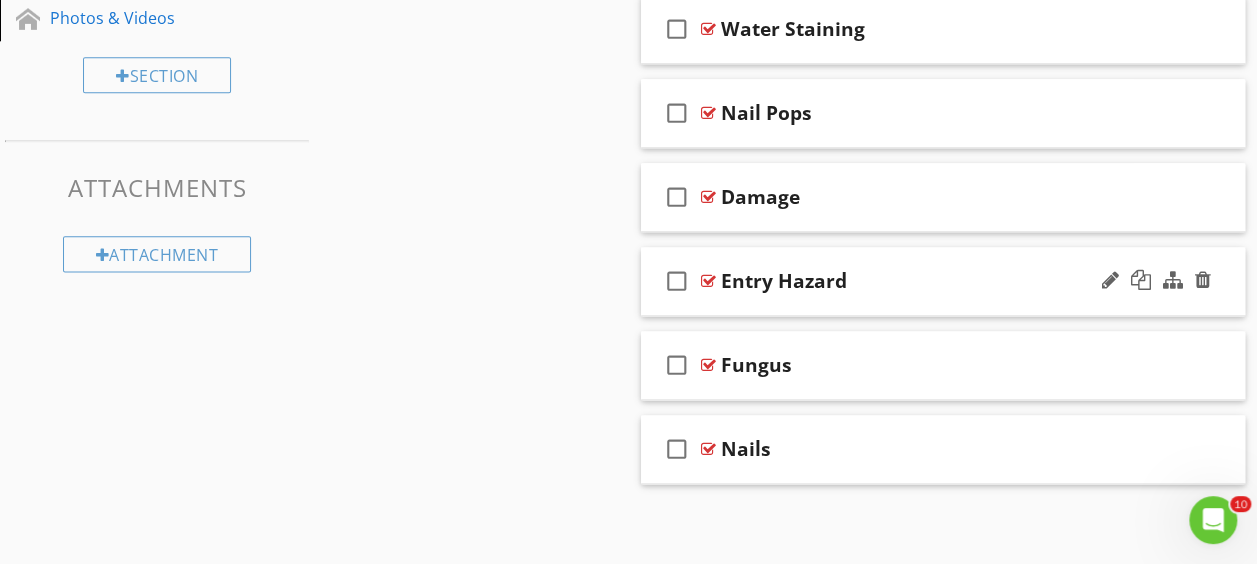 type 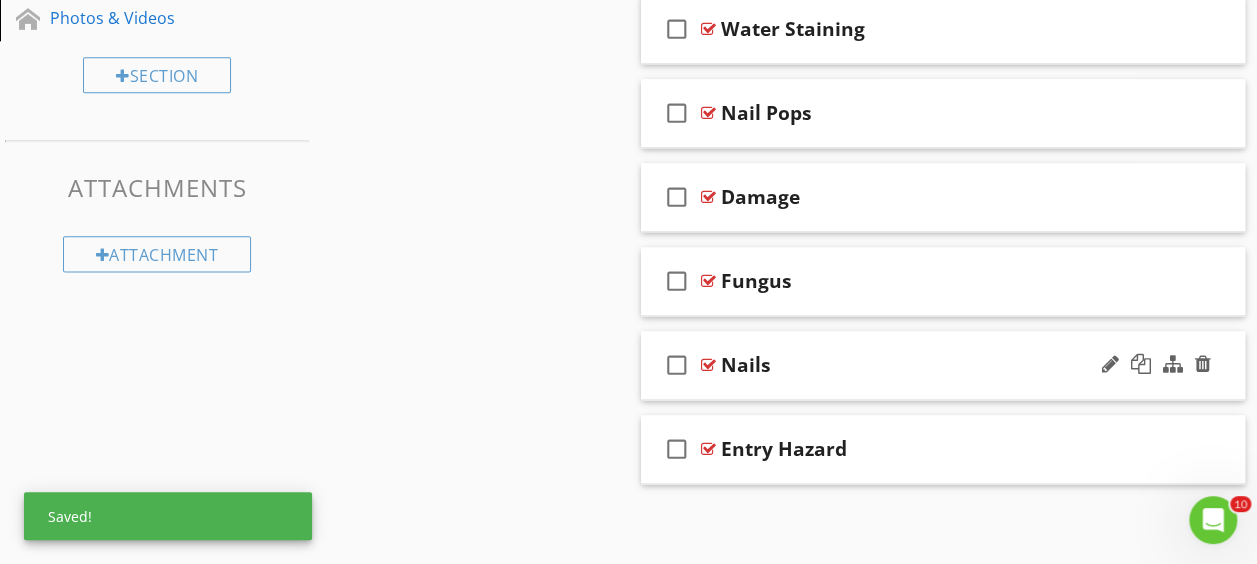 click at bounding box center [708, 365] 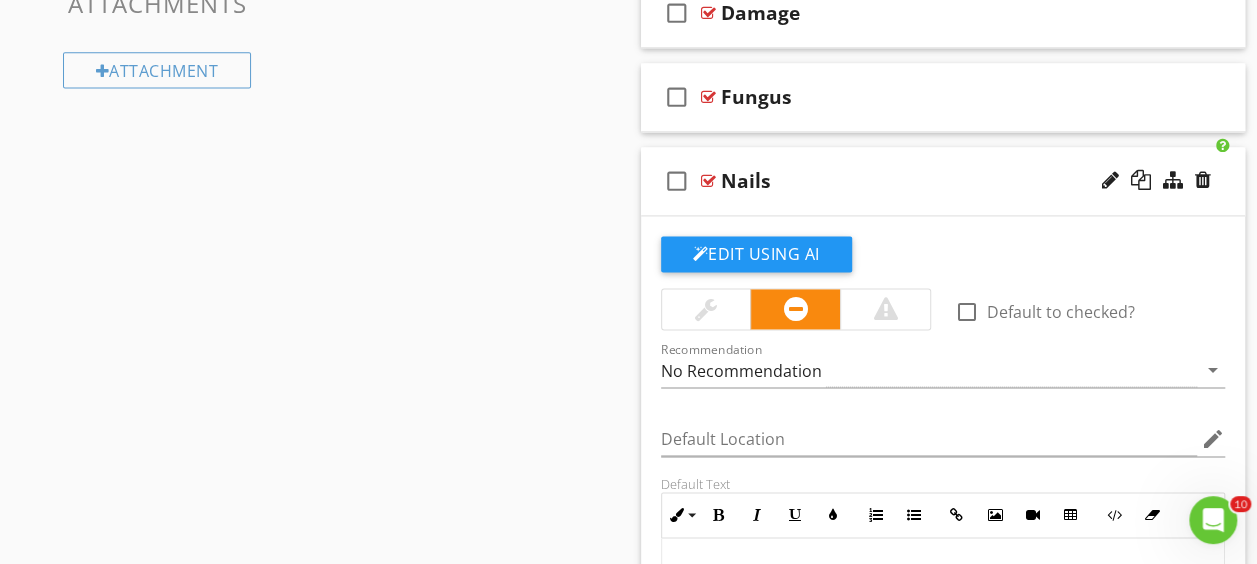 scroll, scrollTop: 1355, scrollLeft: 0, axis: vertical 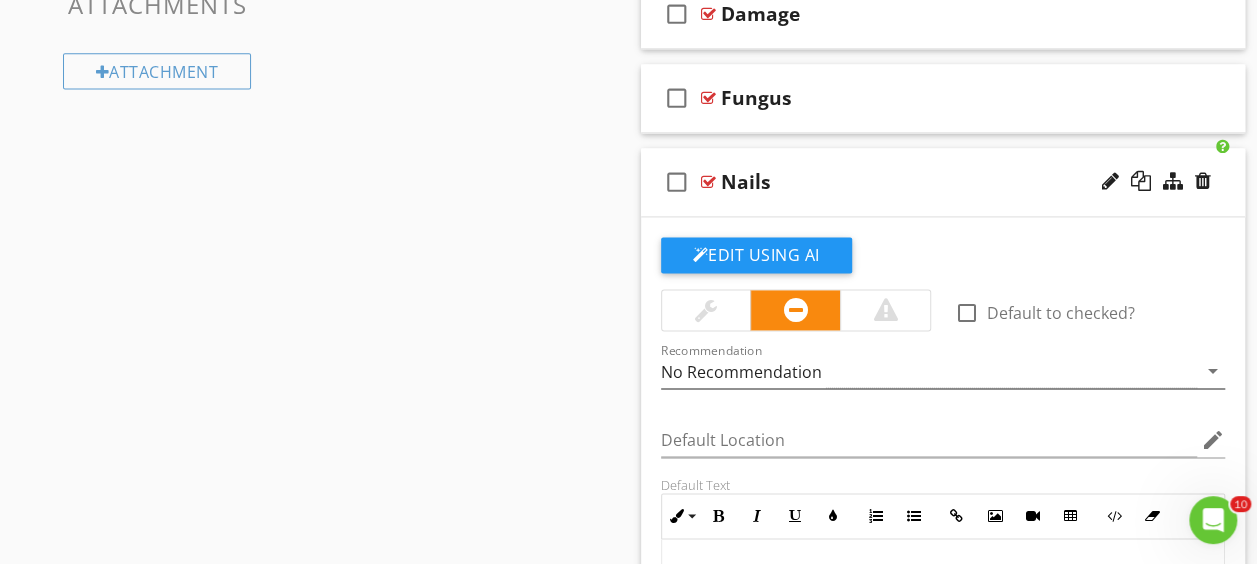 click on "No Recommendation" at bounding box center [741, 372] 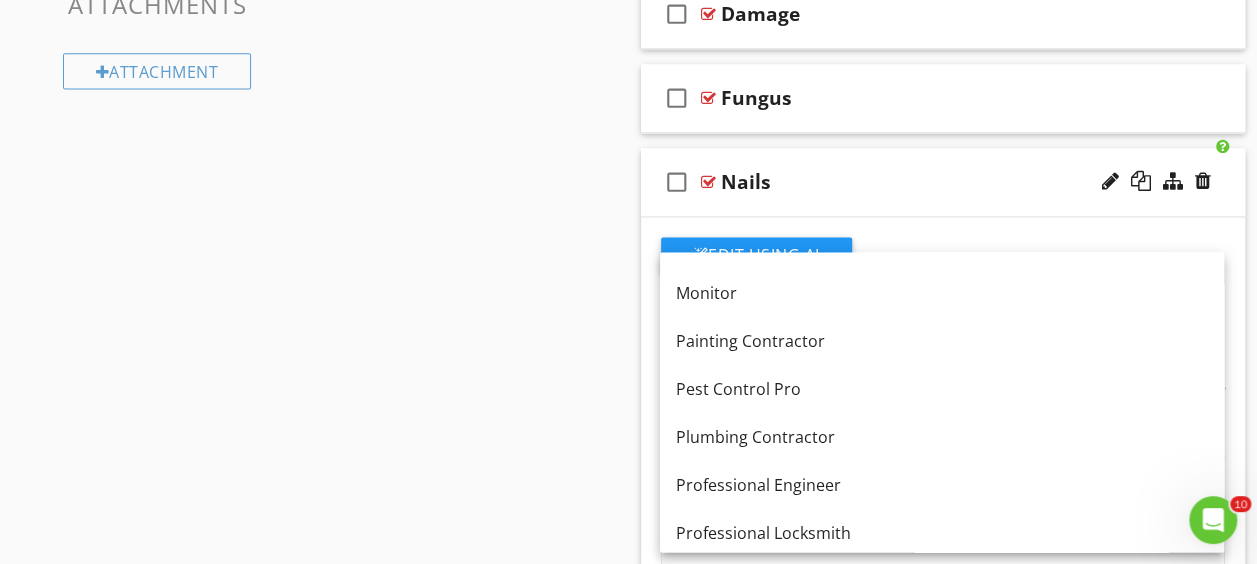 scroll, scrollTop: 2200, scrollLeft: 0, axis: vertical 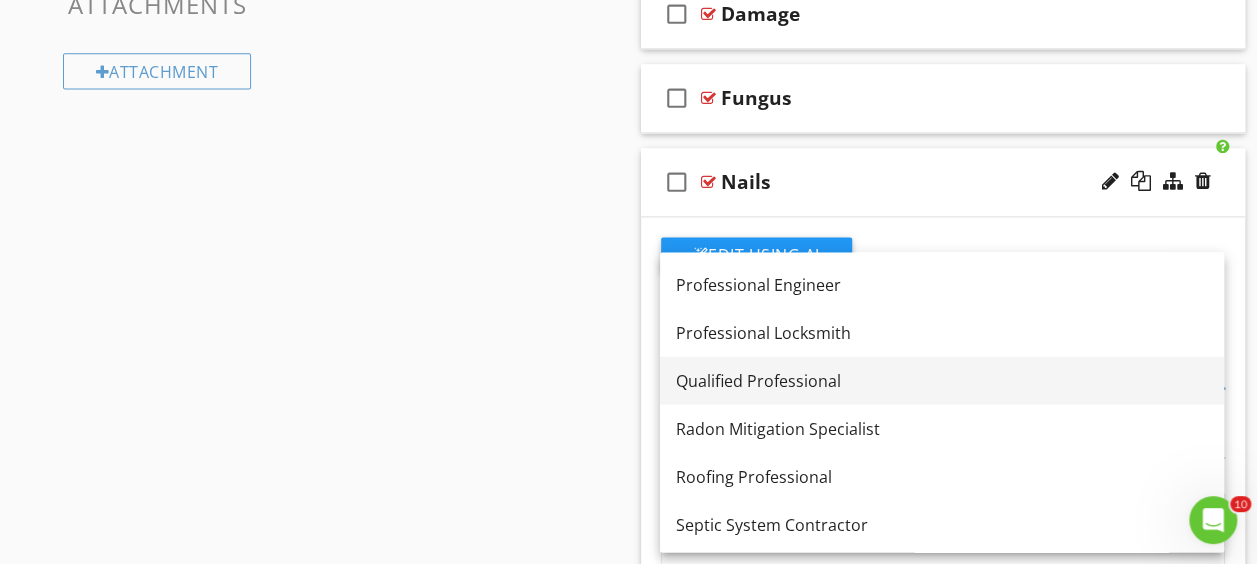 click on "Qualified Professional" at bounding box center (942, 380) 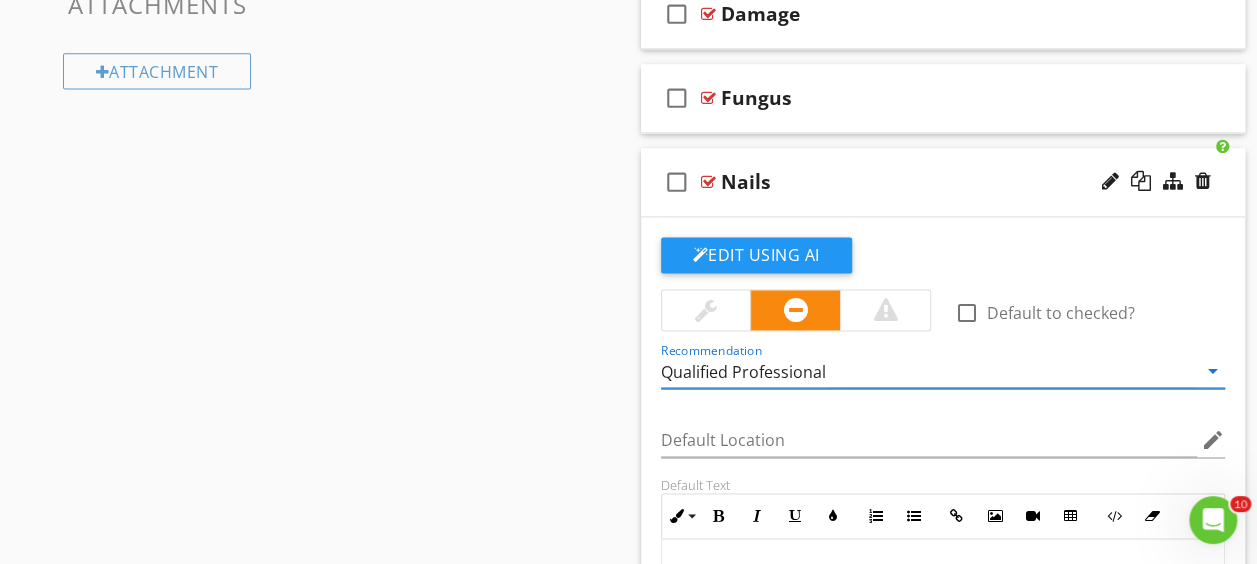 click at bounding box center [708, 182] 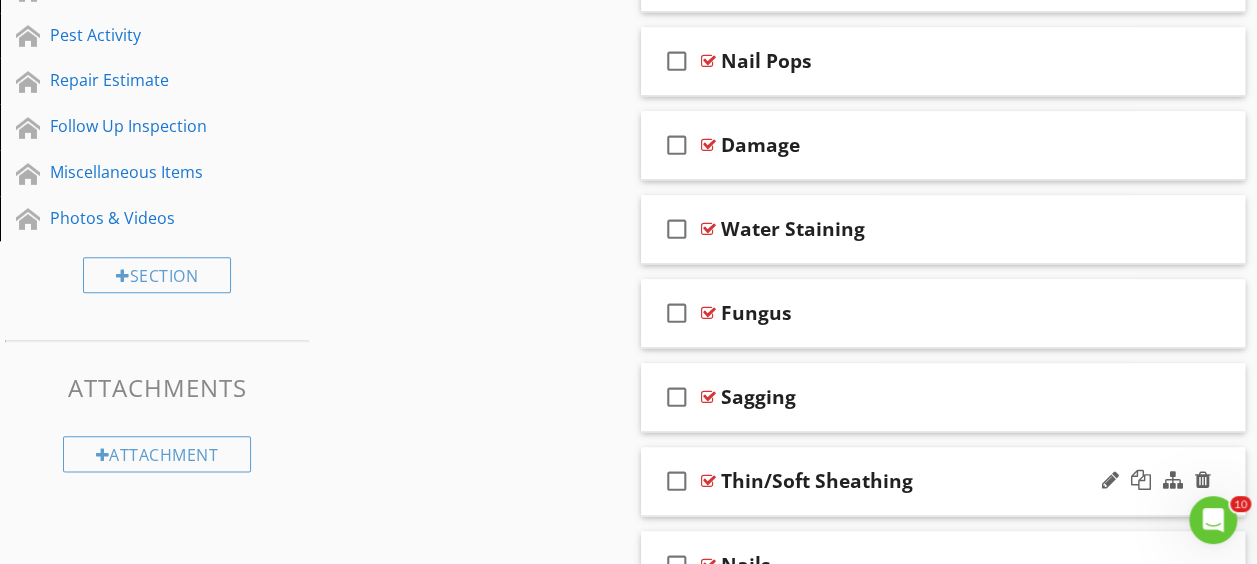 scroll, scrollTop: 1172, scrollLeft: 0, axis: vertical 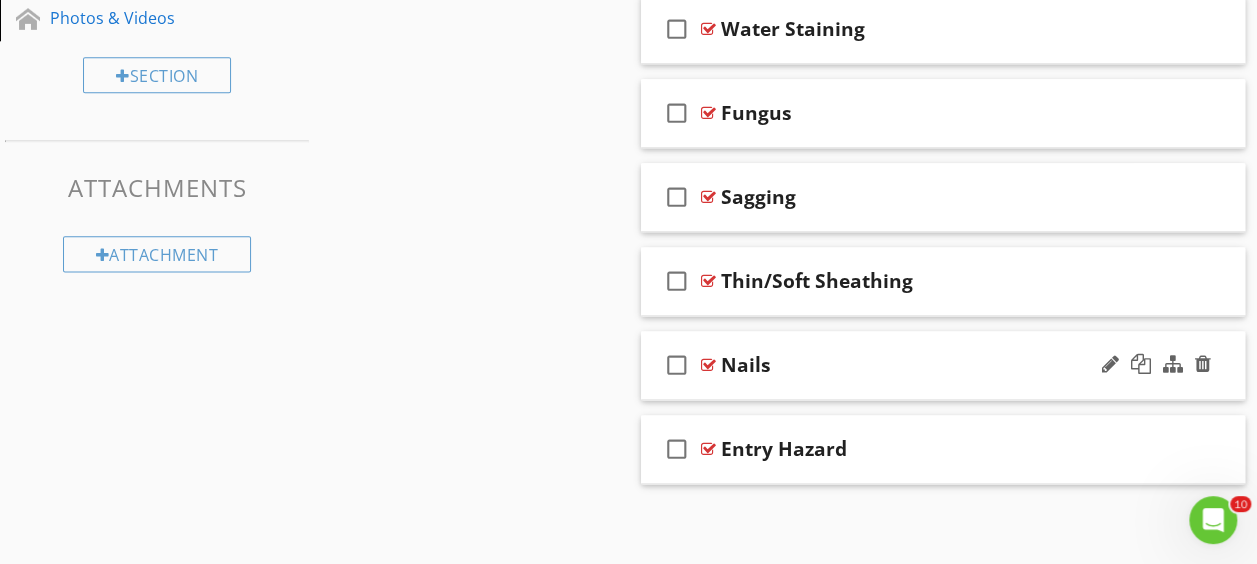 click at bounding box center (708, 365) 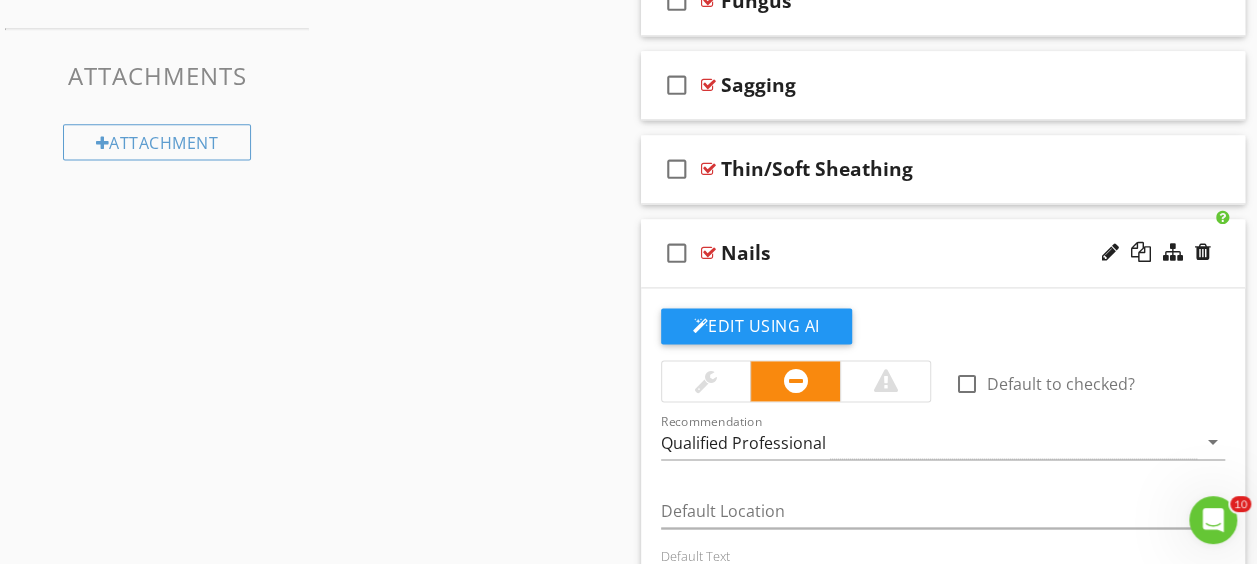 scroll, scrollTop: 1272, scrollLeft: 0, axis: vertical 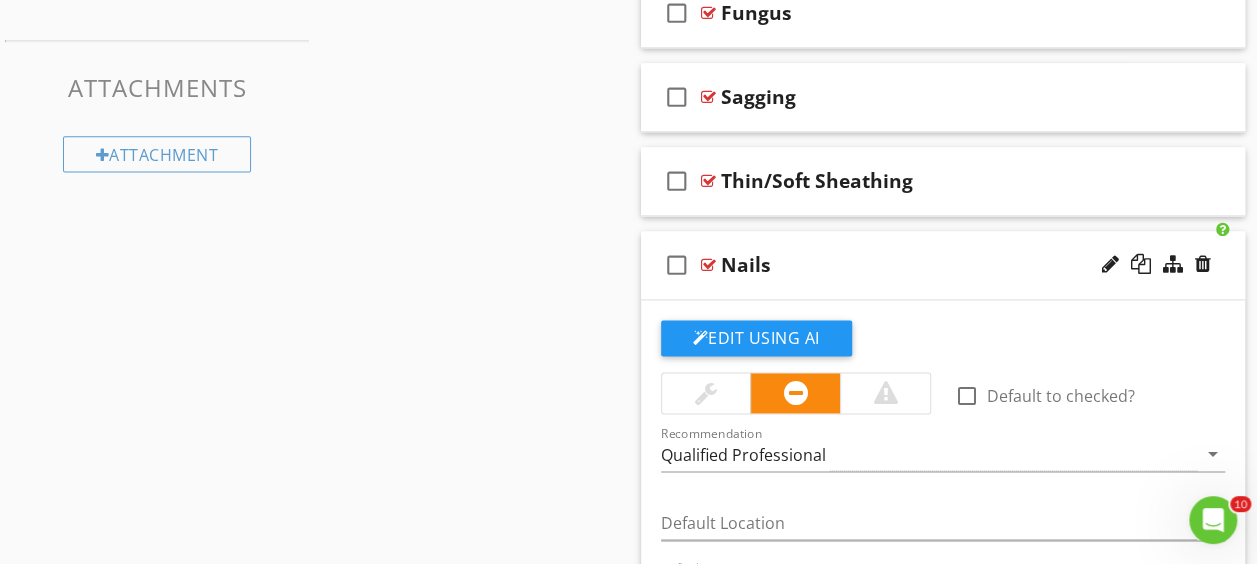 click at bounding box center (708, 265) 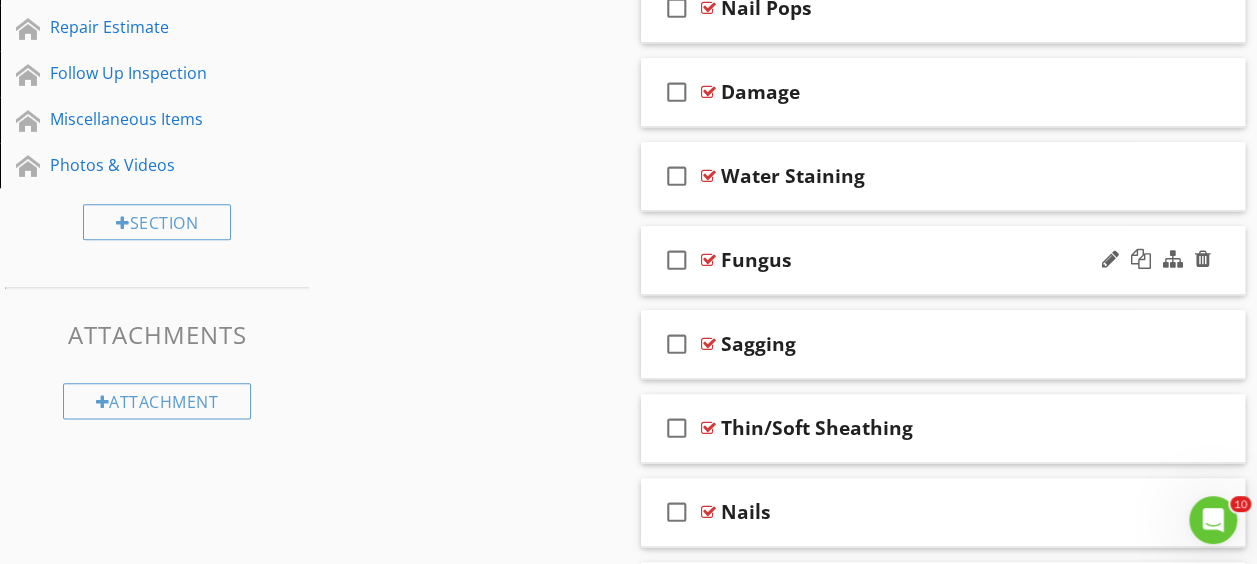 scroll, scrollTop: 1172, scrollLeft: 0, axis: vertical 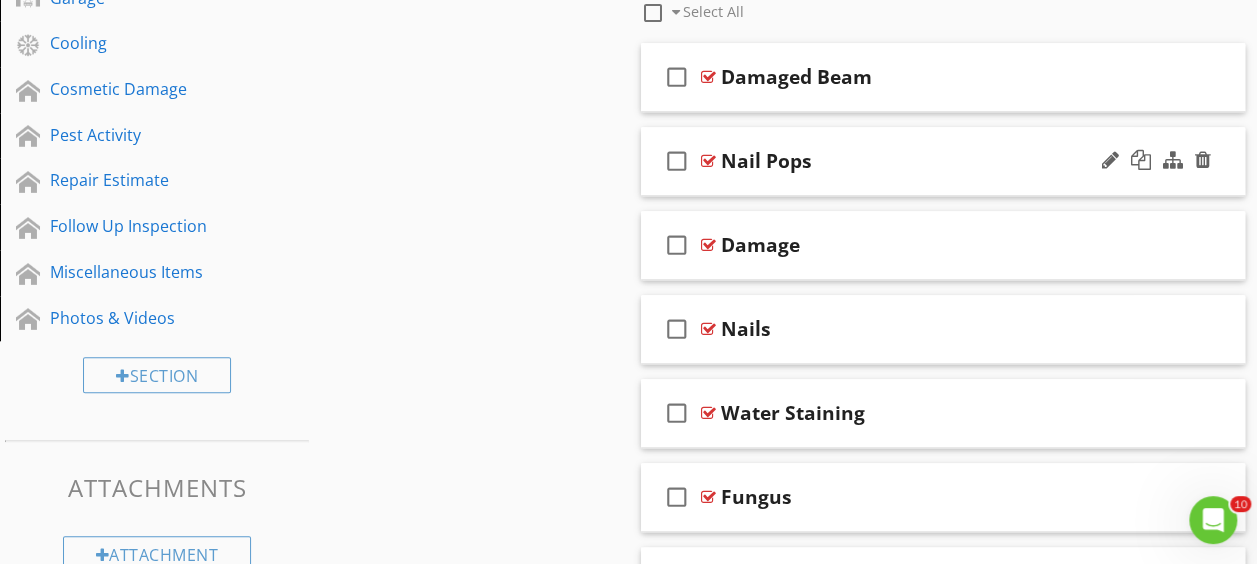 click at bounding box center (708, 161) 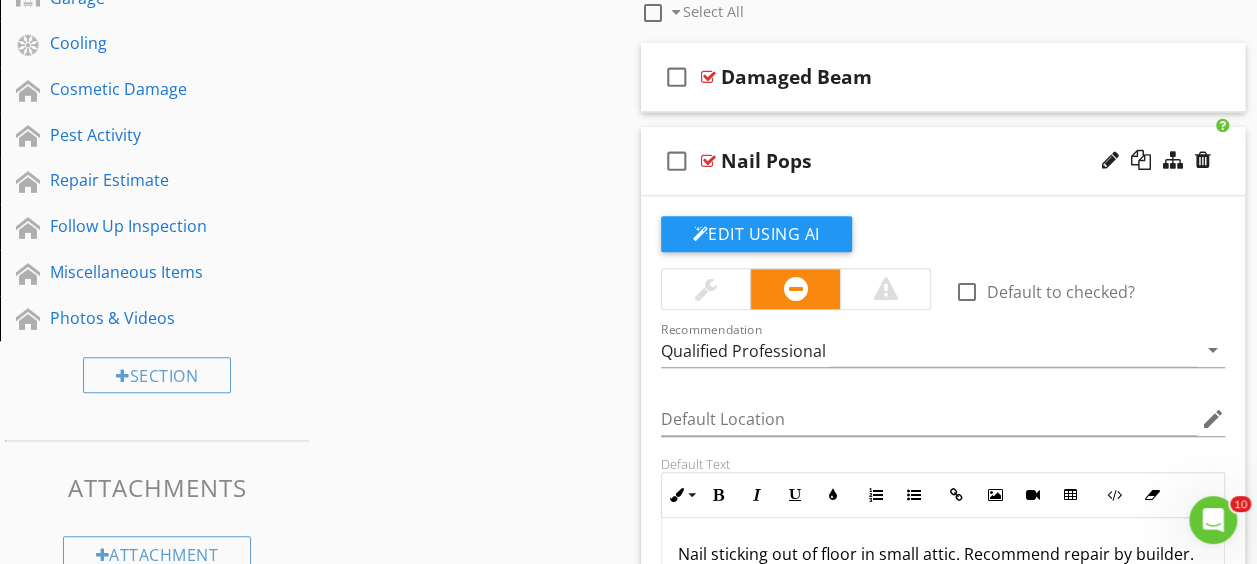 scroll, scrollTop: 1072, scrollLeft: 0, axis: vertical 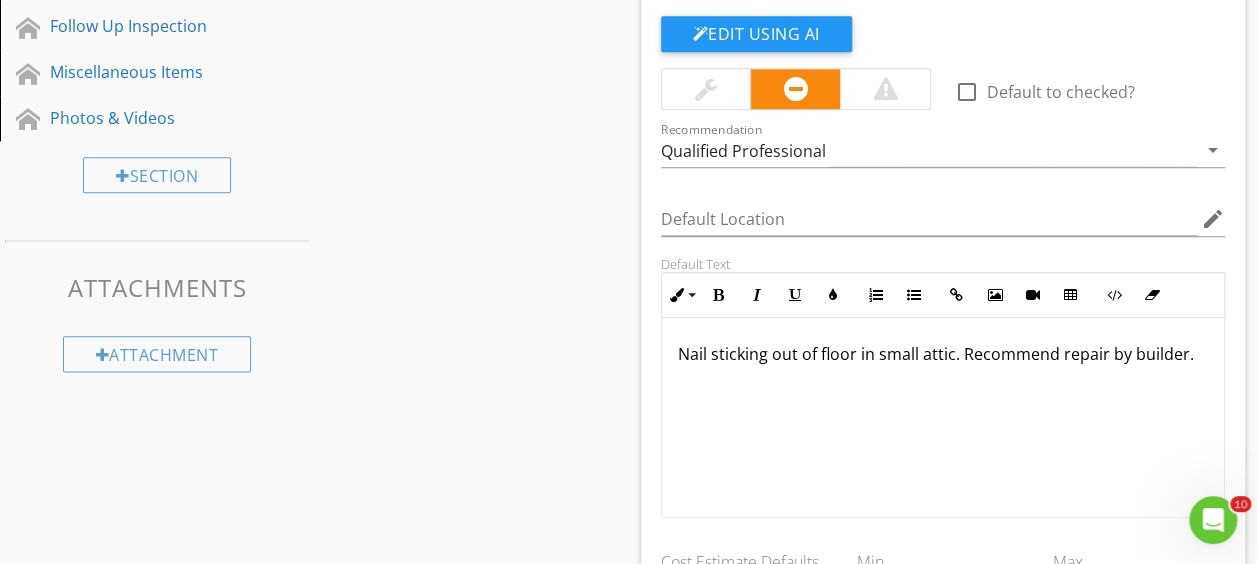 click on "Nail sticking out of floor in small attic. Recommend repair by builder." at bounding box center (943, 354) 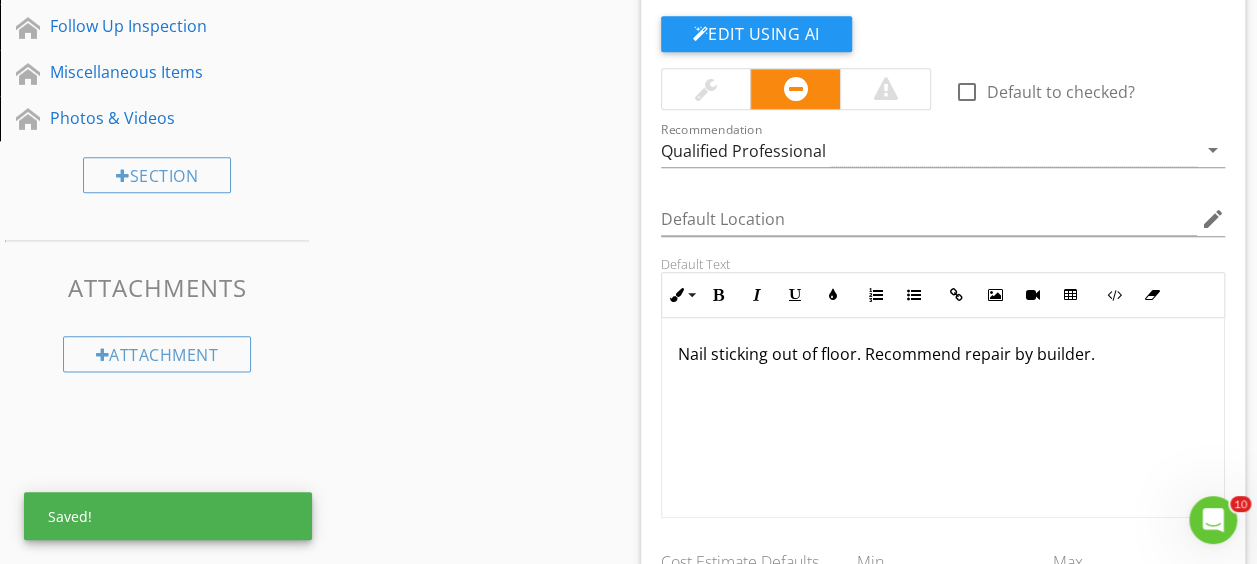 click on "Nail sticking out of floor. Recommend repair by builder." at bounding box center (943, 354) 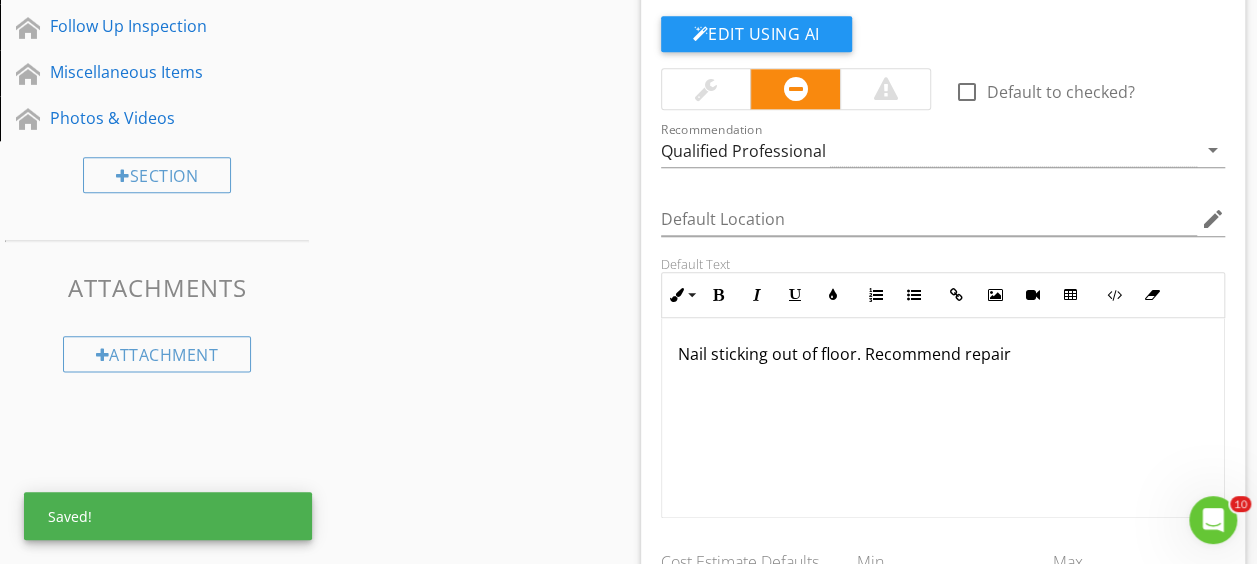 type 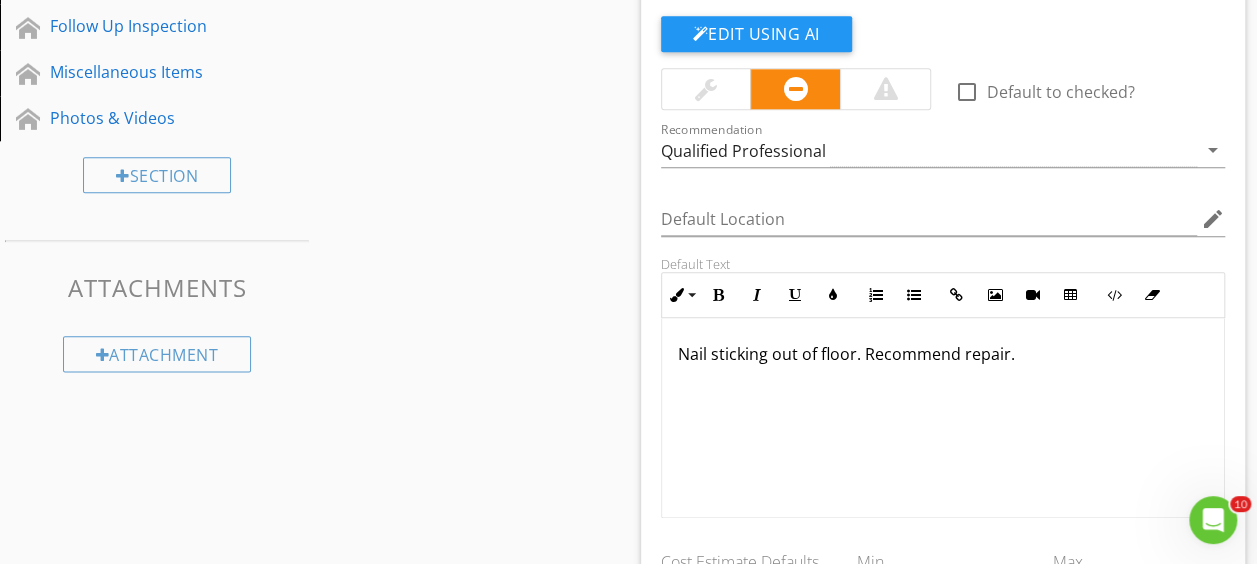 click on "Nail sticking out of floor. Recommend repair." at bounding box center [943, 354] 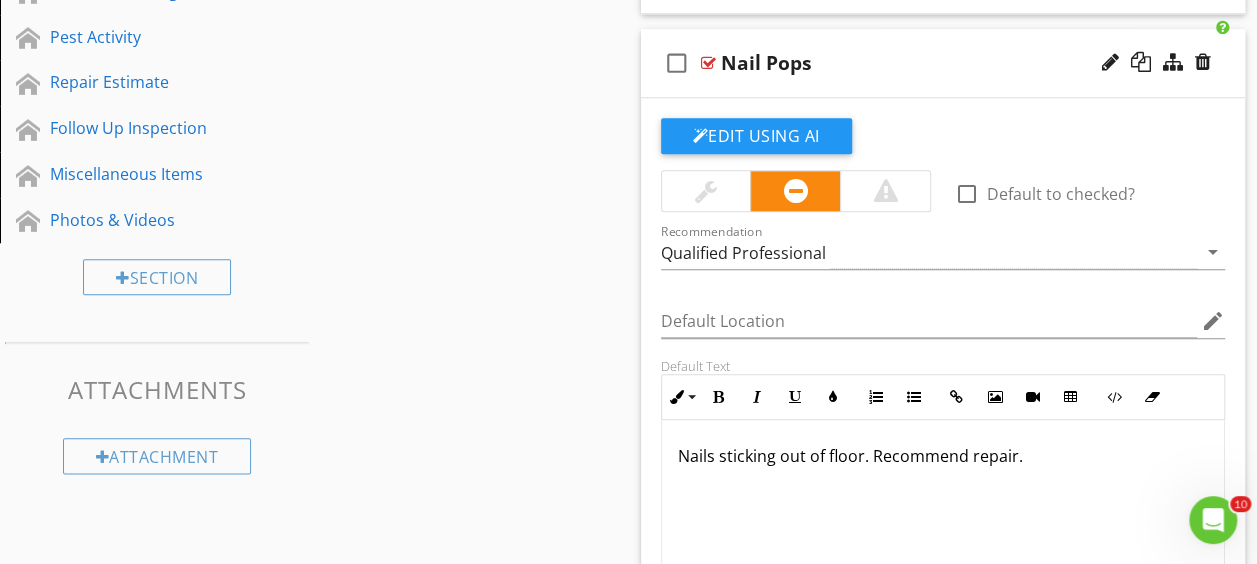 scroll, scrollTop: 872, scrollLeft: 0, axis: vertical 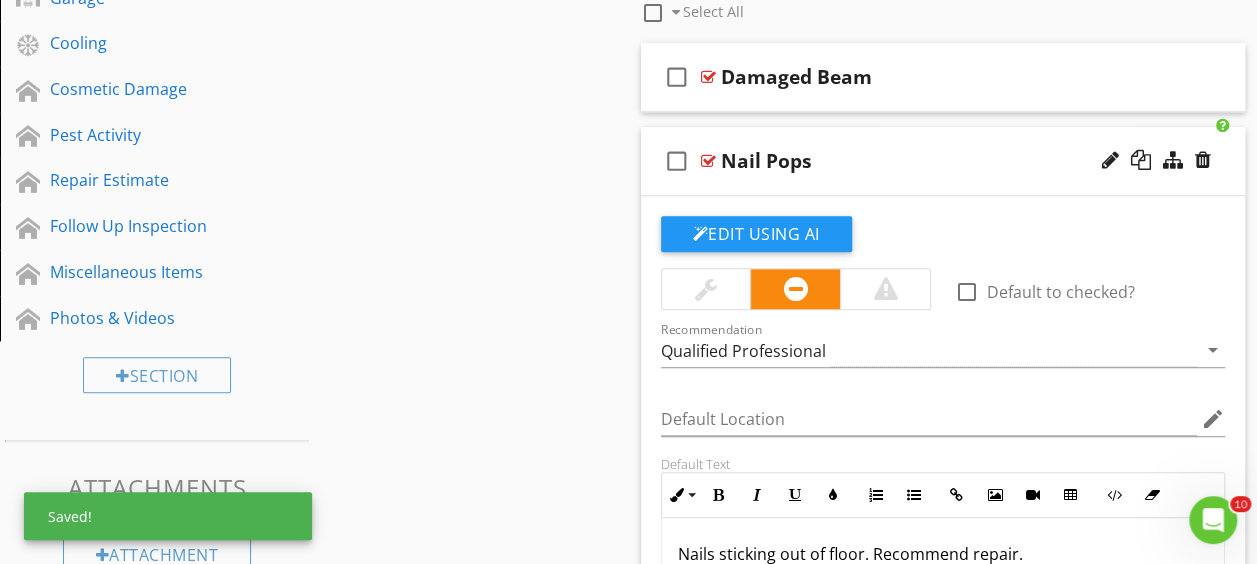 click at bounding box center (708, 161) 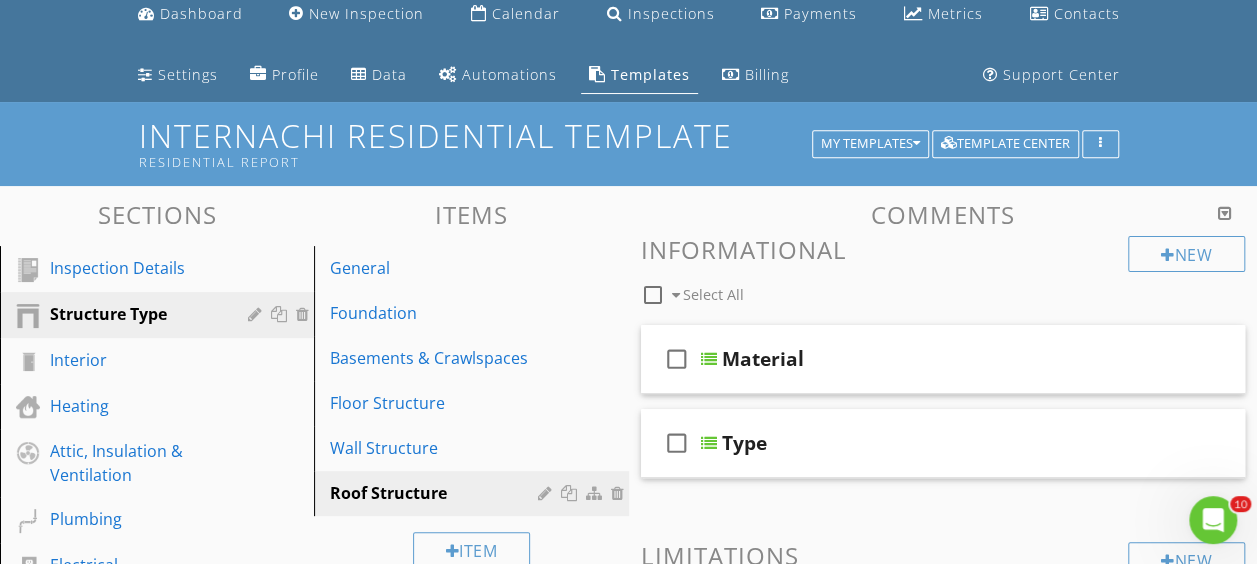 scroll, scrollTop: 72, scrollLeft: 0, axis: vertical 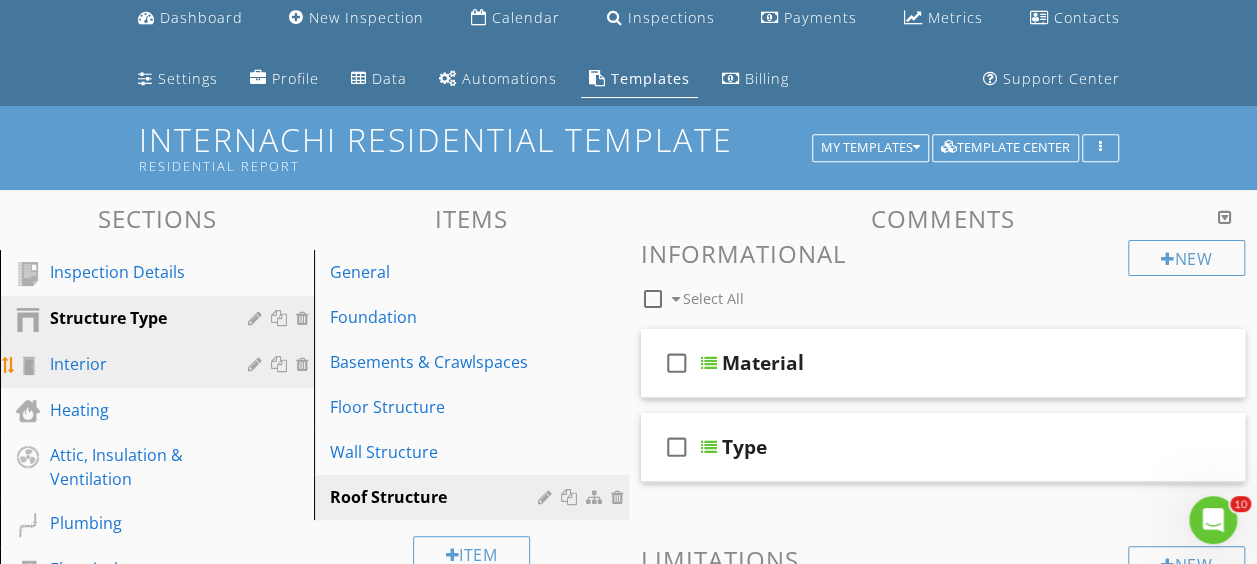 click on "Interior" at bounding box center [134, 364] 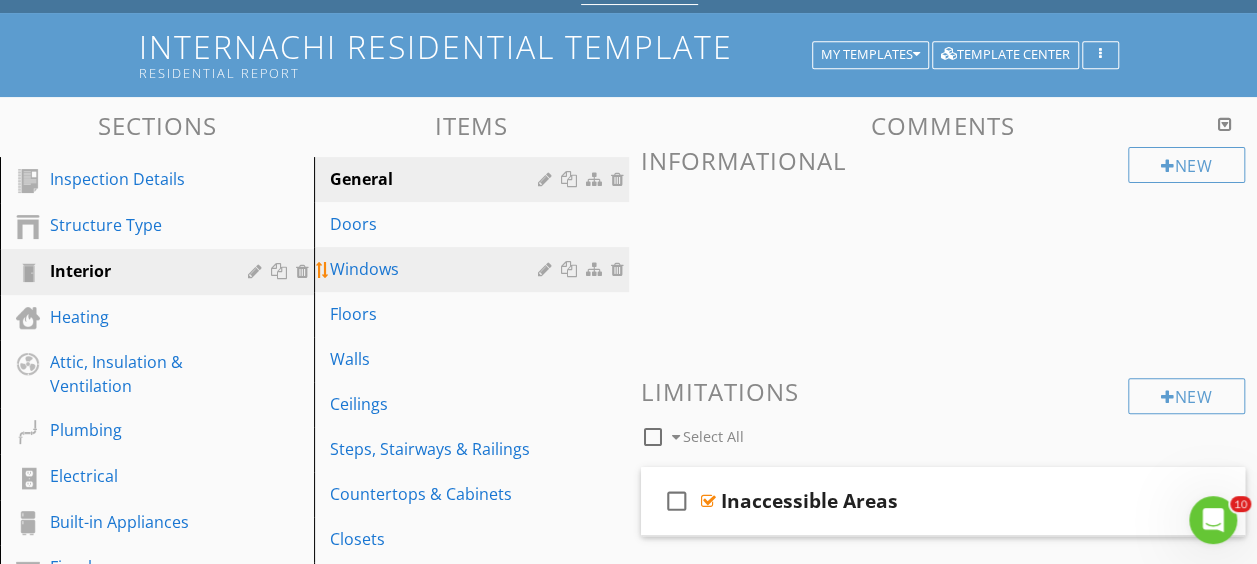 scroll, scrollTop: 272, scrollLeft: 0, axis: vertical 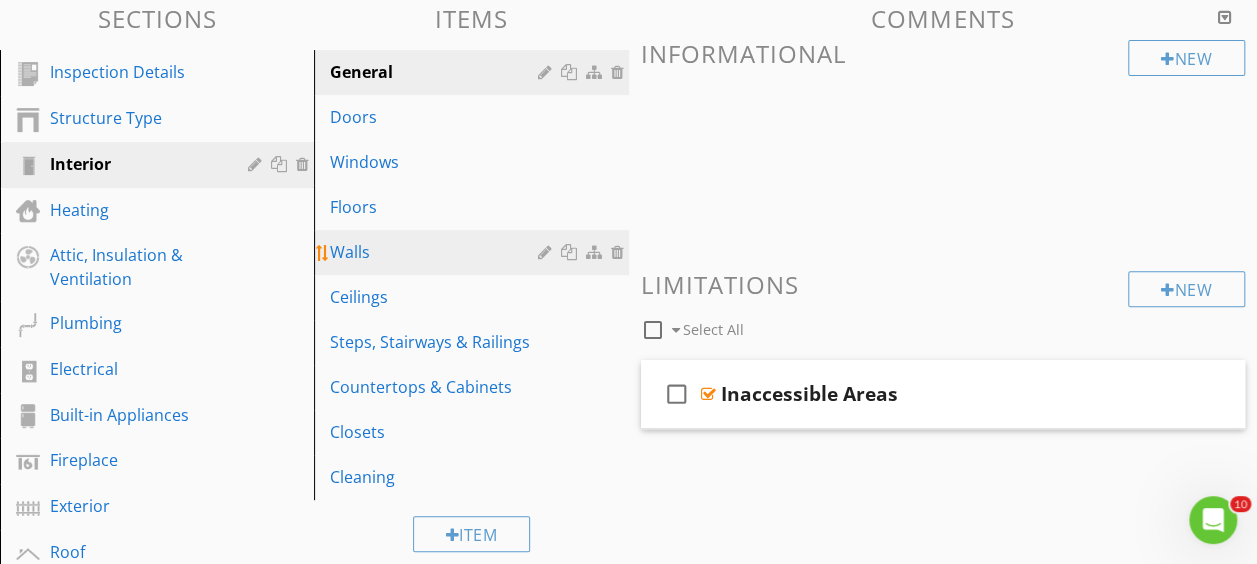 click on "Walls" at bounding box center [436, 252] 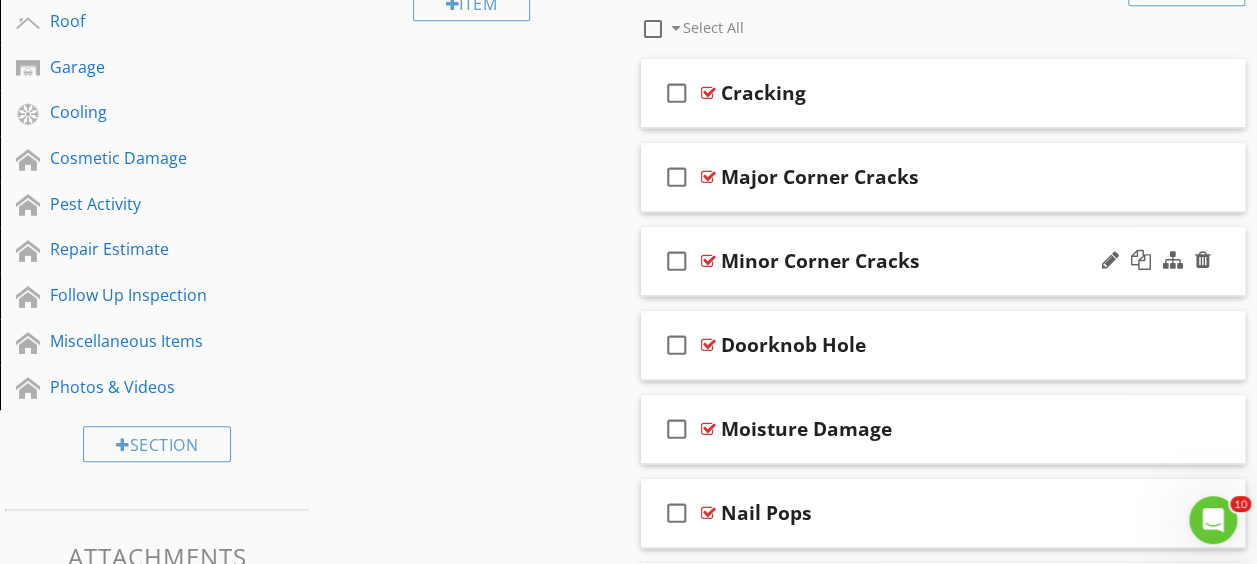scroll, scrollTop: 1003, scrollLeft: 0, axis: vertical 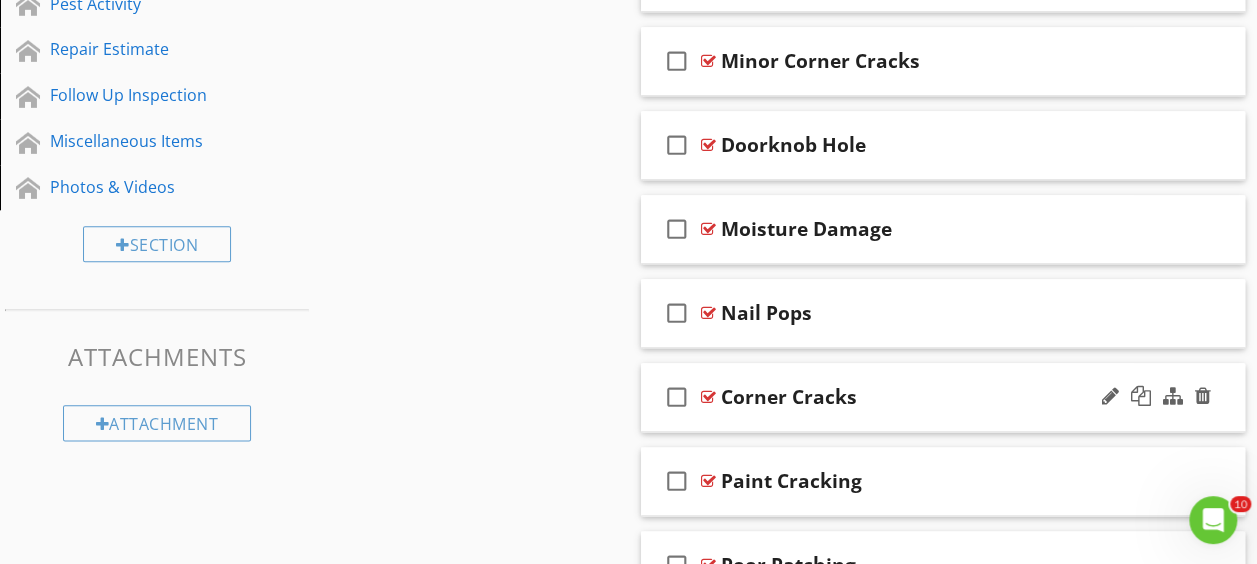click at bounding box center (708, 397) 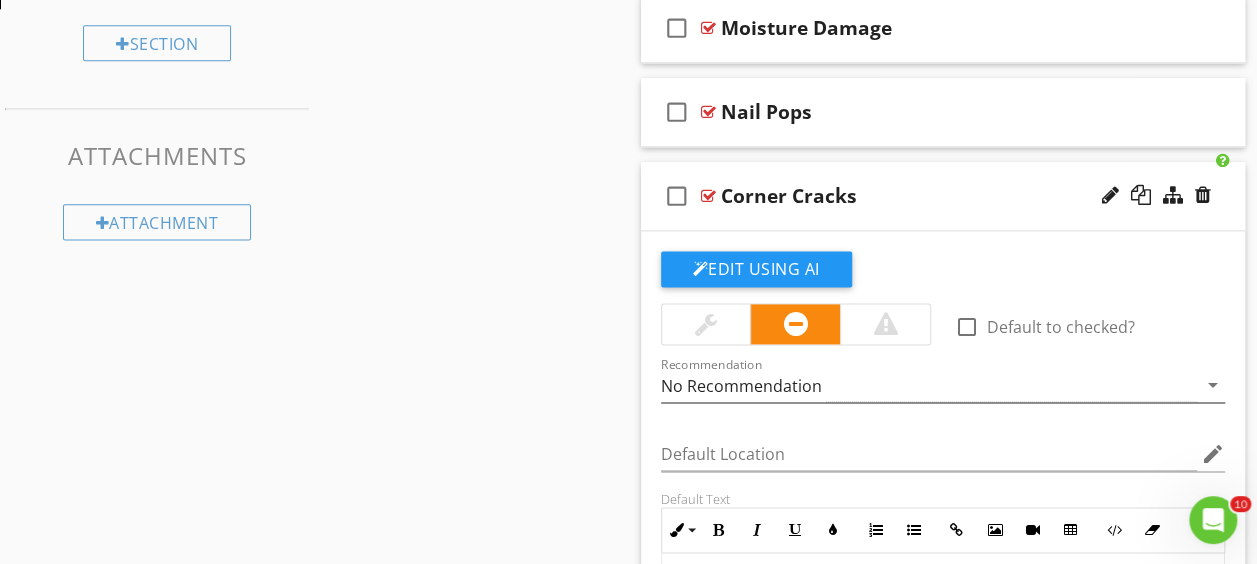 scroll, scrollTop: 1203, scrollLeft: 0, axis: vertical 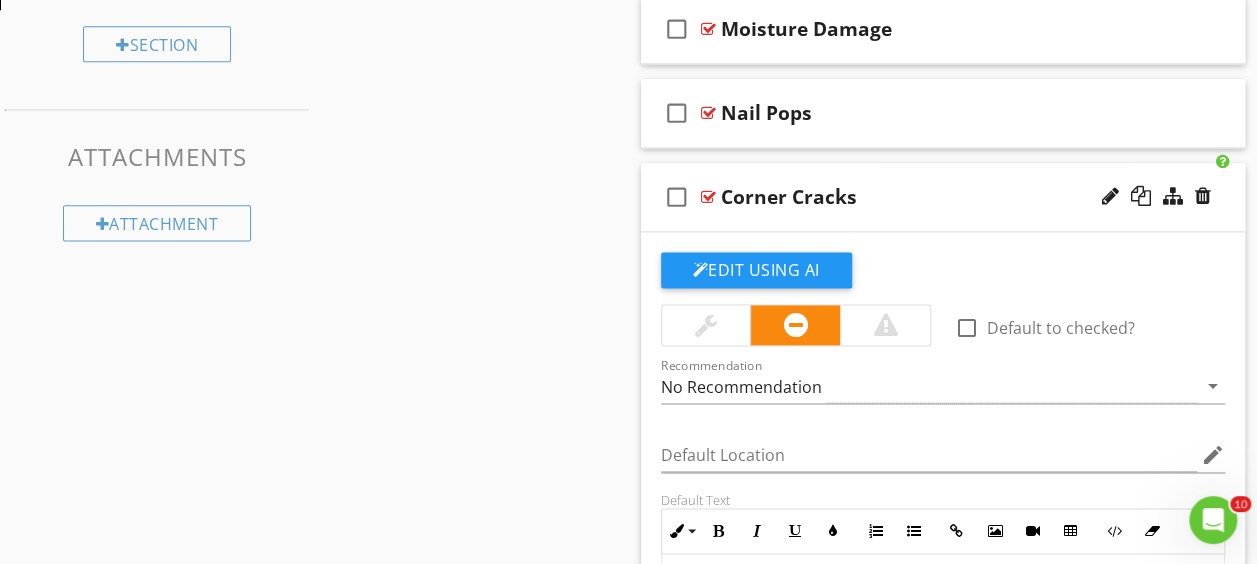 click at bounding box center (708, 197) 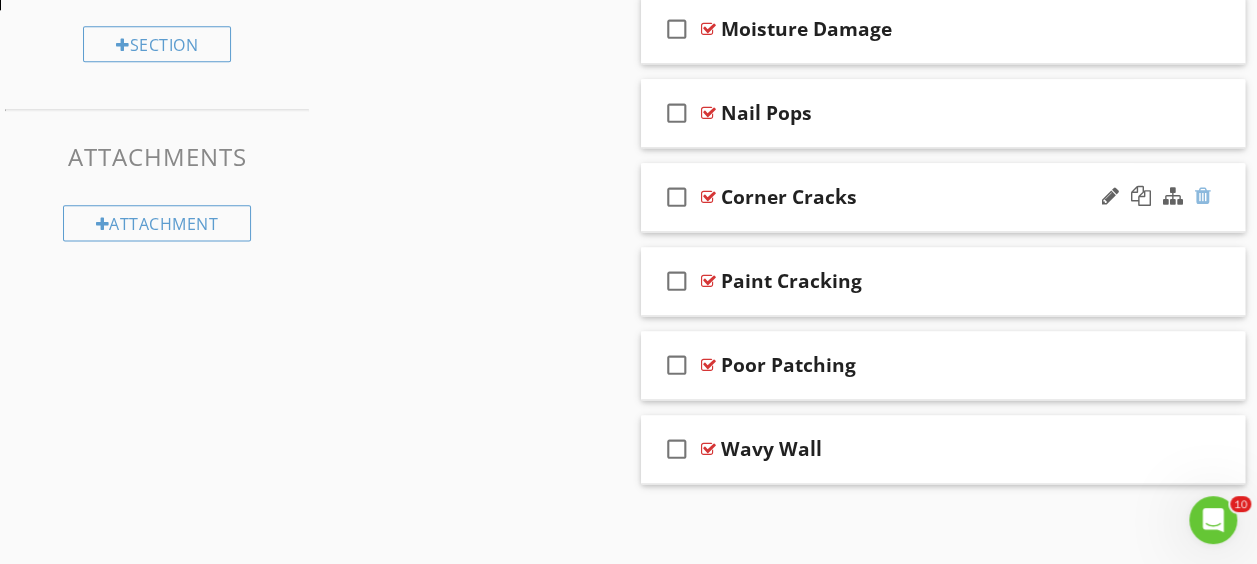 click at bounding box center (1203, 196) 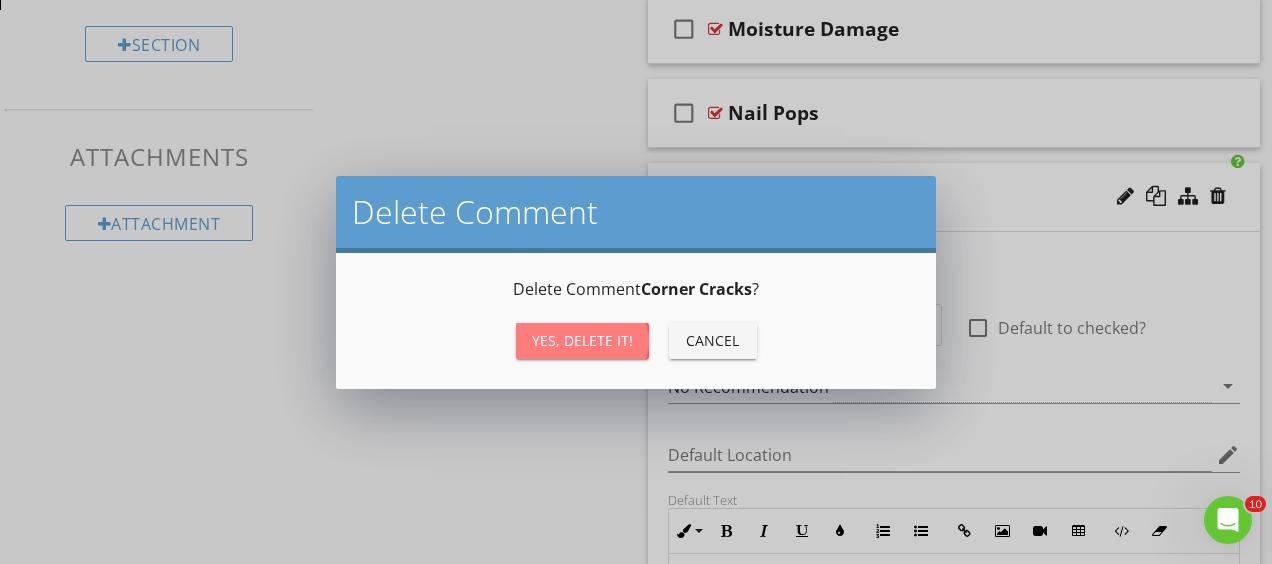 click on "Yes, Delete it!" at bounding box center (582, 340) 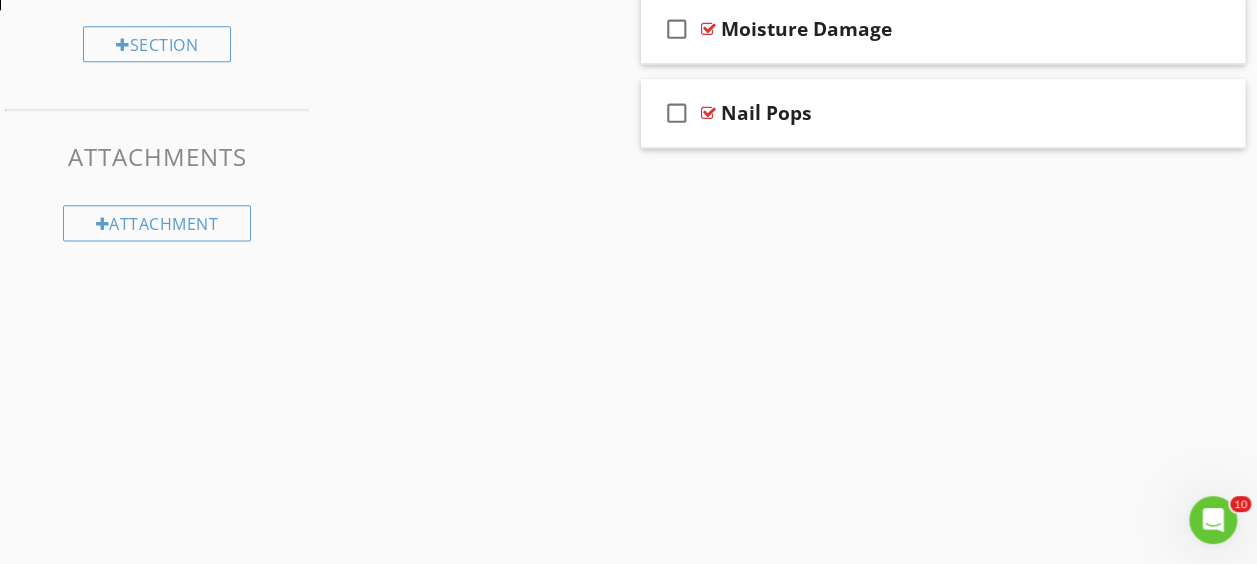 scroll, scrollTop: 1119, scrollLeft: 0, axis: vertical 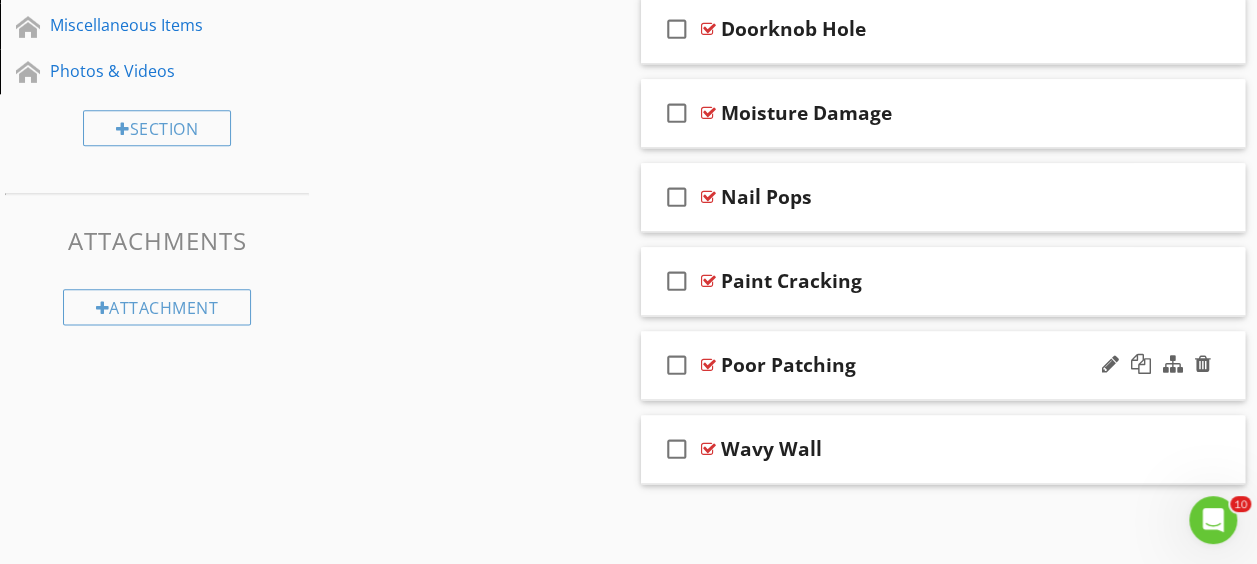 click at bounding box center (708, 365) 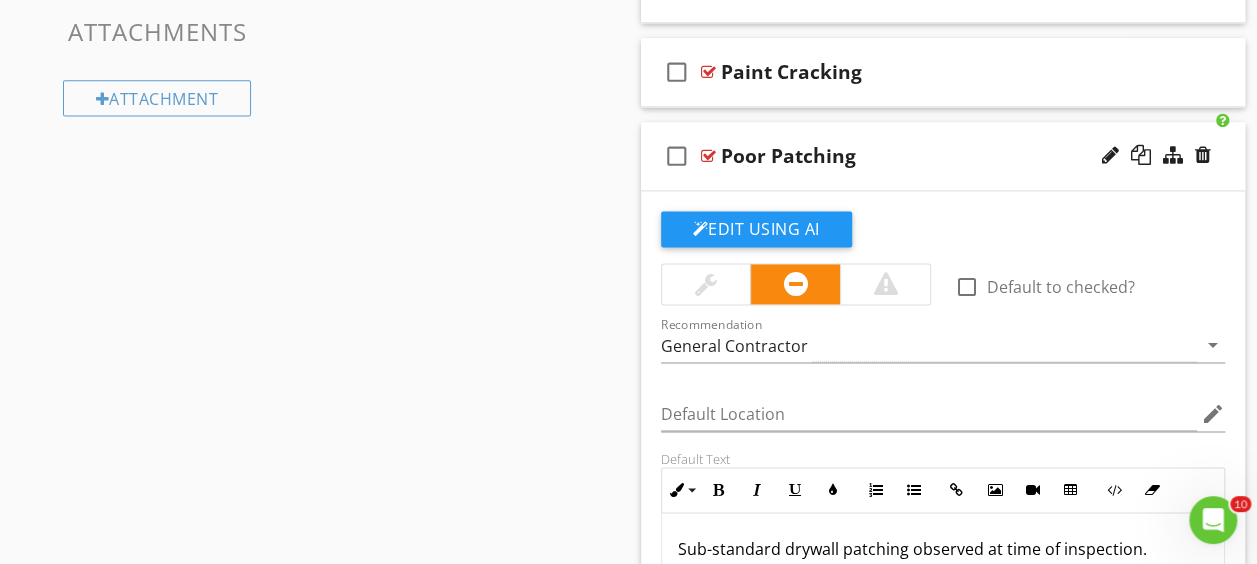 scroll, scrollTop: 1203, scrollLeft: 0, axis: vertical 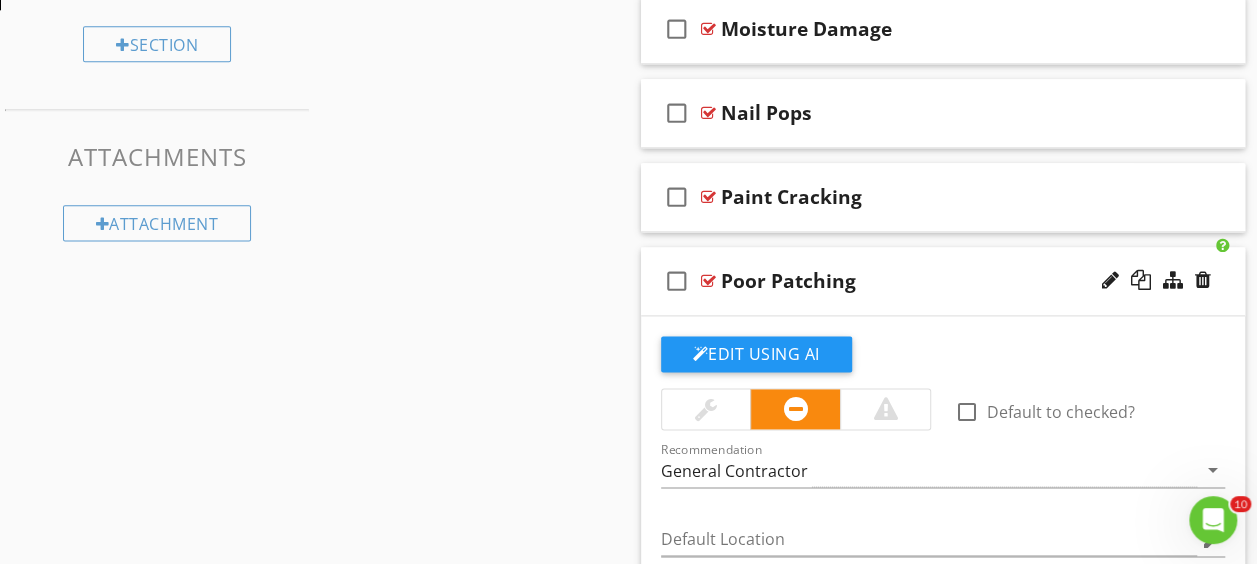 click at bounding box center [708, 281] 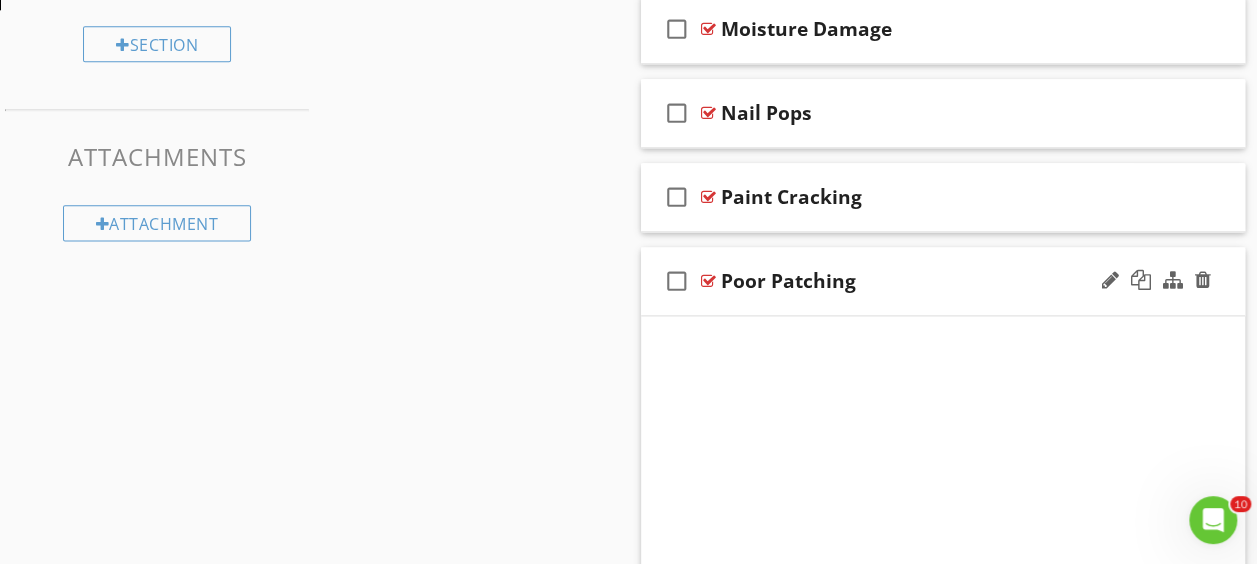 scroll, scrollTop: 1119, scrollLeft: 0, axis: vertical 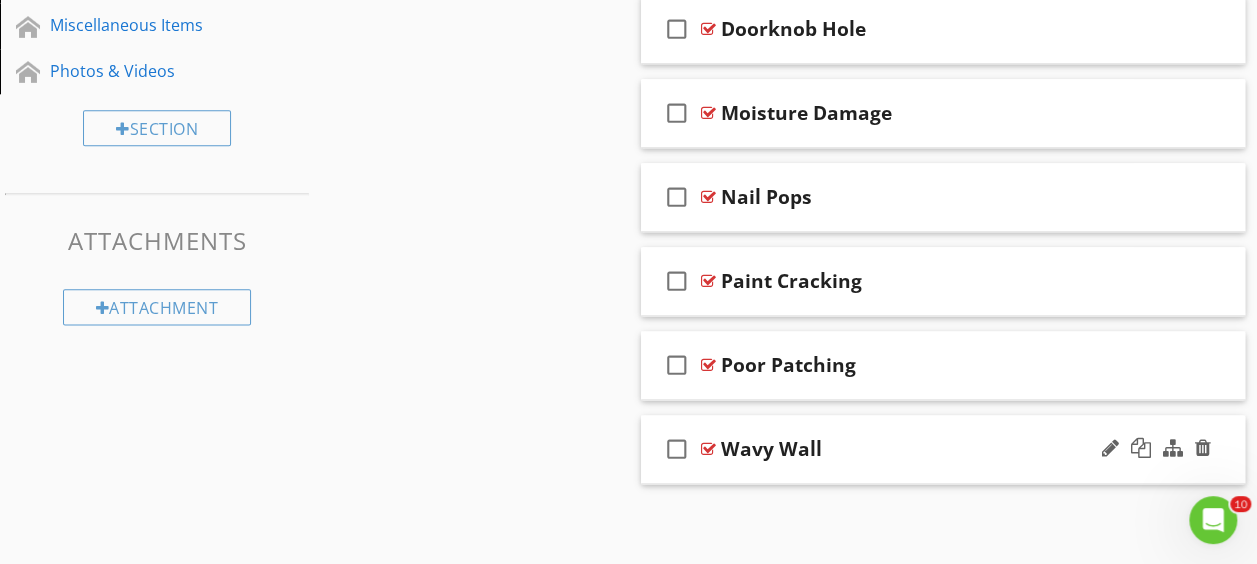 click at bounding box center [708, 449] 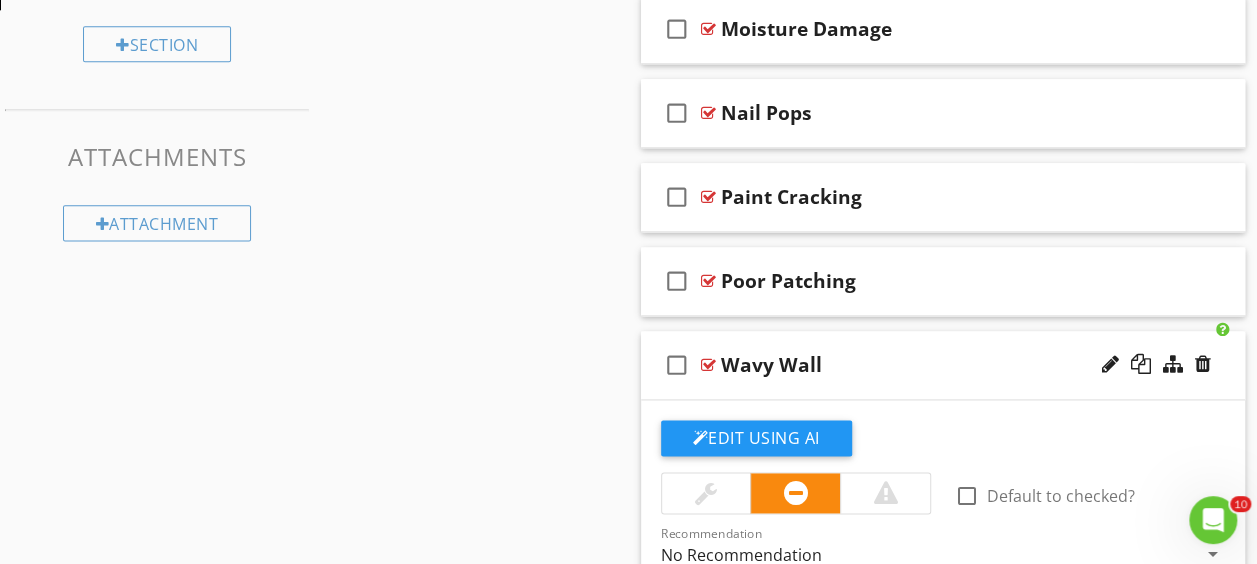 scroll, scrollTop: 1503, scrollLeft: 0, axis: vertical 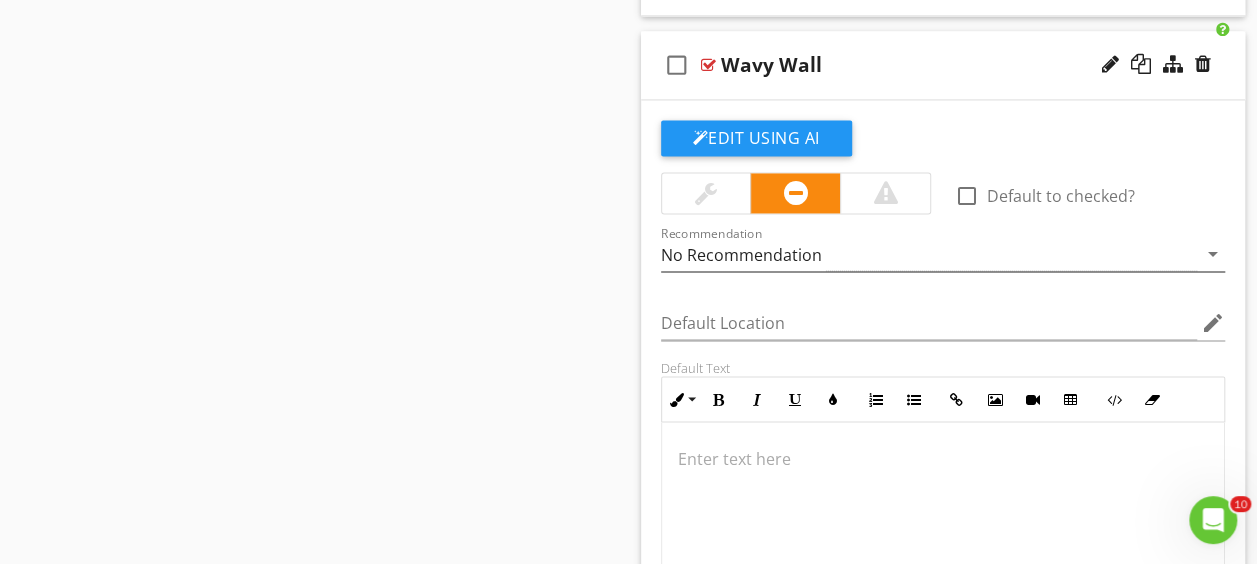 click on "No Recommendation" at bounding box center (929, 254) 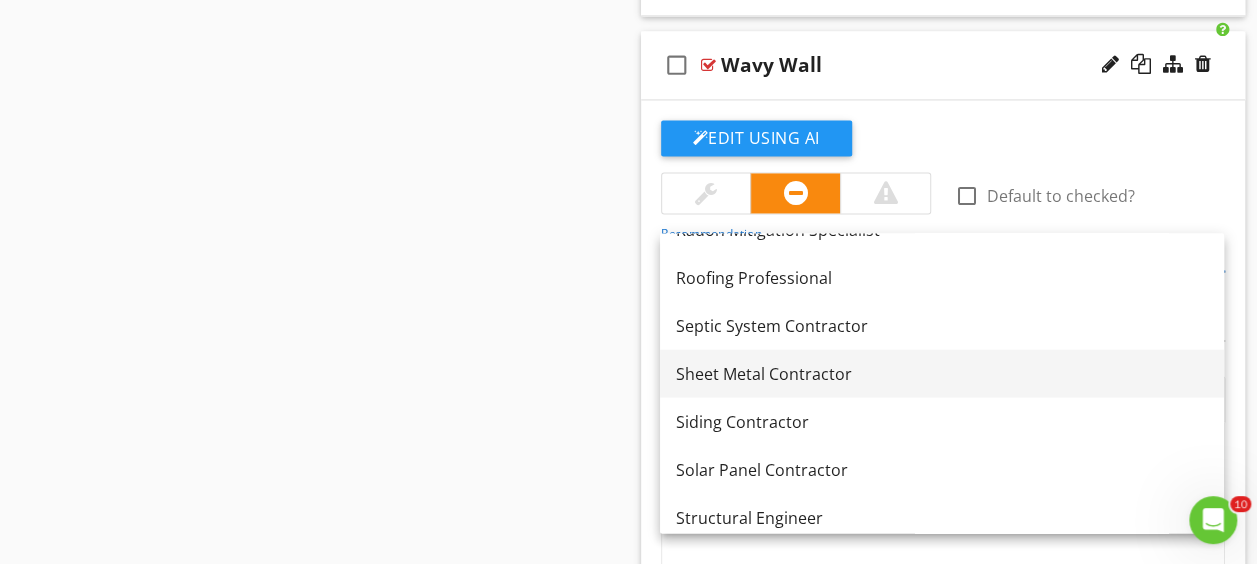 scroll, scrollTop: 2180, scrollLeft: 0, axis: vertical 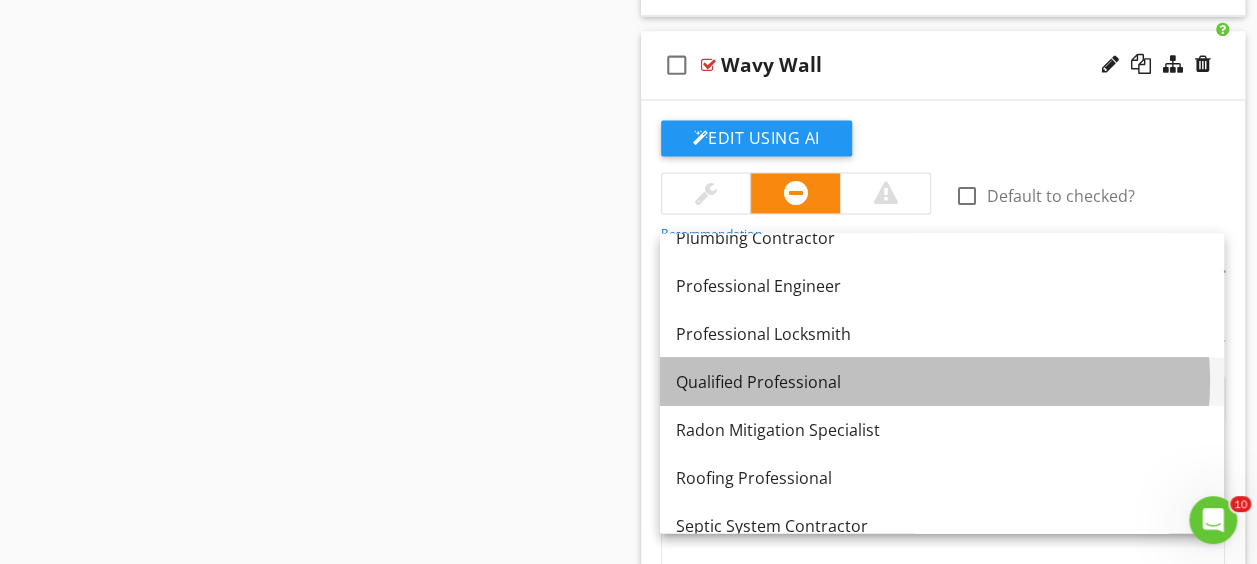 click on "Qualified Professional" at bounding box center [942, 381] 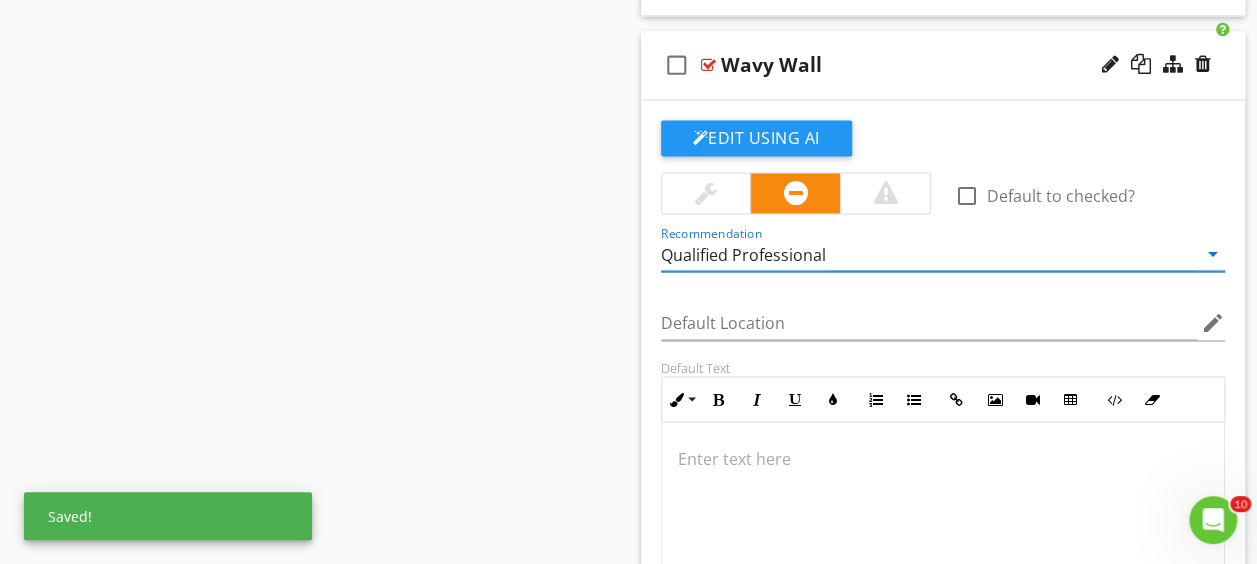 click at bounding box center (708, 65) 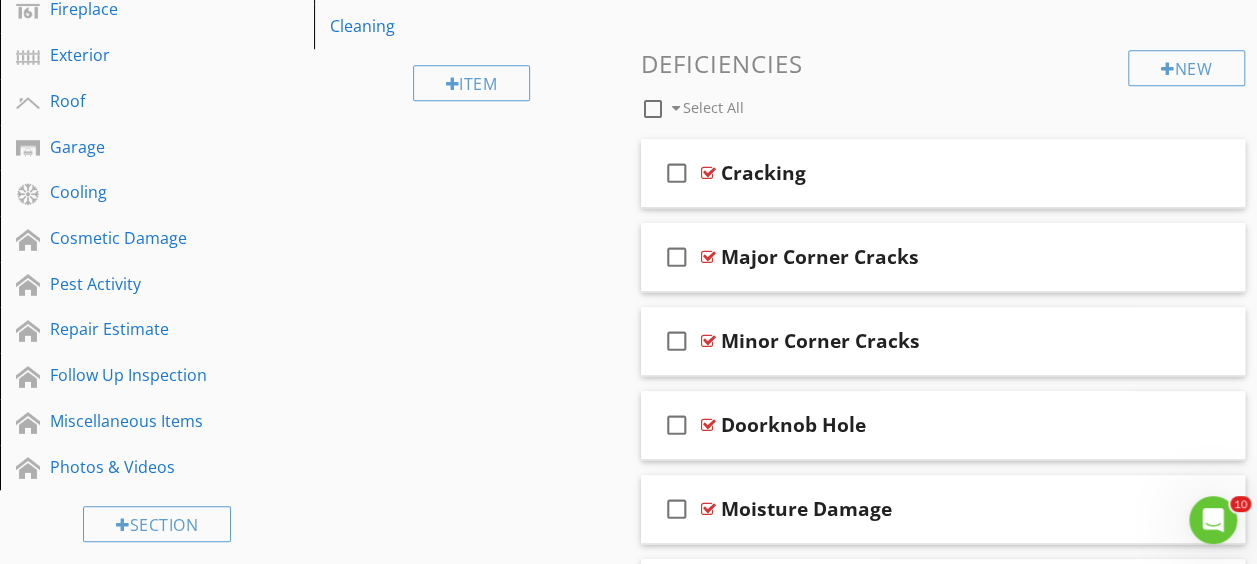 scroll, scrollTop: 719, scrollLeft: 0, axis: vertical 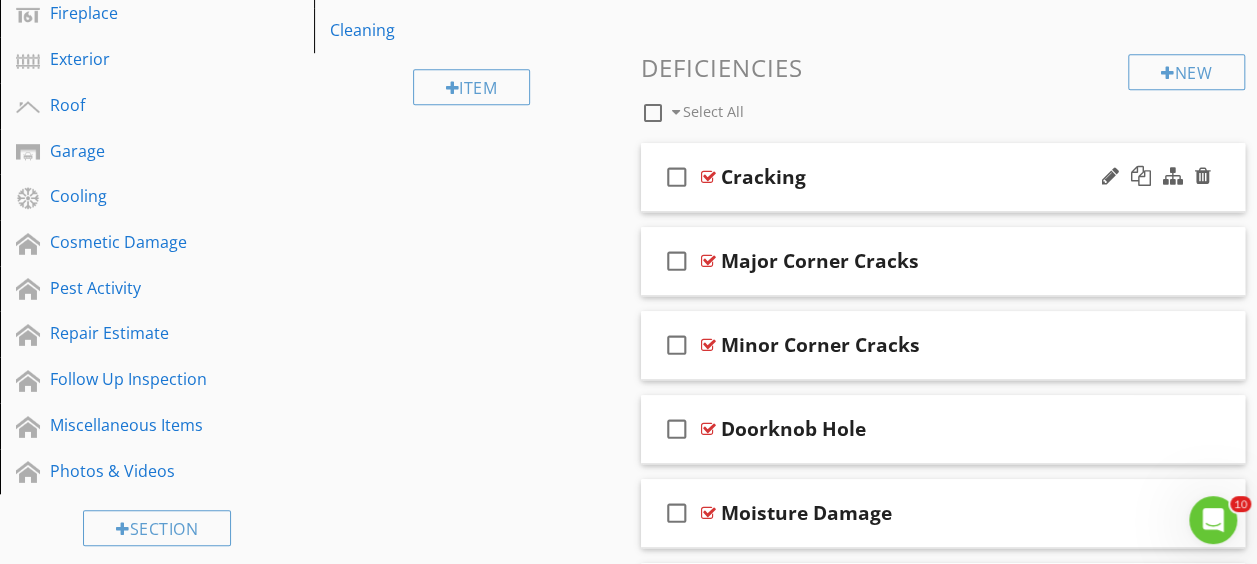 click at bounding box center [708, 177] 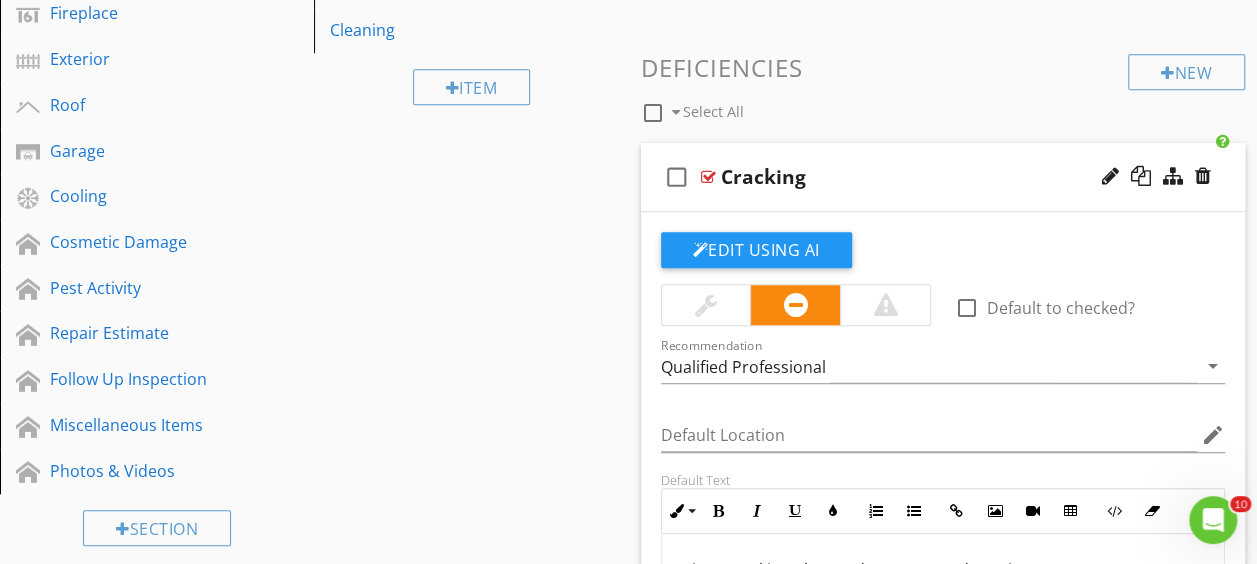 click at bounding box center (708, 177) 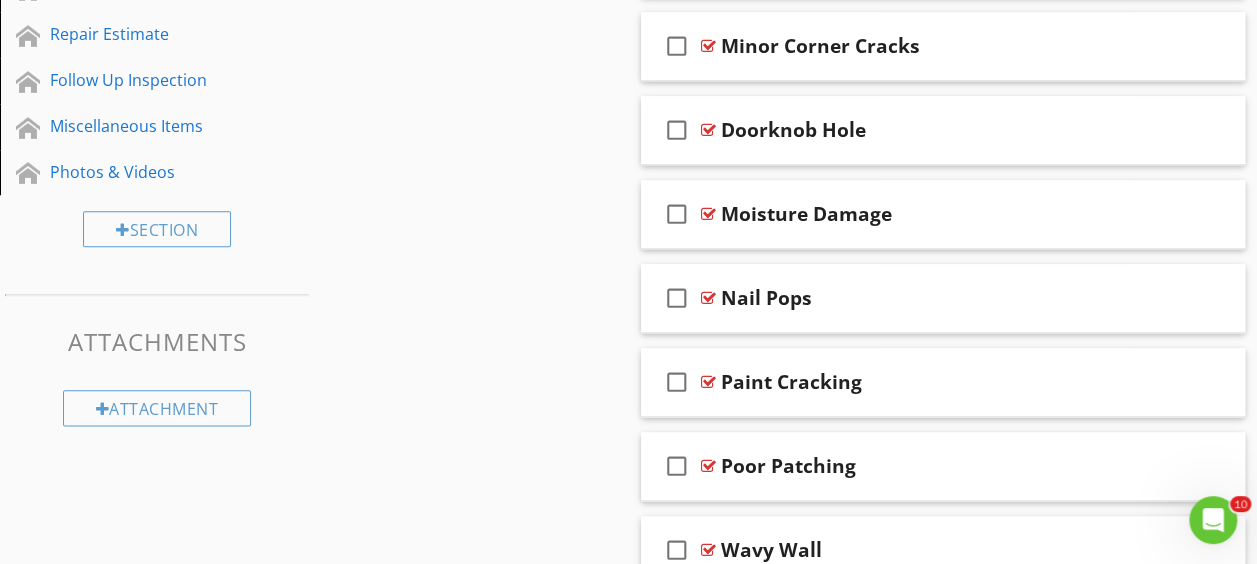 scroll, scrollTop: 1019, scrollLeft: 0, axis: vertical 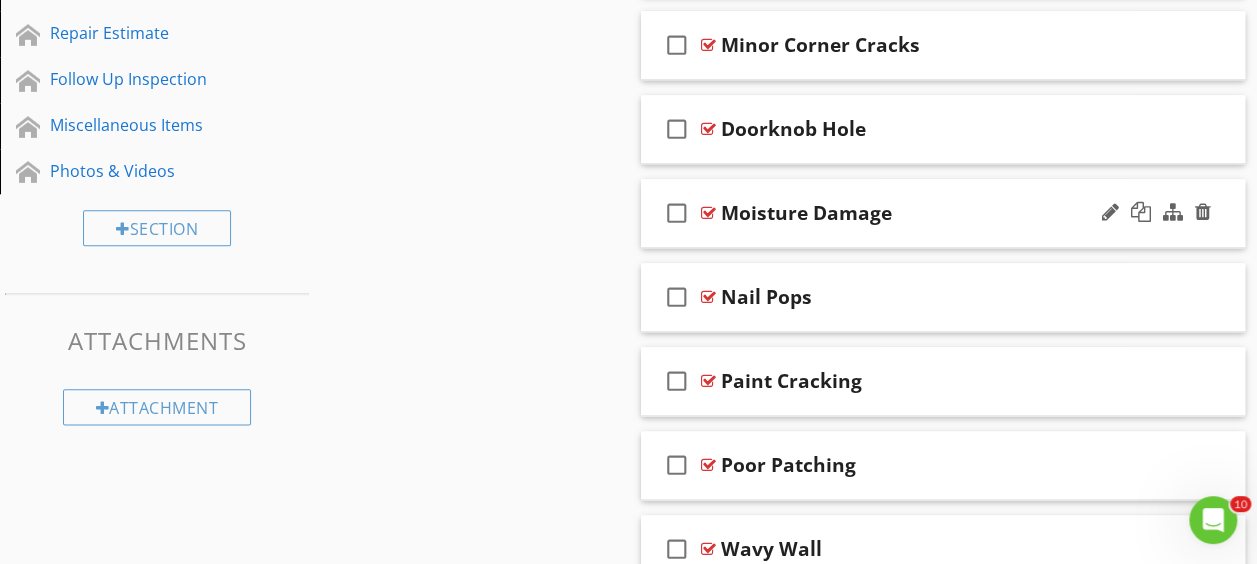 click at bounding box center [708, 213] 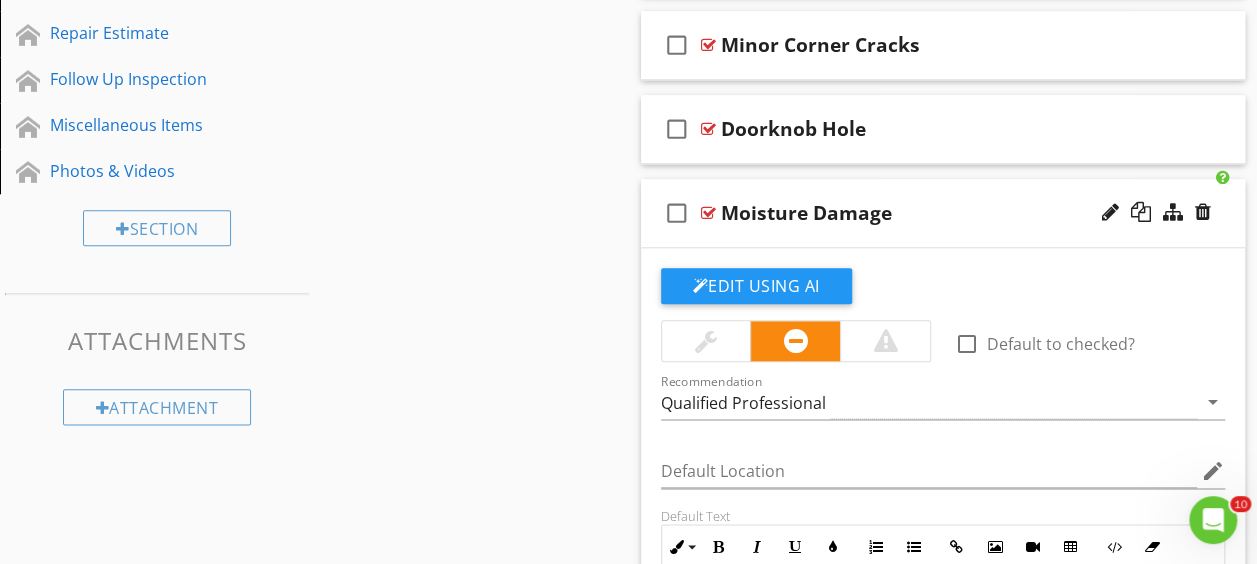 click at bounding box center (708, 213) 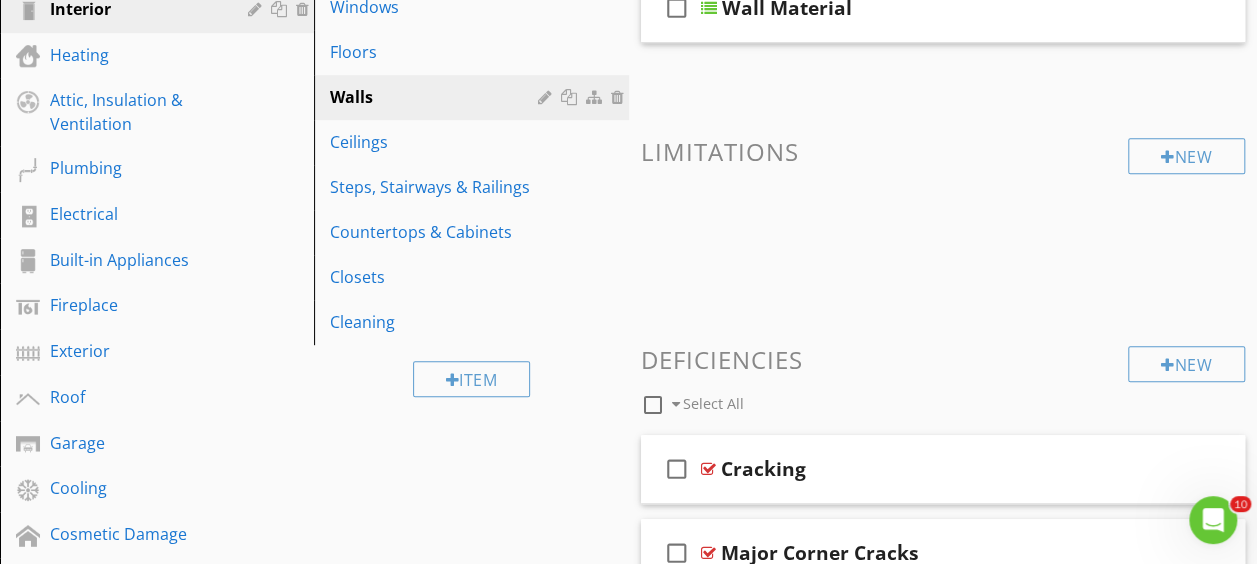 scroll, scrollTop: 319, scrollLeft: 0, axis: vertical 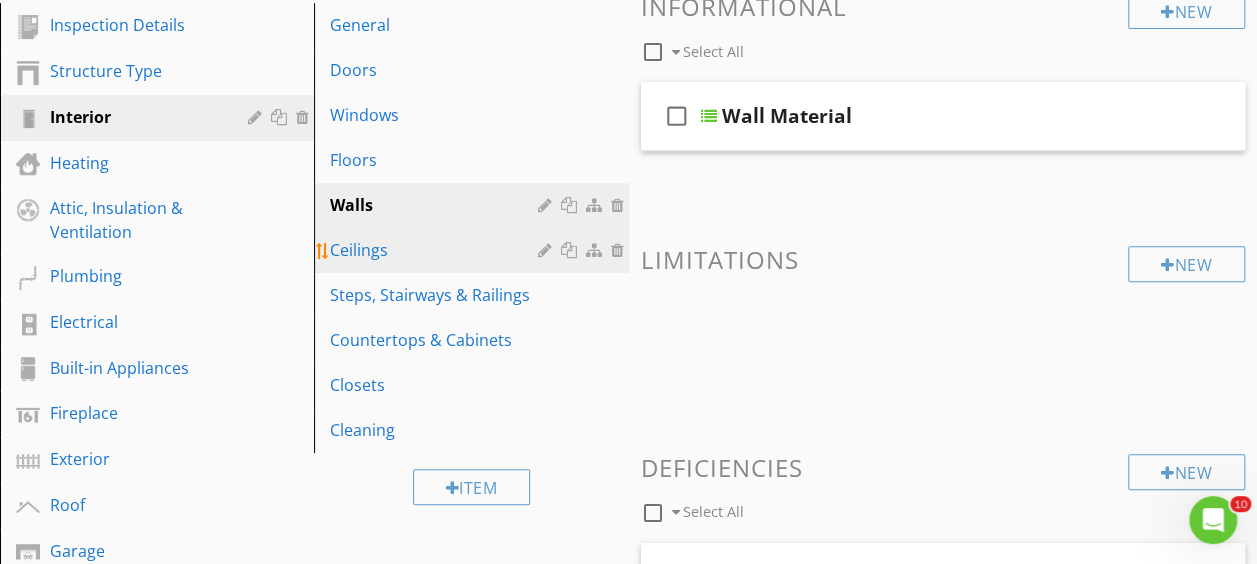 click on "Ceilings" at bounding box center (474, 250) 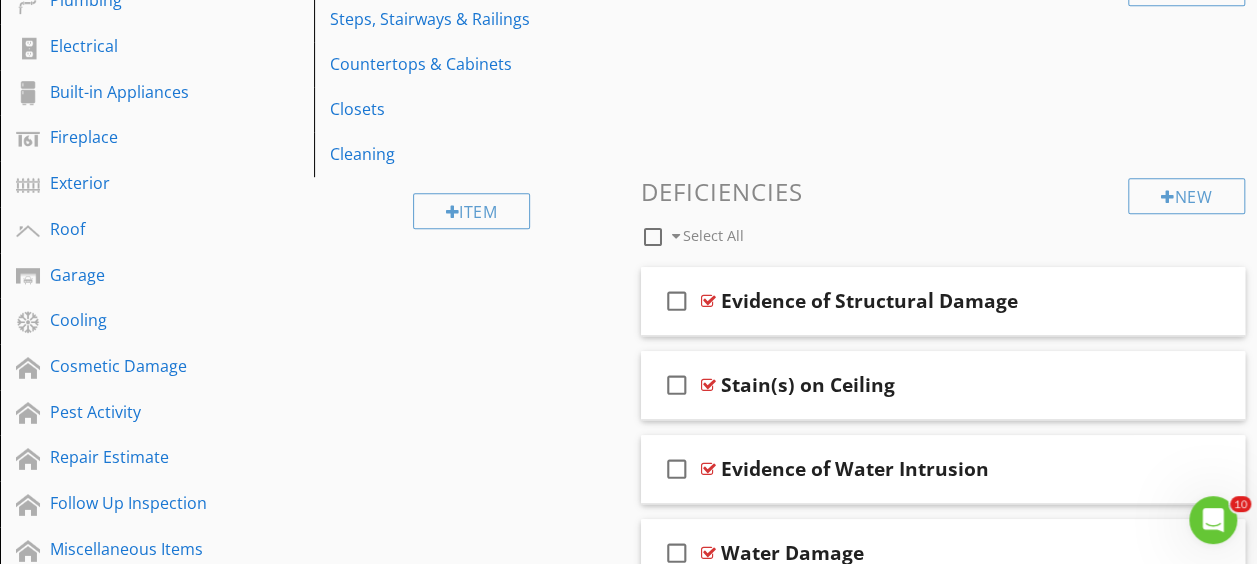scroll, scrollTop: 700, scrollLeft: 0, axis: vertical 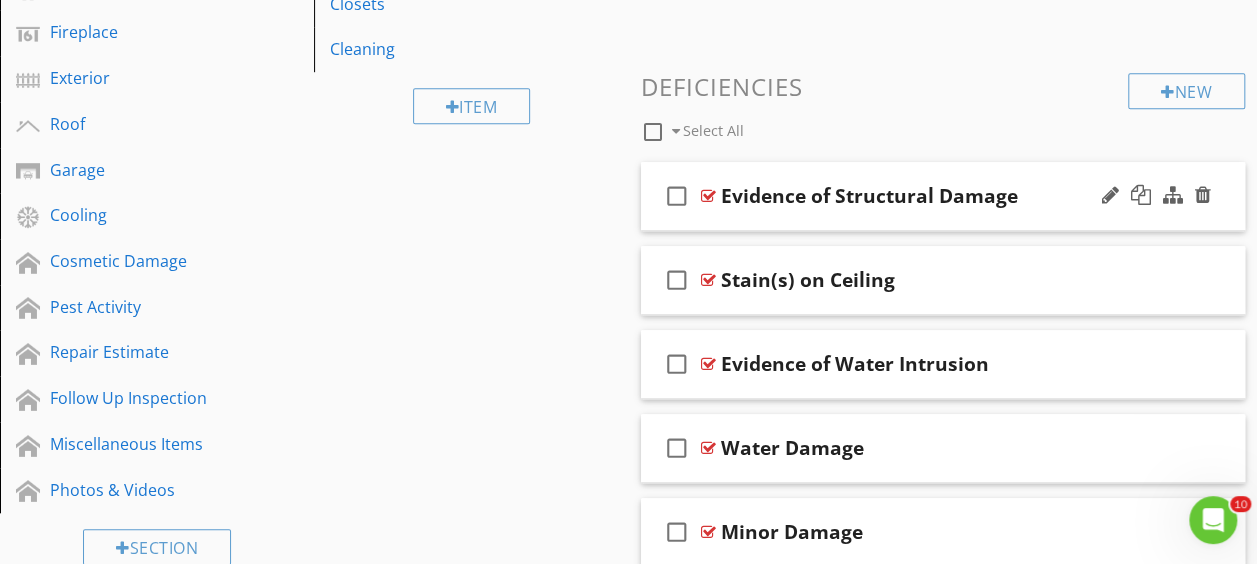 click at bounding box center (708, 196) 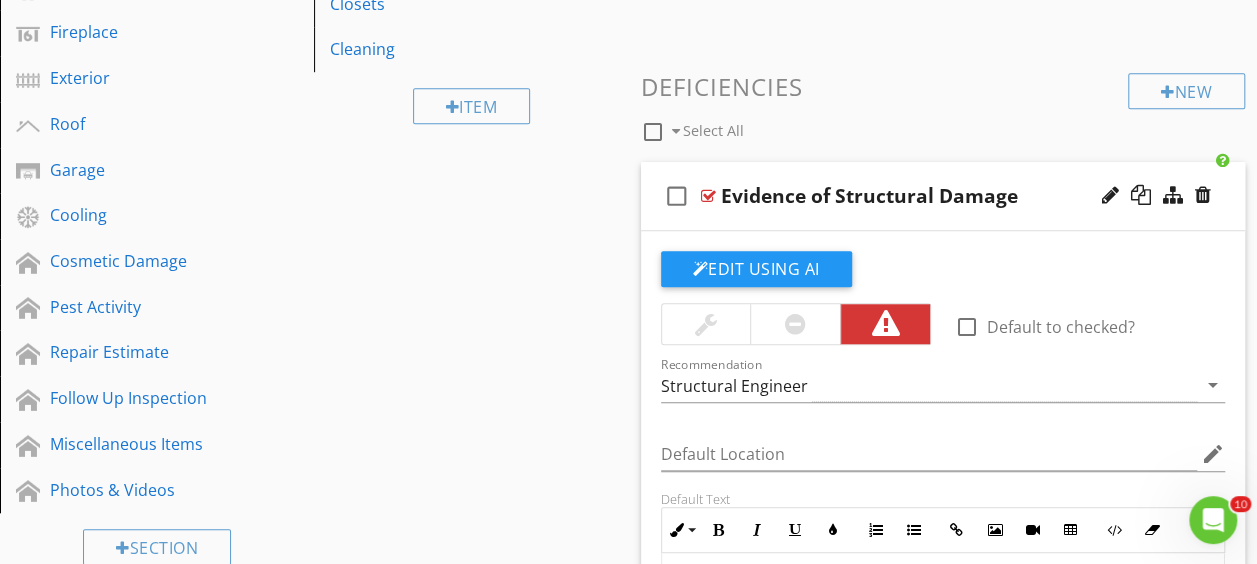 click at bounding box center [708, 196] 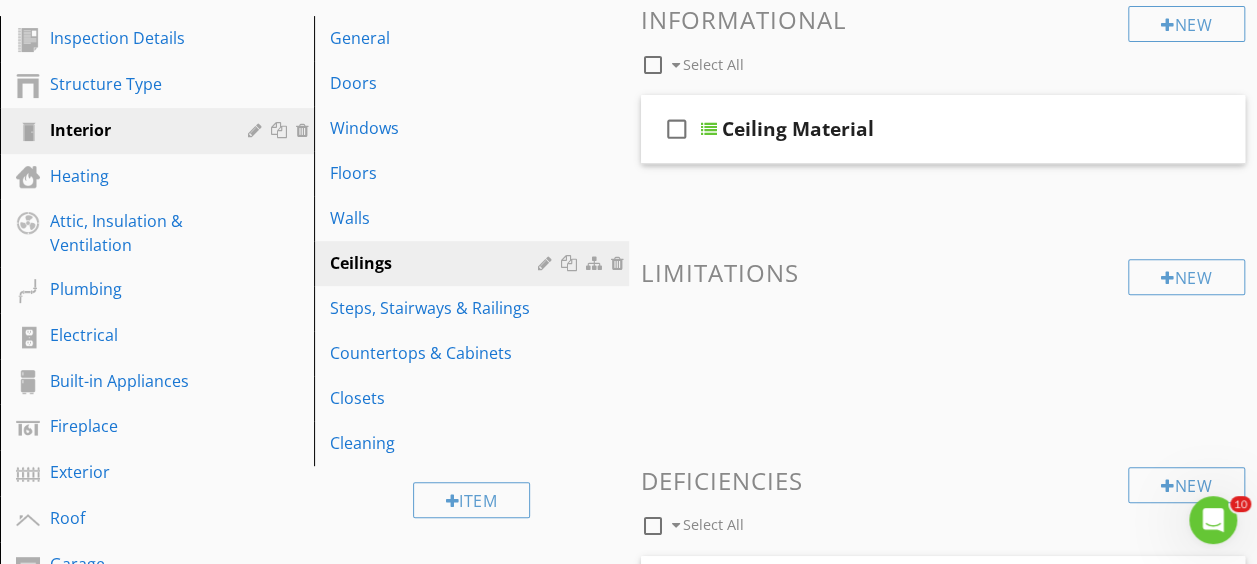 scroll, scrollTop: 300, scrollLeft: 0, axis: vertical 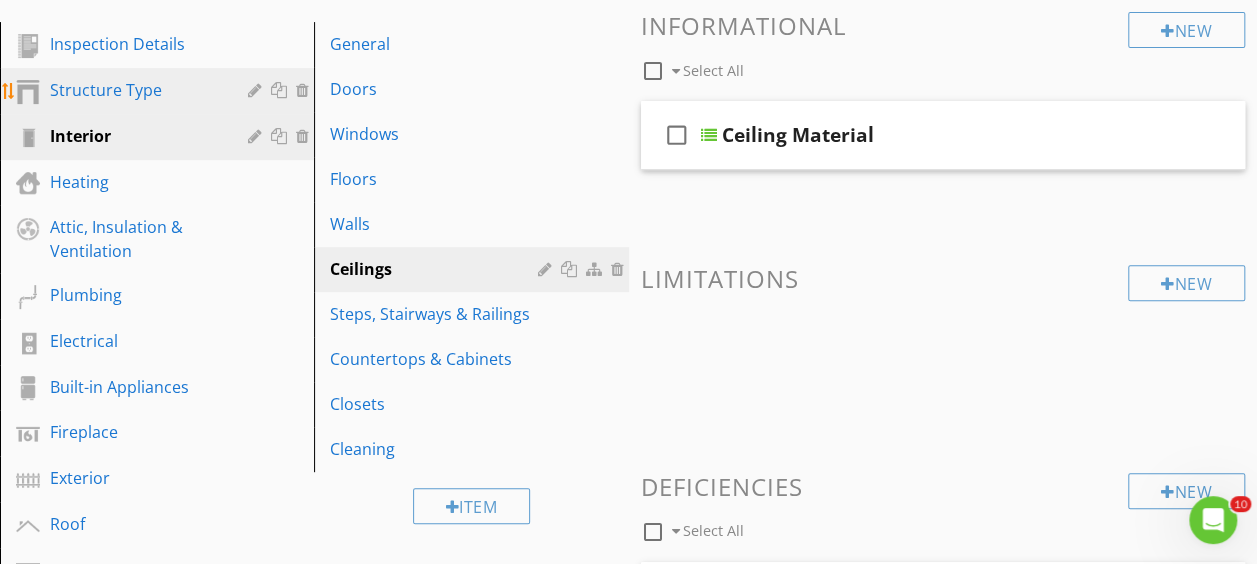 click on "Structure Type" at bounding box center (134, 90) 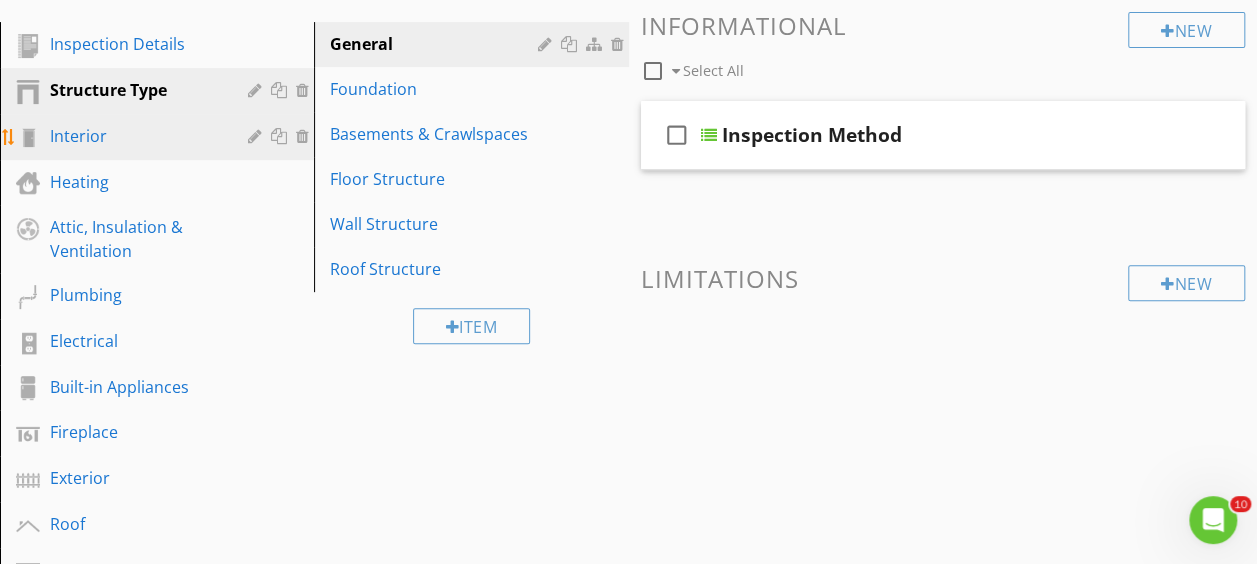 click on "Interior" at bounding box center [134, 136] 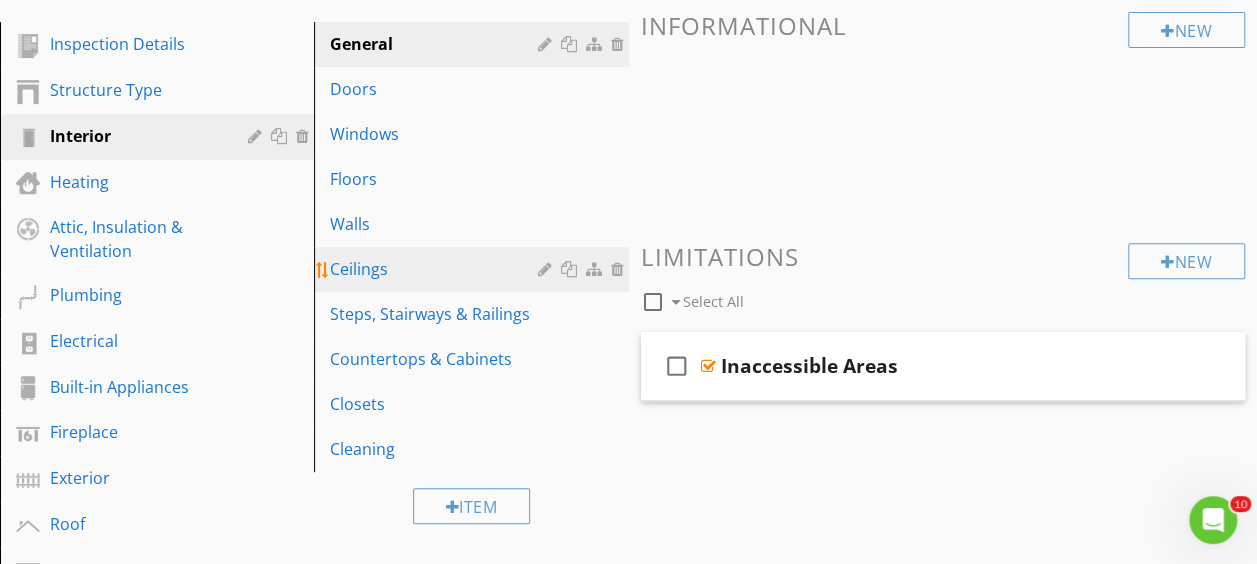 click on "Ceilings" at bounding box center (436, 269) 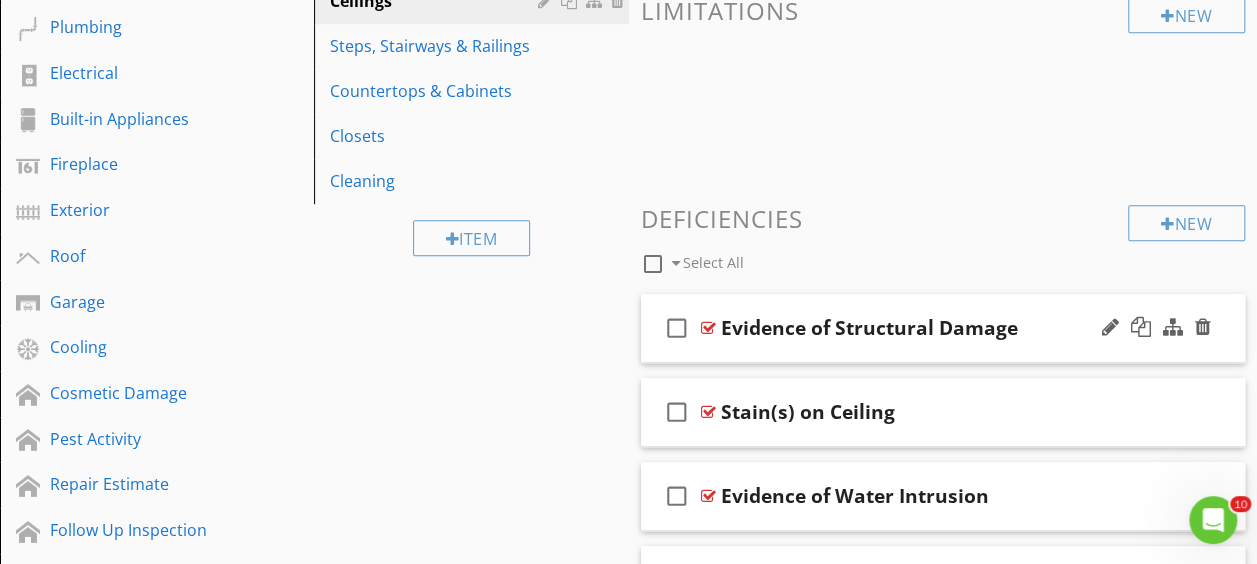 scroll, scrollTop: 600, scrollLeft: 0, axis: vertical 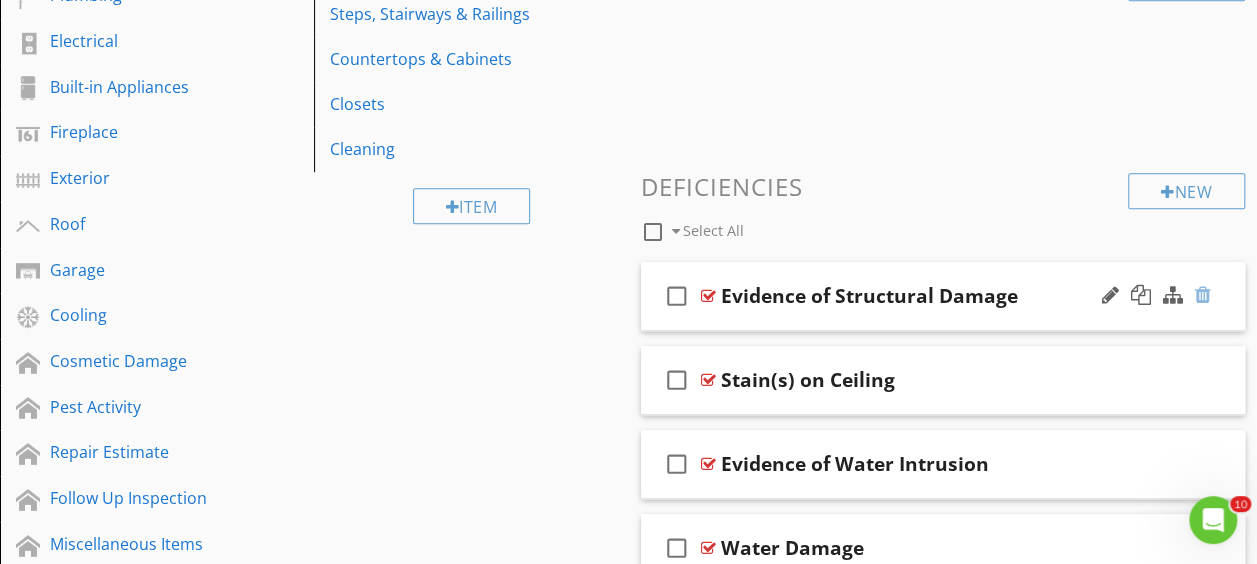 click at bounding box center (1203, 295) 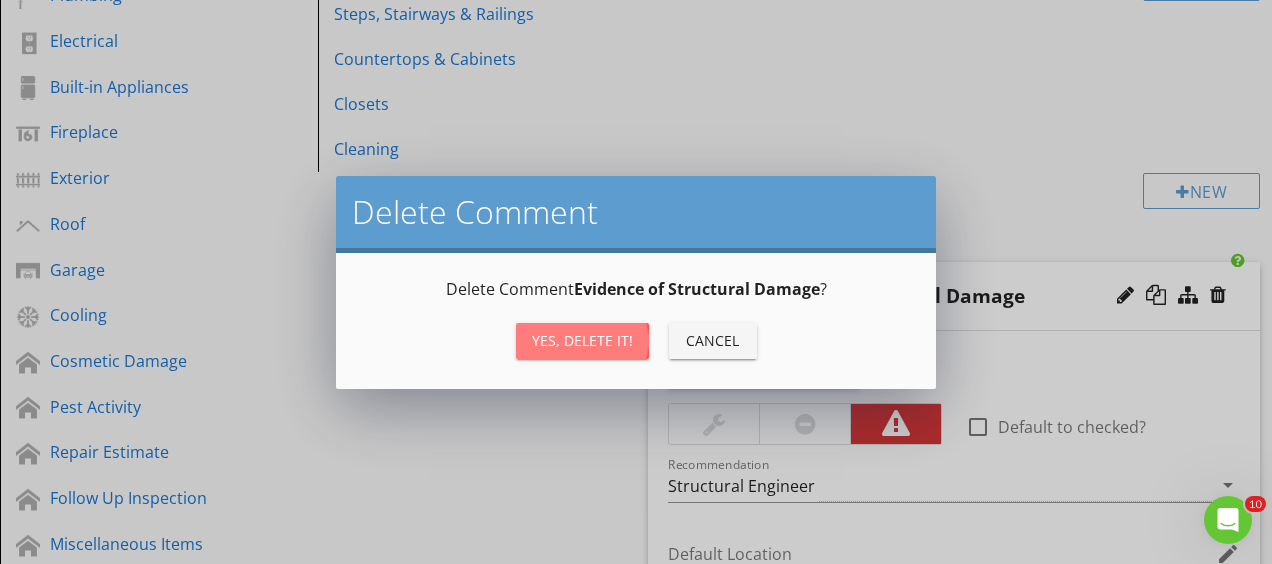click on "Yes, Delete it!" at bounding box center (582, 340) 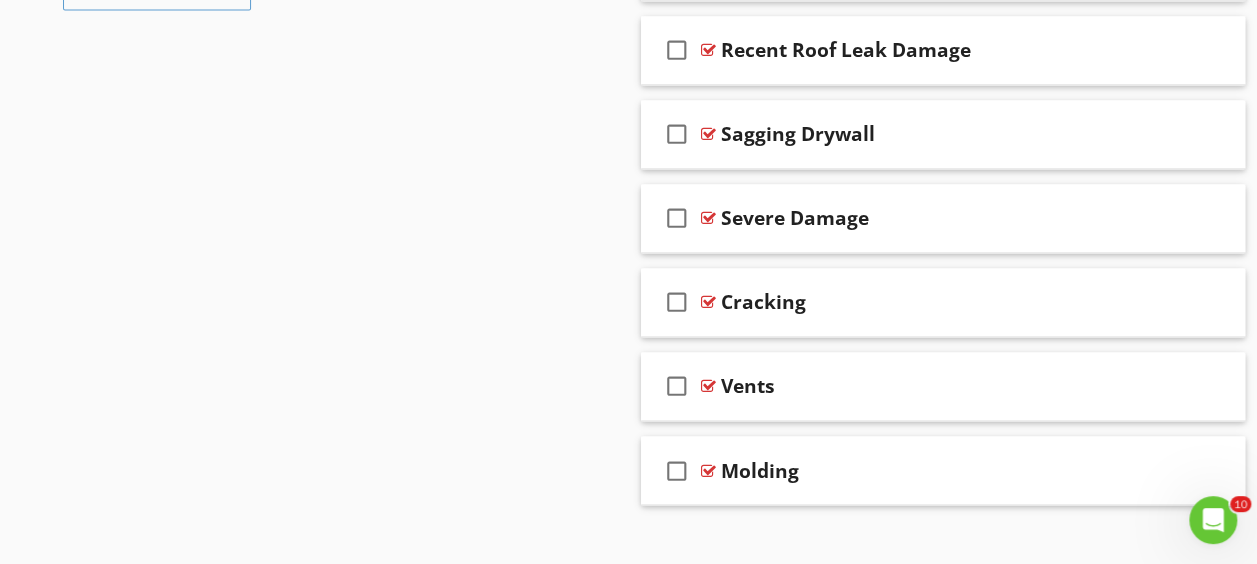 scroll, scrollTop: 1454, scrollLeft: 0, axis: vertical 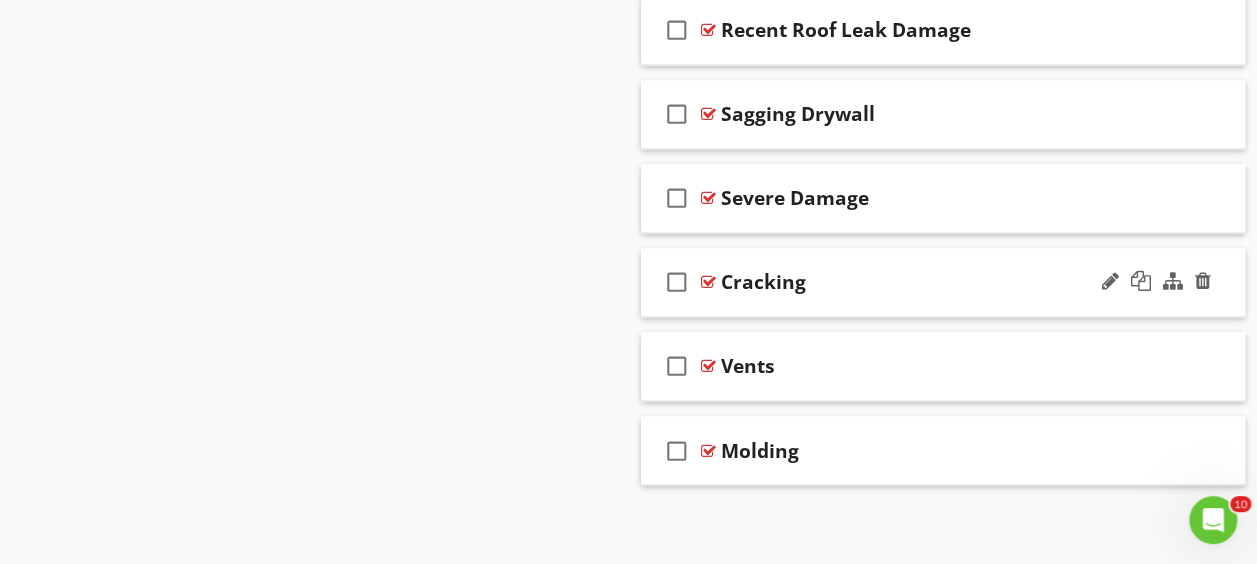 click at bounding box center (708, 282) 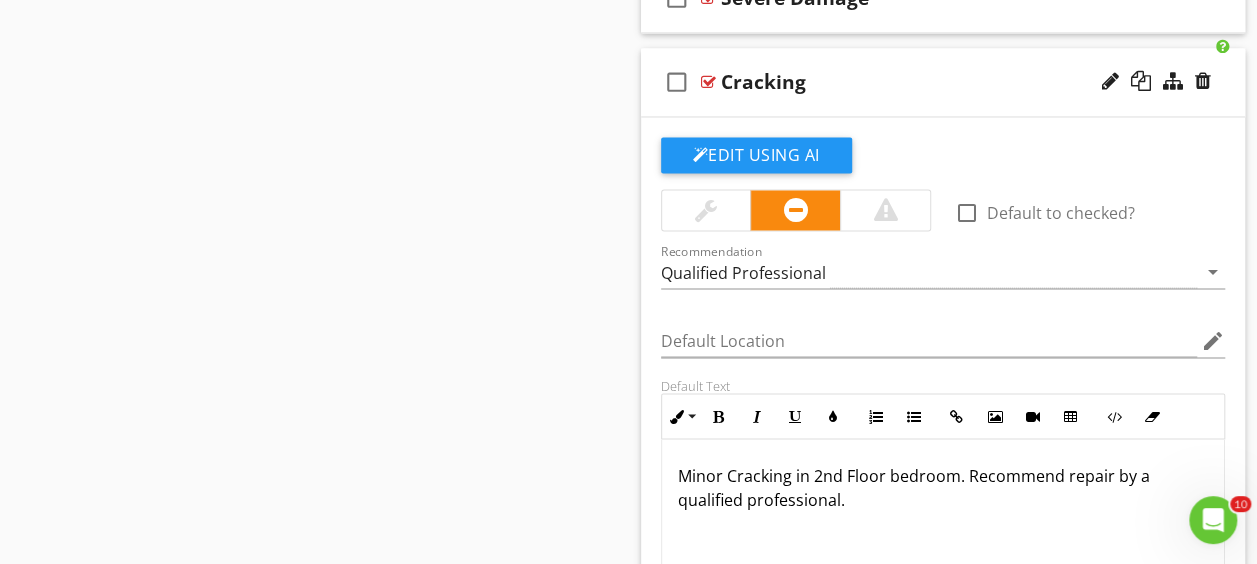 scroll, scrollTop: 1754, scrollLeft: 0, axis: vertical 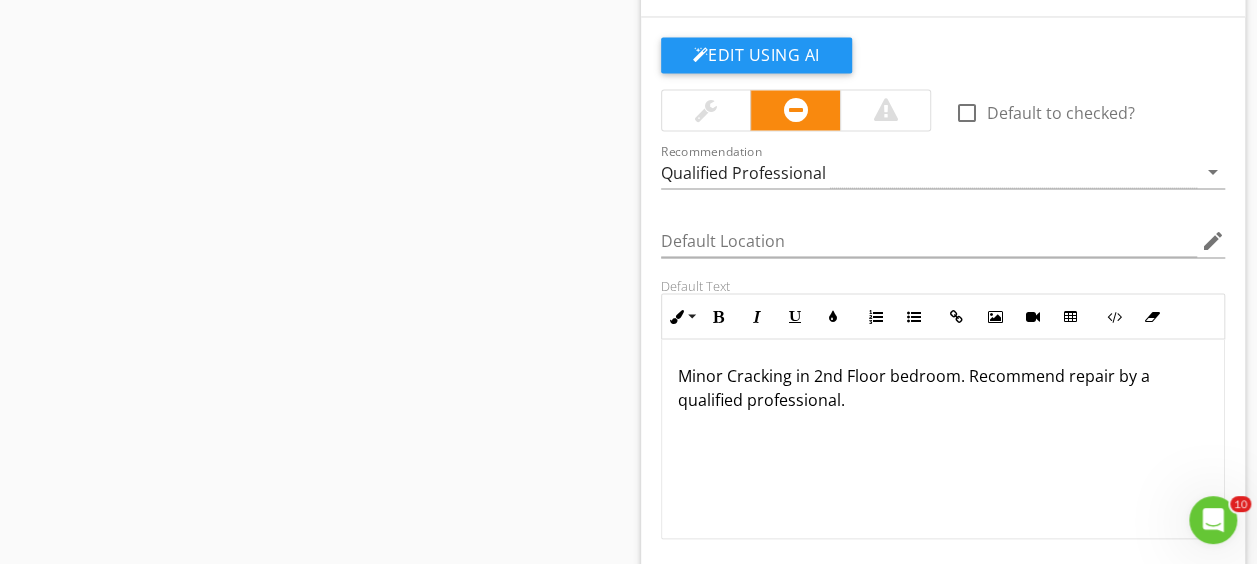 click on "Minor Cracking in 2nd Floor bedroom. Recommend repair by a qualified professional." at bounding box center (943, 387) 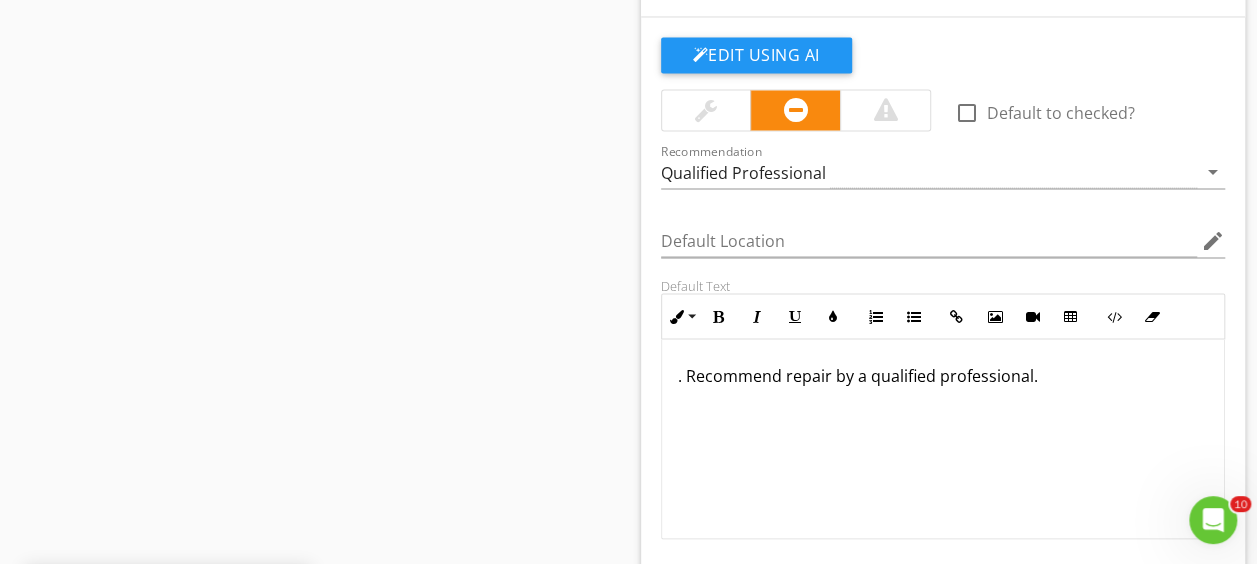 click on ". Recommend repair by a qualified professional." at bounding box center [943, 375] 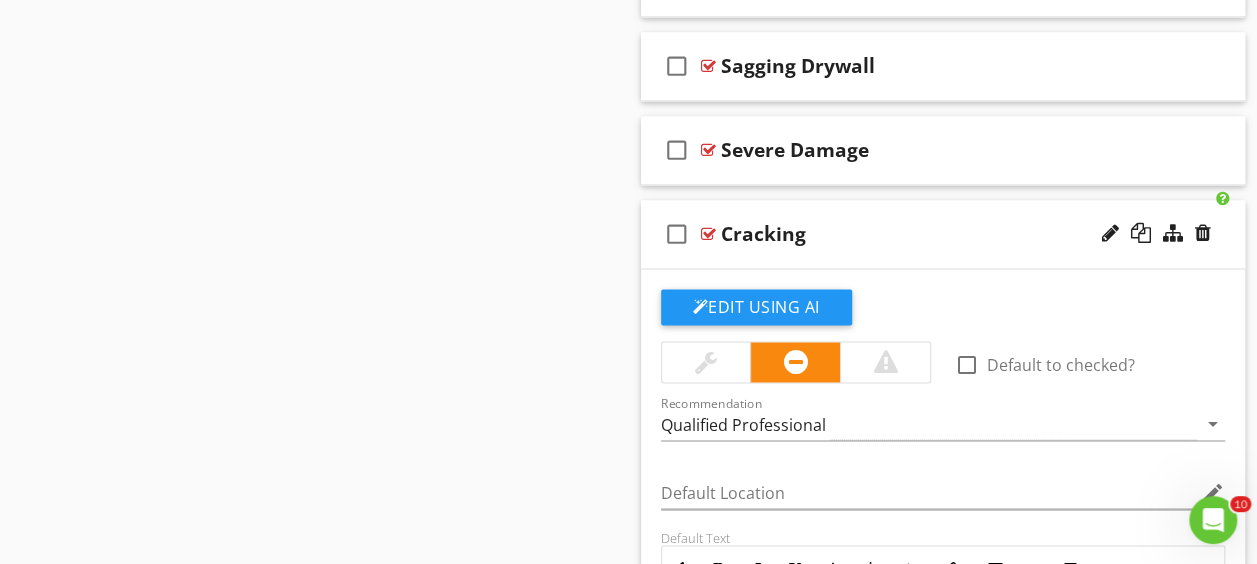 scroll, scrollTop: 1454, scrollLeft: 0, axis: vertical 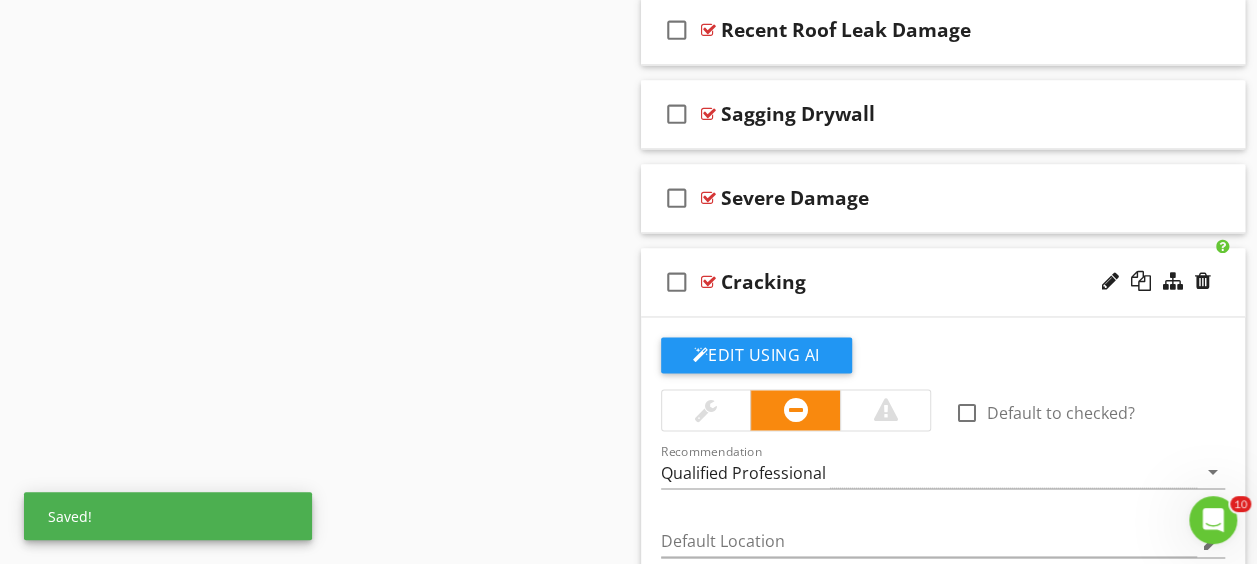 click at bounding box center [708, 282] 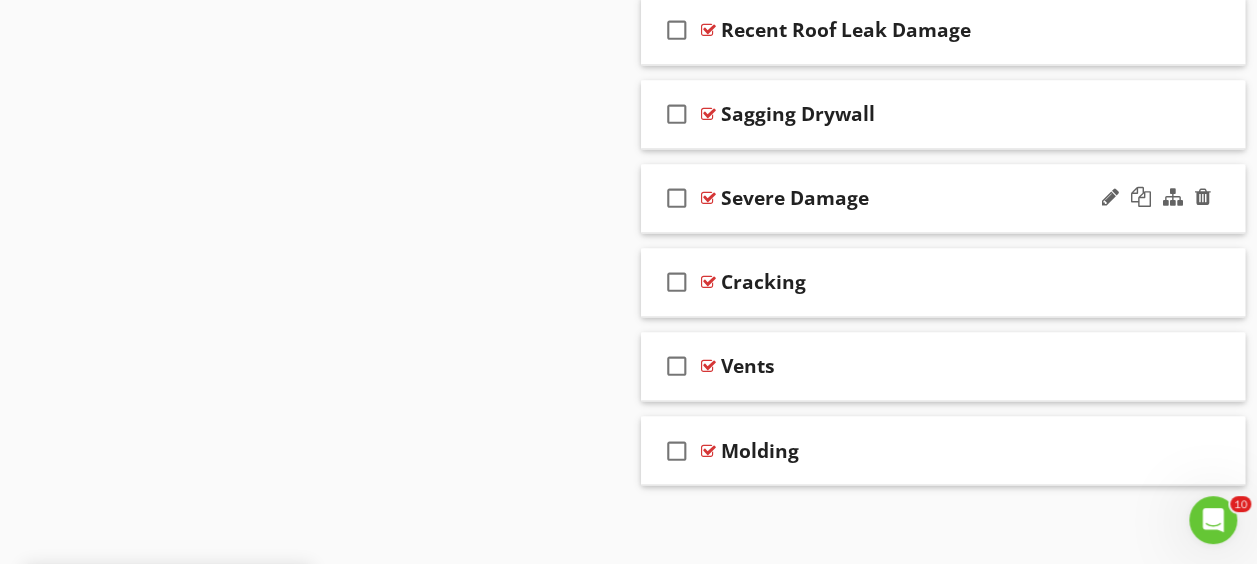 click at bounding box center (708, 198) 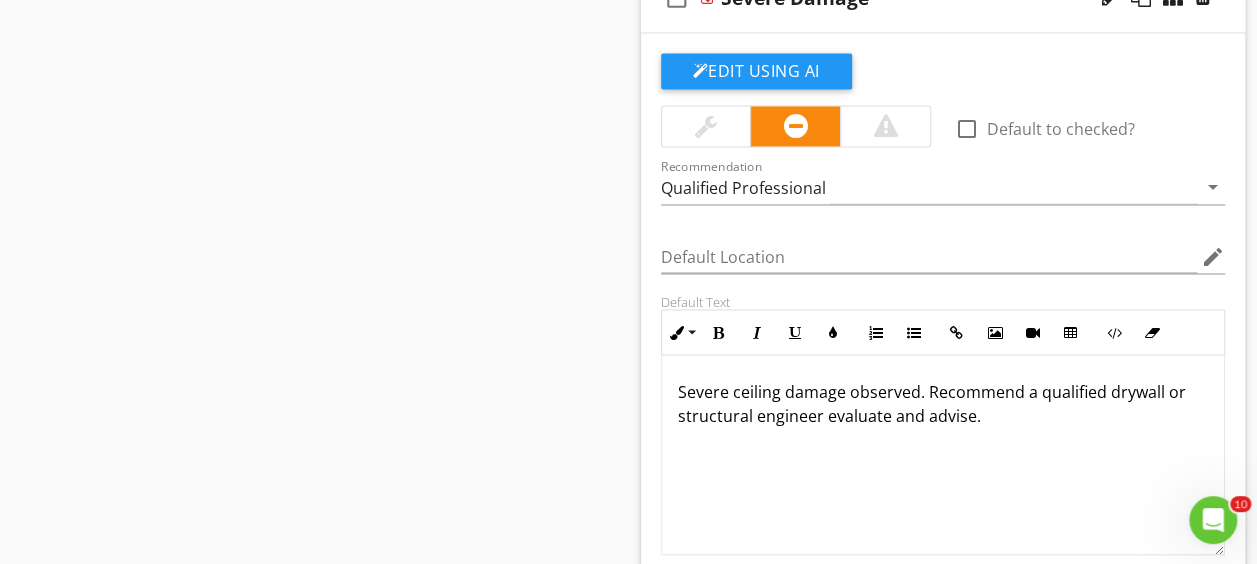 scroll, scrollTop: 1454, scrollLeft: 0, axis: vertical 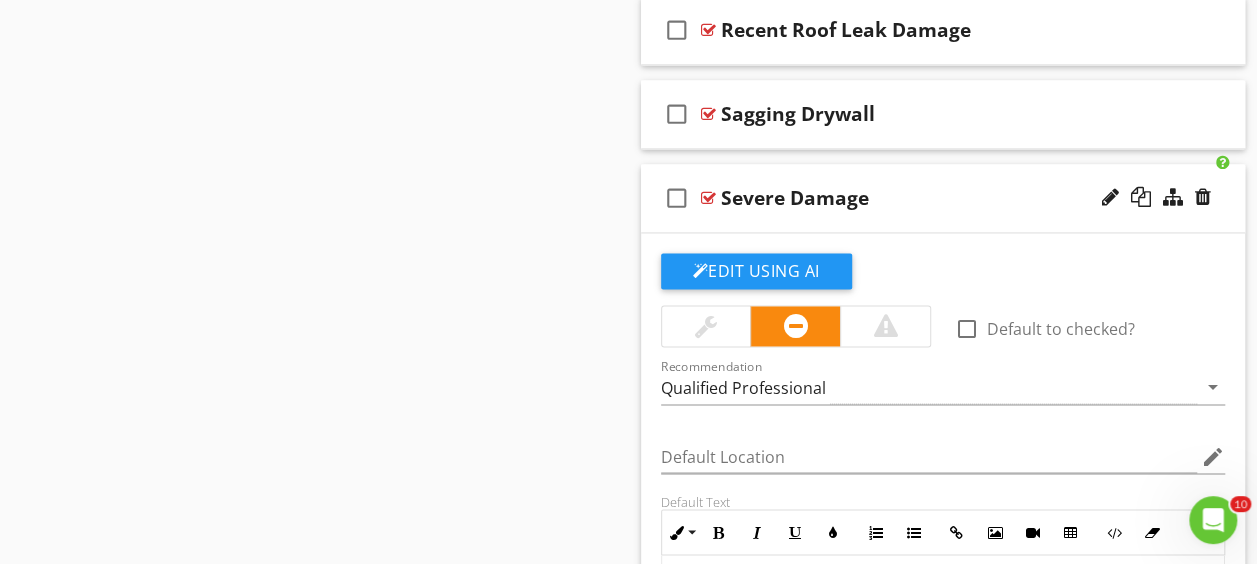 click at bounding box center (708, 198) 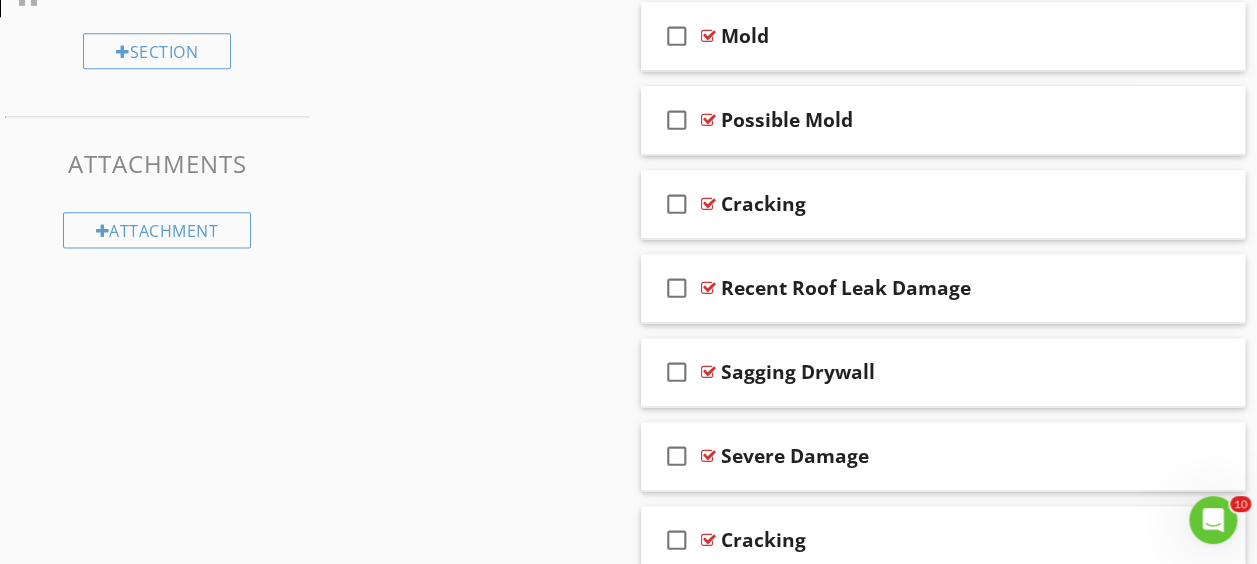 scroll, scrollTop: 1154, scrollLeft: 0, axis: vertical 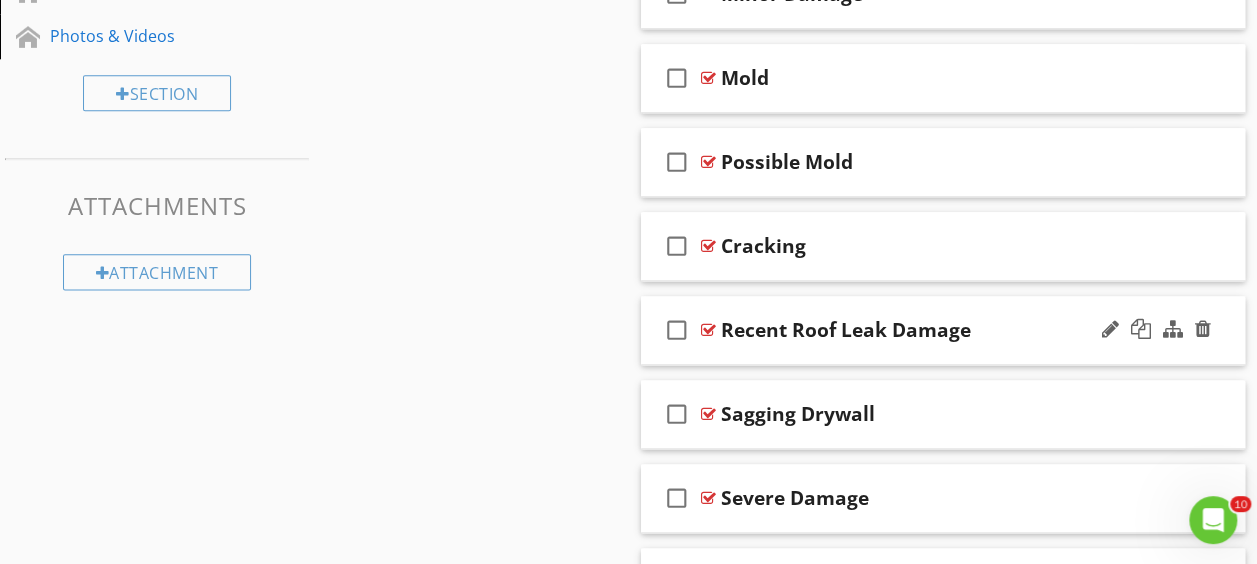click at bounding box center [708, 330] 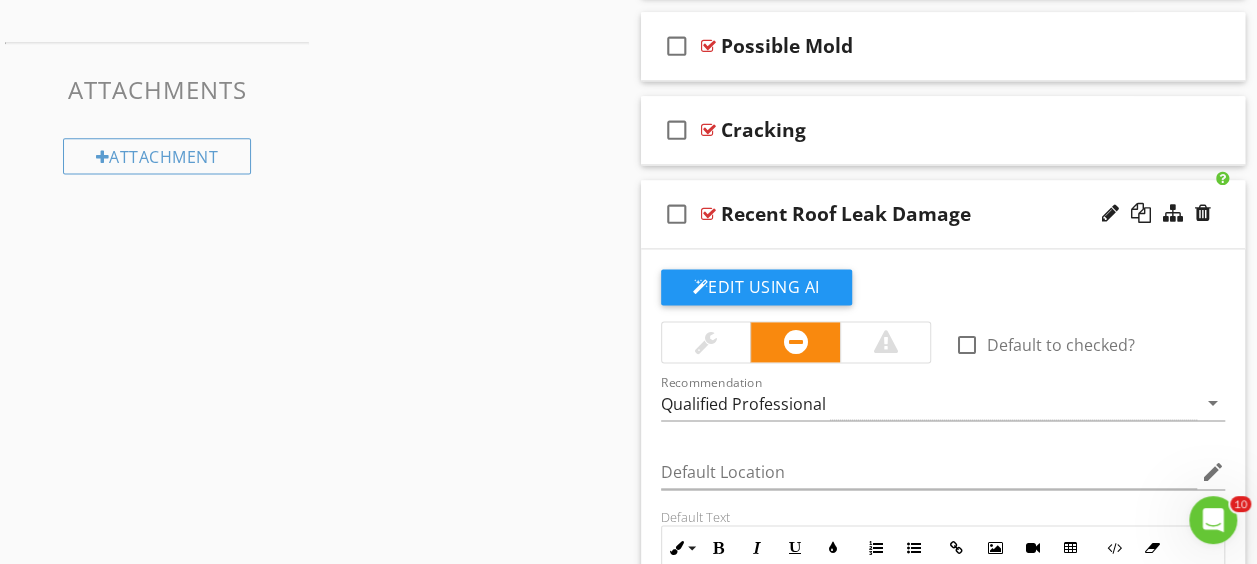 scroll, scrollTop: 1254, scrollLeft: 0, axis: vertical 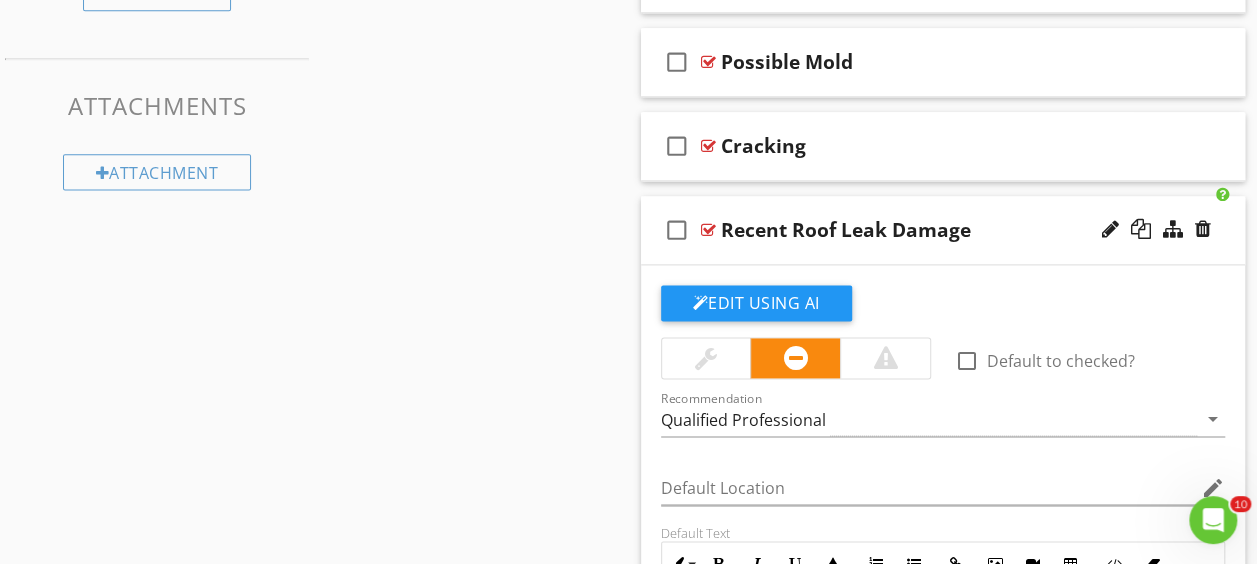 click at bounding box center (708, 230) 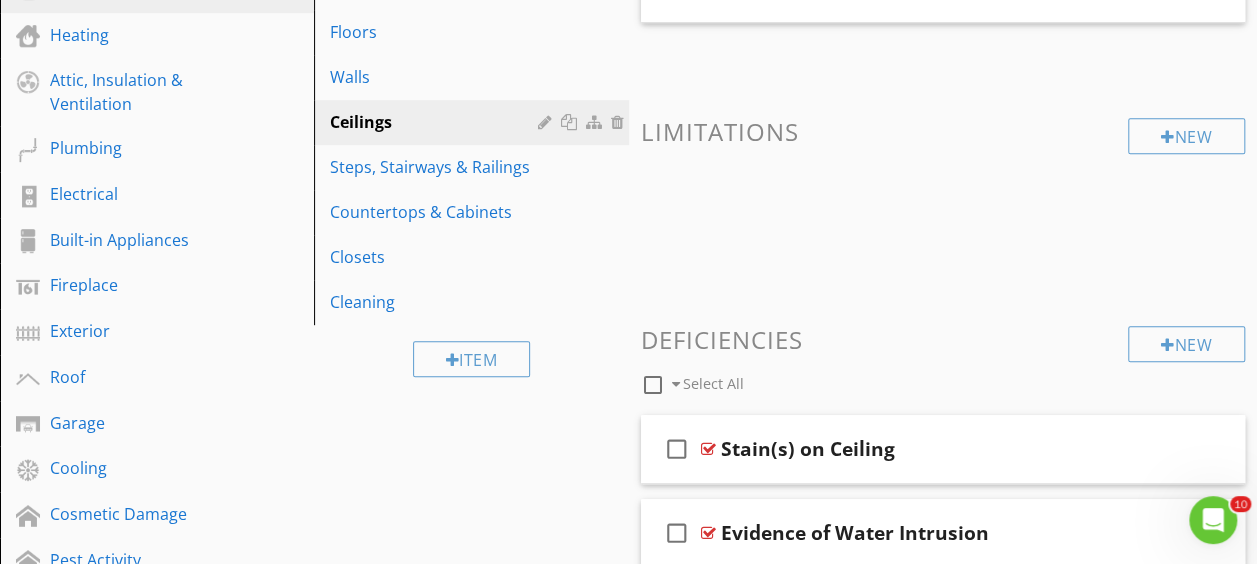 scroll, scrollTop: 354, scrollLeft: 0, axis: vertical 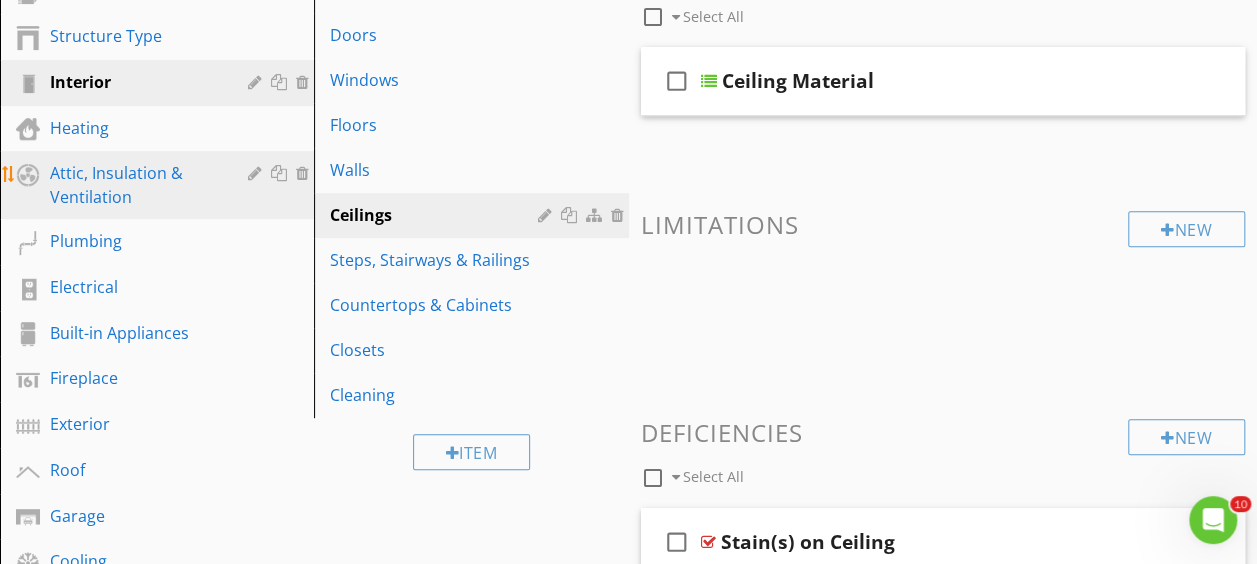 click on "Attic, Insulation & Ventilation" at bounding box center (160, 185) 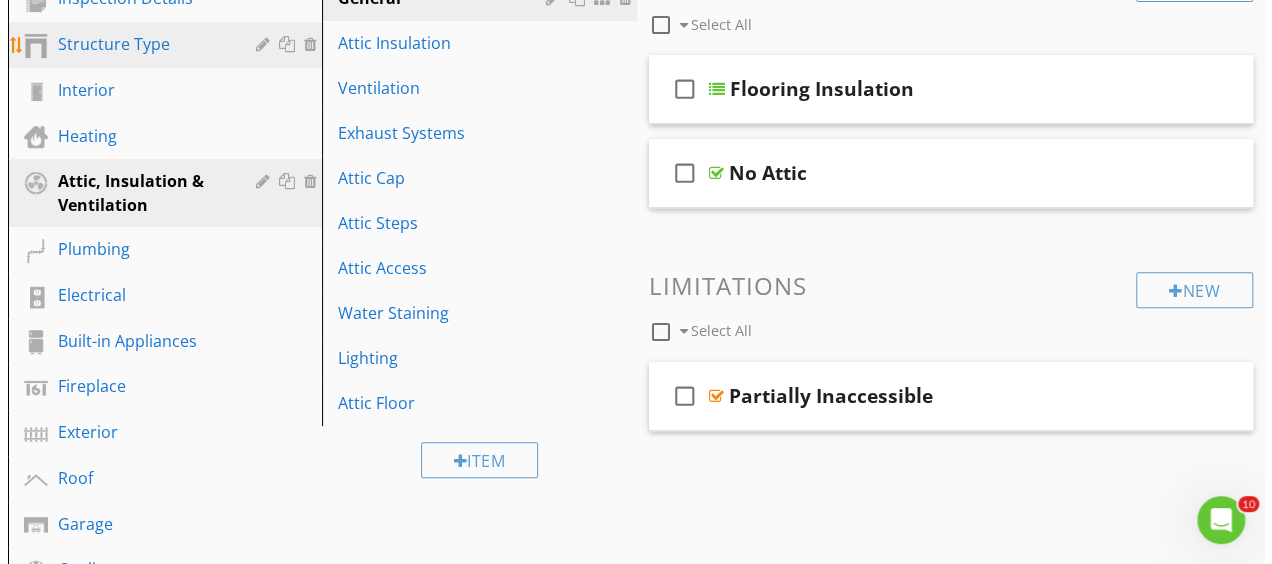 scroll, scrollTop: 354, scrollLeft: 0, axis: vertical 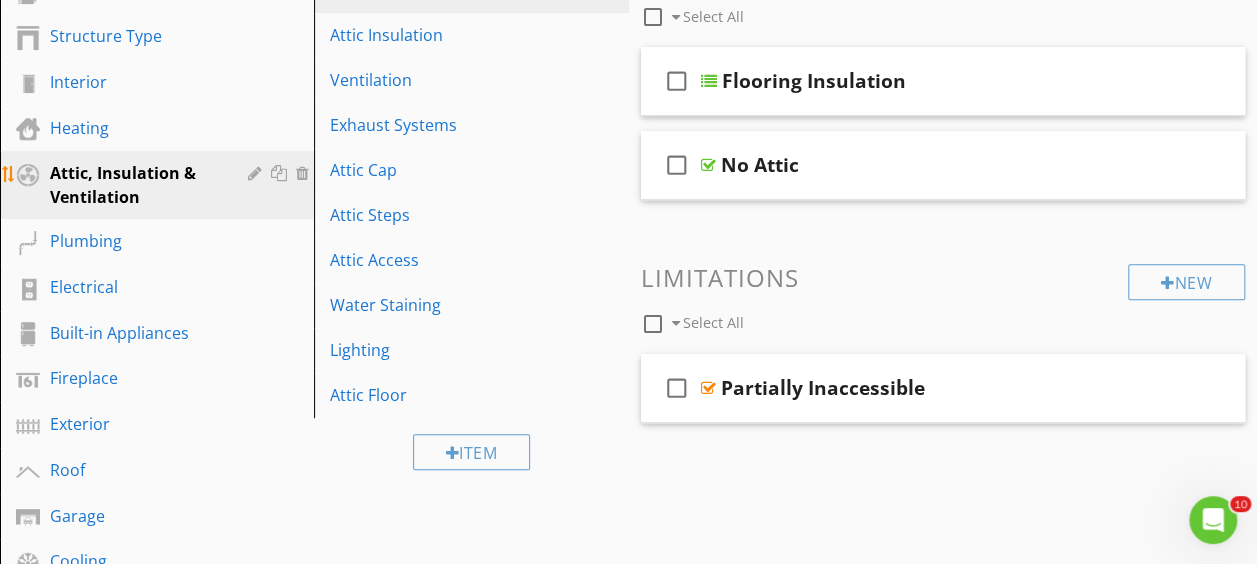 click on "Attic, Insulation & Ventilation" at bounding box center [134, 185] 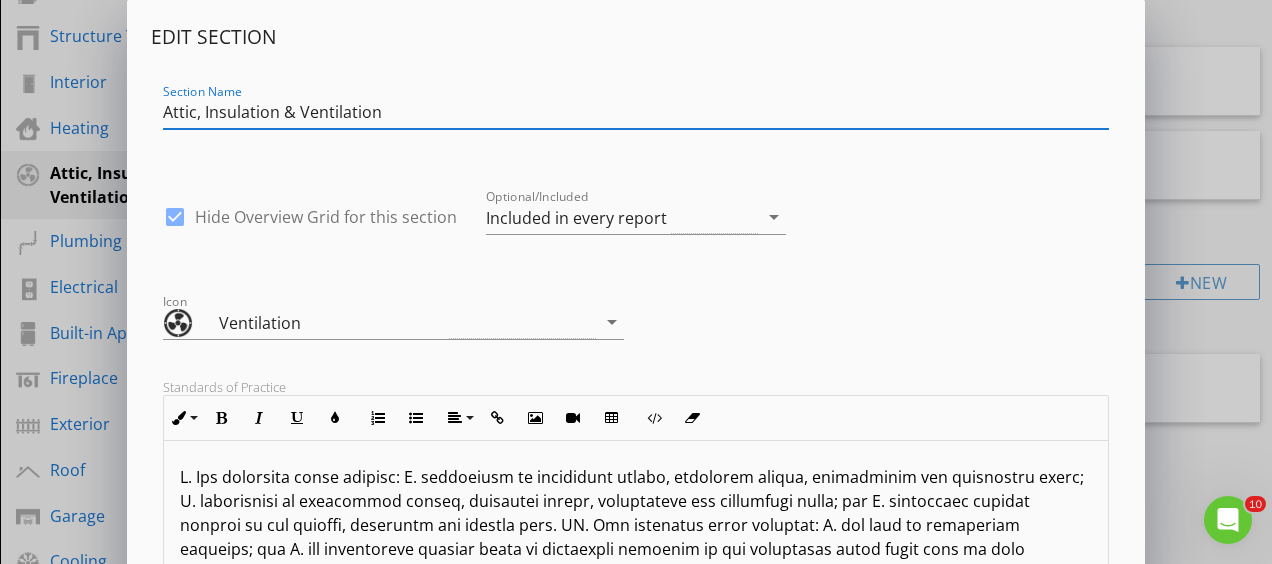 click on "Attic, Insulation & Ventilation" at bounding box center (636, 112) 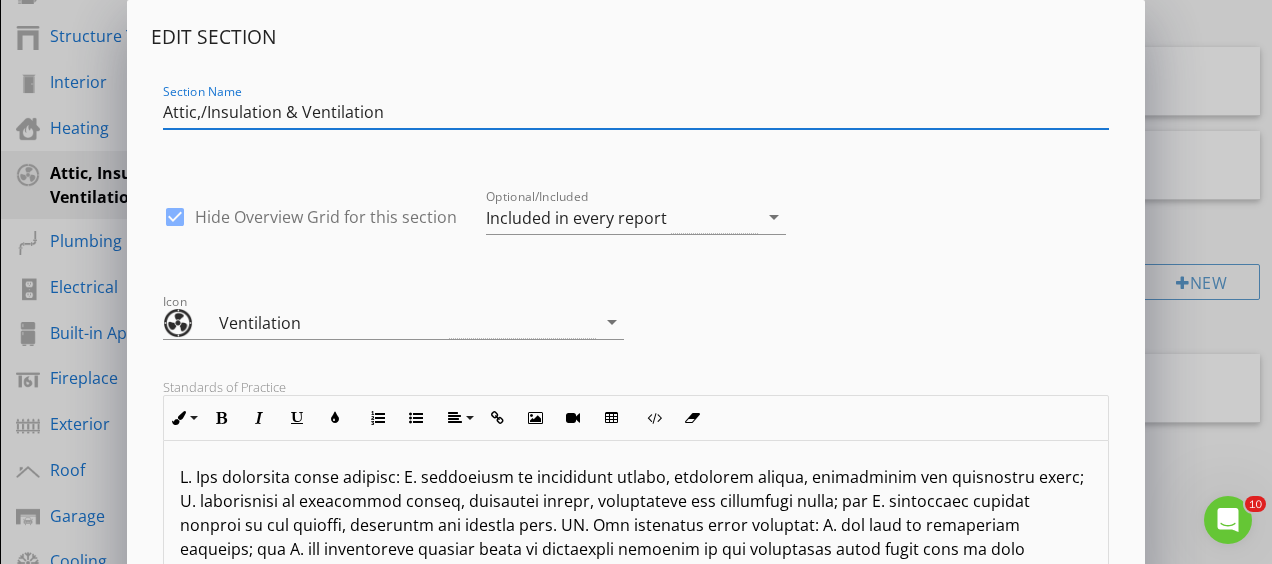 click on "Attic,/Insulation & Ventilation" at bounding box center [636, 112] 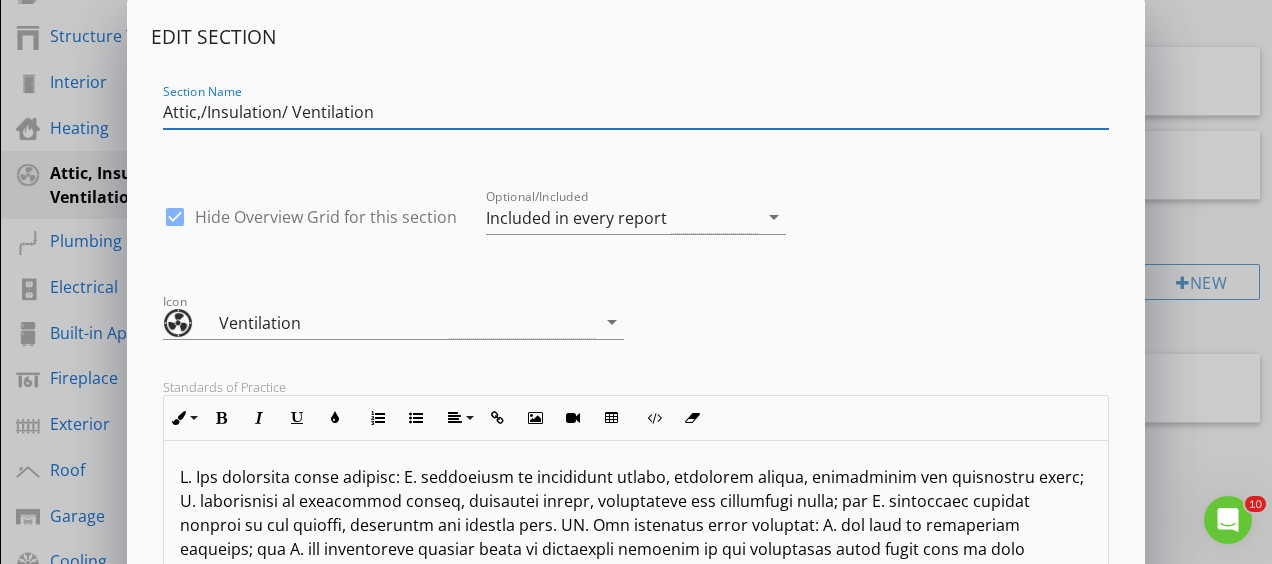 click on "Attic,/Insulation/ Ventilation" at bounding box center (636, 112) 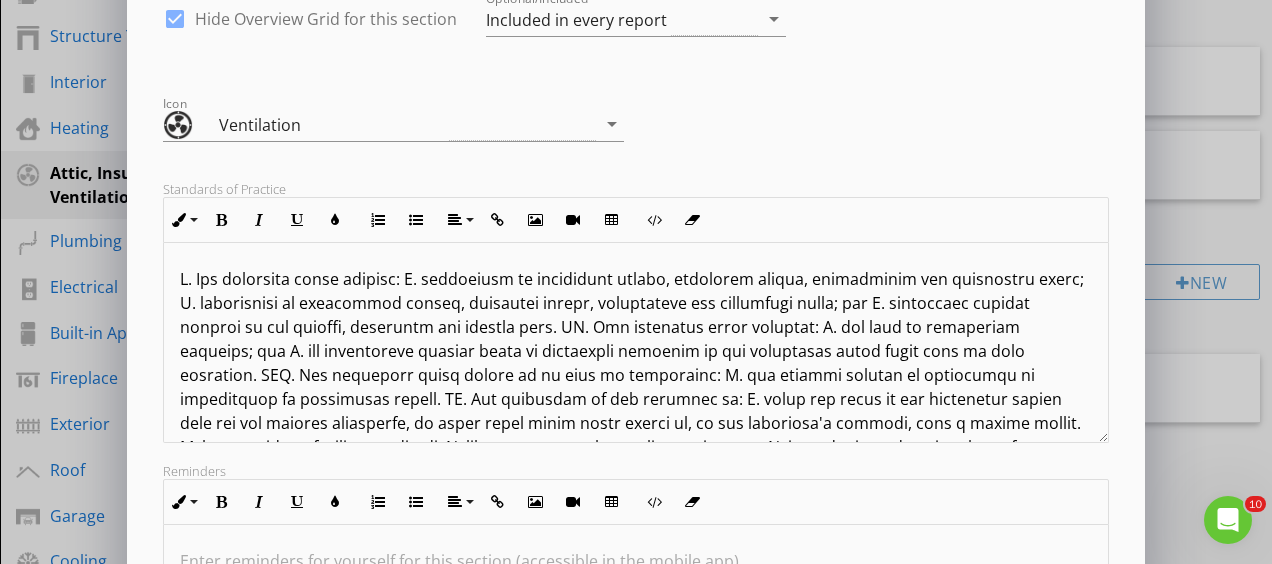 scroll, scrollTop: 200, scrollLeft: 0, axis: vertical 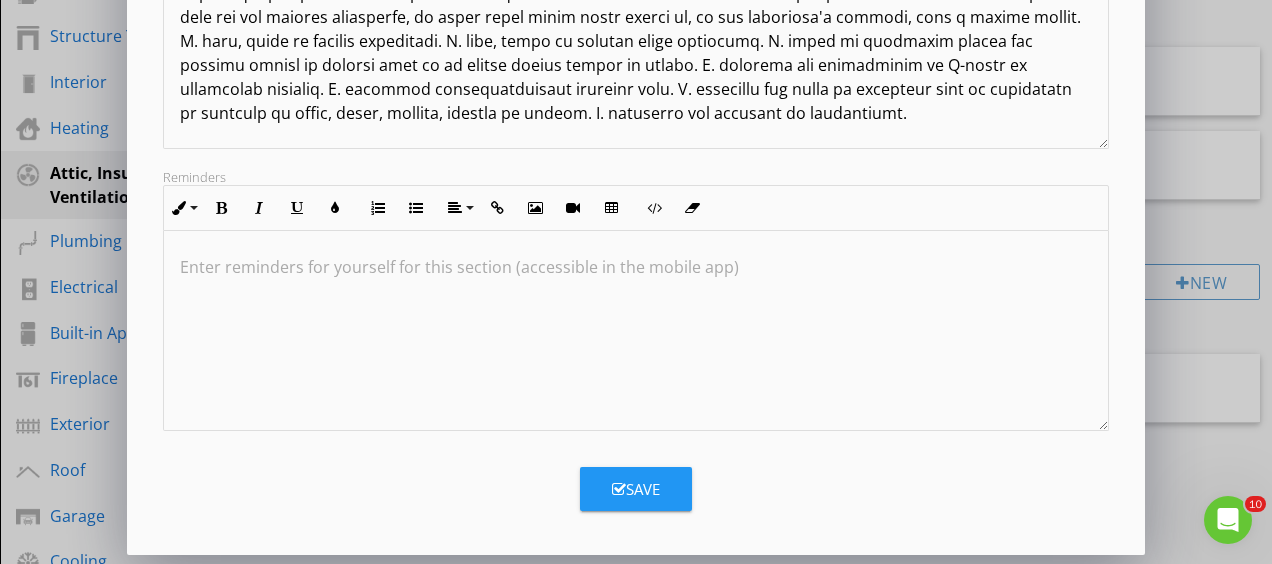 type on "Attic,/Insulation/ Ventilation" 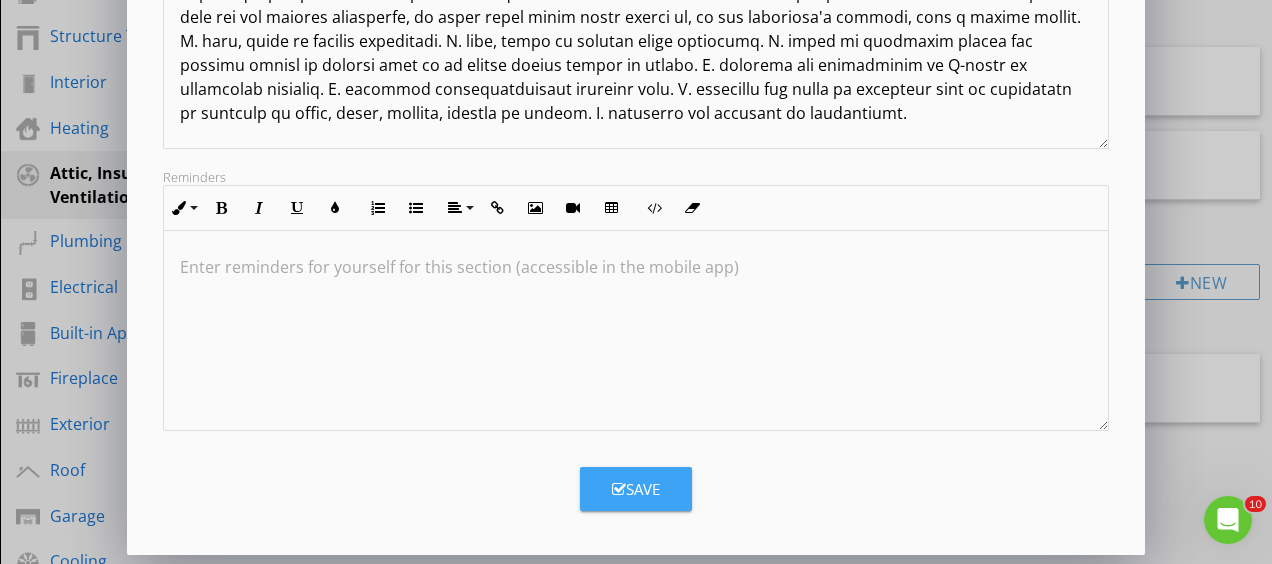 click on "Save" at bounding box center [636, 489] 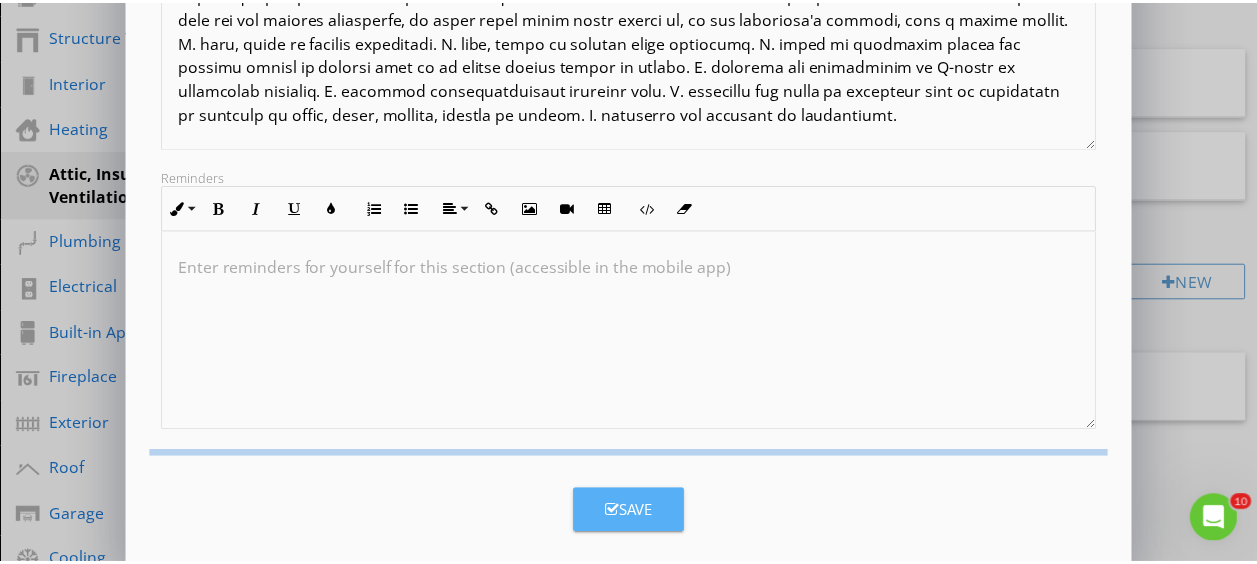 scroll, scrollTop: 277, scrollLeft: 0, axis: vertical 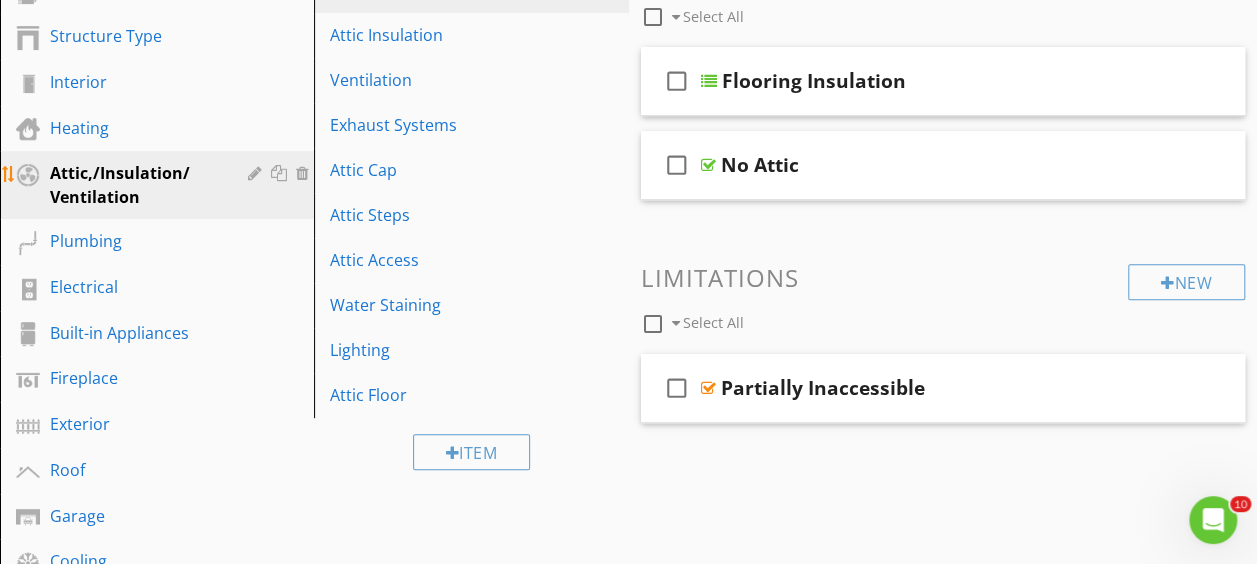 type 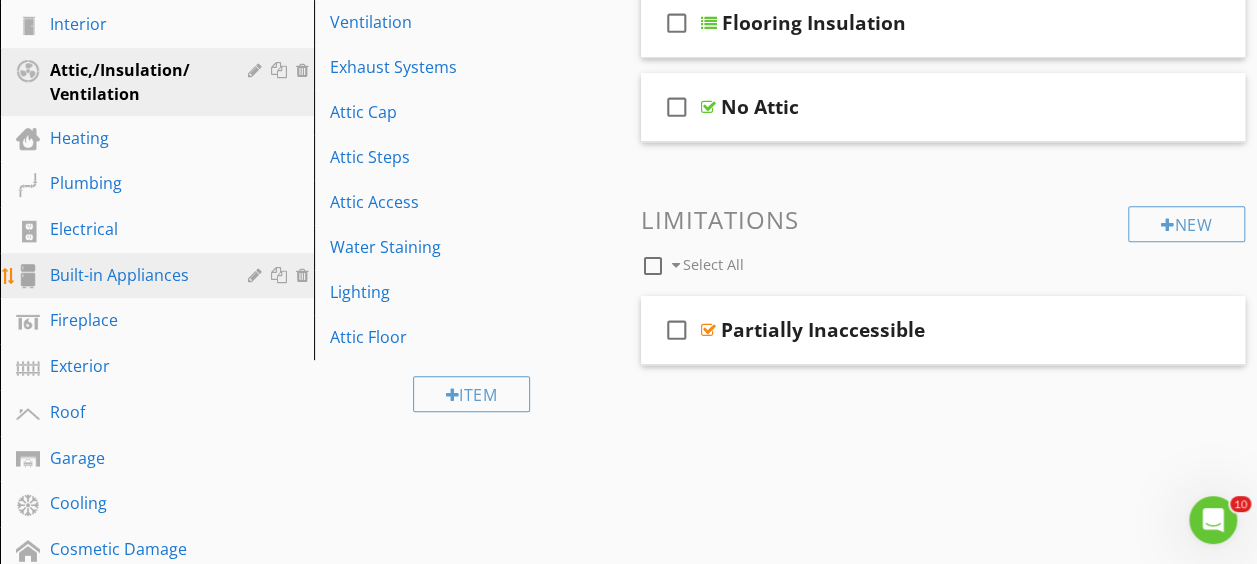 scroll, scrollTop: 454, scrollLeft: 0, axis: vertical 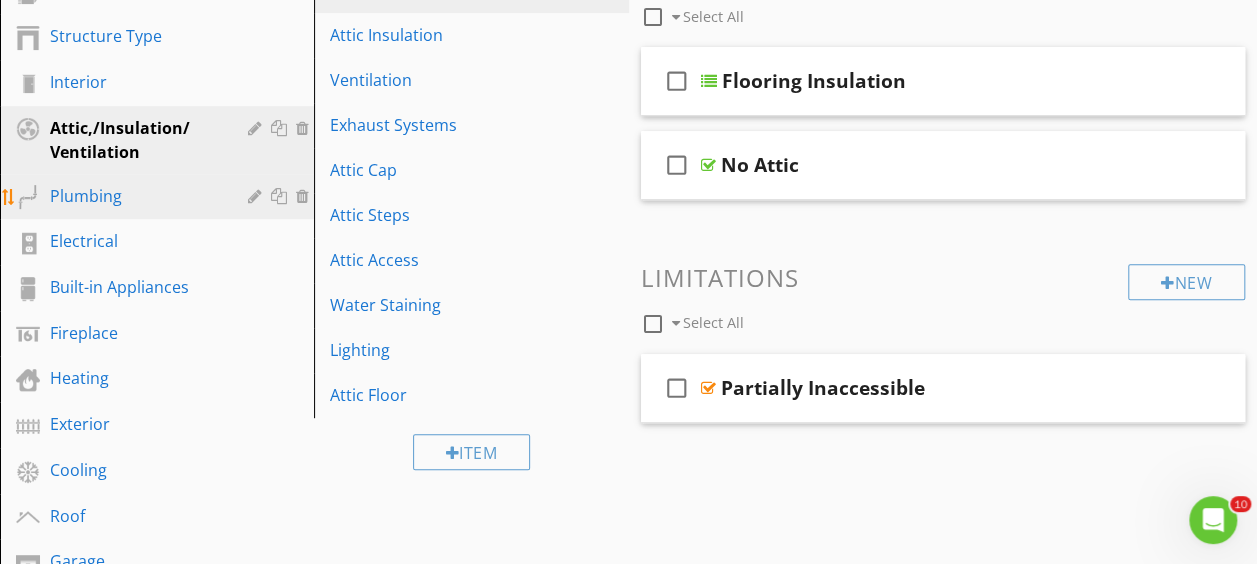 click on "Plumbing" at bounding box center (134, 196) 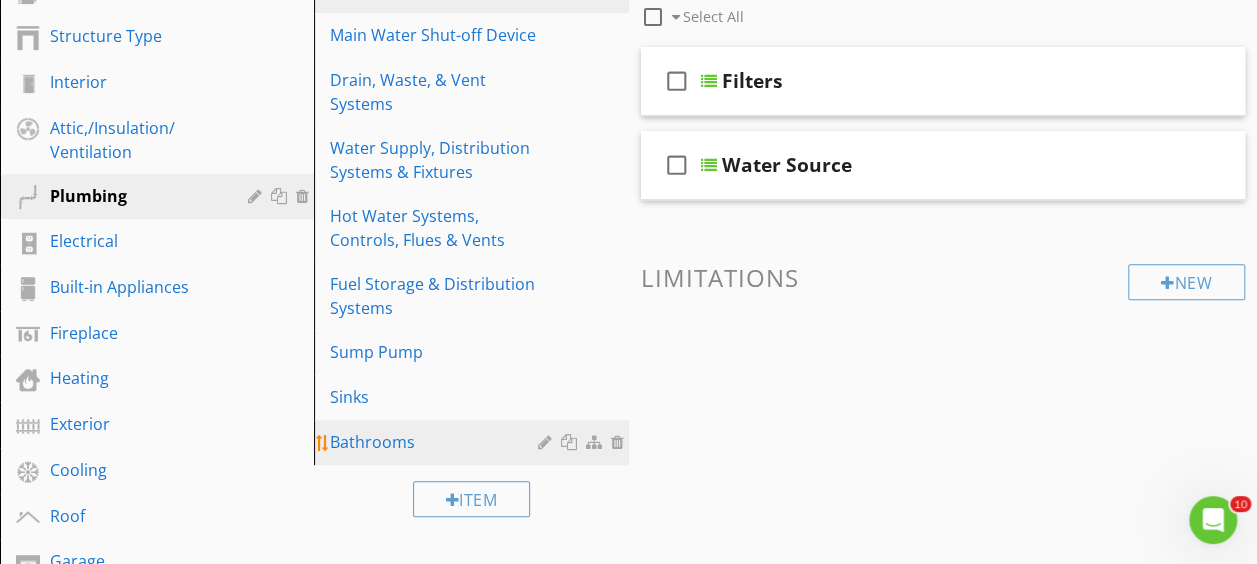click on "Bathrooms" at bounding box center [436, 442] 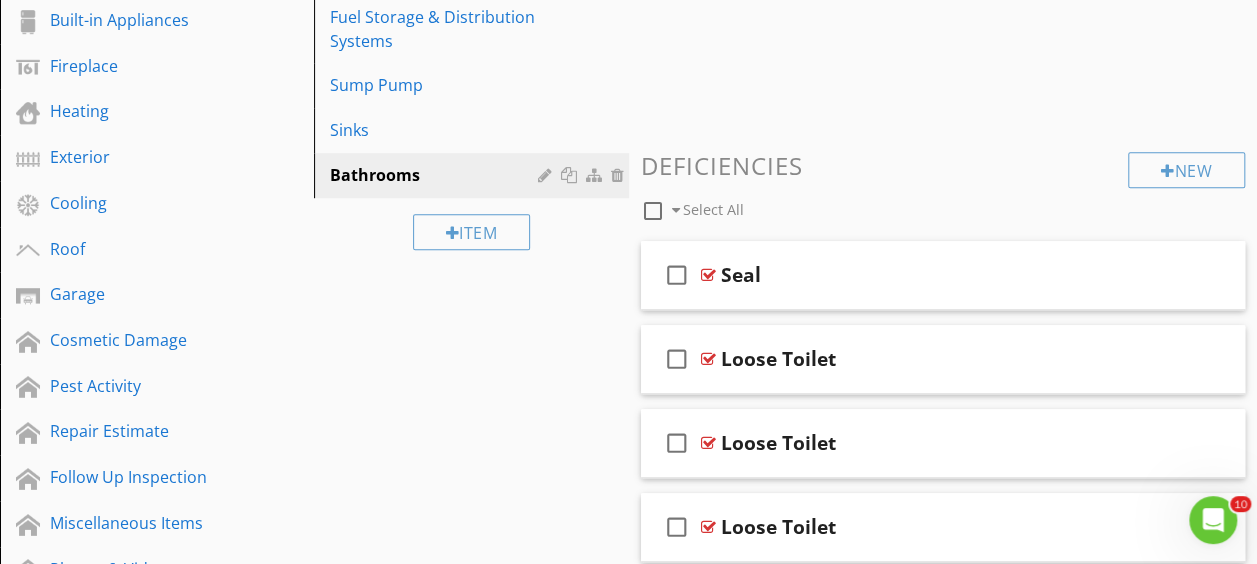 scroll, scrollTop: 654, scrollLeft: 0, axis: vertical 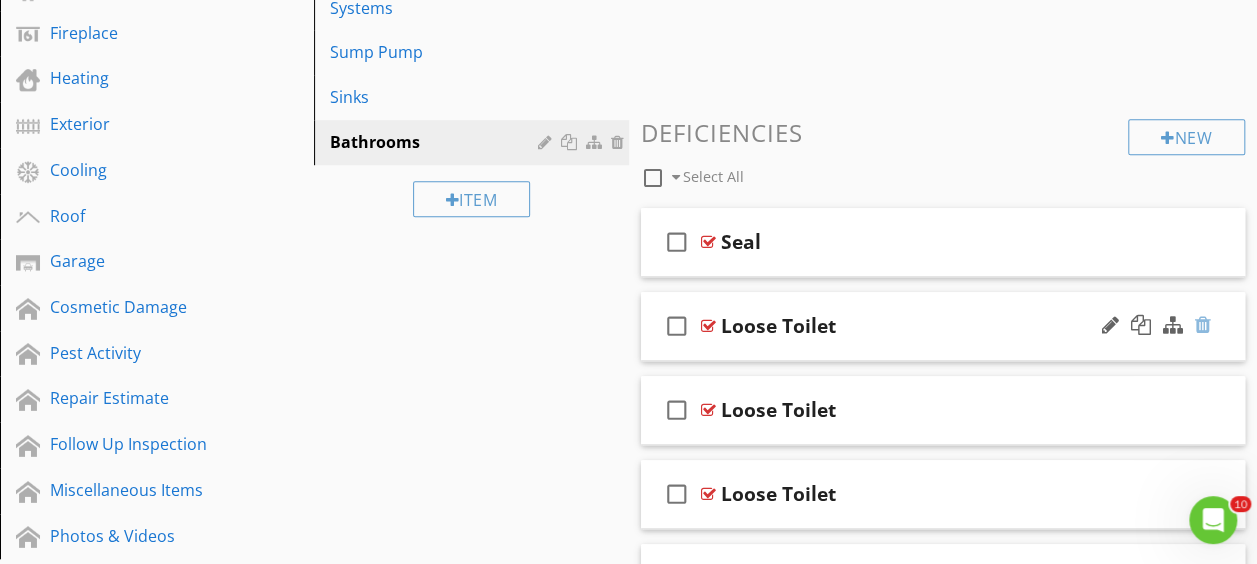 click at bounding box center [1203, 325] 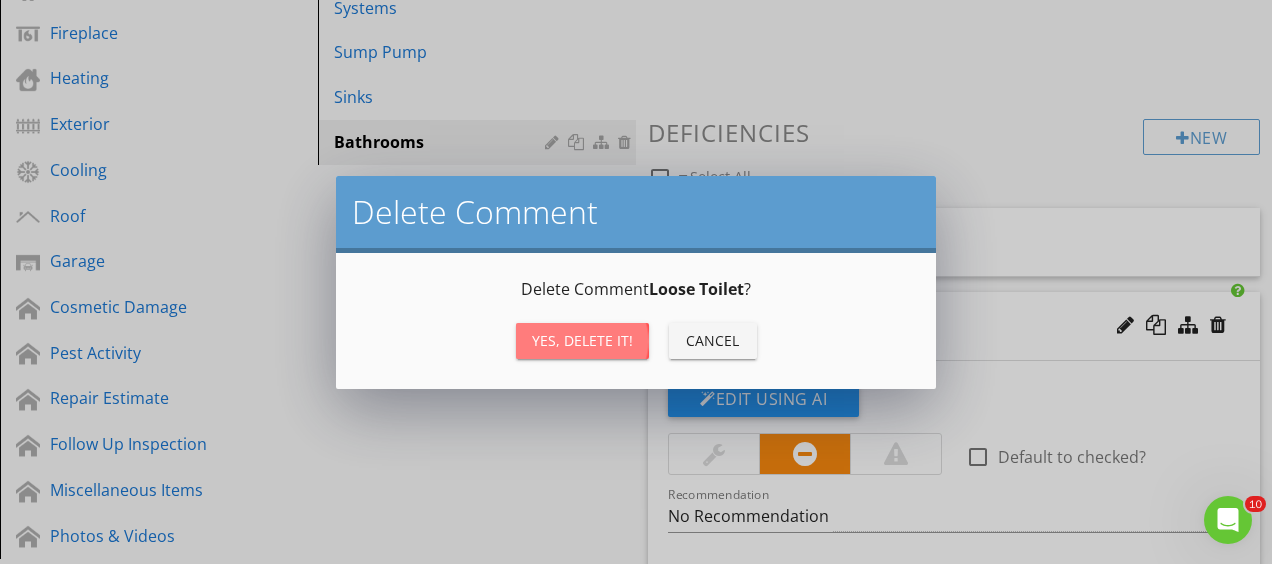click on "Yes, Delete it!" at bounding box center (582, 340) 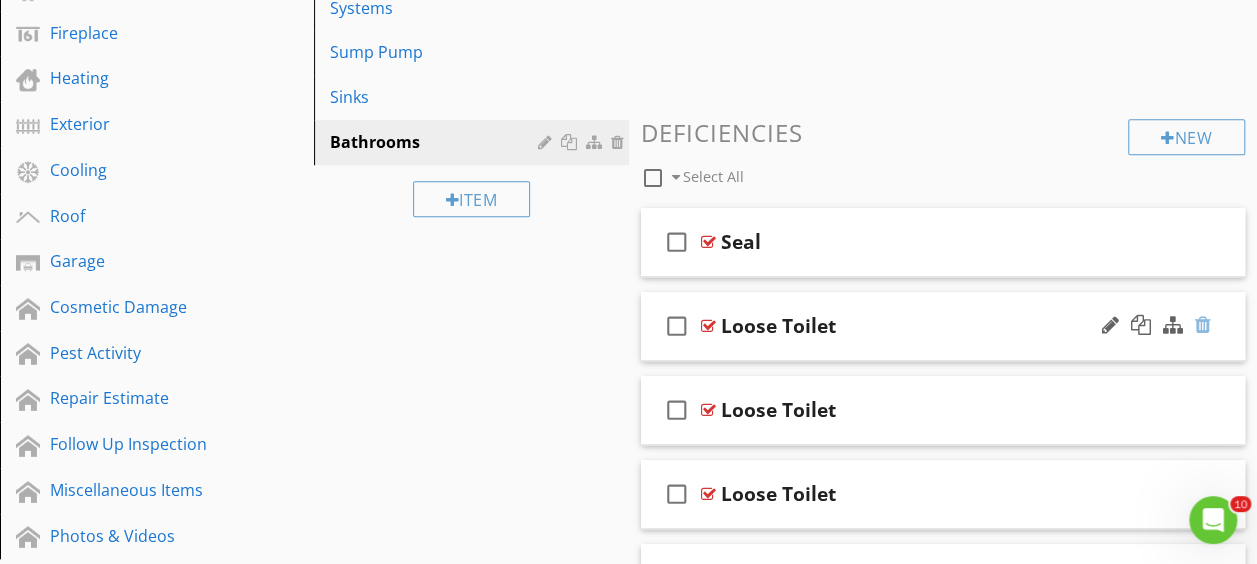 click at bounding box center (1203, 325) 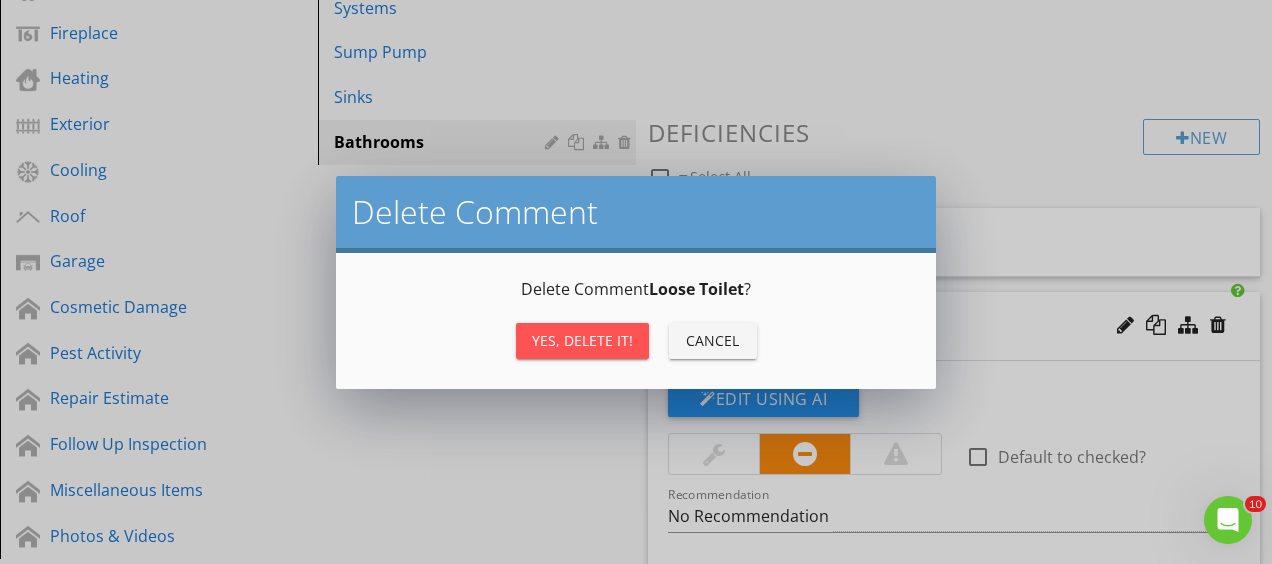 click on "Yes, Delete it!" at bounding box center (582, 340) 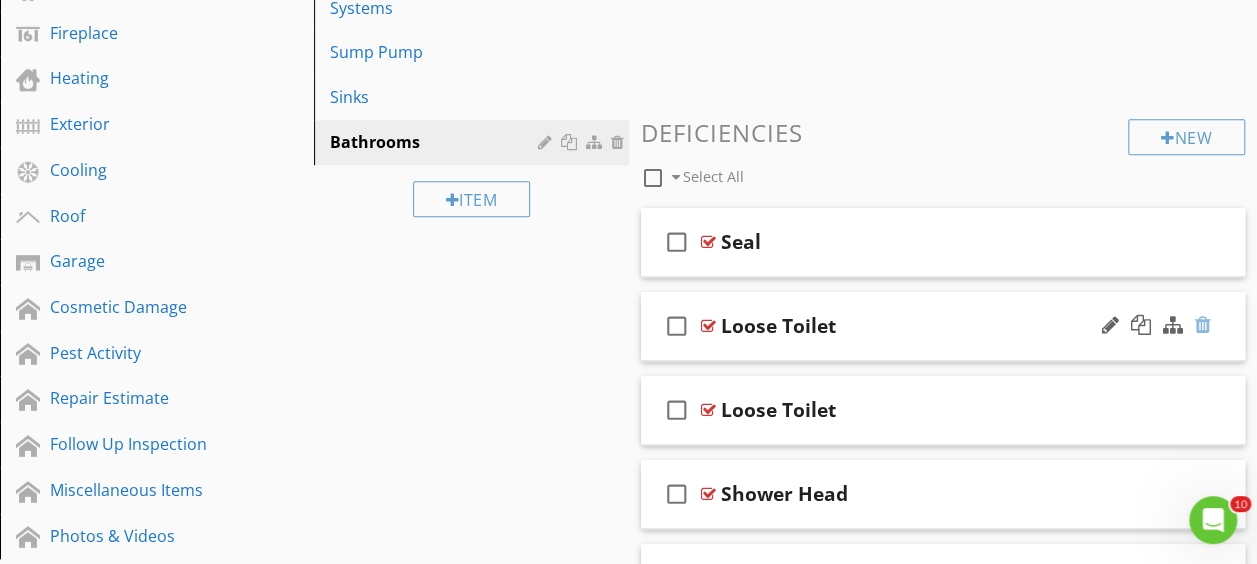 click at bounding box center [1203, 325] 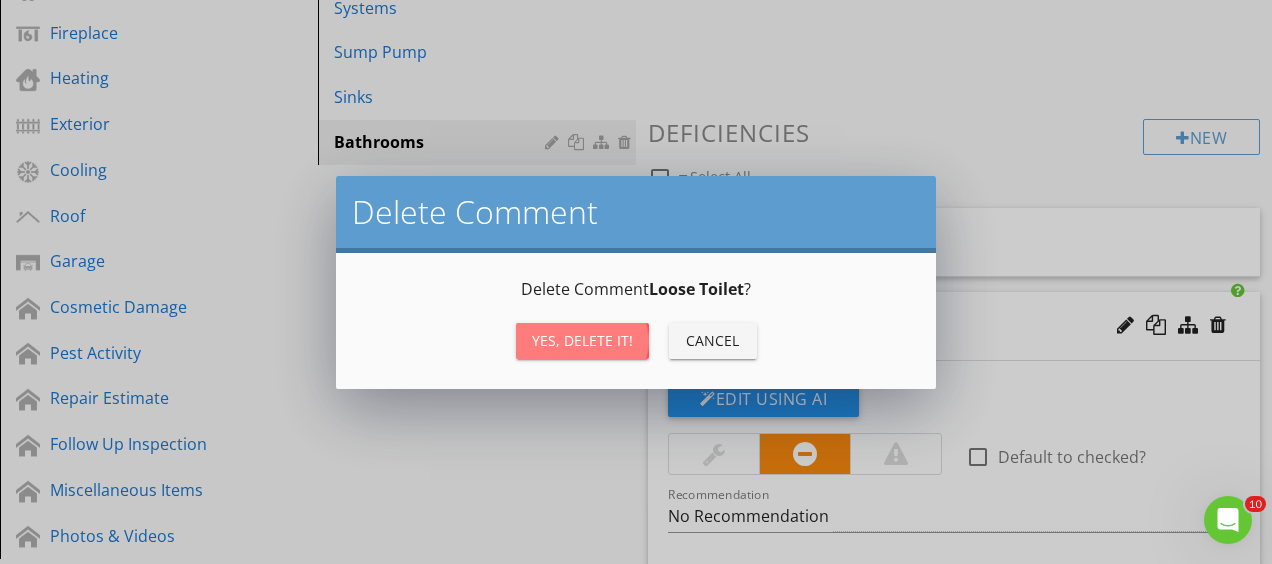 click on "Yes, Delete it!" at bounding box center [582, 340] 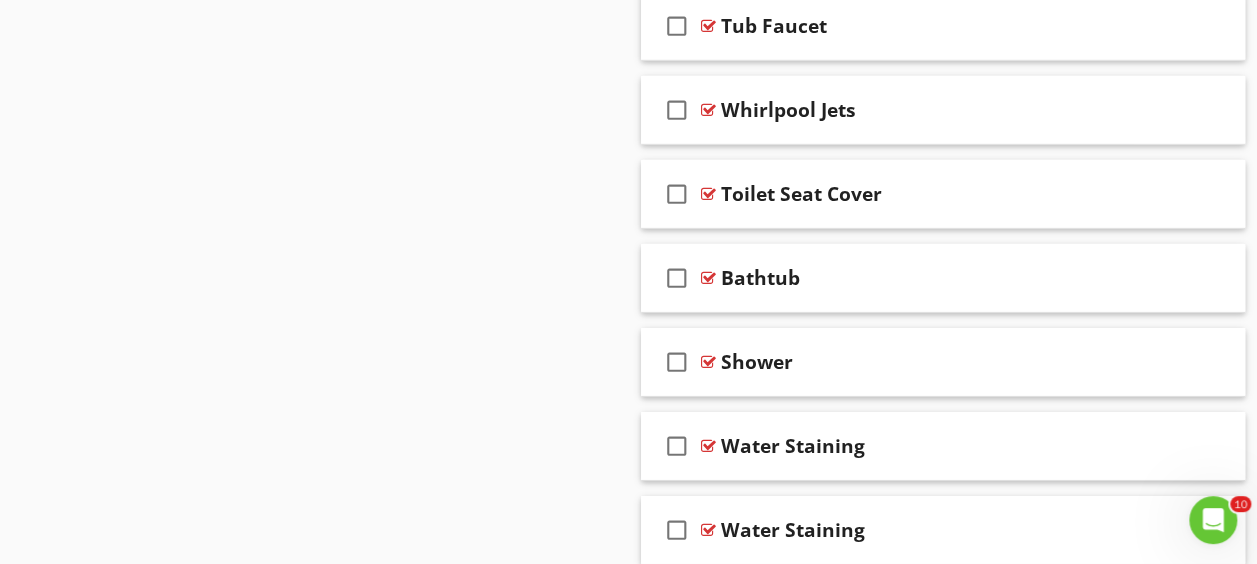 scroll, scrollTop: 3254, scrollLeft: 0, axis: vertical 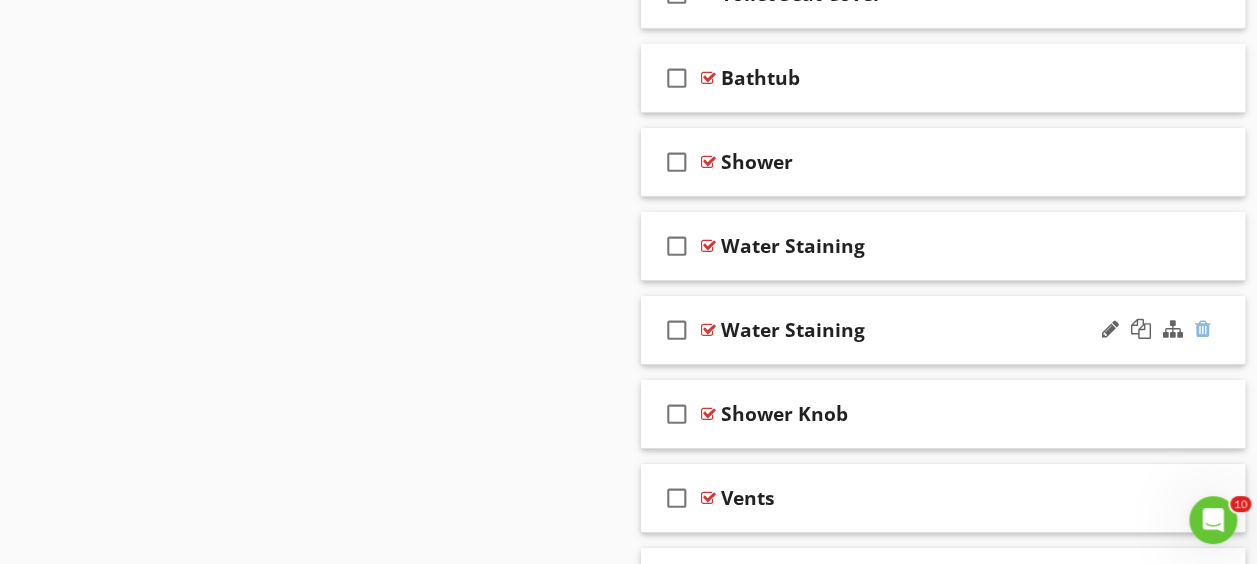 click at bounding box center [1203, 329] 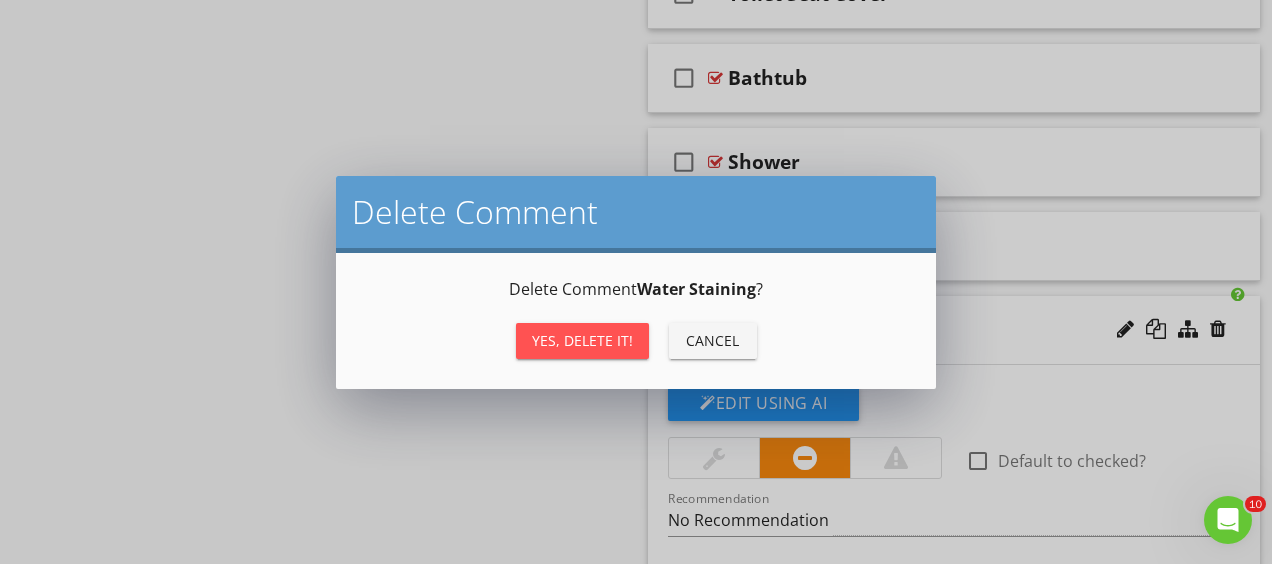 click on "Yes, Delete it!" at bounding box center (582, 340) 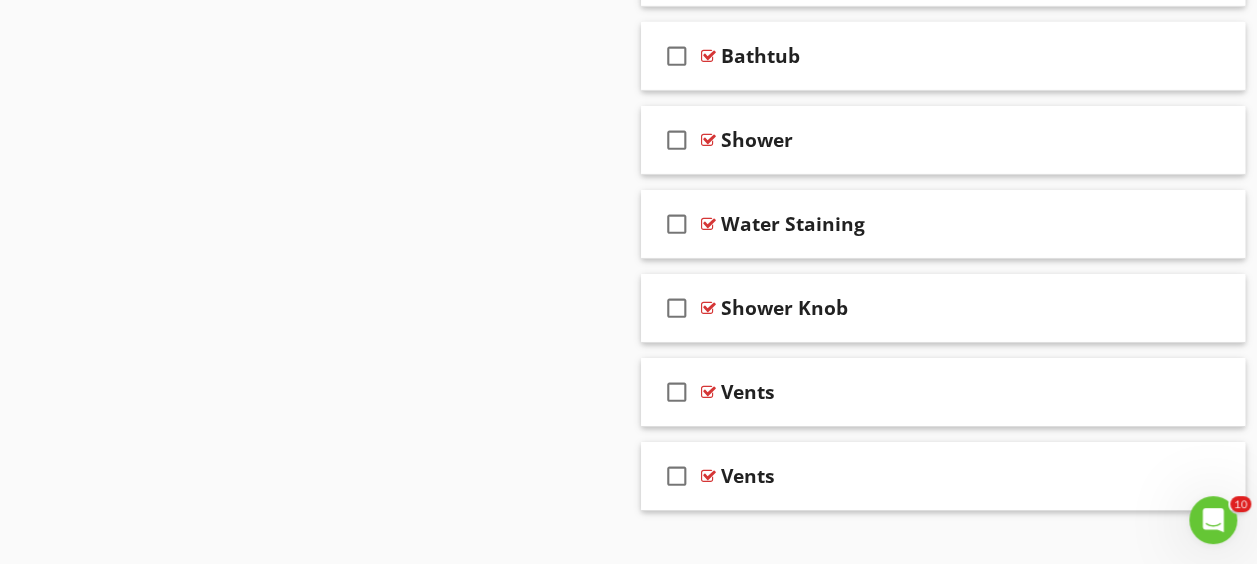 scroll, scrollTop: 3294, scrollLeft: 0, axis: vertical 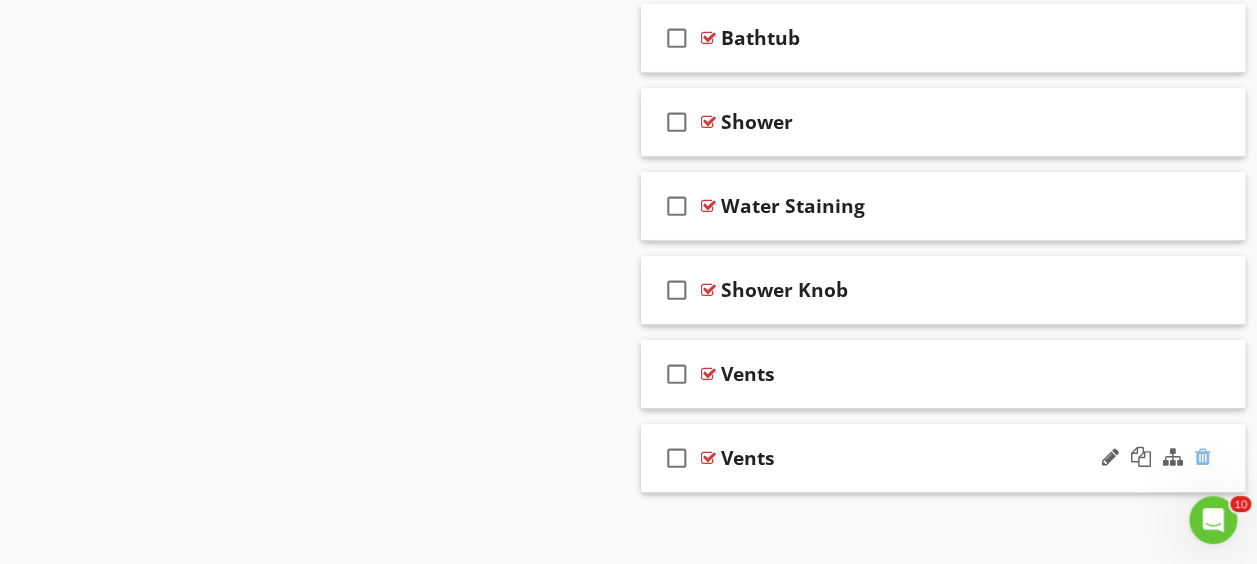 click at bounding box center [1203, 457] 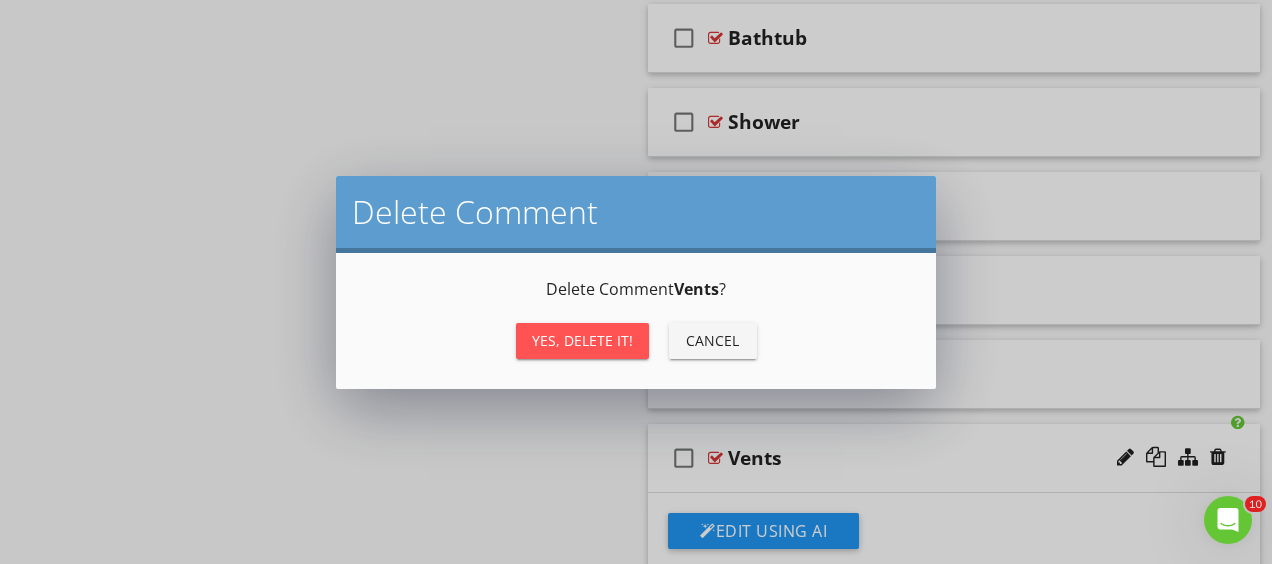click on "Yes, Delete it!" at bounding box center (582, 340) 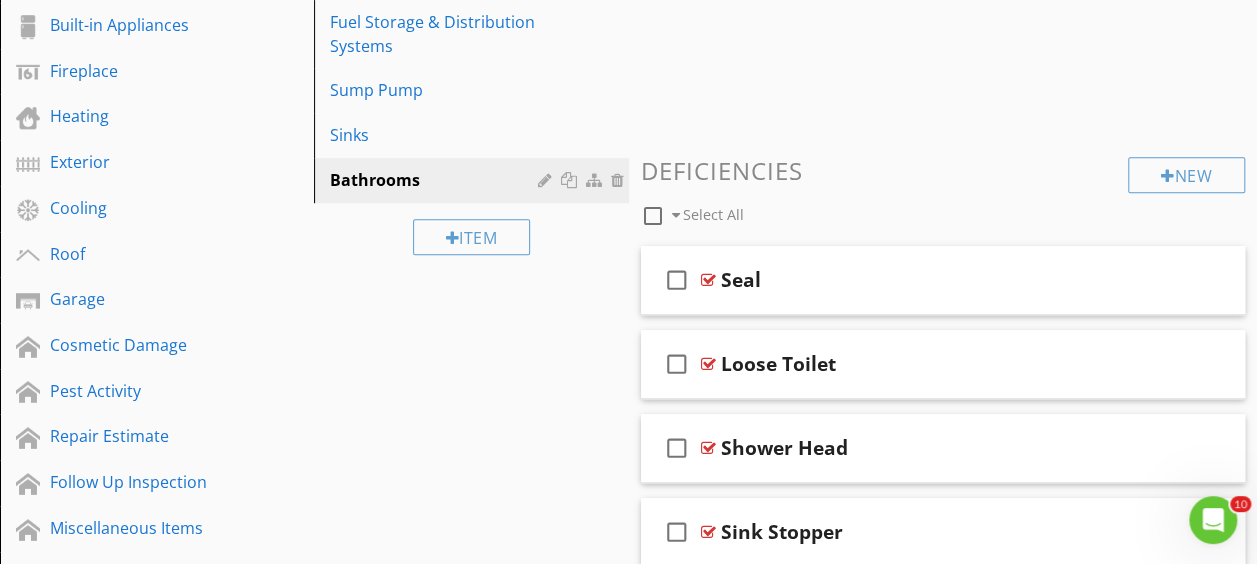 scroll, scrollTop: 411, scrollLeft: 0, axis: vertical 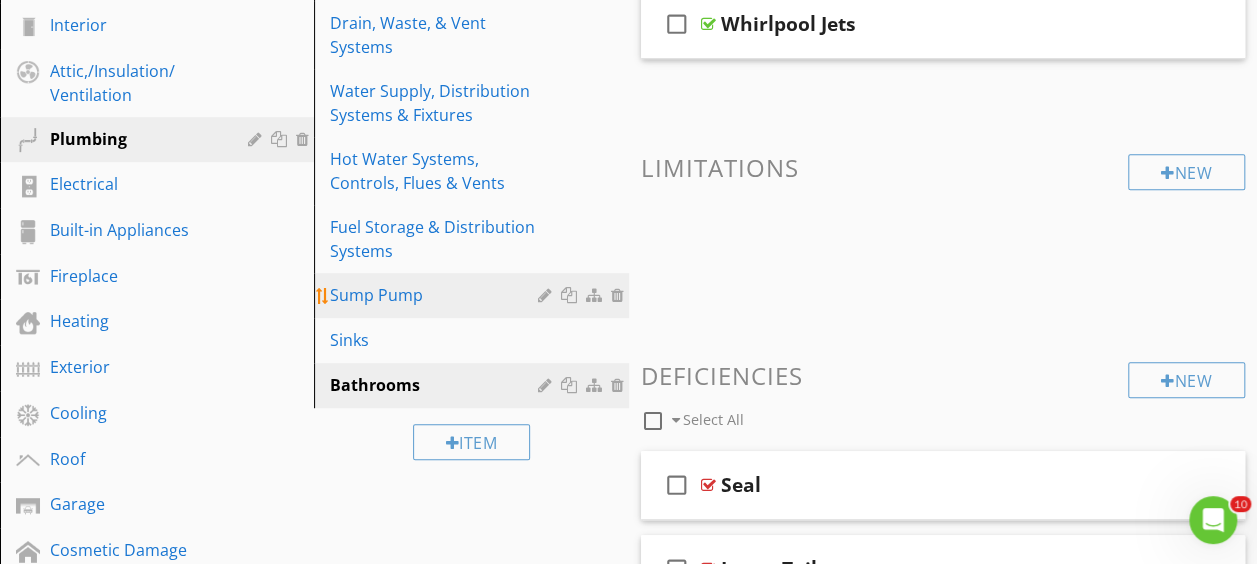 type 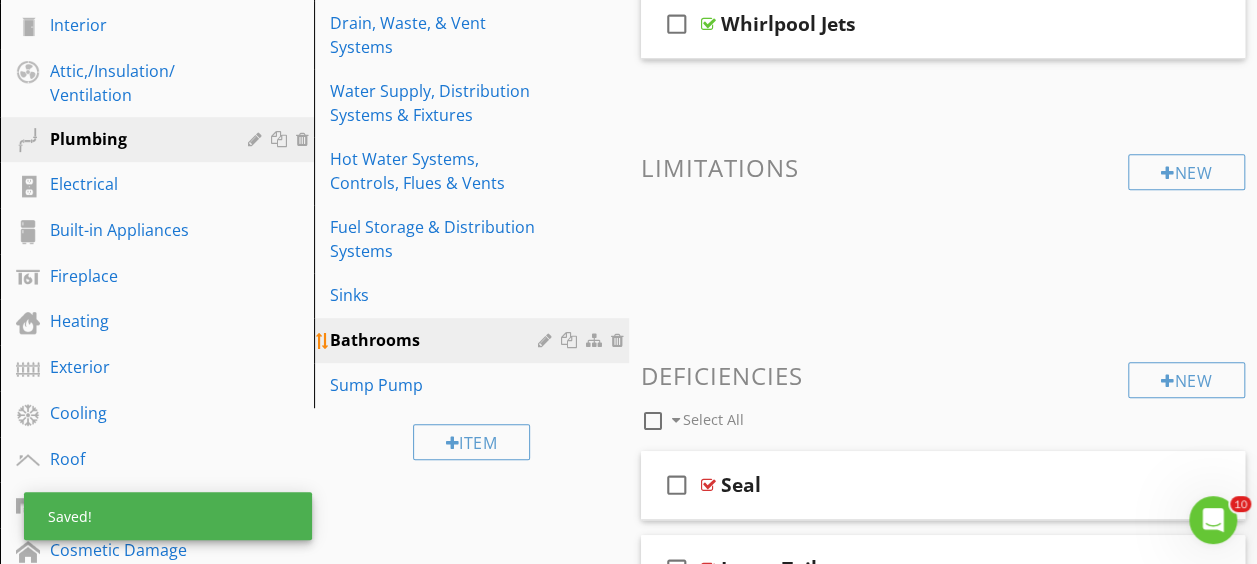 scroll, scrollTop: 311, scrollLeft: 0, axis: vertical 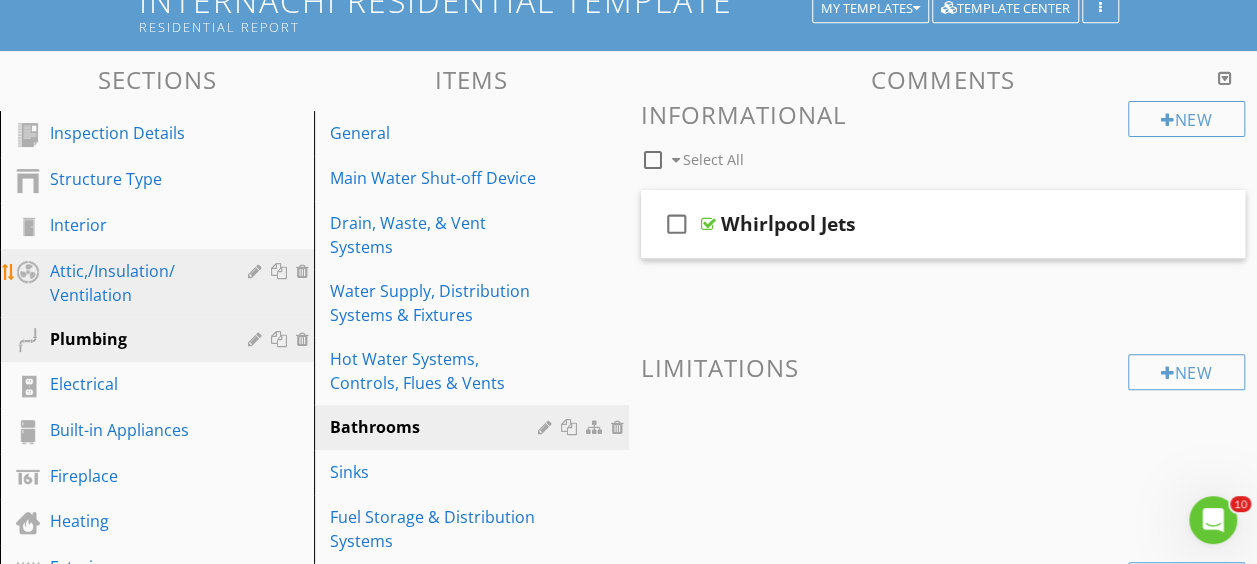 click on "Attic,/Insulation/ Ventilation" at bounding box center (134, 283) 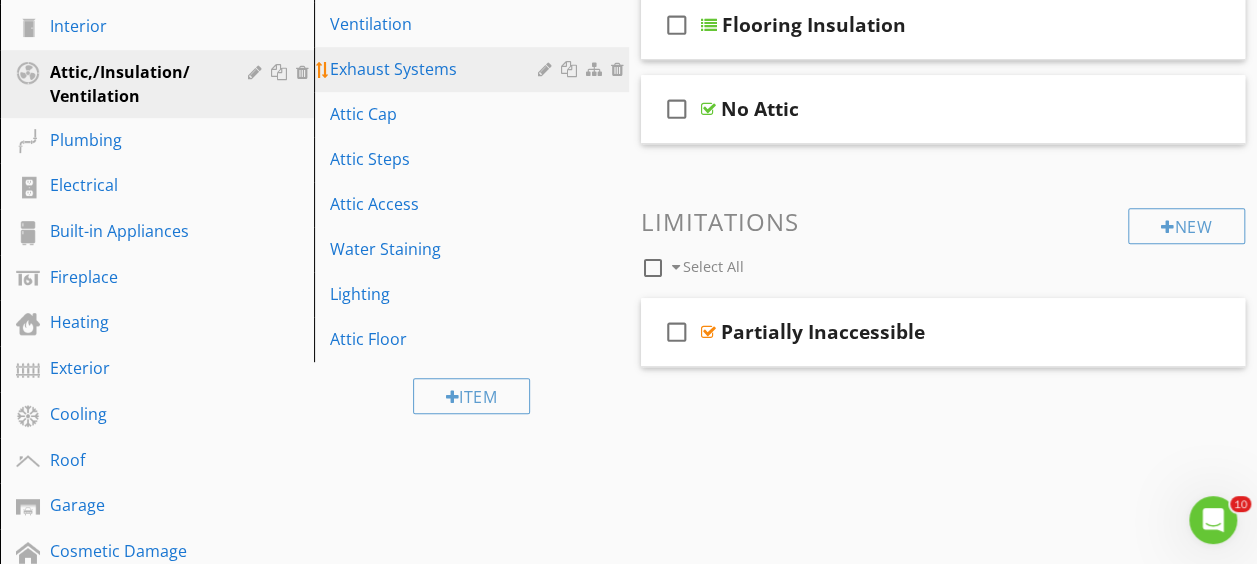 scroll, scrollTop: 411, scrollLeft: 0, axis: vertical 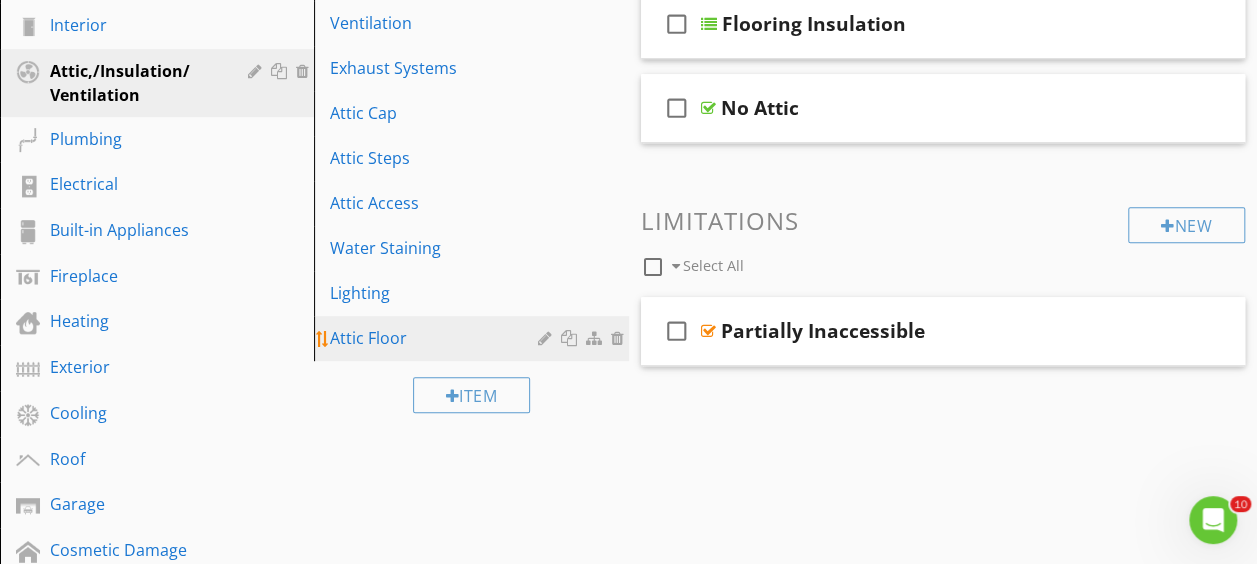 click on "Attic Floor" at bounding box center [436, 338] 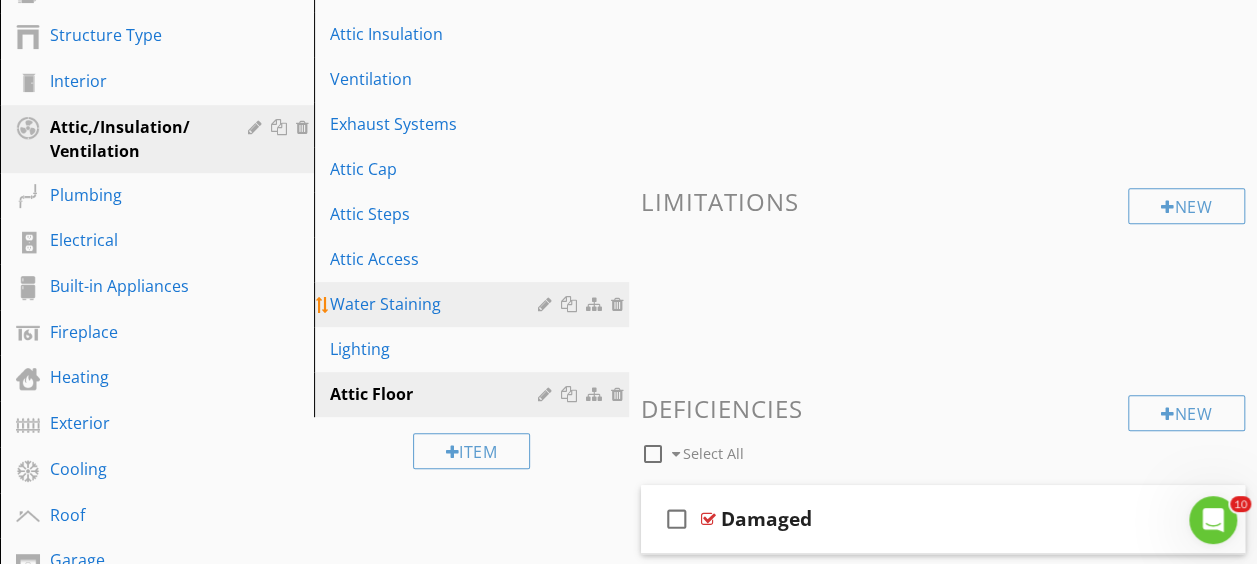 scroll, scrollTop: 311, scrollLeft: 0, axis: vertical 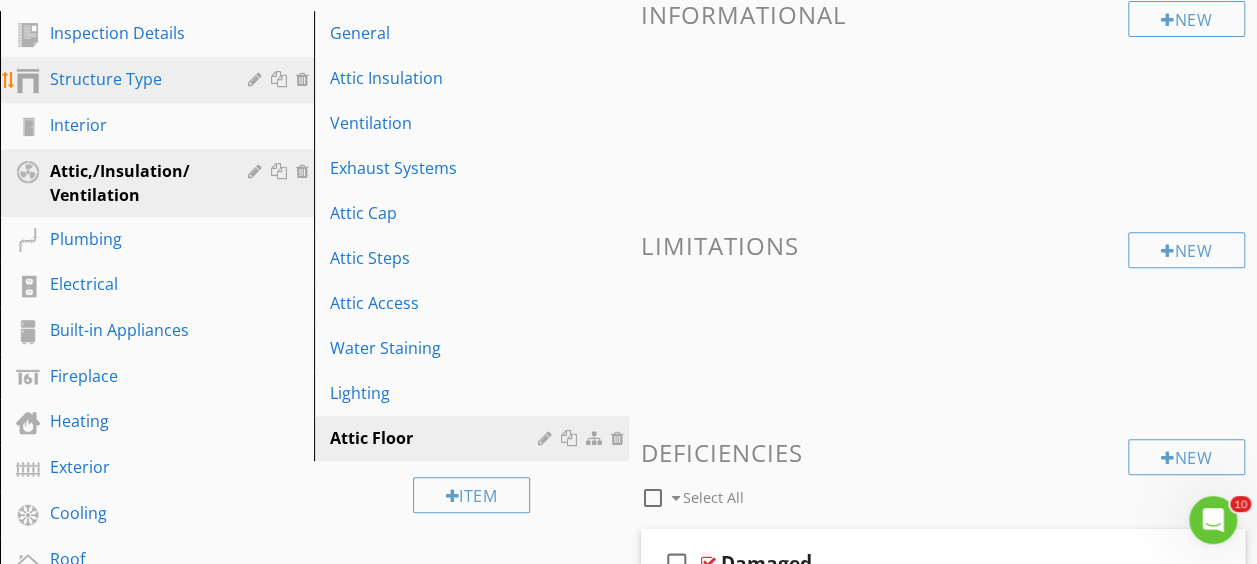 click on "Structure Type" at bounding box center [134, 79] 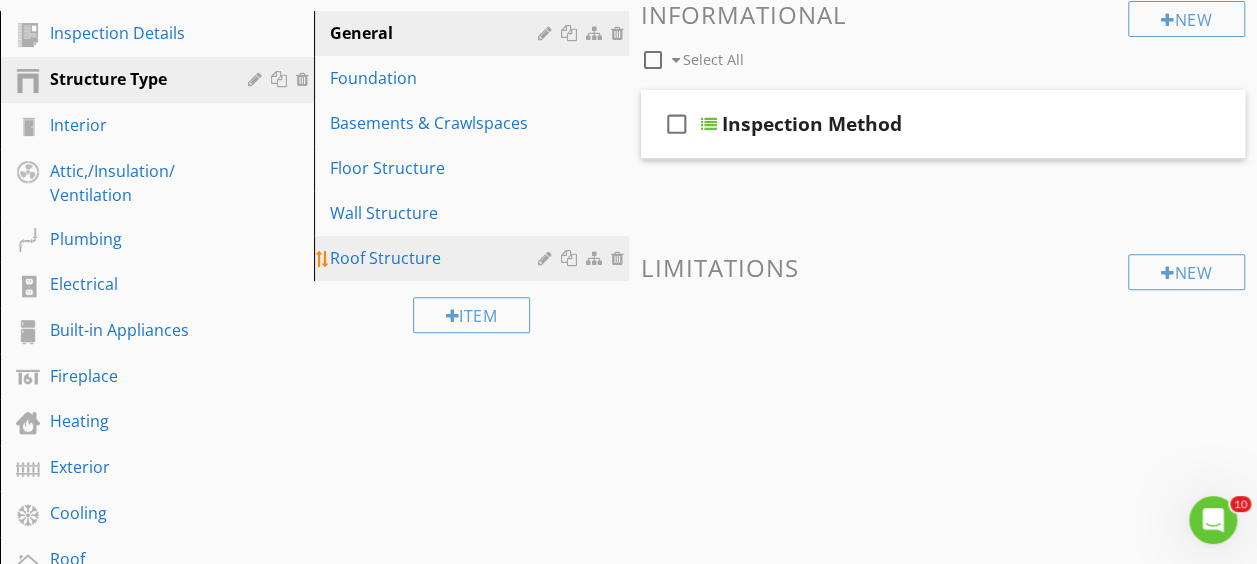 click on "Roof Structure" at bounding box center (436, 258) 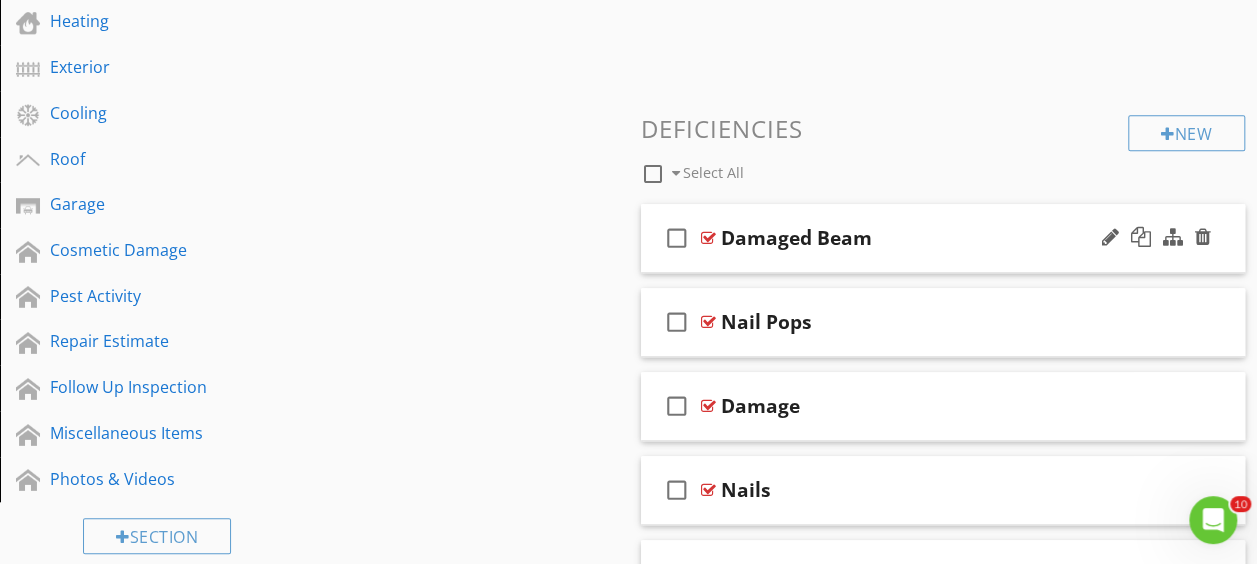 scroll, scrollTop: 911, scrollLeft: 0, axis: vertical 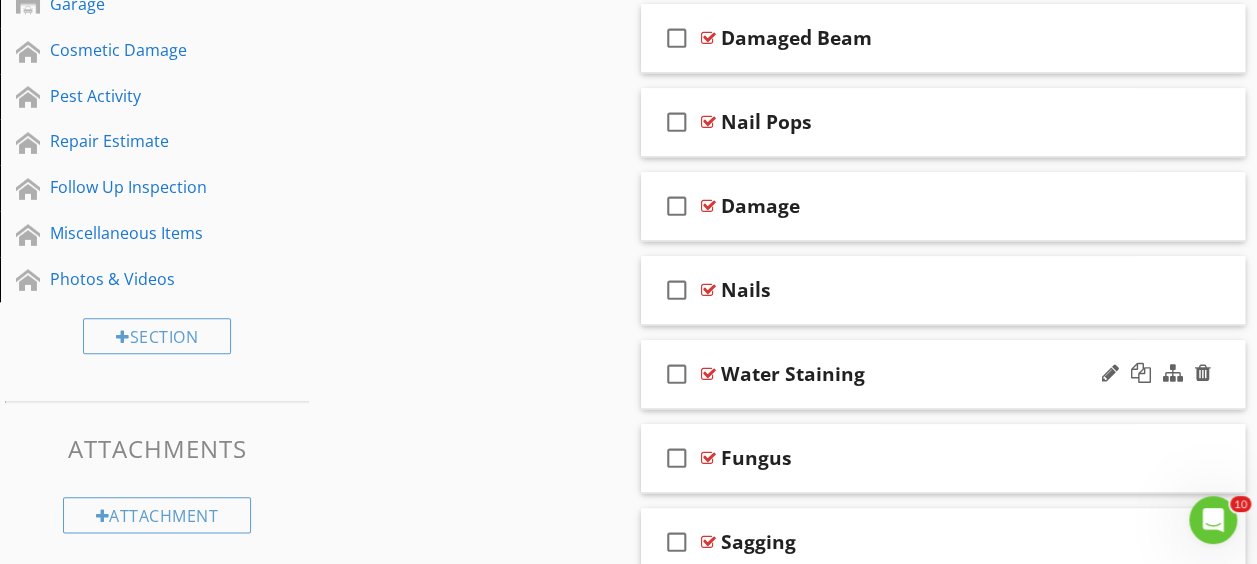 click at bounding box center (708, 374) 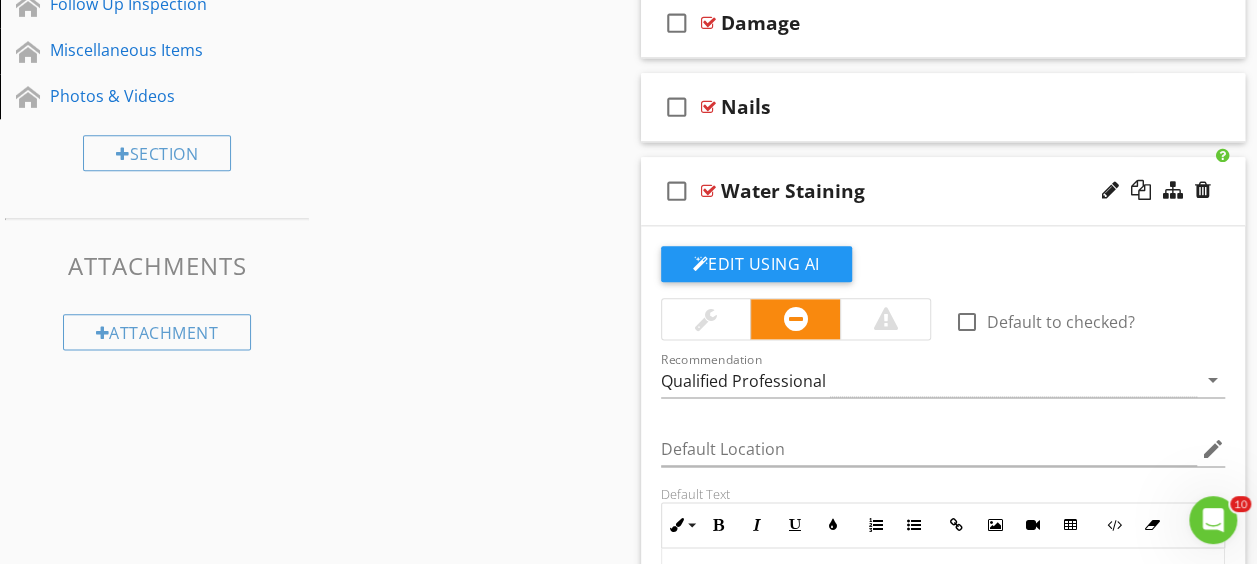 scroll, scrollTop: 1011, scrollLeft: 0, axis: vertical 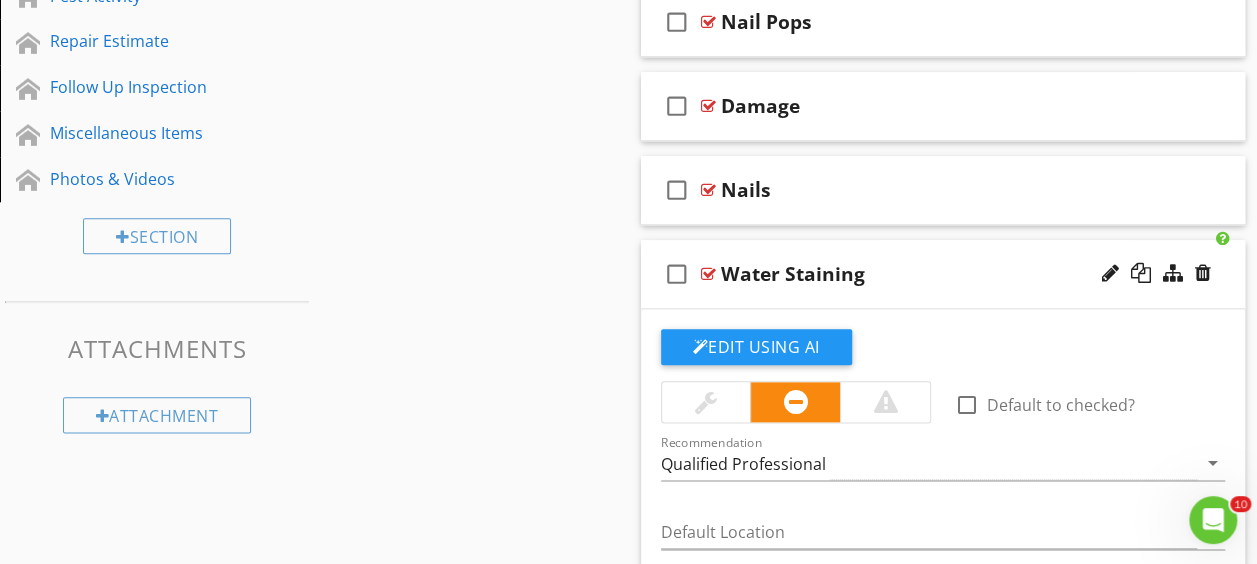 click at bounding box center [708, 274] 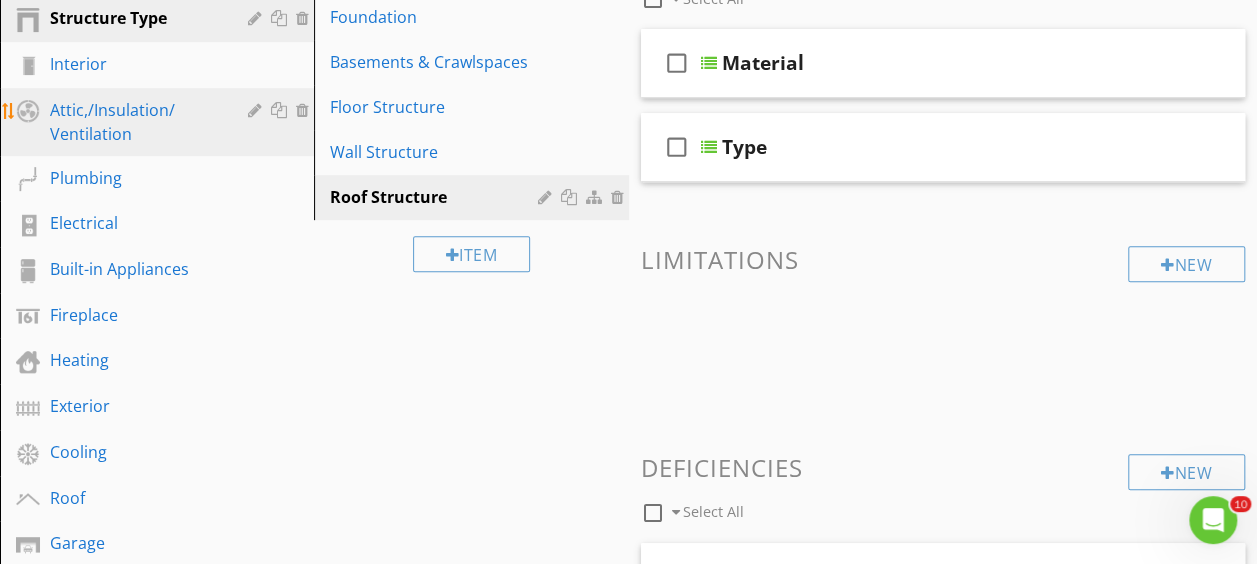 scroll, scrollTop: 272, scrollLeft: 0, axis: vertical 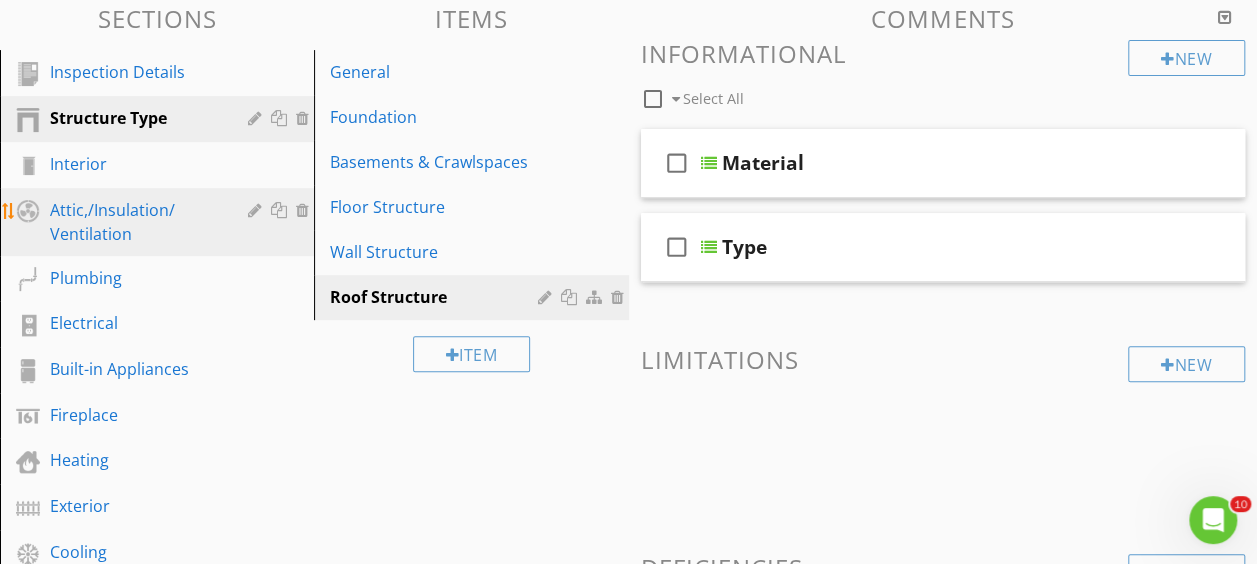 click on "Attic,/Insulation/ Ventilation" at bounding box center (134, 222) 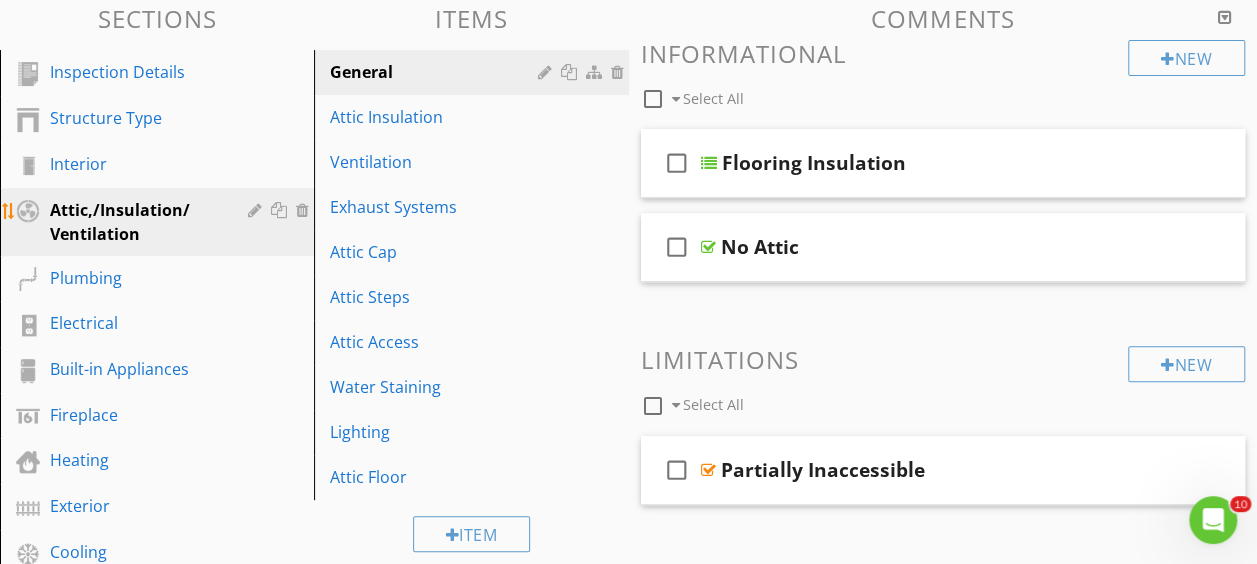 click at bounding box center [281, 210] 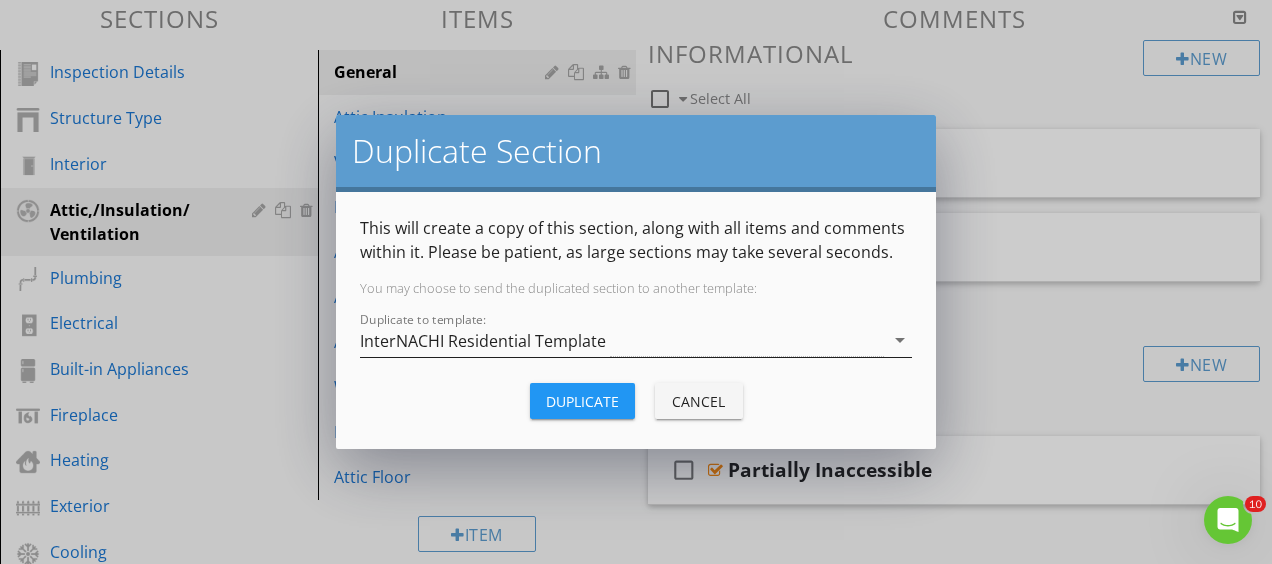 click on "InterNACHI Residential Template" at bounding box center (622, 340) 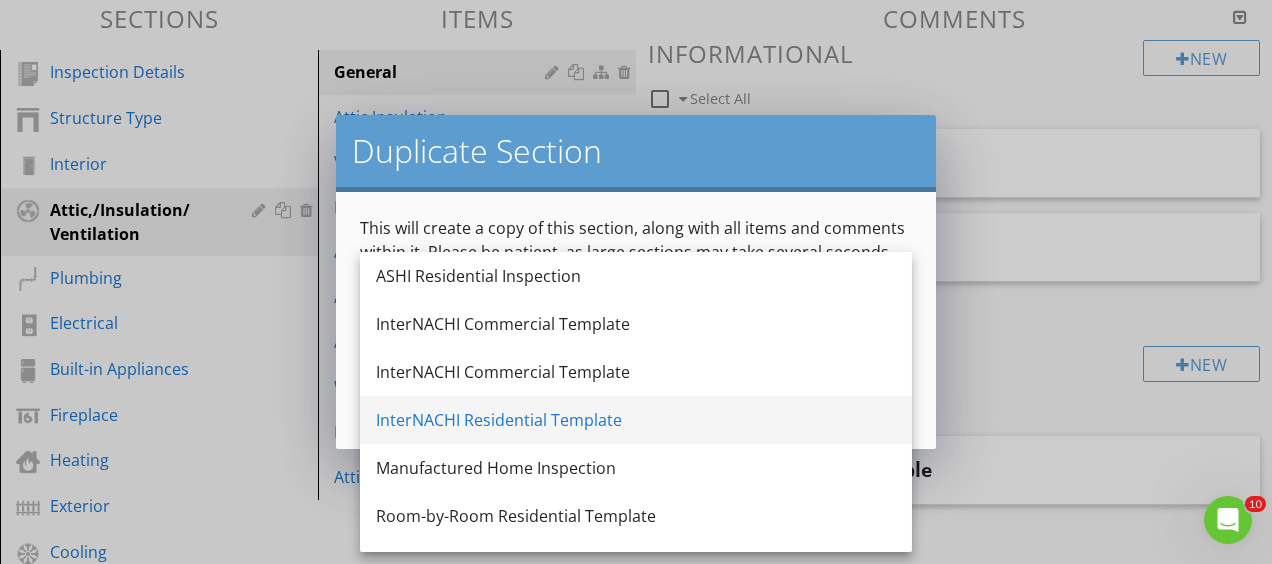 click on "InterNACHI Residential Template" at bounding box center [636, 420] 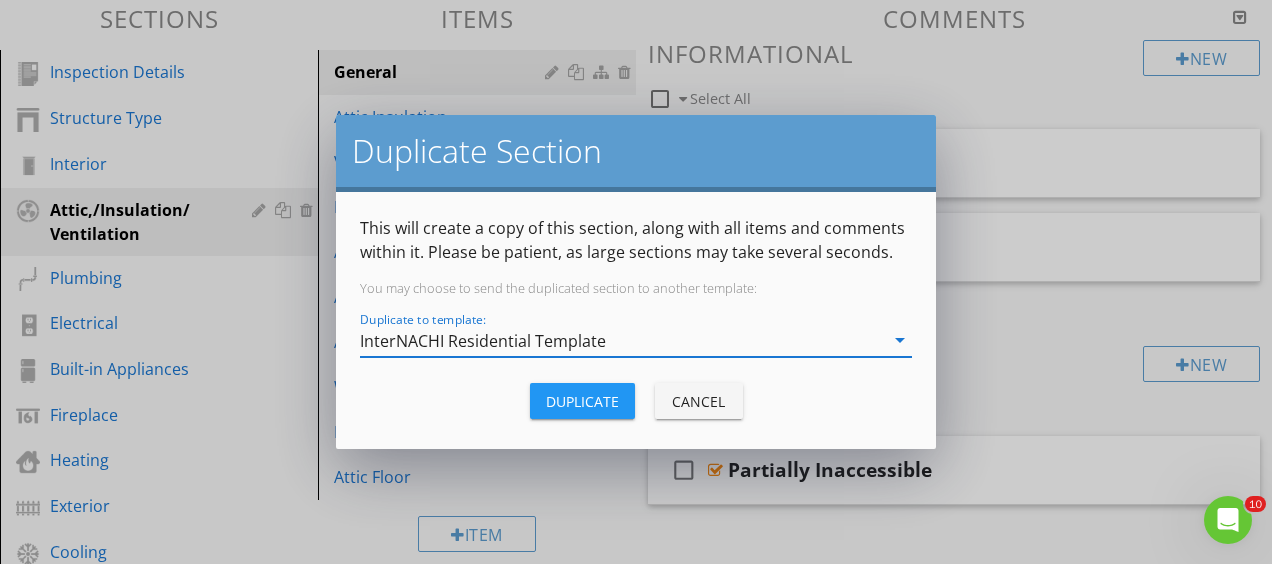 click on "Cancel" at bounding box center (699, 401) 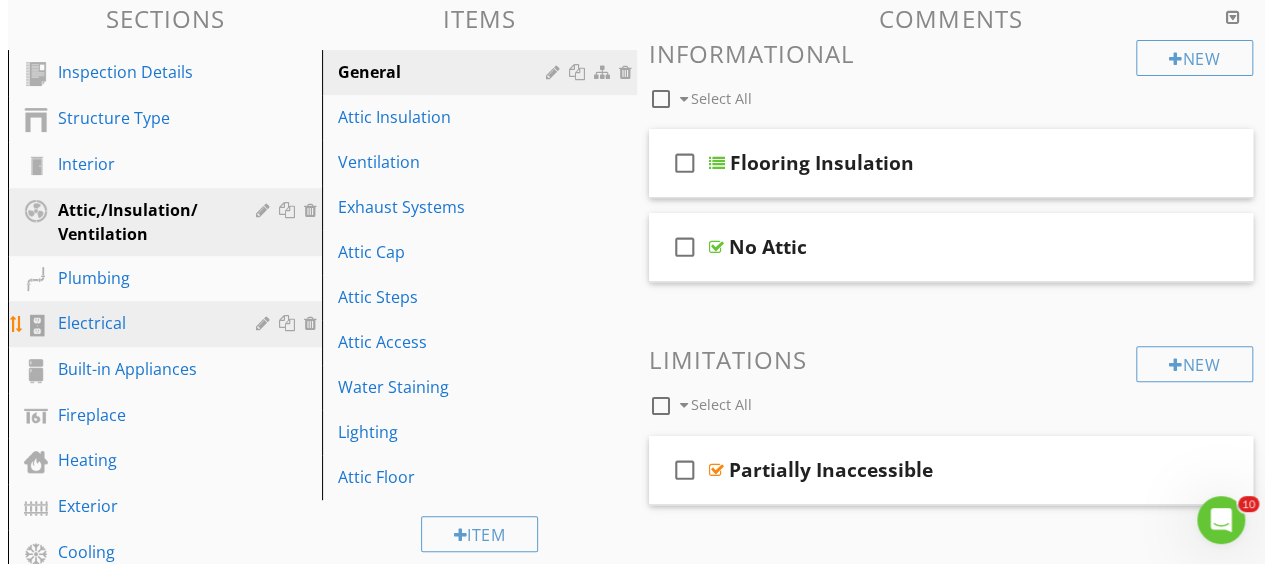 scroll, scrollTop: 172, scrollLeft: 0, axis: vertical 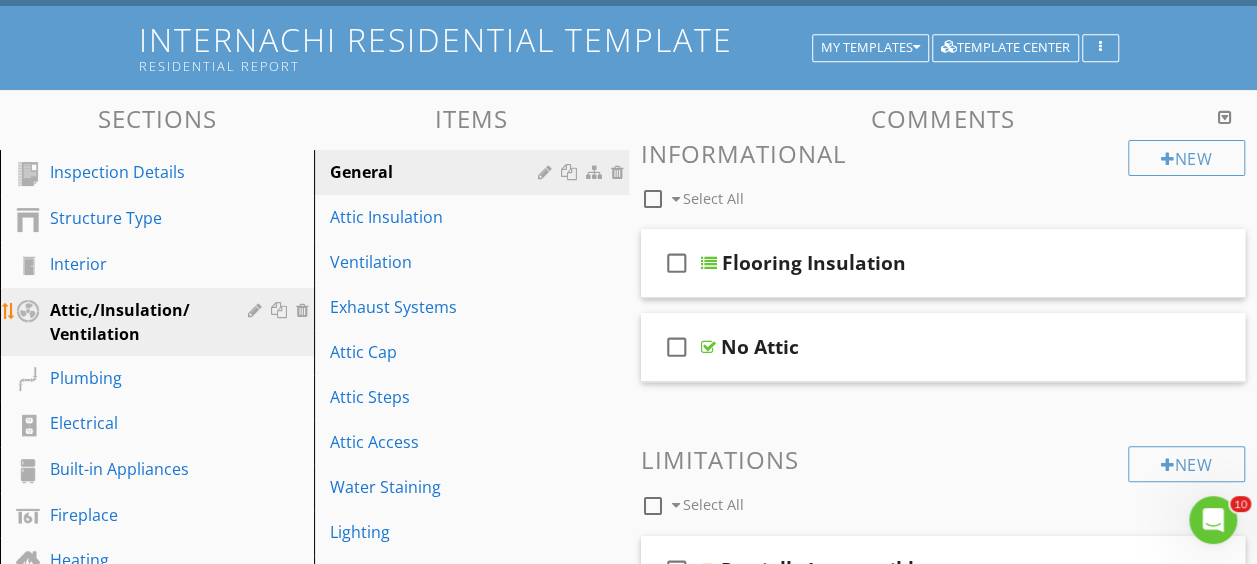 click at bounding box center [257, 310] 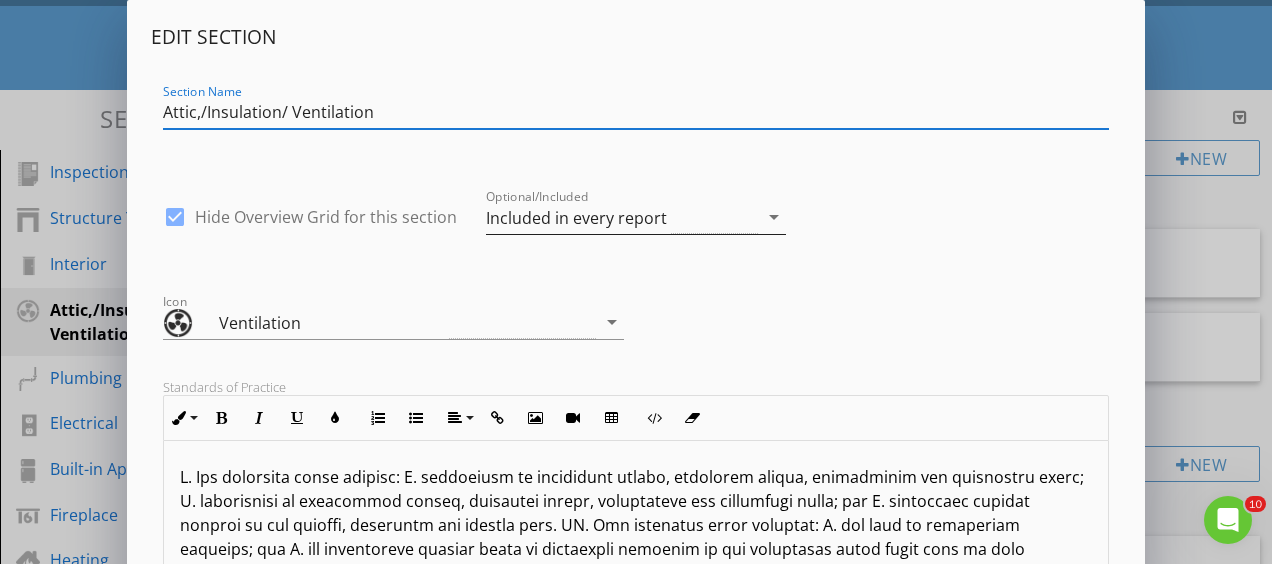 click on "arrow_drop_down" at bounding box center (774, 217) 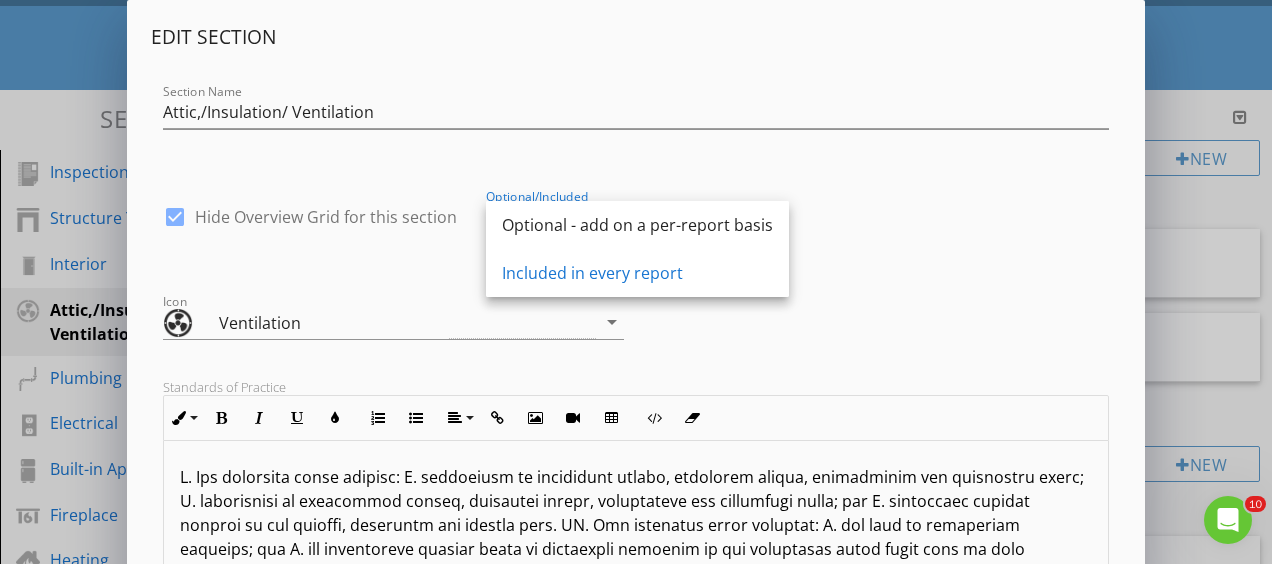 click on "Optional - add on a per-report basis" at bounding box center (637, 225) 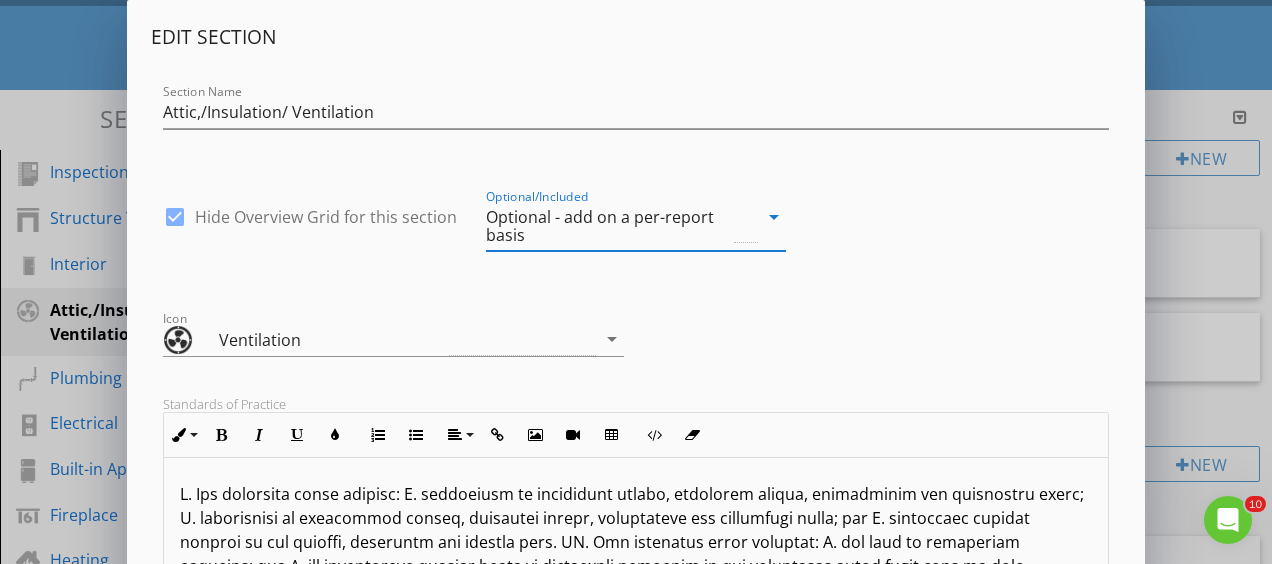 click on "arrow_drop_down" at bounding box center [774, 217] 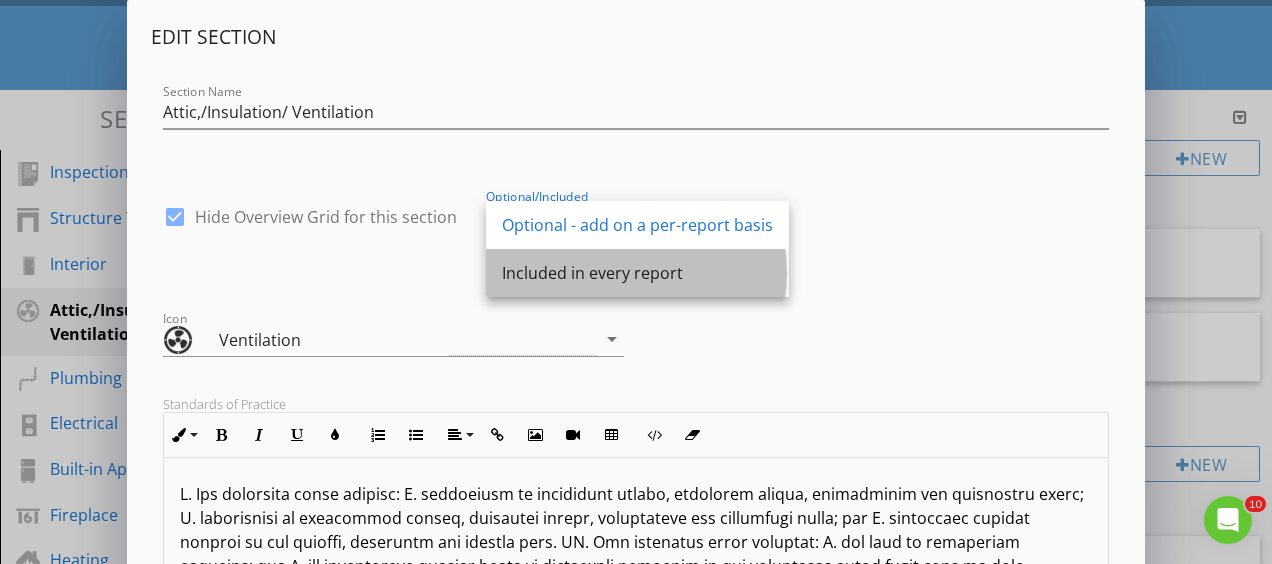 click on "Included in every report" at bounding box center [637, 273] 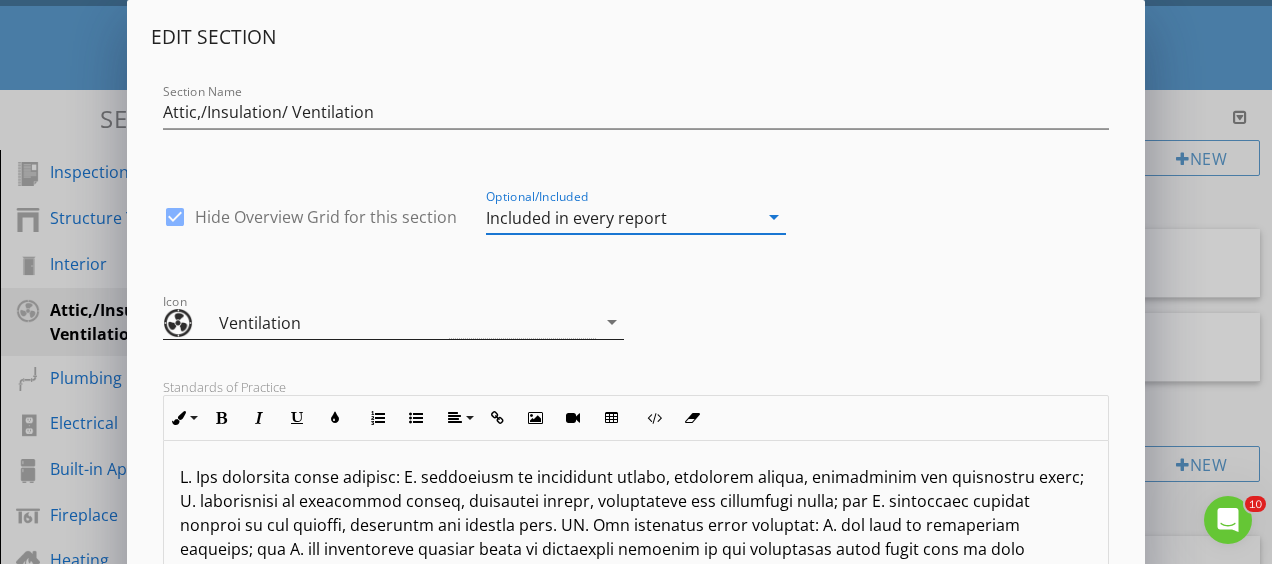 click on "arrow_drop_down" at bounding box center (612, 322) 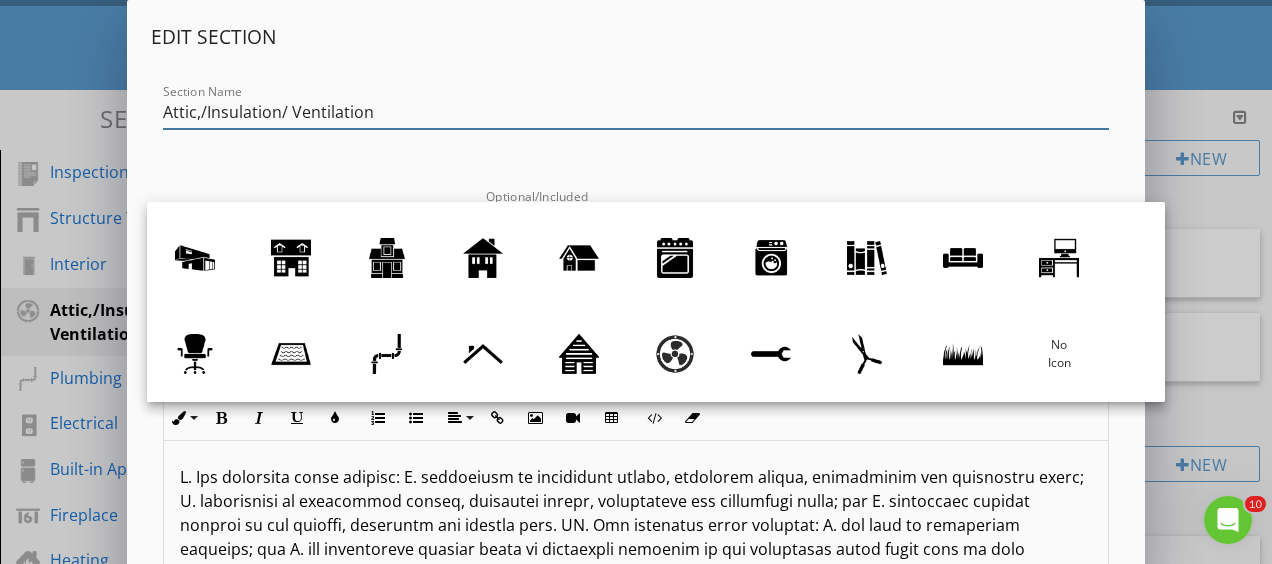 click on "Attic,/Insulation/ Ventilation" at bounding box center (636, 112) 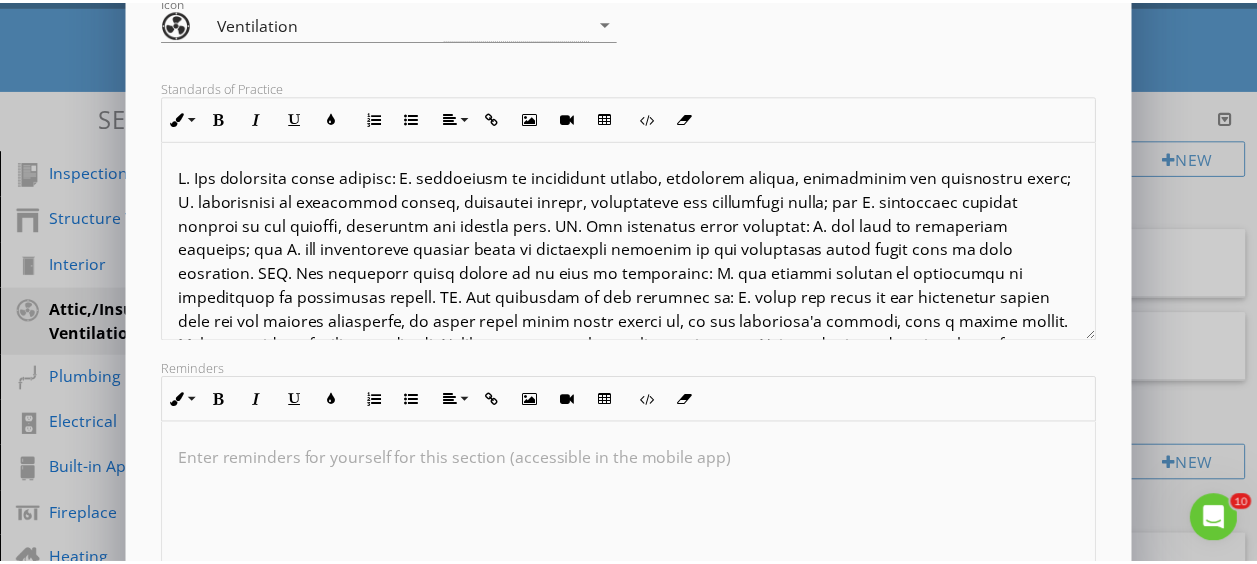scroll, scrollTop: 492, scrollLeft: 0, axis: vertical 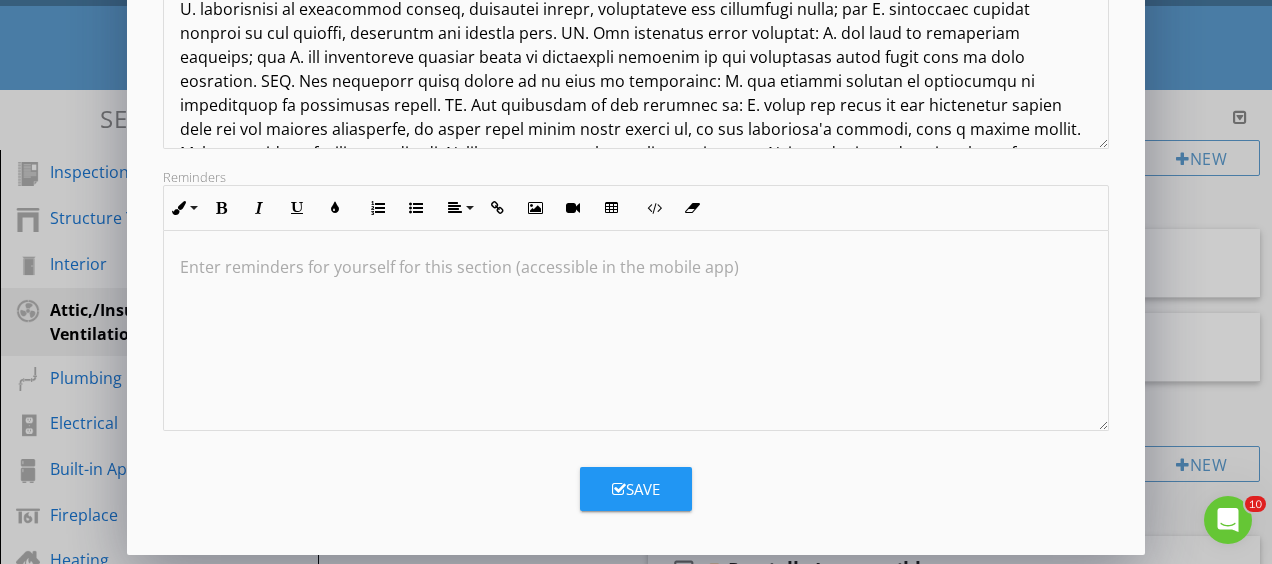 click on "Save" at bounding box center [636, 489] 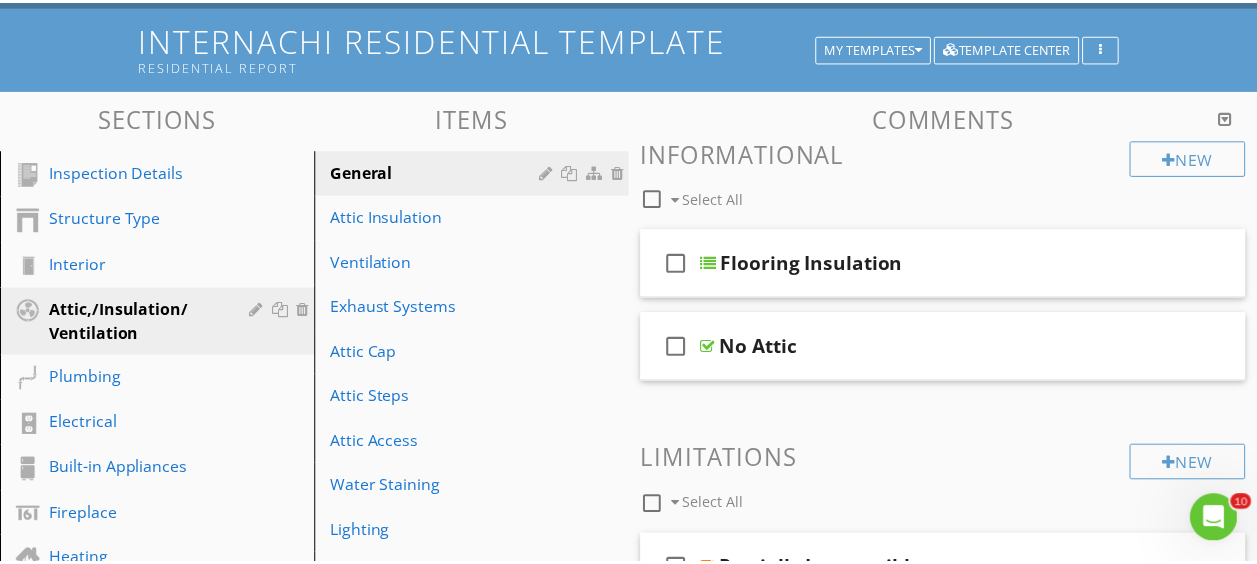 scroll, scrollTop: 277, scrollLeft: 0, axis: vertical 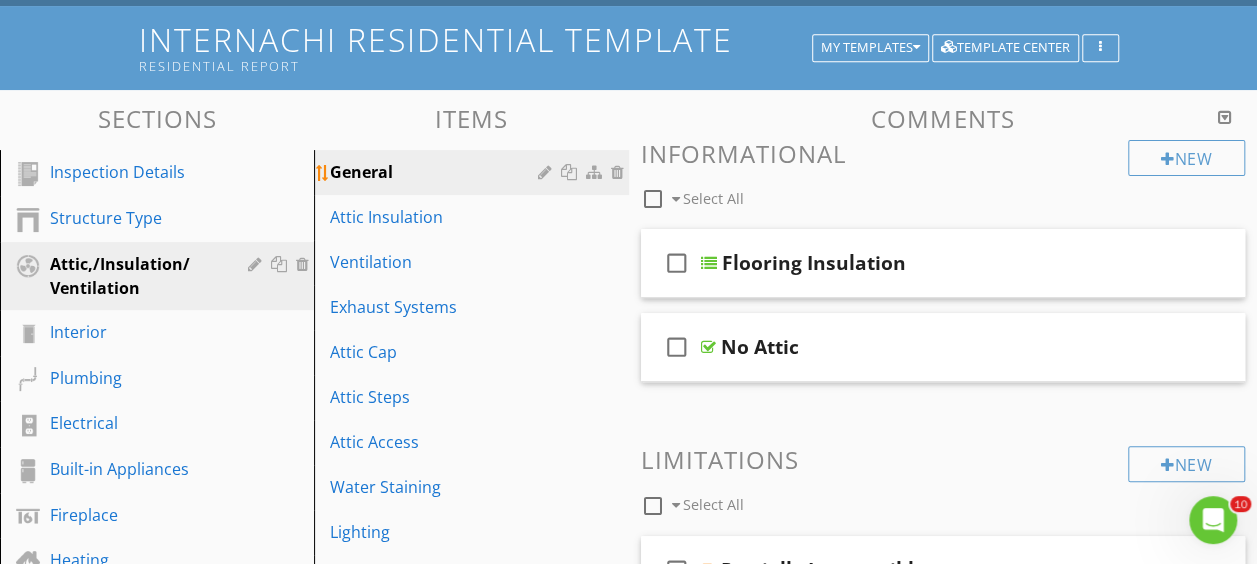 click at bounding box center [596, 172] 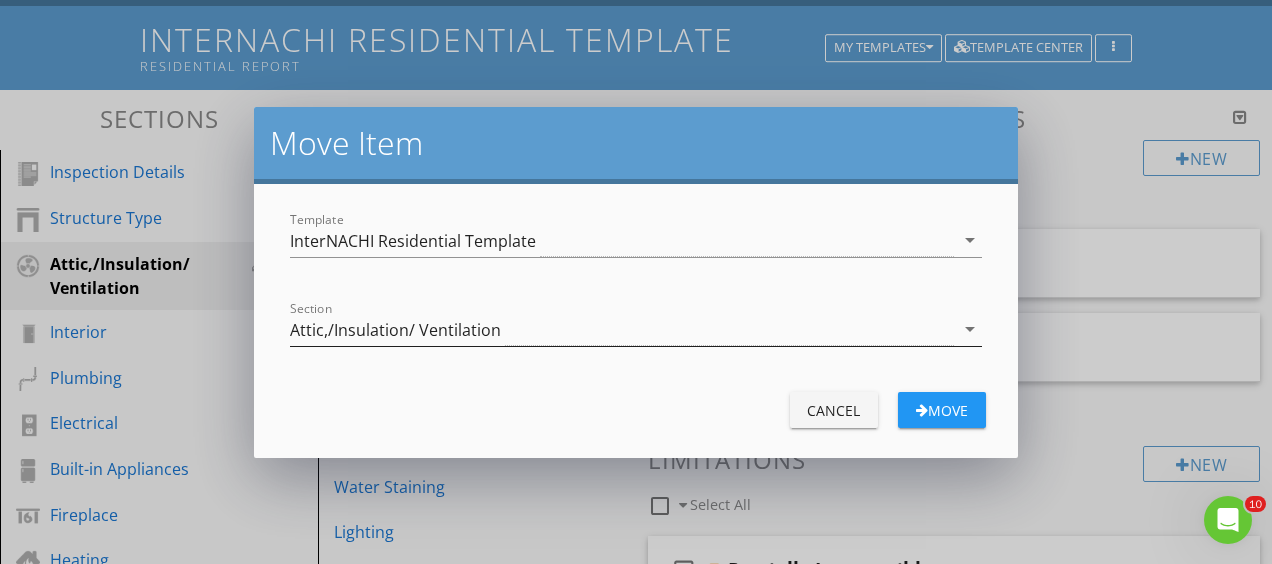 click on "Attic,/Insulation/ Ventilation" at bounding box center [621, 329] 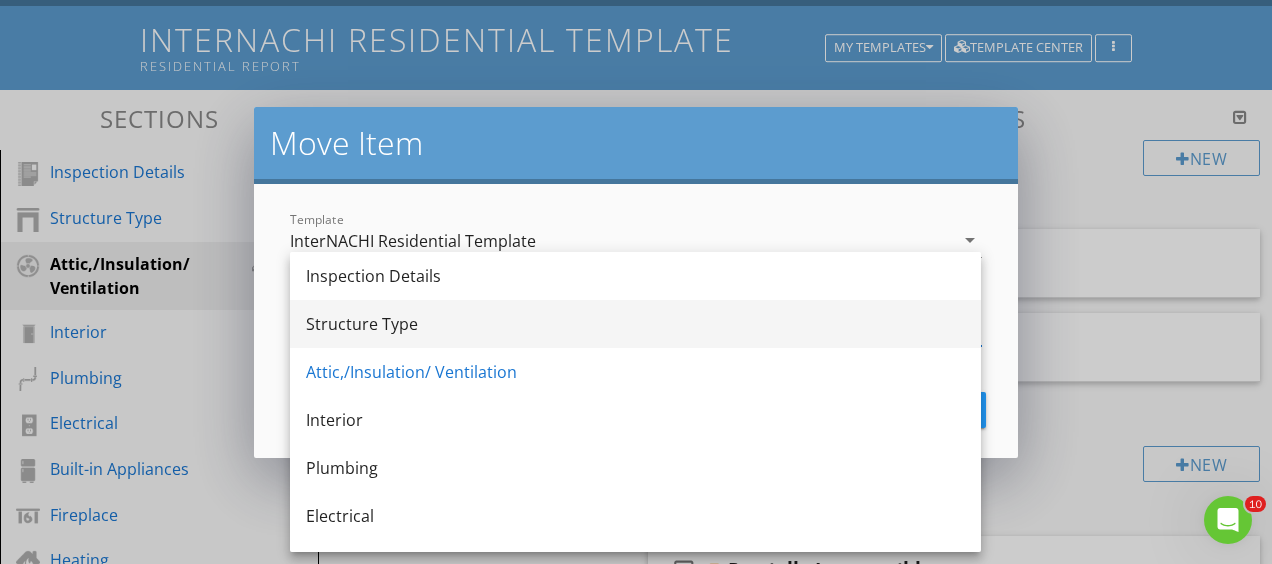 click on "Structure Type" at bounding box center [635, 324] 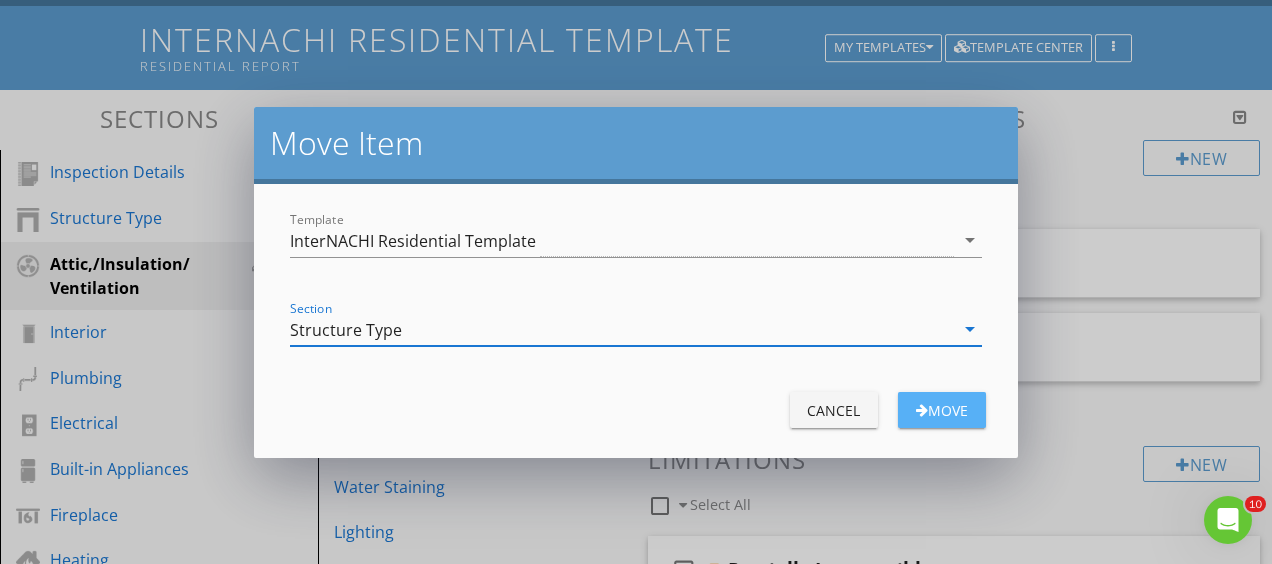 click on "Move" at bounding box center [942, 410] 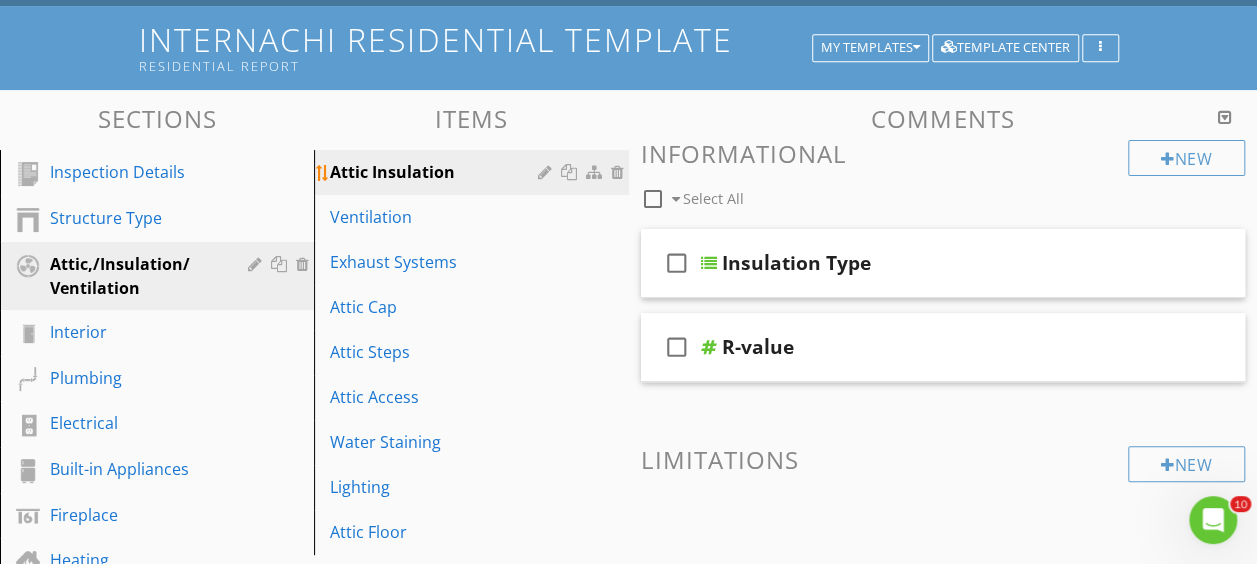 click at bounding box center [596, 172] 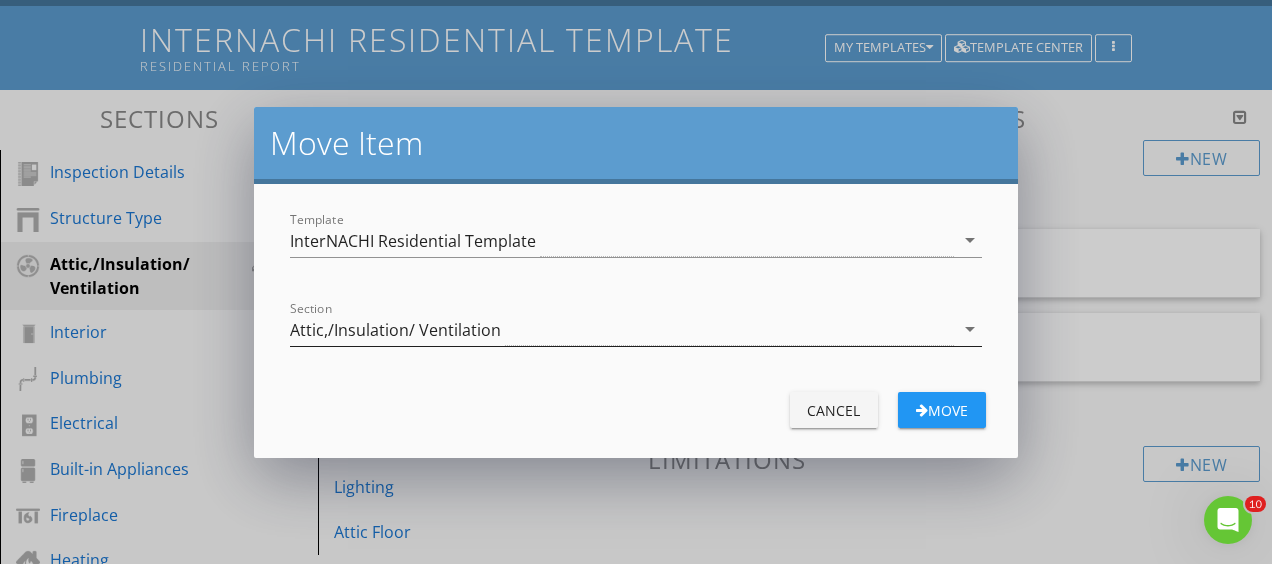 click on "Attic,/Insulation/ Ventilation" at bounding box center (621, 329) 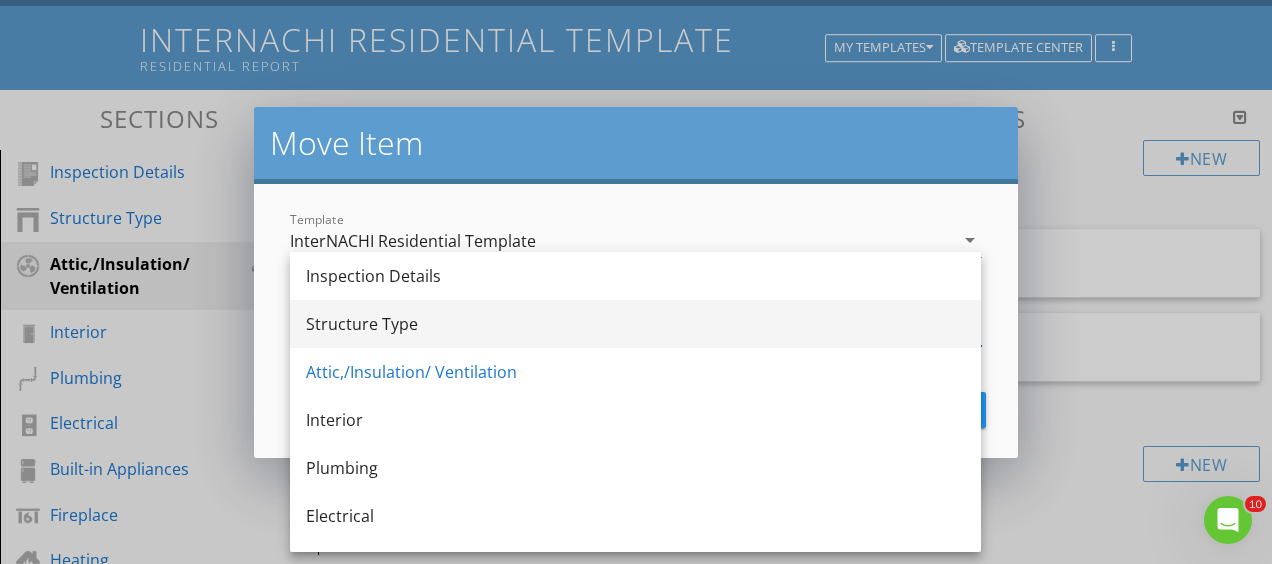 click on "Structure Type" at bounding box center [635, 324] 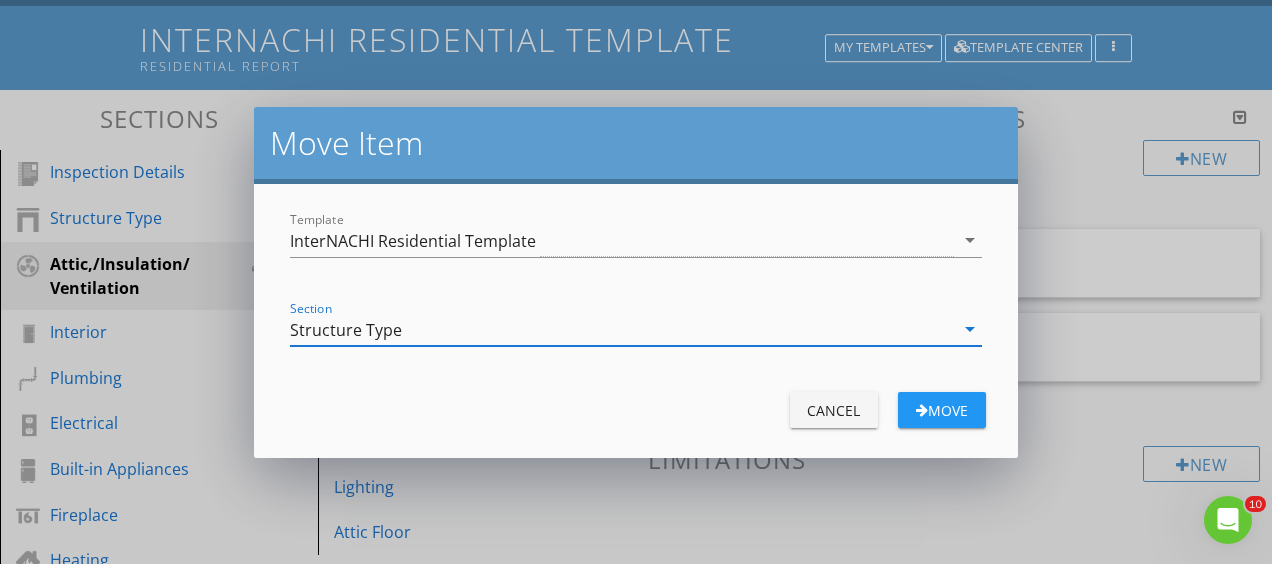 click on "Move" at bounding box center (942, 410) 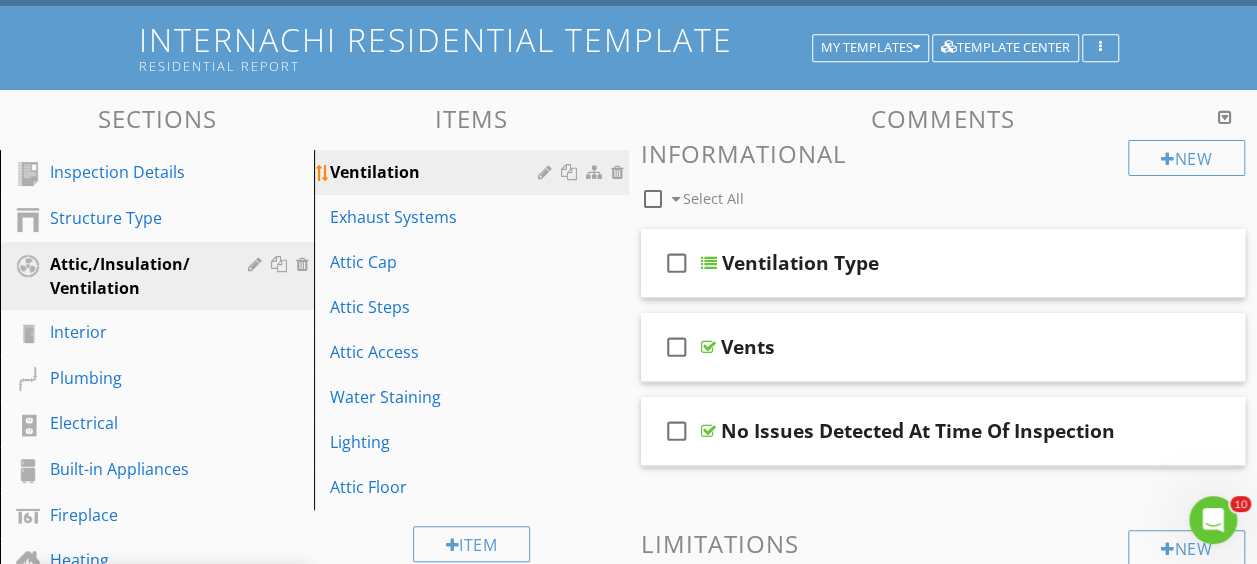 click at bounding box center (596, 172) 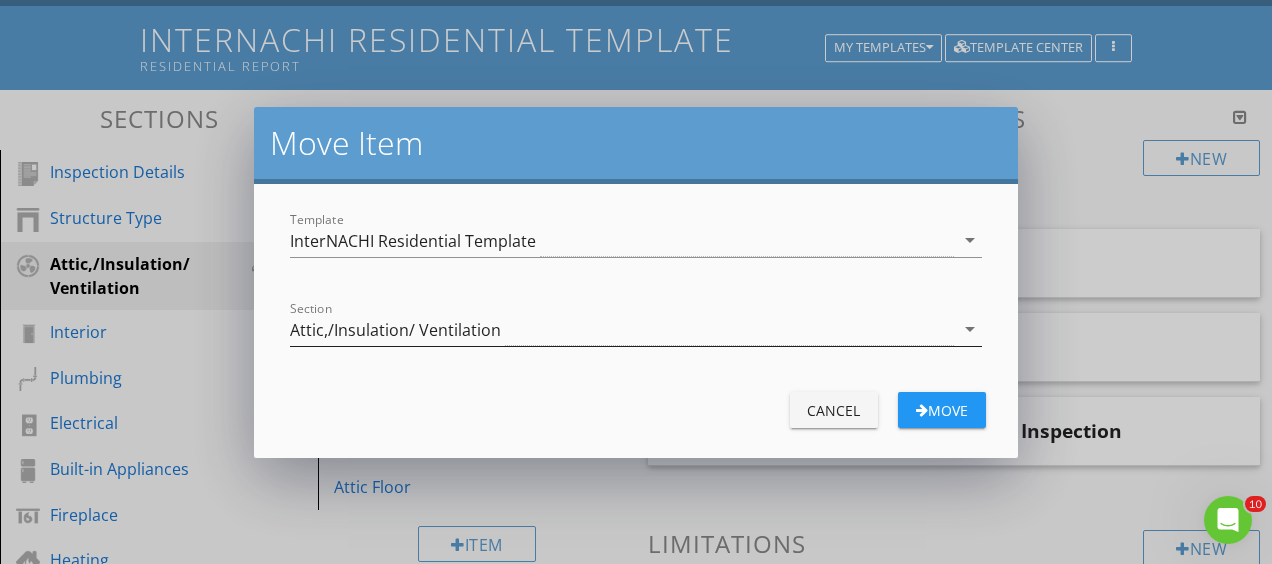 click on "Attic,/Insulation/ Ventilation" at bounding box center [621, 329] 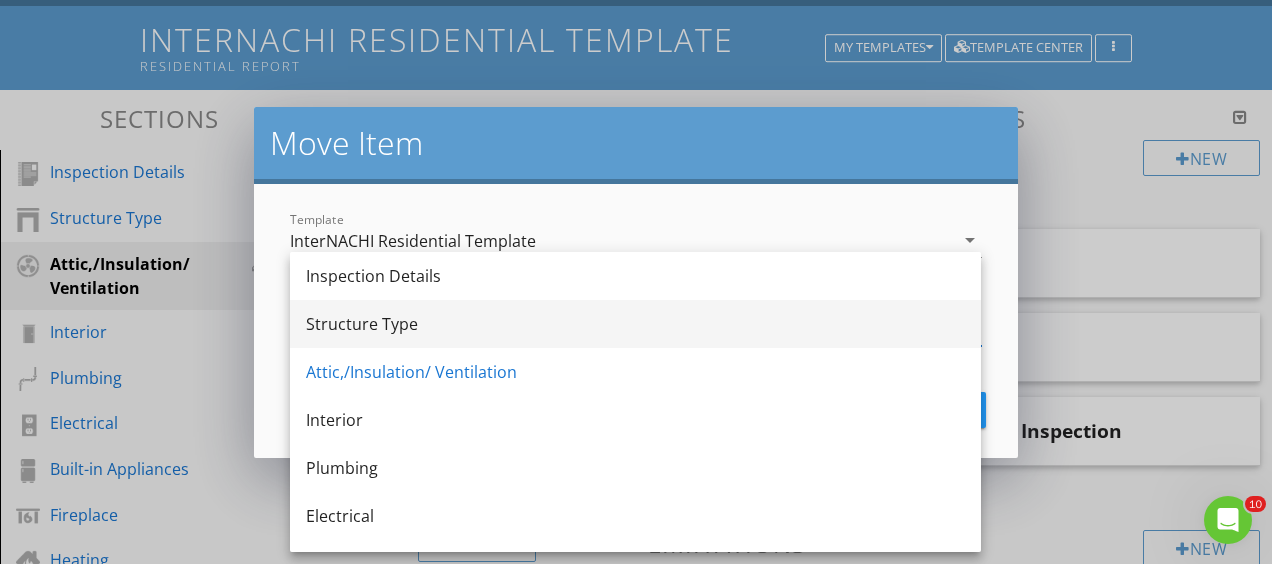 click on "Structure Type" at bounding box center (635, 324) 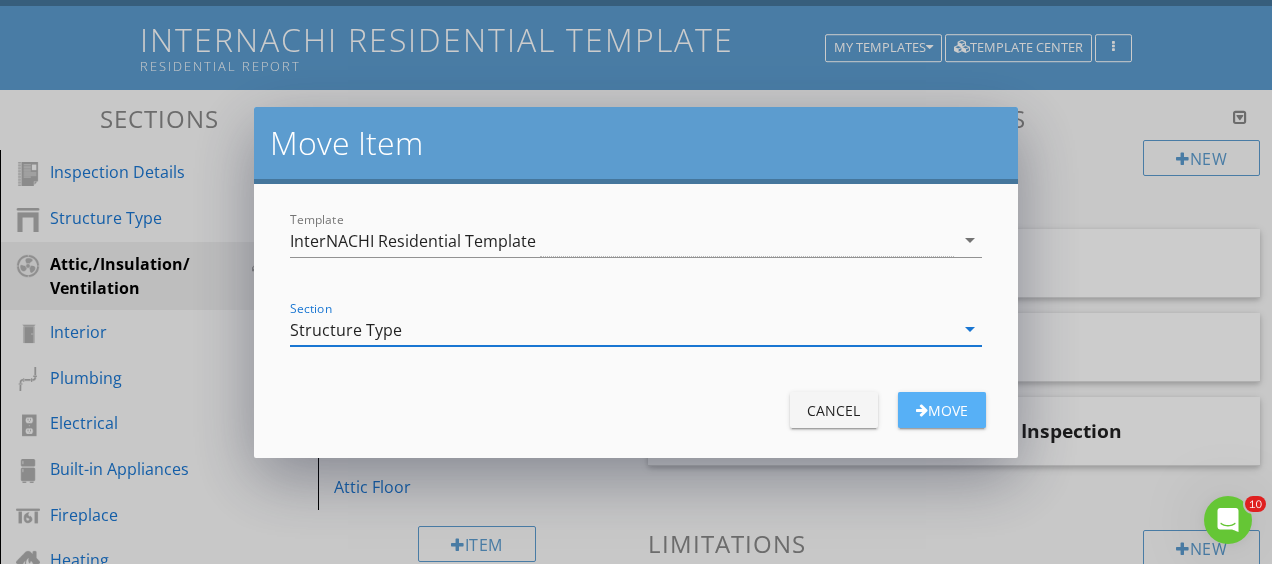 click on "Move" at bounding box center (942, 410) 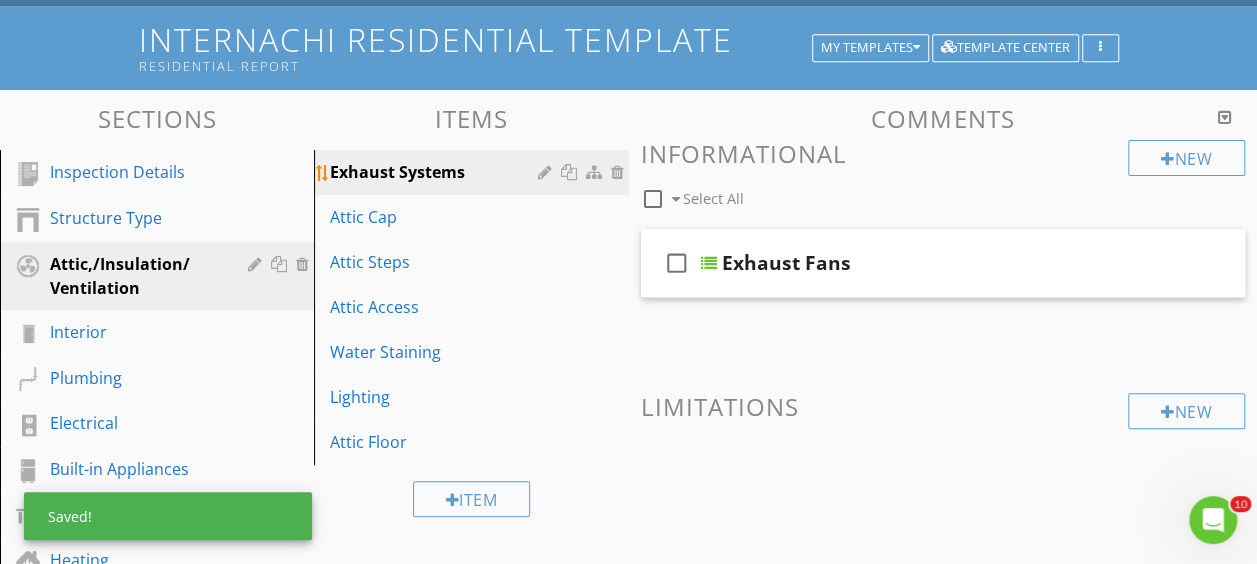 click at bounding box center (596, 172) 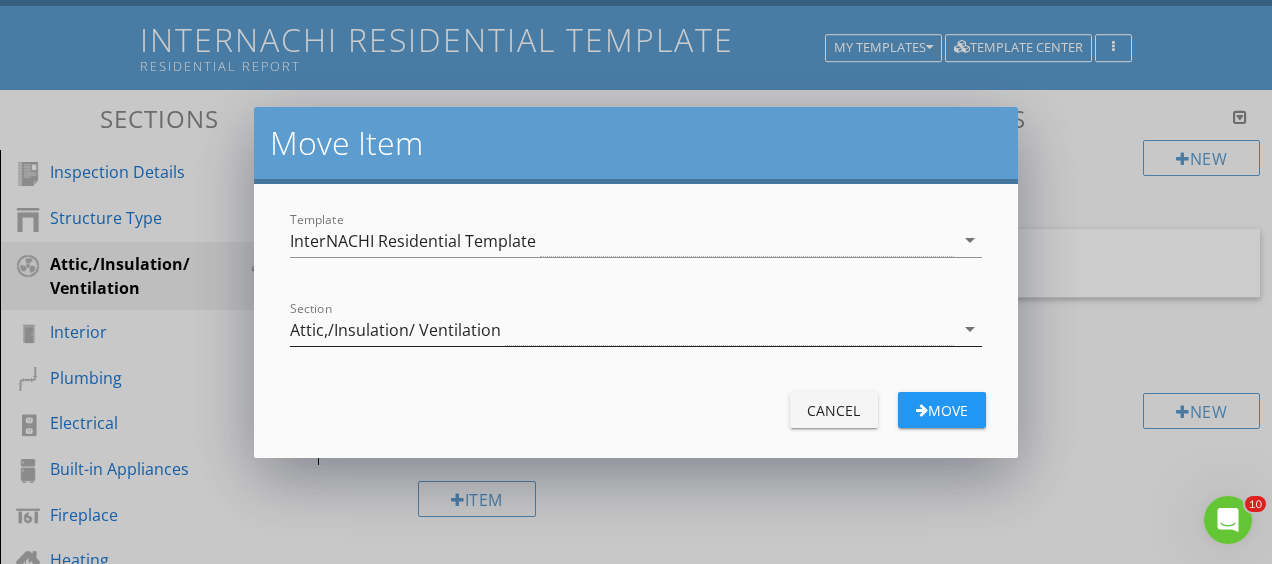 click on "Attic,/Insulation/ Ventilation" at bounding box center [621, 329] 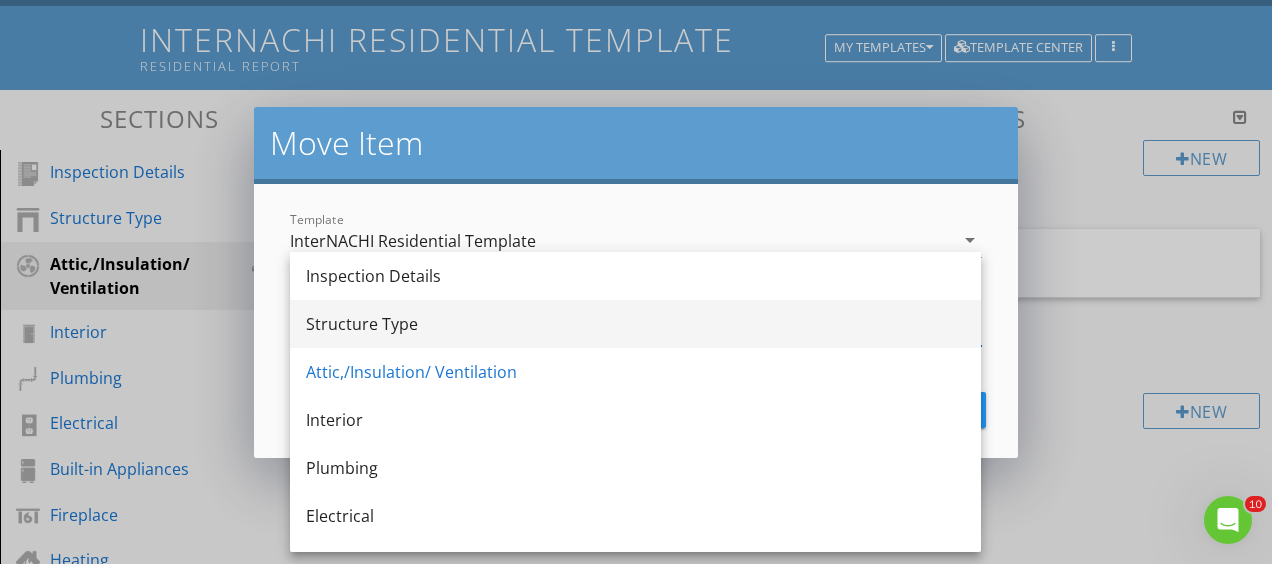click on "Structure Type" at bounding box center [635, 324] 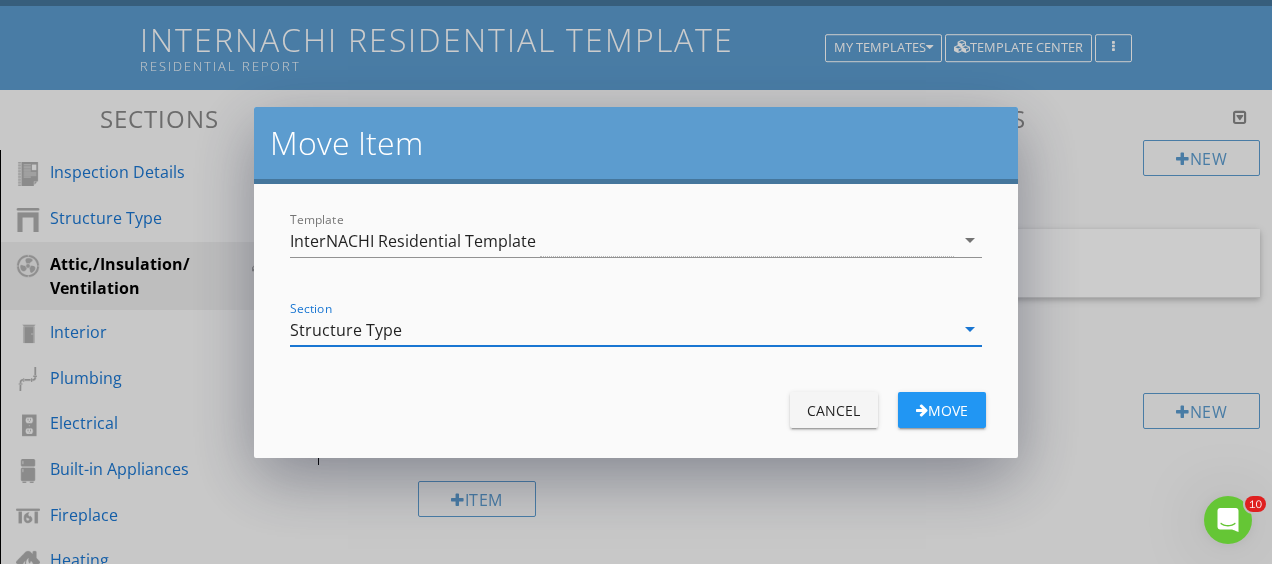 click on "Move" at bounding box center (942, 410) 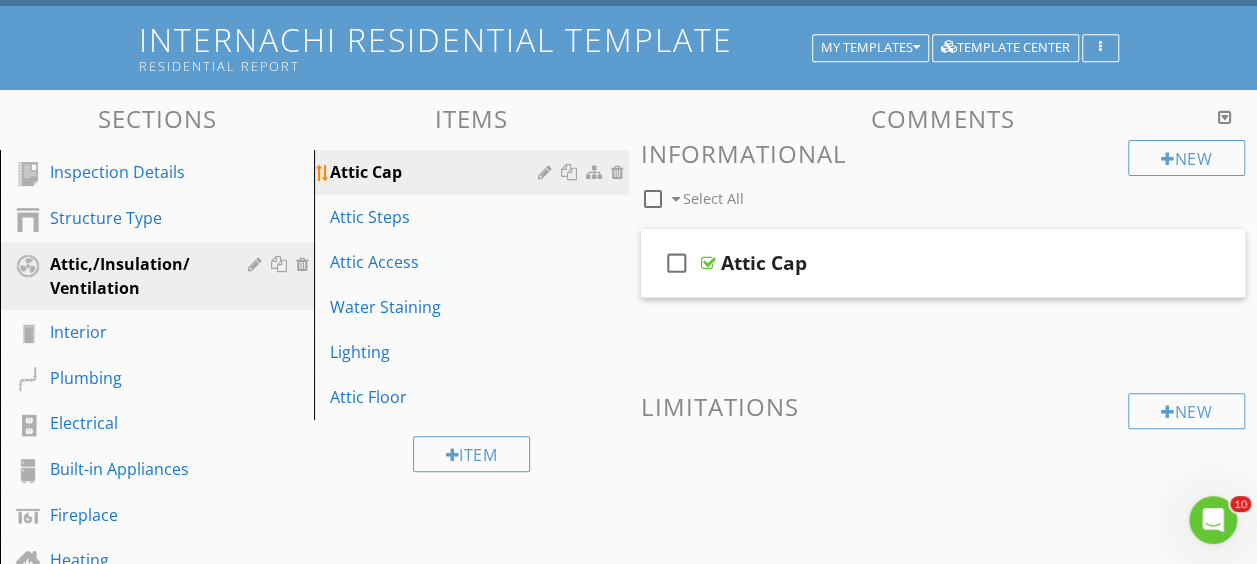 click at bounding box center (596, 172) 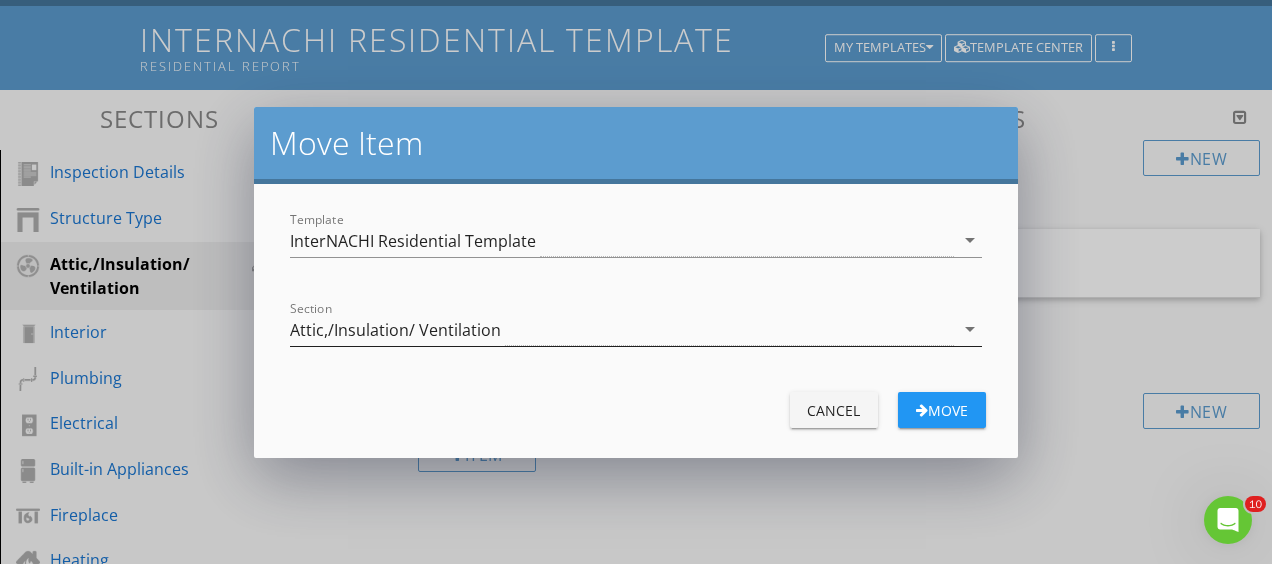 click on "Attic,/Insulation/ Ventilation" at bounding box center (621, 329) 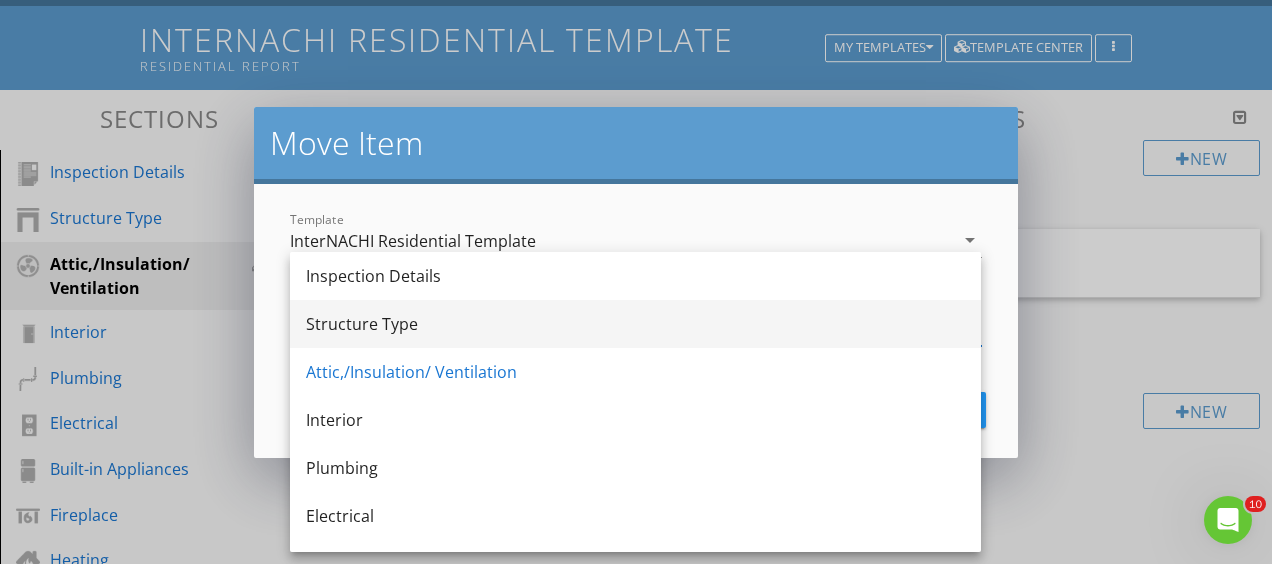 click on "Structure Type" at bounding box center (635, 324) 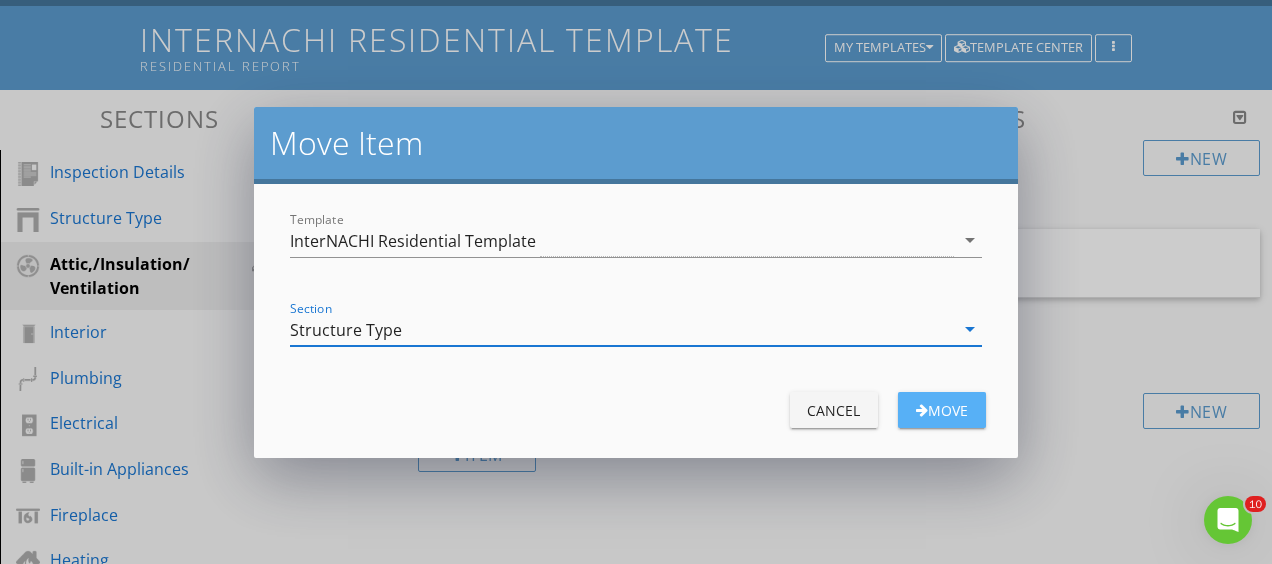 click on "Move" at bounding box center (942, 410) 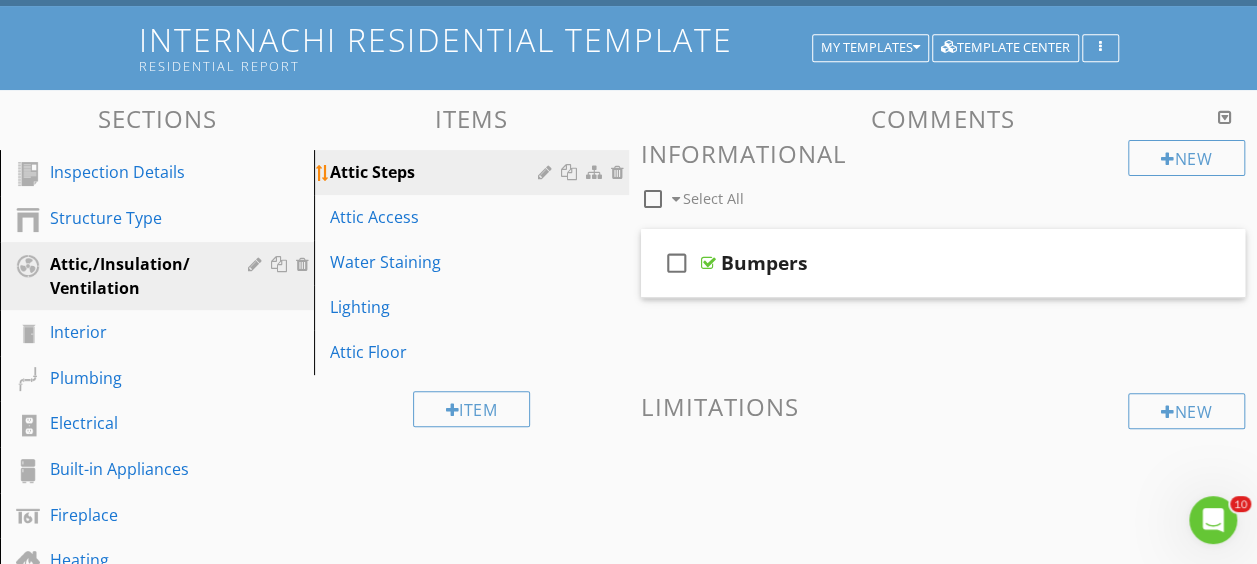 click at bounding box center (596, 172) 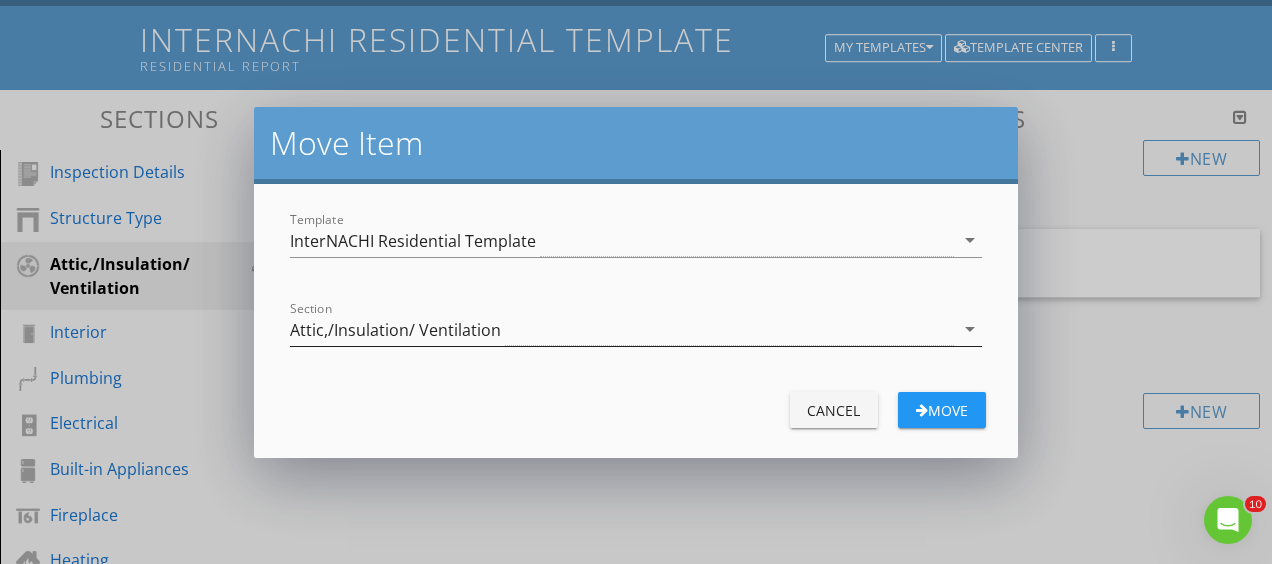 click on "Attic,/Insulation/ Ventilation" at bounding box center (621, 329) 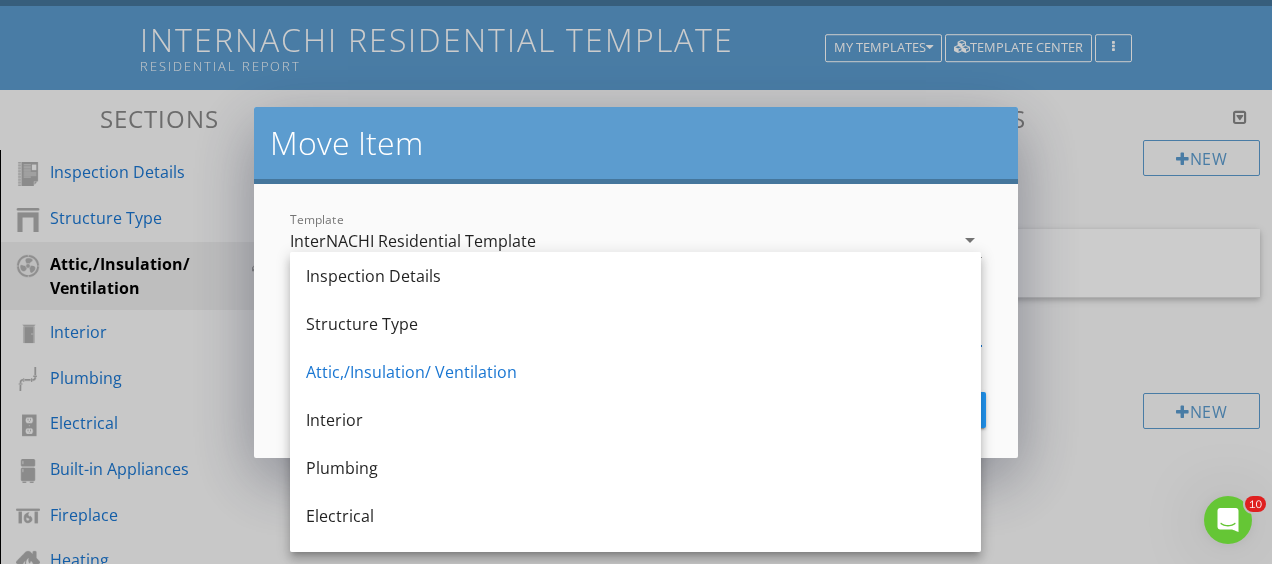 click on "Structure Type" at bounding box center (635, 324) 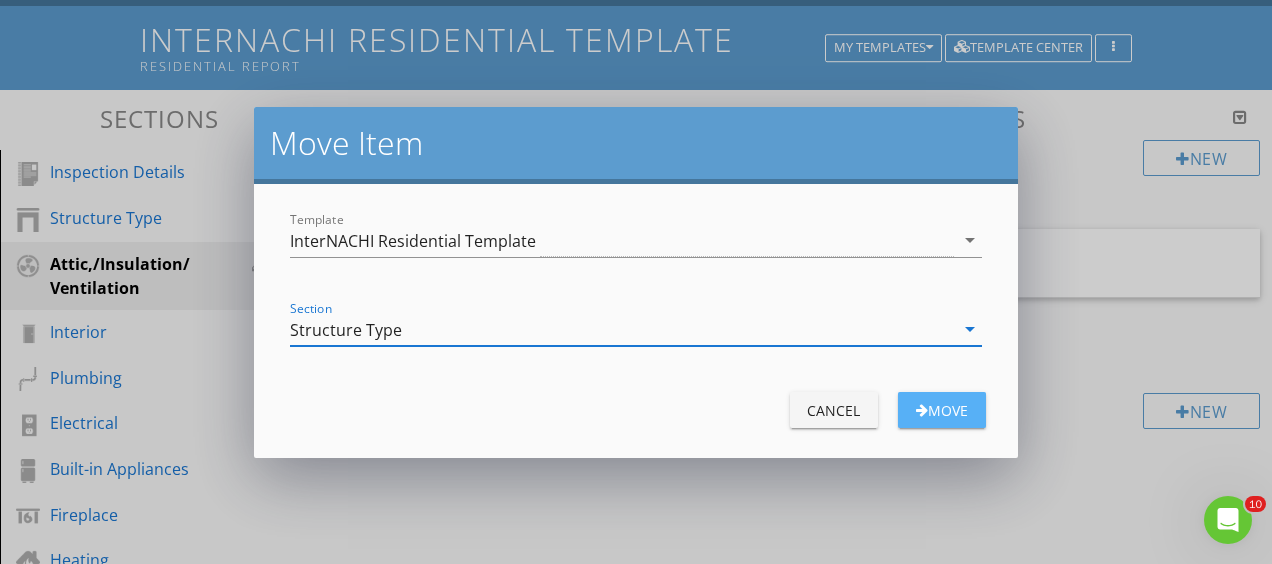 click on "Move" at bounding box center (942, 410) 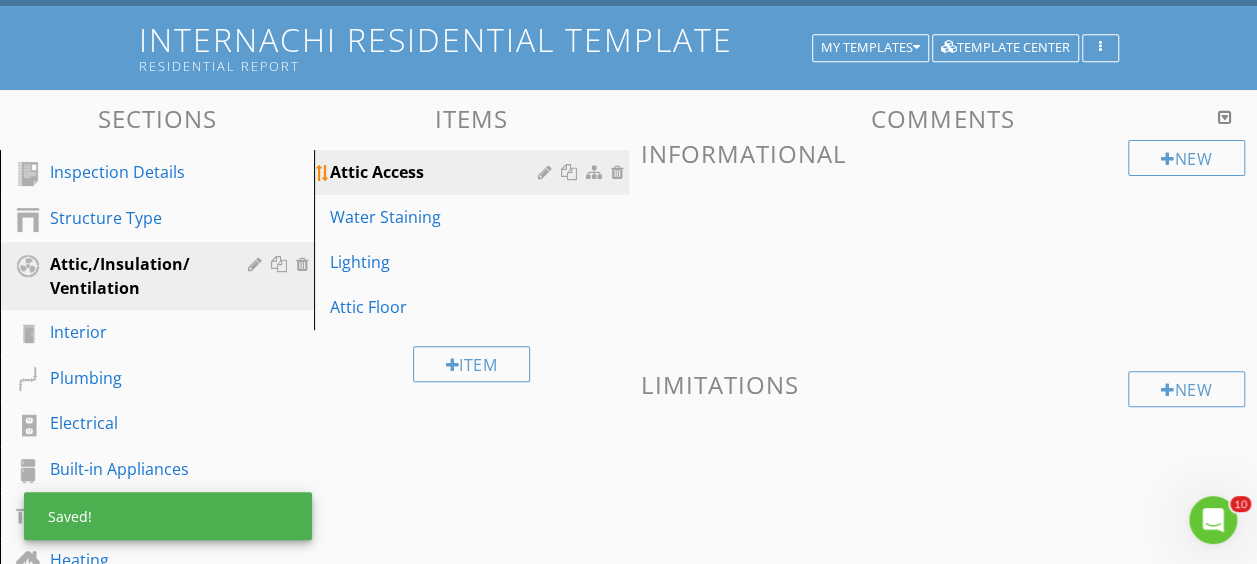 click at bounding box center [596, 172] 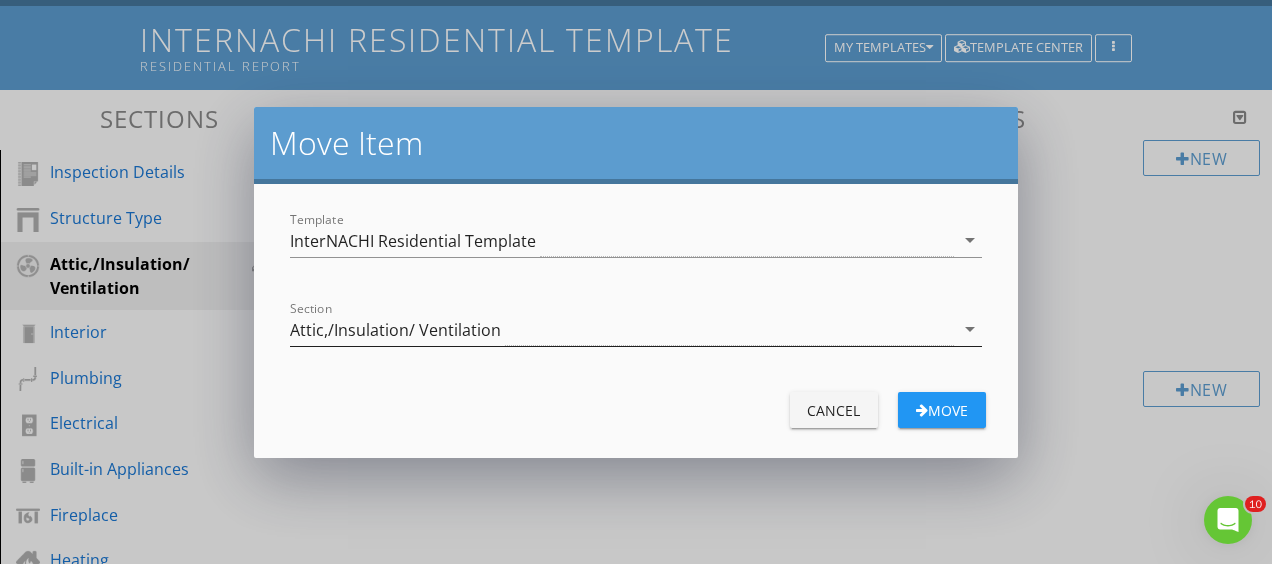 click on "Attic,/Insulation/ Ventilation" at bounding box center (621, 329) 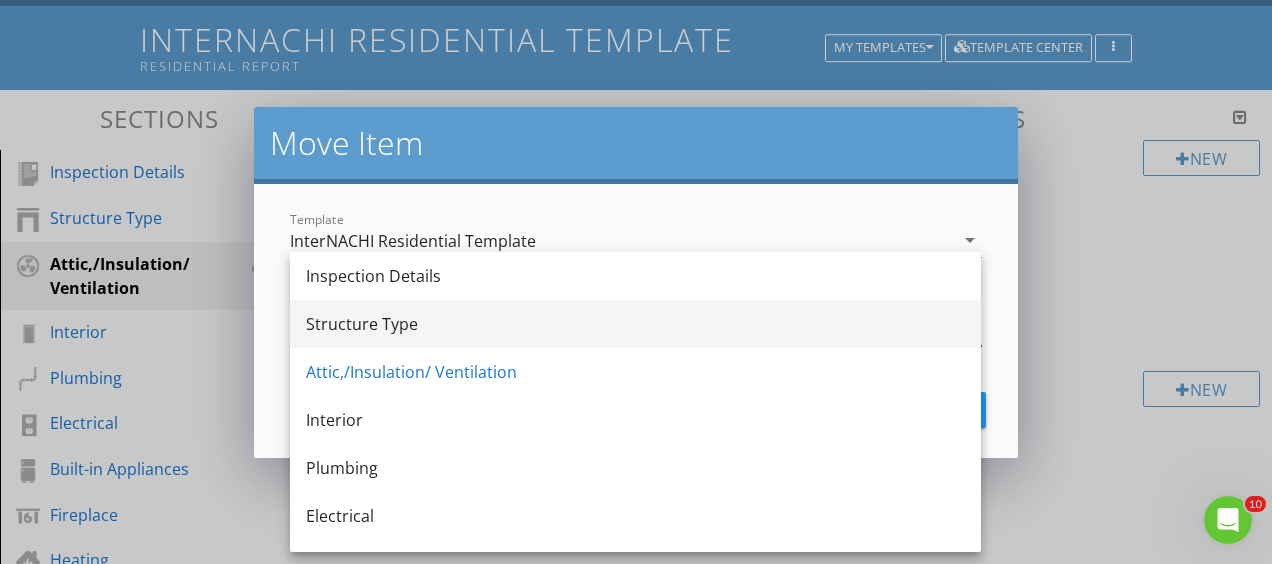 click on "Structure Type" at bounding box center [635, 324] 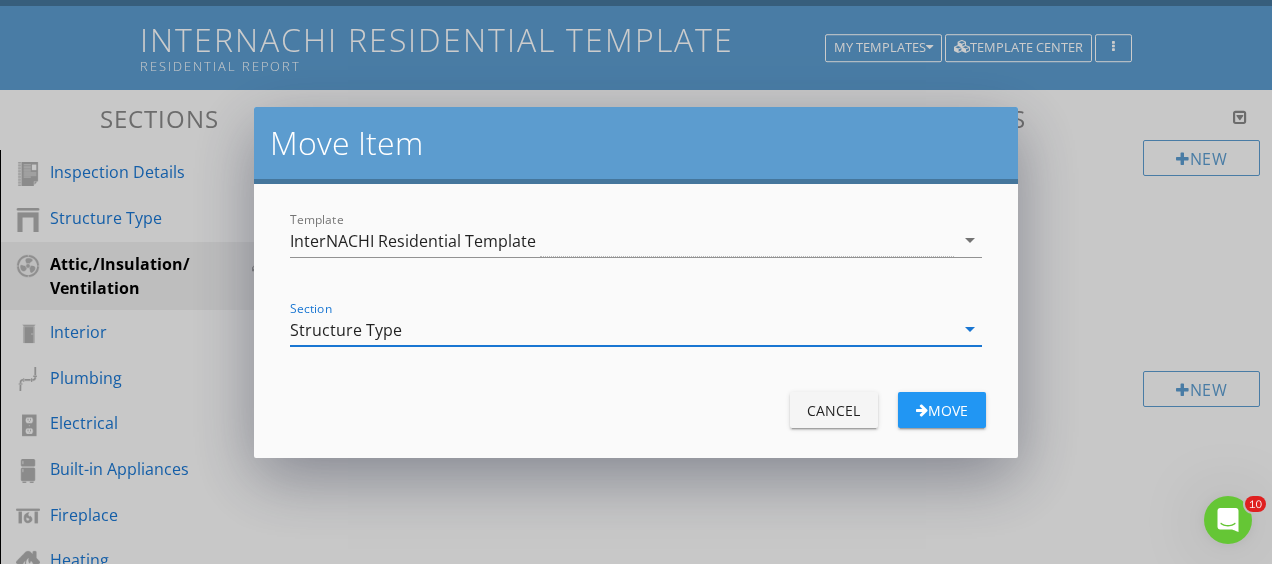 click on "Move" at bounding box center (942, 410) 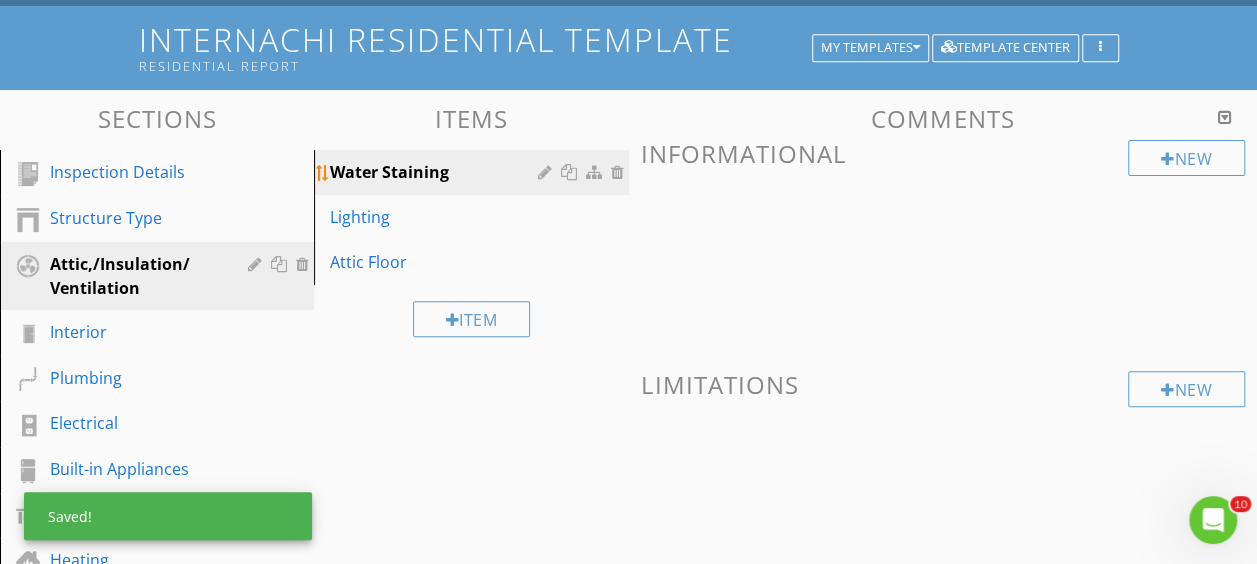 click at bounding box center [596, 172] 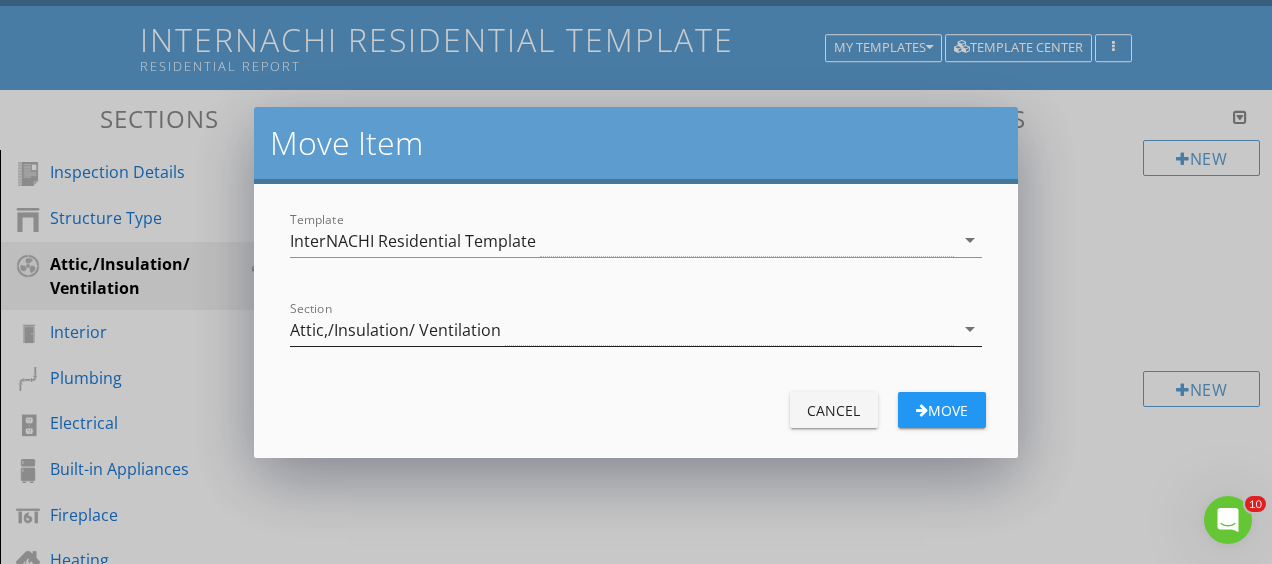 click on "Attic,/Insulation/ Ventilation" at bounding box center (621, 329) 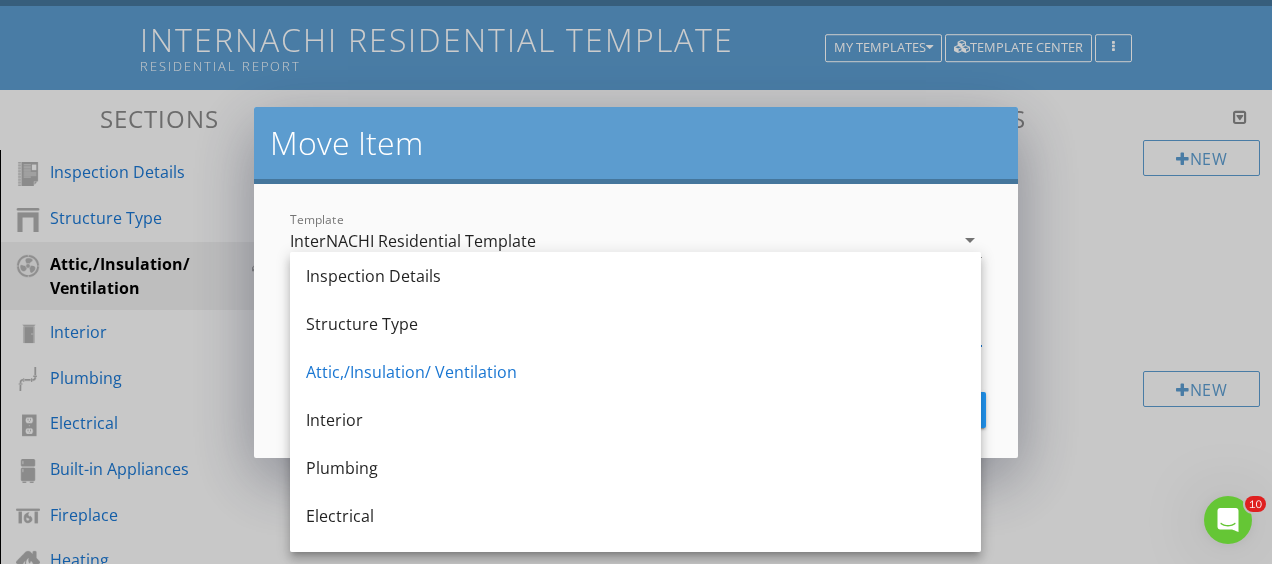 click on "Structure Type" at bounding box center [635, 324] 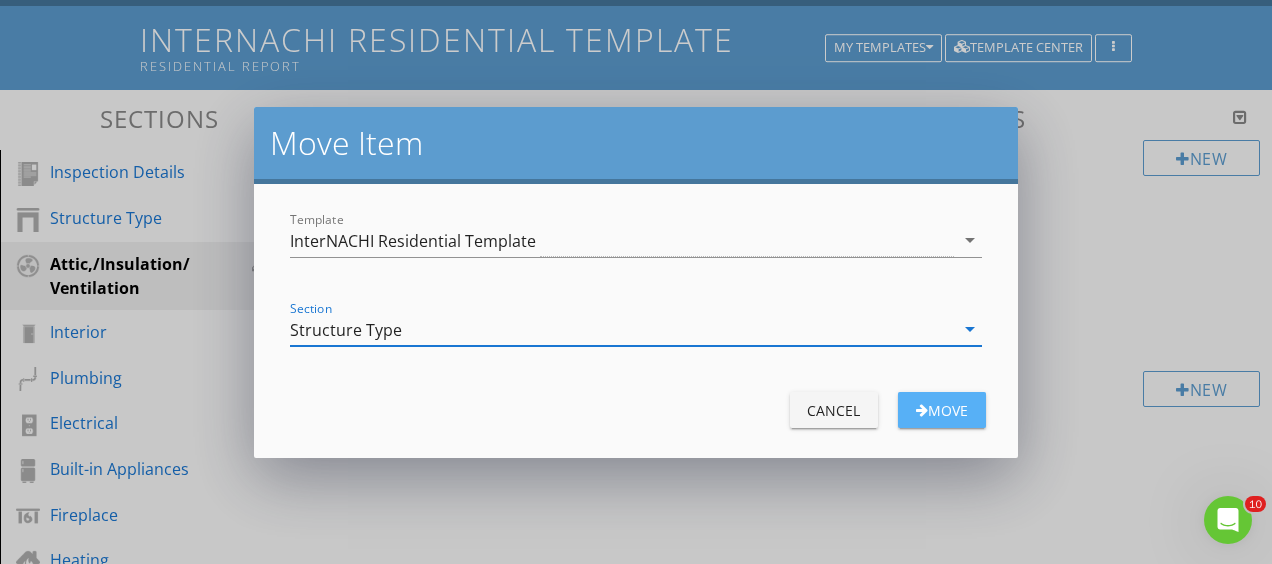 click on "Move" at bounding box center [942, 410] 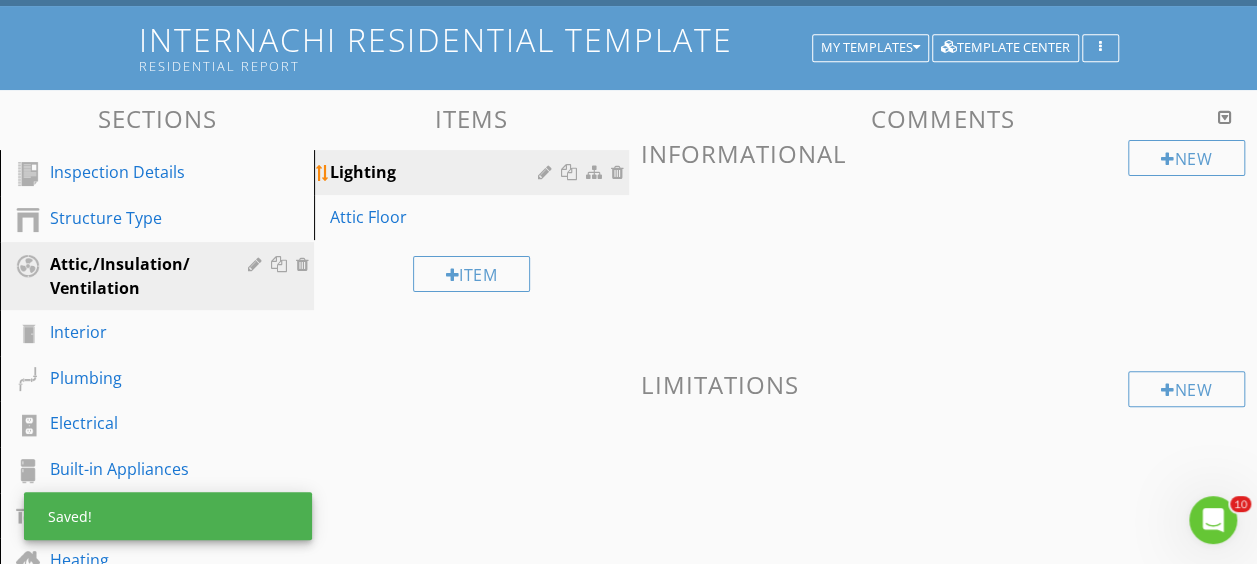 click at bounding box center [596, 172] 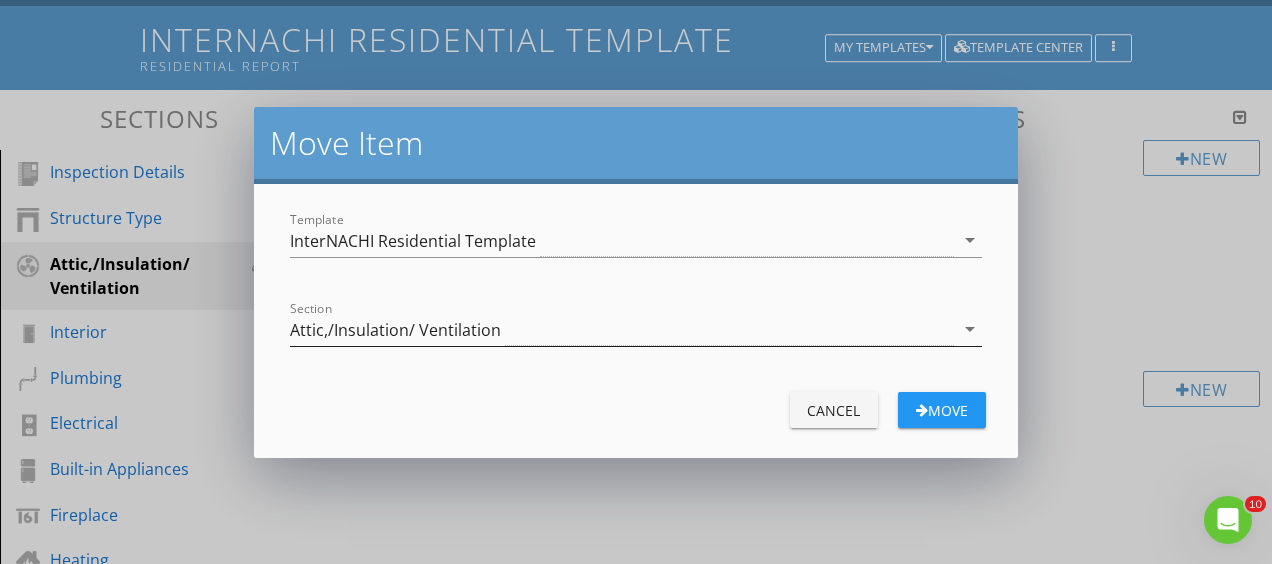 click on "Attic,/Insulation/ Ventilation" at bounding box center [621, 329] 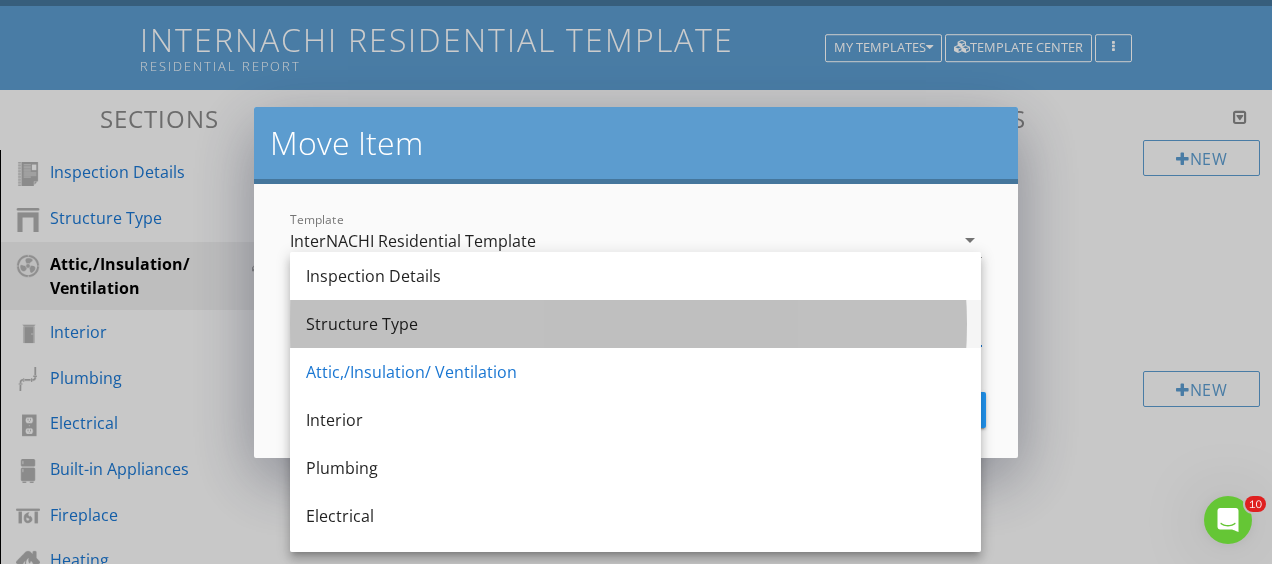 click on "Structure Type" at bounding box center [635, 324] 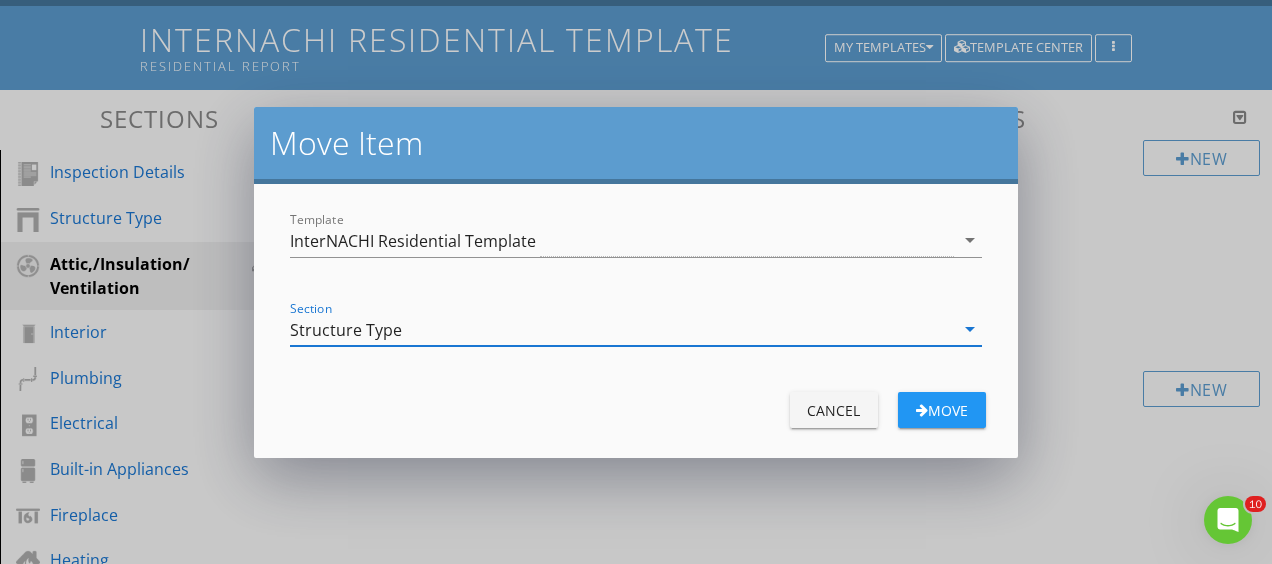 click on "Move" at bounding box center (942, 410) 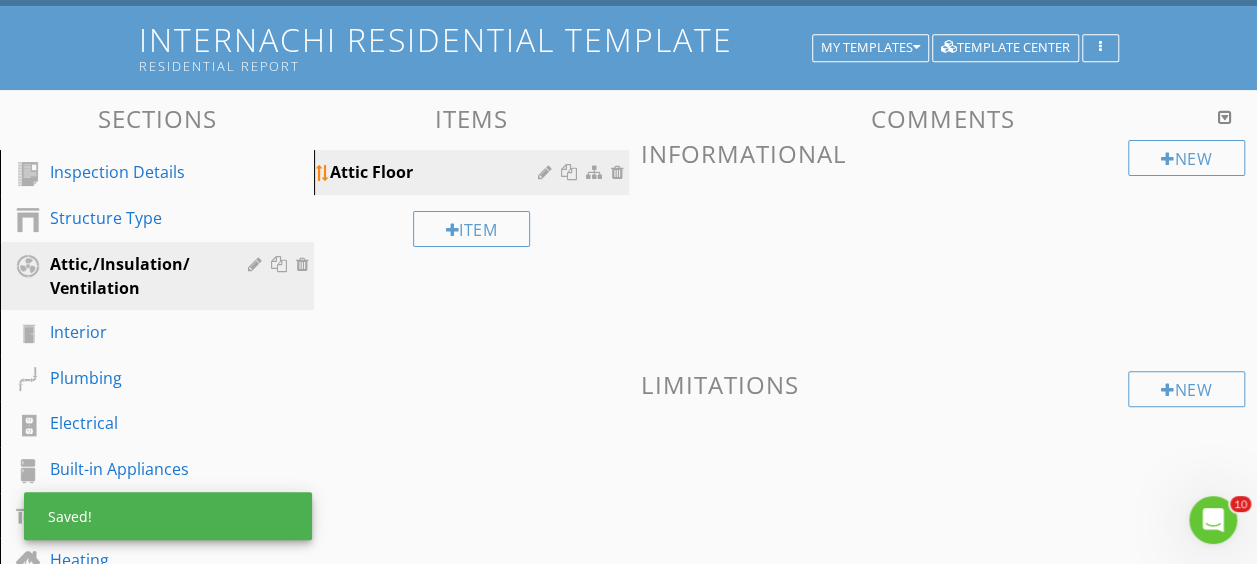click at bounding box center [596, 172] 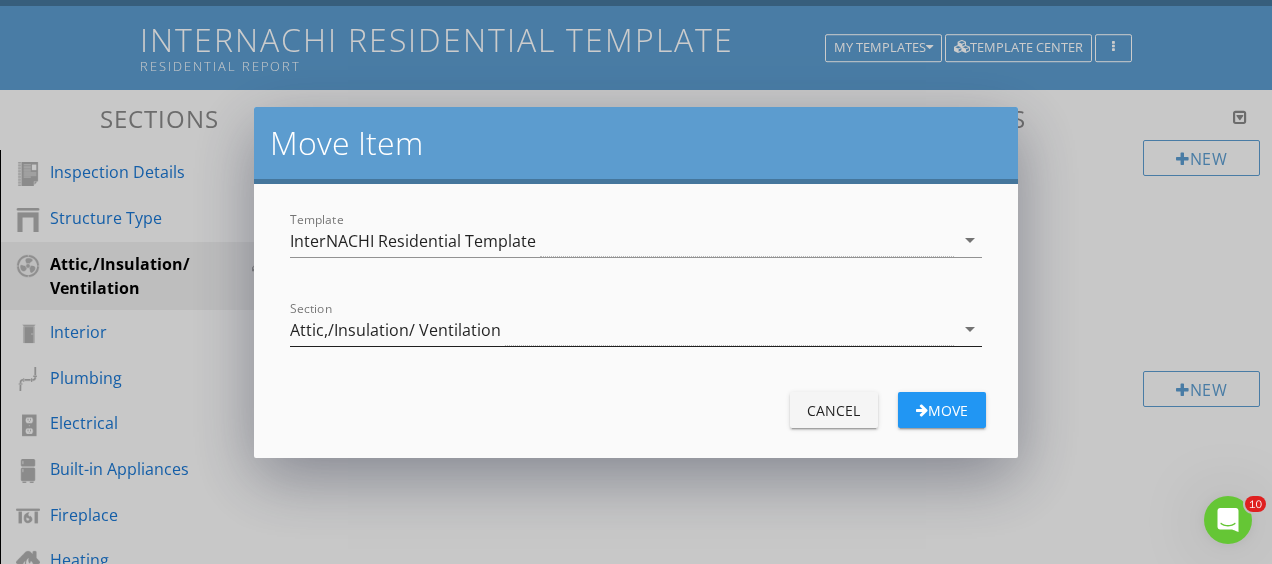 click on "Attic,/Insulation/ Ventilation" at bounding box center (621, 329) 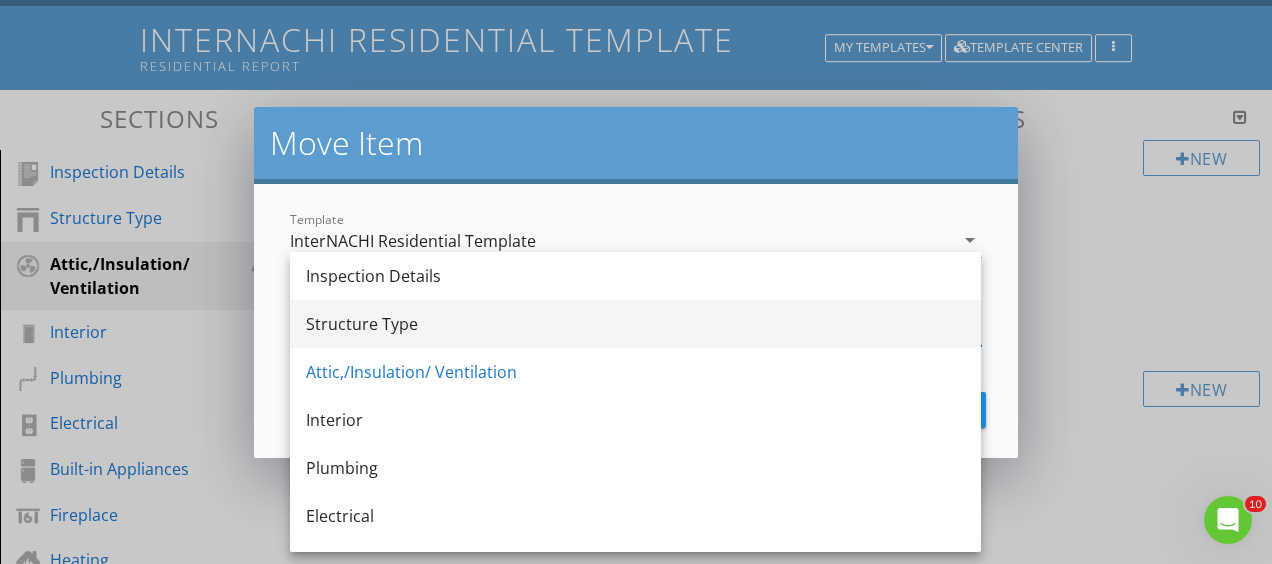 click on "Structure Type" at bounding box center [635, 324] 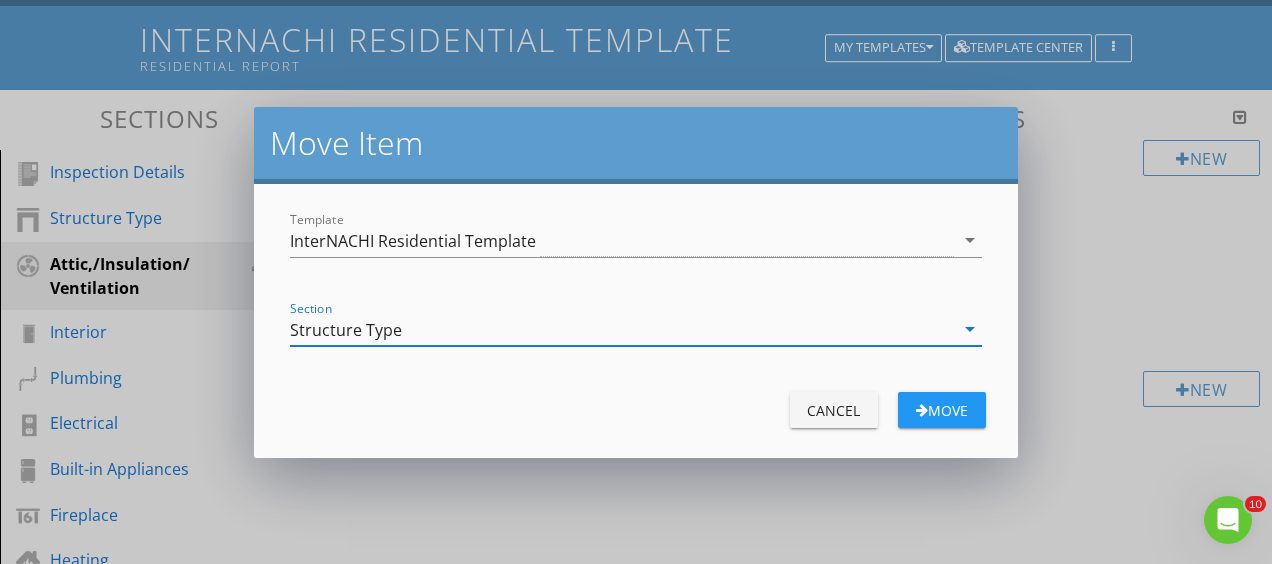 click on "Move" at bounding box center [942, 410] 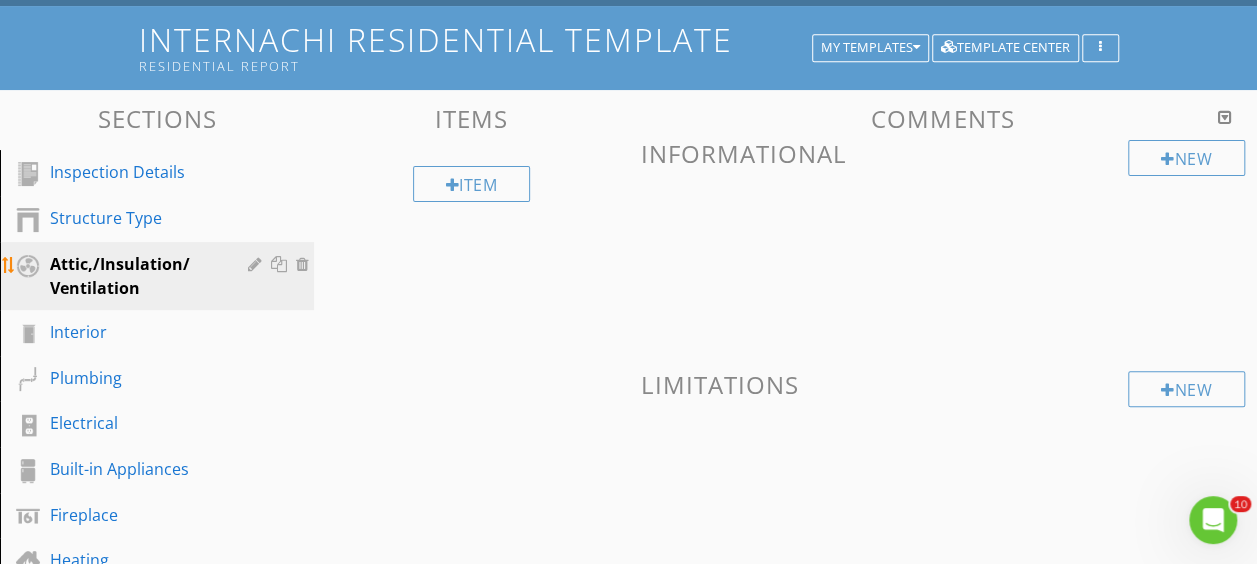 click at bounding box center [281, 264] 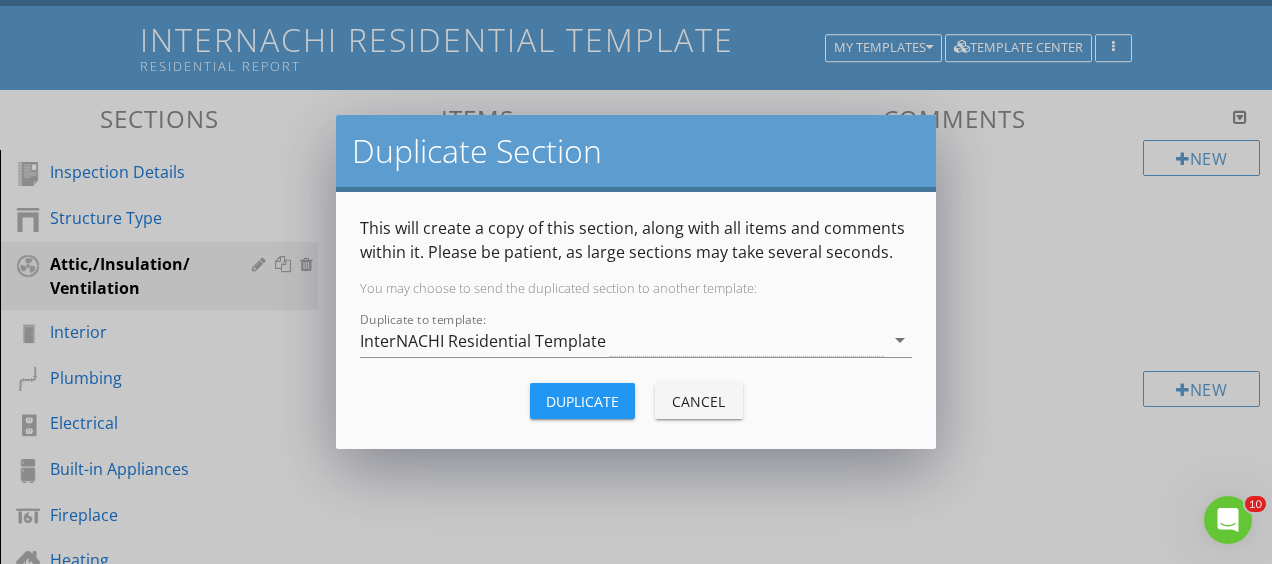 click on "Cancel" at bounding box center [699, 401] 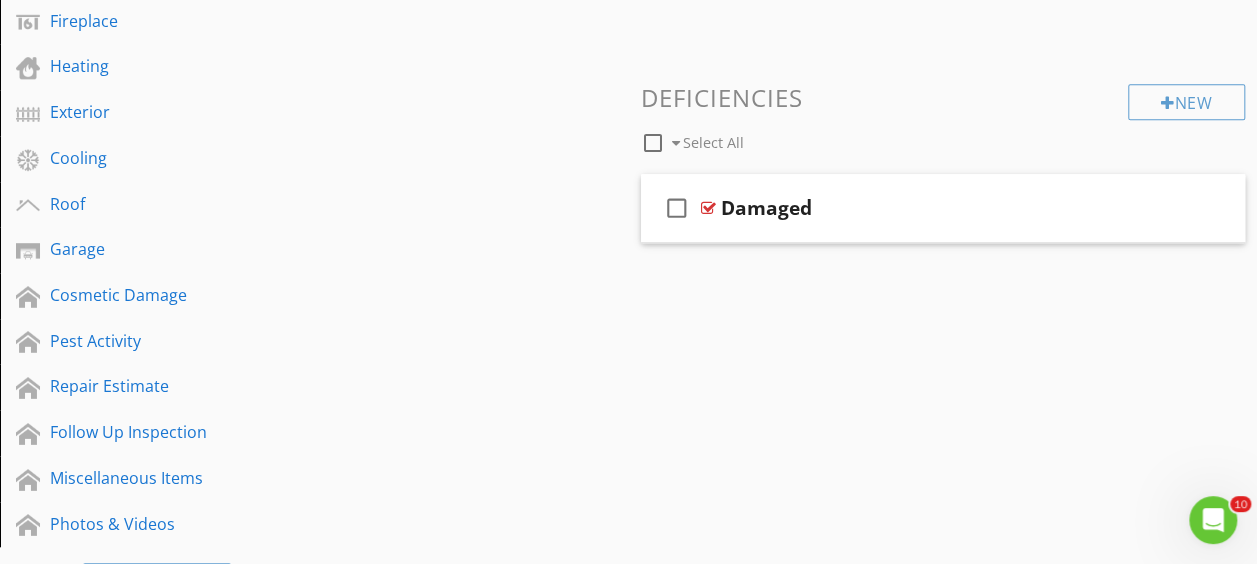 scroll, scrollTop: 514, scrollLeft: 0, axis: vertical 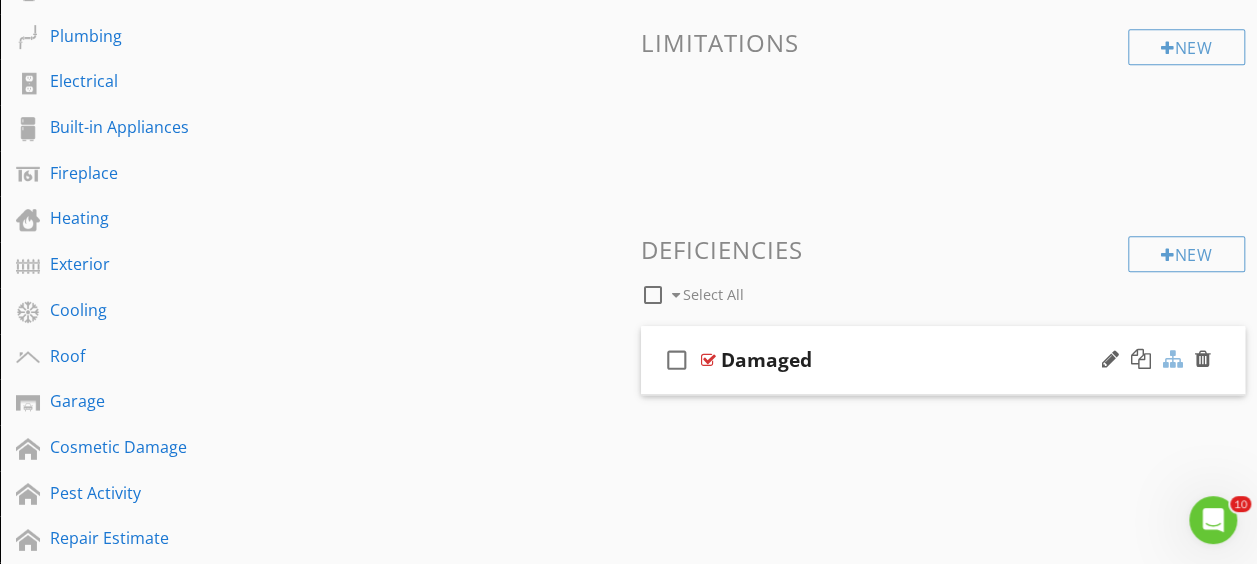 click at bounding box center (1173, 359) 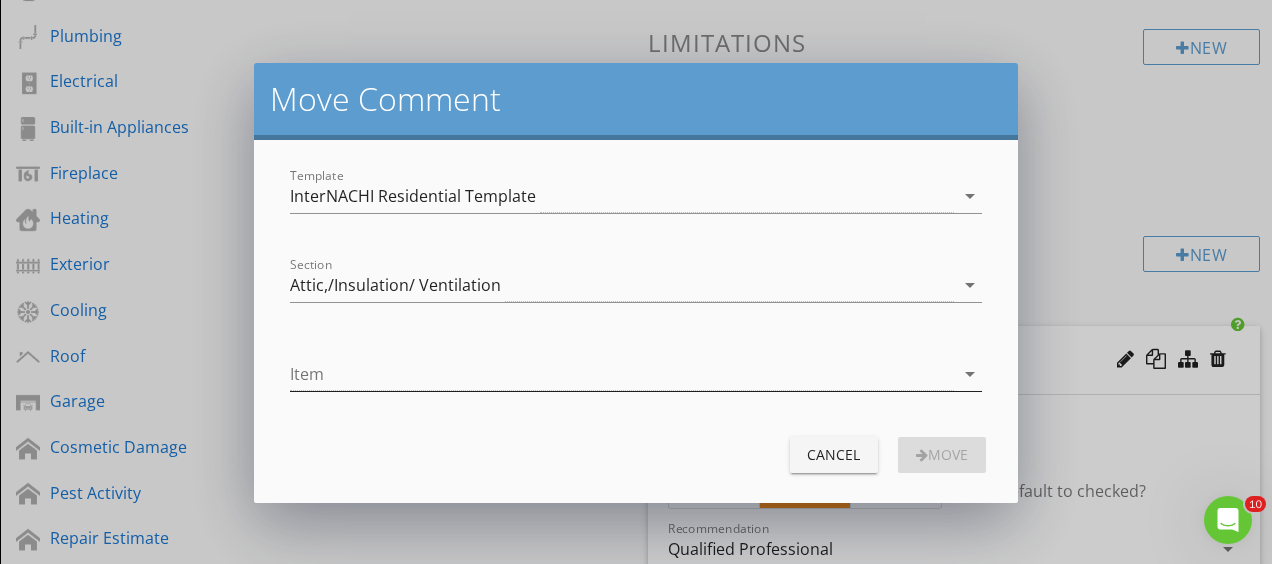 click at bounding box center [621, 374] 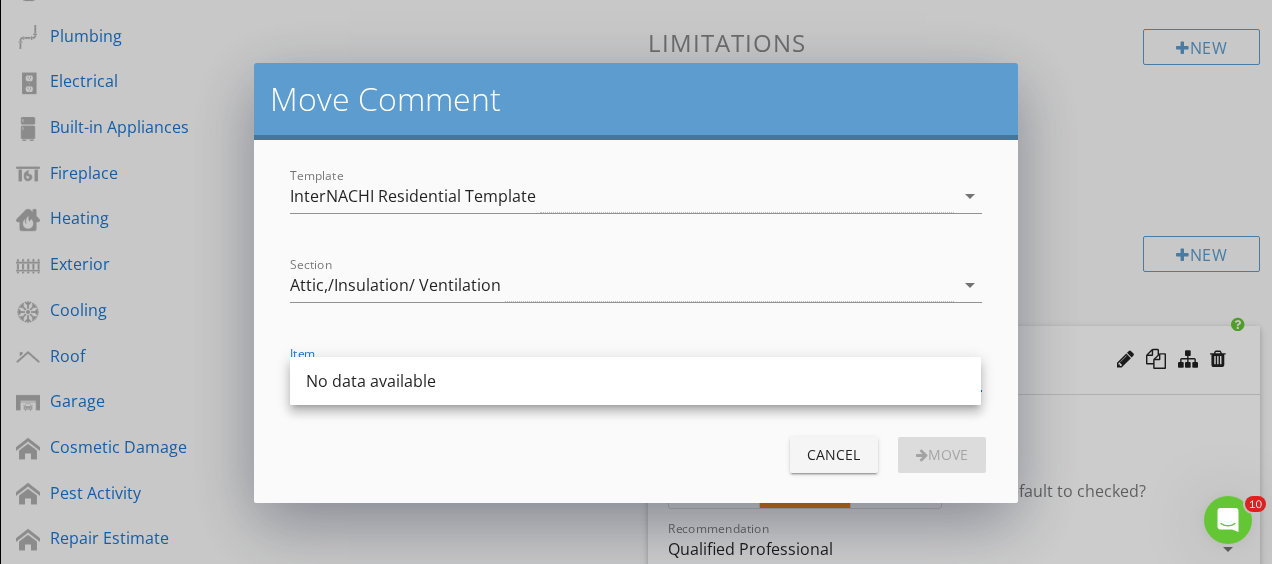 click on "No data available" at bounding box center [635, 381] 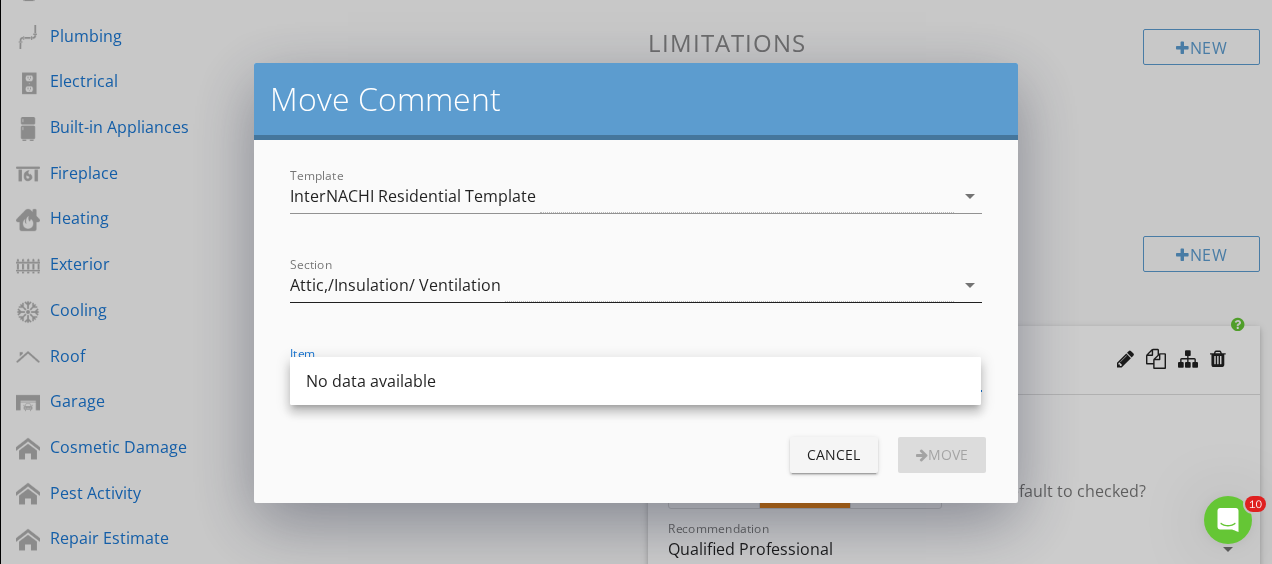 click on "Attic,/Insulation/ Ventilation" at bounding box center [621, 285] 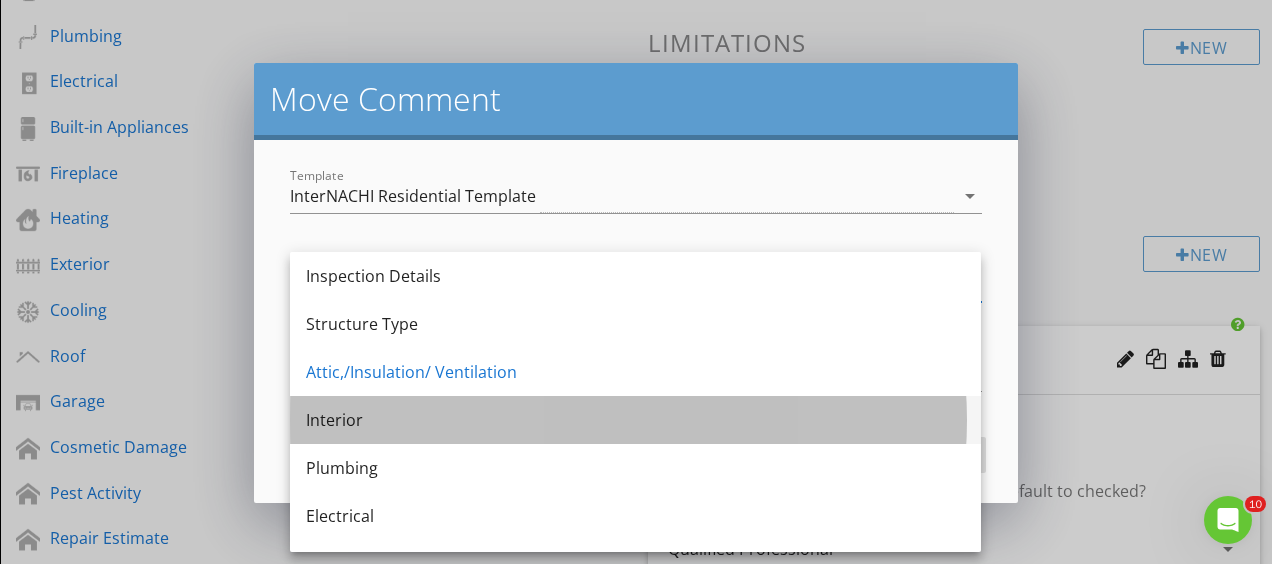 click on "Interior" at bounding box center (635, 420) 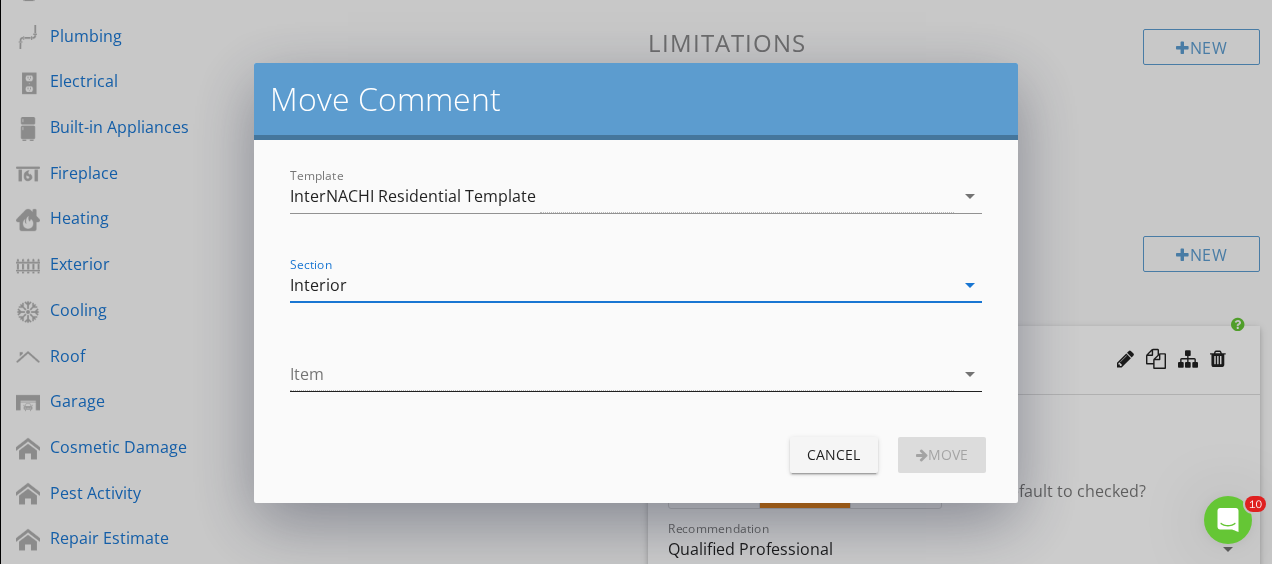 click at bounding box center [621, 374] 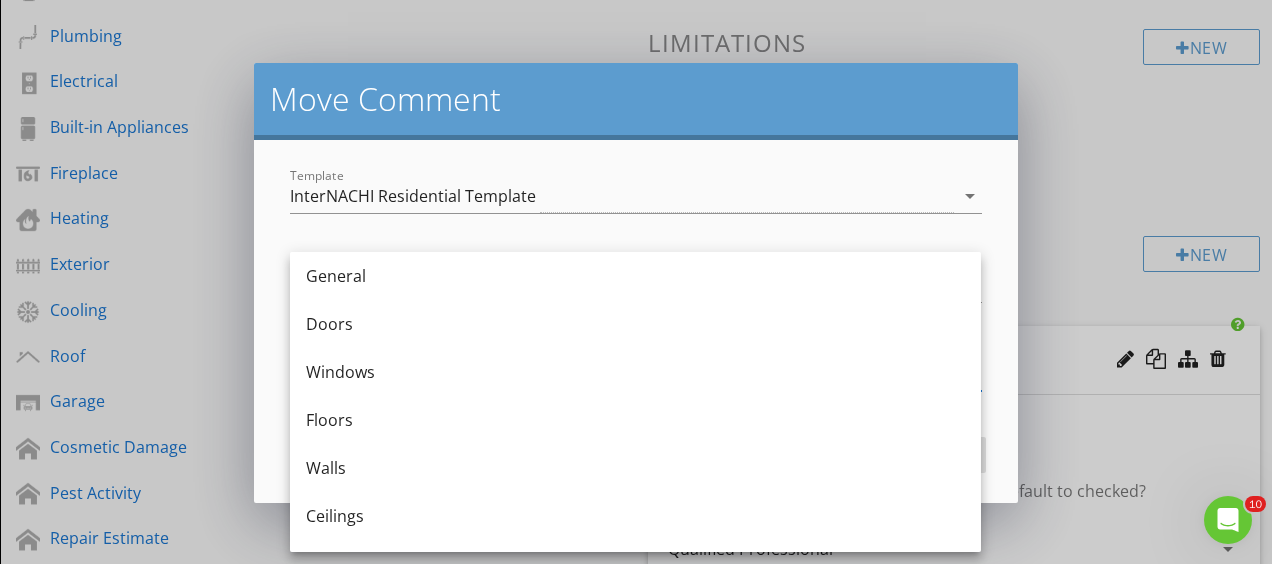 click on "Move Comment   Template InterNACHI Residential Template arrow_drop_down   Section Interior arrow_drop_down   Item arrow_drop_down    Cancel
Move" at bounding box center [636, 282] 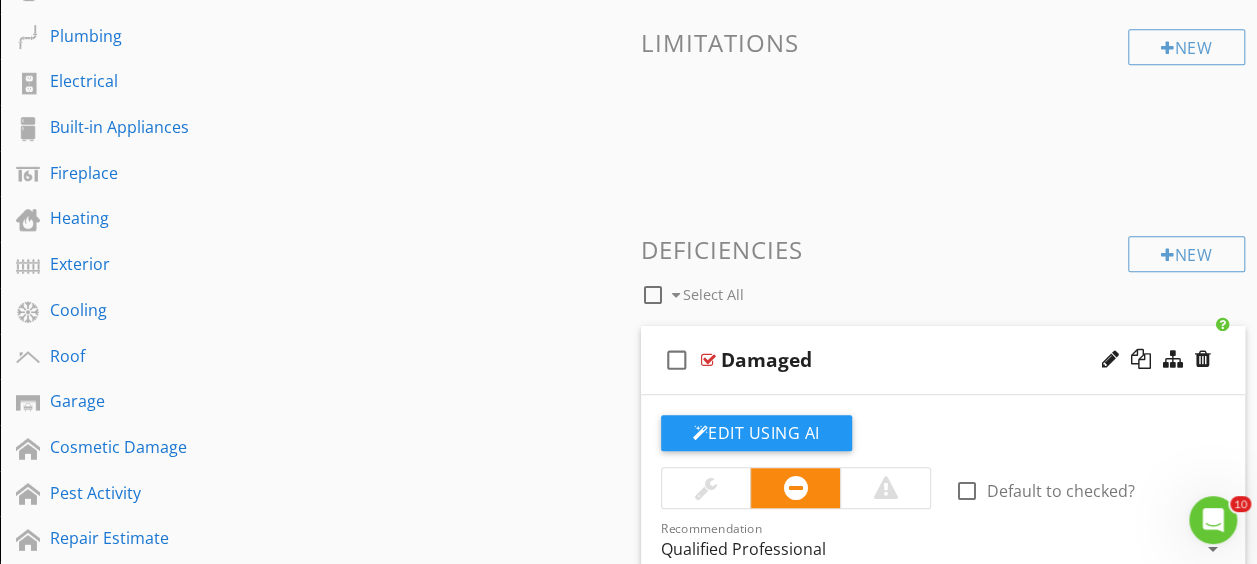click at bounding box center [708, 360] 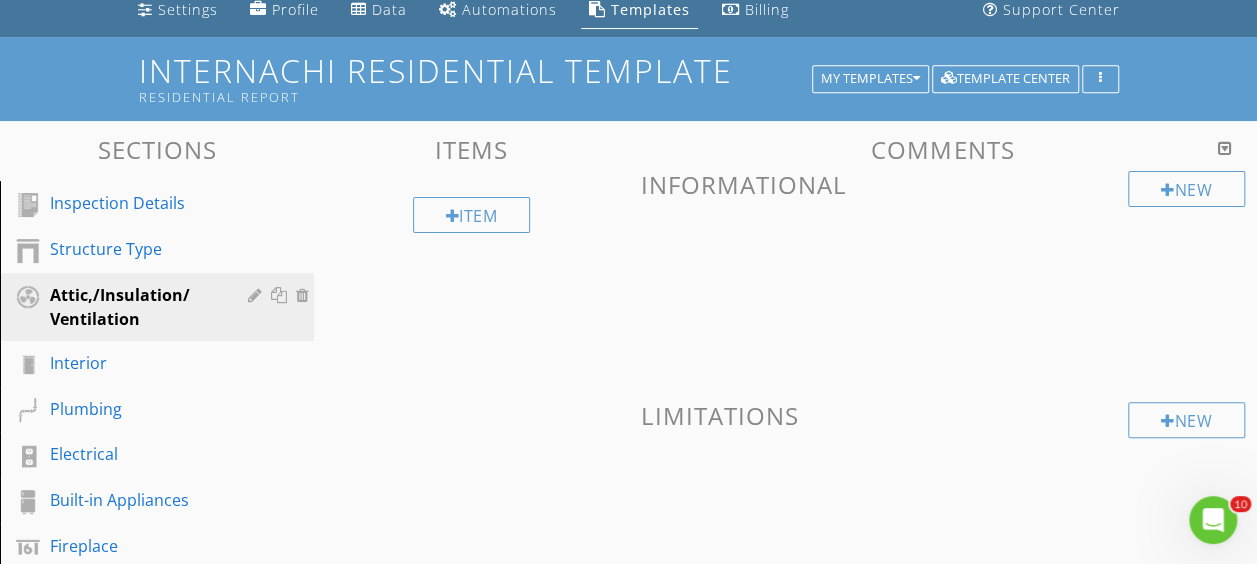 scroll, scrollTop: 114, scrollLeft: 0, axis: vertical 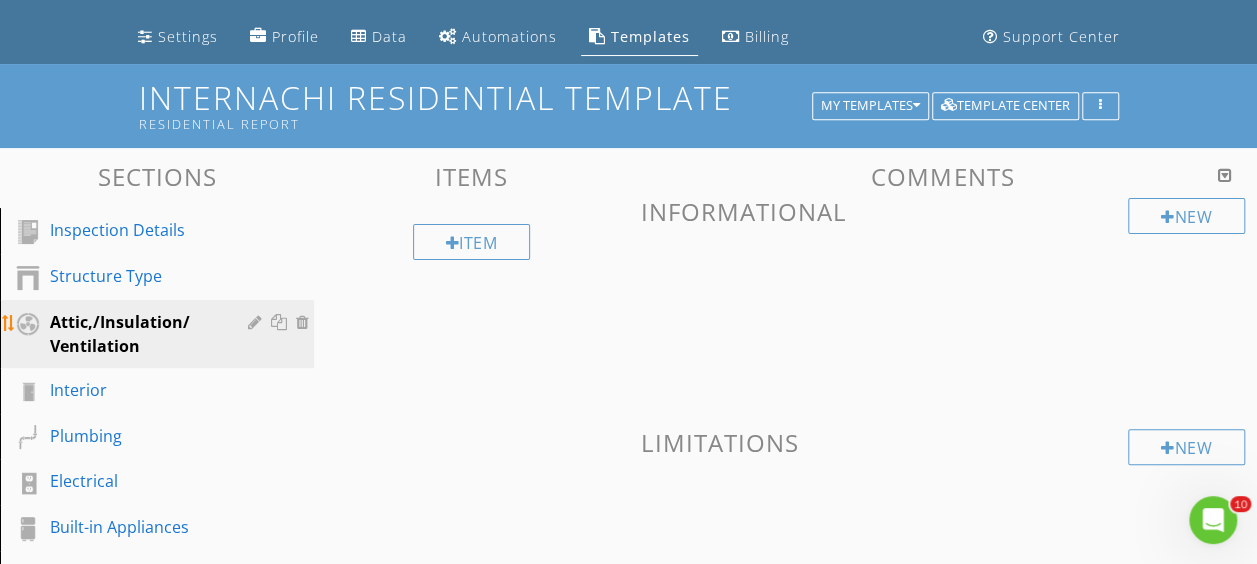 click at bounding box center (305, 322) 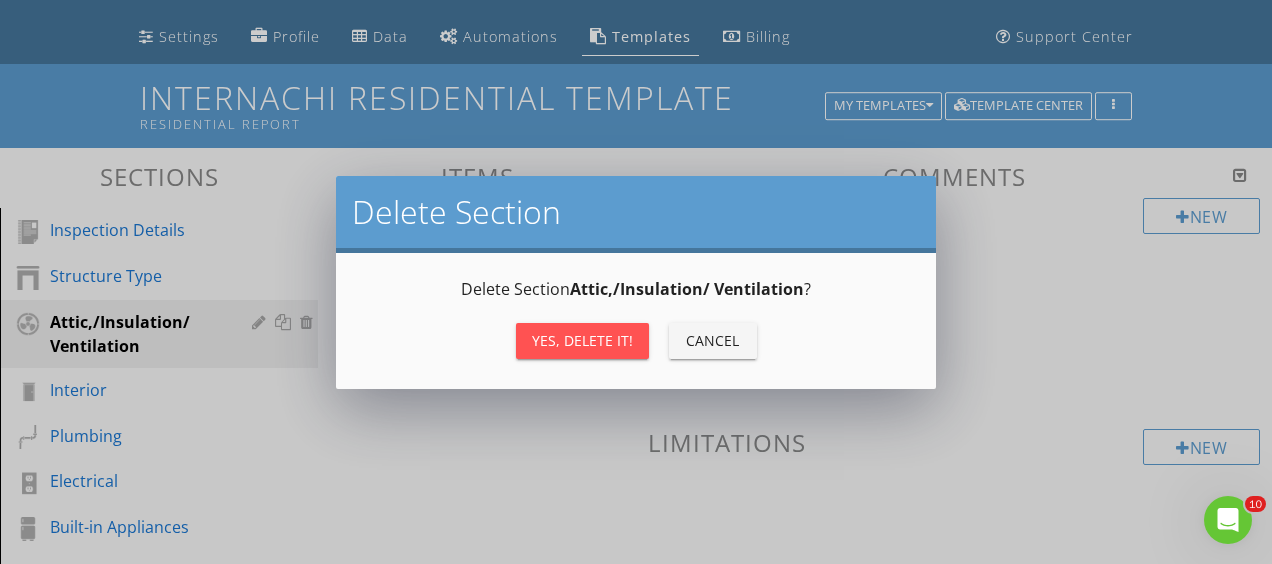 click on "Yes, Delete it!" at bounding box center [582, 340] 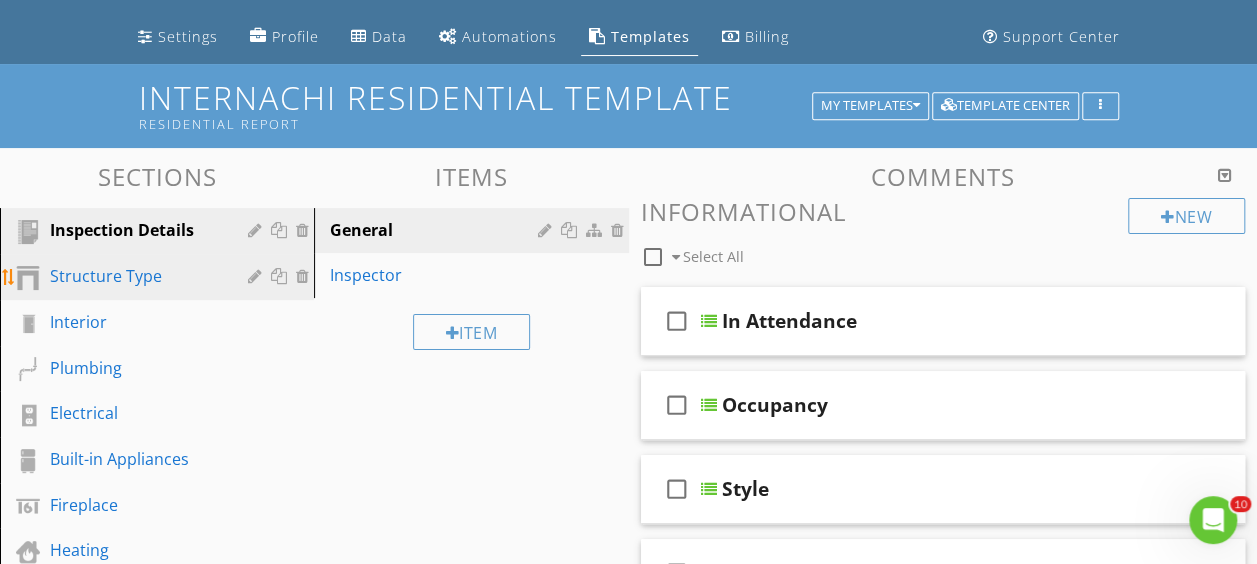 click on "Structure Type" at bounding box center [160, 277] 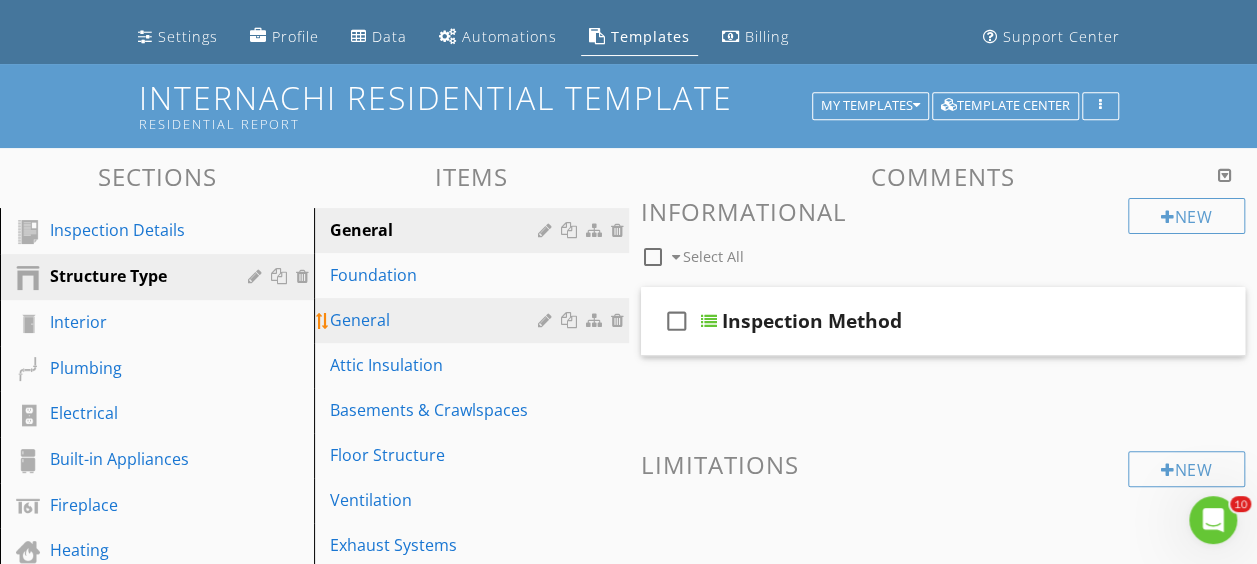 click on "General" at bounding box center [436, 320] 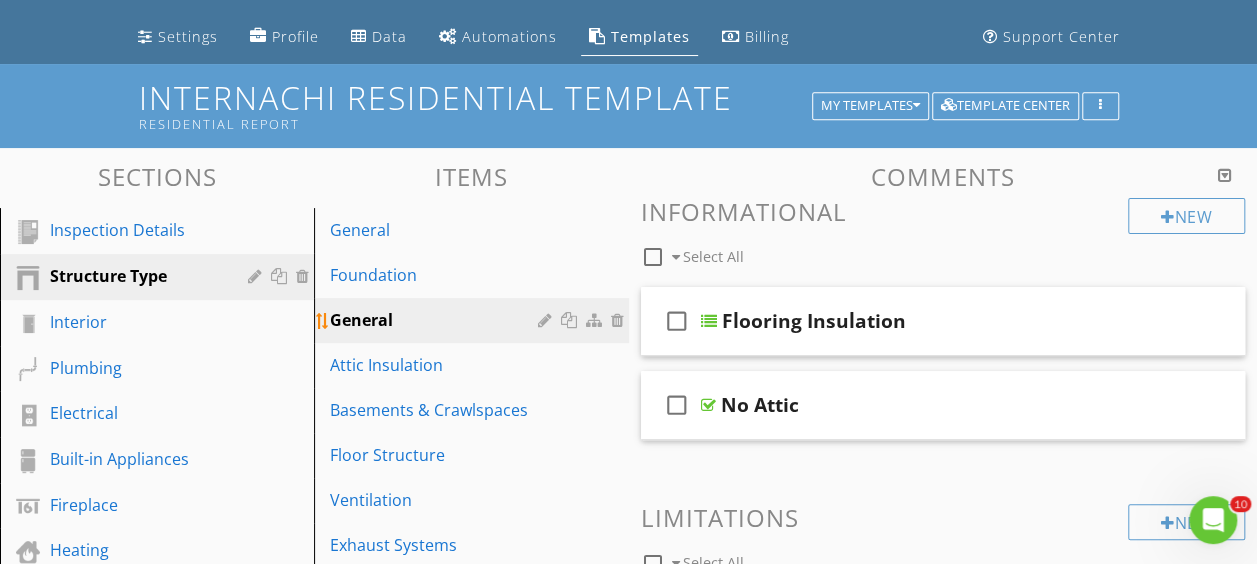 click at bounding box center [596, 320] 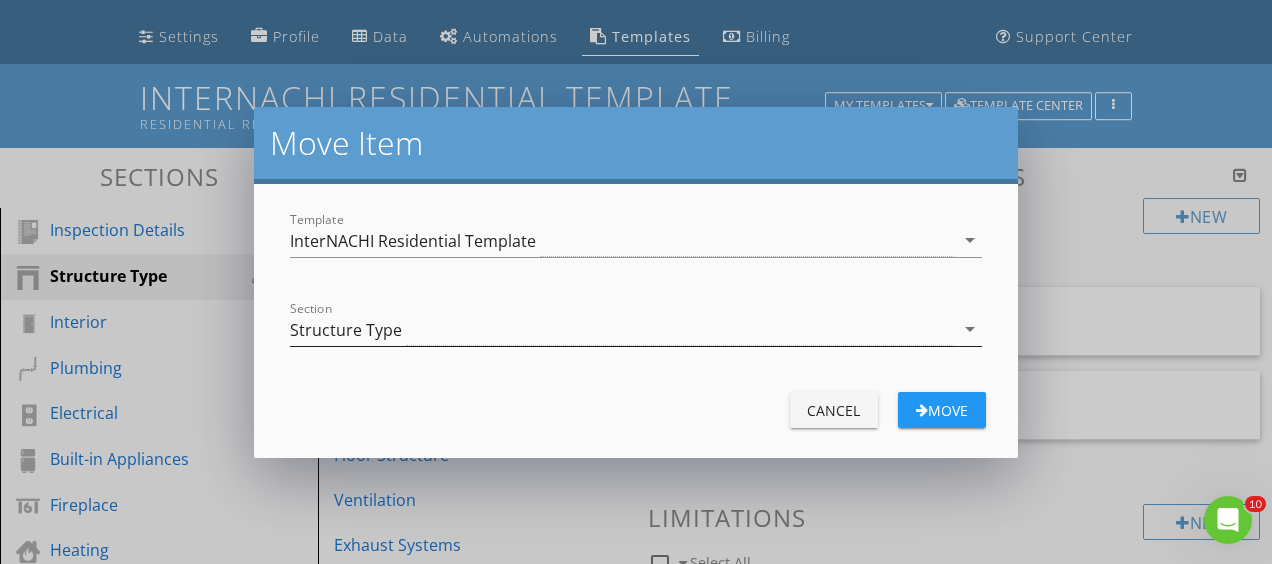 click on "Structure Type" at bounding box center (621, 329) 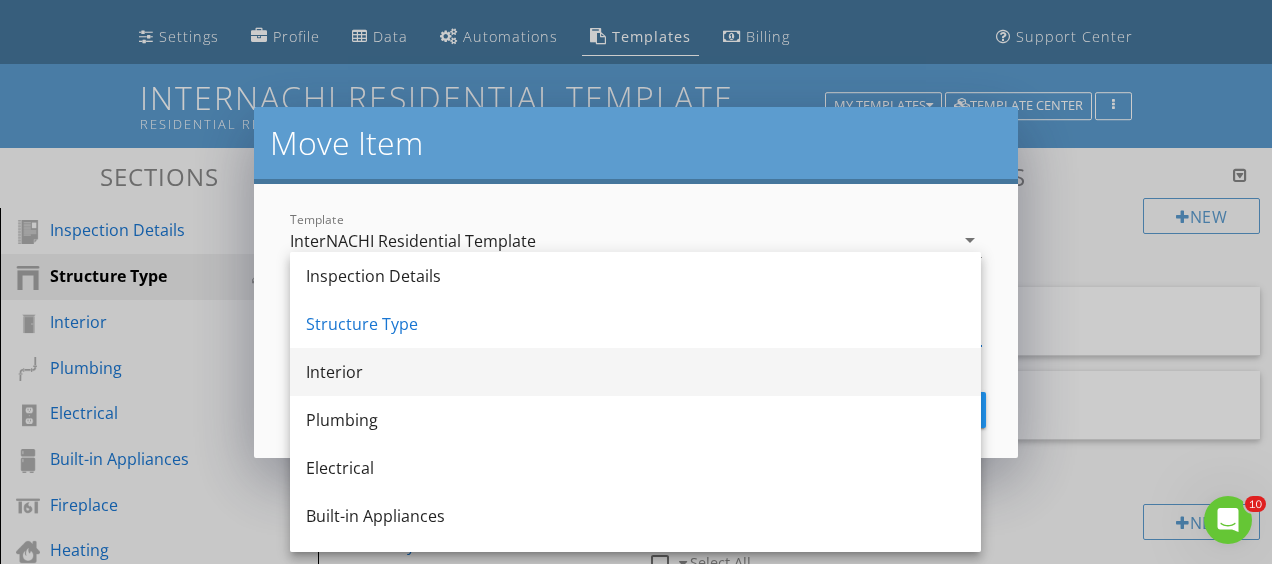 click on "Interior" at bounding box center (635, 372) 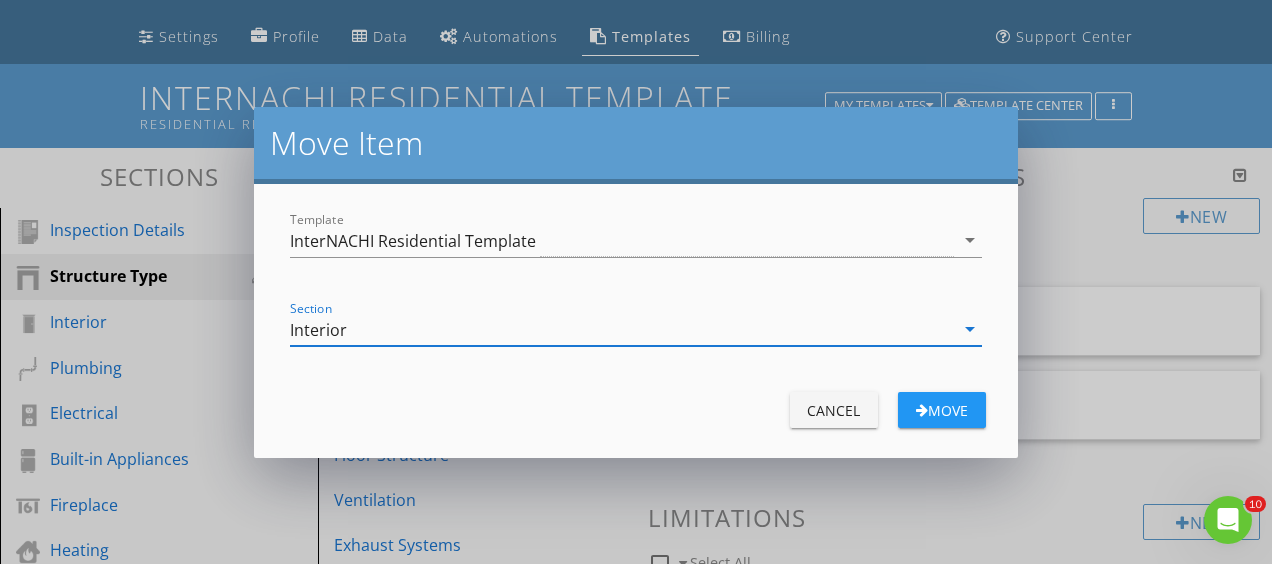 click on "Move" at bounding box center (942, 410) 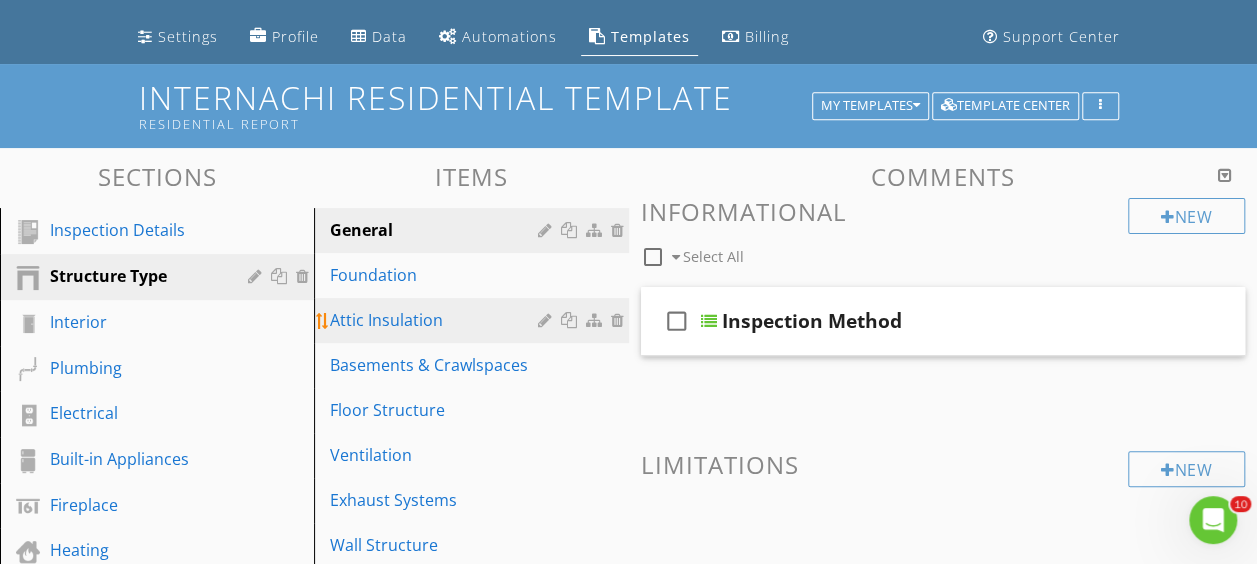 click at bounding box center (596, 320) 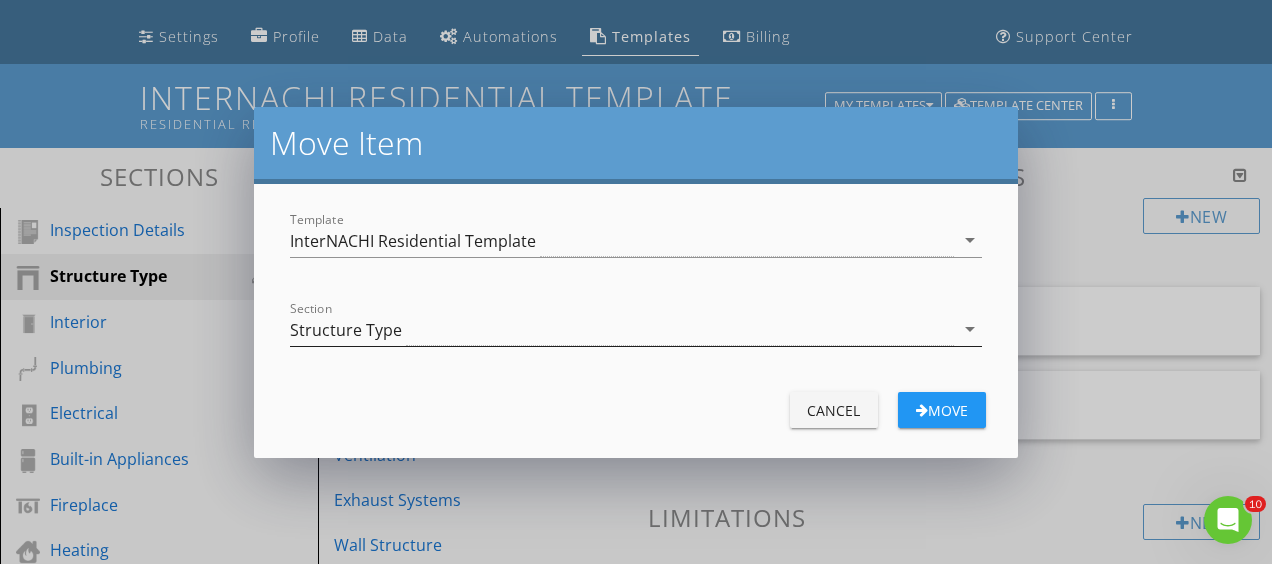 click on "Structure Type" at bounding box center [621, 329] 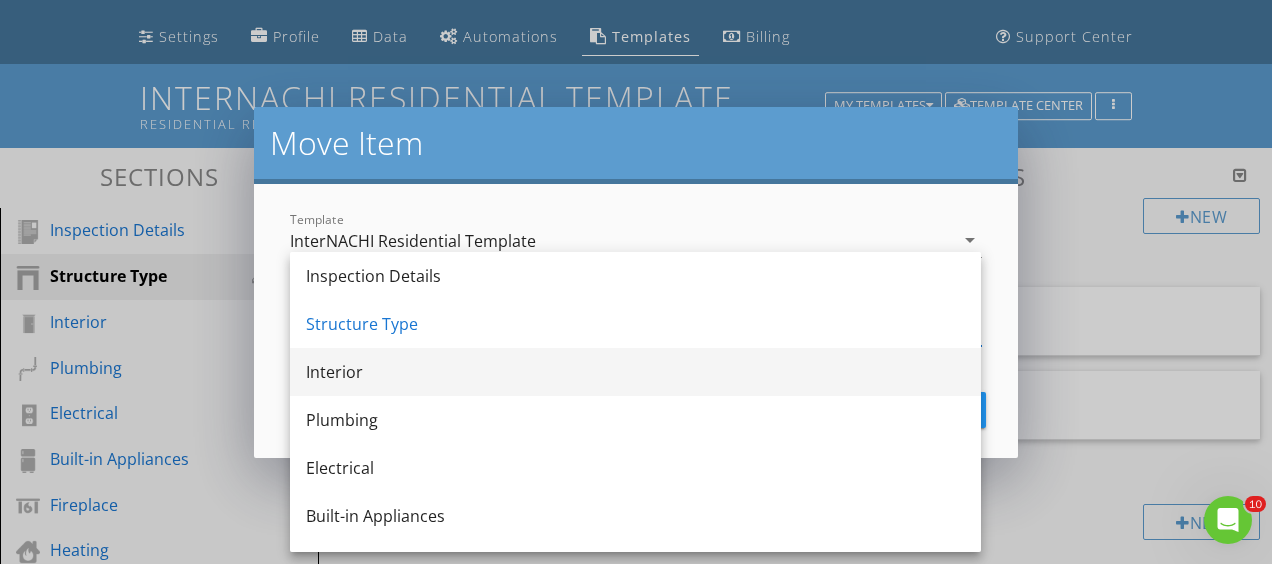 click on "Interior" at bounding box center (635, 372) 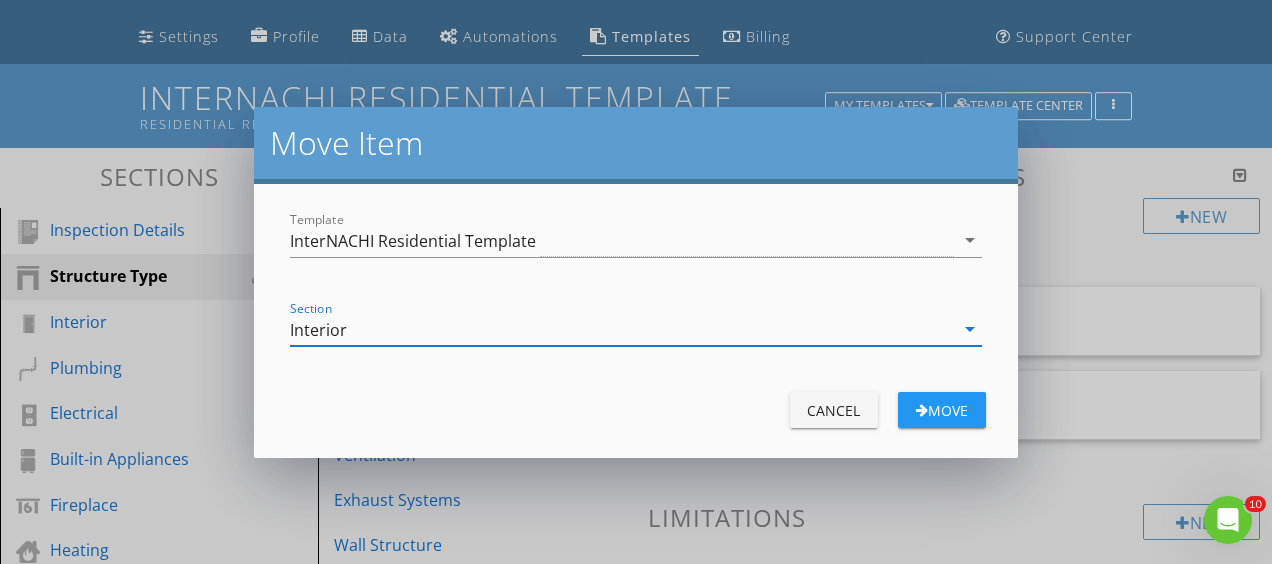 click on "Move" at bounding box center (942, 410) 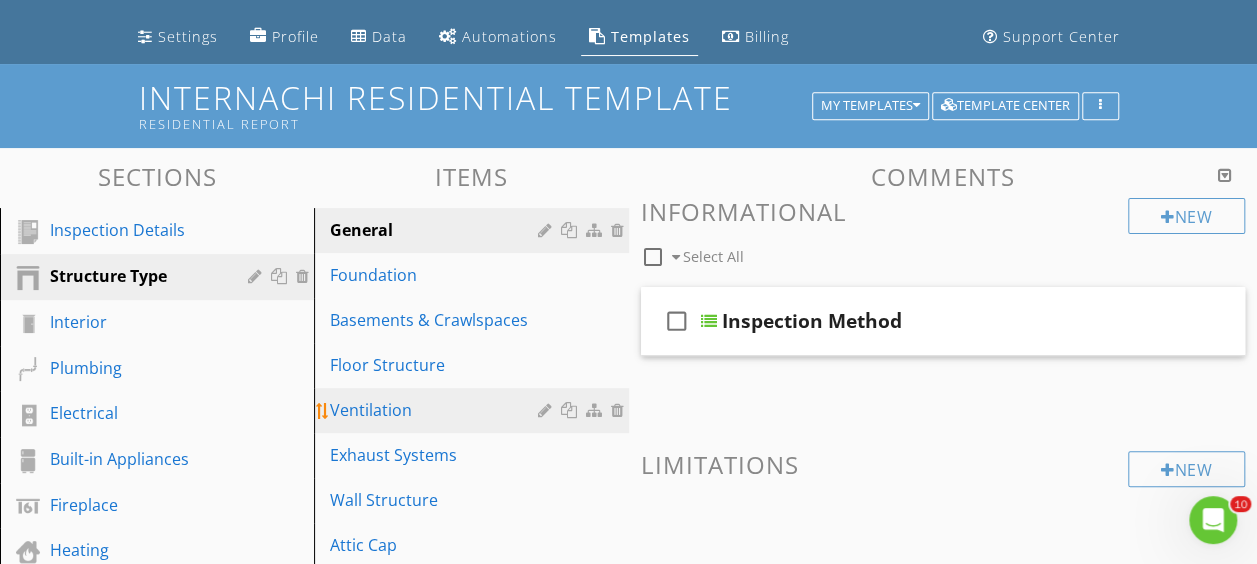 click at bounding box center (596, 410) 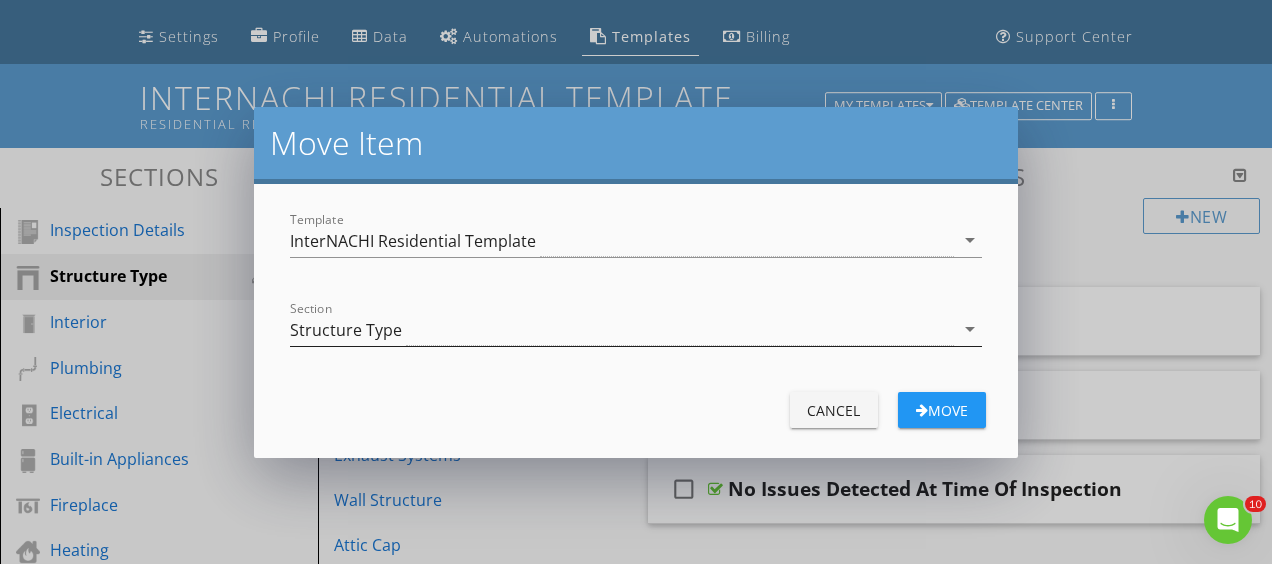 click on "Structure Type" at bounding box center (621, 329) 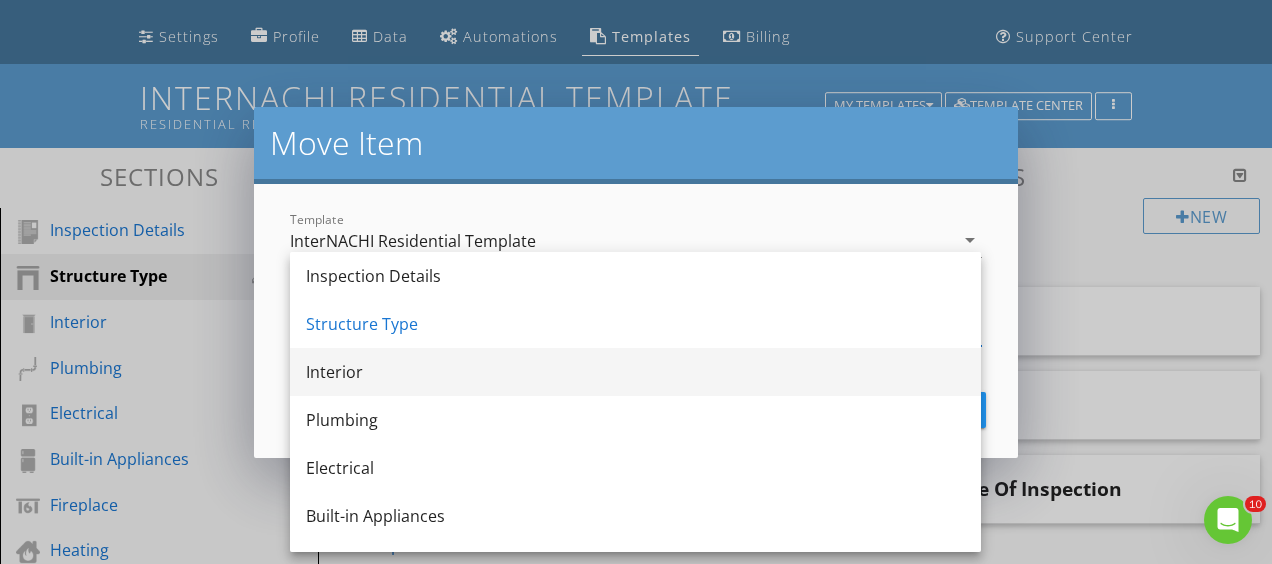 click on "Interior" at bounding box center [635, 372] 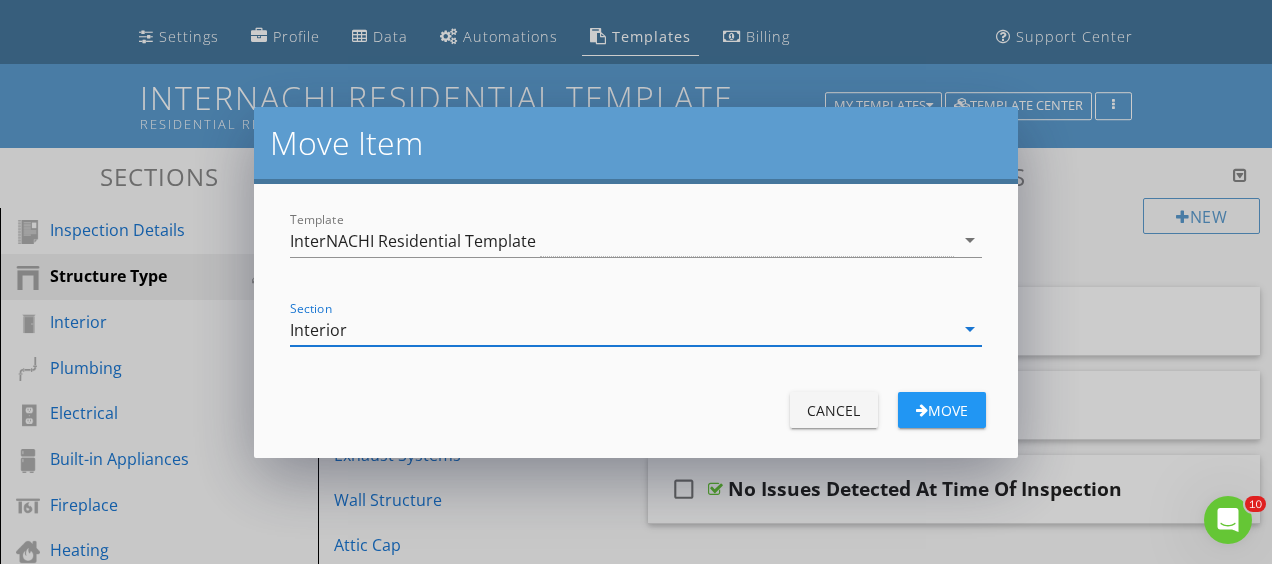 click on "Move" at bounding box center (942, 410) 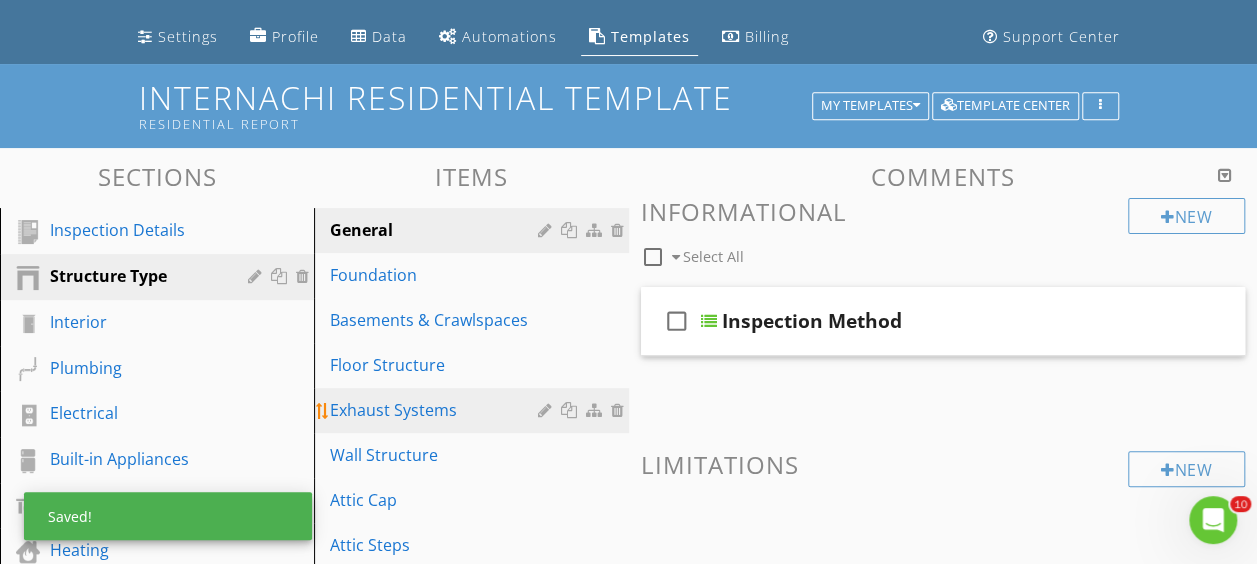 click at bounding box center [596, 410] 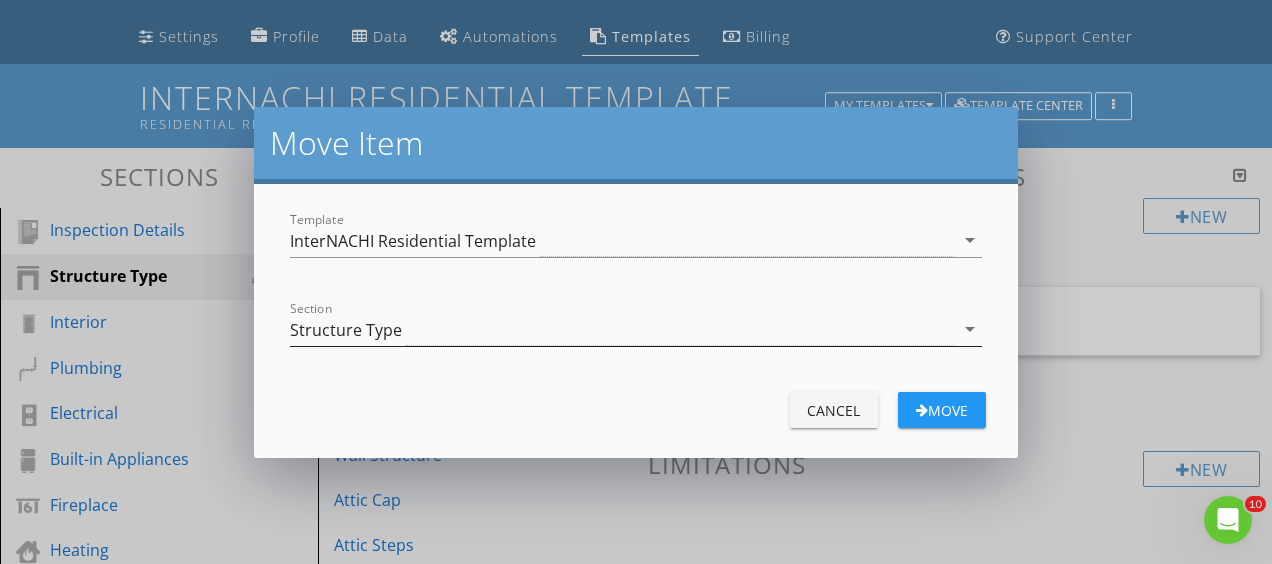 click on "Structure Type" at bounding box center (621, 329) 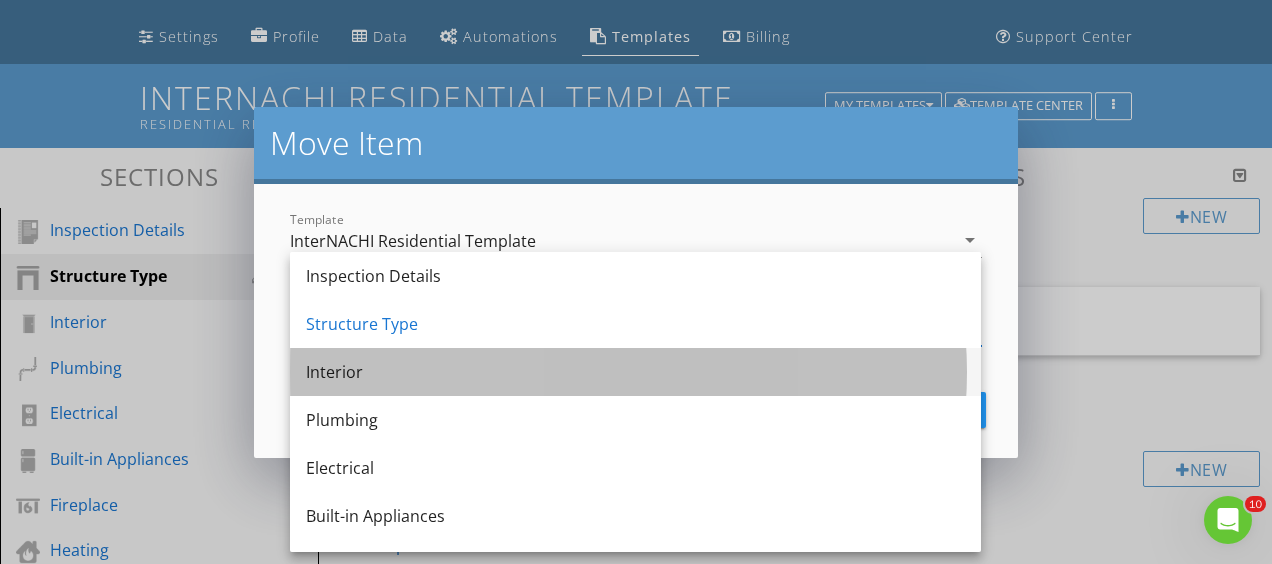 click on "Interior" at bounding box center [635, 372] 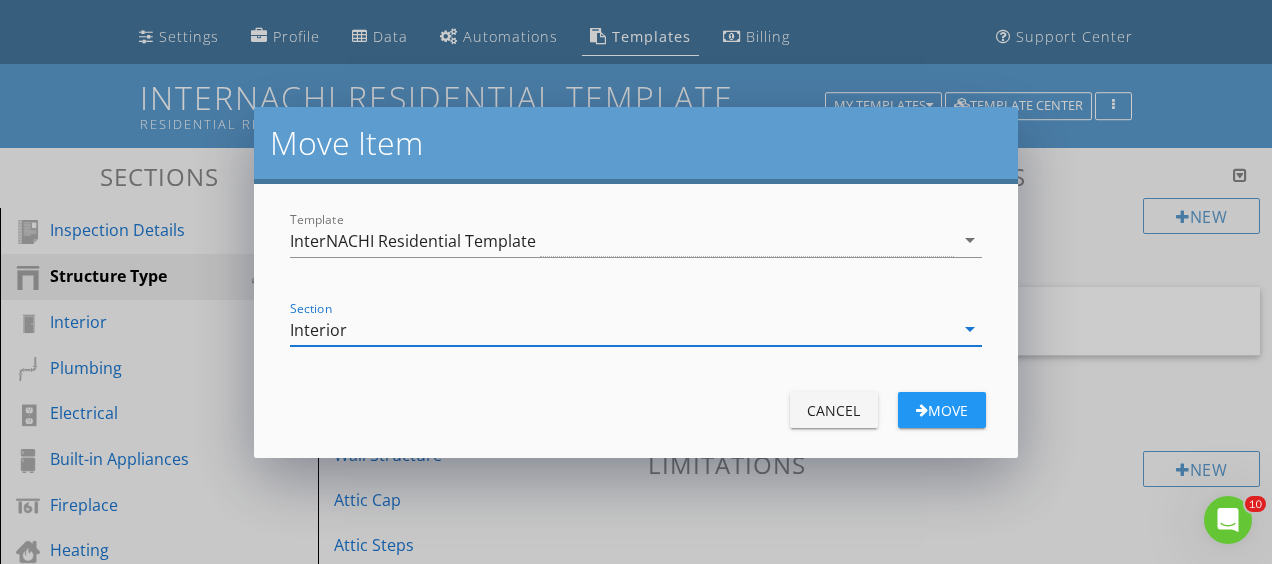 click on "Move" at bounding box center (942, 410) 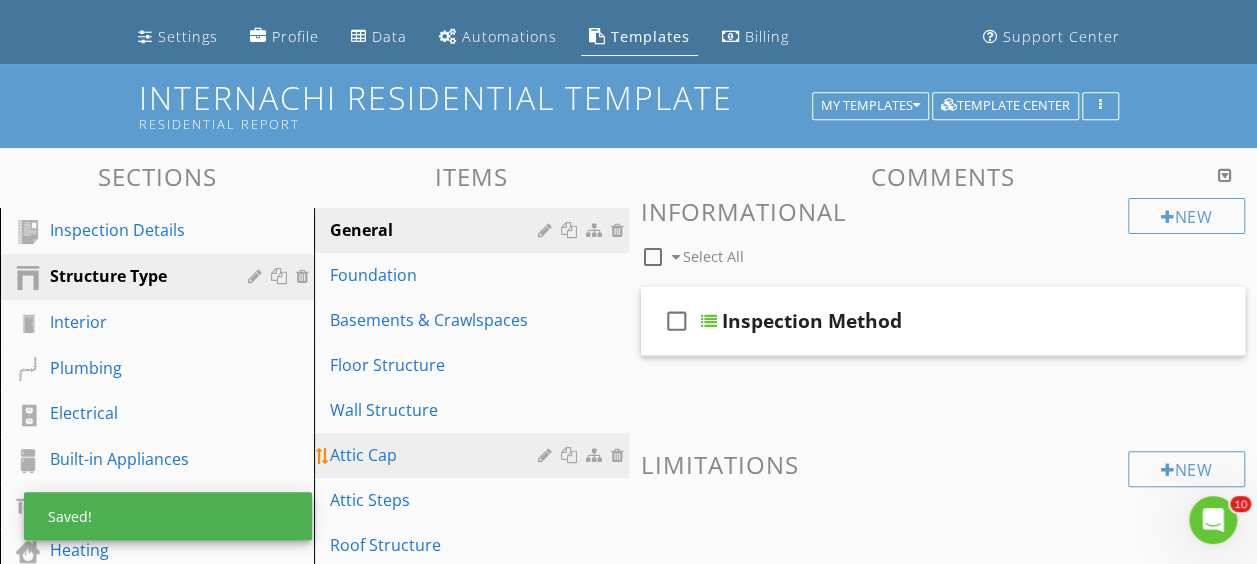 scroll, scrollTop: 214, scrollLeft: 0, axis: vertical 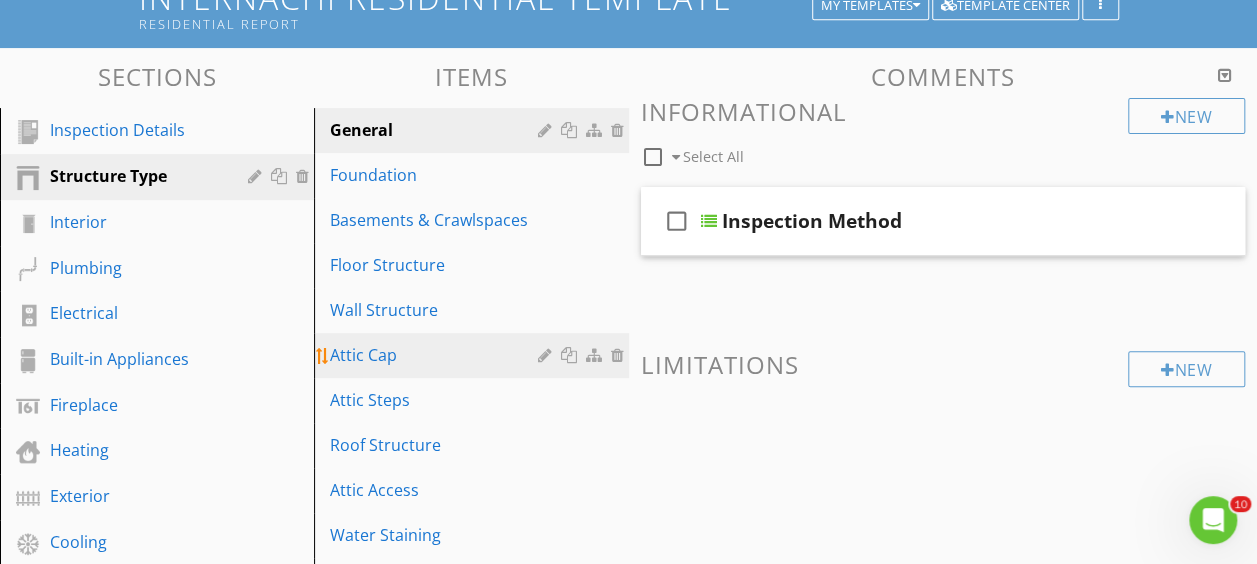 click at bounding box center [596, 355] 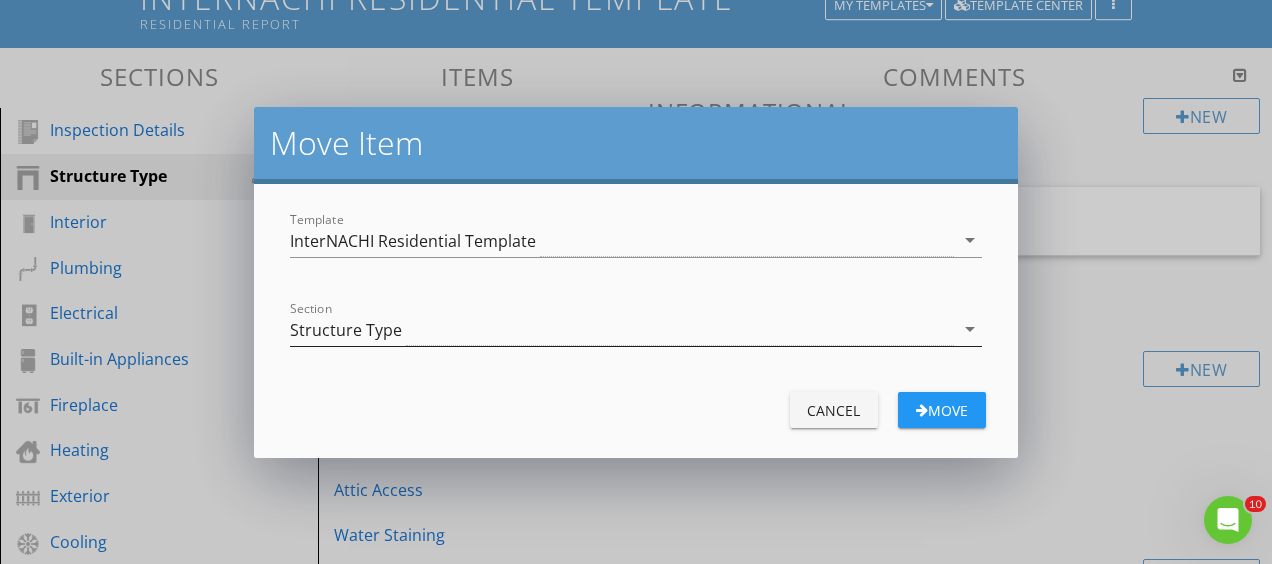 click on "Structure Type" at bounding box center [621, 329] 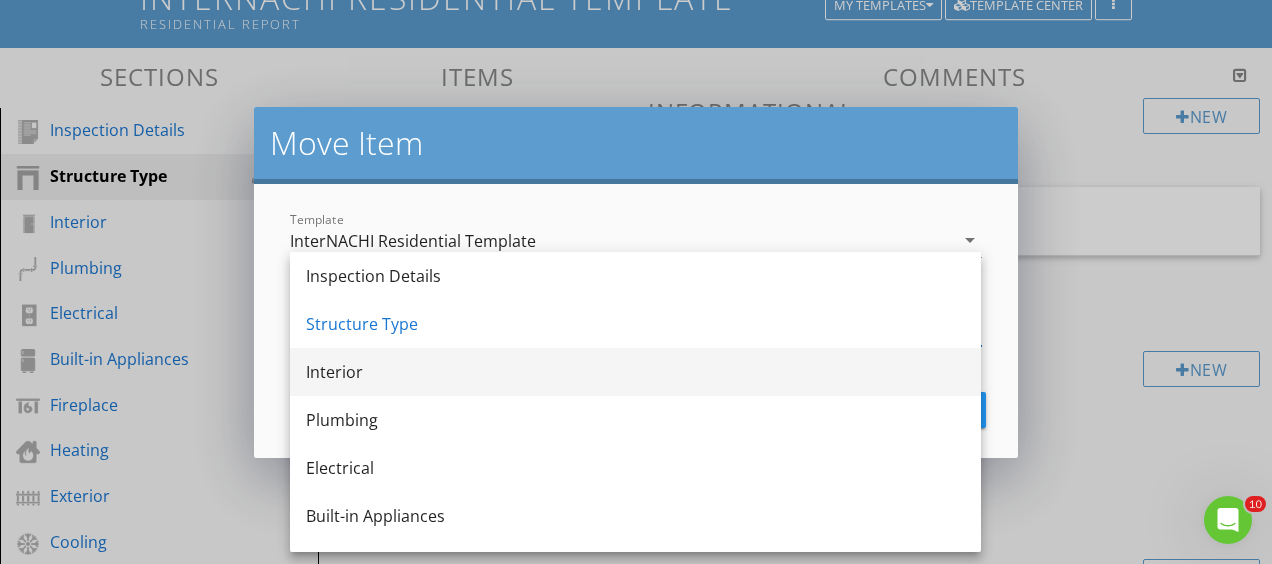 click on "Interior" at bounding box center [635, 372] 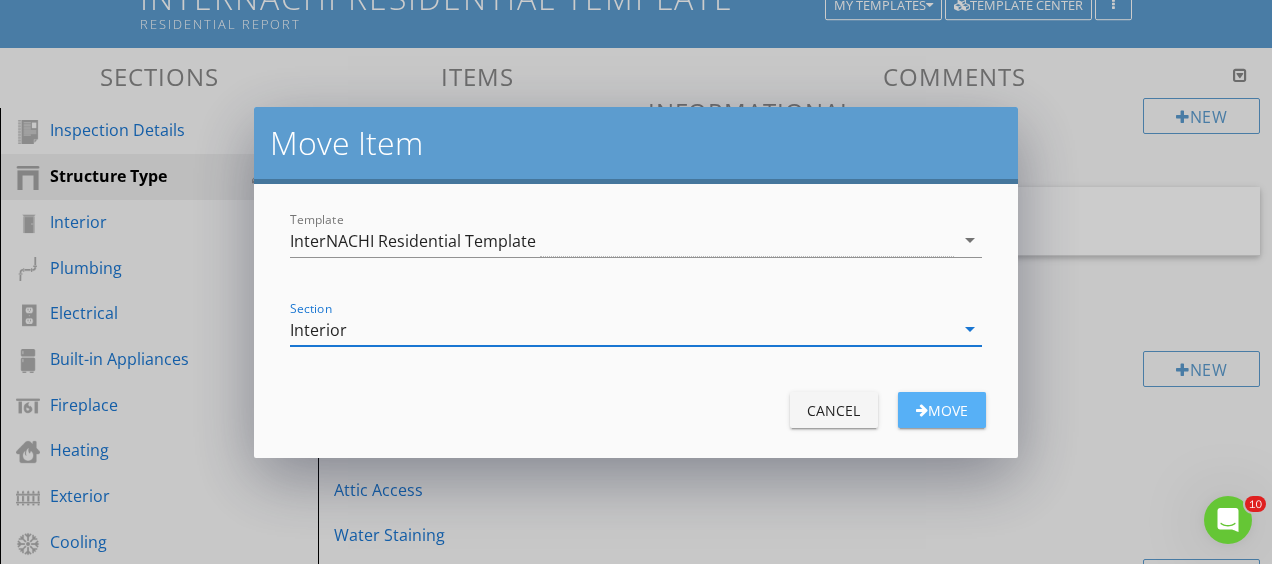 click on "Move" at bounding box center (942, 410) 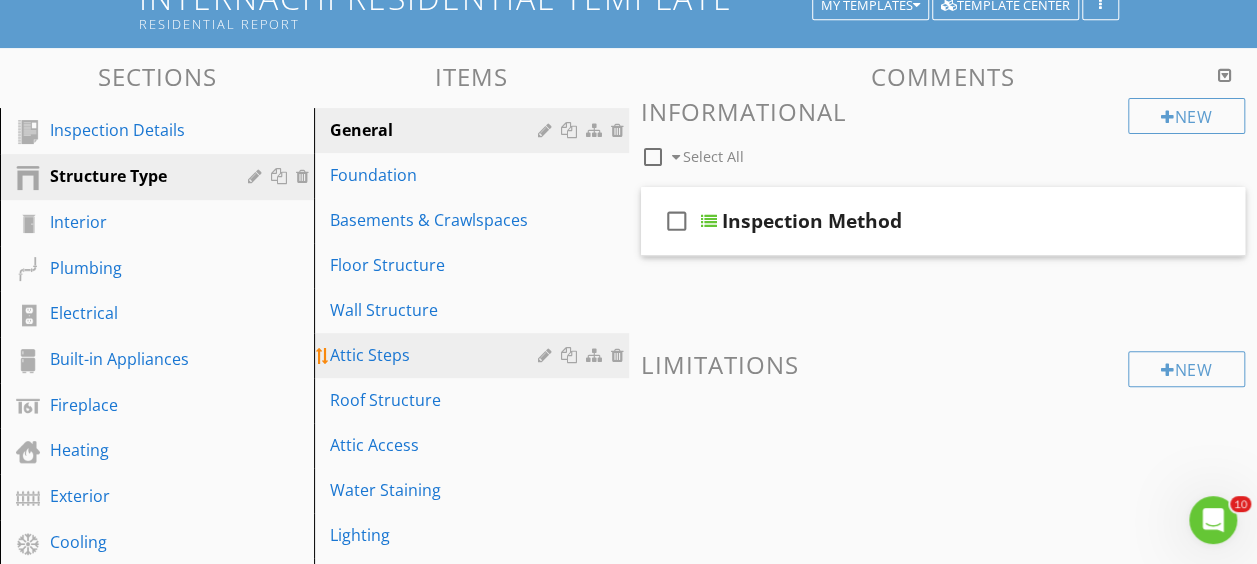 click at bounding box center (596, 355) 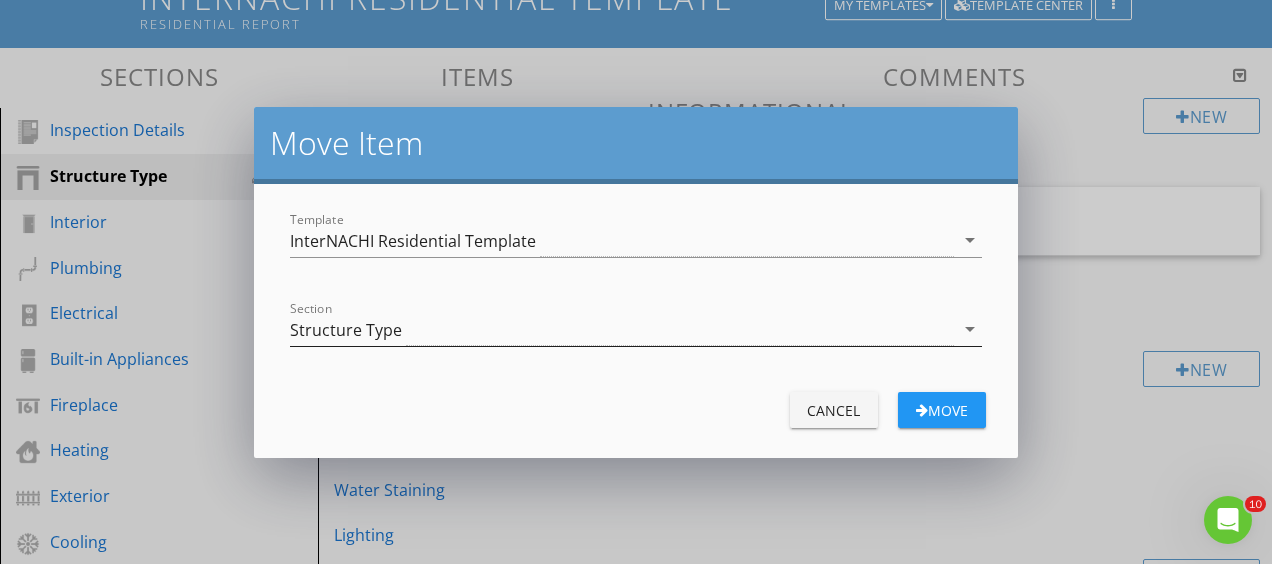 click on "Structure Type" at bounding box center (621, 329) 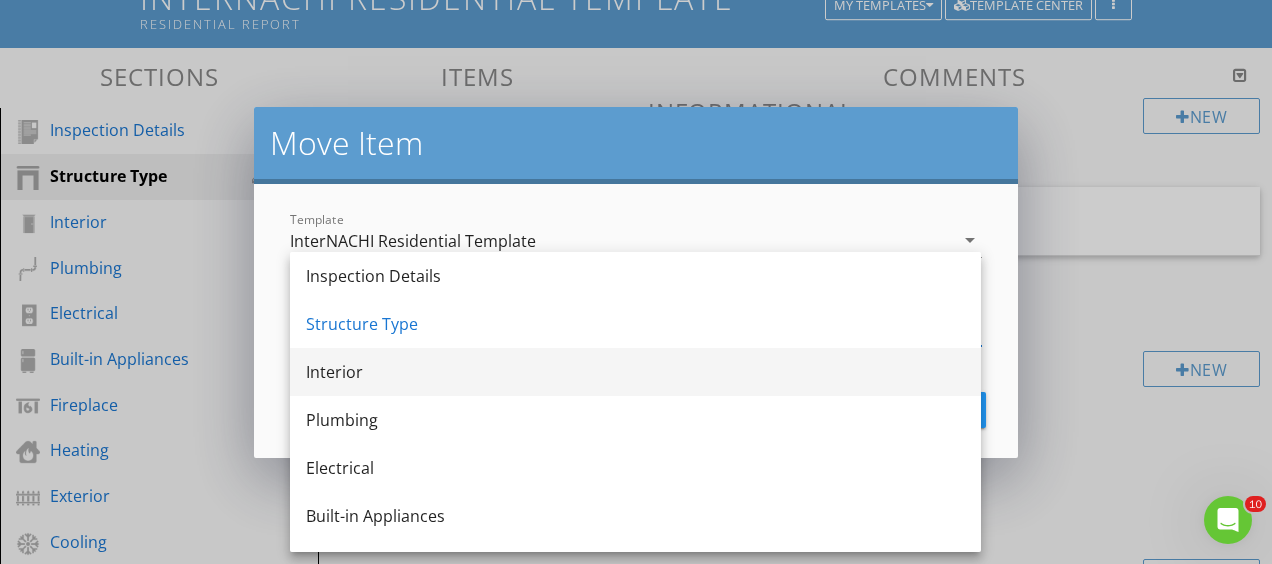click on "Interior" at bounding box center (635, 372) 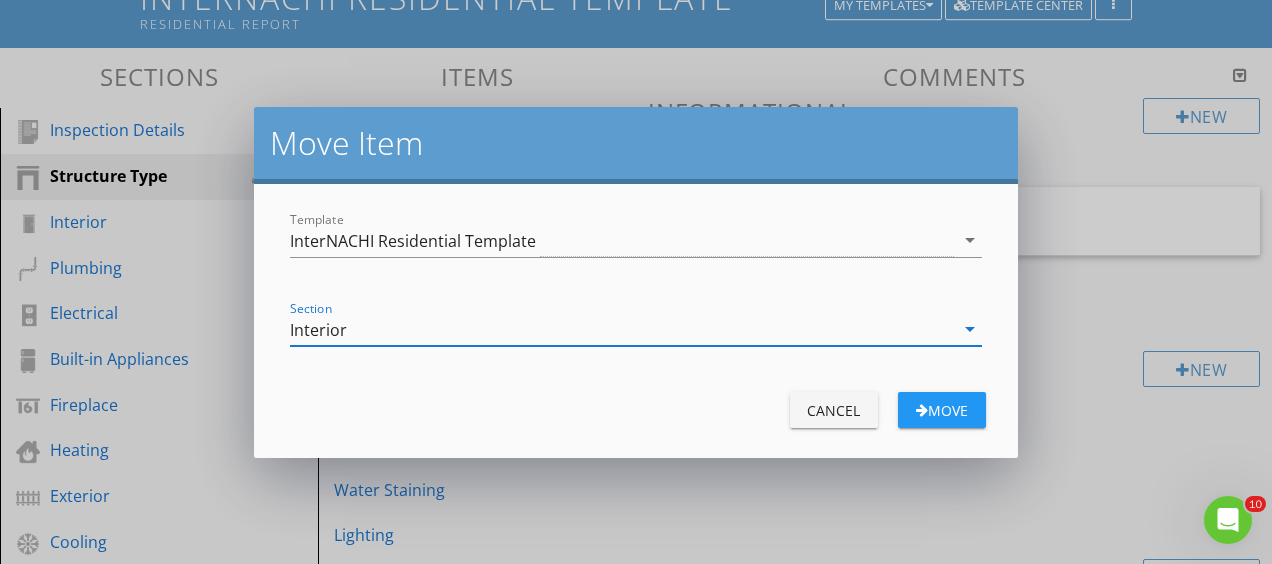 click on "Move" at bounding box center [942, 410] 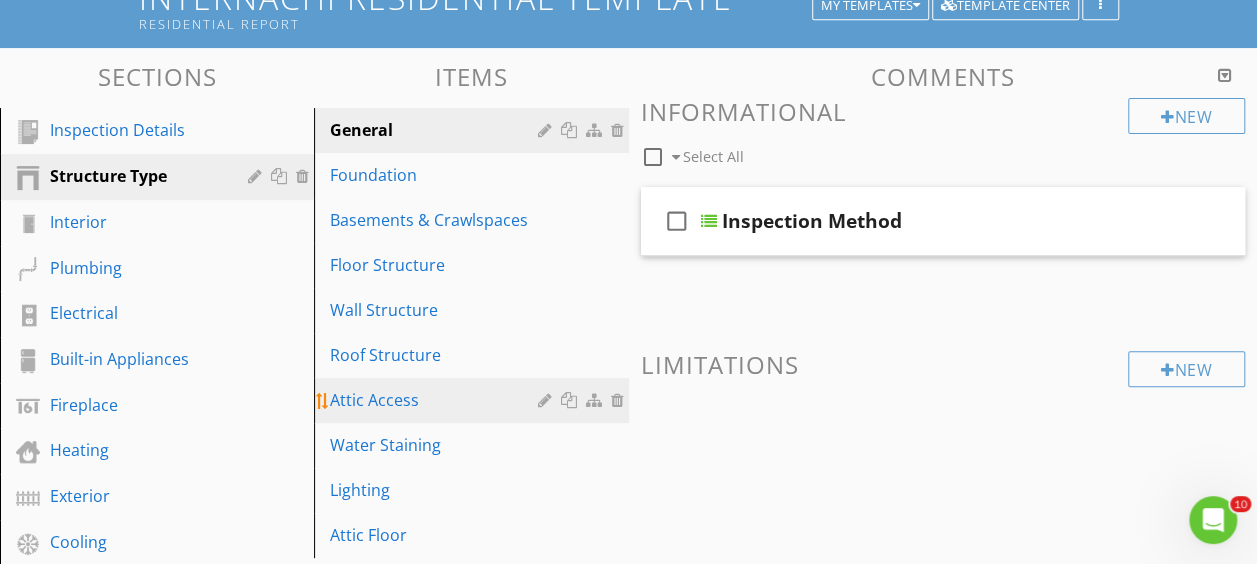 click at bounding box center (596, 400) 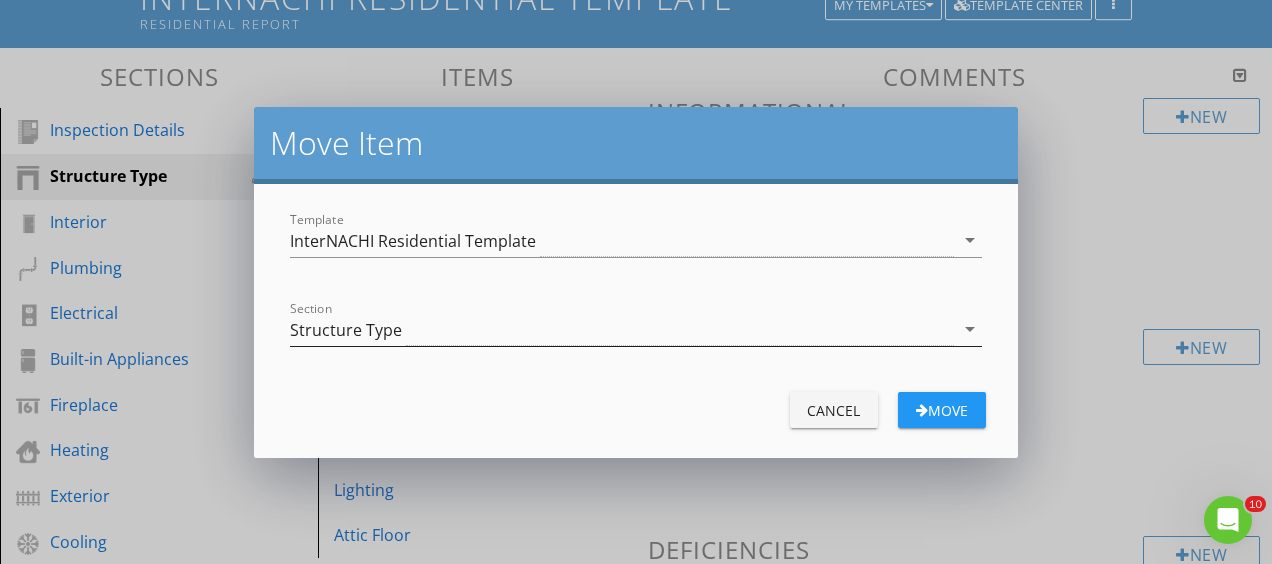 click on "Structure Type" at bounding box center (621, 329) 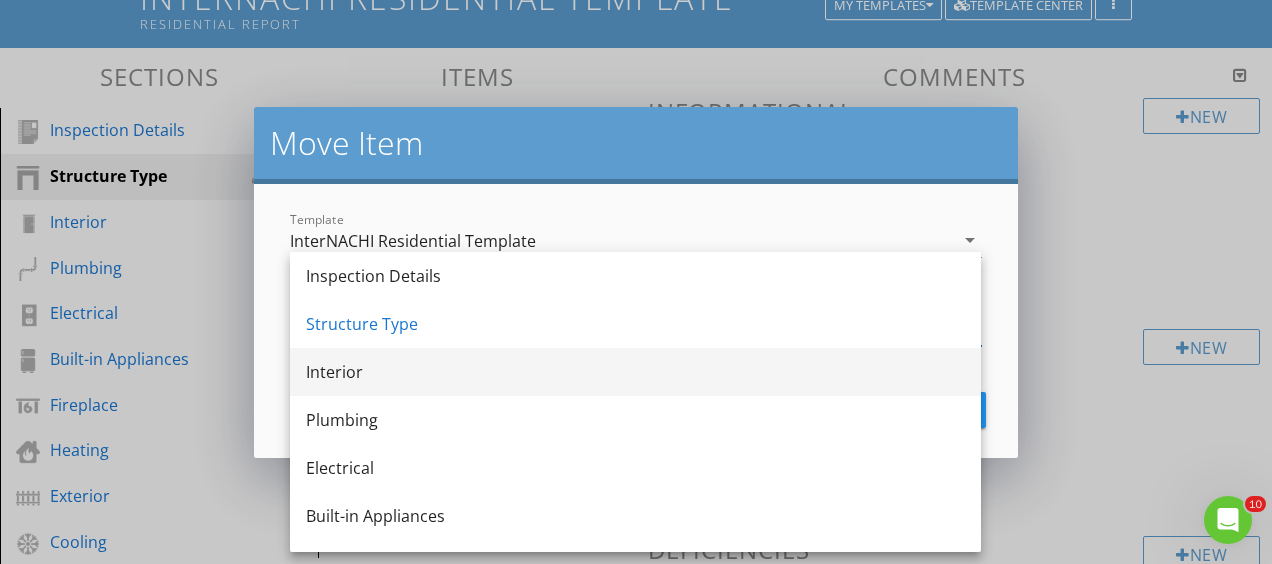 click on "Interior" at bounding box center [635, 372] 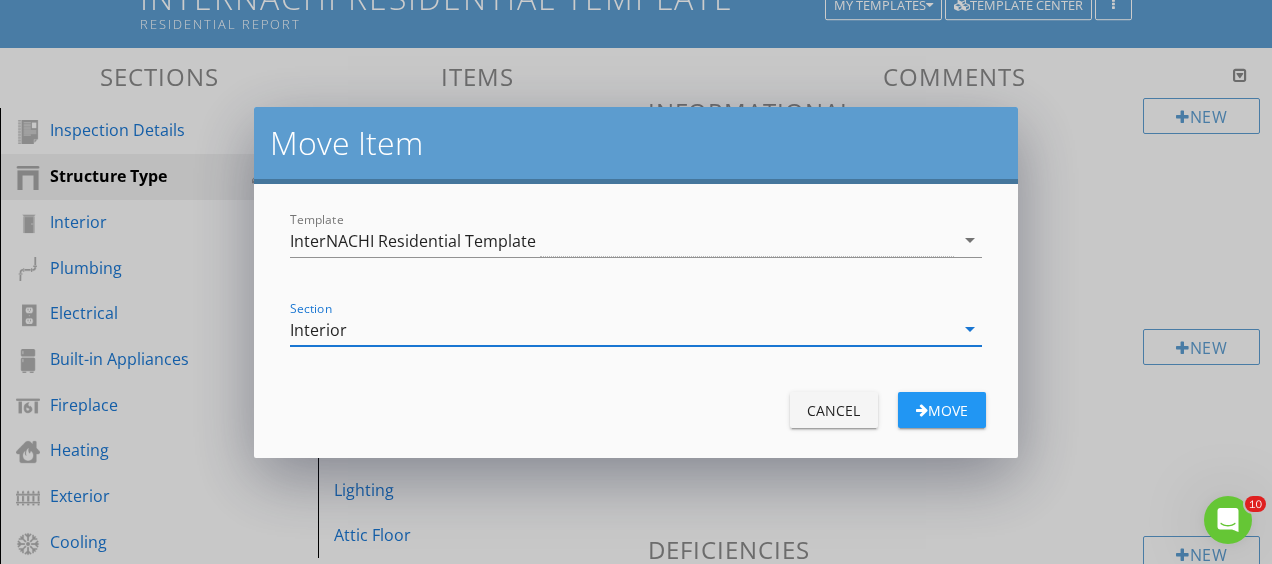 click on "Move" at bounding box center (942, 410) 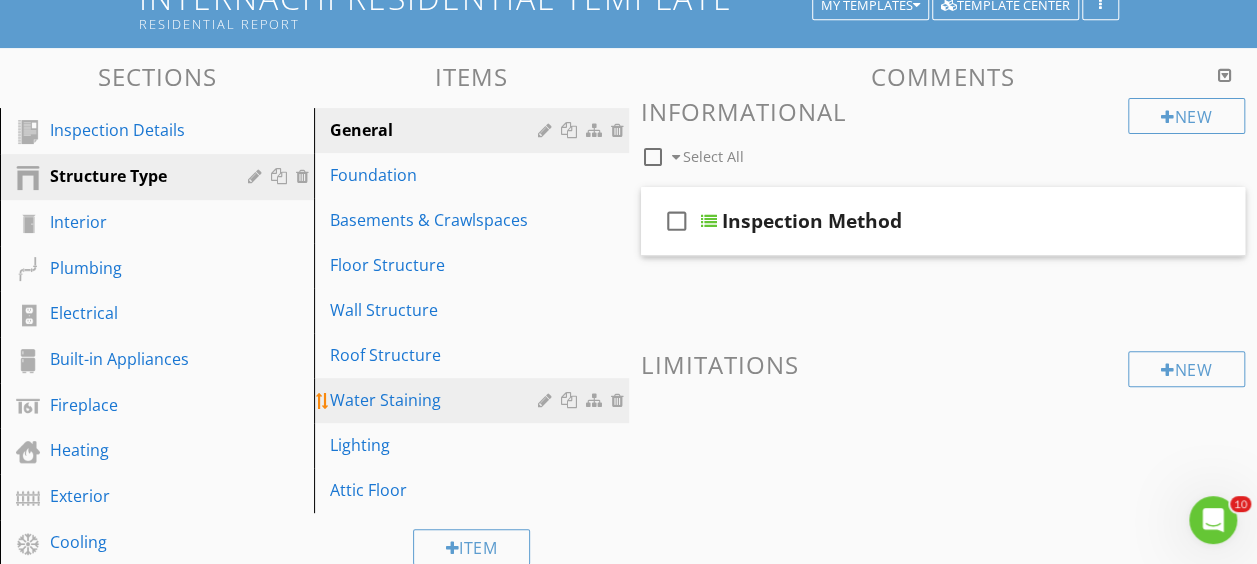 click at bounding box center (596, 400) 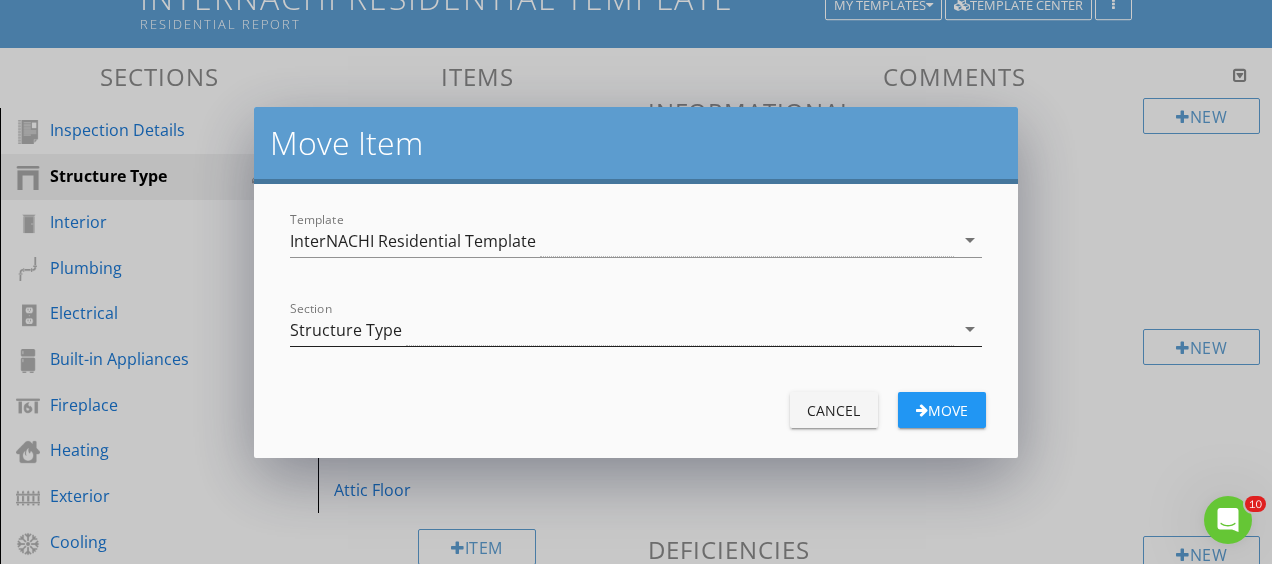 click on "Structure Type" at bounding box center [621, 329] 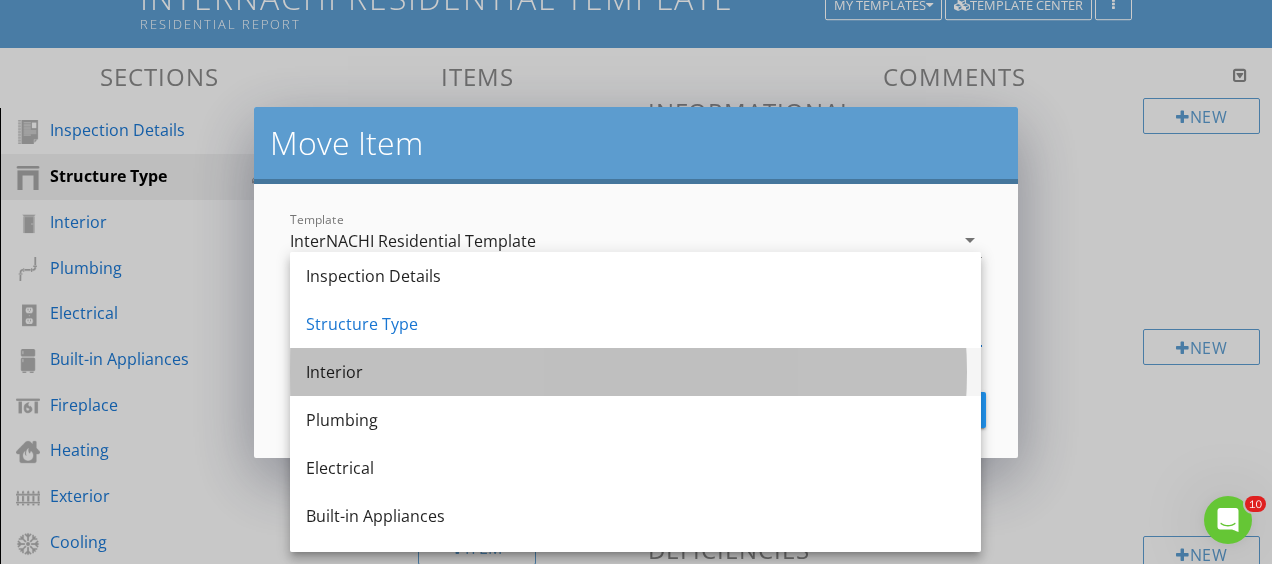 click on "Interior" at bounding box center (635, 372) 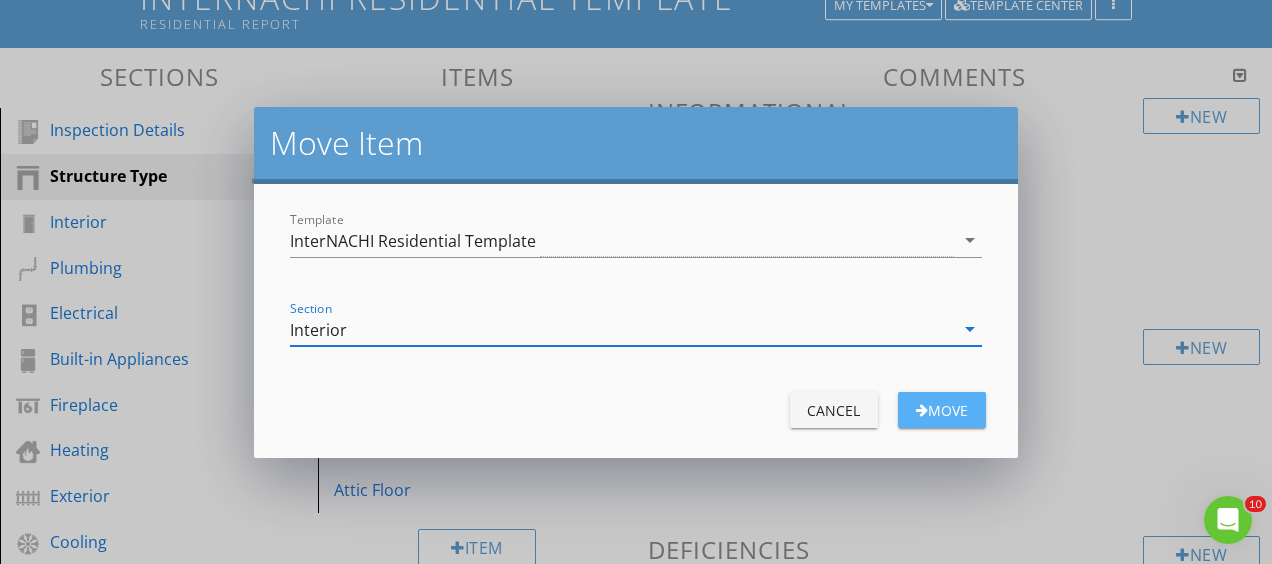 click on "Move" at bounding box center [942, 410] 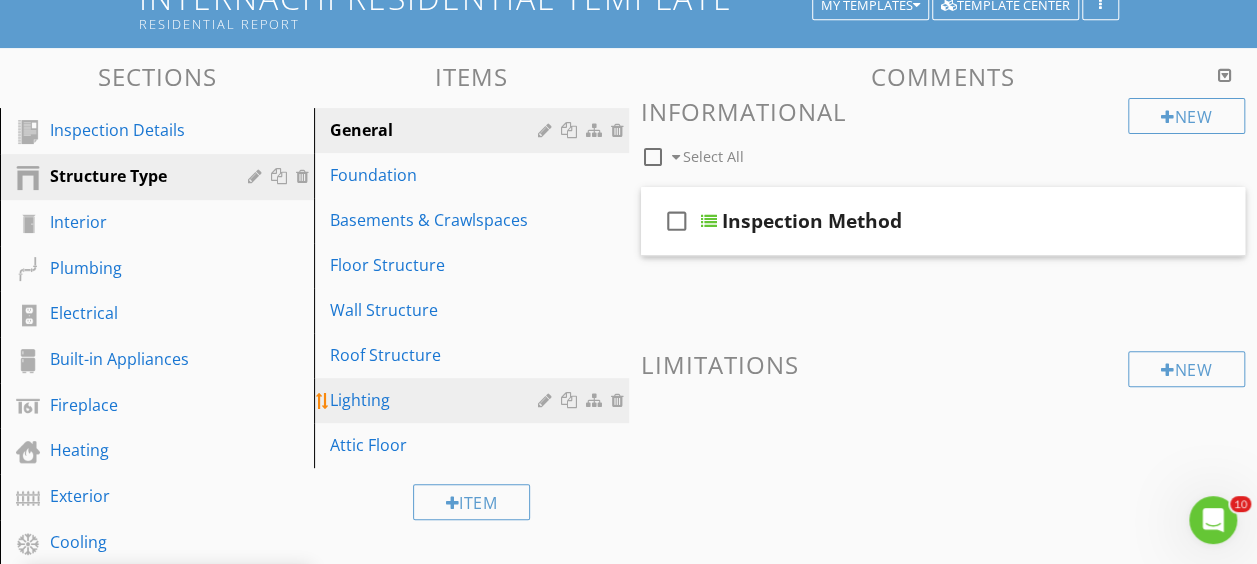 click at bounding box center [596, 400] 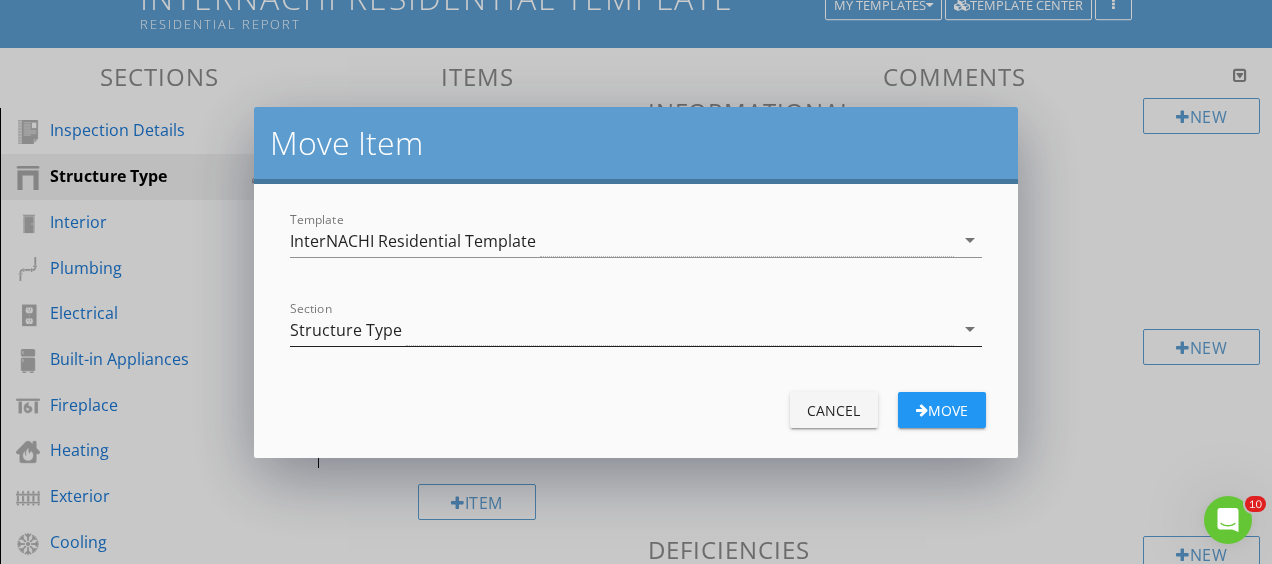 click on "Structure Type" at bounding box center (621, 329) 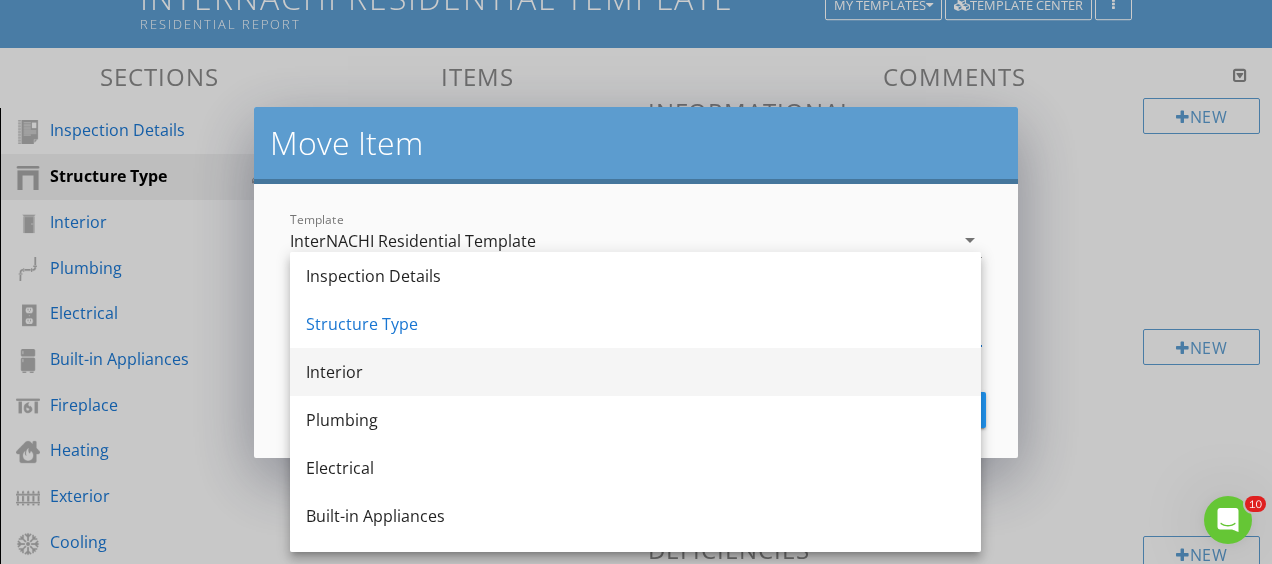 click on "Interior" at bounding box center [635, 372] 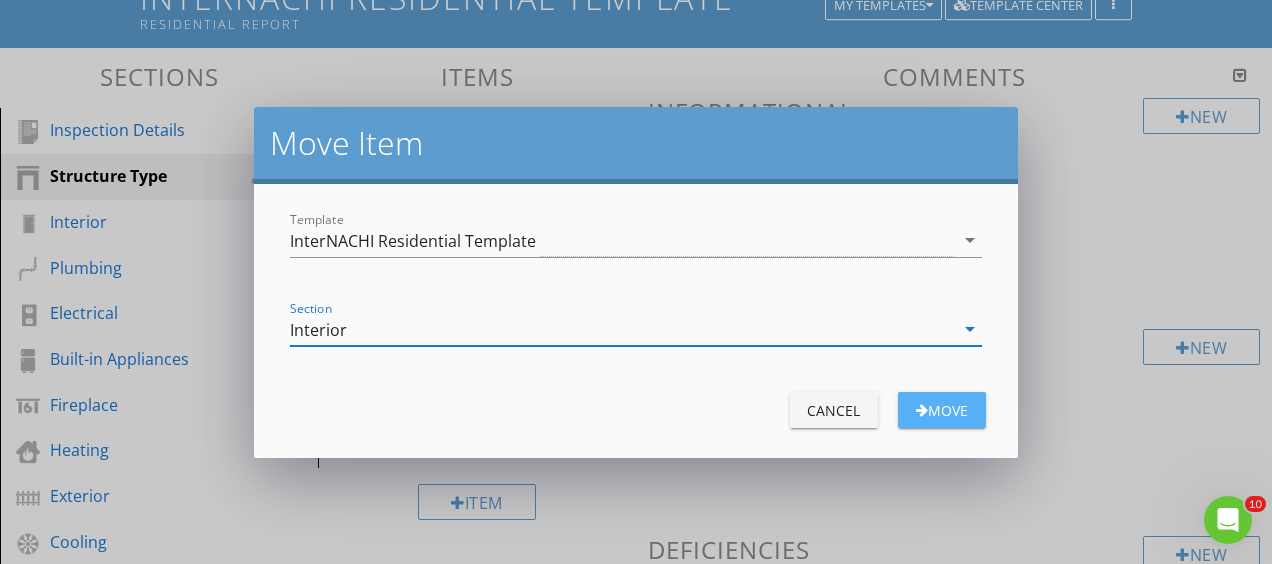 click on "Move" at bounding box center (942, 410) 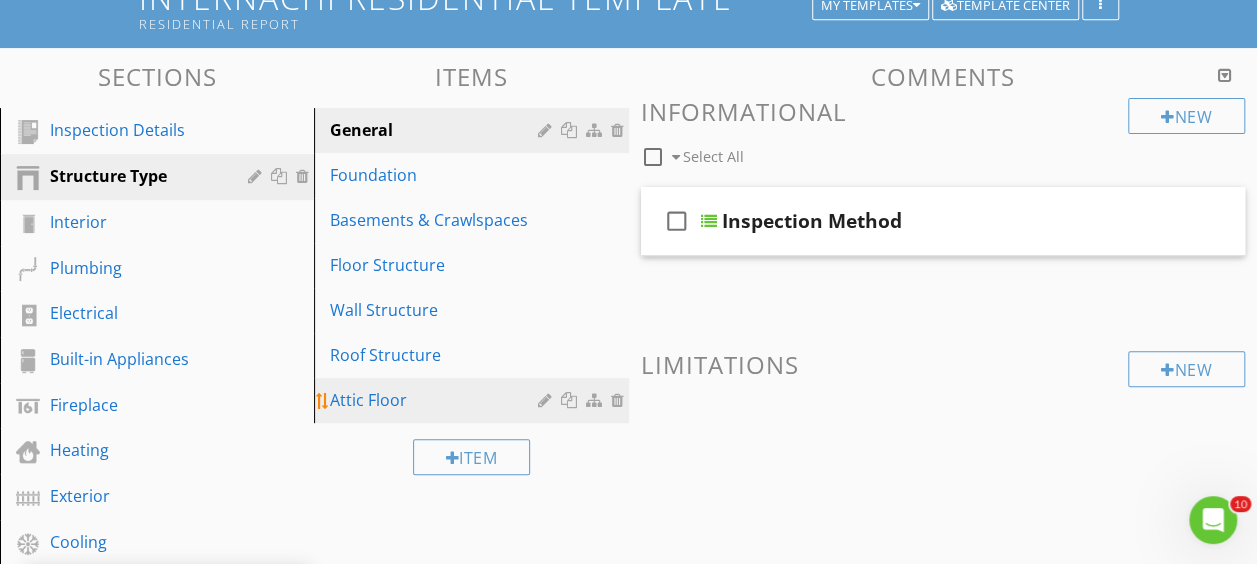 click at bounding box center [596, 400] 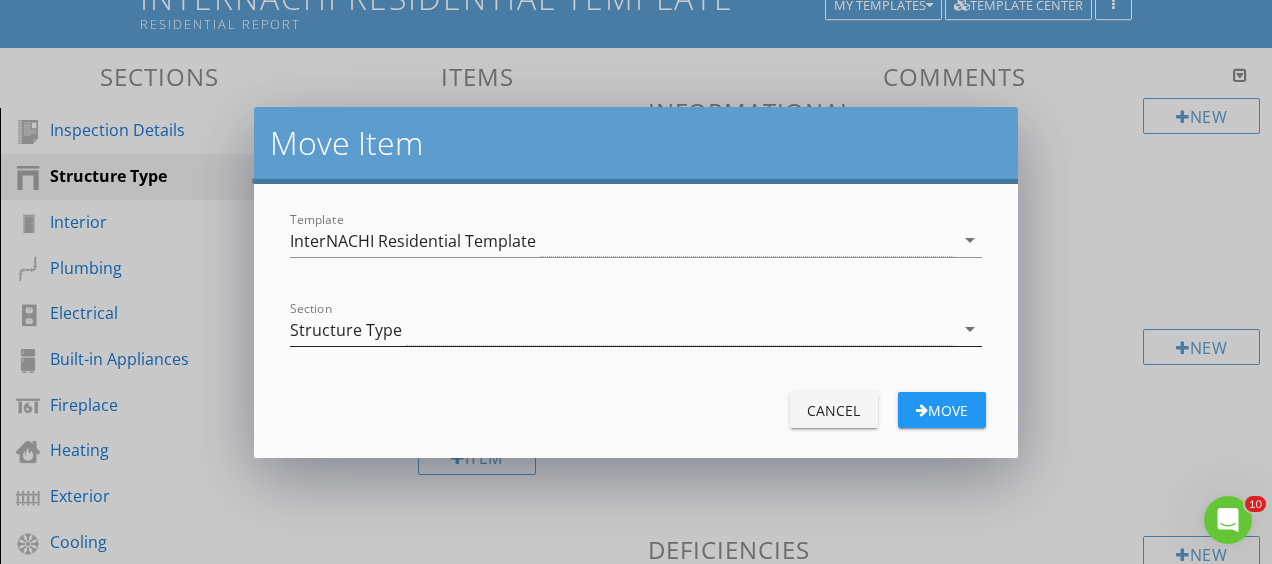 click on "Structure Type" at bounding box center (621, 329) 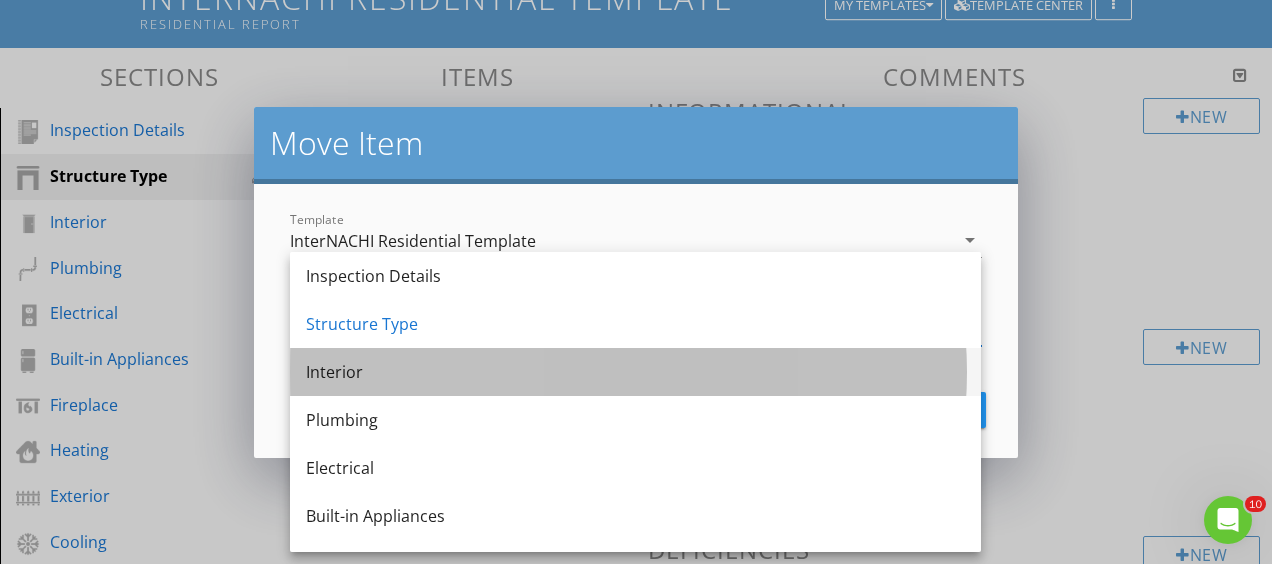 click on "Interior" at bounding box center (635, 372) 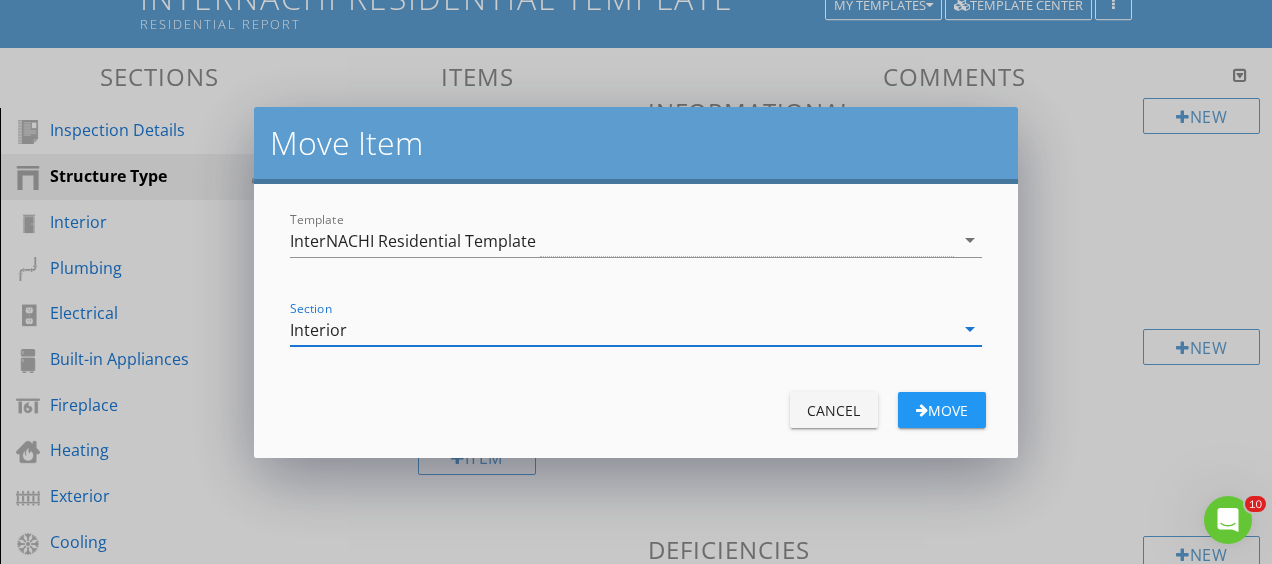 click on "Move" at bounding box center [942, 410] 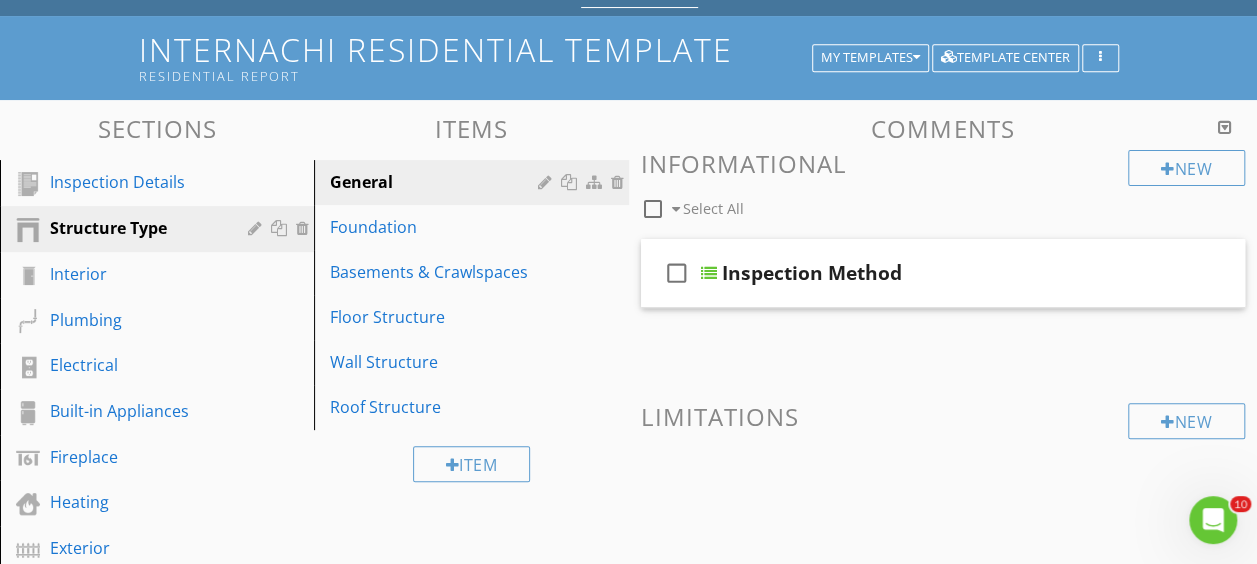 scroll, scrollTop: 0, scrollLeft: 0, axis: both 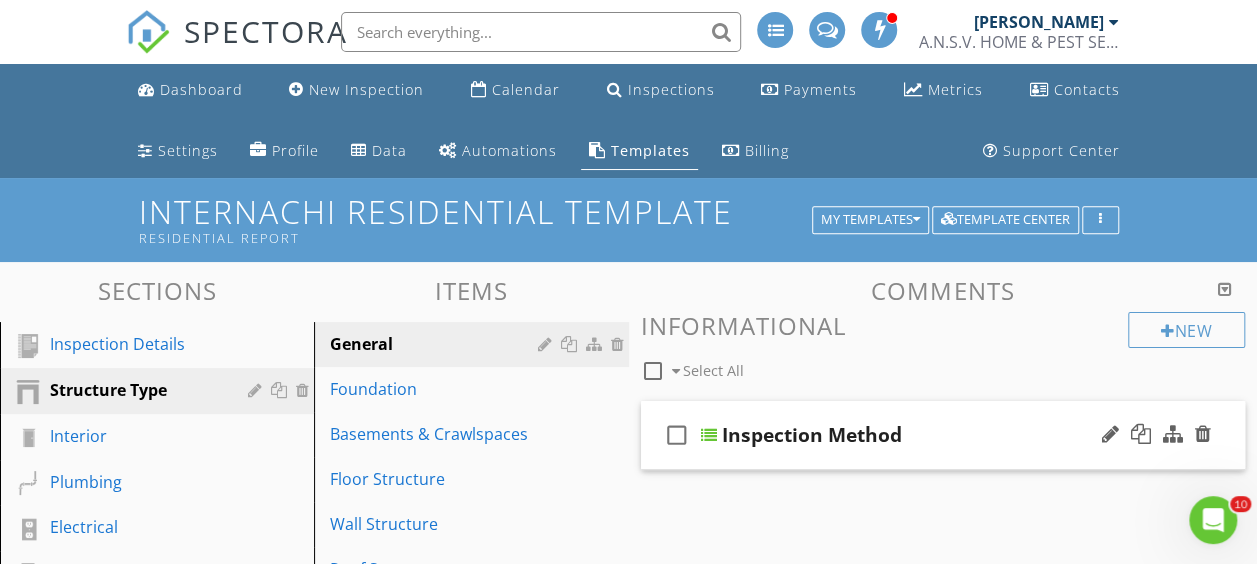 click on "check_box_outline_blank
Inspection Method" at bounding box center (943, 435) 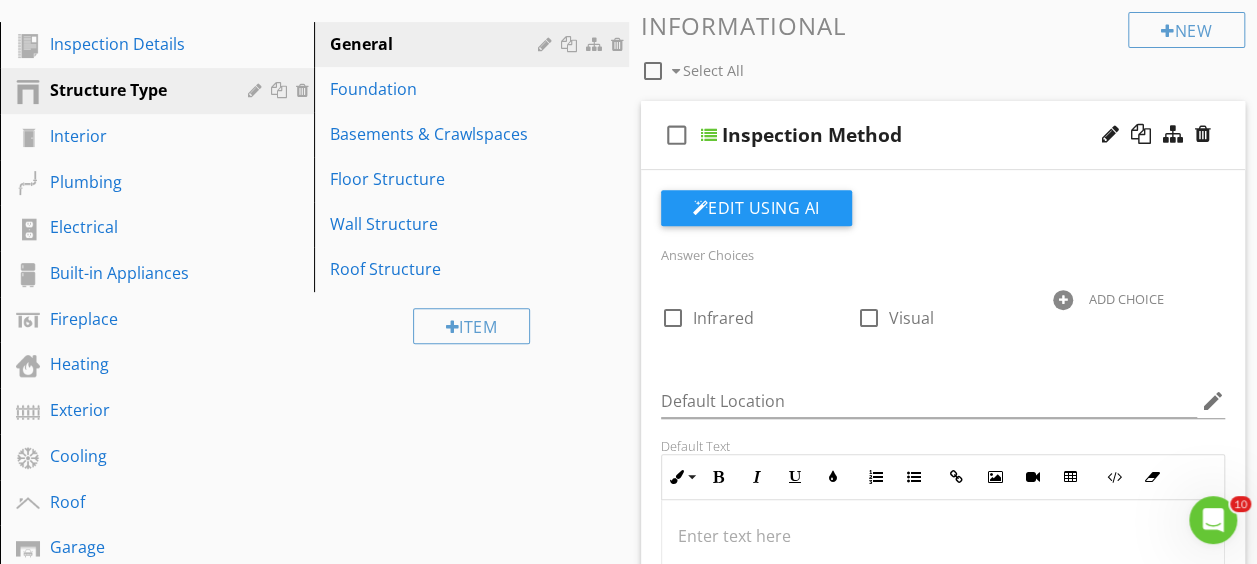 scroll, scrollTop: 100, scrollLeft: 0, axis: vertical 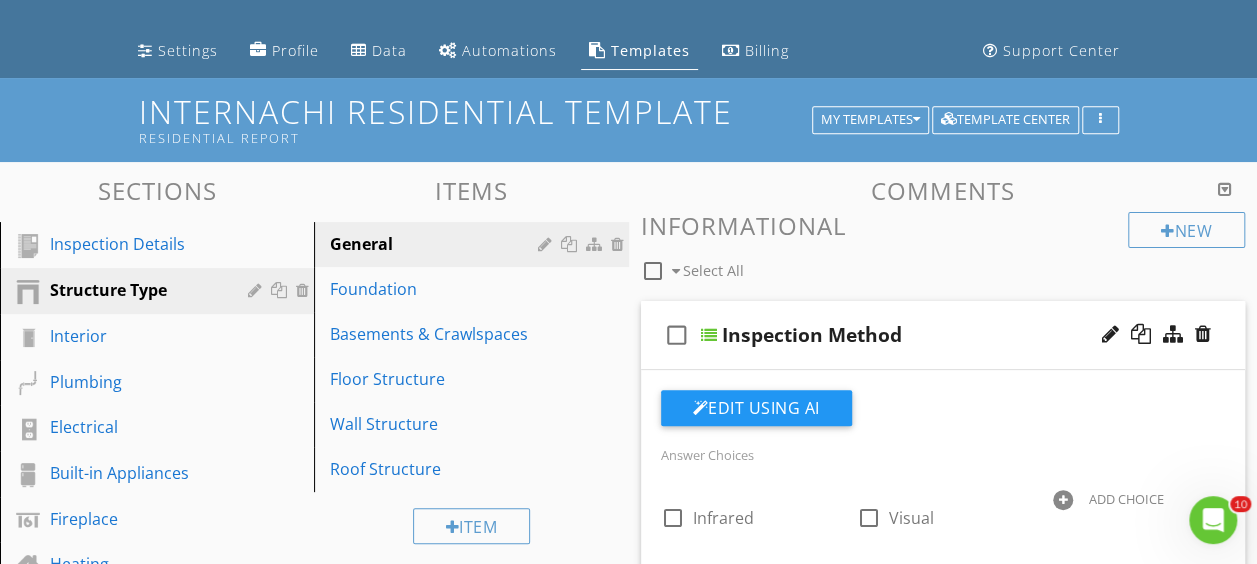 click at bounding box center [709, 335] 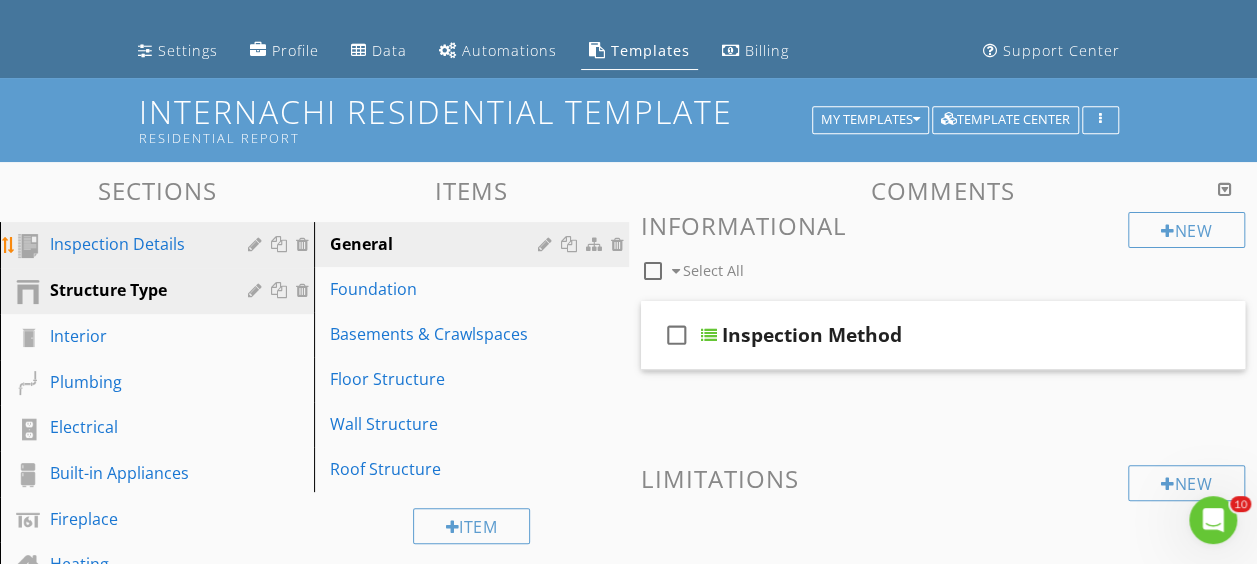 click on "Inspection Details" at bounding box center [134, 244] 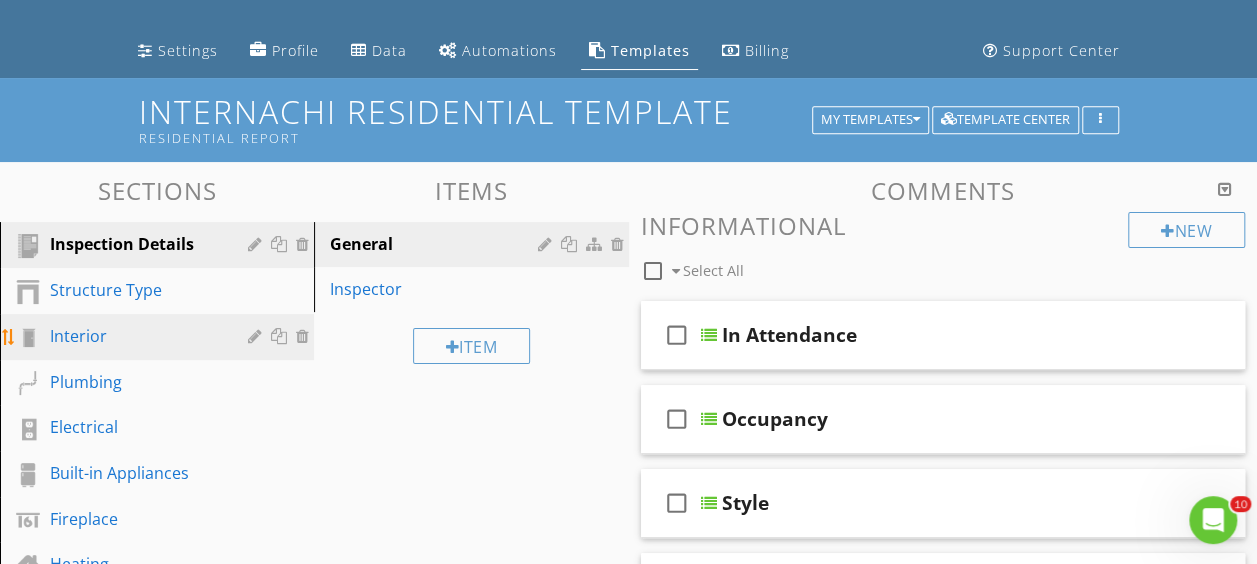 click on "Interior" at bounding box center [134, 336] 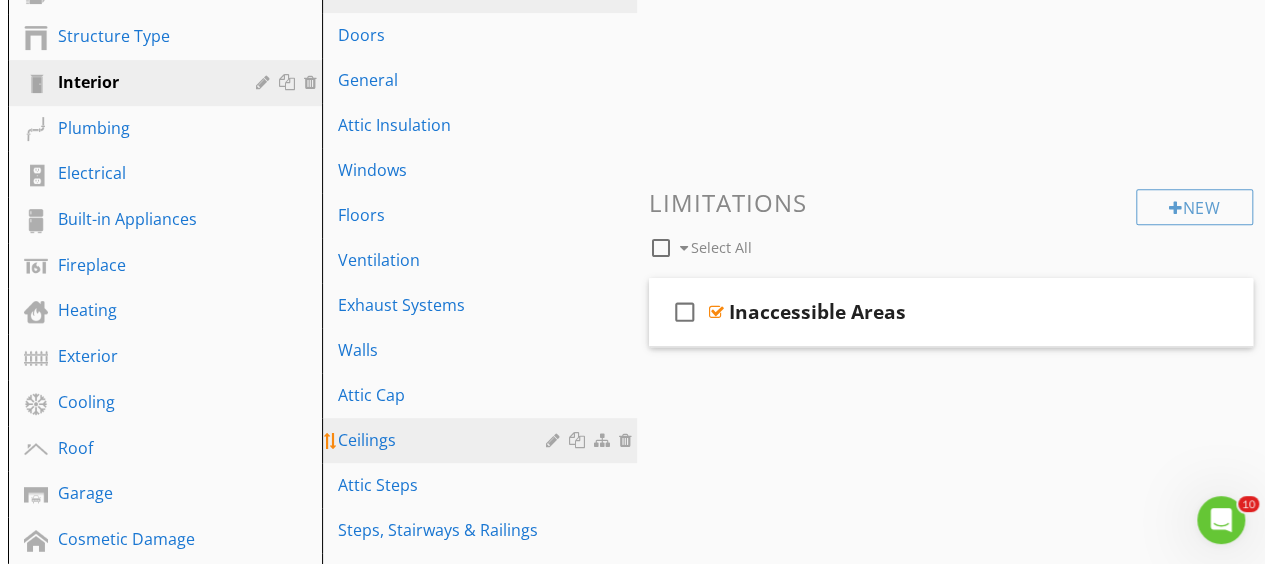 scroll, scrollTop: 200, scrollLeft: 0, axis: vertical 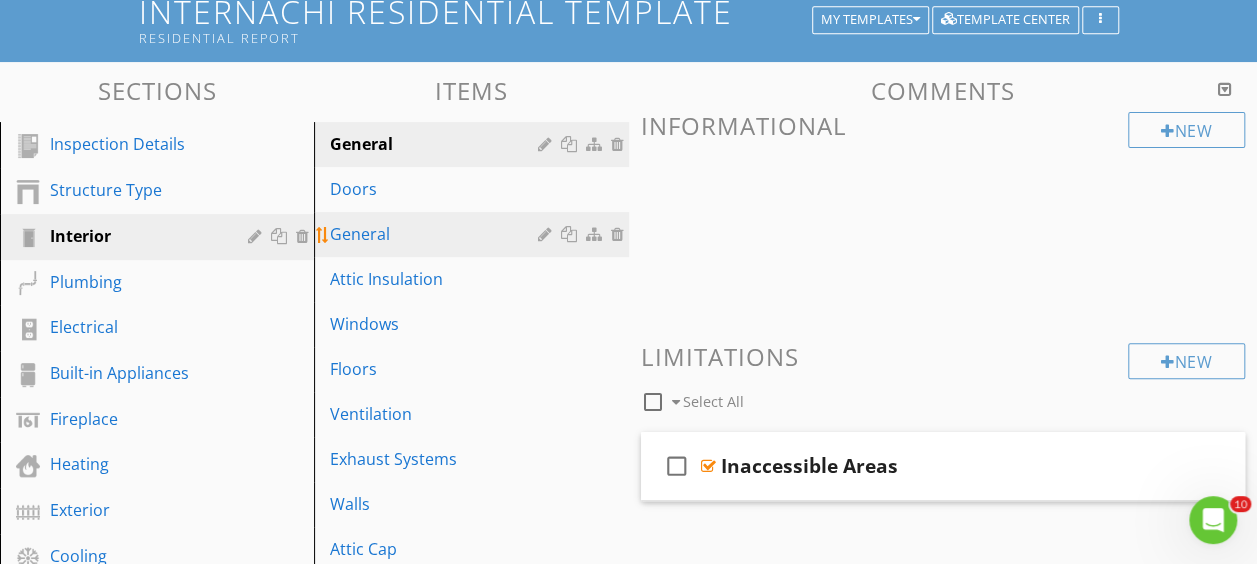 click at bounding box center [547, 234] 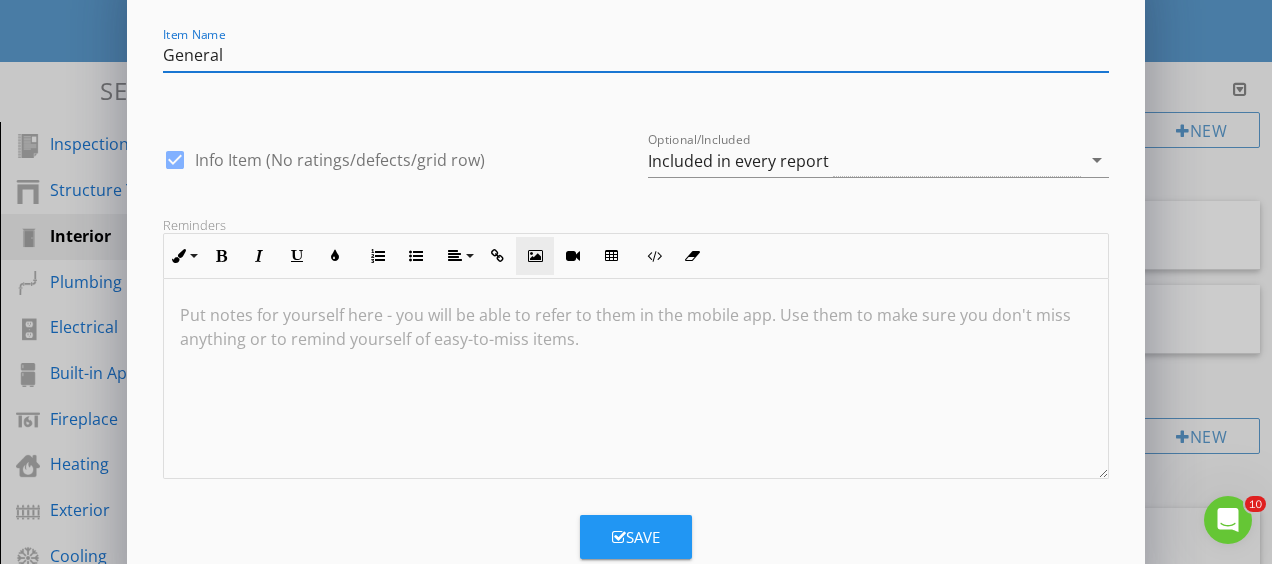 scroll, scrollTop: 106, scrollLeft: 0, axis: vertical 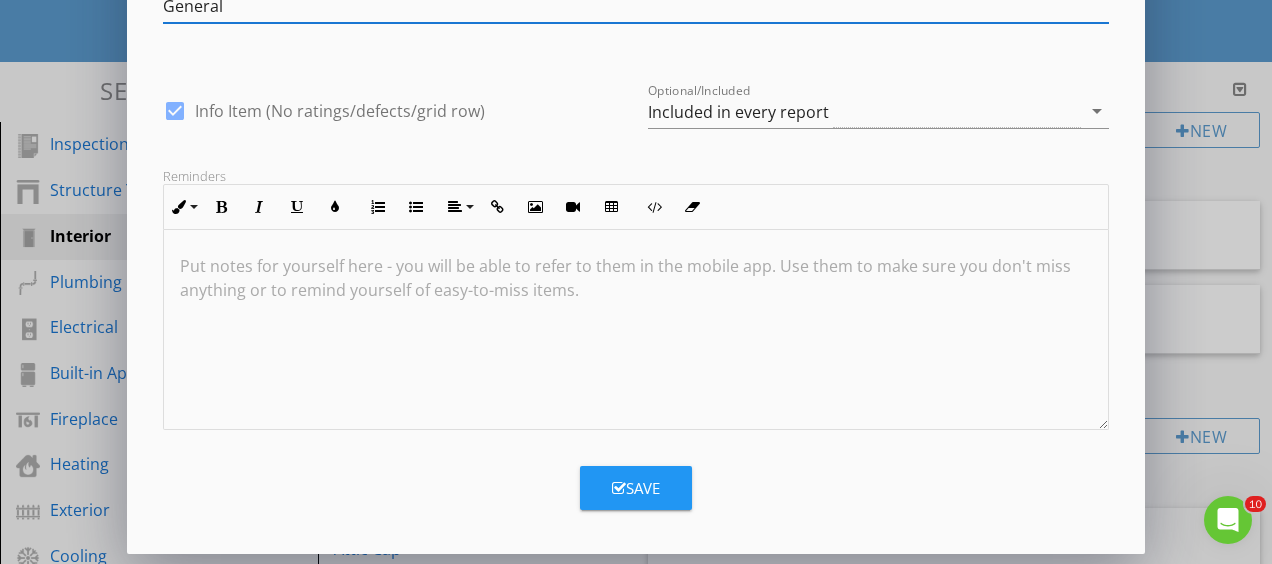 click on "Save" at bounding box center (636, 488) 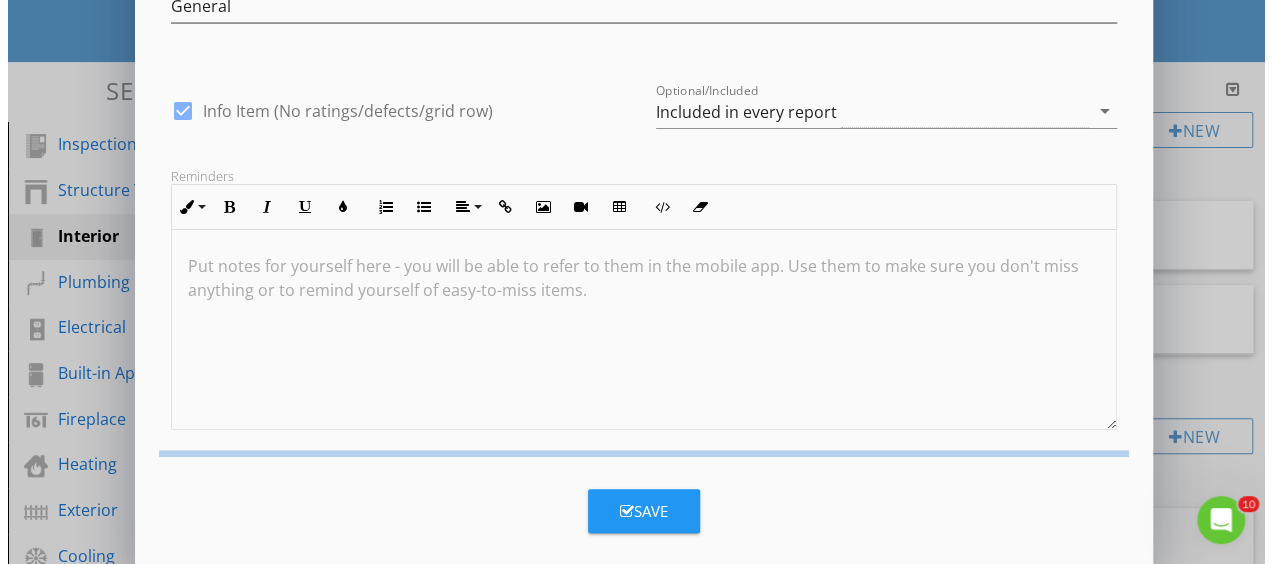 scroll, scrollTop: 10, scrollLeft: 0, axis: vertical 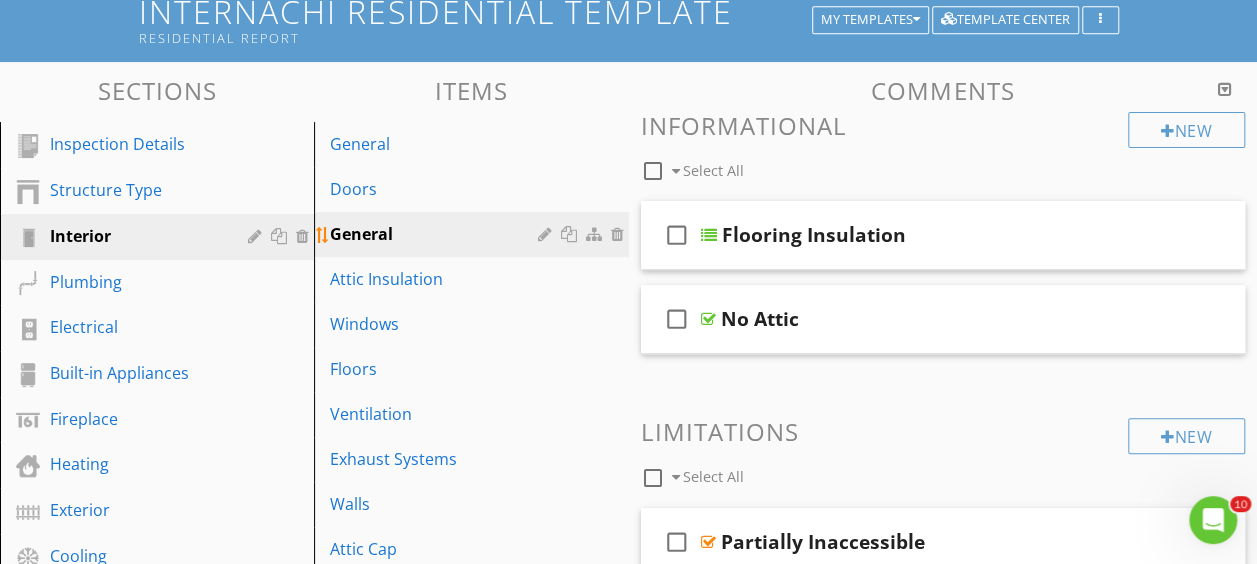 click at bounding box center (547, 234) 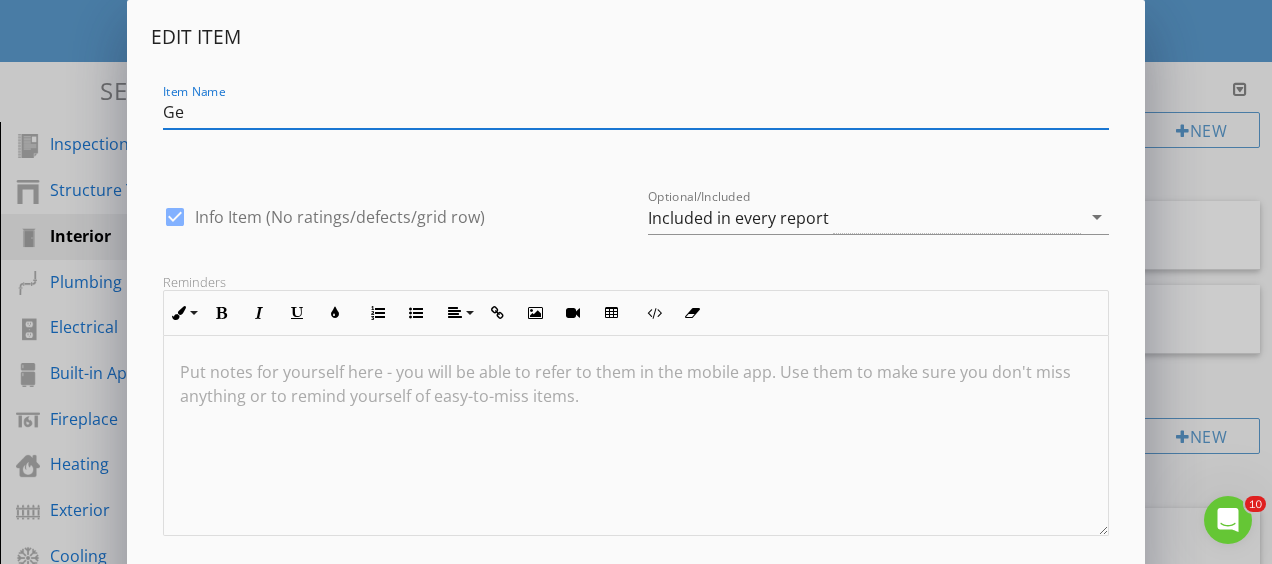 type on "G" 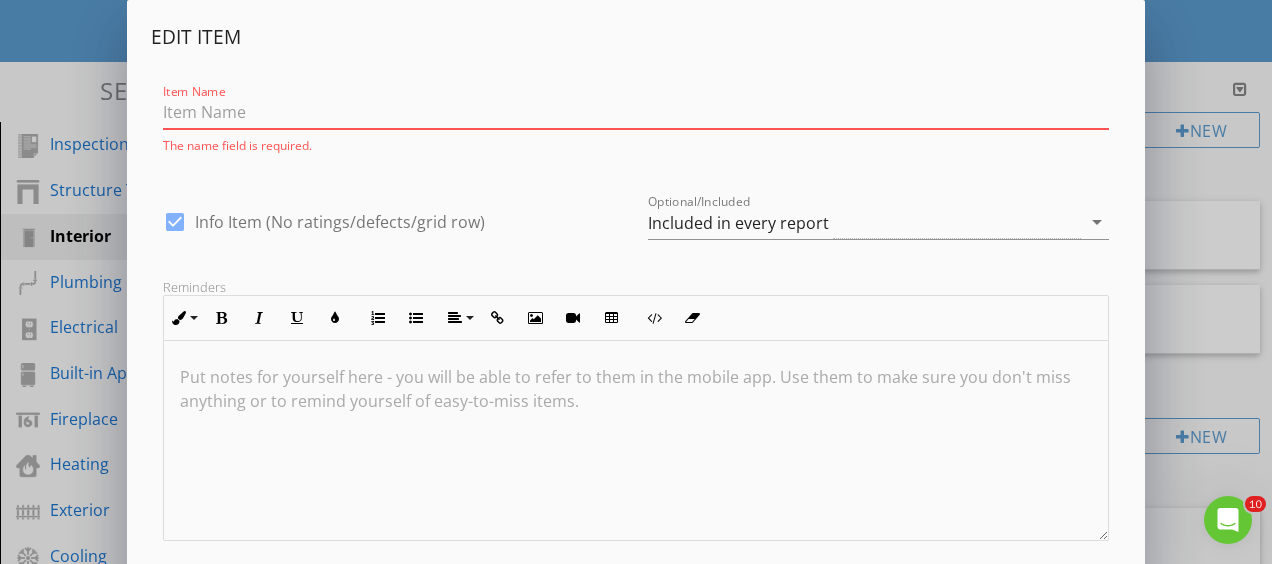 type on "a" 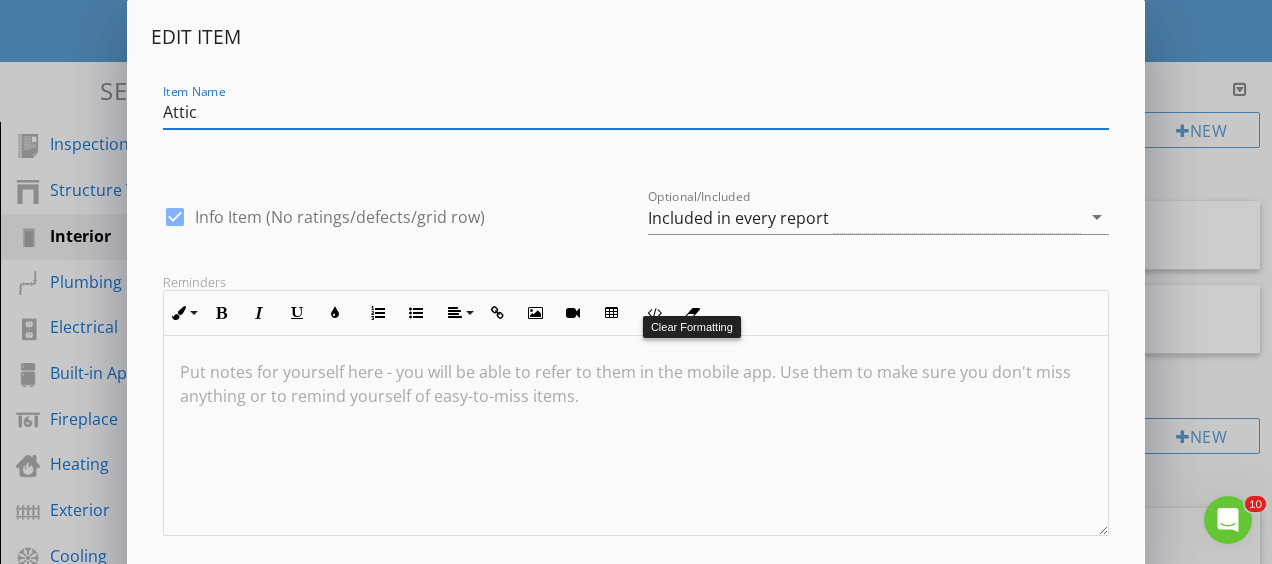 scroll, scrollTop: 106, scrollLeft: 0, axis: vertical 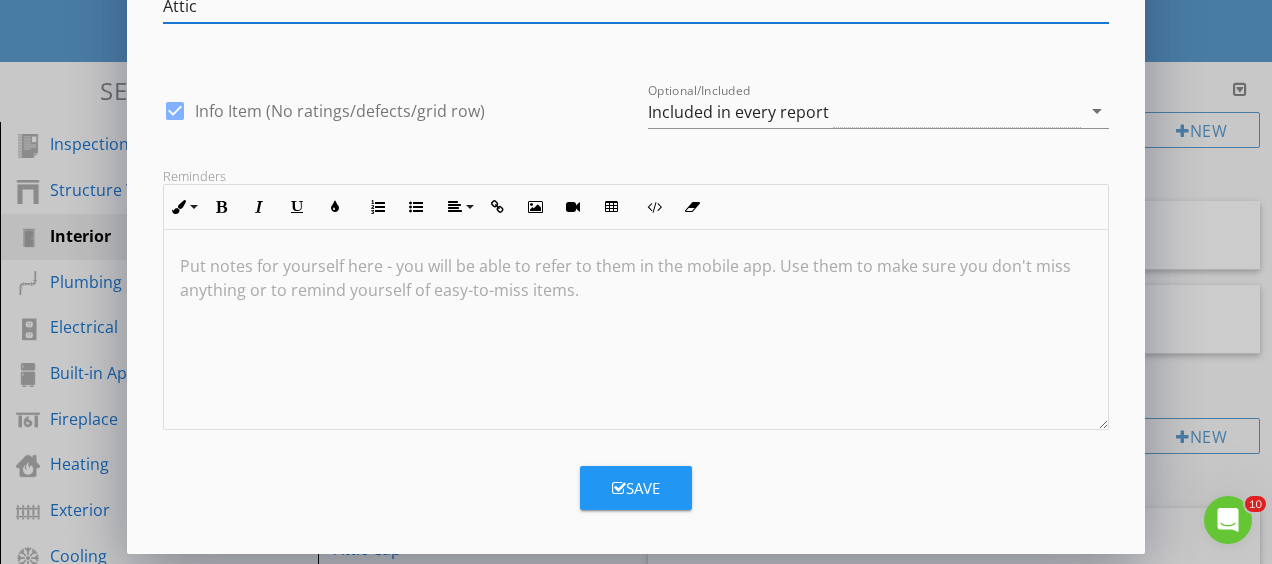 type on "Attic" 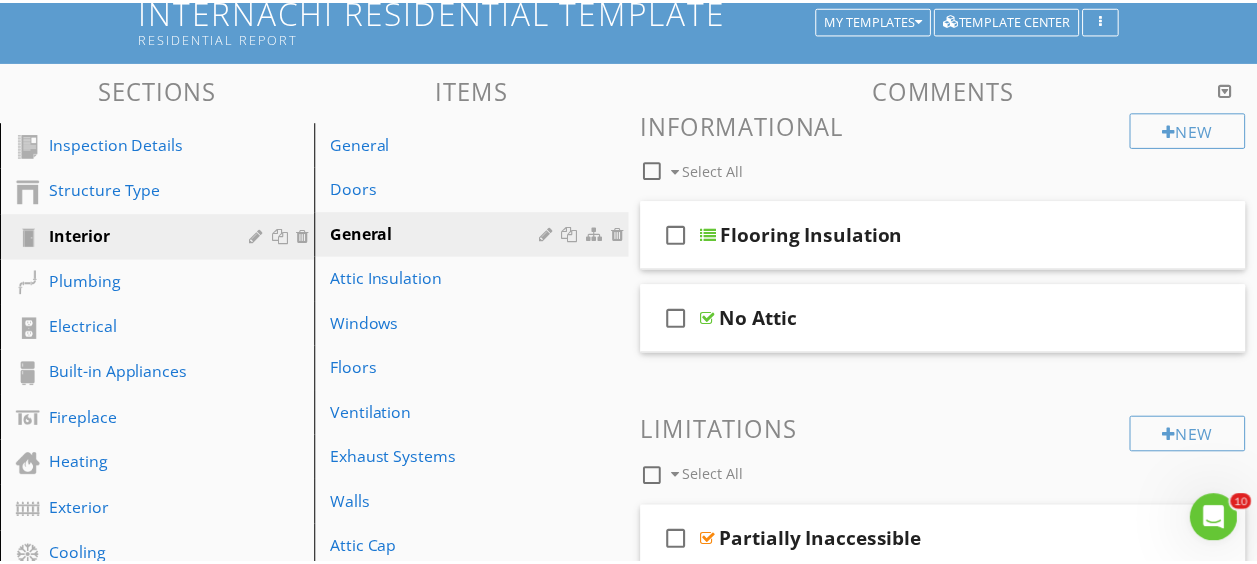 scroll, scrollTop: 10, scrollLeft: 0, axis: vertical 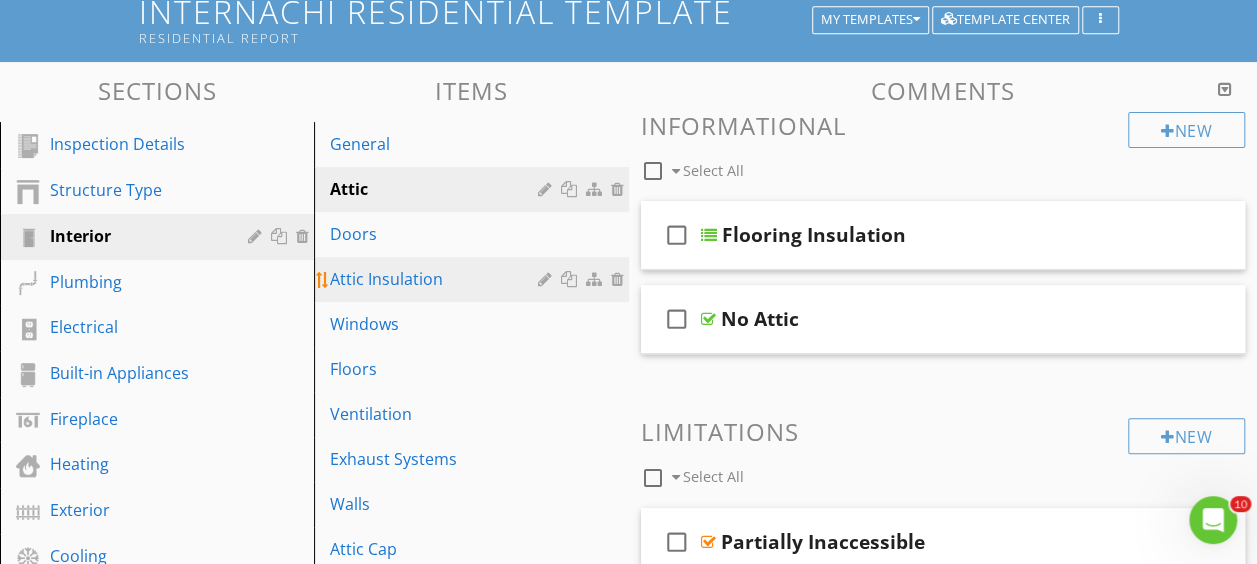 click at bounding box center (571, 279) 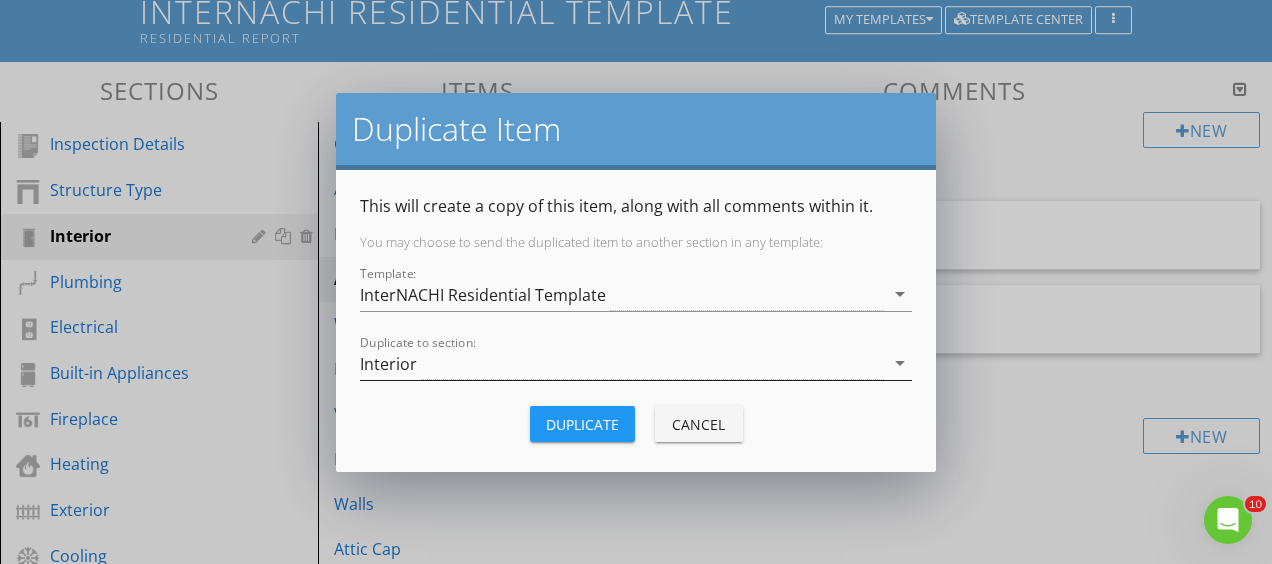 click on "Interior" at bounding box center [622, 363] 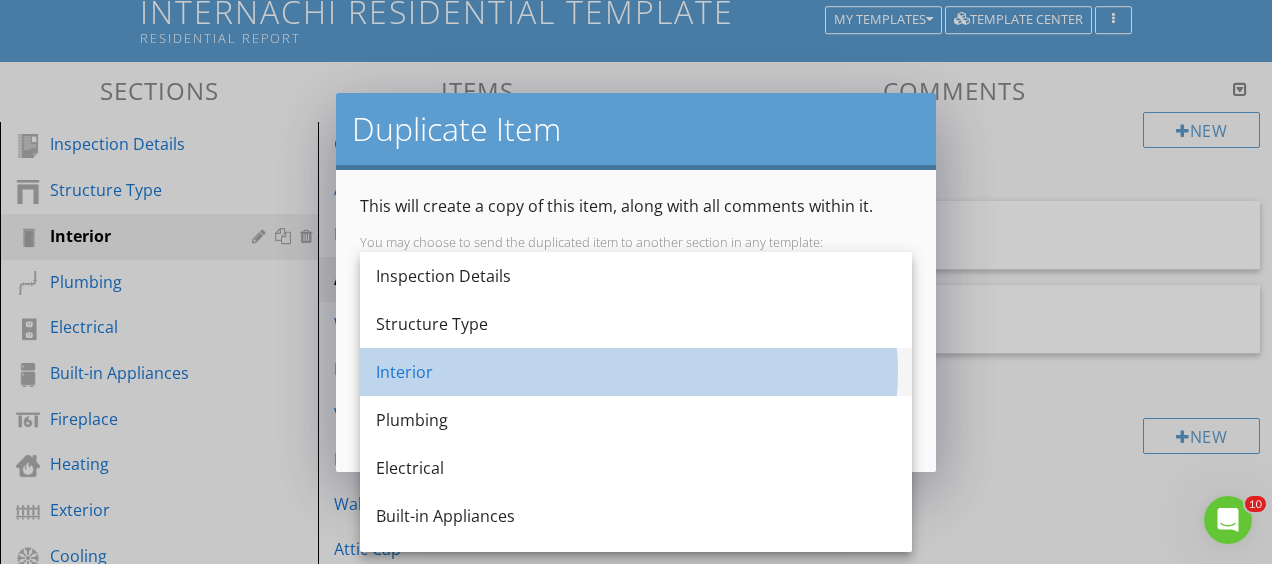 click on "Interior" at bounding box center [636, 372] 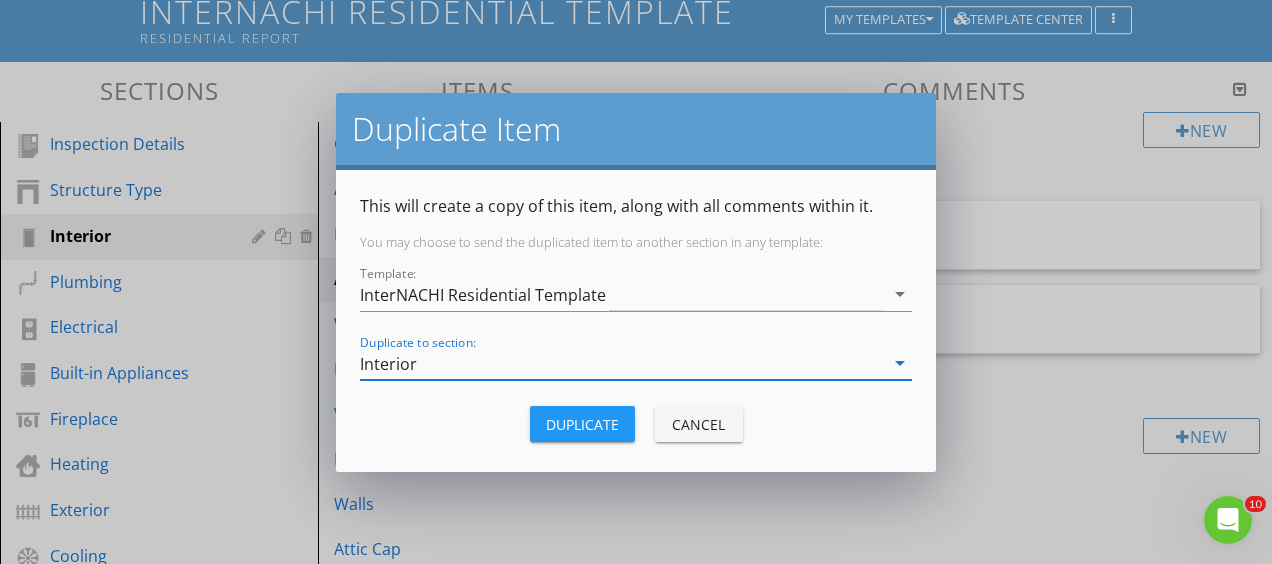 click on "Cancel" at bounding box center (699, 424) 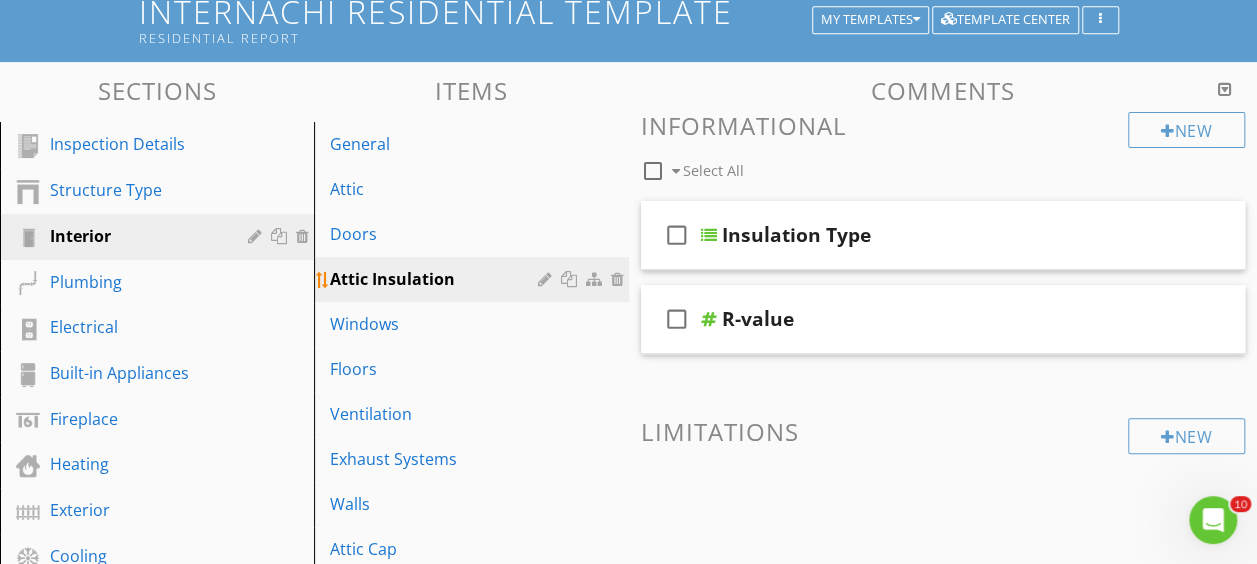 type 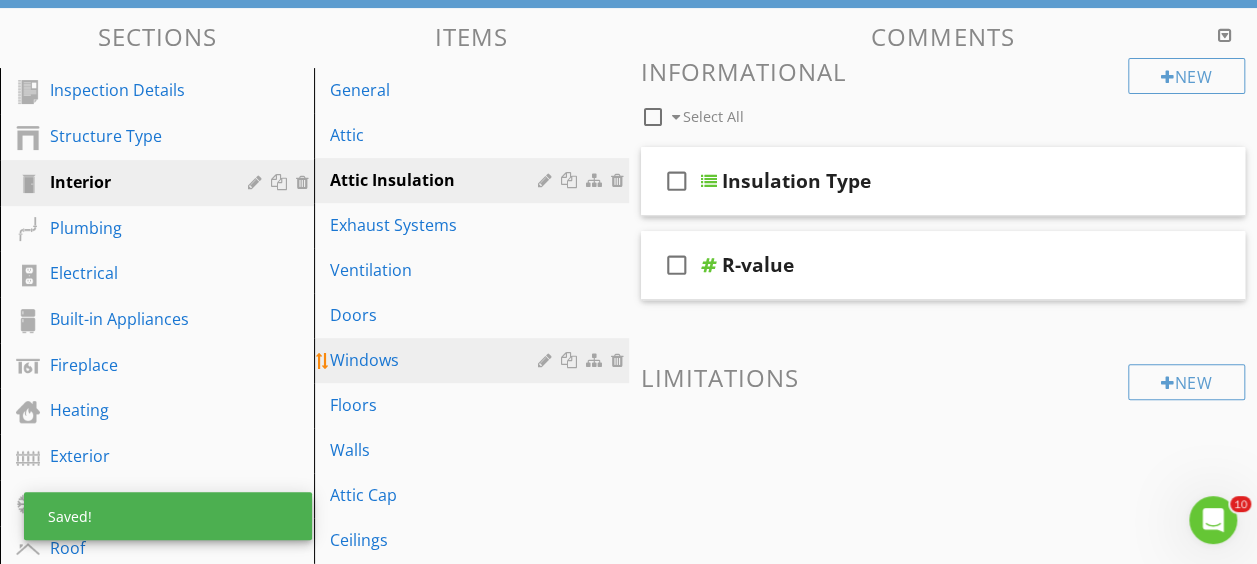 scroll, scrollTop: 300, scrollLeft: 0, axis: vertical 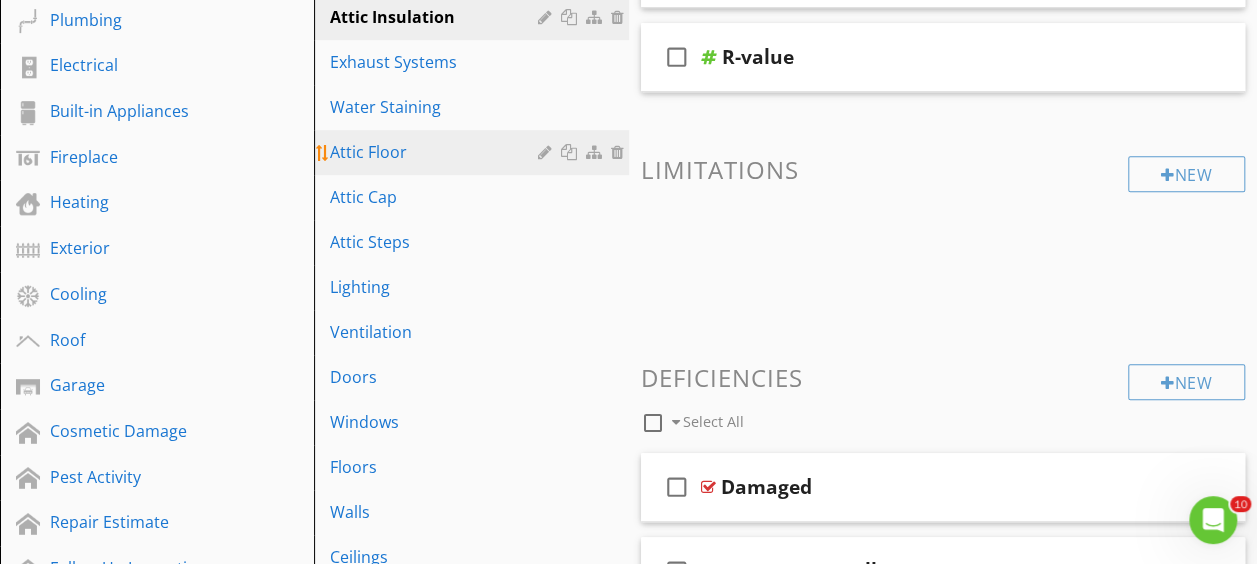 click on "Attic Floor" at bounding box center [436, 152] 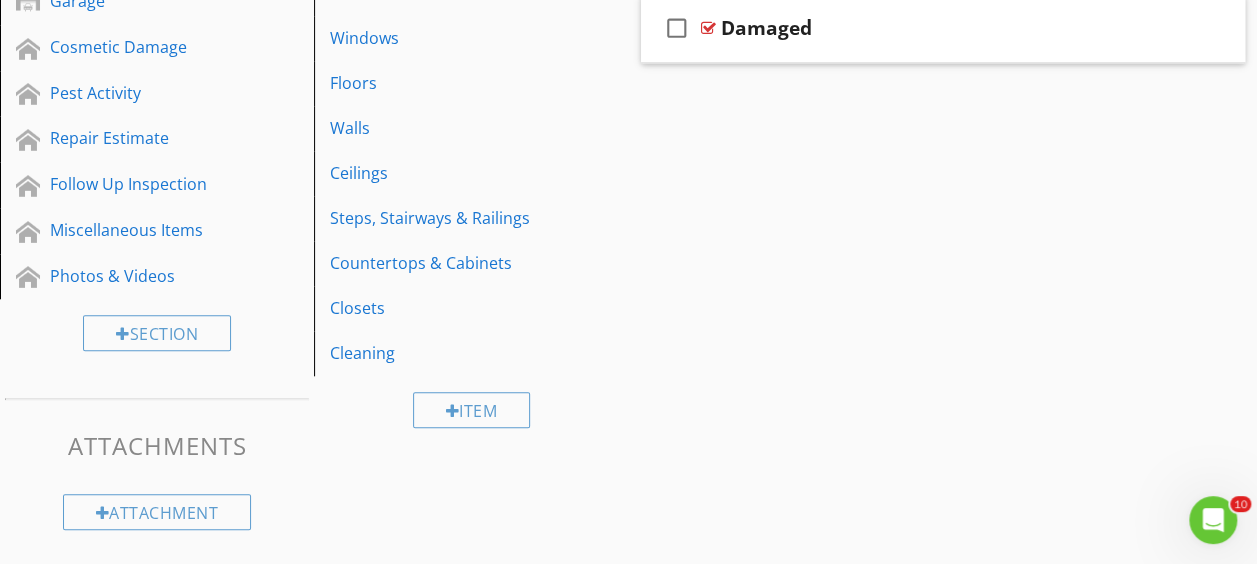scroll, scrollTop: 346, scrollLeft: 0, axis: vertical 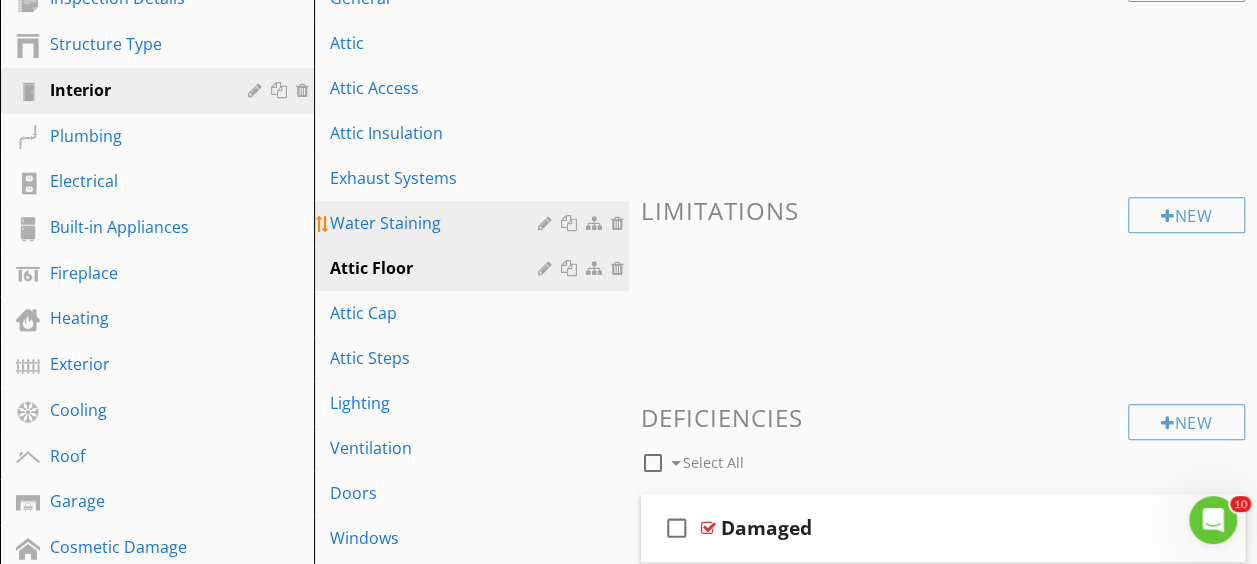 click at bounding box center (596, 223) 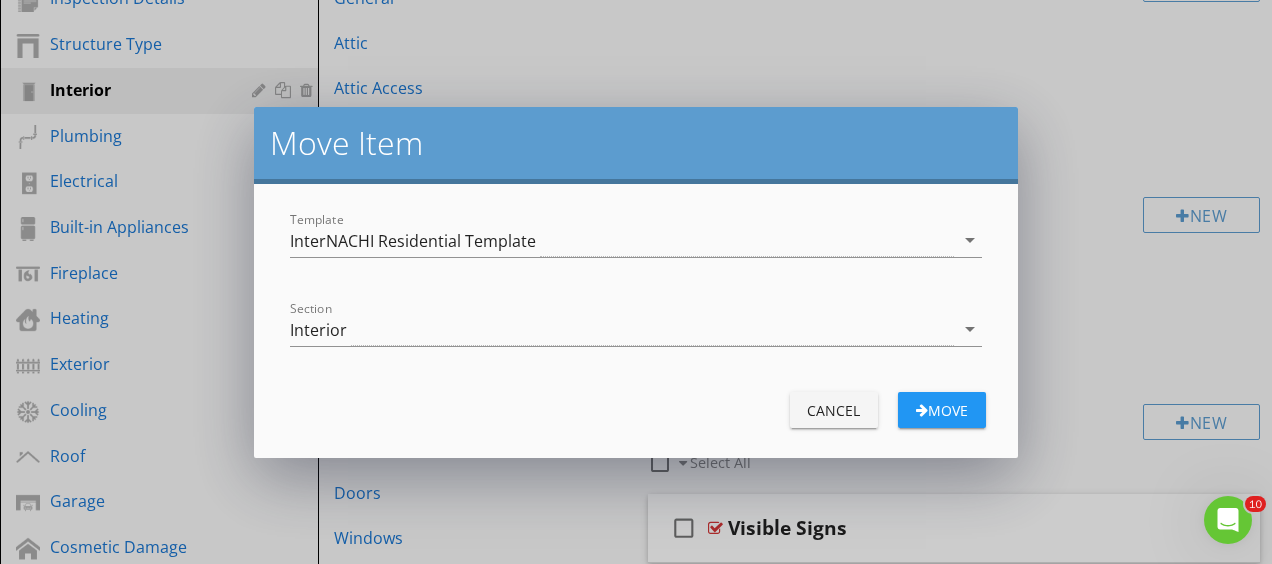 click on "Cancel" at bounding box center [834, 410] 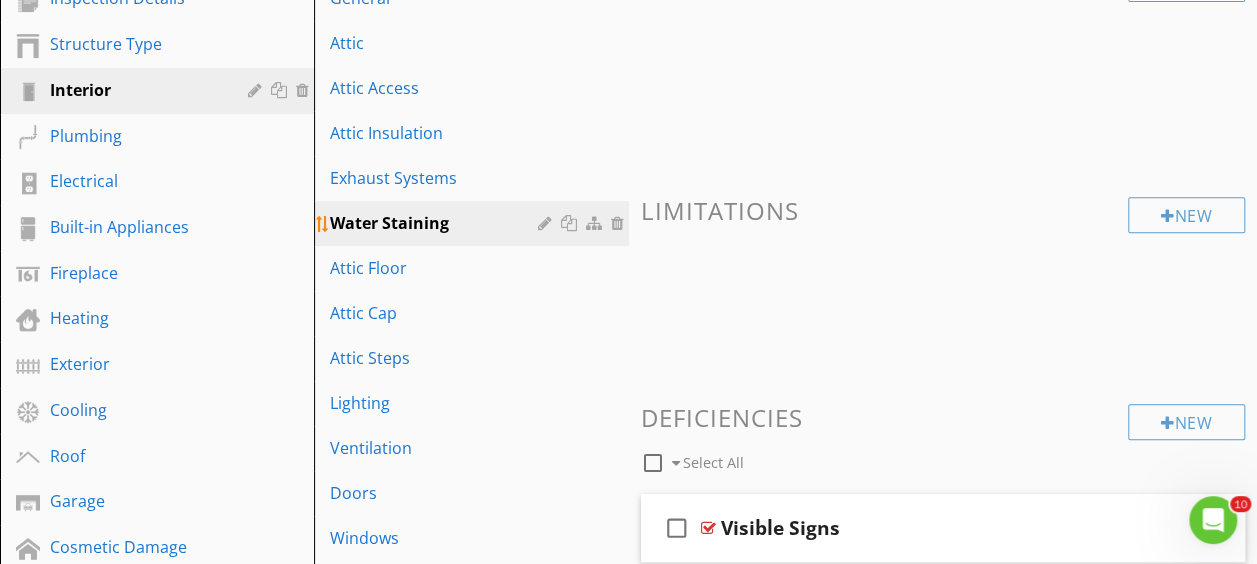 click at bounding box center (620, 223) 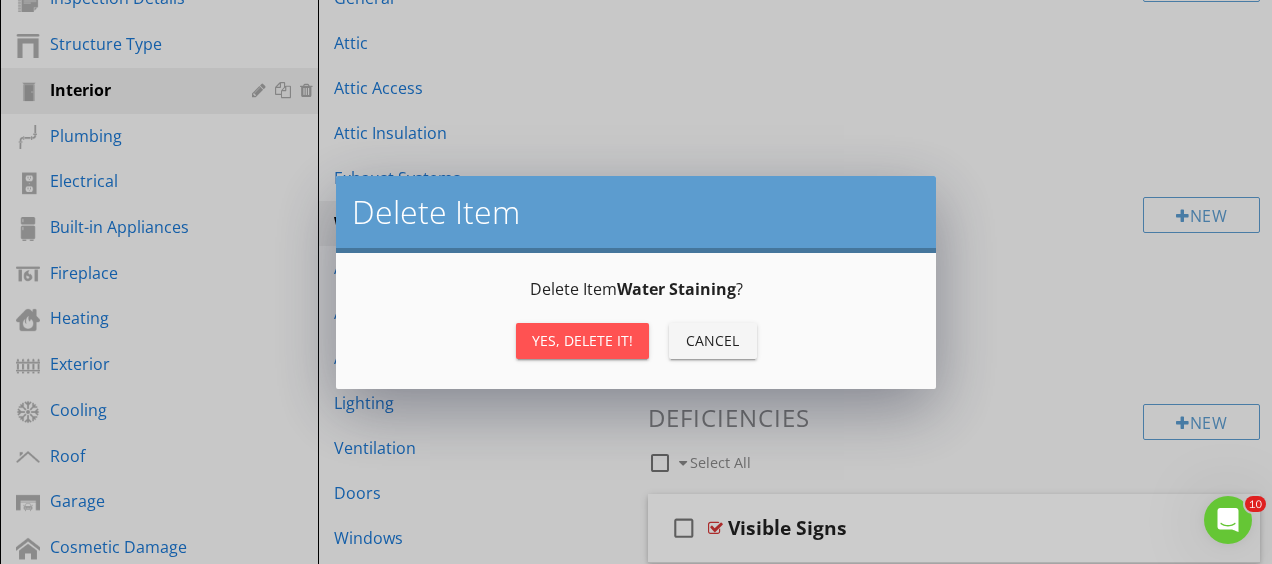click on "Yes, Delete it!" at bounding box center [582, 341] 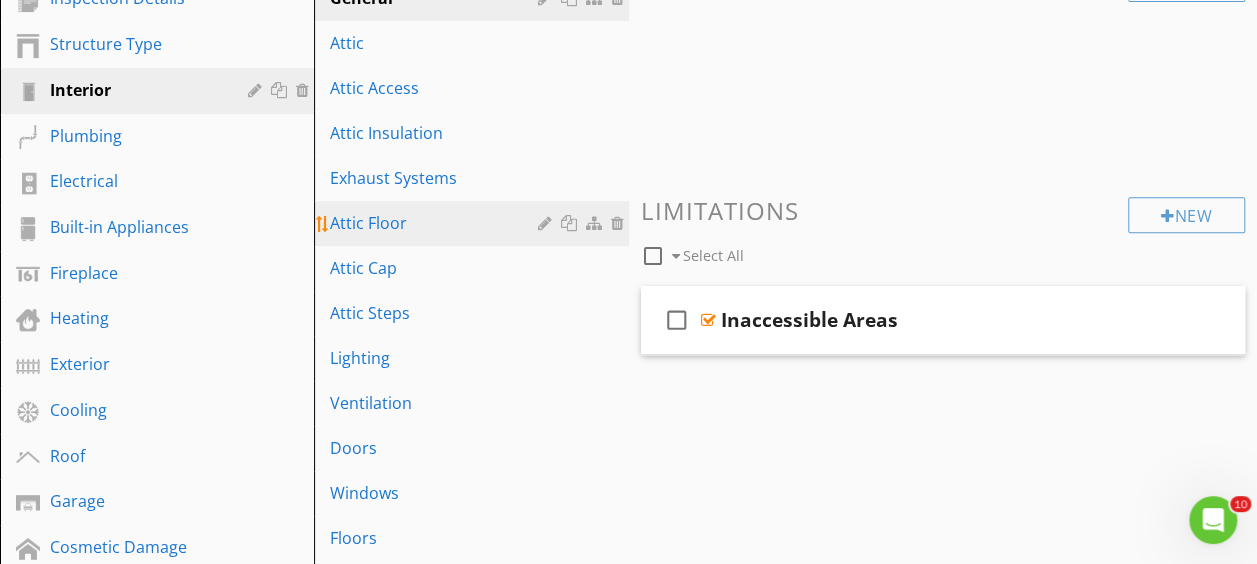 click on "Attic Floor" at bounding box center [436, 223] 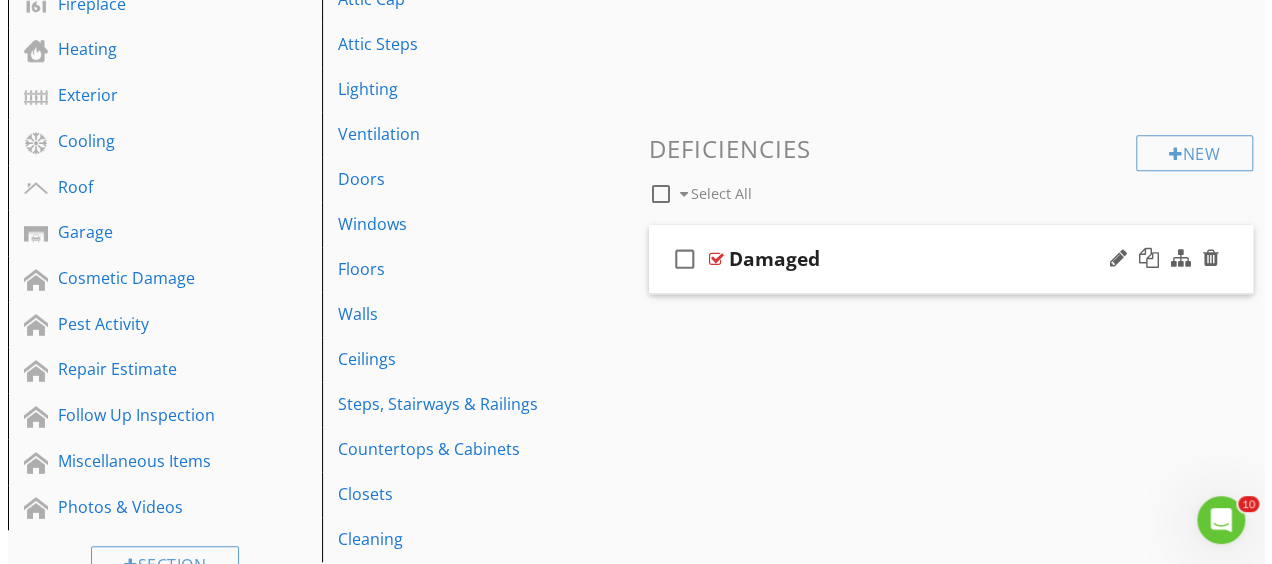 scroll, scrollTop: 646, scrollLeft: 0, axis: vertical 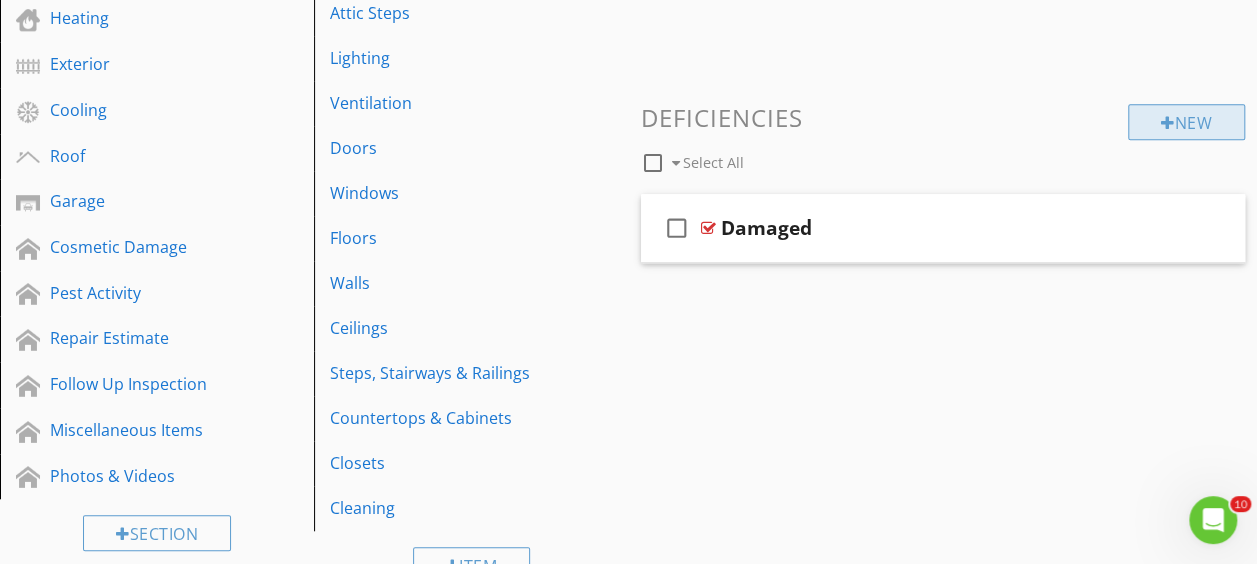 click at bounding box center [1168, 123] 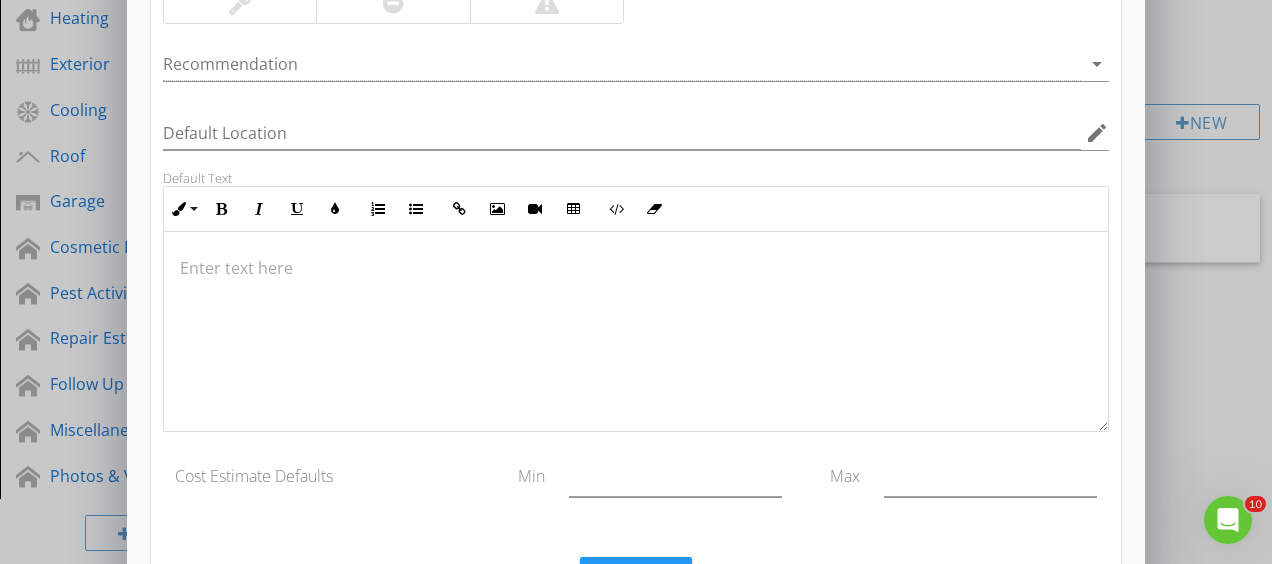 scroll, scrollTop: 390, scrollLeft: 0, axis: vertical 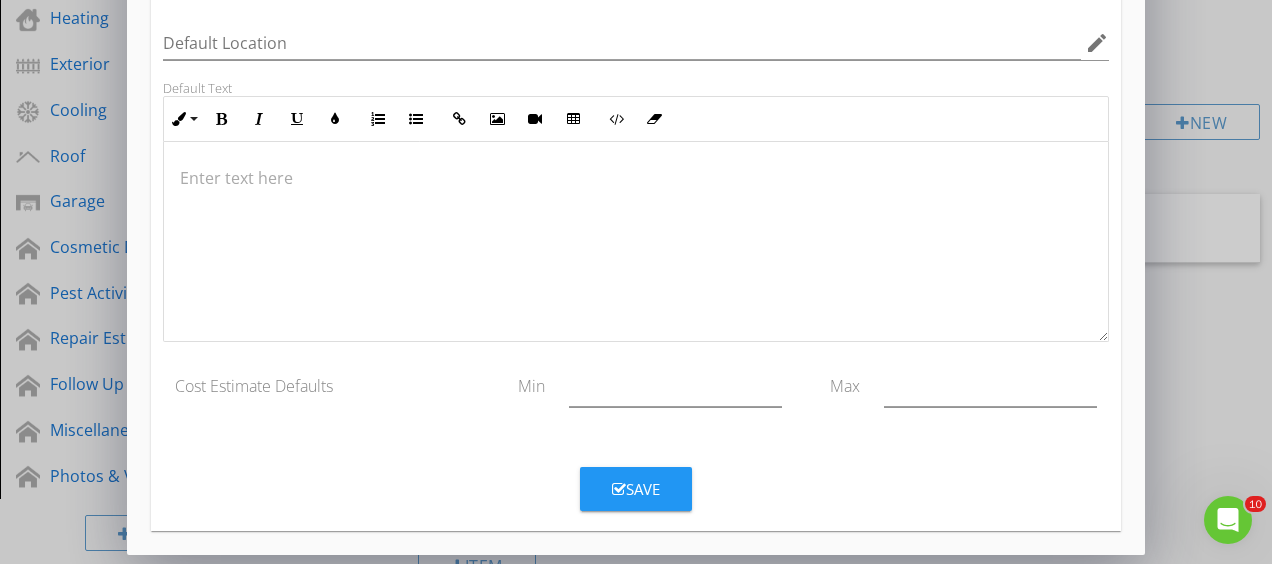 type on "Water Staining" 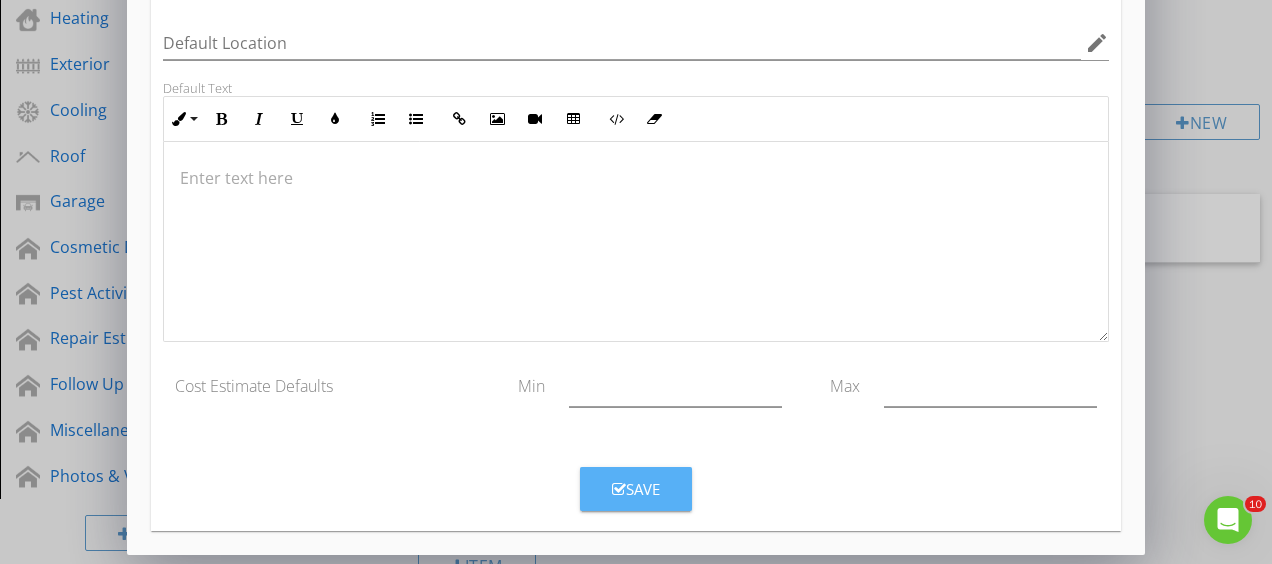 click on "Save" at bounding box center (636, 489) 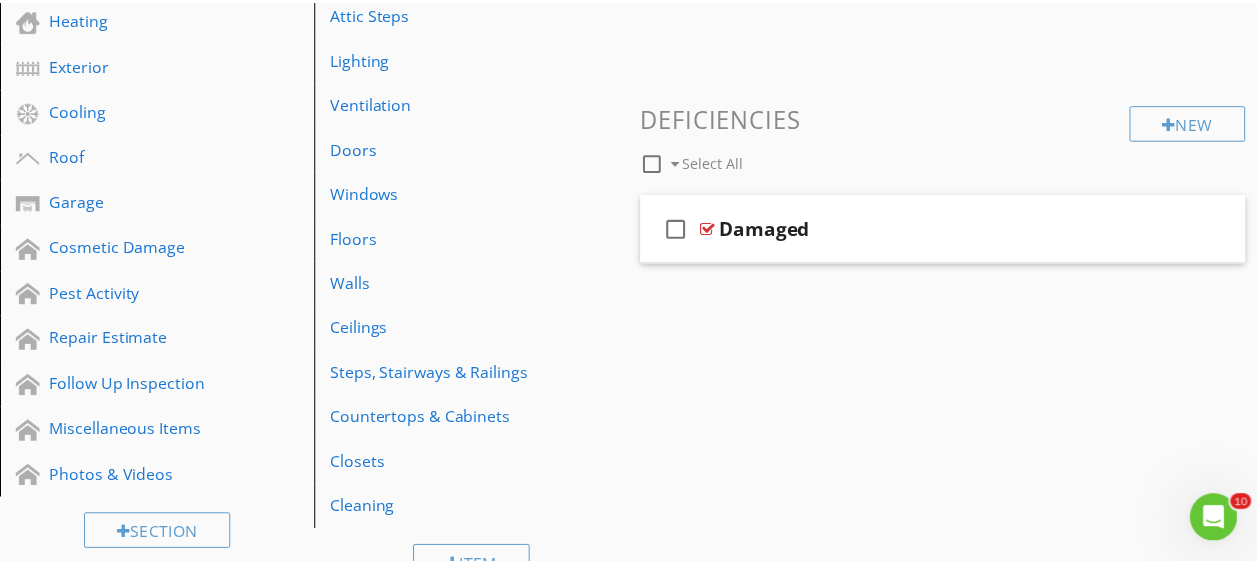 scroll, scrollTop: 293, scrollLeft: 0, axis: vertical 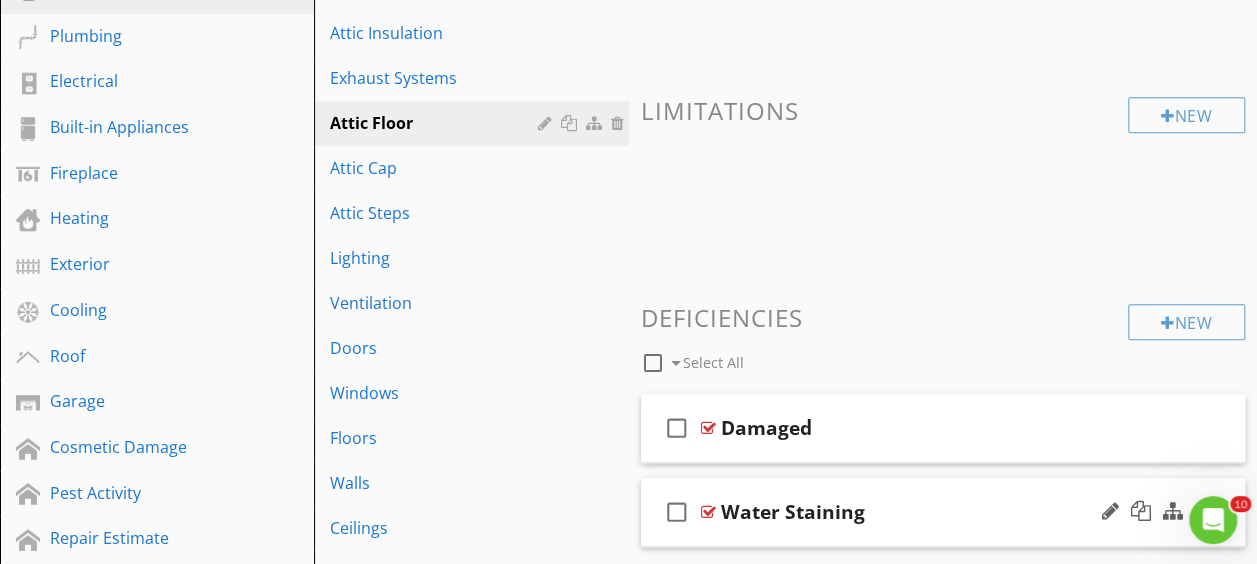 click at bounding box center [708, 512] 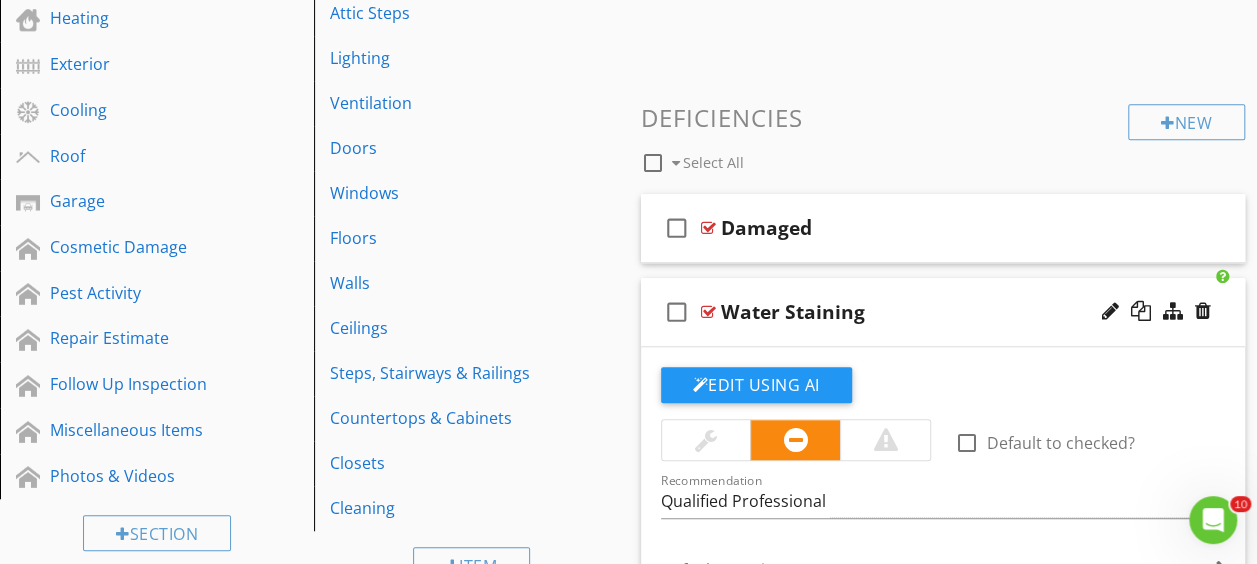 scroll, scrollTop: 746, scrollLeft: 0, axis: vertical 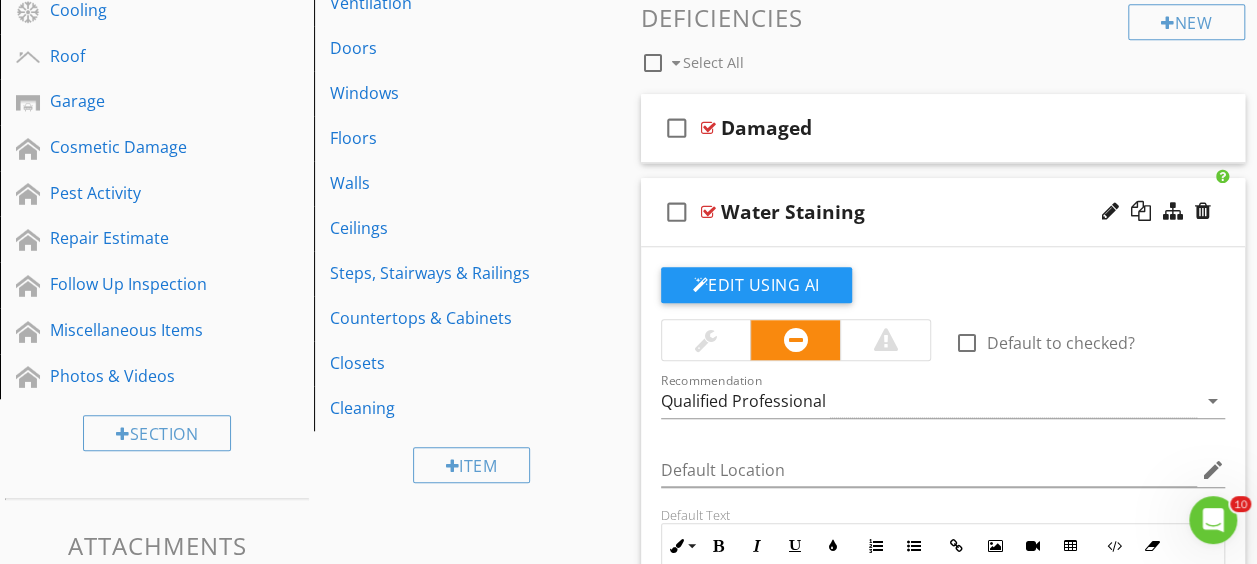 click at bounding box center [708, 212] 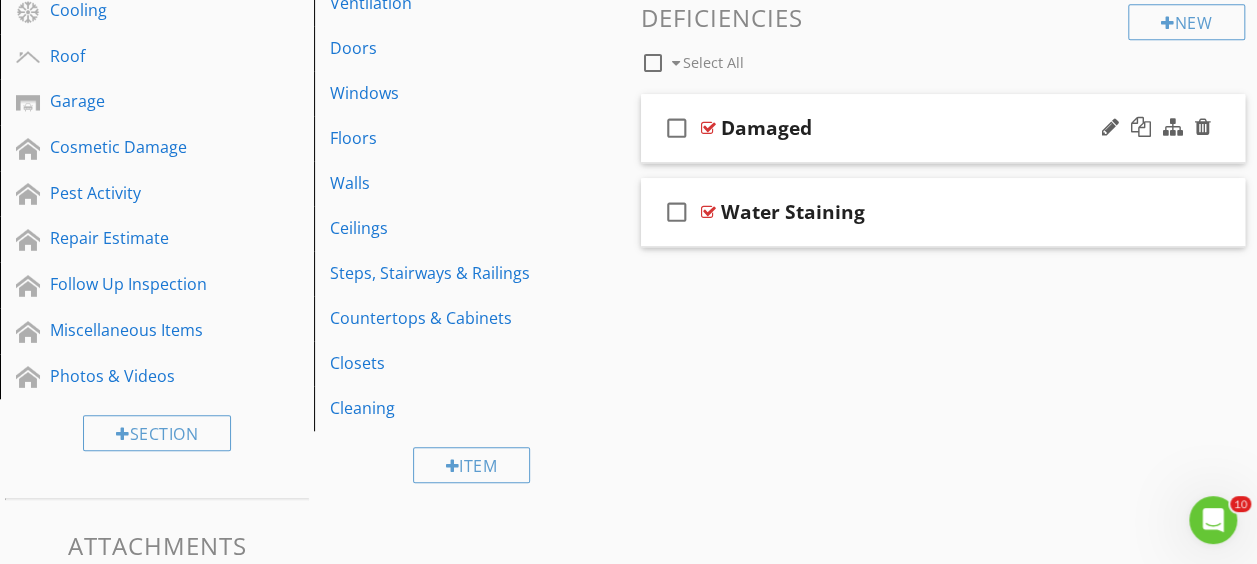 click at bounding box center (708, 128) 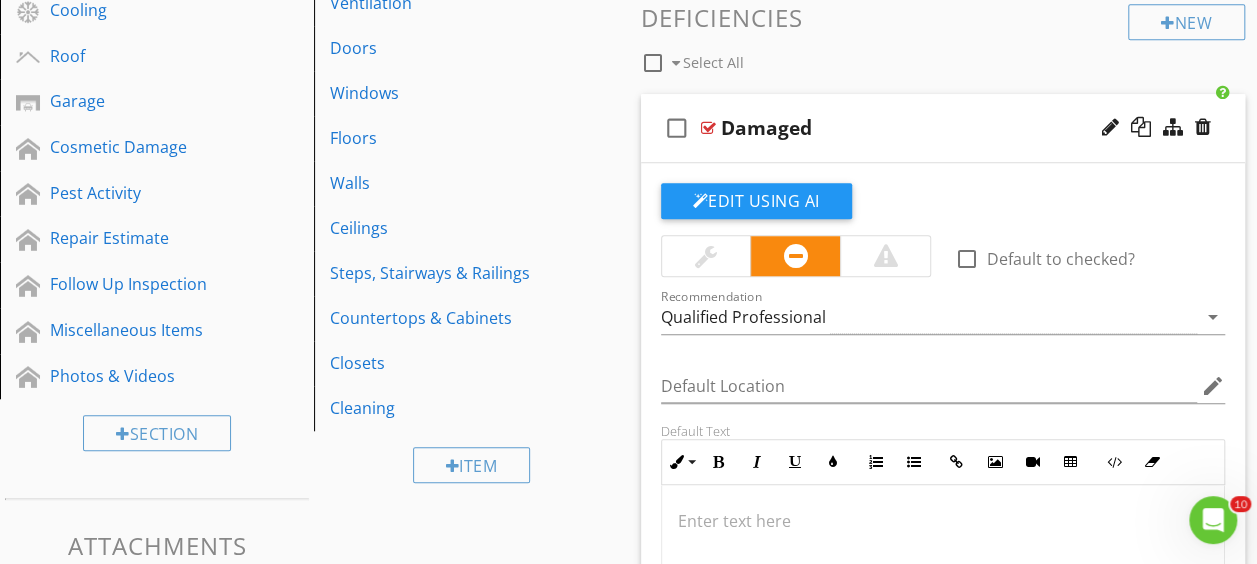 click at bounding box center [708, 128] 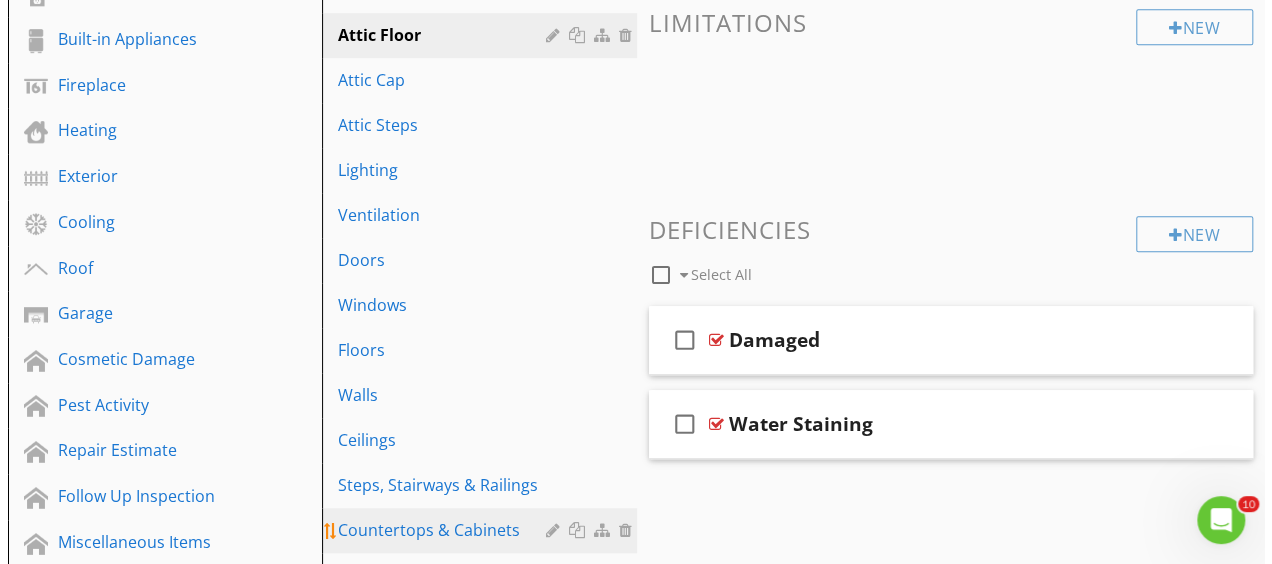 scroll, scrollTop: 346, scrollLeft: 0, axis: vertical 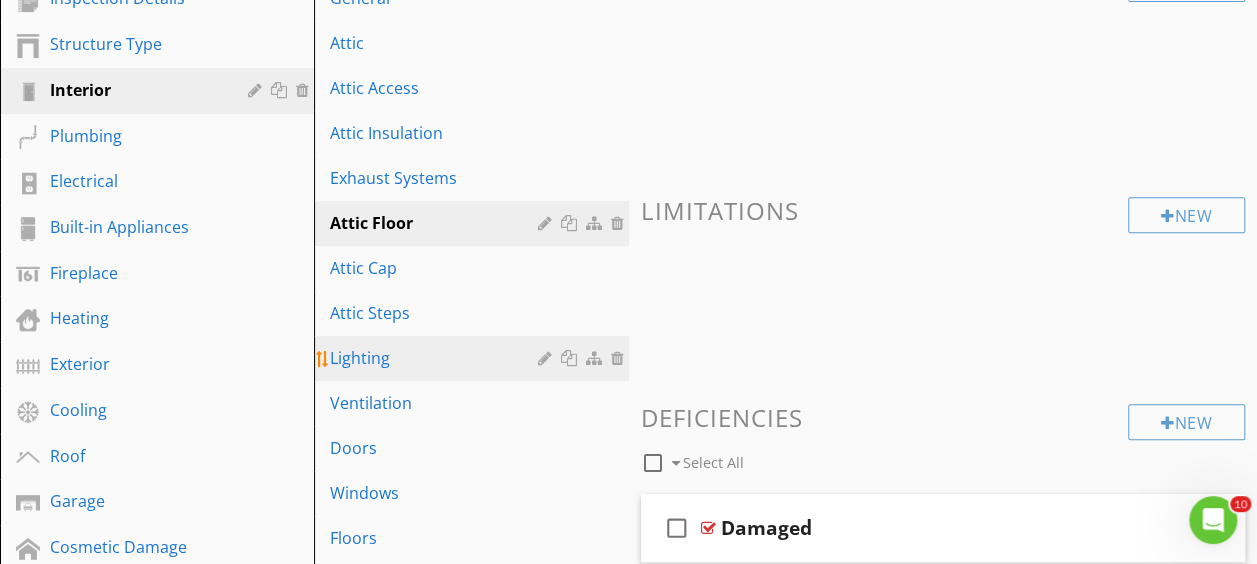 click at bounding box center [547, 358] 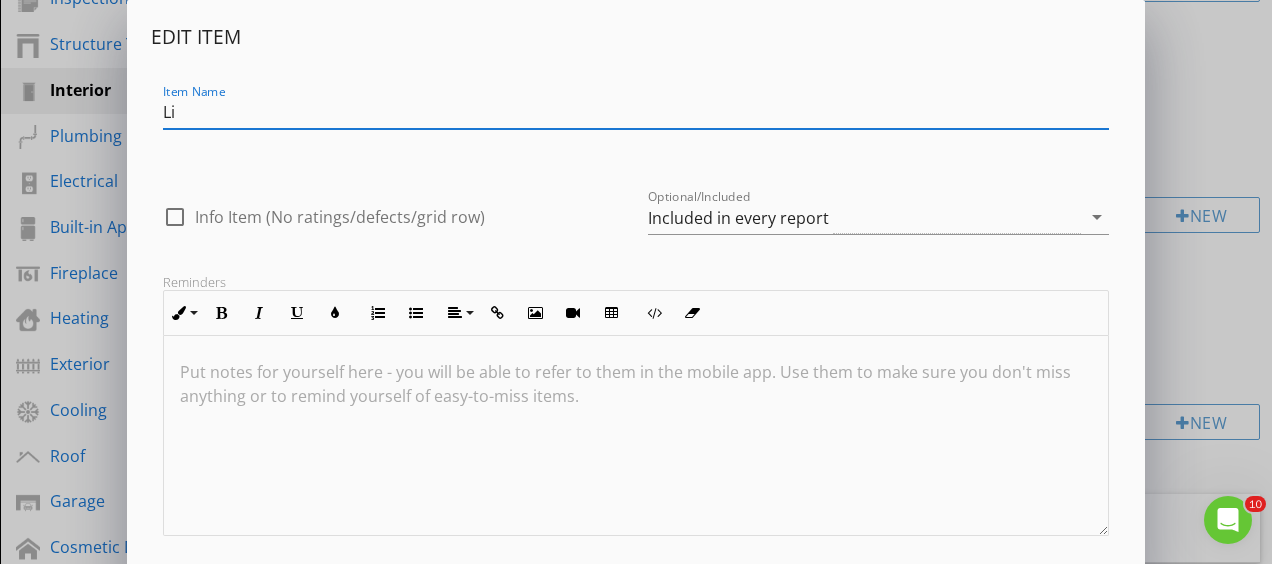 type on "L" 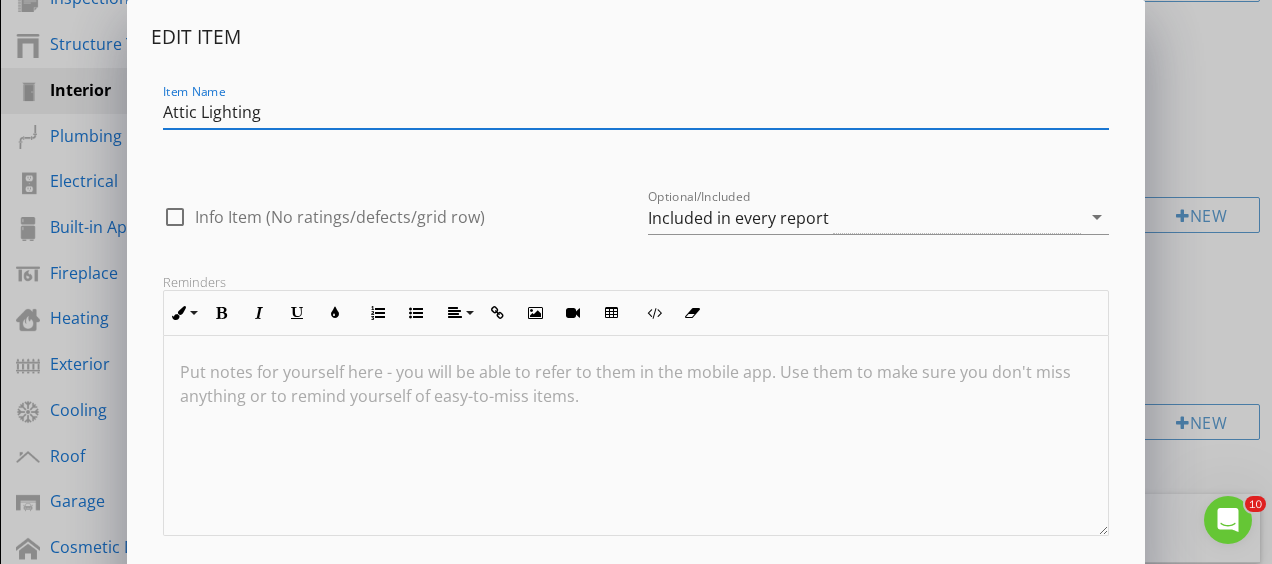 scroll, scrollTop: 0, scrollLeft: 0, axis: both 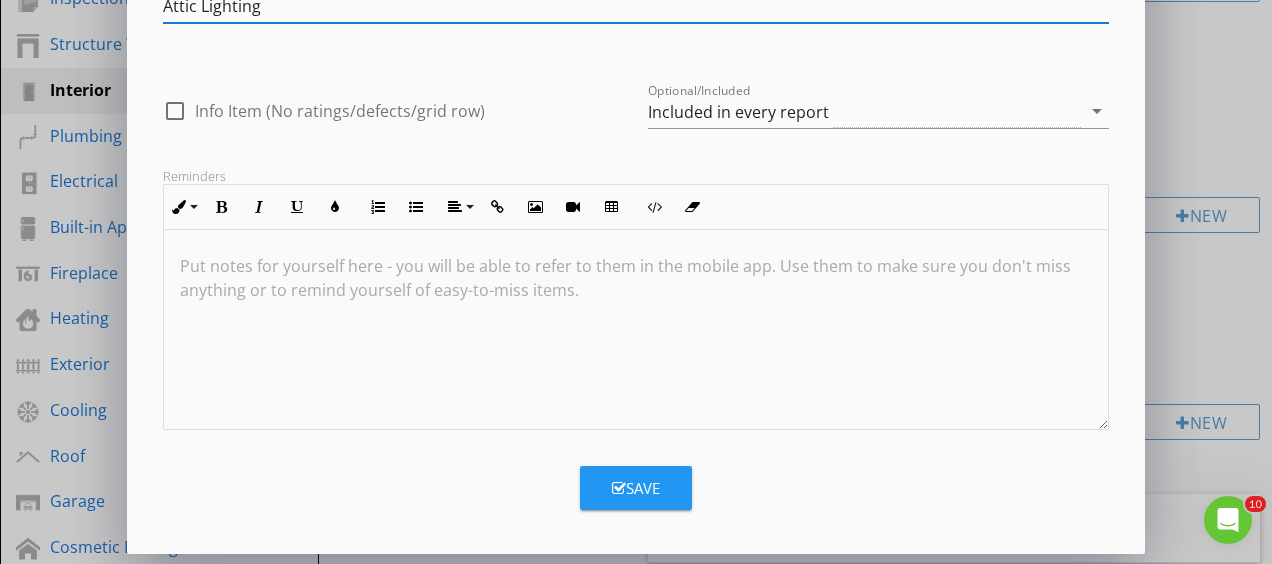 type on "Attic Lighting" 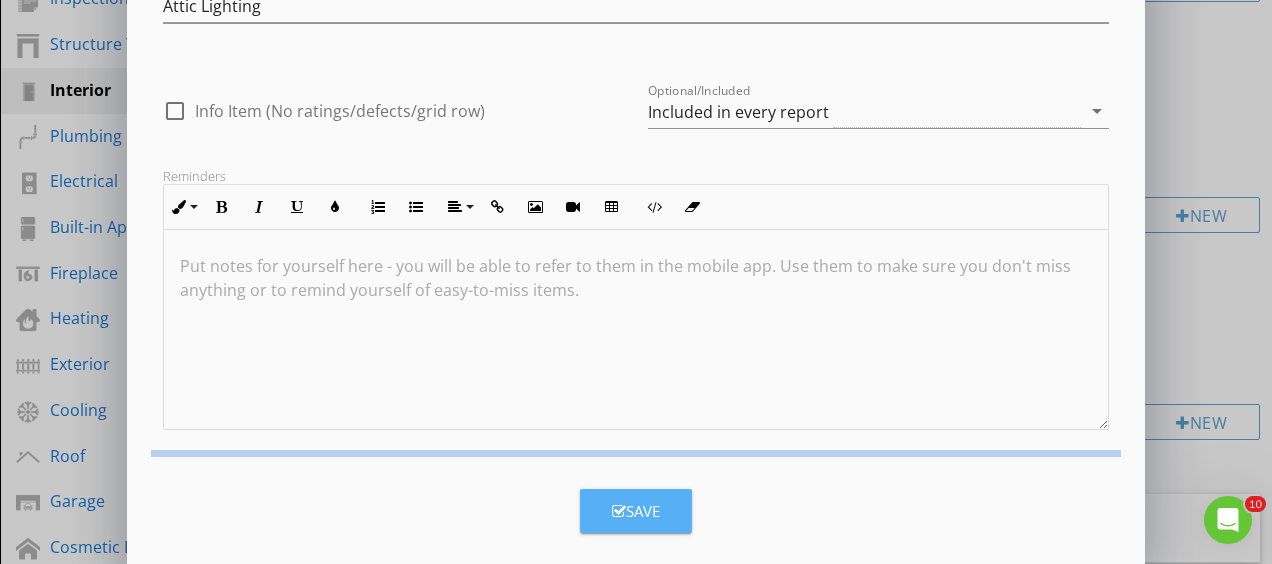 scroll, scrollTop: 10, scrollLeft: 0, axis: vertical 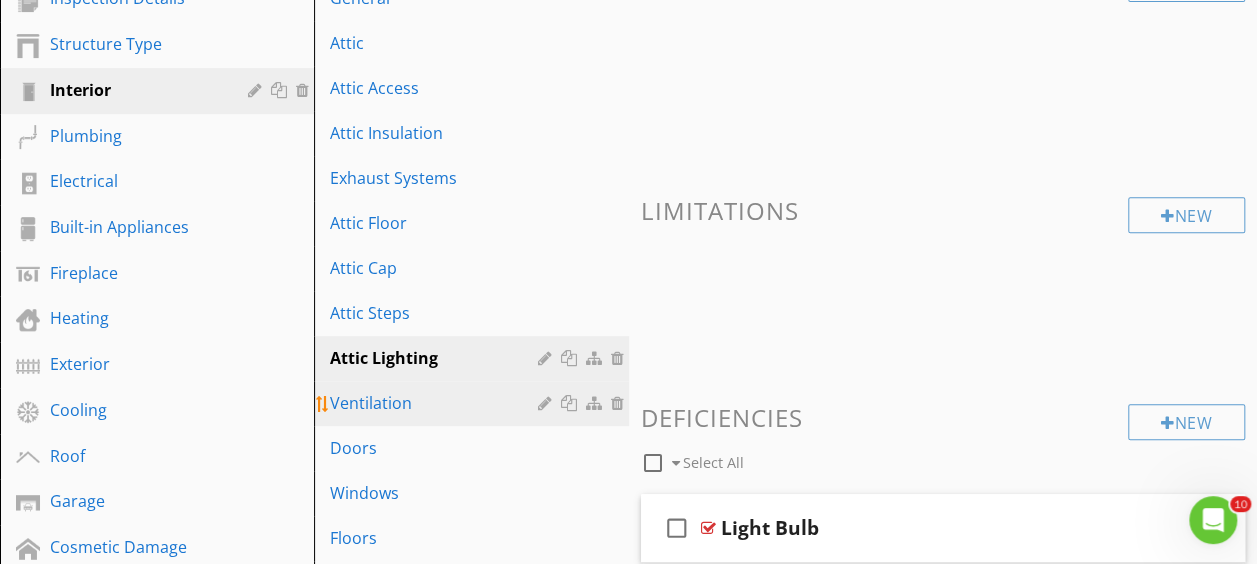 click at bounding box center [547, 403] 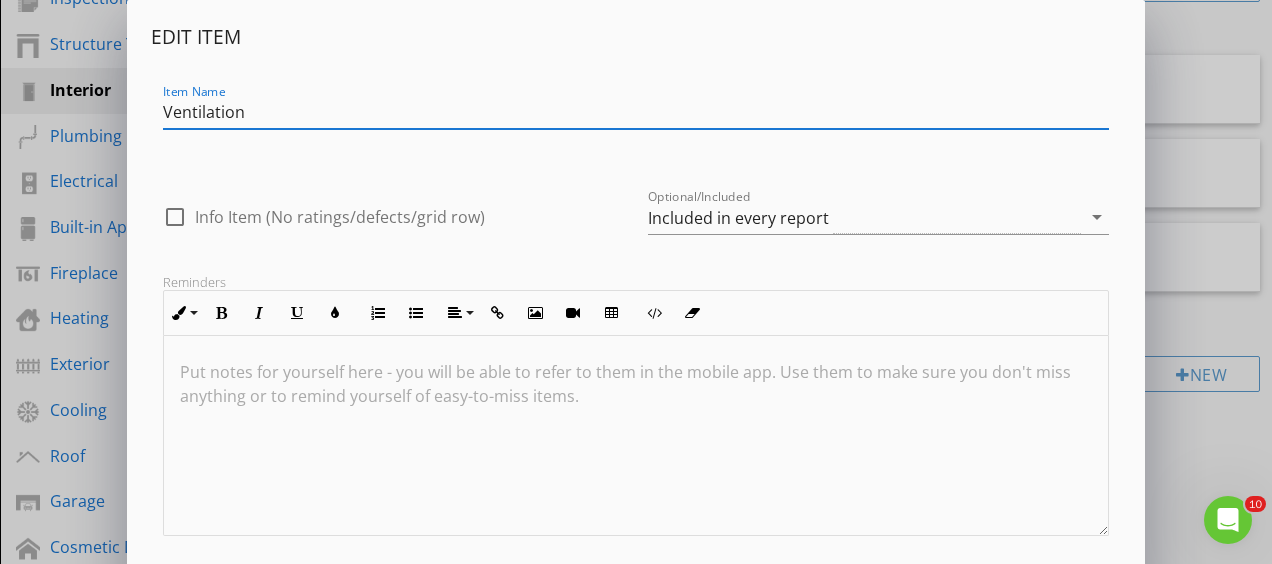 click on "Ventilation" at bounding box center [636, 112] 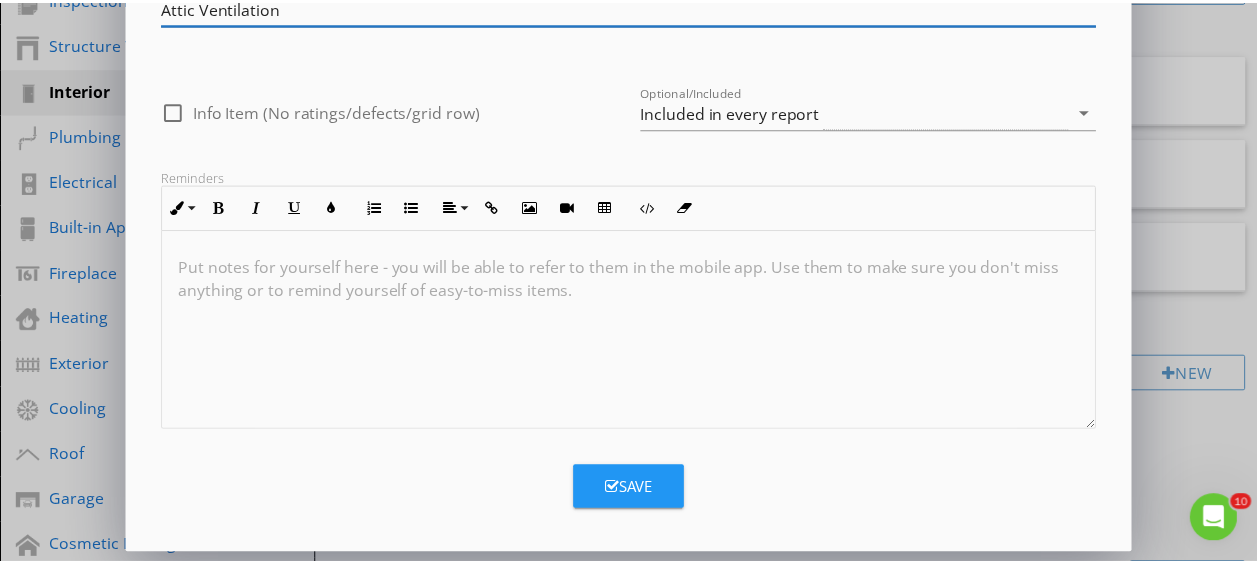 scroll, scrollTop: 106, scrollLeft: 0, axis: vertical 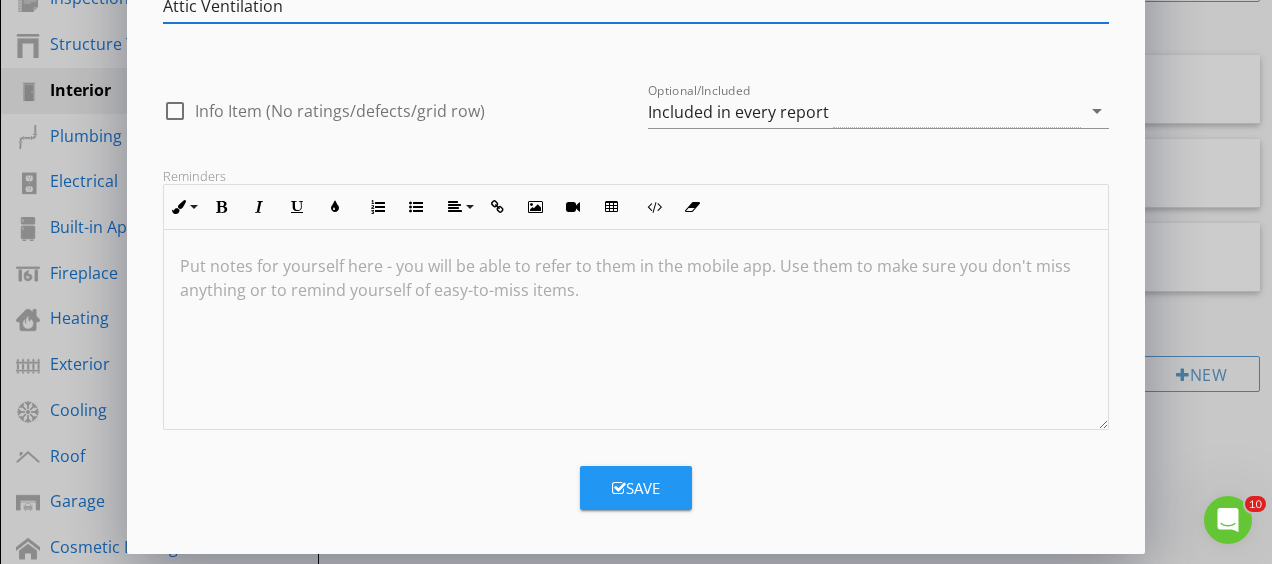 type on "Attic Ventilation" 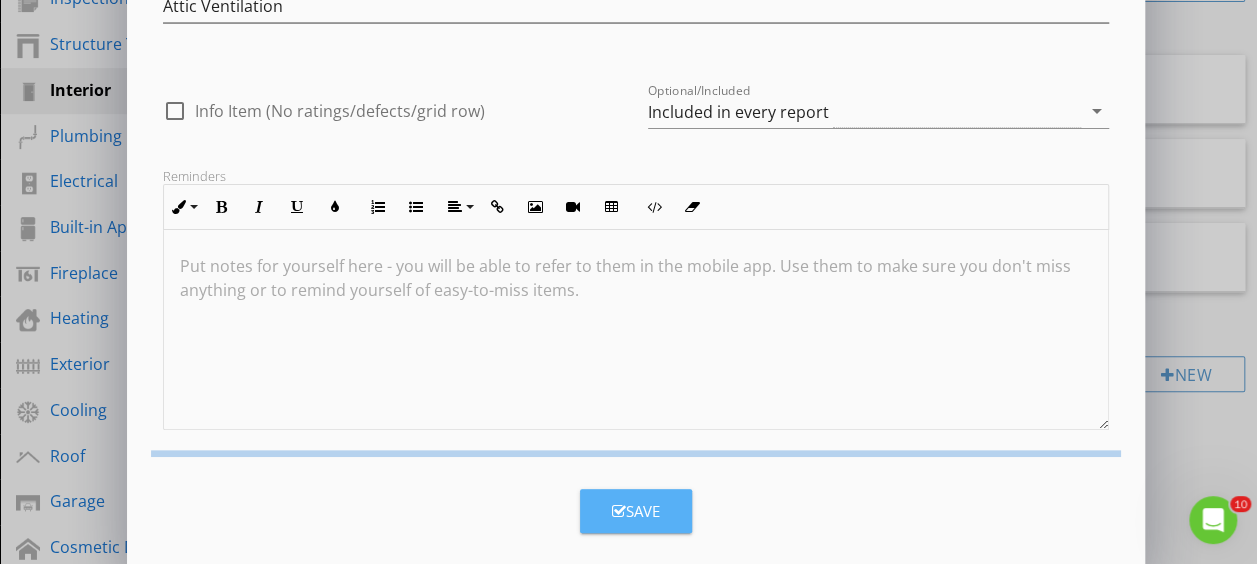 scroll, scrollTop: 10, scrollLeft: 0, axis: vertical 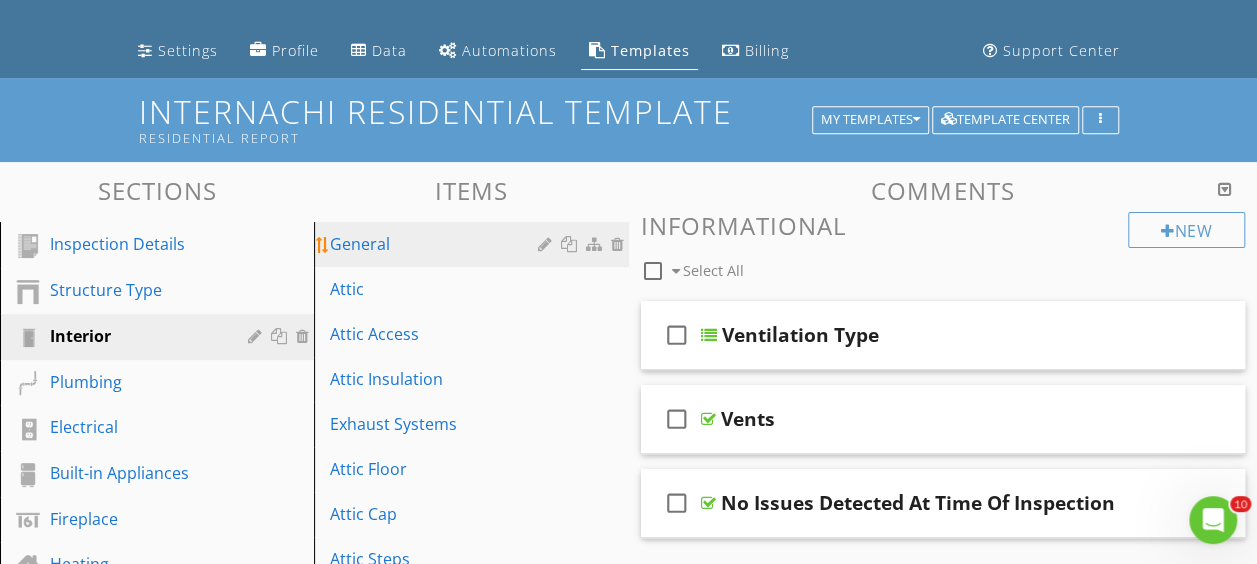 click on "General" at bounding box center [436, 244] 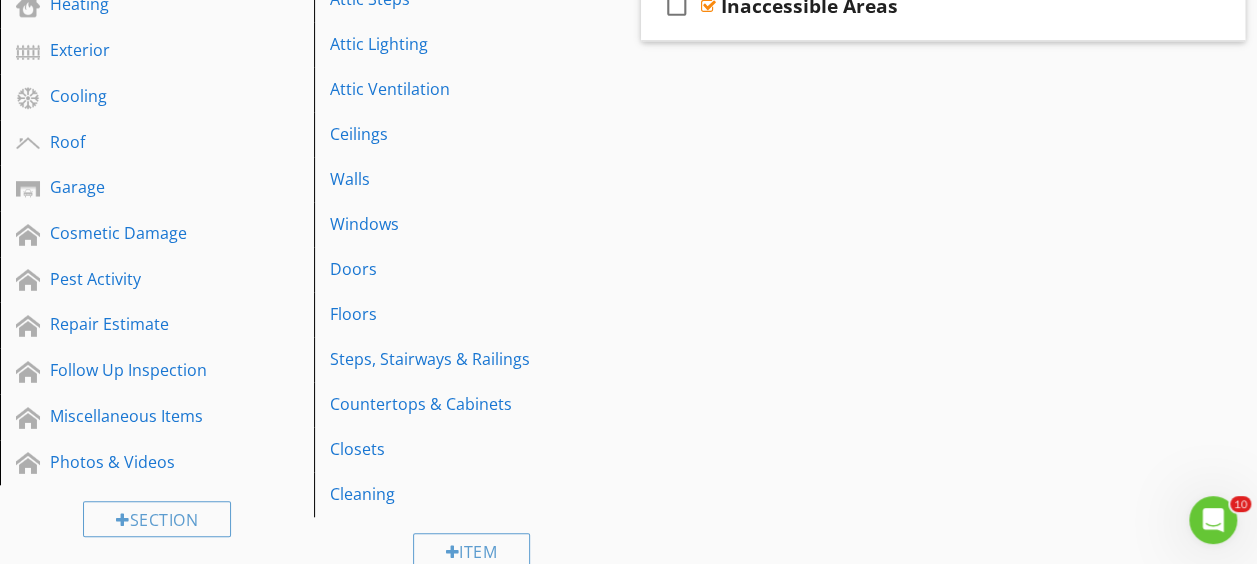 scroll, scrollTop: 700, scrollLeft: 0, axis: vertical 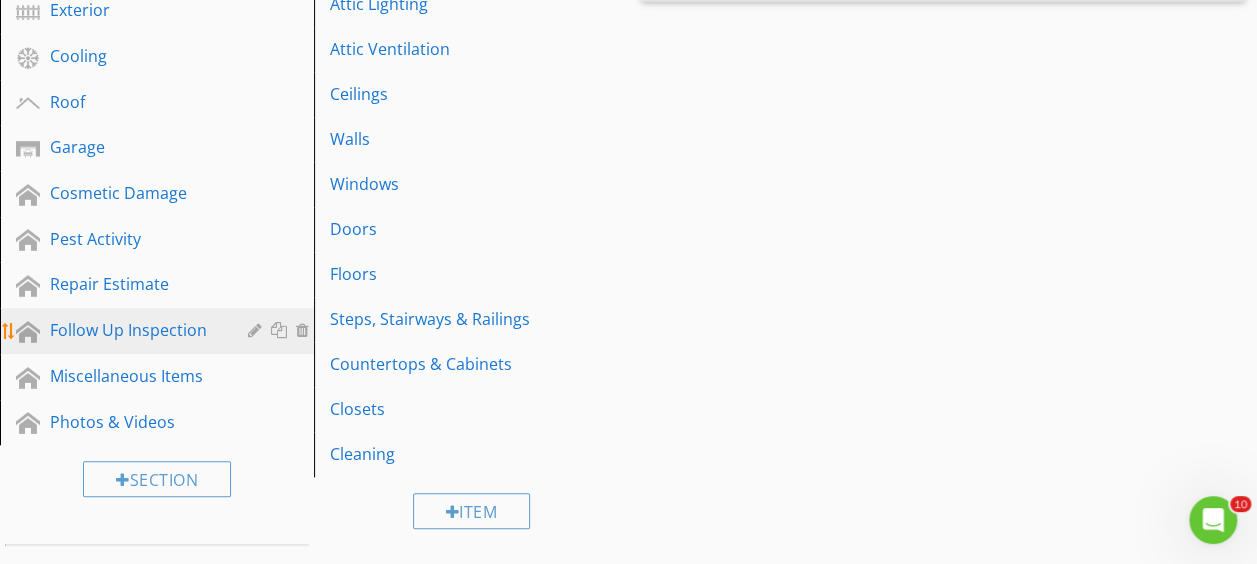 click on "Follow Up Inspection" at bounding box center [134, 330] 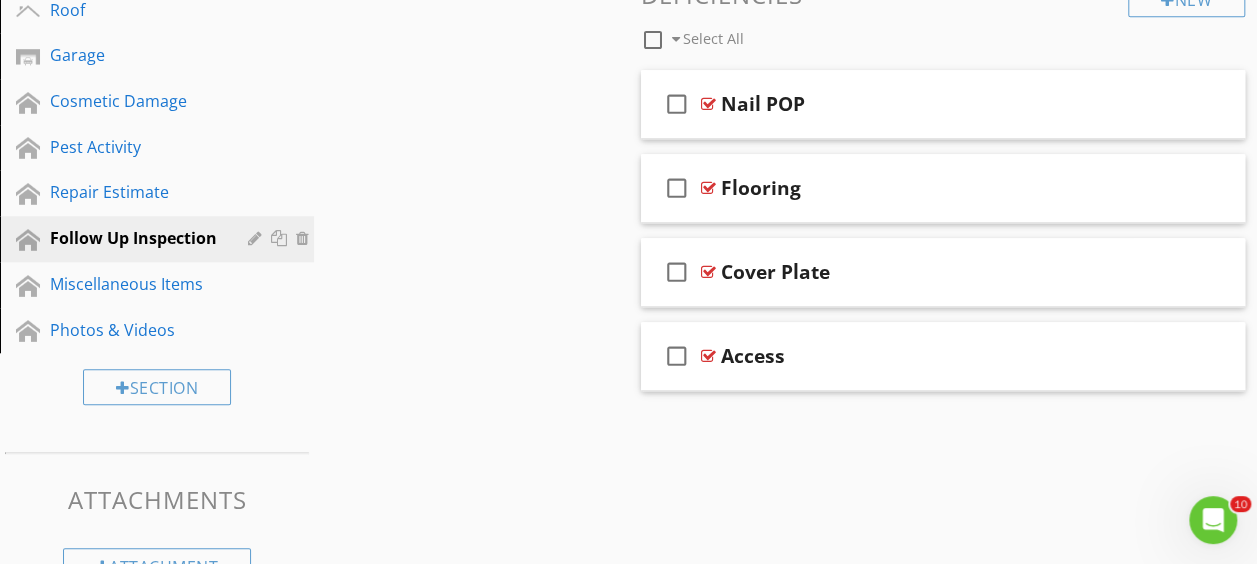 scroll, scrollTop: 800, scrollLeft: 0, axis: vertical 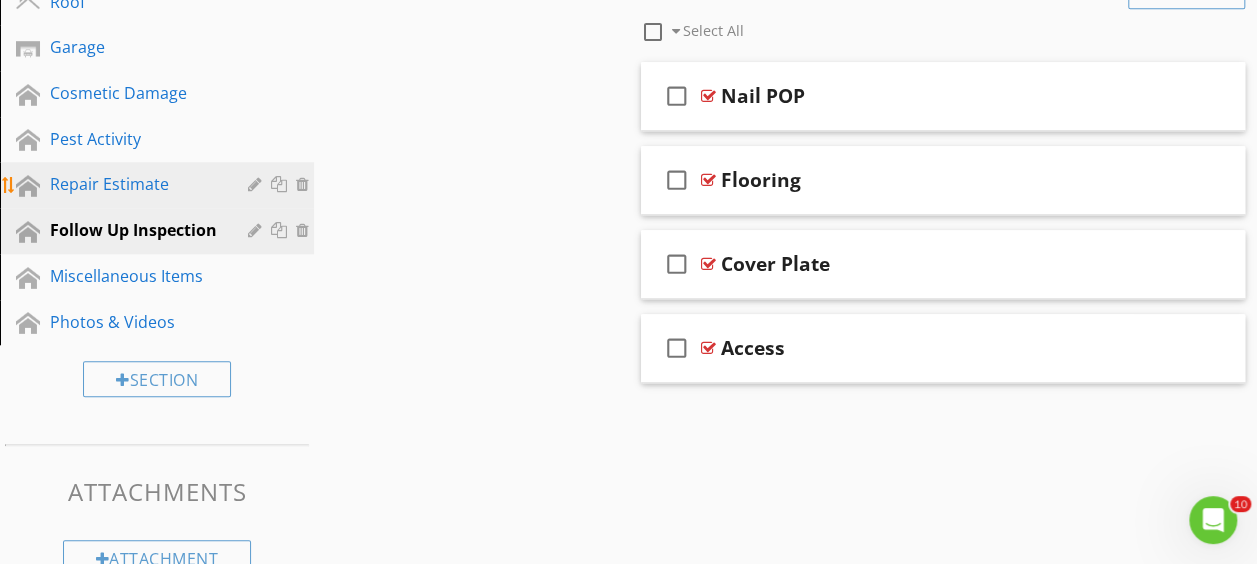 click on "Repair Estimate" at bounding box center [134, 184] 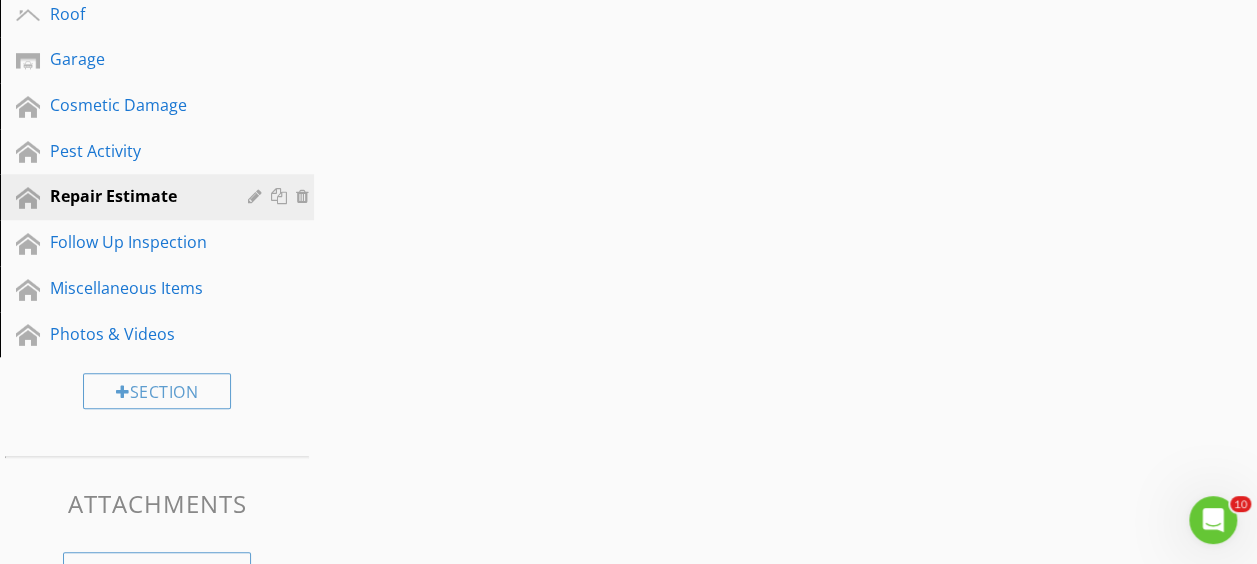 scroll, scrollTop: 800, scrollLeft: 0, axis: vertical 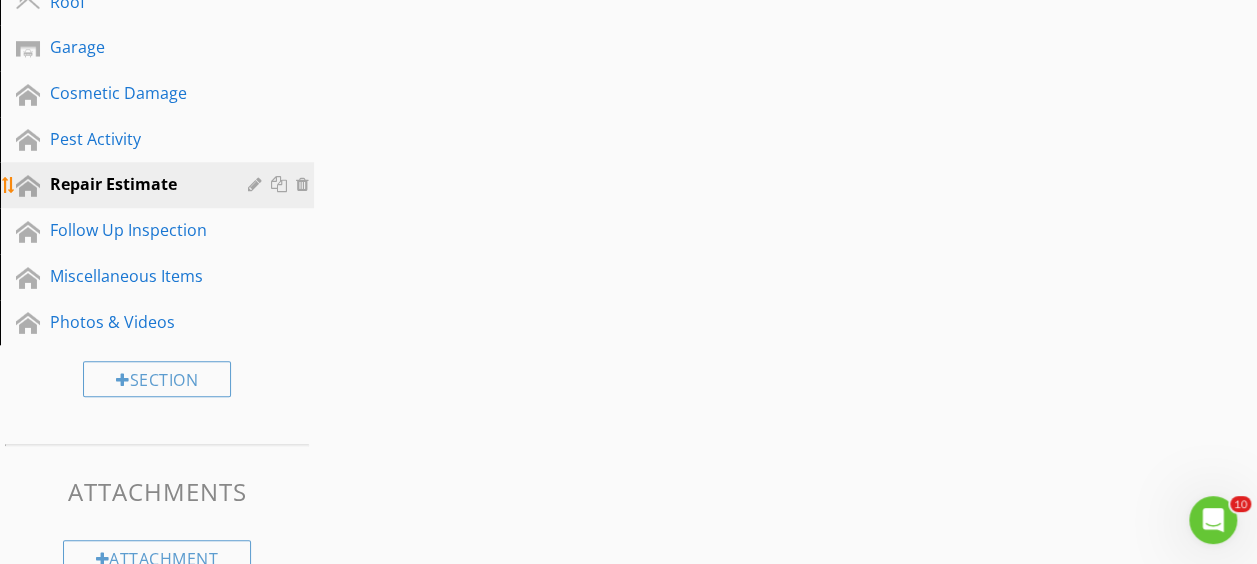 click at bounding box center (305, 184) 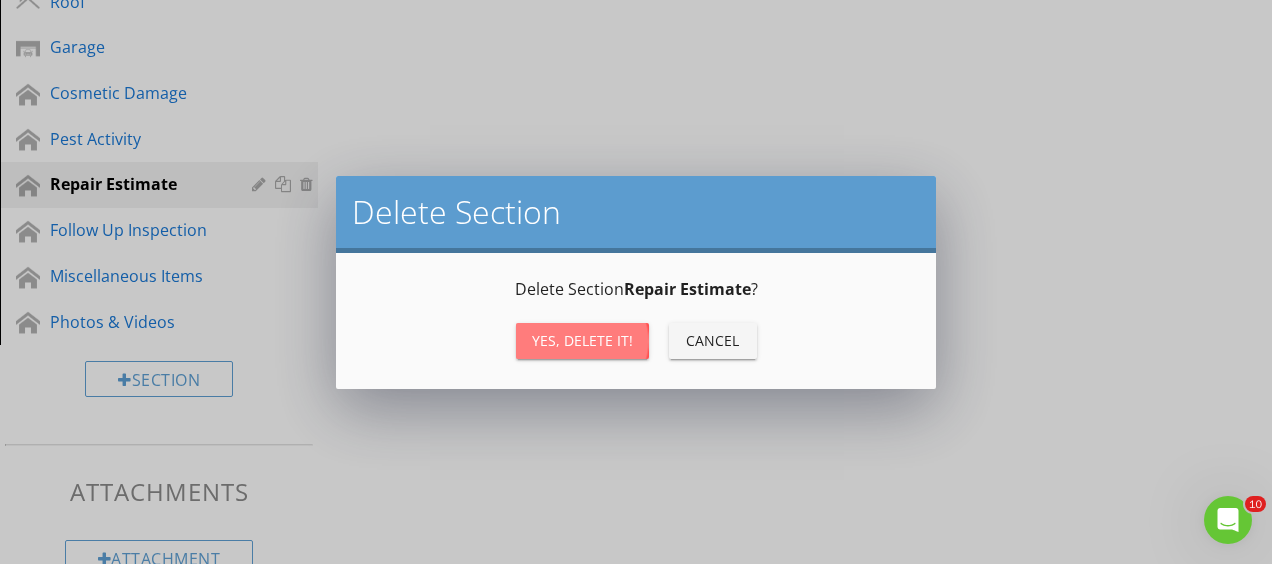 click on "Yes, Delete it!" at bounding box center (582, 340) 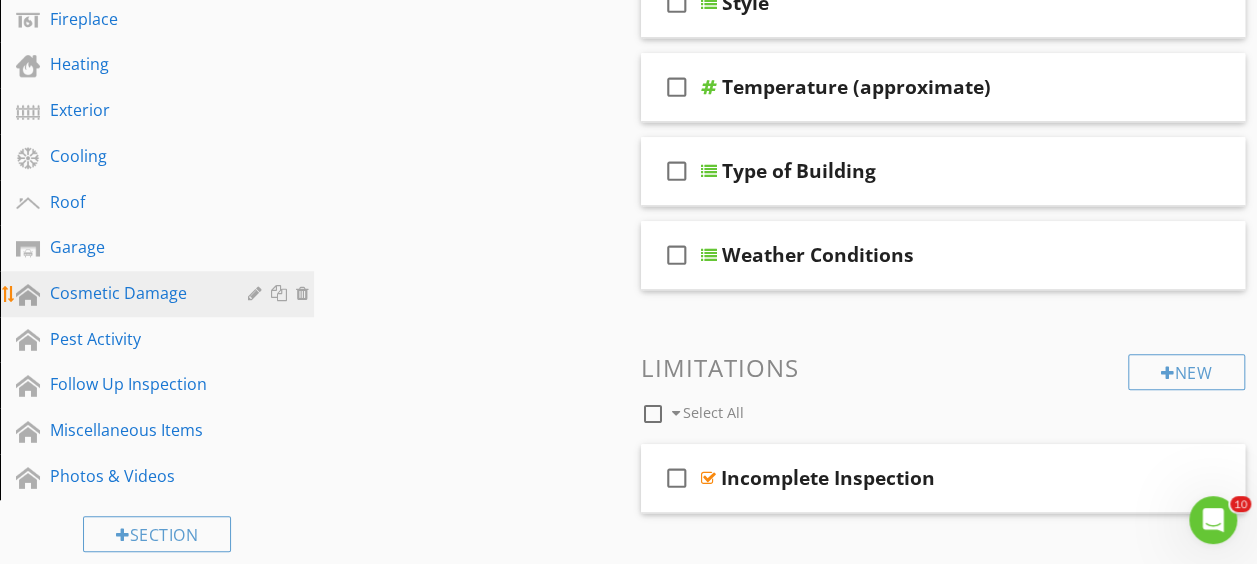 scroll, scrollTop: 700, scrollLeft: 0, axis: vertical 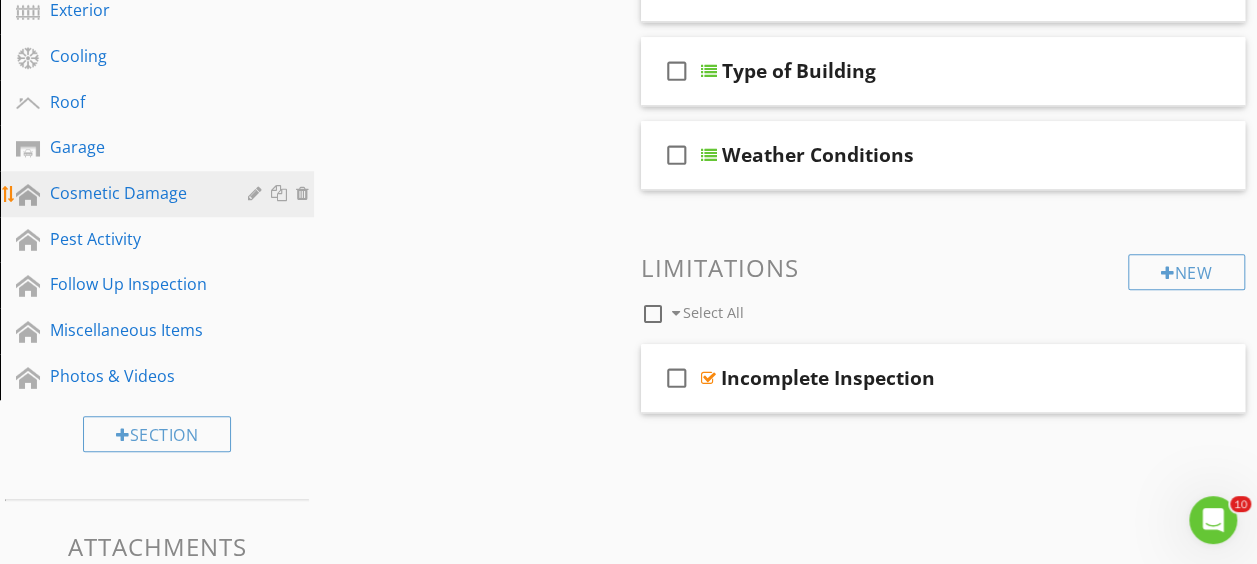 click on "Cosmetic Damage" at bounding box center (134, 193) 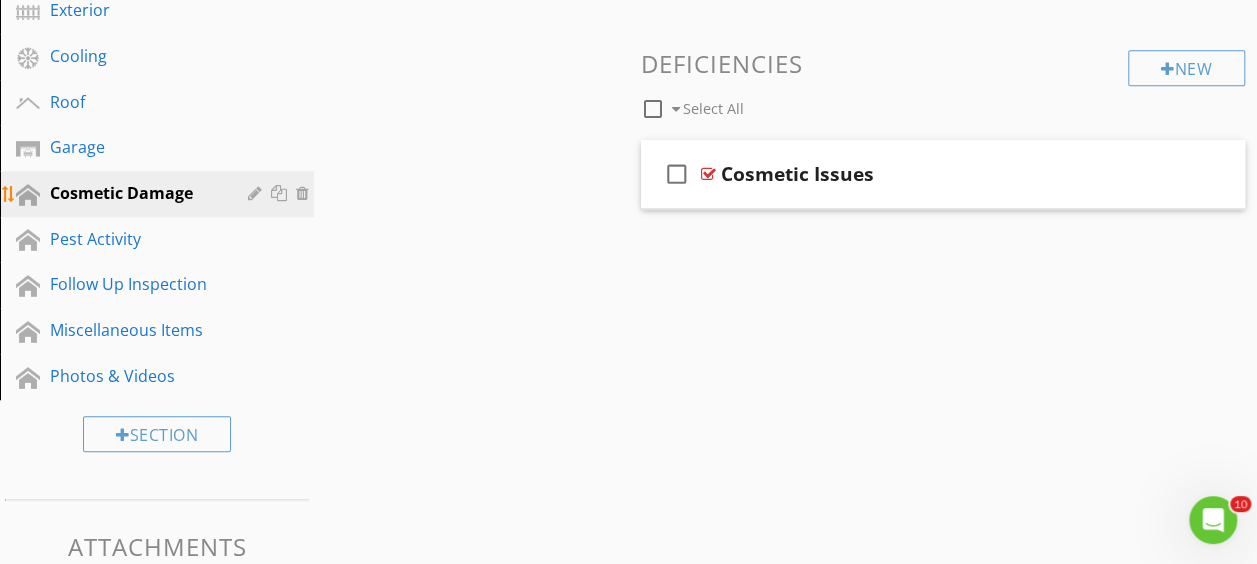 click at bounding box center [281, 193] 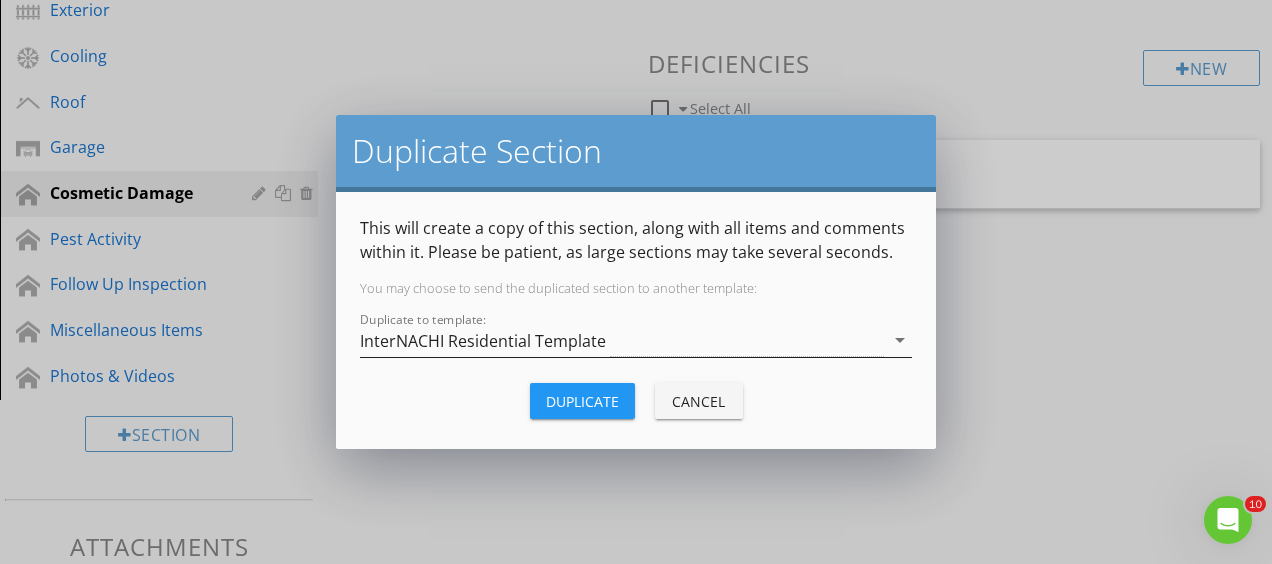 click on "InterNACHI Residential Template" at bounding box center [622, 340] 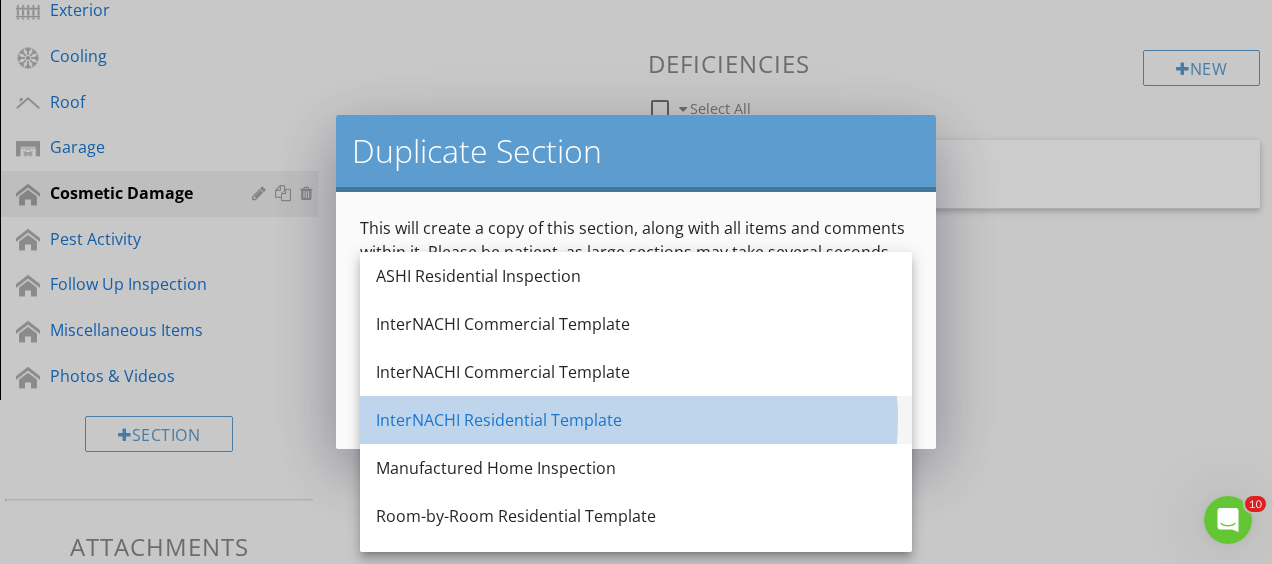 click on "InterNACHI Residential Template" at bounding box center [636, 420] 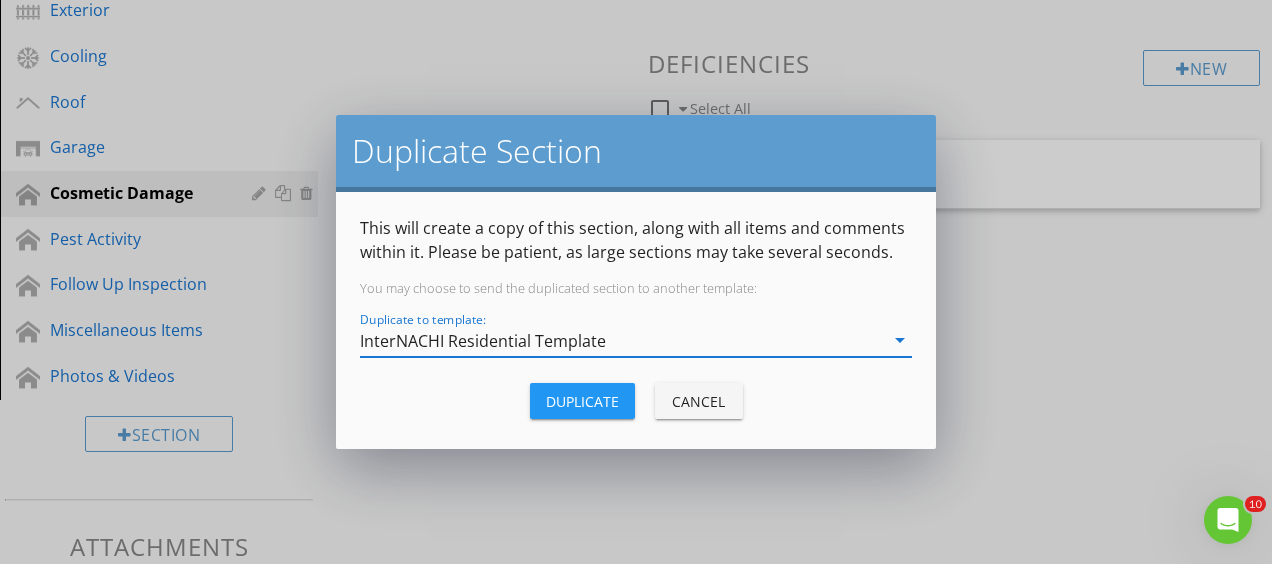 click on "Cancel" at bounding box center [699, 401] 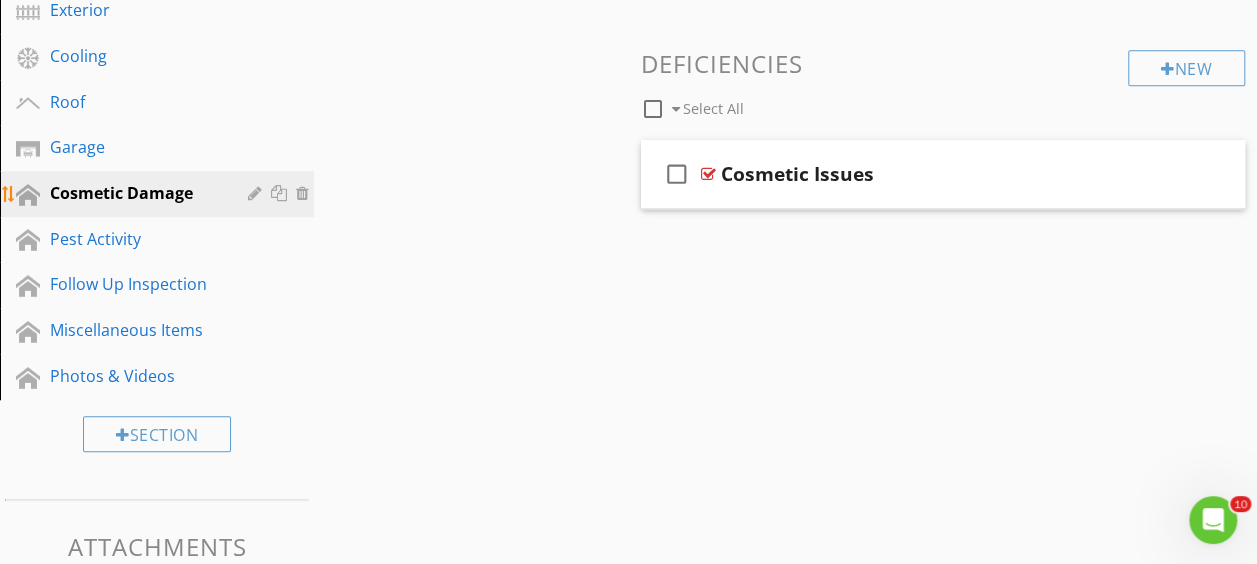 click at bounding box center [281, 193] 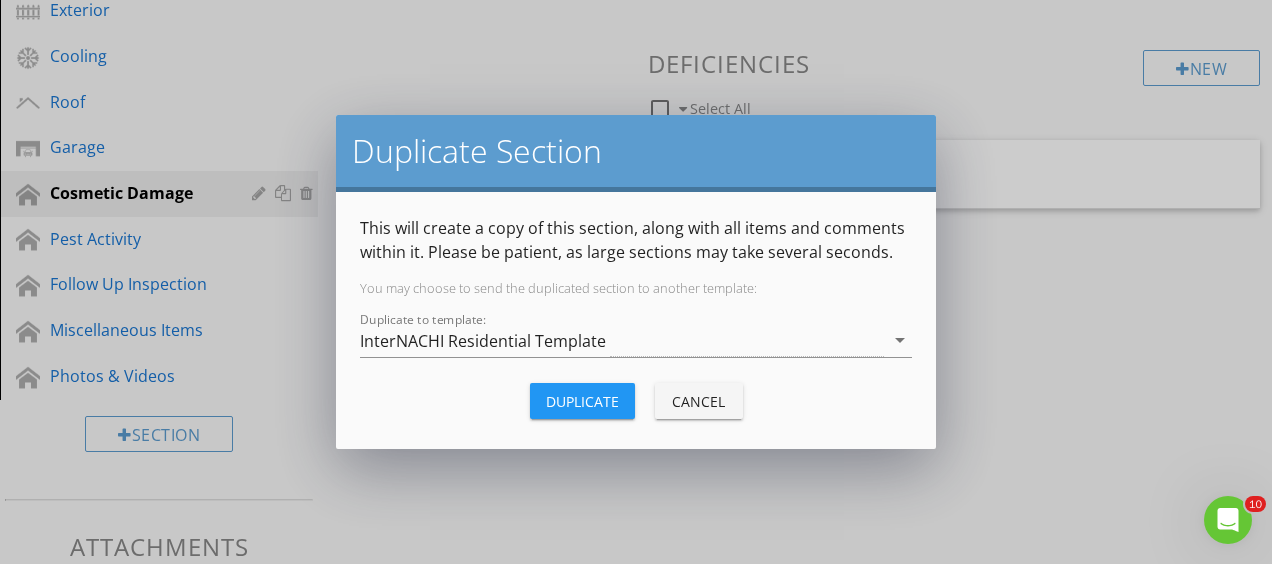 click on "Cancel" at bounding box center [699, 401] 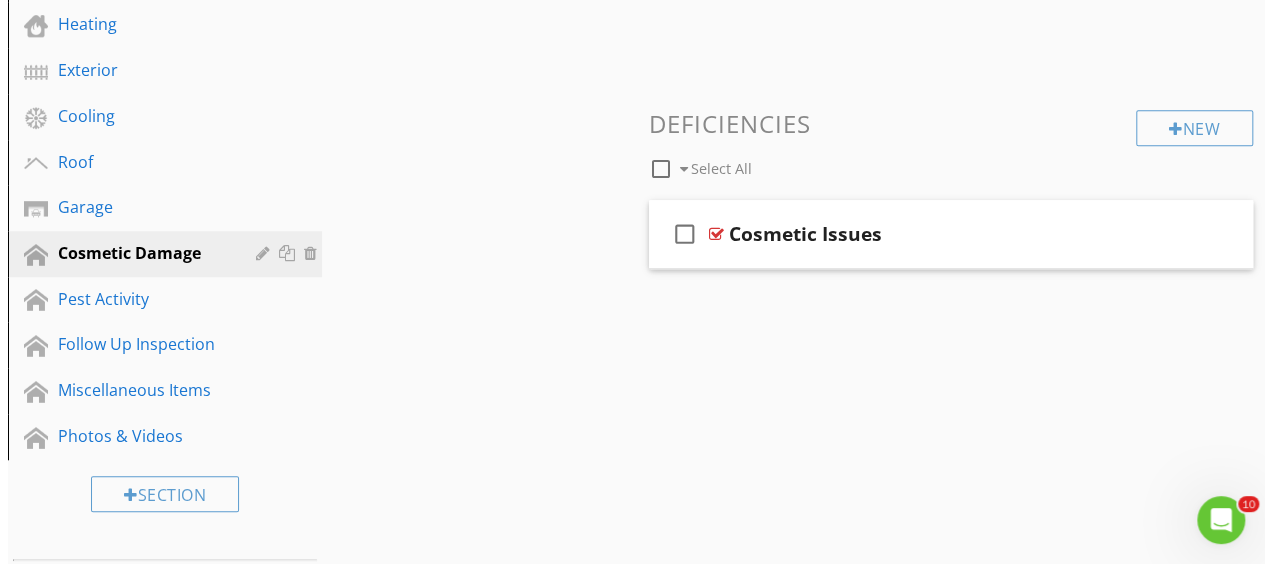 scroll, scrollTop: 600, scrollLeft: 0, axis: vertical 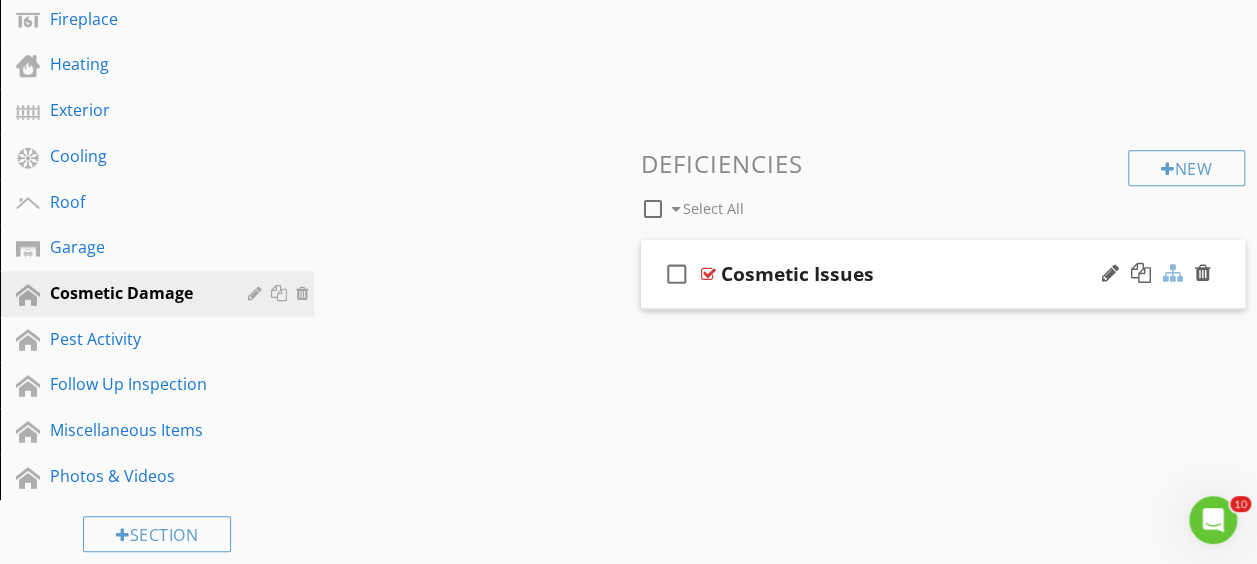 click at bounding box center [1173, 273] 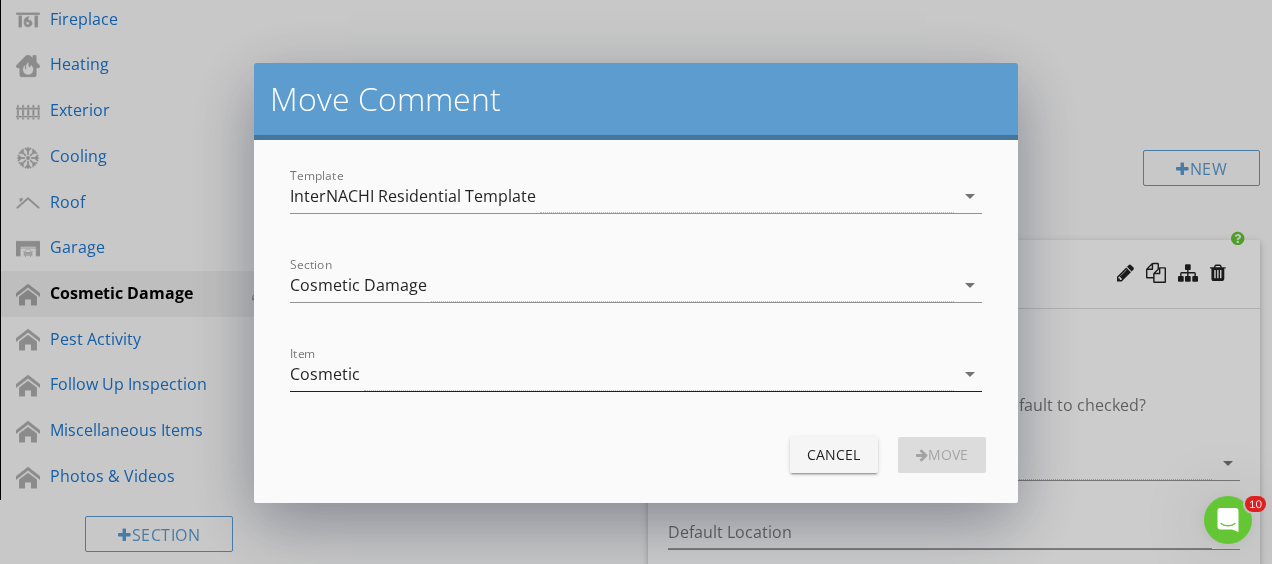 click on "Cosmetic" at bounding box center (621, 374) 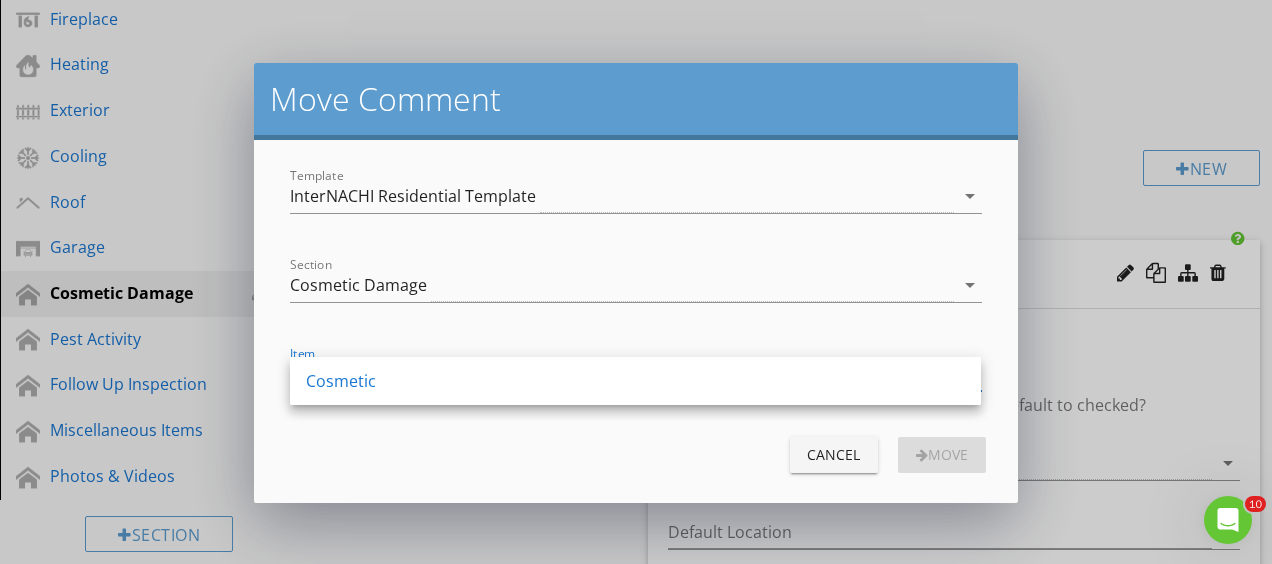click on "Template InterNACHI Residential Template arrow_drop_down   Section Cosmetic Damage  arrow_drop_down   Item Cosmetic  arrow_drop_down    Cancel
Move" at bounding box center (635, 321) 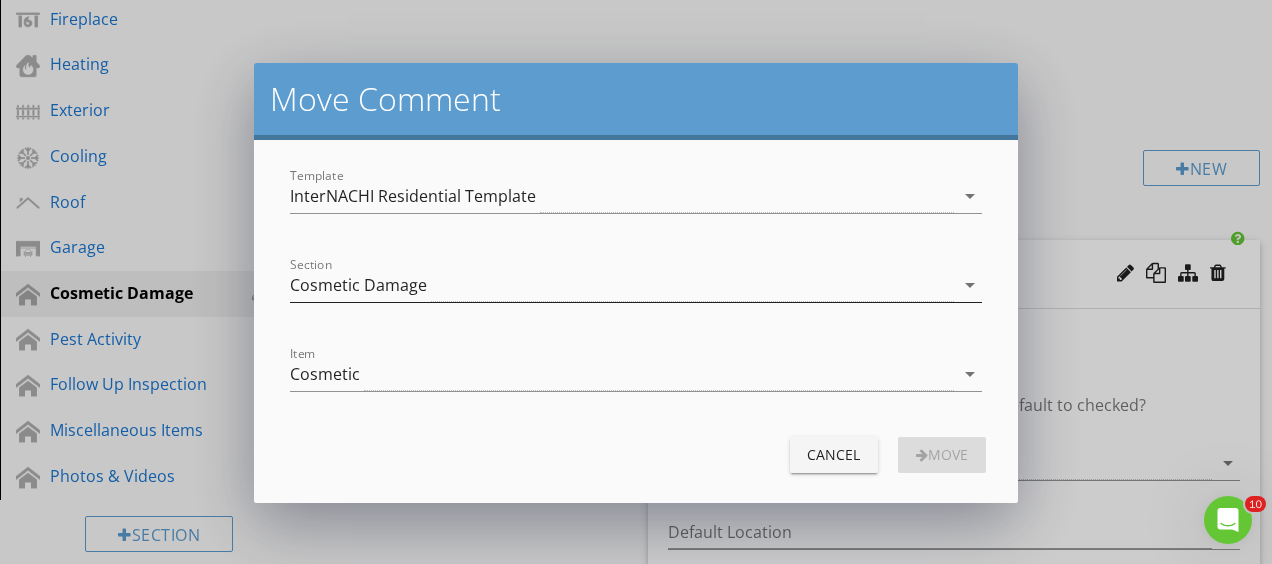 click on "Cosmetic Damage" at bounding box center (621, 285) 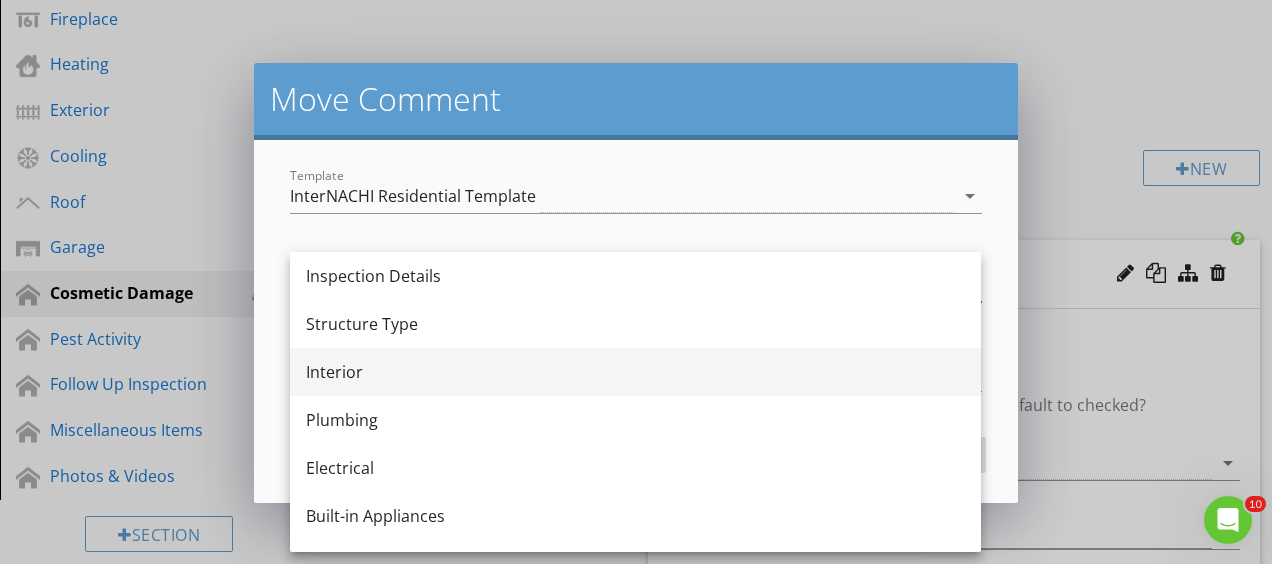 click on "Interior" at bounding box center [635, 372] 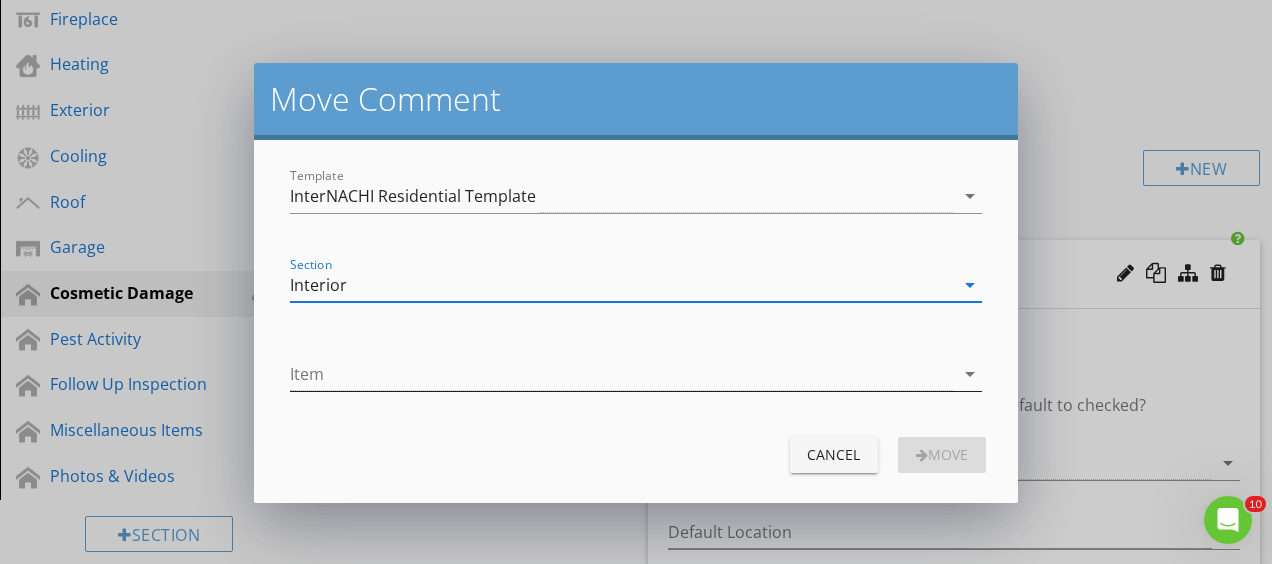 click at bounding box center (621, 374) 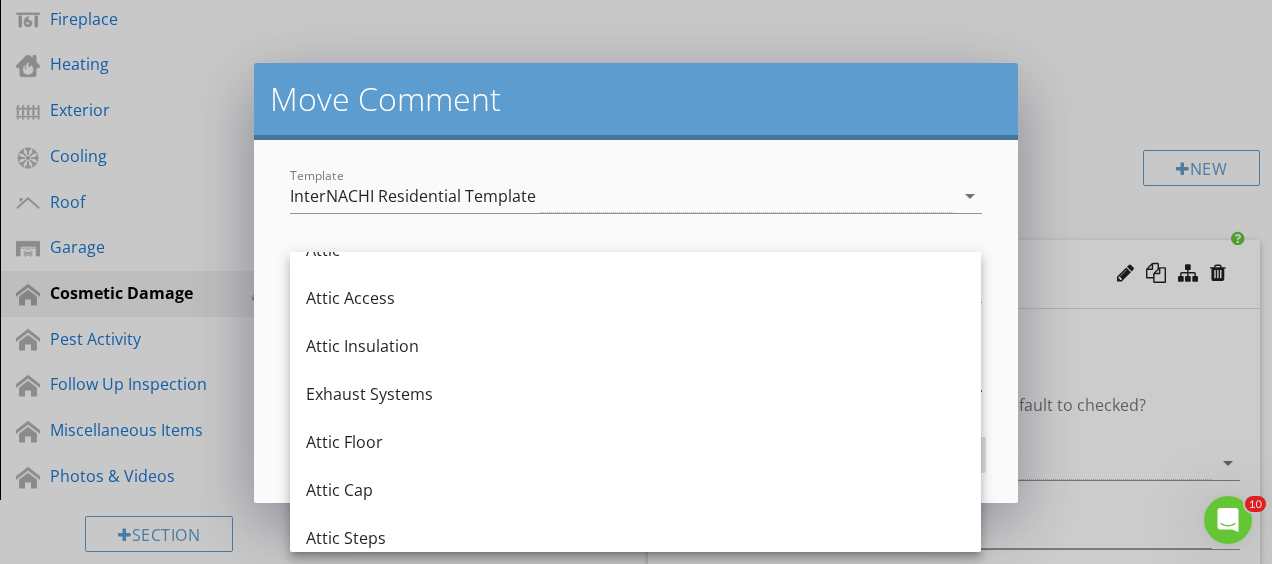 scroll, scrollTop: 0, scrollLeft: 0, axis: both 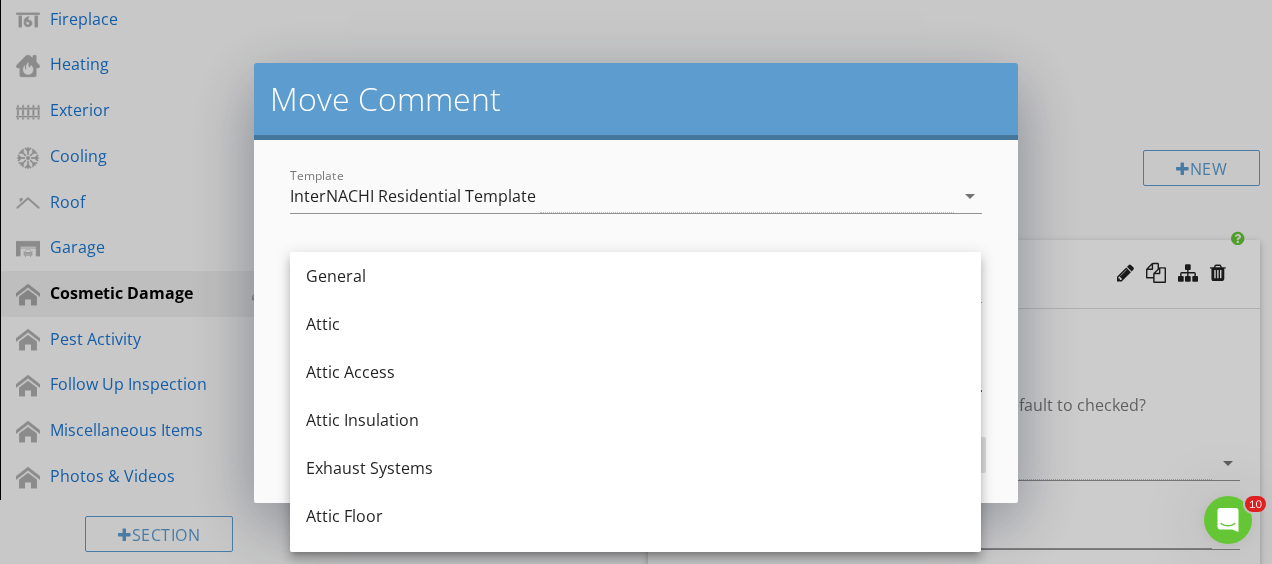 click on "Template InterNACHI Residential Template arrow_drop_down   Section Interior arrow_drop_down   Item arrow_drop_down    Cancel
Move" at bounding box center [635, 321] 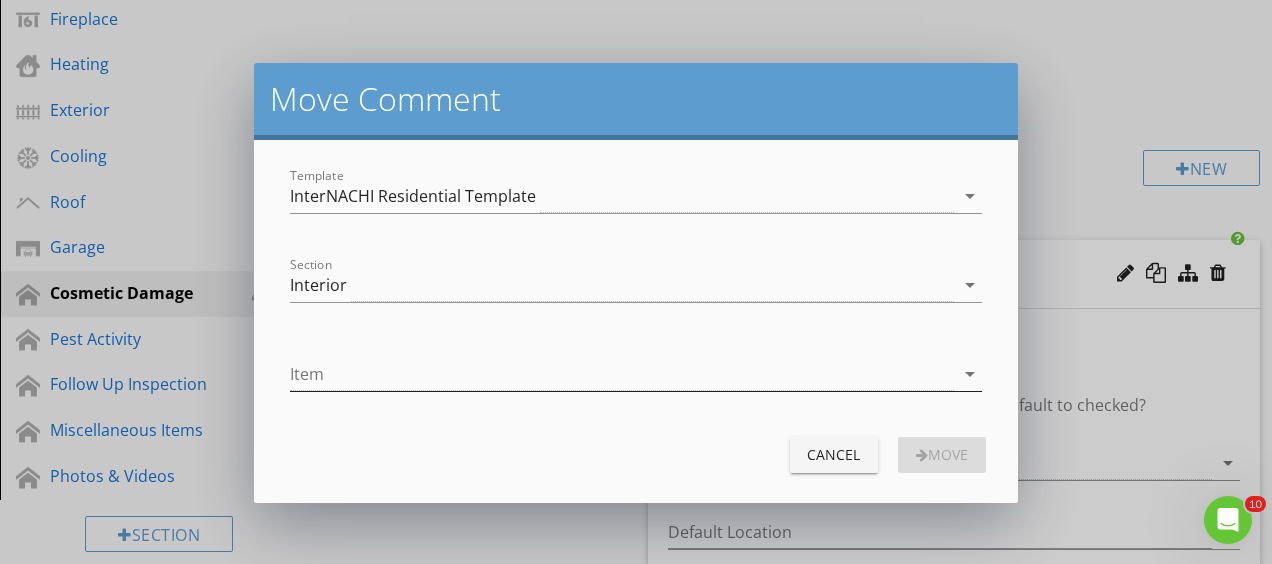click at bounding box center (621, 374) 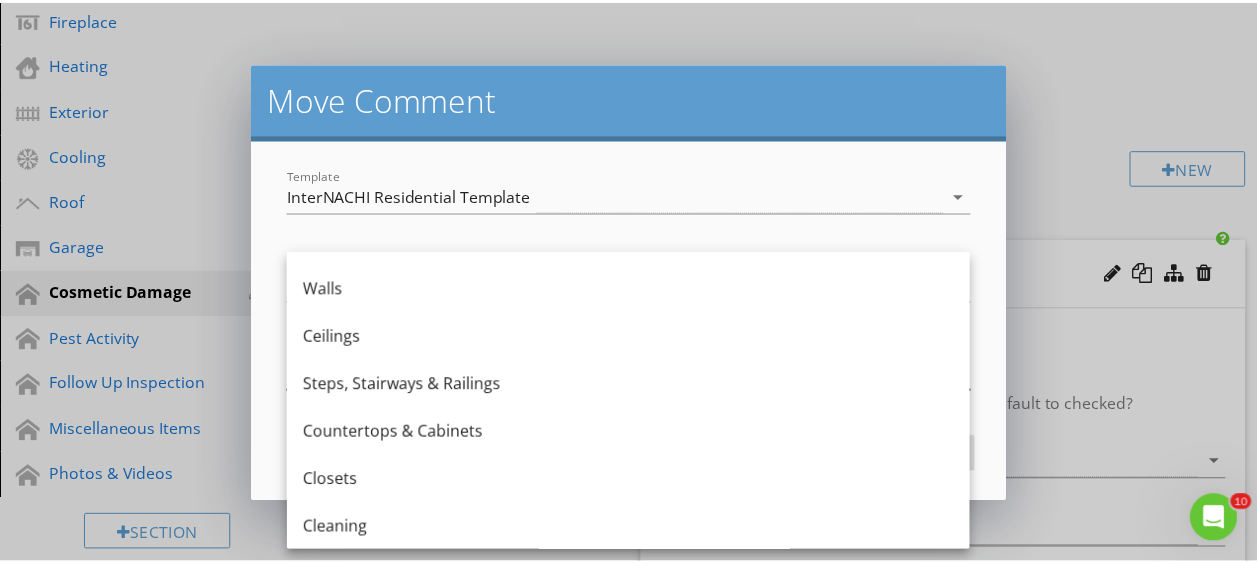 scroll, scrollTop: 612, scrollLeft: 0, axis: vertical 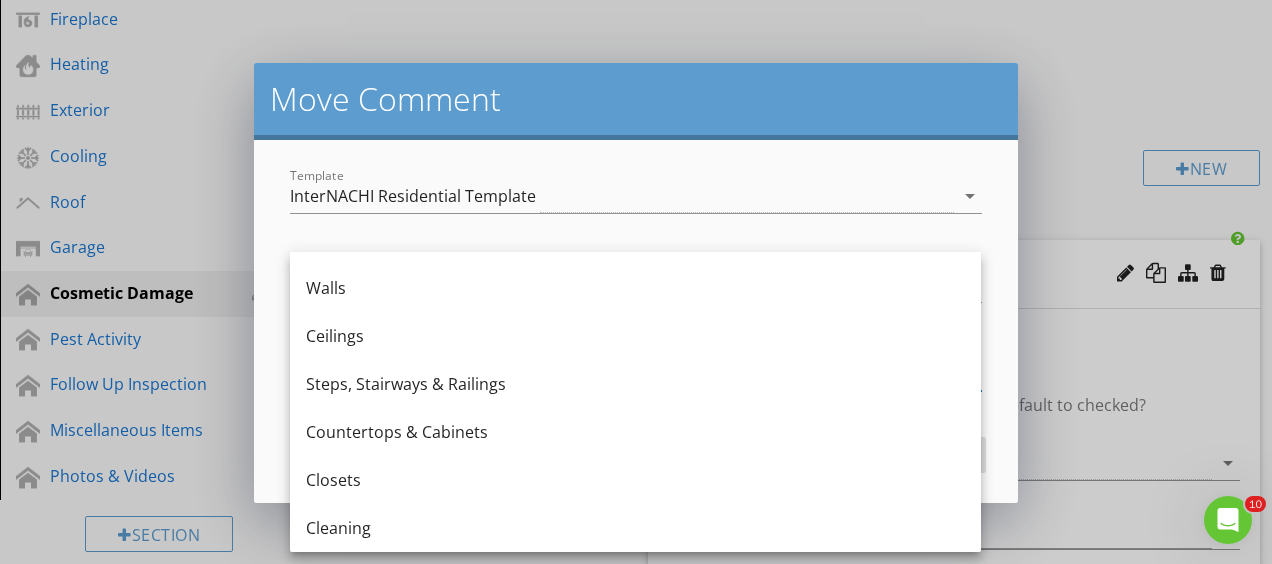 click on "Move Comment   Template InterNACHI Residential Template arrow_drop_down   Section Interior arrow_drop_down   Item arrow_drop_down    Cancel
Move" at bounding box center [636, 282] 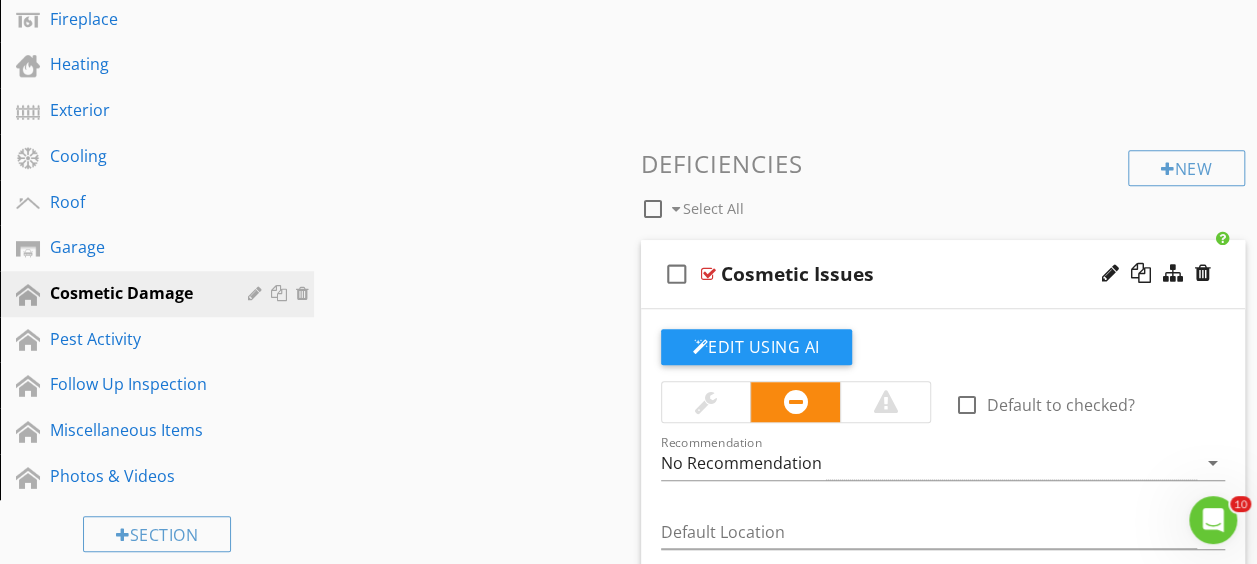 click at bounding box center (708, 274) 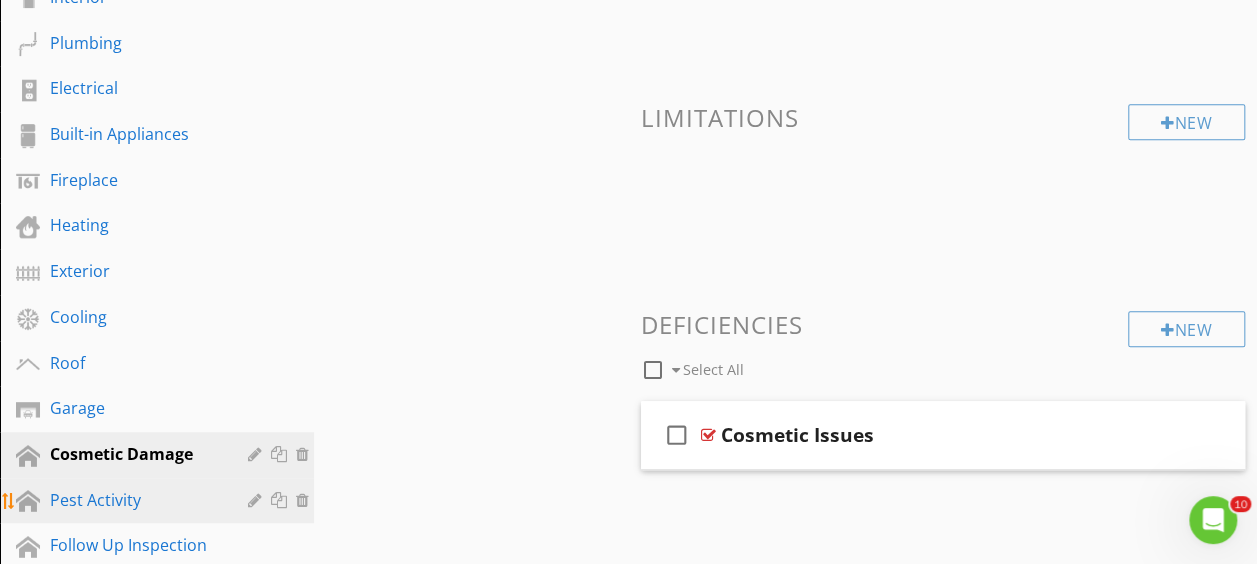 scroll, scrollTop: 300, scrollLeft: 0, axis: vertical 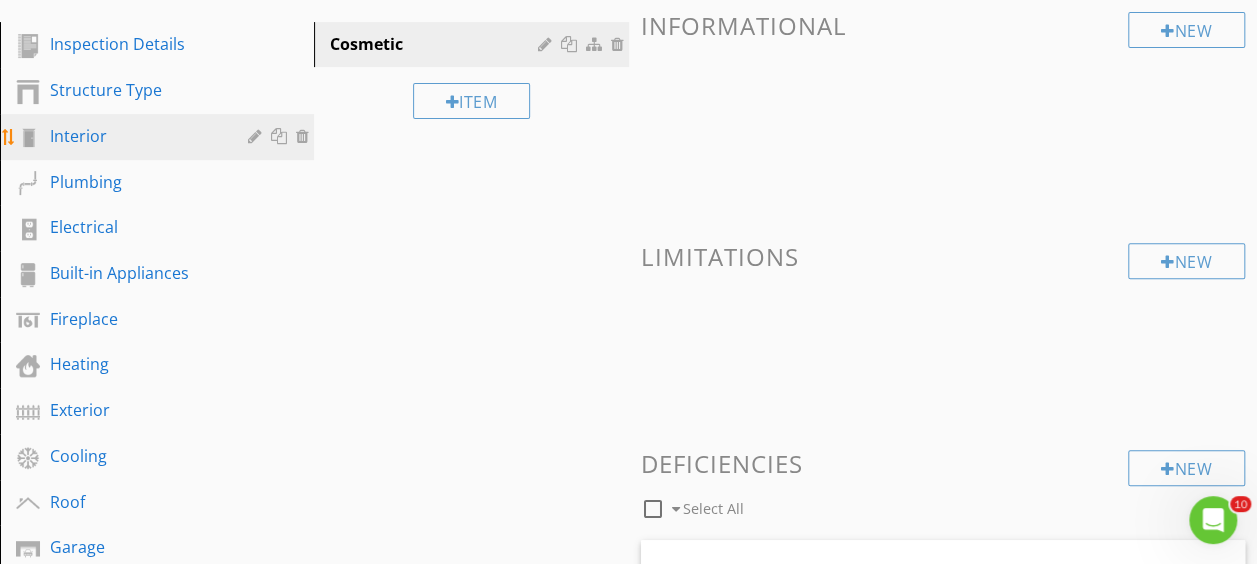 click on "Interior" at bounding box center [134, 136] 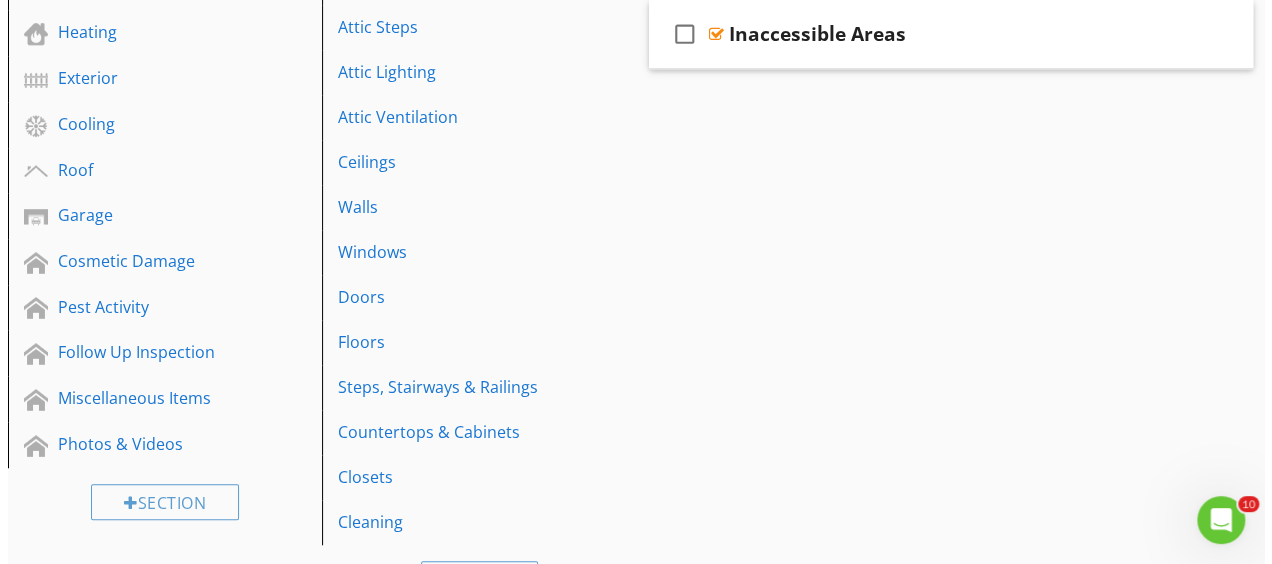 scroll, scrollTop: 800, scrollLeft: 0, axis: vertical 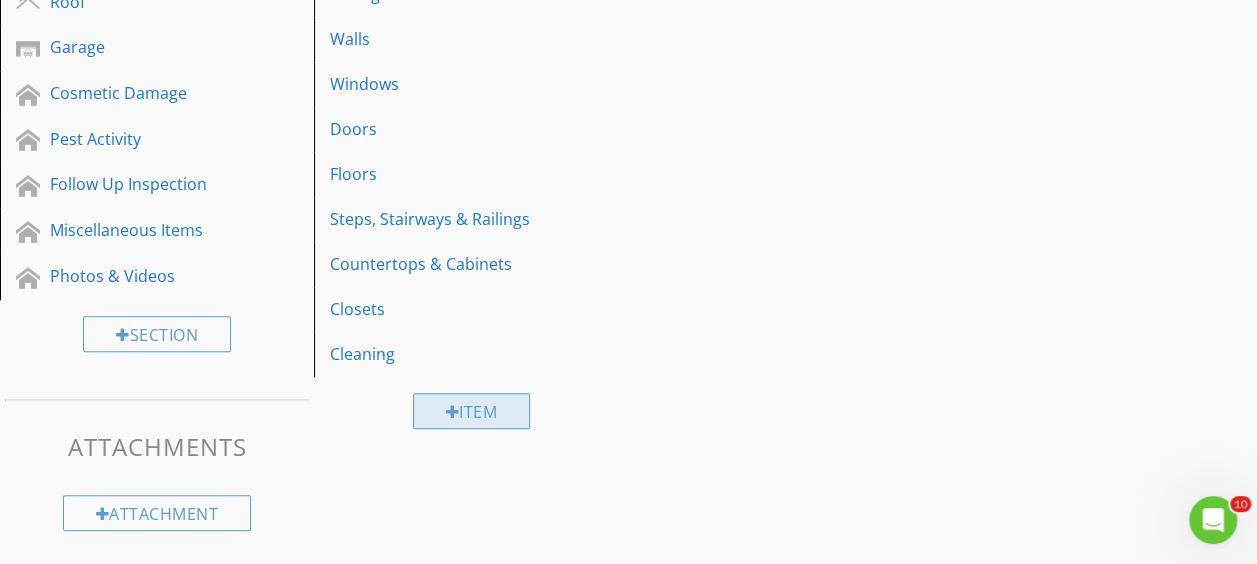 click at bounding box center [453, 412] 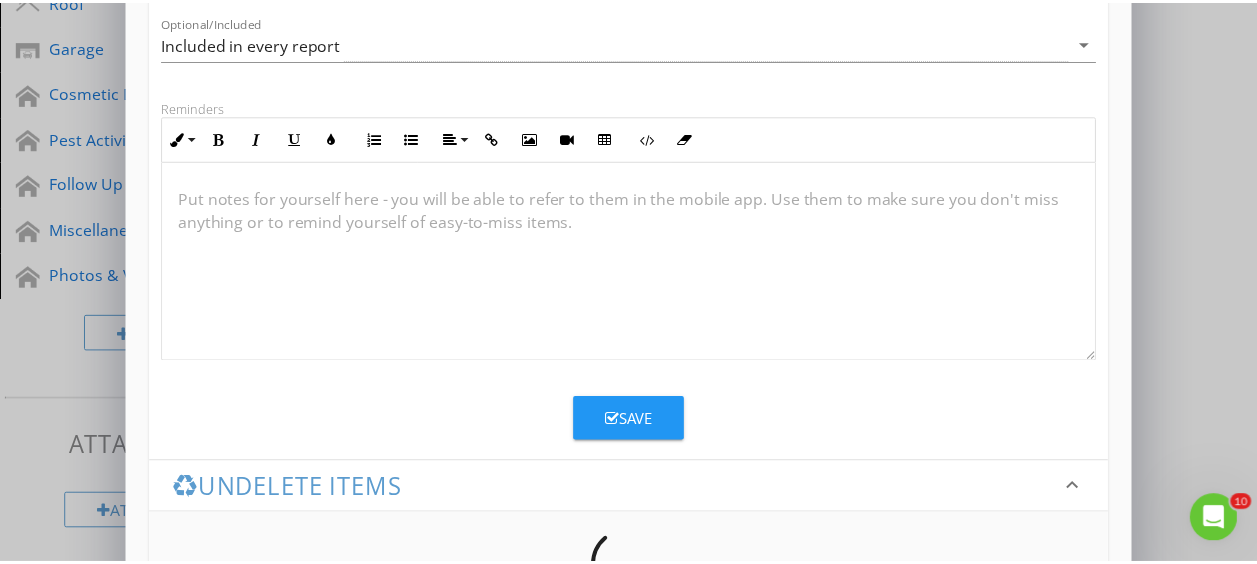 scroll, scrollTop: 398, scrollLeft: 0, axis: vertical 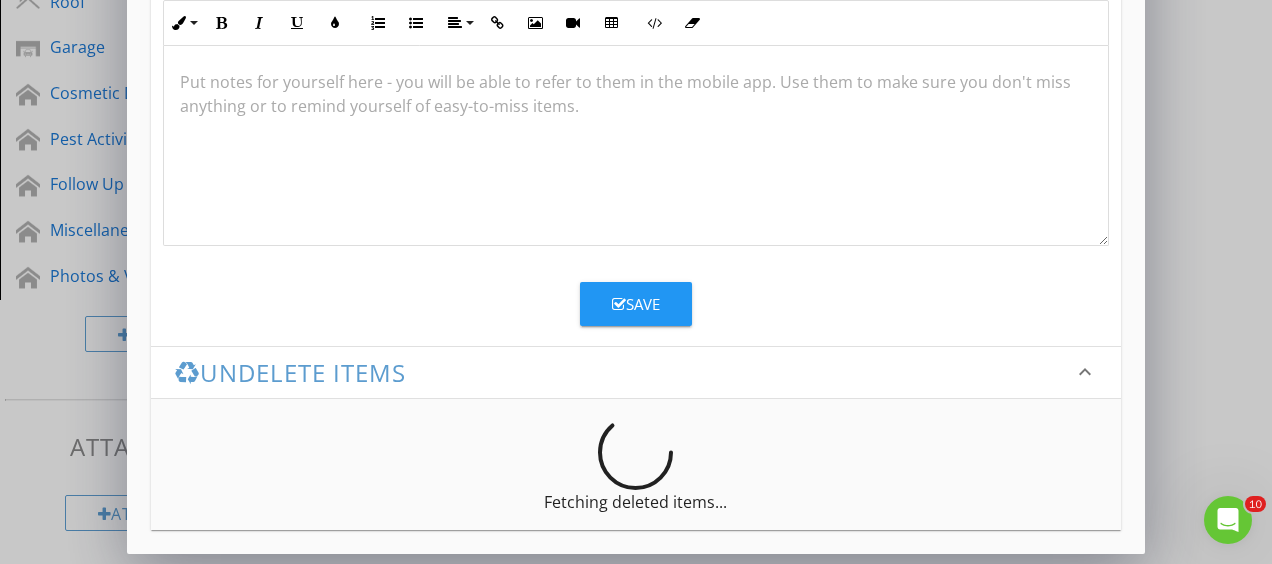 type on "Cosmetic Damage" 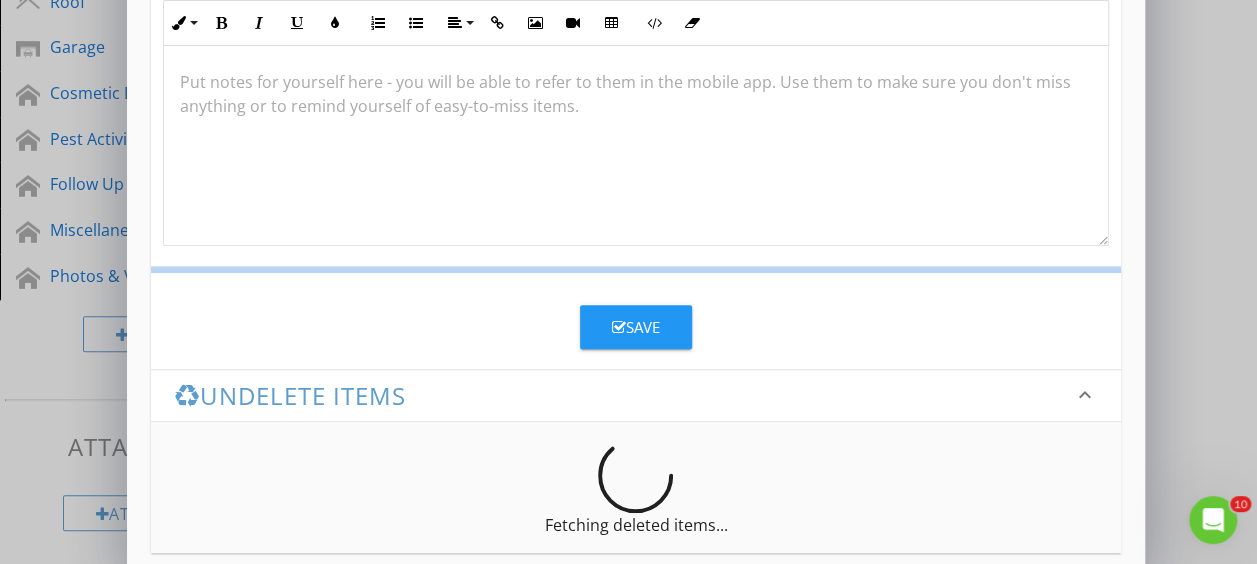 scroll, scrollTop: 302, scrollLeft: 0, axis: vertical 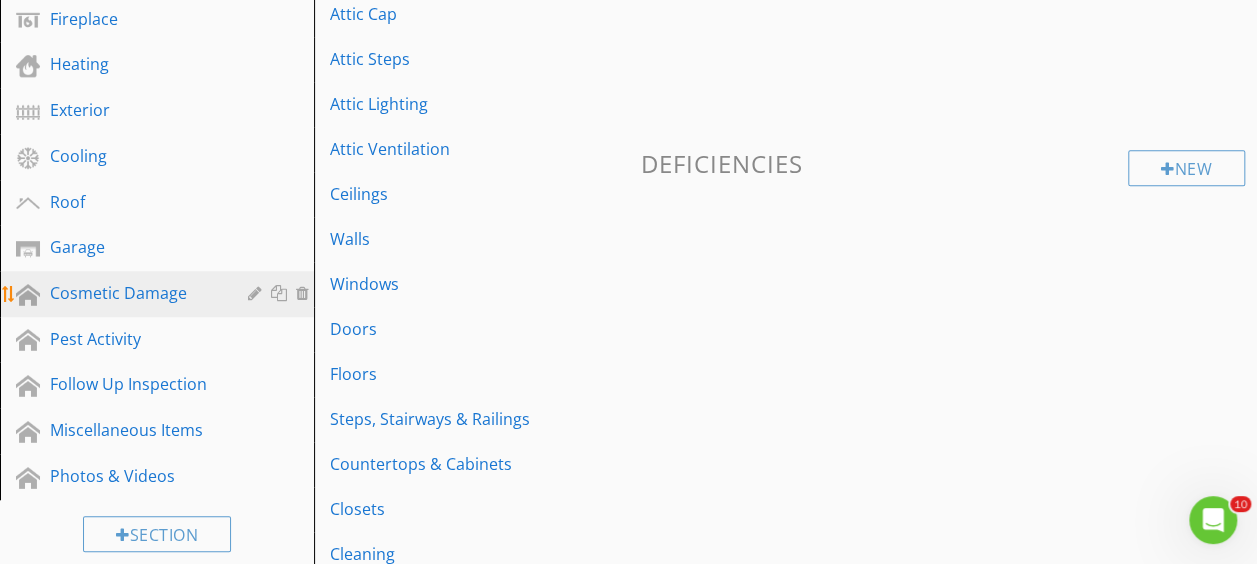 click at bounding box center (305, 293) 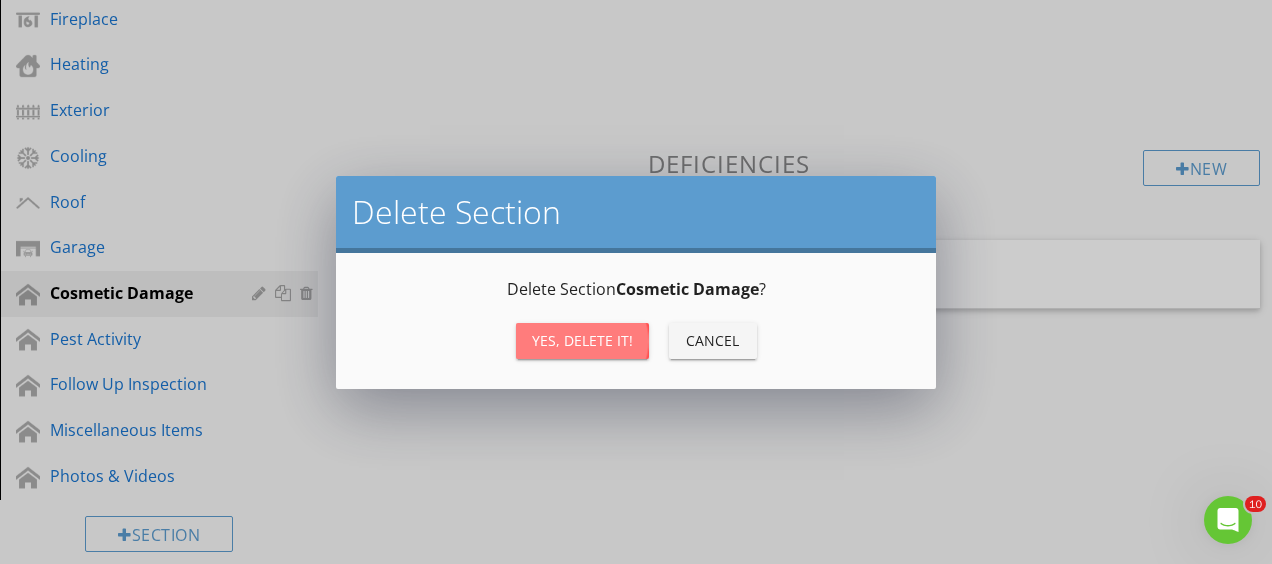 click on "Yes, Delete it!" at bounding box center (582, 340) 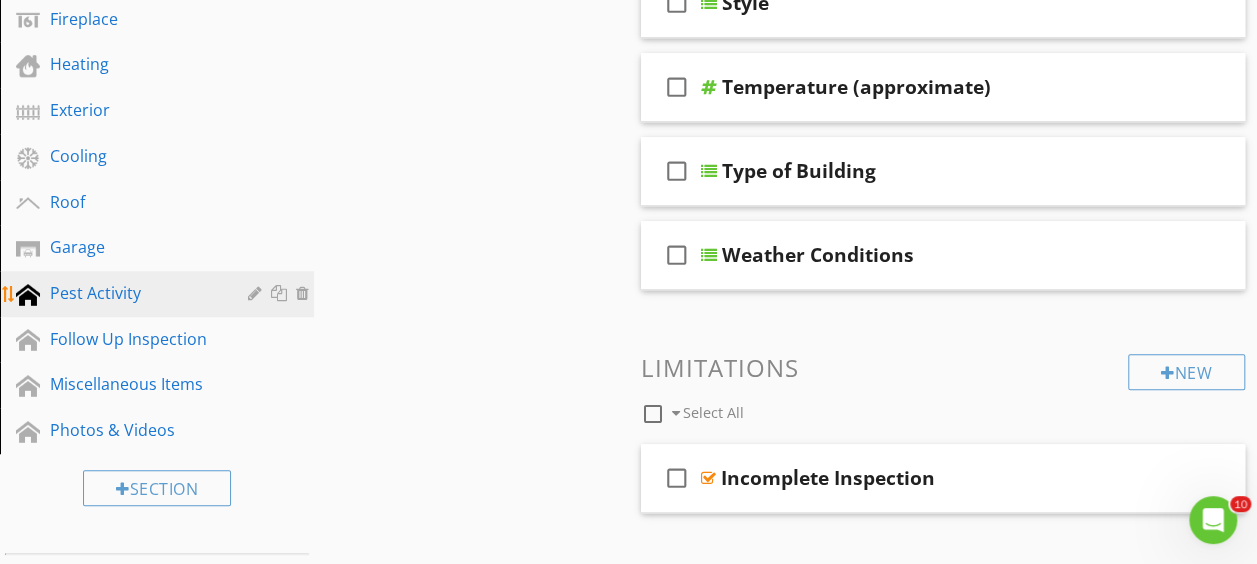 click at bounding box center [28, 295] 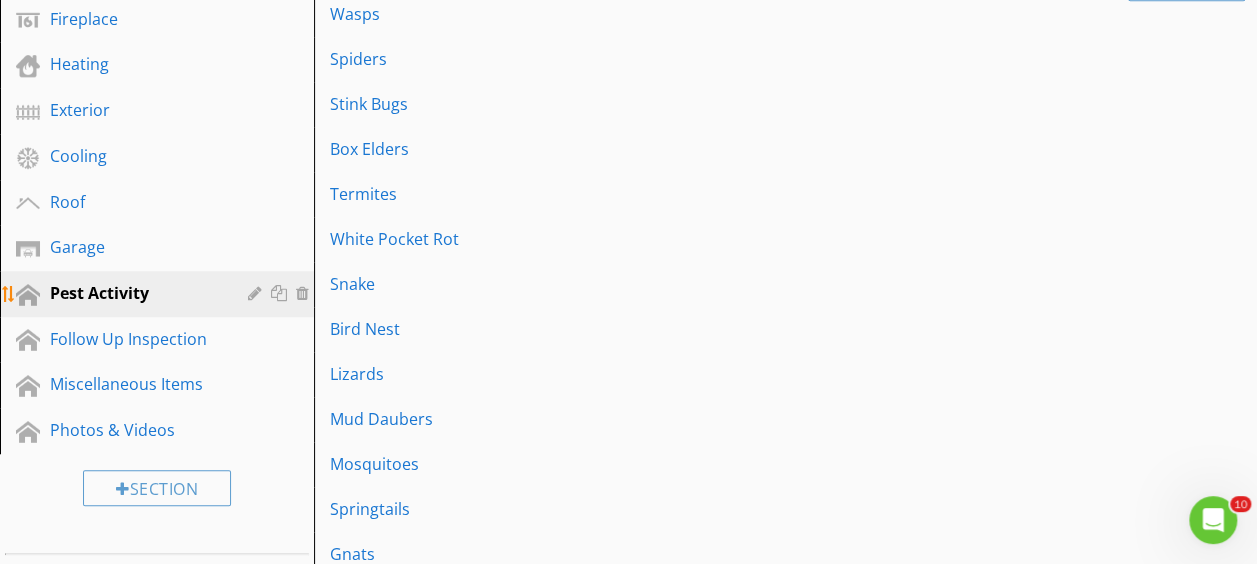 click at bounding box center (257, 293) 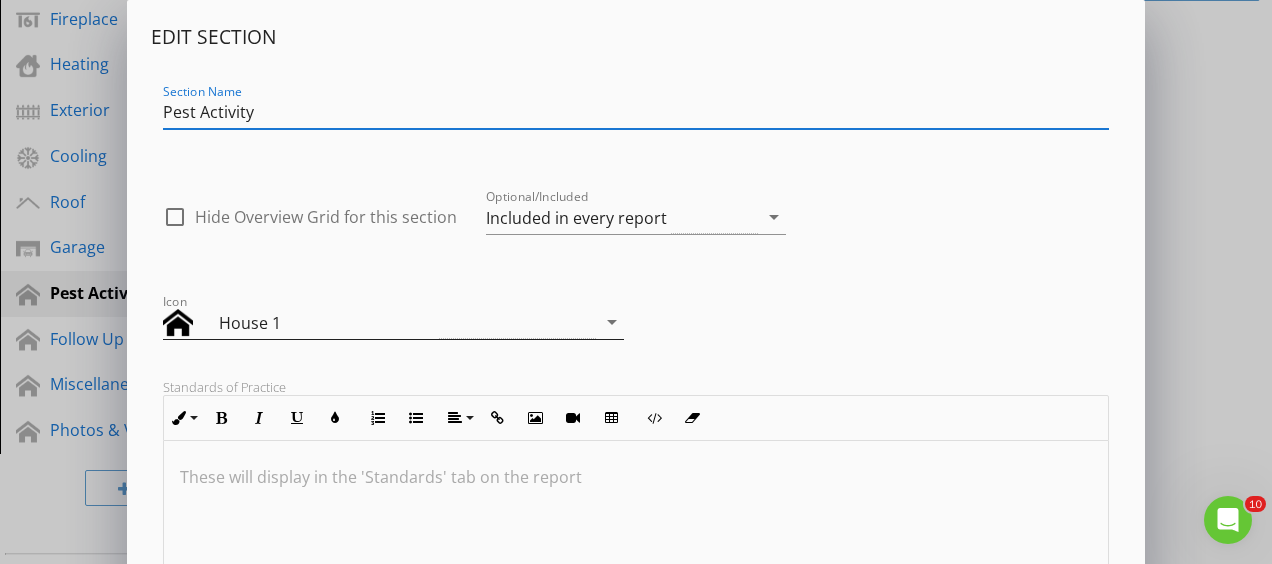 click on "House 1" at bounding box center [328, 323] 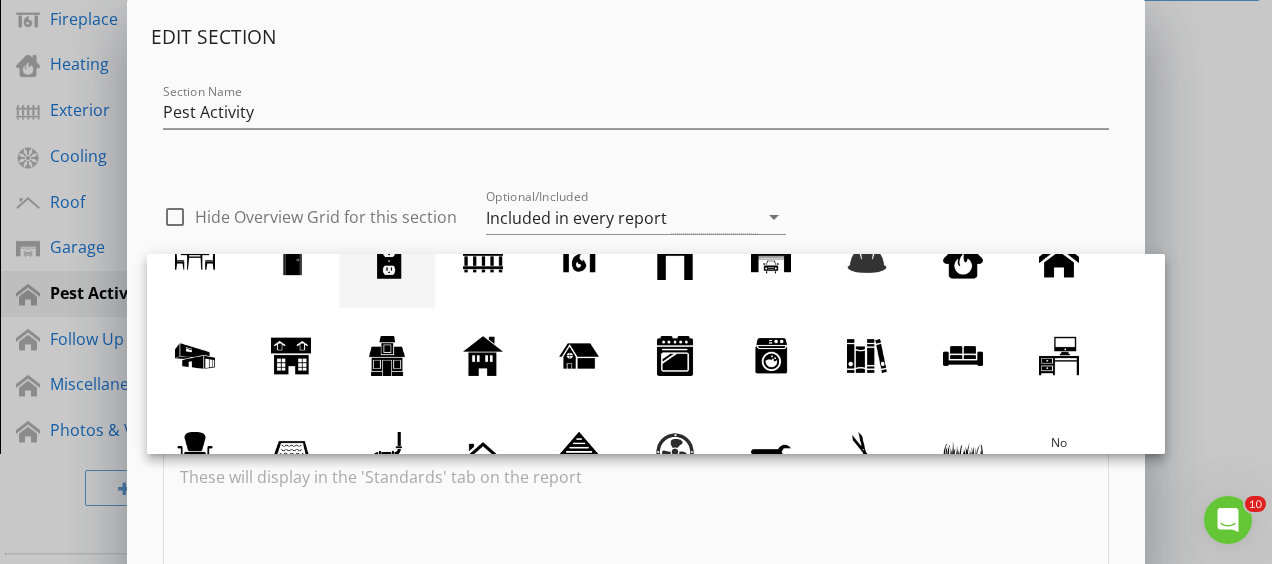 scroll, scrollTop: 184, scrollLeft: 0, axis: vertical 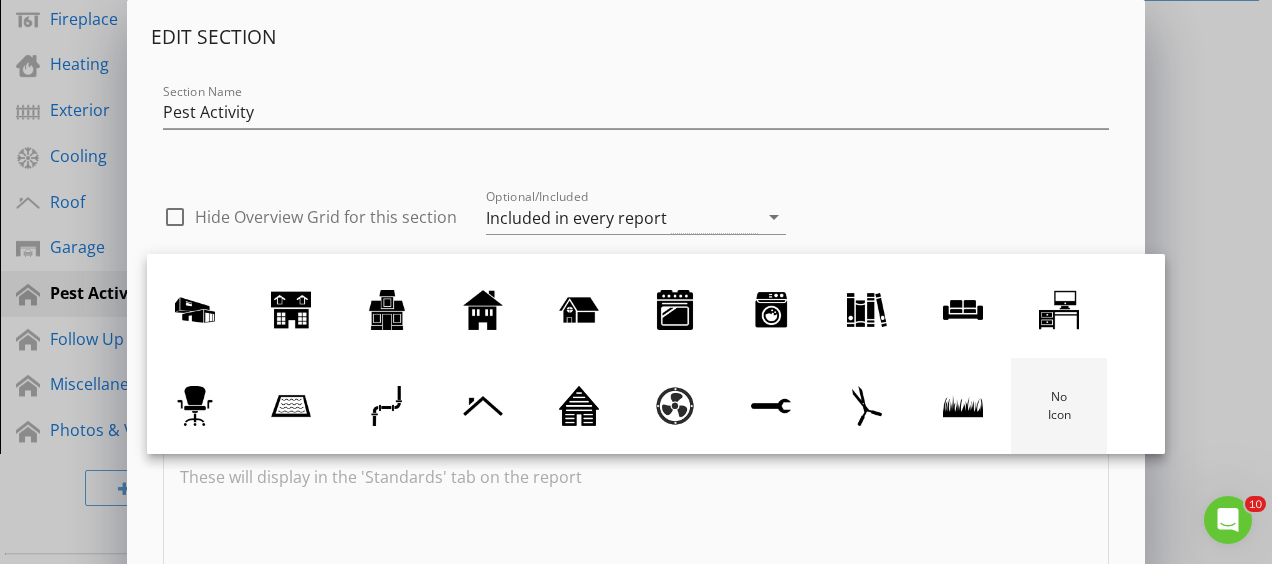 click at bounding box center [1059, 406] 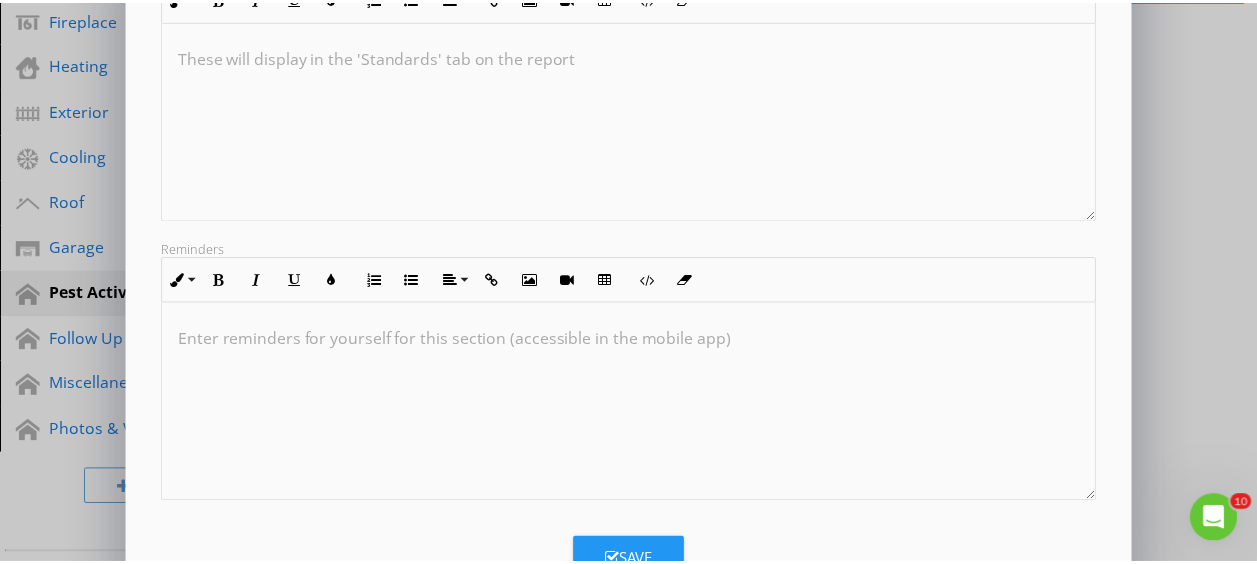 scroll, scrollTop: 492, scrollLeft: 0, axis: vertical 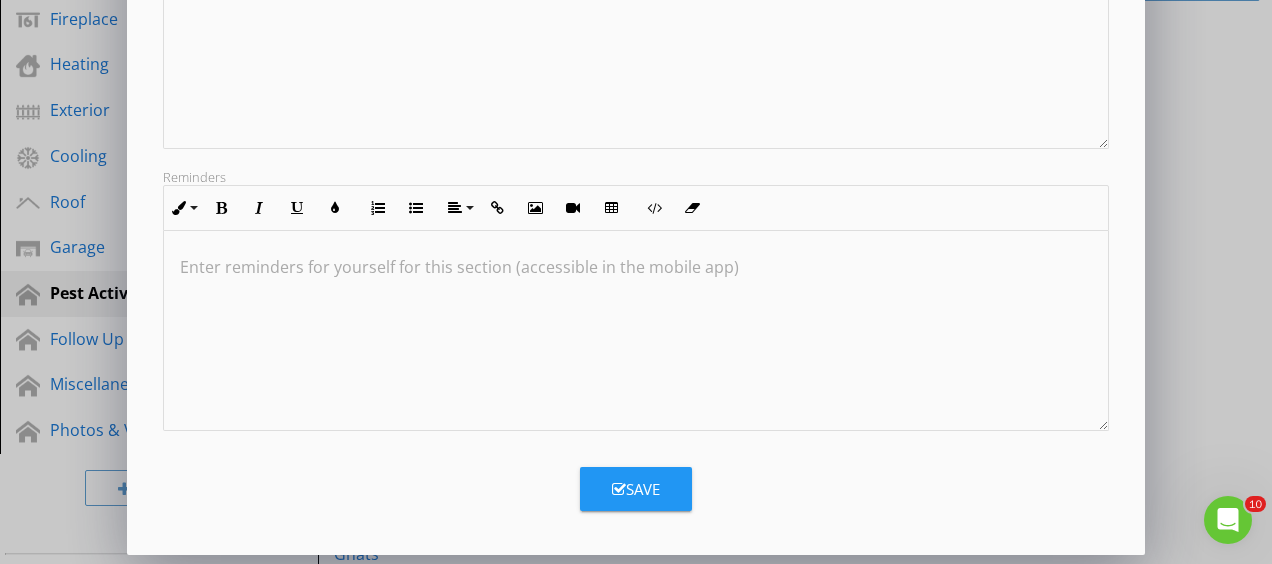 click on "Save" at bounding box center (636, 489) 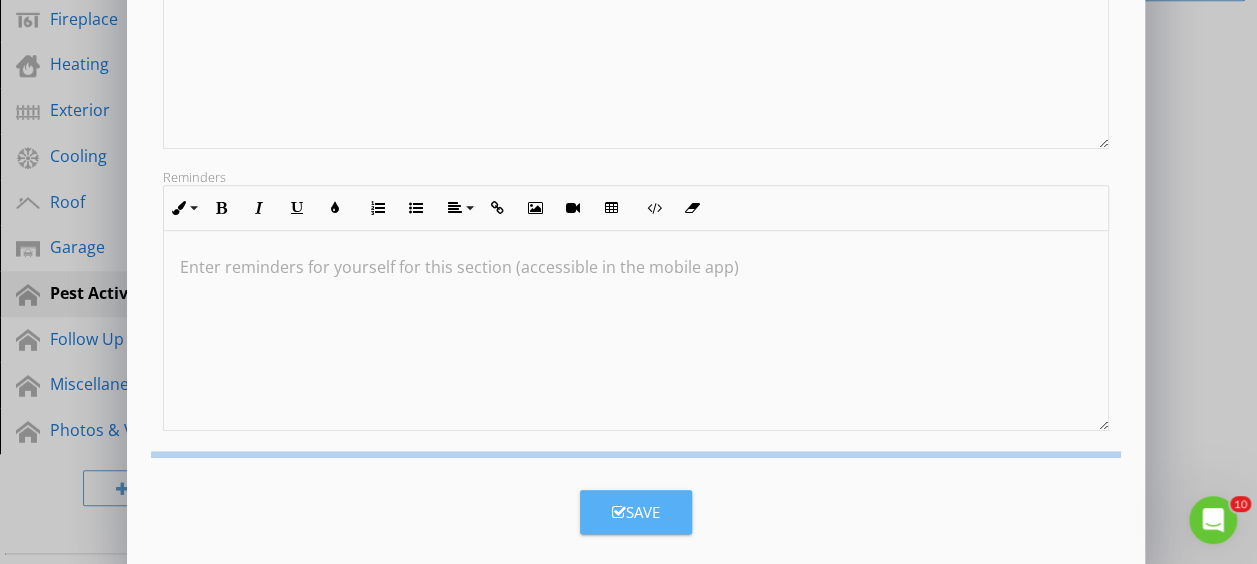 scroll, scrollTop: 277, scrollLeft: 0, axis: vertical 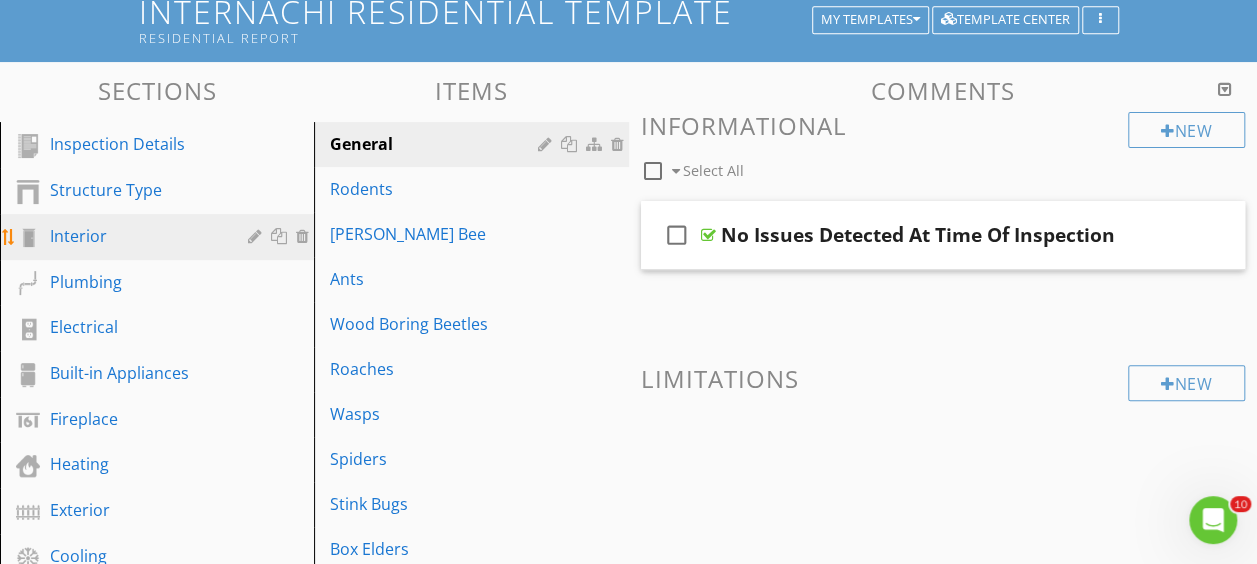 click at bounding box center (257, 236) 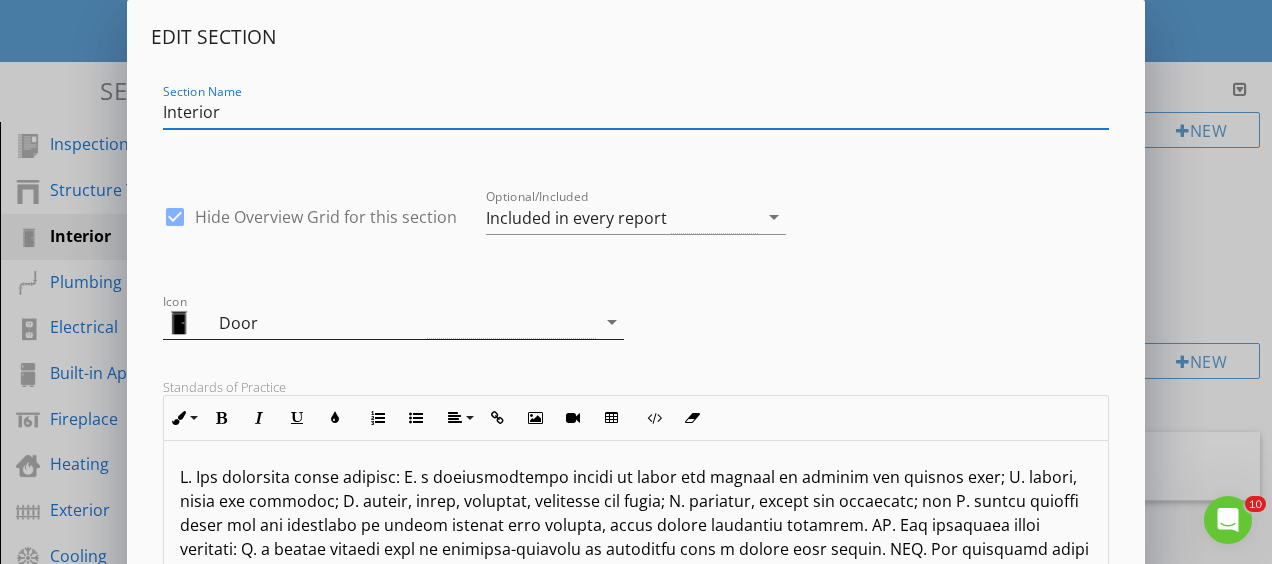 click on "Door" at bounding box center [323, 323] 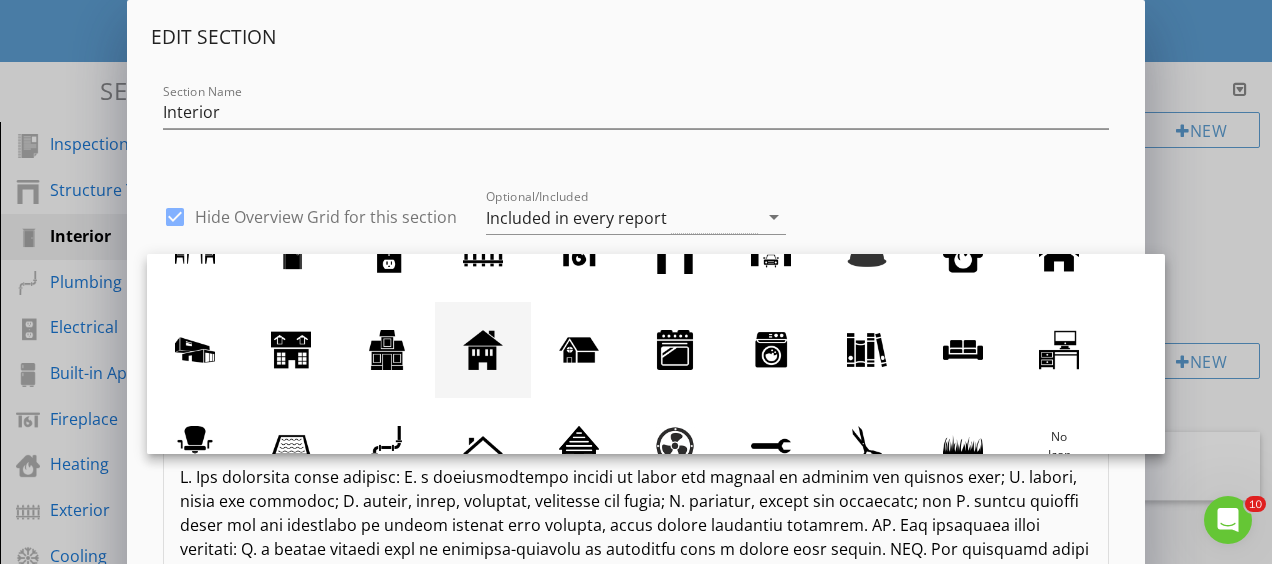 scroll, scrollTop: 184, scrollLeft: 0, axis: vertical 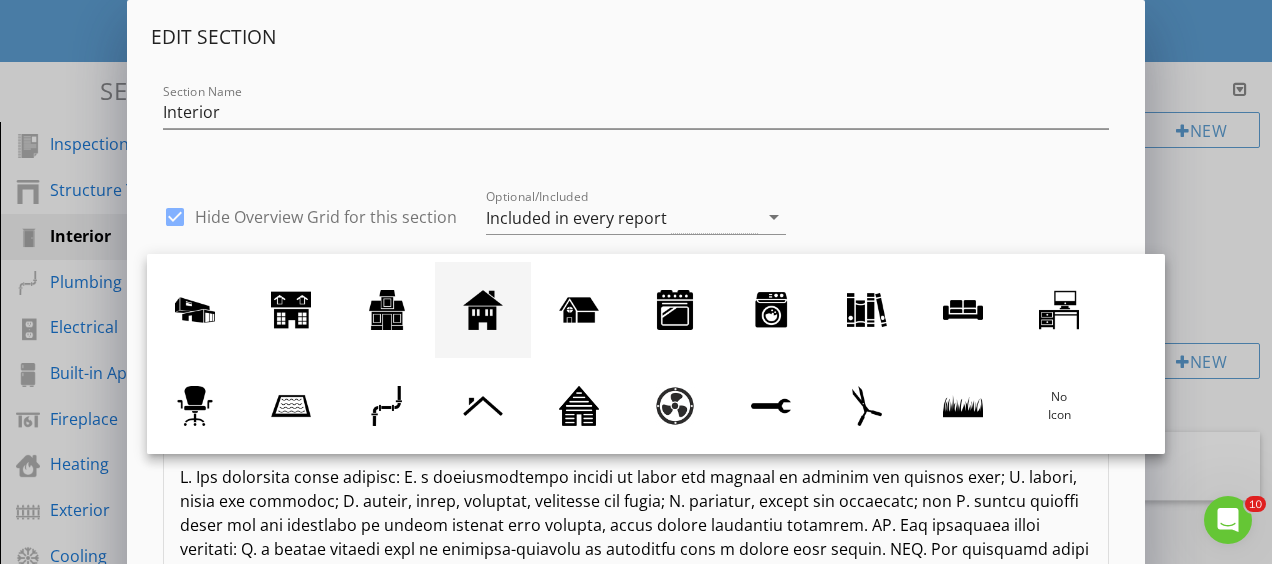 click at bounding box center [483, 310] 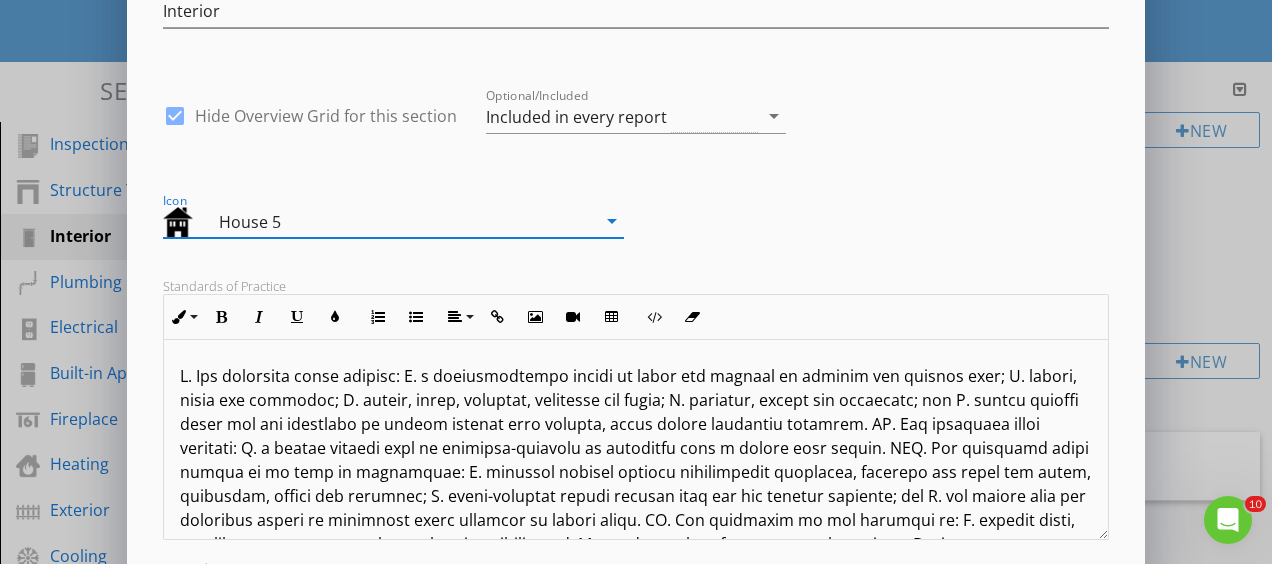 scroll, scrollTop: 300, scrollLeft: 0, axis: vertical 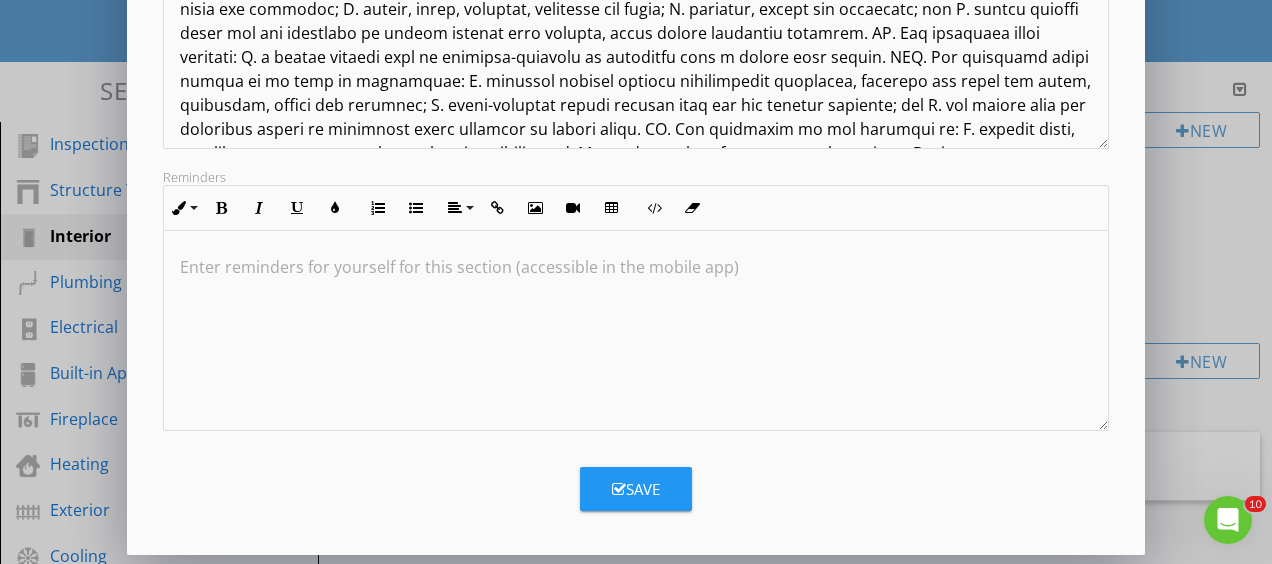 click on "Save" at bounding box center (636, 489) 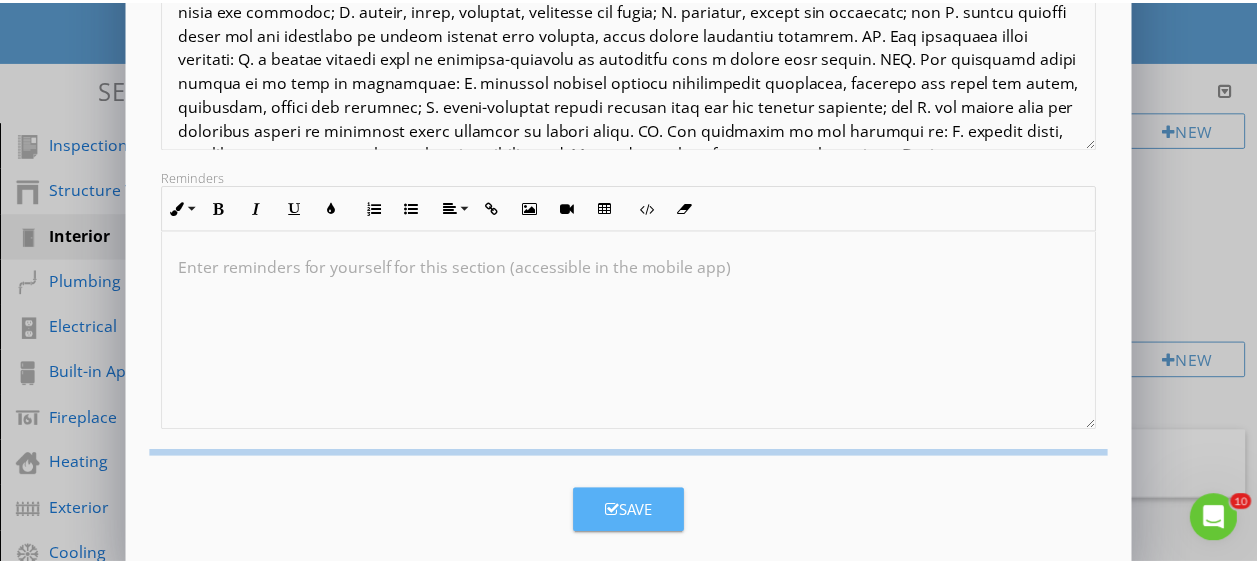 scroll, scrollTop: 277, scrollLeft: 0, axis: vertical 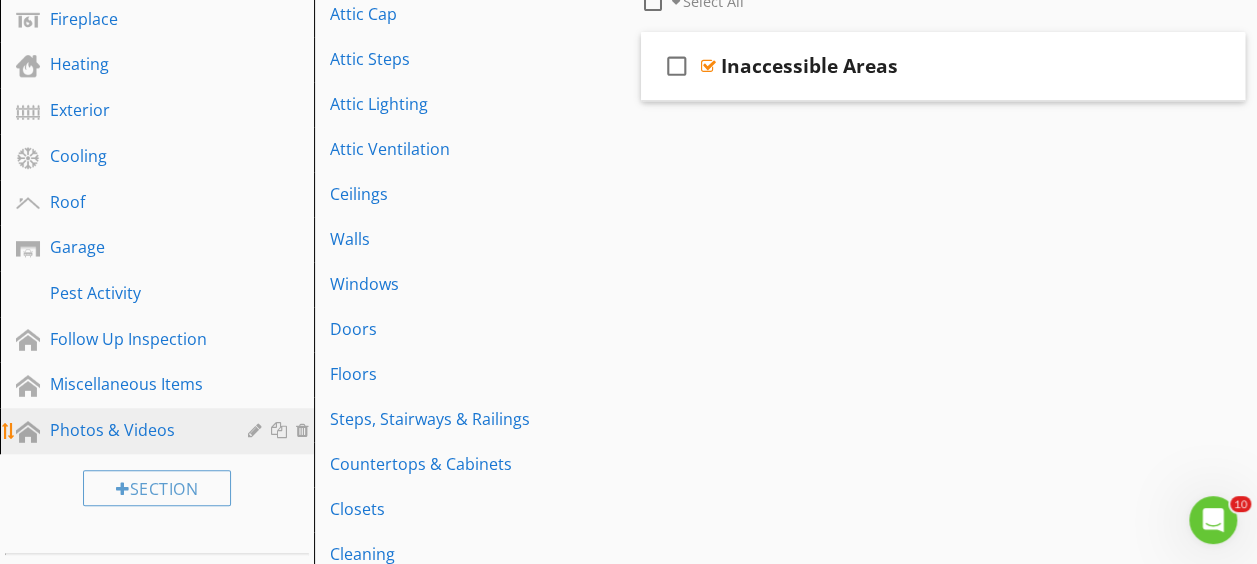 click at bounding box center (257, 430) 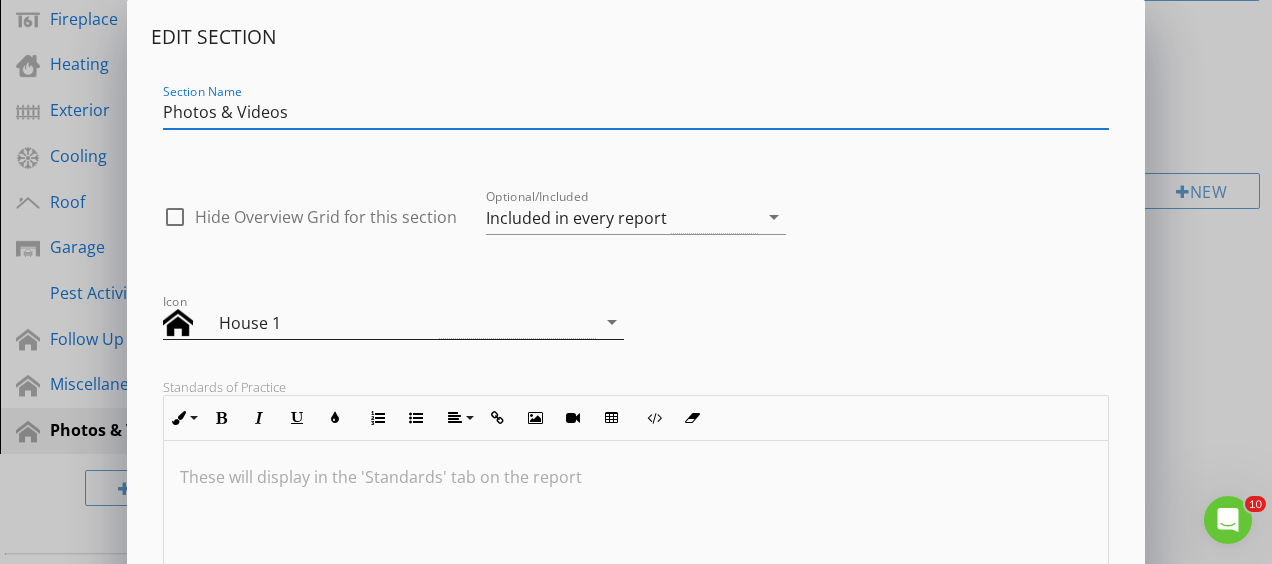 click on "House 1" at bounding box center [379, 322] 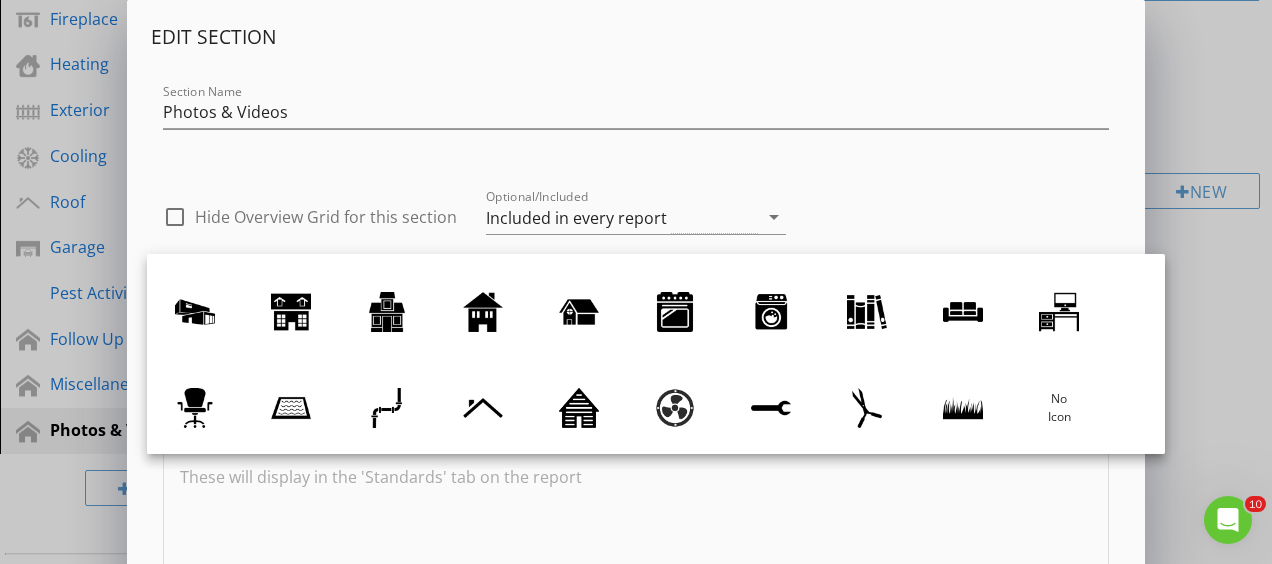 scroll, scrollTop: 184, scrollLeft: 0, axis: vertical 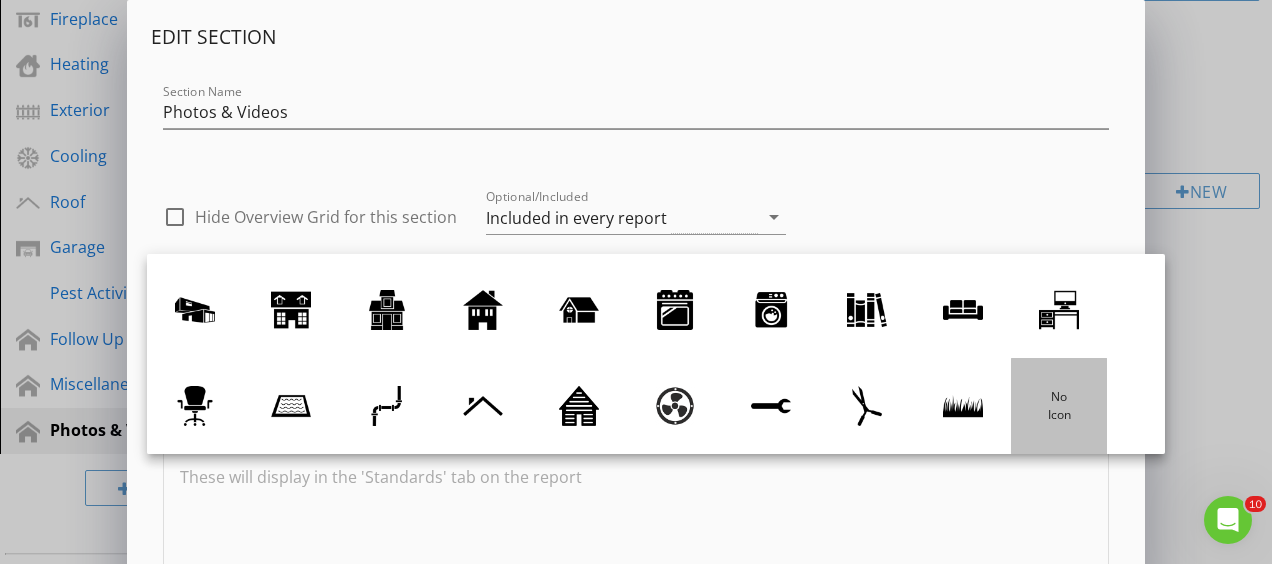 click at bounding box center (1059, 406) 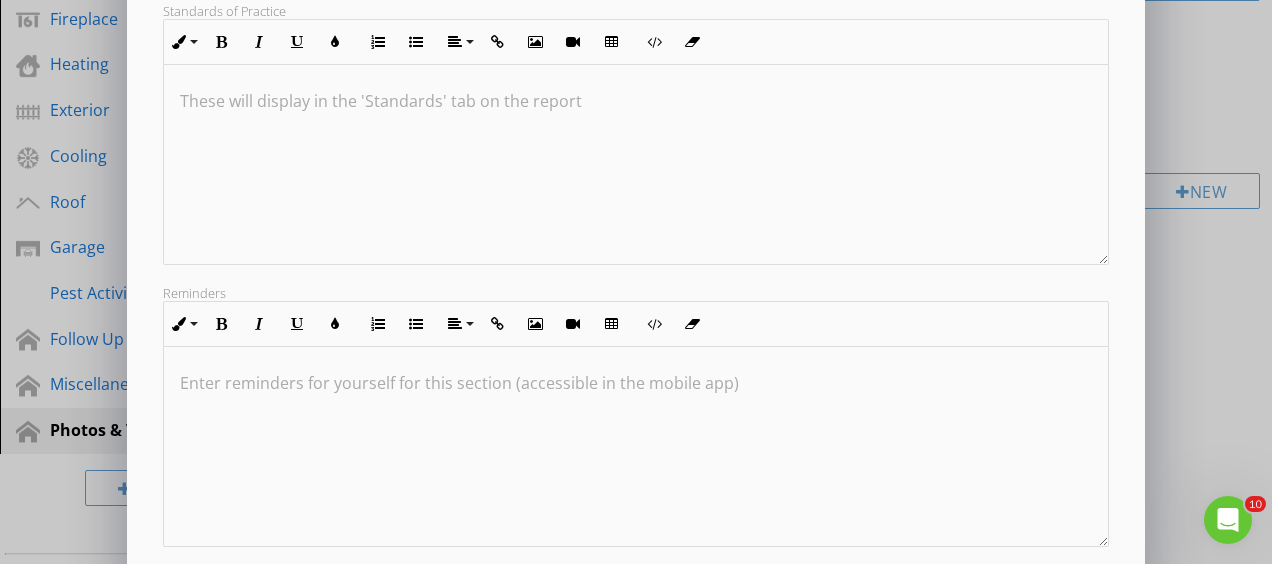 scroll, scrollTop: 400, scrollLeft: 0, axis: vertical 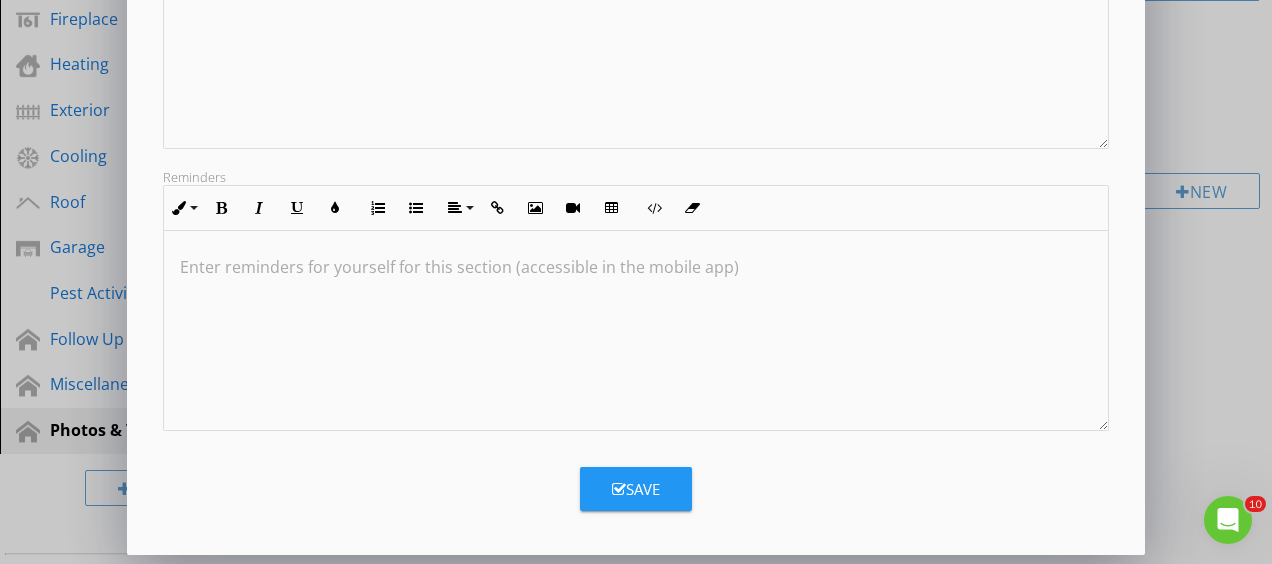 click on "Save" at bounding box center (636, 489) 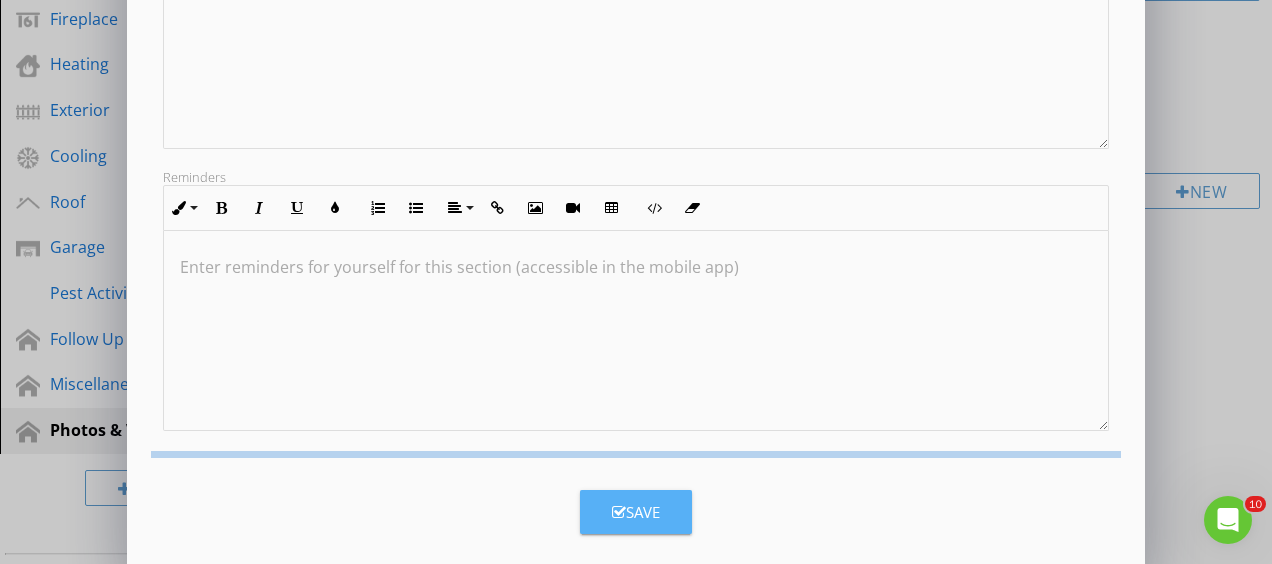 scroll, scrollTop: 277, scrollLeft: 0, axis: vertical 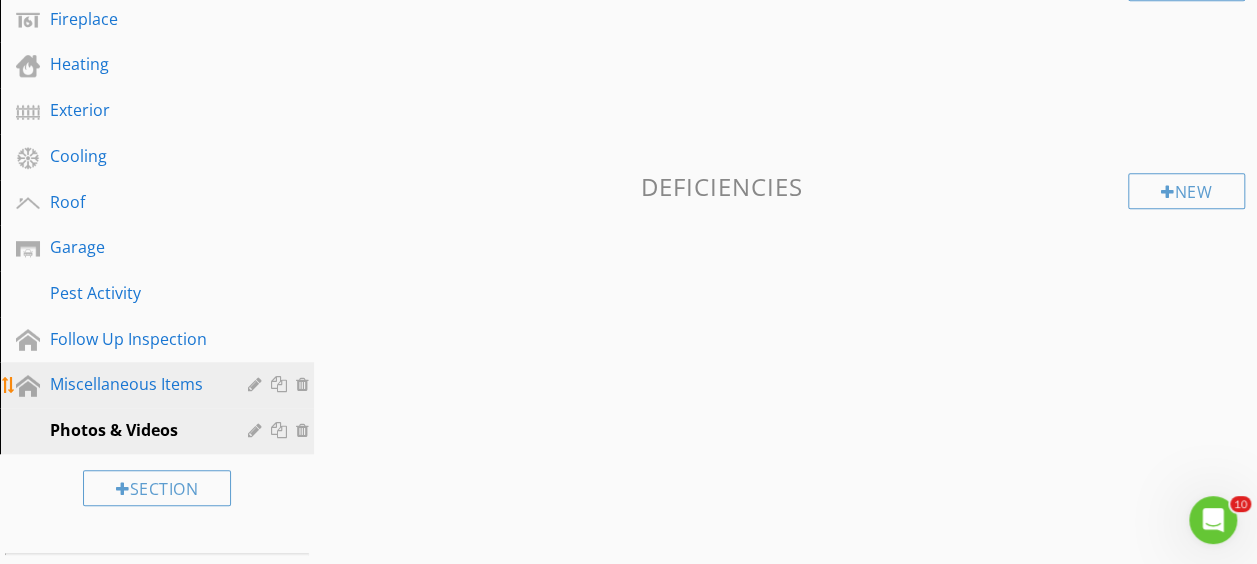 click at bounding box center [257, 384] 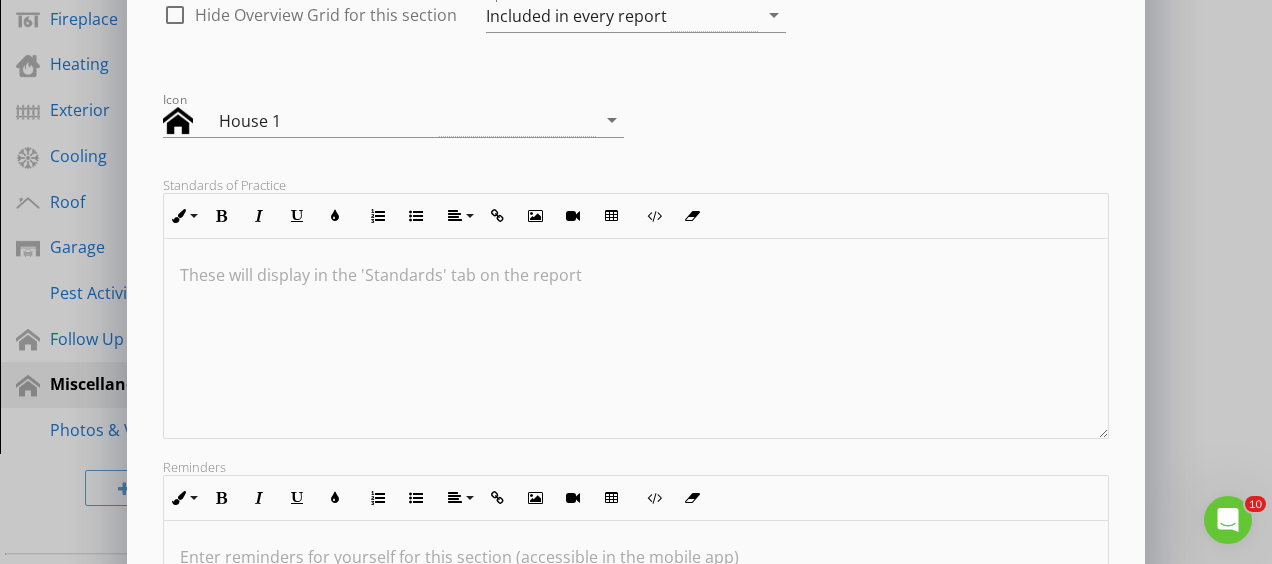 scroll, scrollTop: 92, scrollLeft: 0, axis: vertical 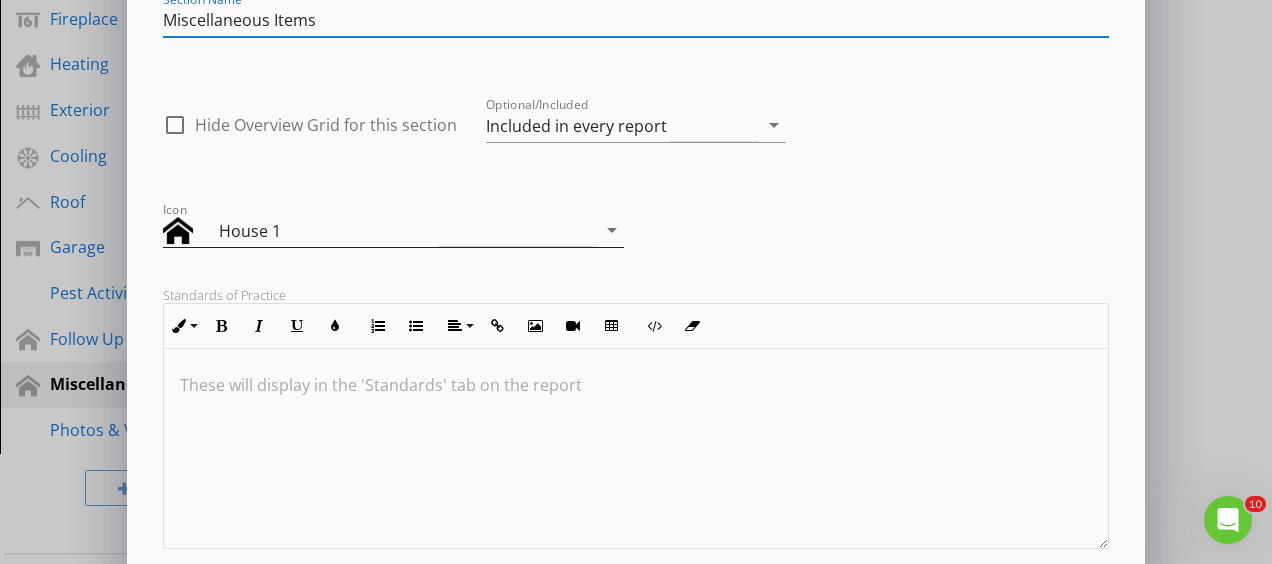 click on "arrow_drop_down" at bounding box center (612, 230) 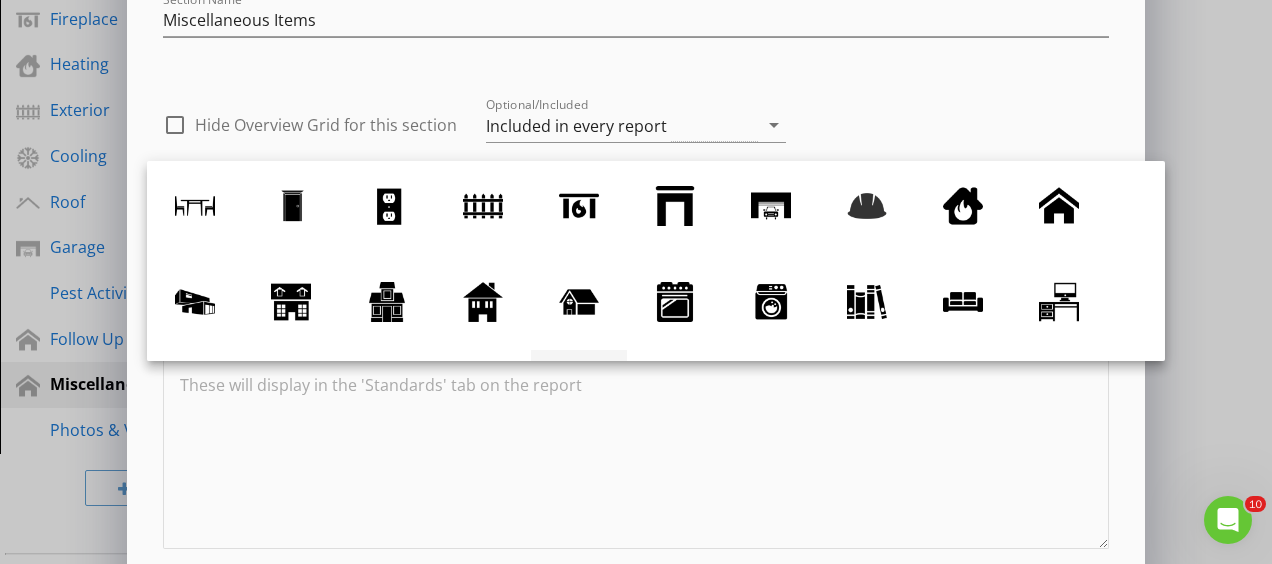 scroll, scrollTop: 184, scrollLeft: 0, axis: vertical 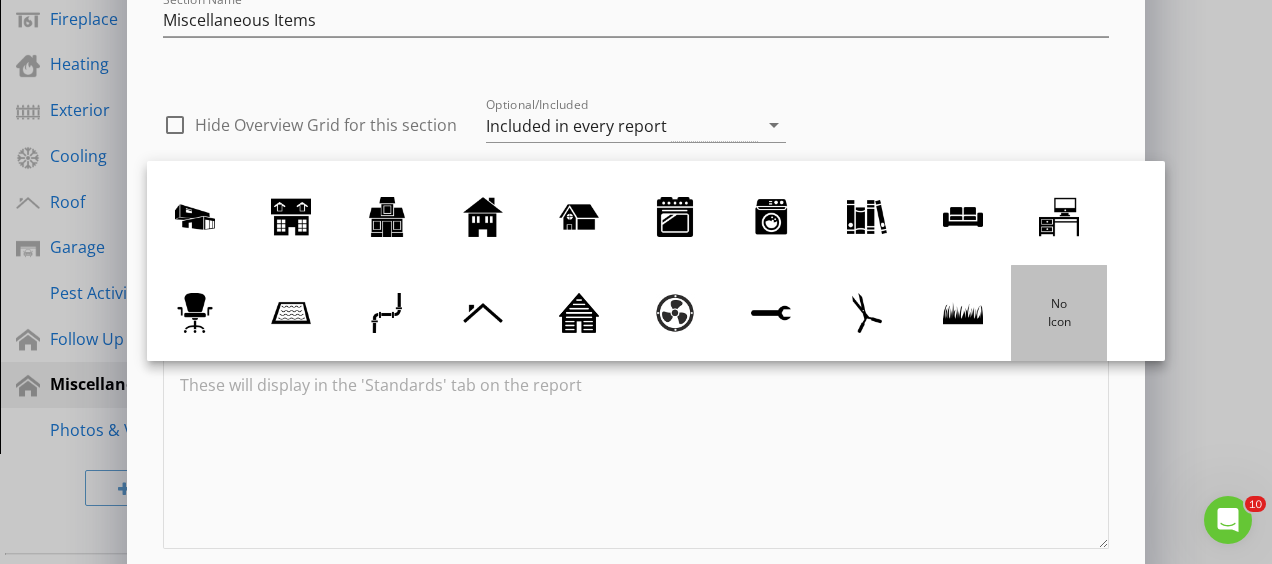 click at bounding box center [1059, 313] 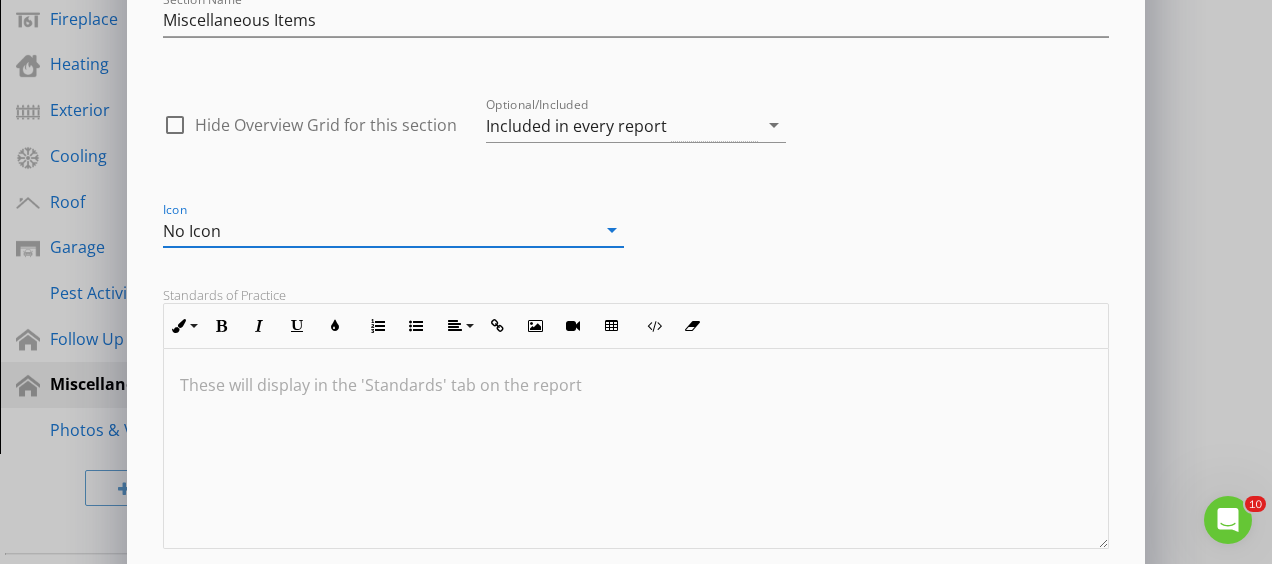 scroll, scrollTop: 0, scrollLeft: 0, axis: both 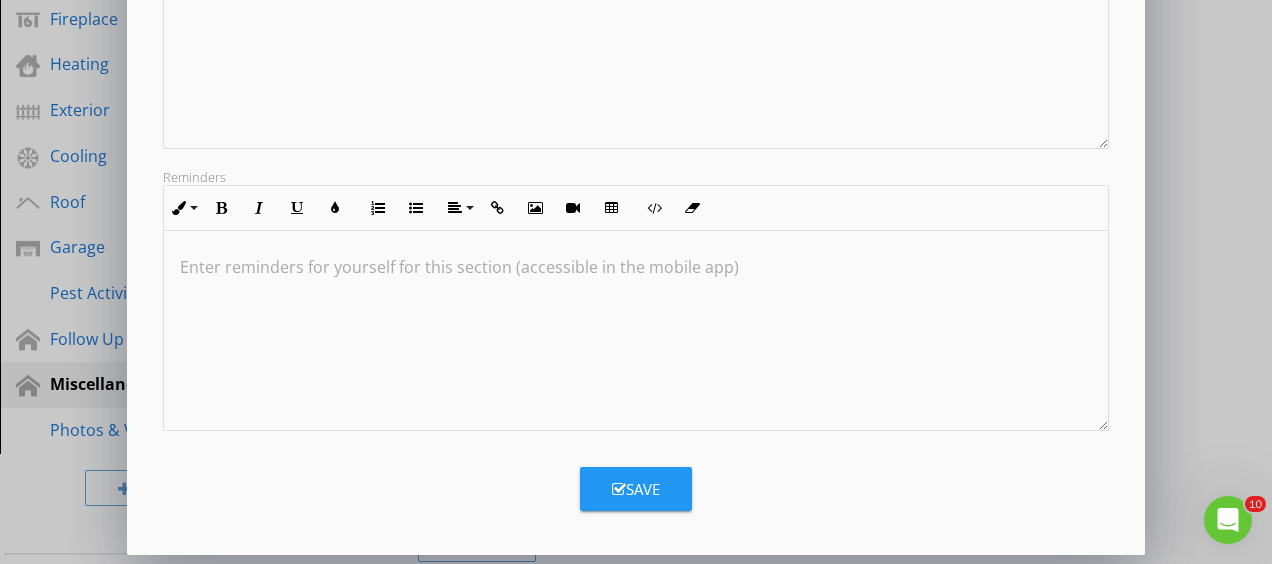 click on "Save" at bounding box center [636, 489] 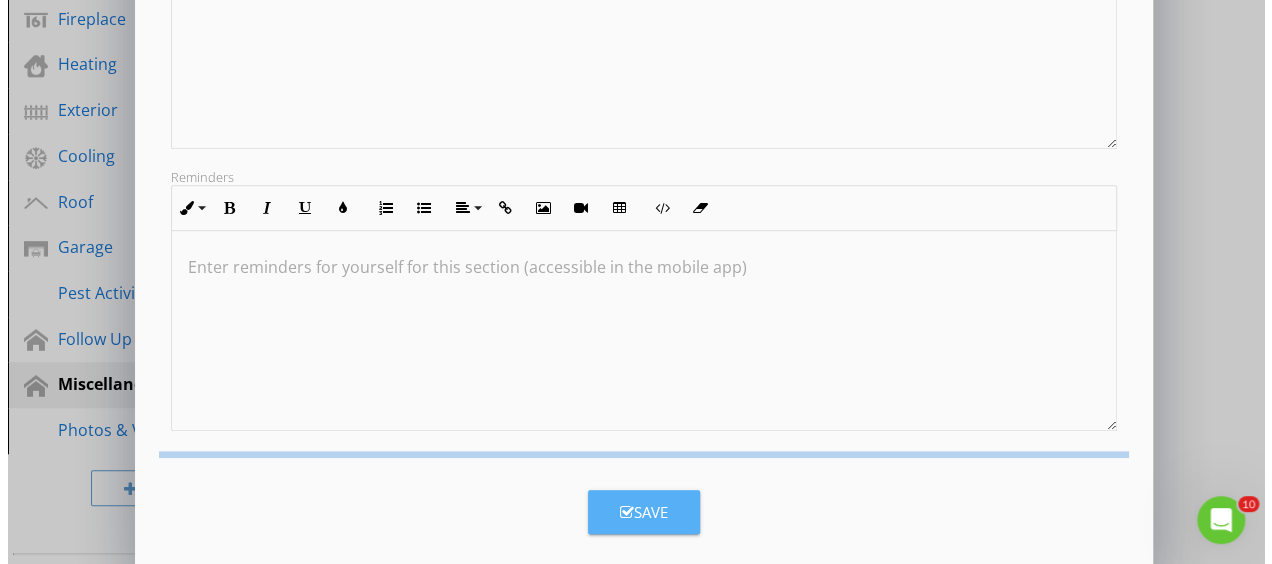 scroll, scrollTop: 277, scrollLeft: 0, axis: vertical 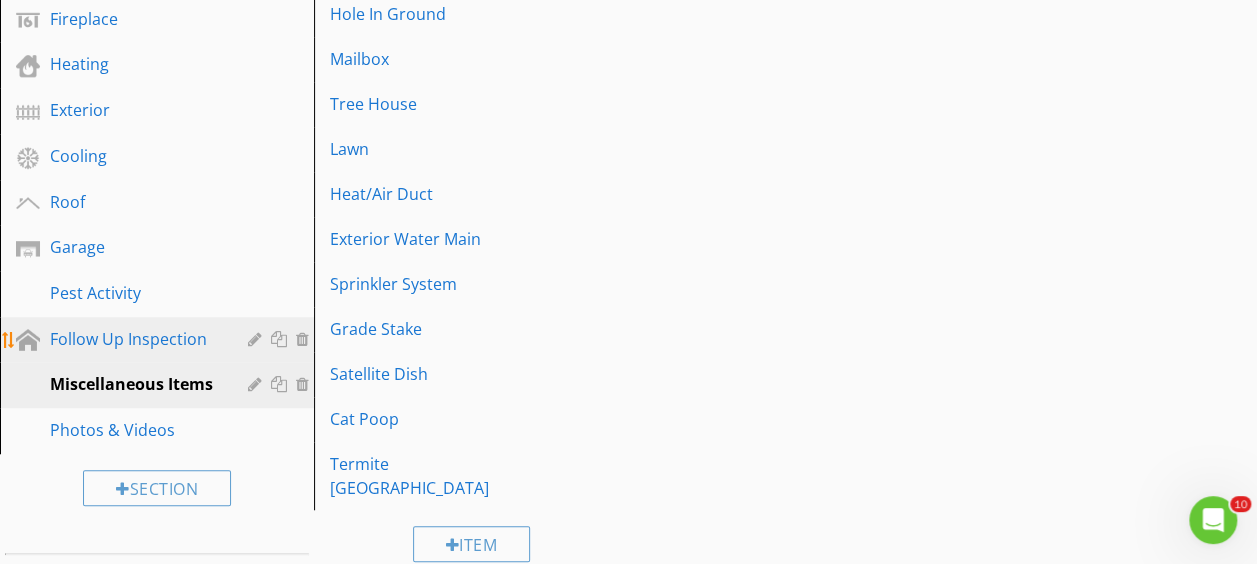 click at bounding box center [257, 339] 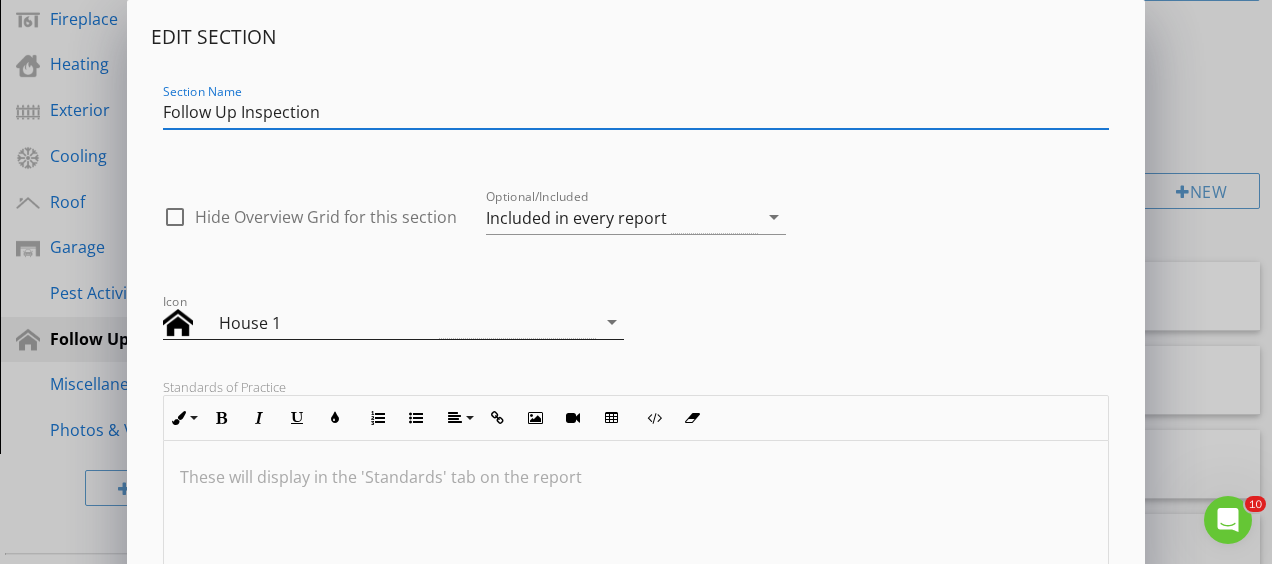 click on "House 1" at bounding box center (379, 322) 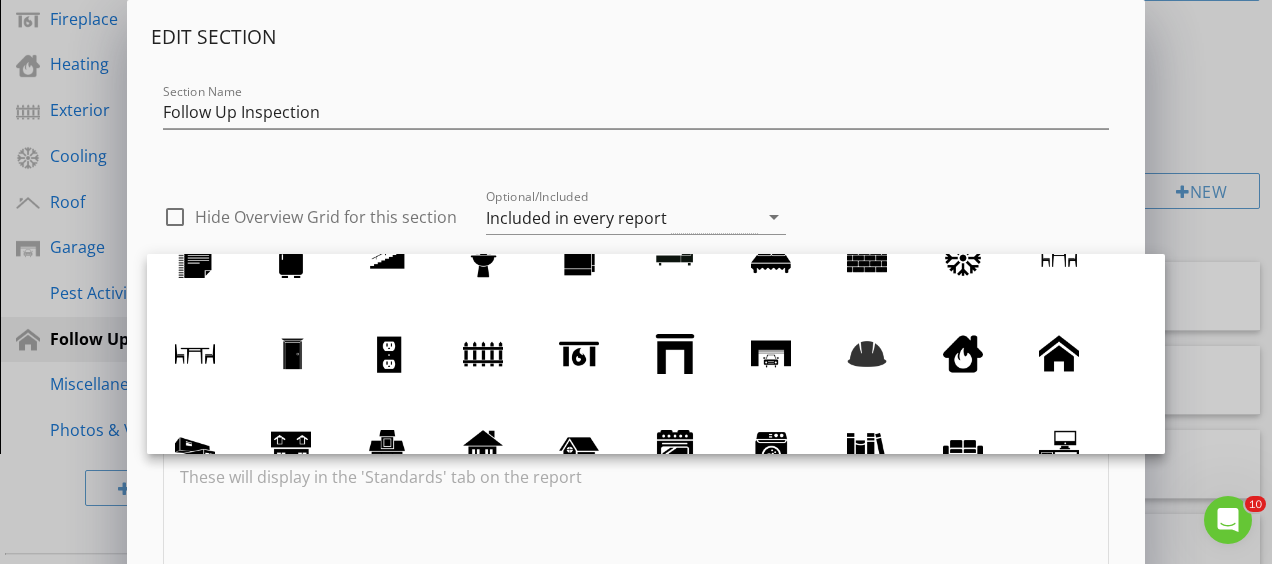 scroll, scrollTop: 184, scrollLeft: 0, axis: vertical 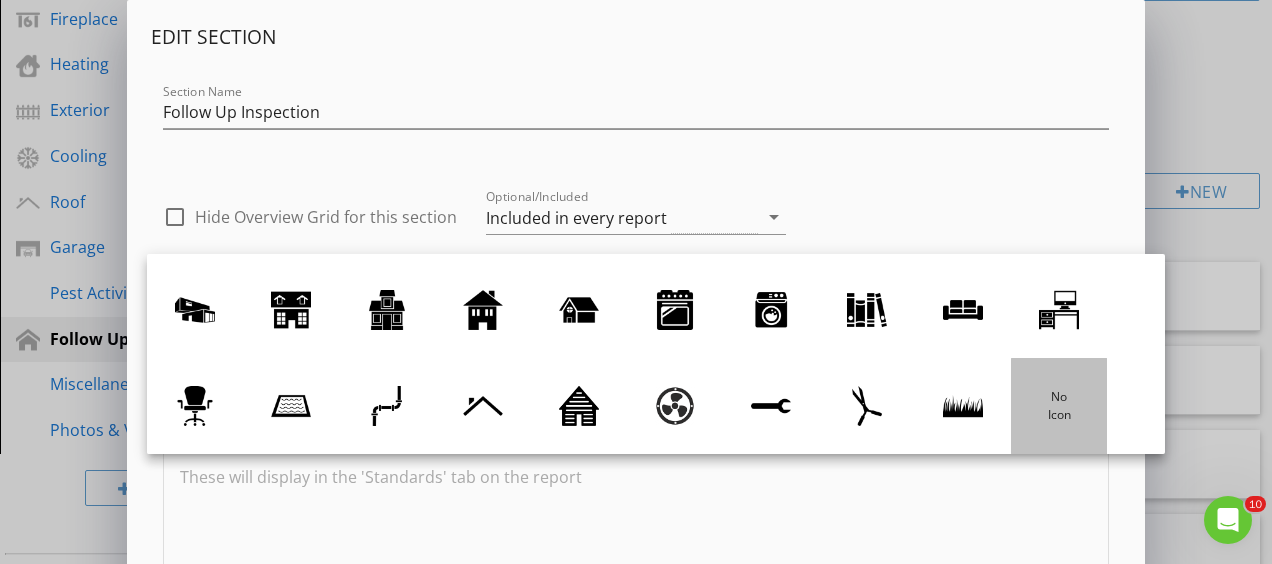 click at bounding box center (1059, 406) 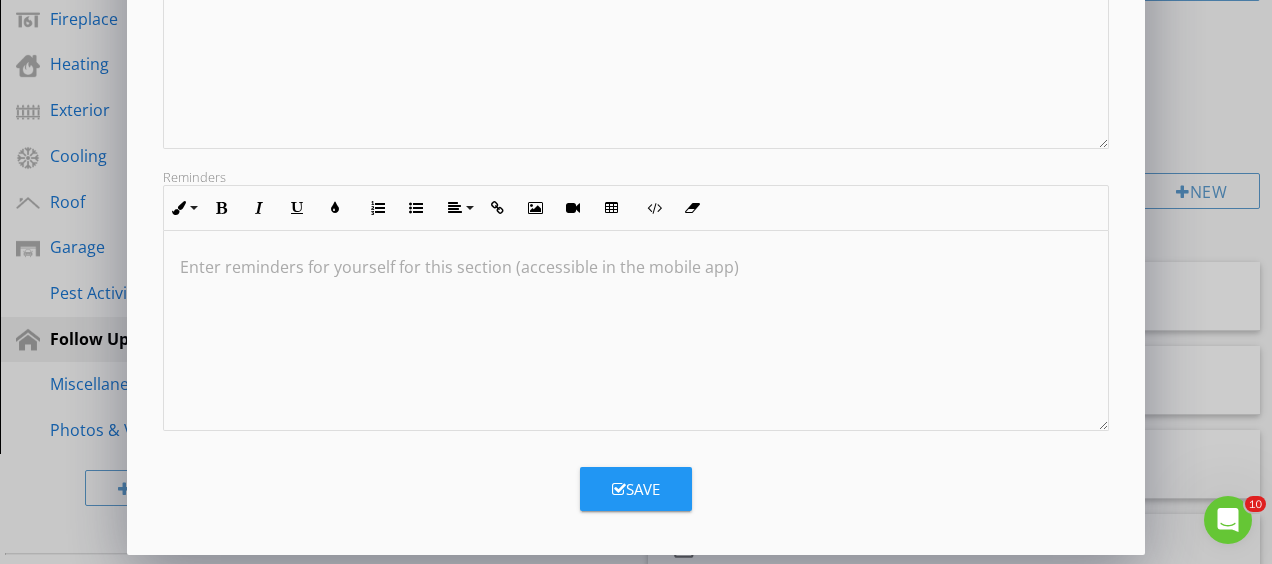 click on "Save" at bounding box center (636, 489) 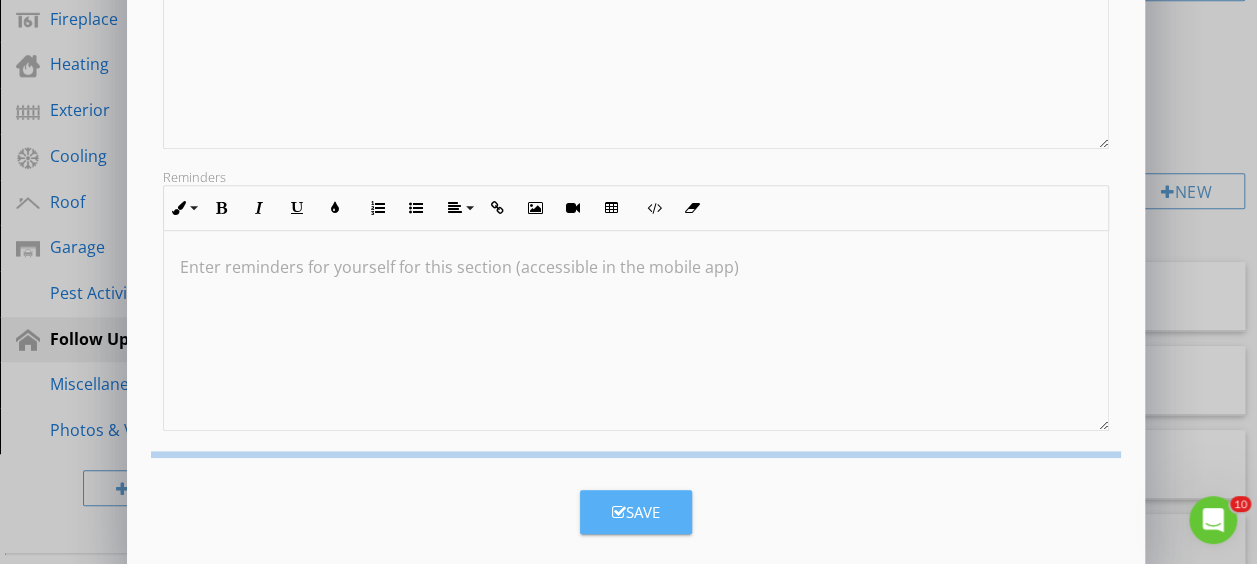 scroll, scrollTop: 277, scrollLeft: 0, axis: vertical 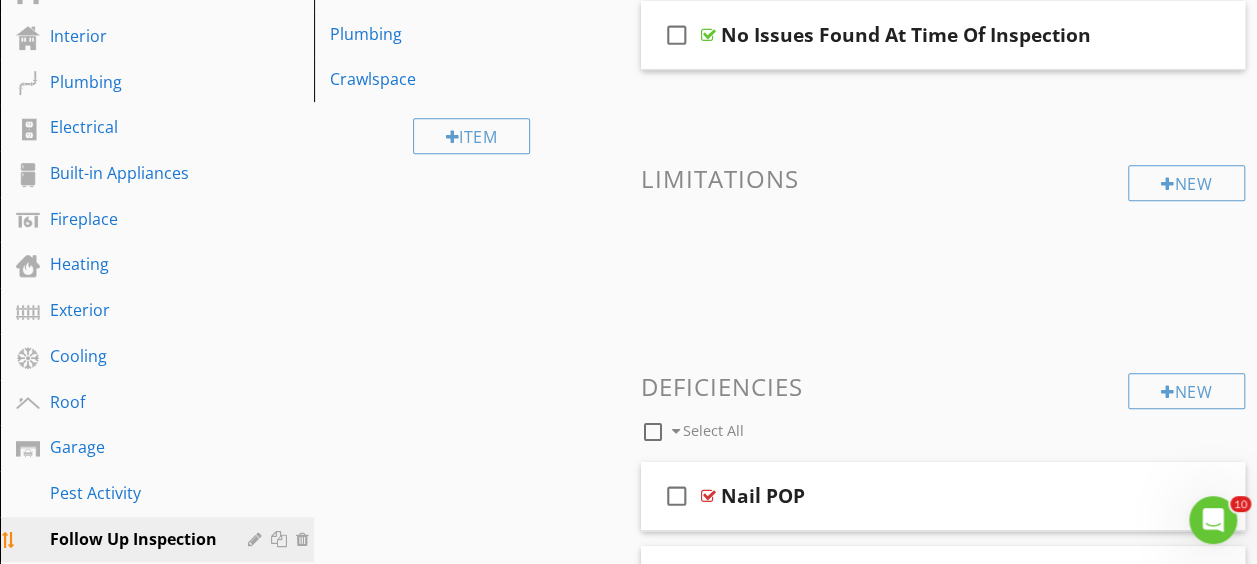 click on "Follow Up Inspection" at bounding box center (134, 539) 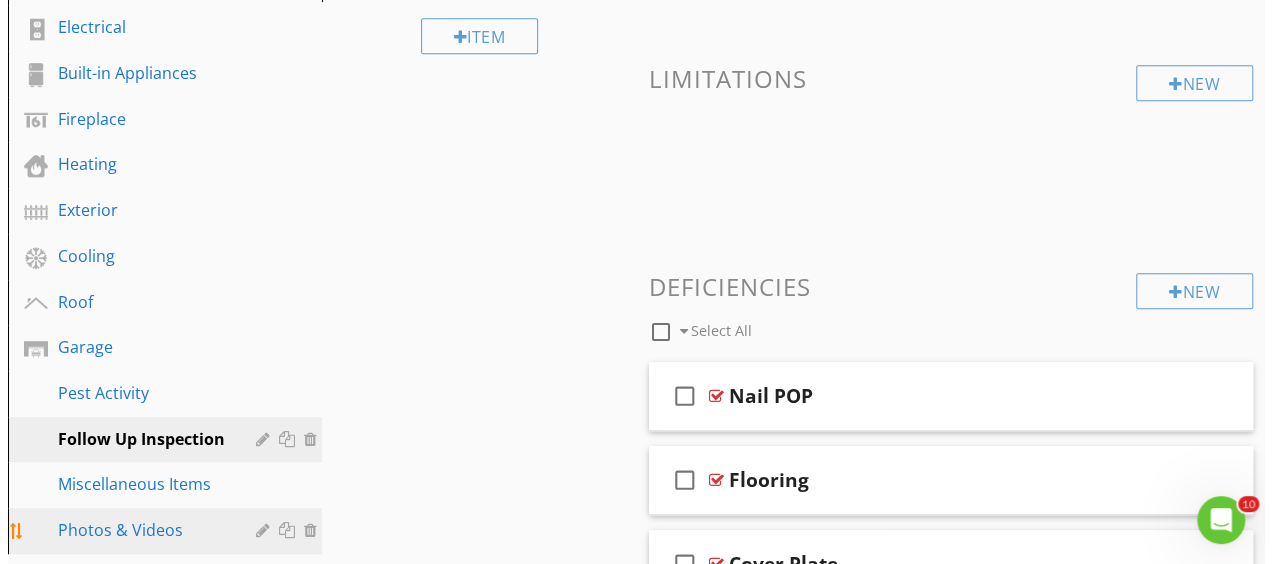 scroll, scrollTop: 300, scrollLeft: 0, axis: vertical 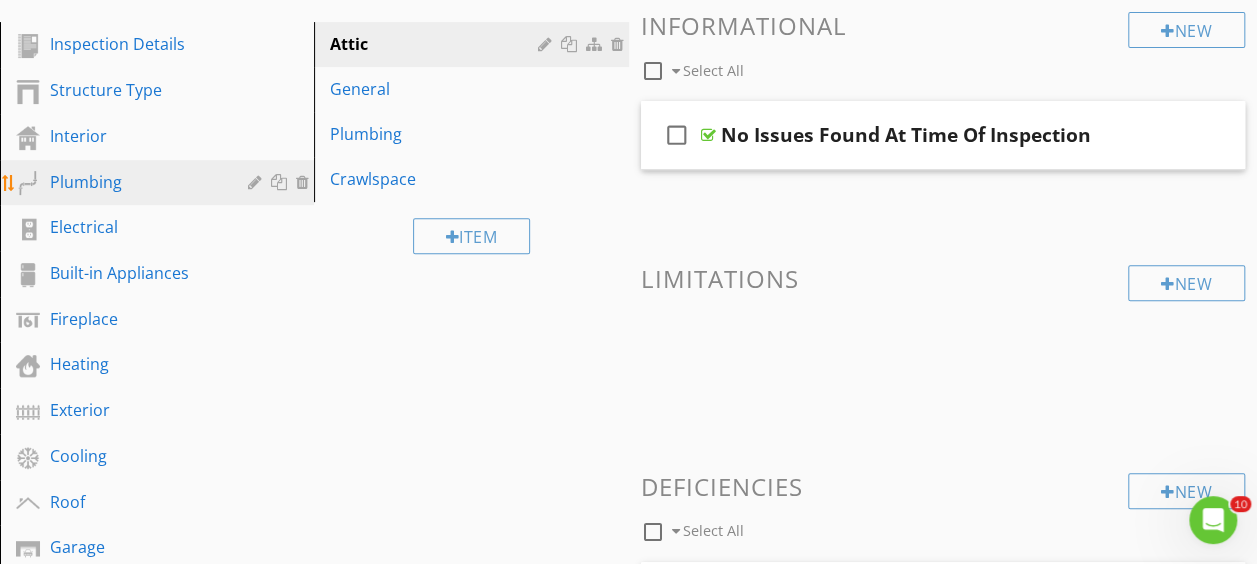 click on "Plumbing" at bounding box center (160, 183) 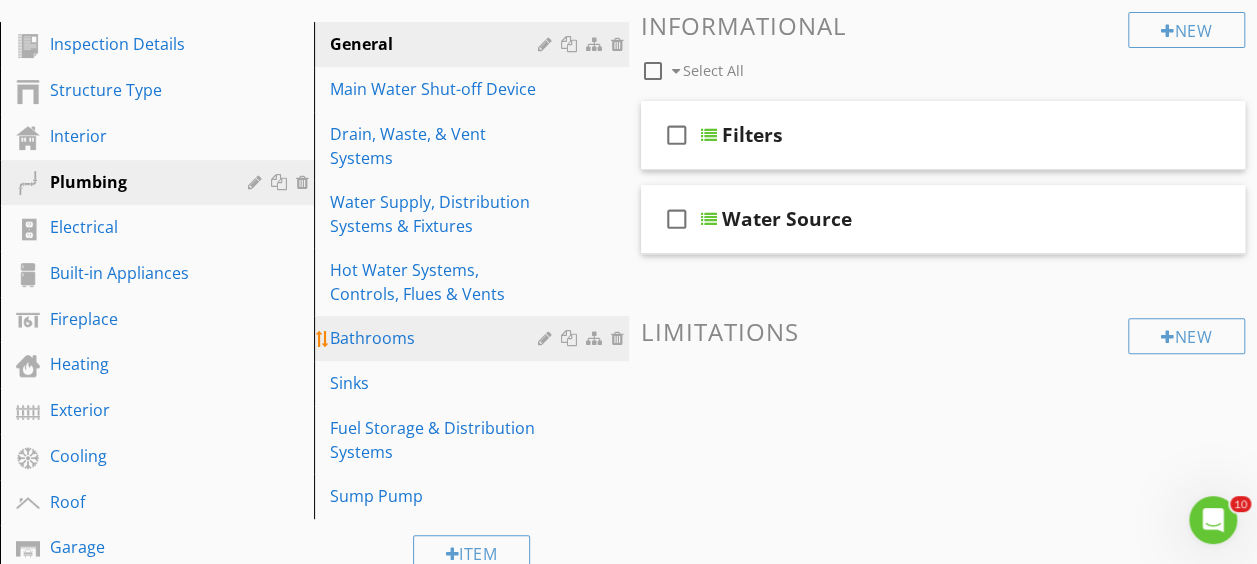click at bounding box center (547, 338) 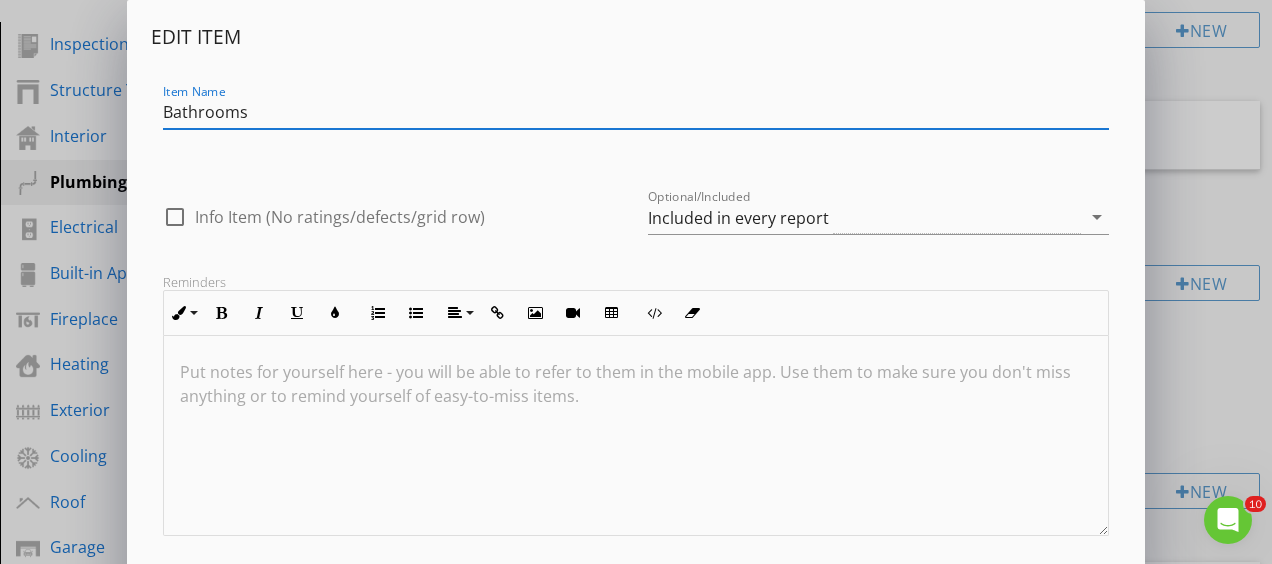scroll, scrollTop: 0, scrollLeft: 0, axis: both 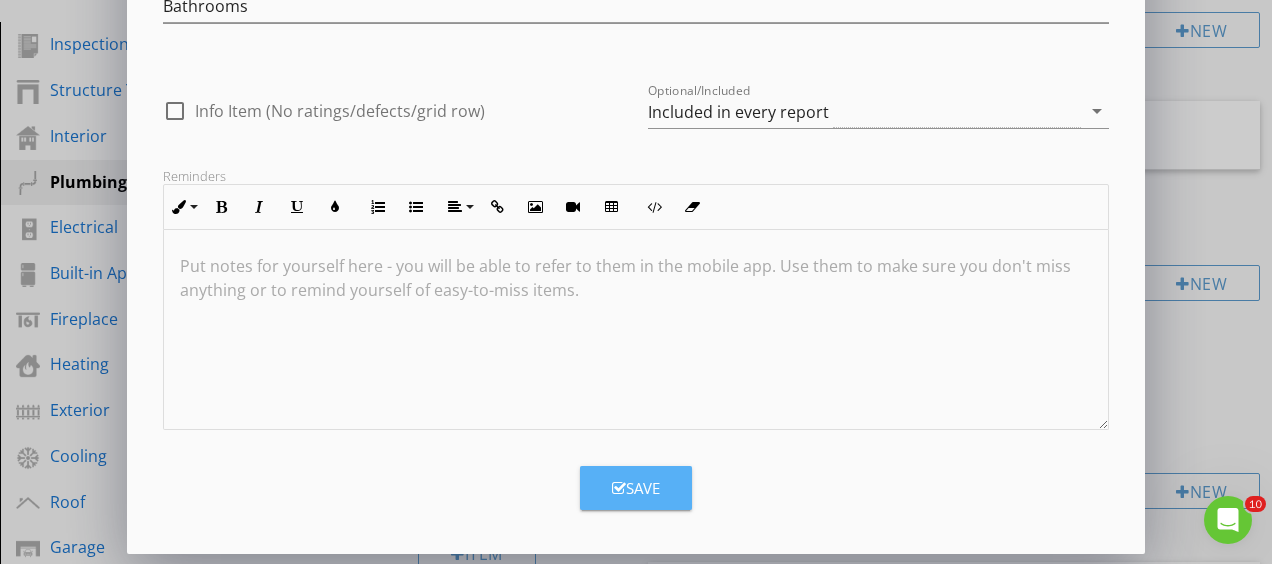 click on "Save" at bounding box center (636, 488) 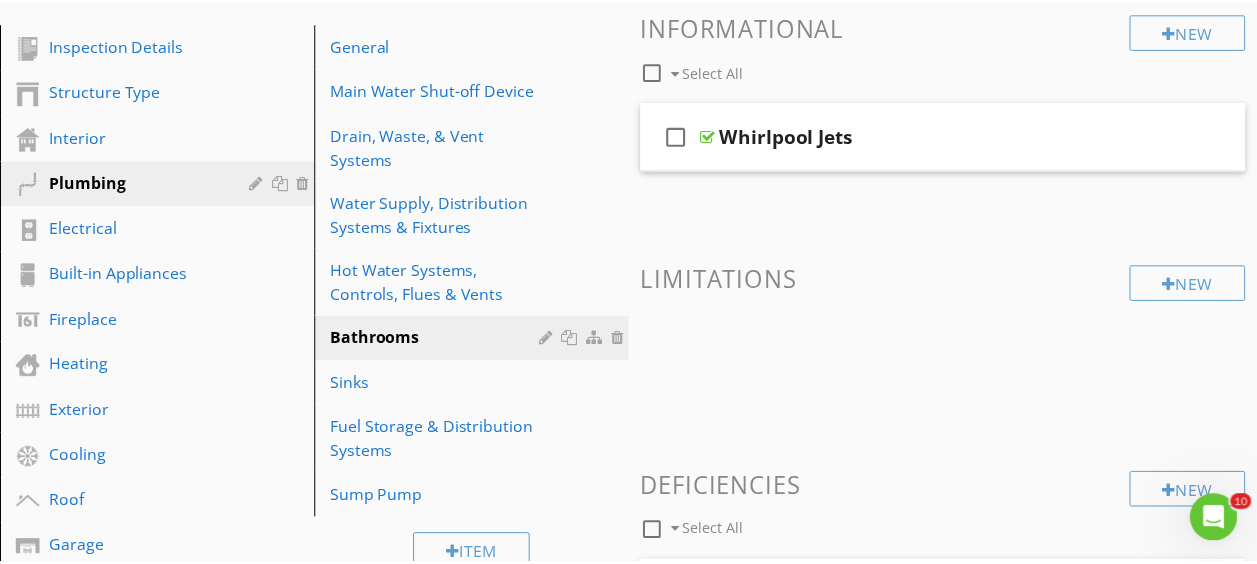 scroll, scrollTop: 10, scrollLeft: 0, axis: vertical 